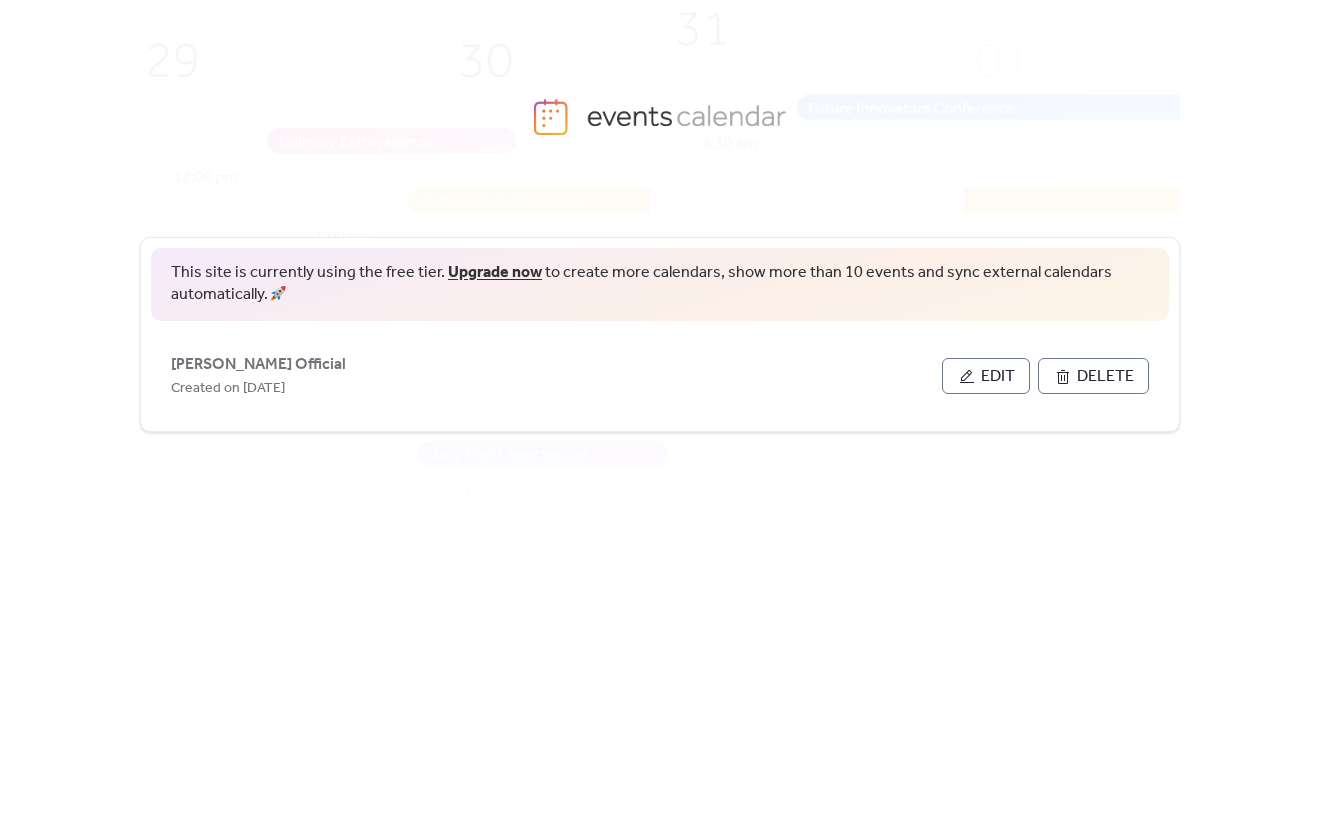 scroll, scrollTop: 0, scrollLeft: 0, axis: both 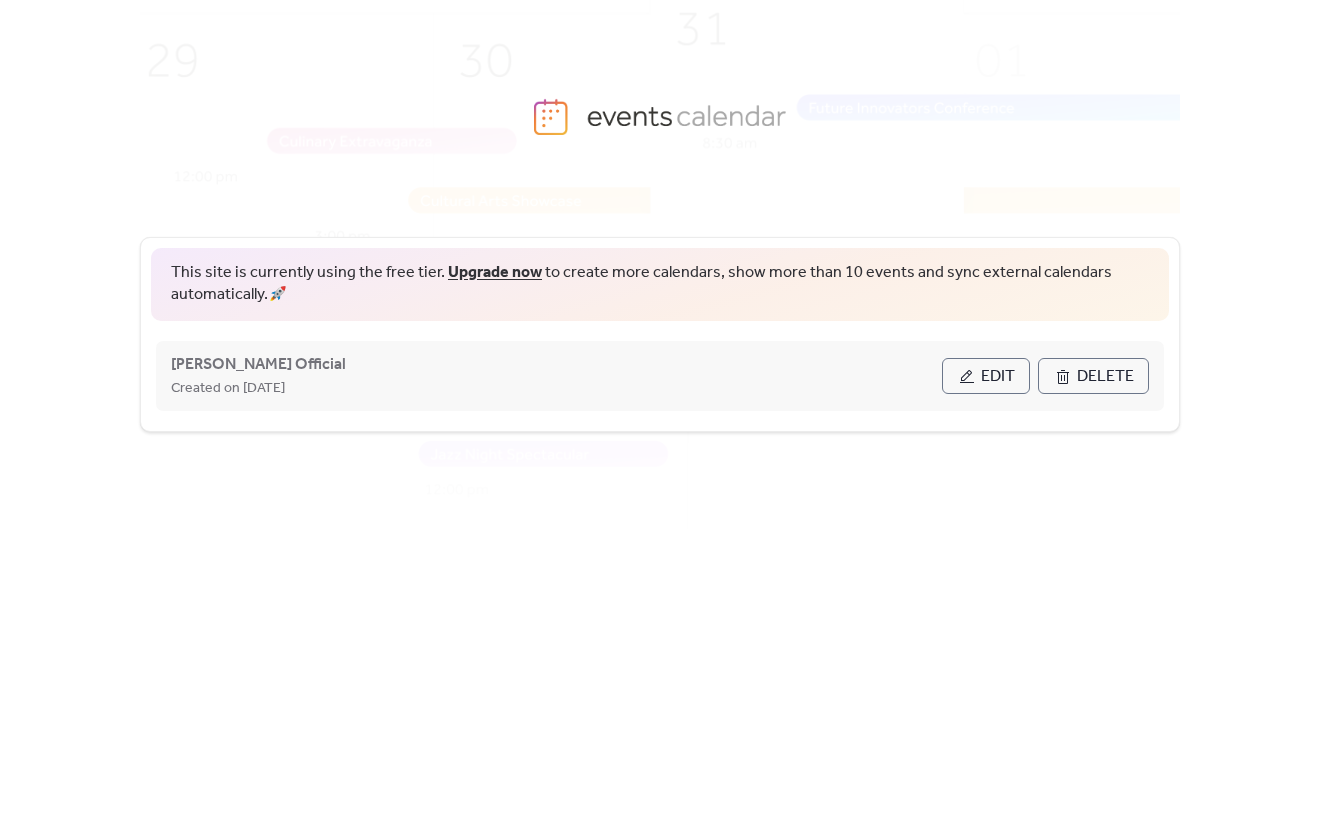click on "Edit" at bounding box center (986, 376) 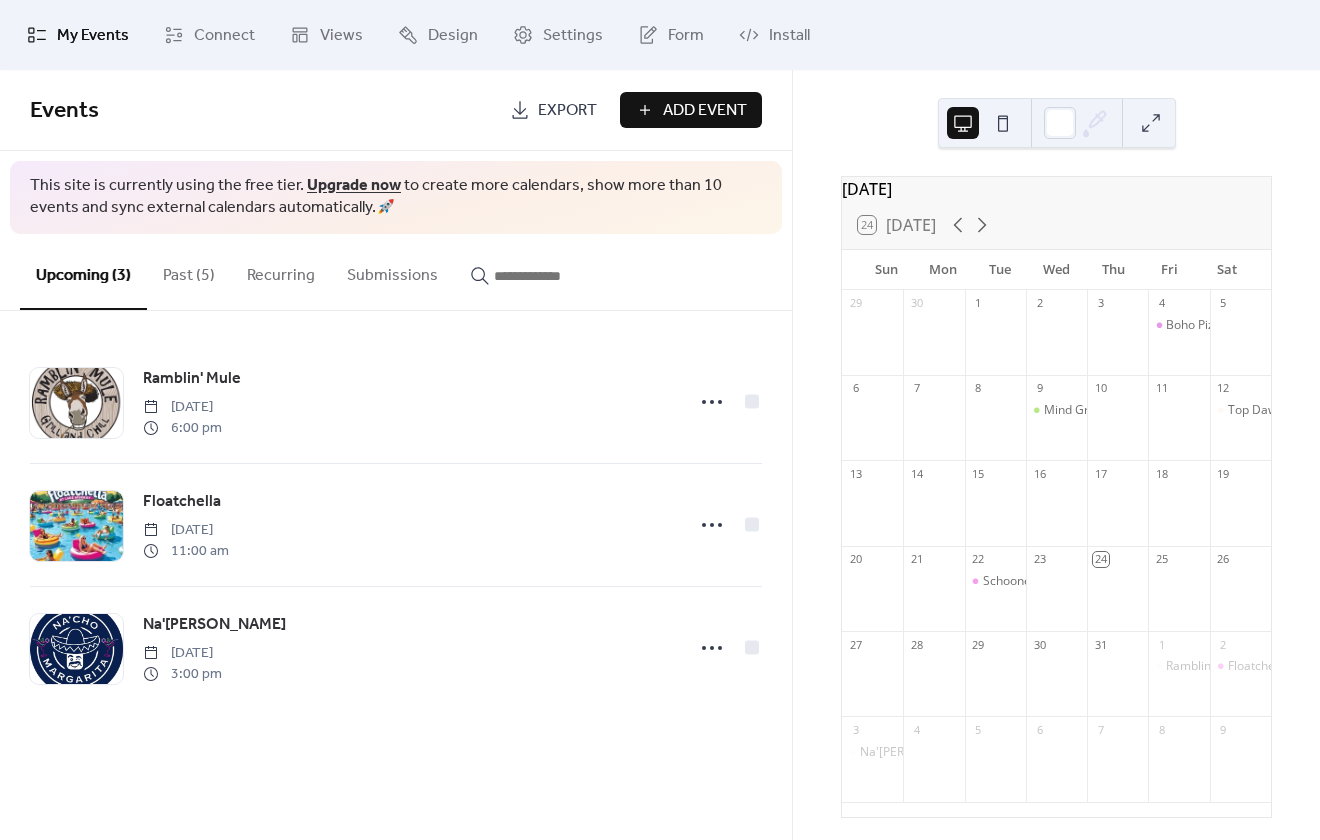 click on "Past (5)" at bounding box center [189, 271] 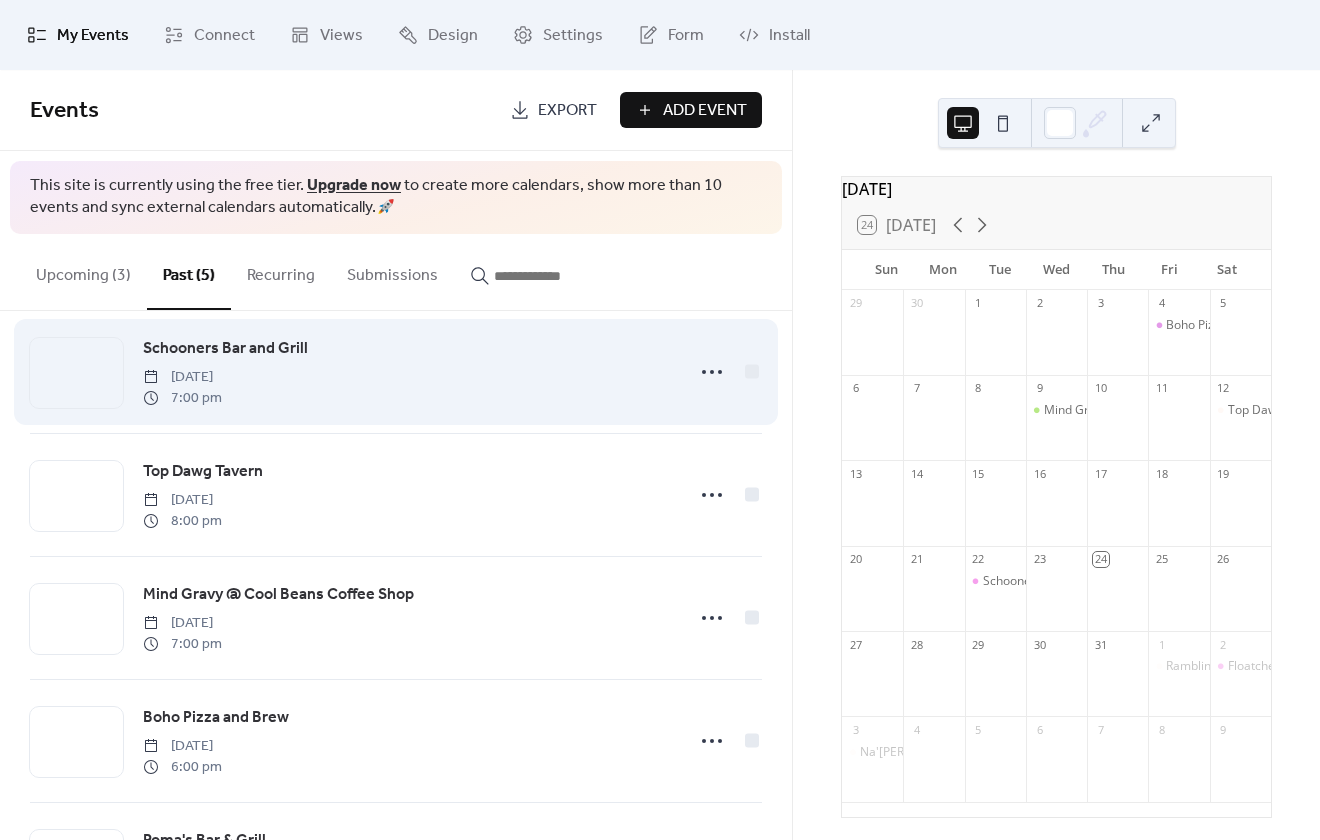 scroll, scrollTop: 0, scrollLeft: 0, axis: both 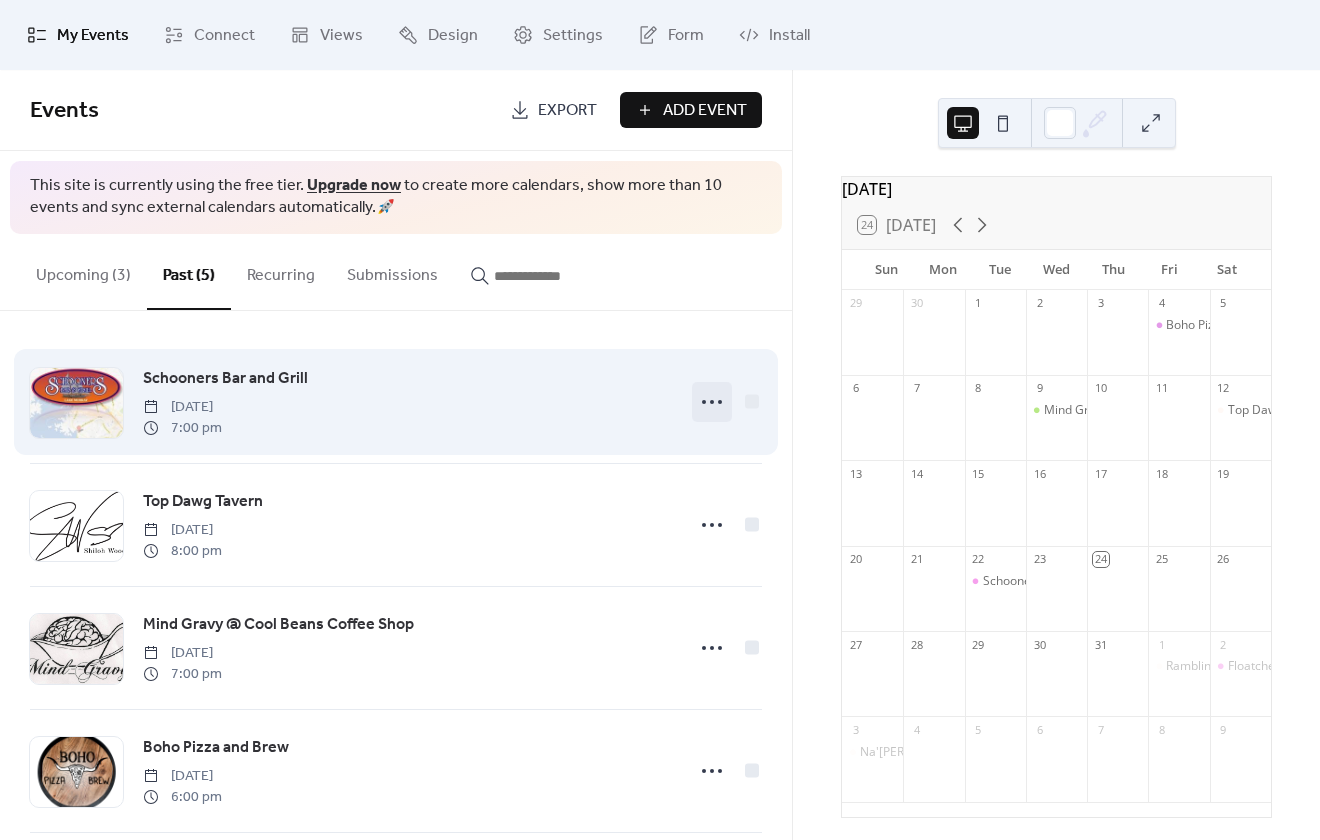 click 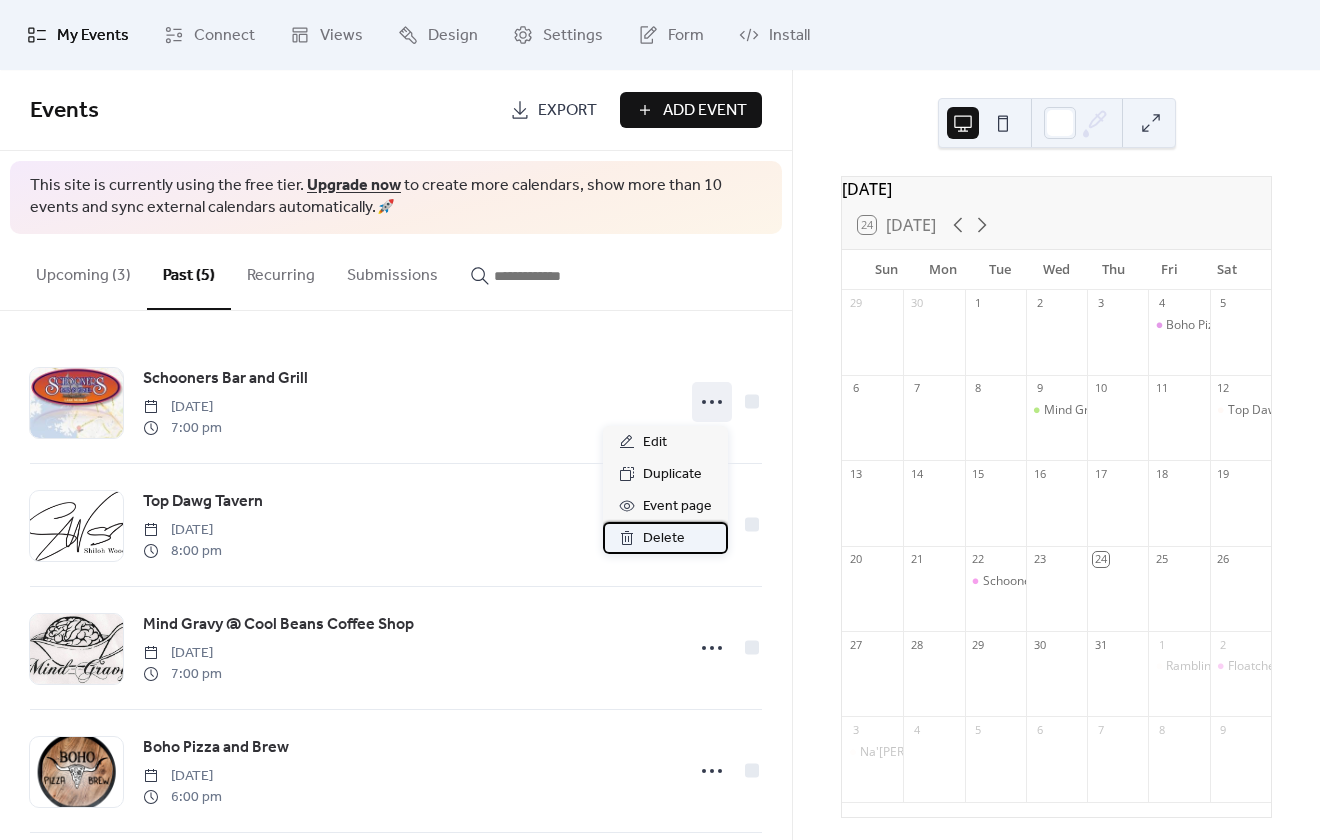 click on "Delete" at bounding box center [664, 539] 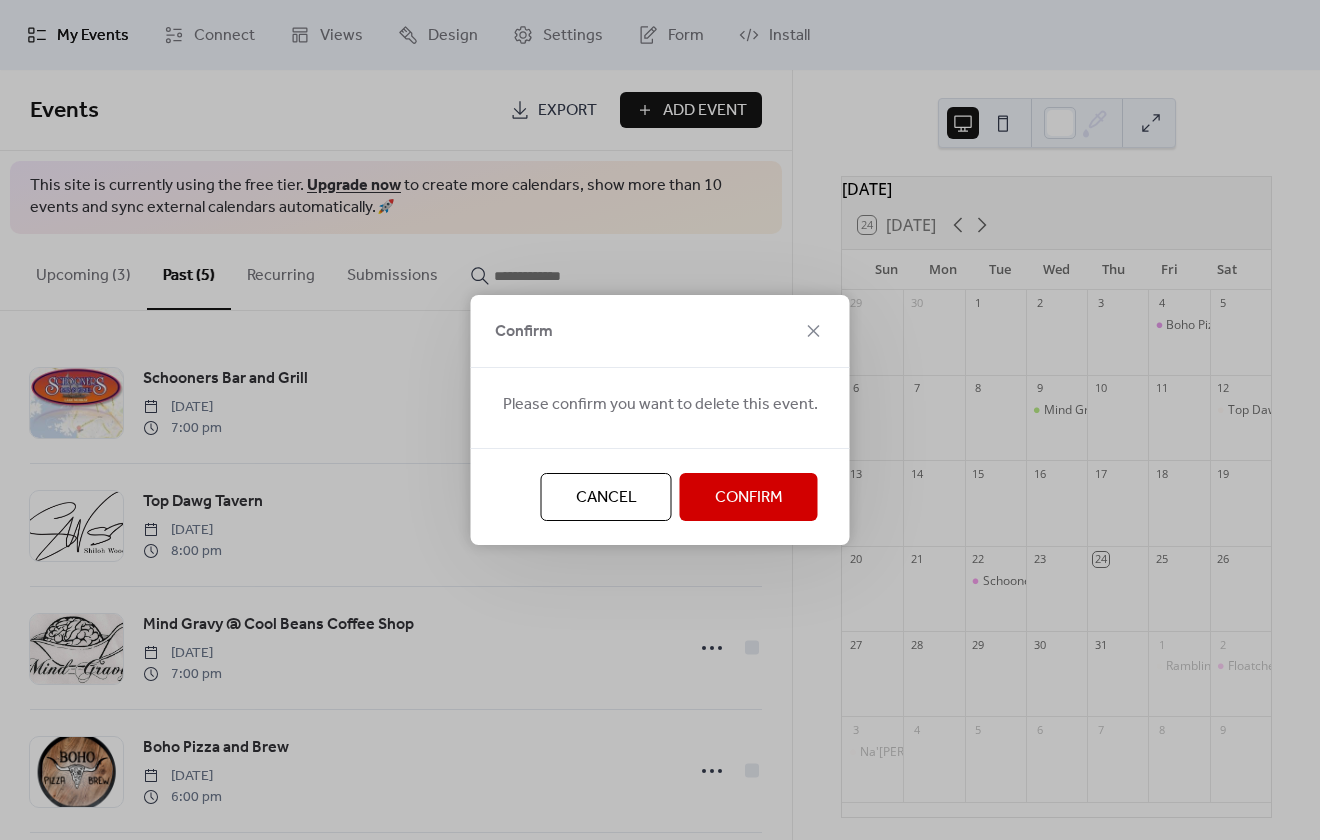 click on "Confirm" at bounding box center (749, 498) 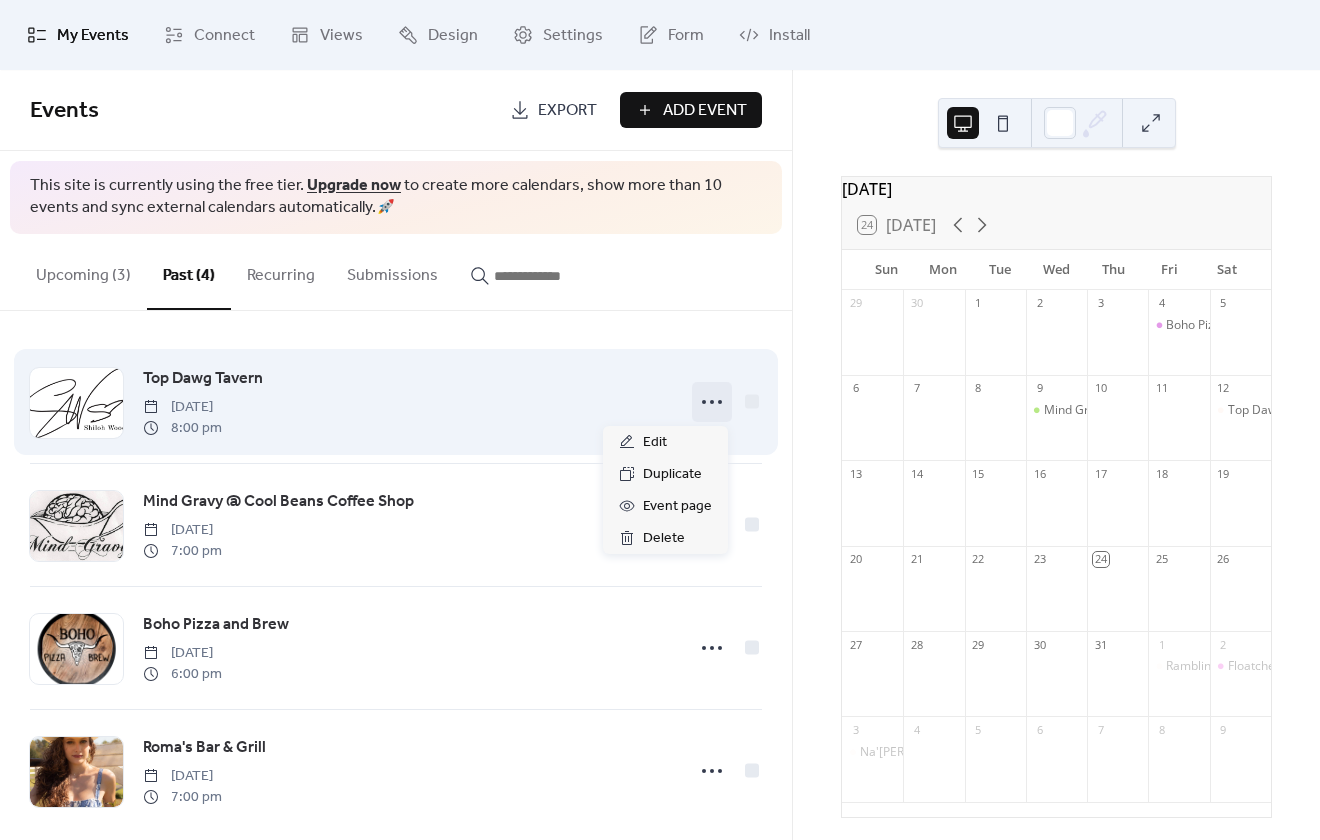click 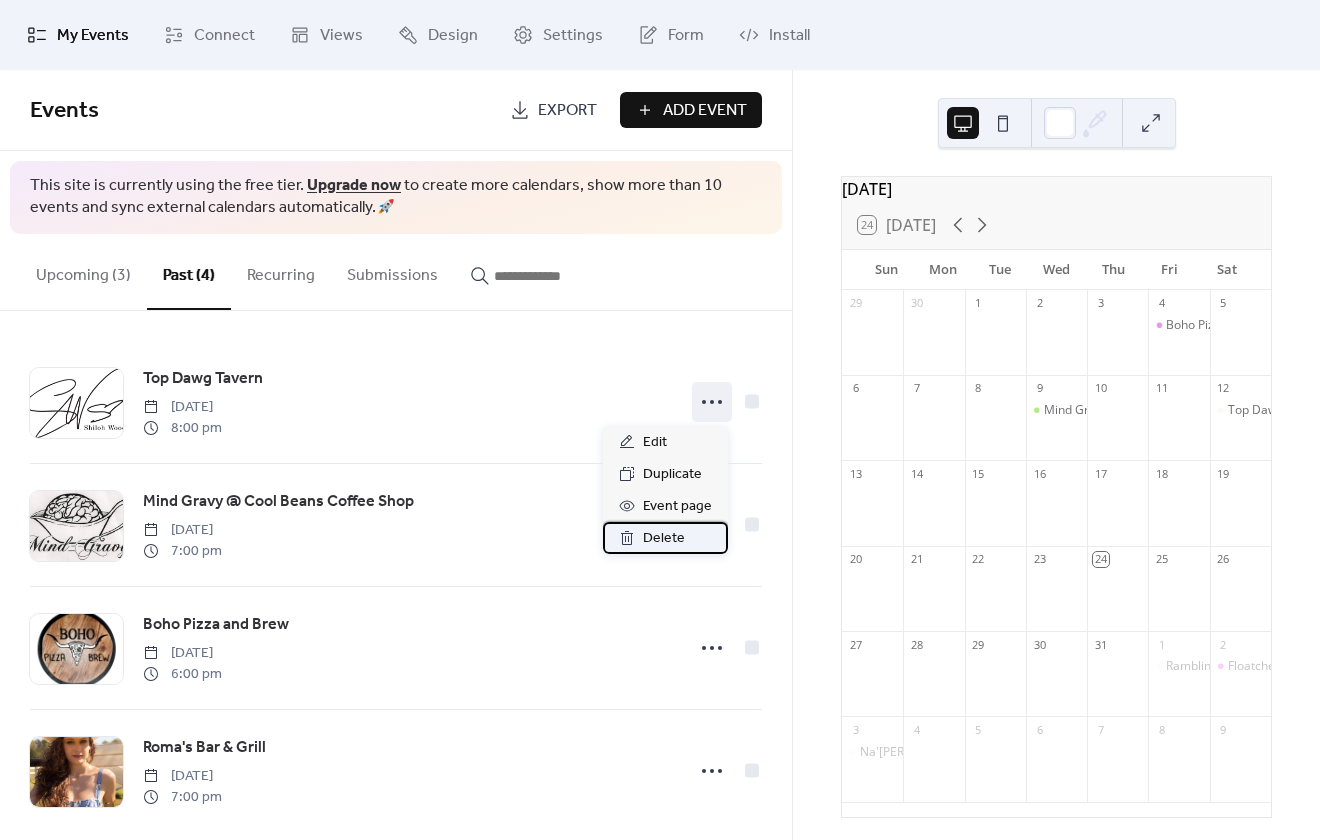 click on "Delete" at bounding box center [664, 539] 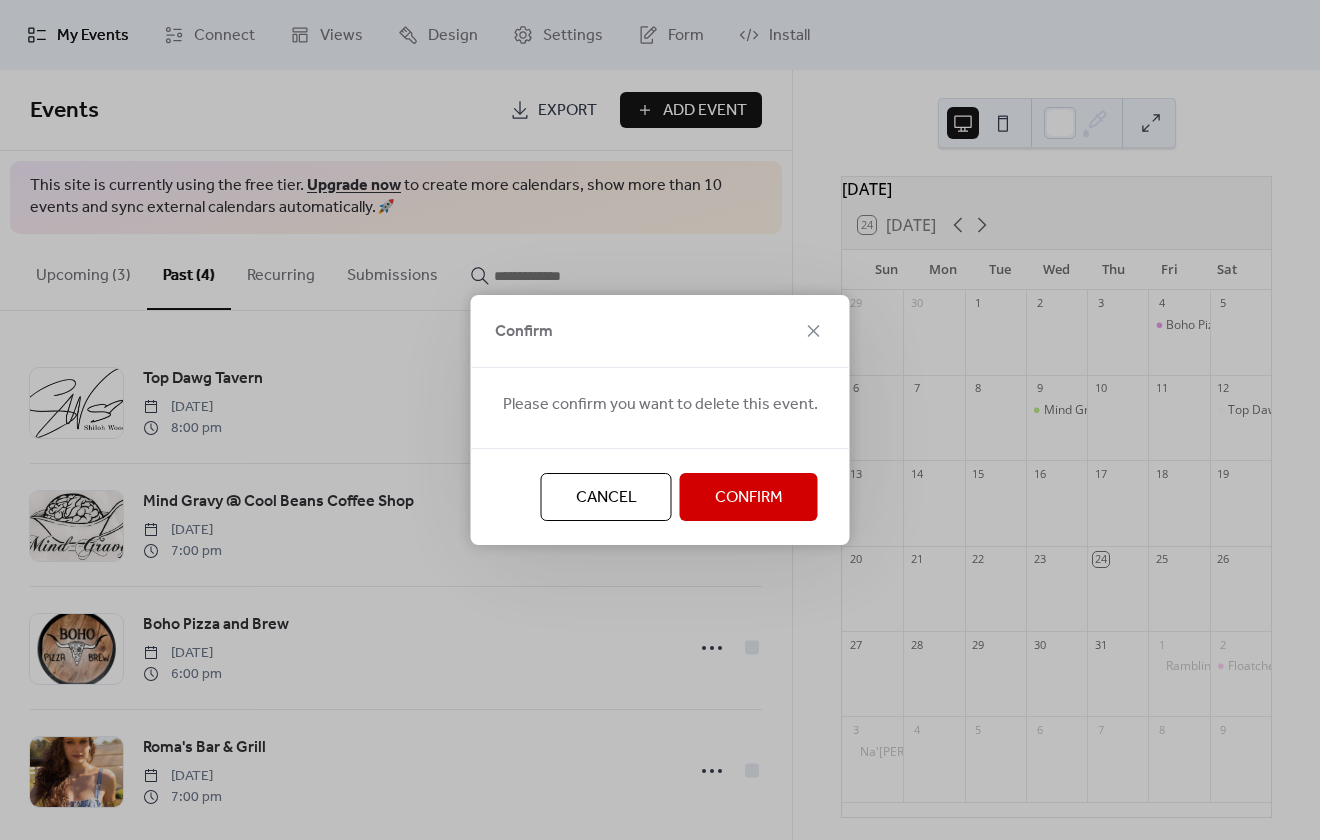 click on "Confirm" at bounding box center (749, 498) 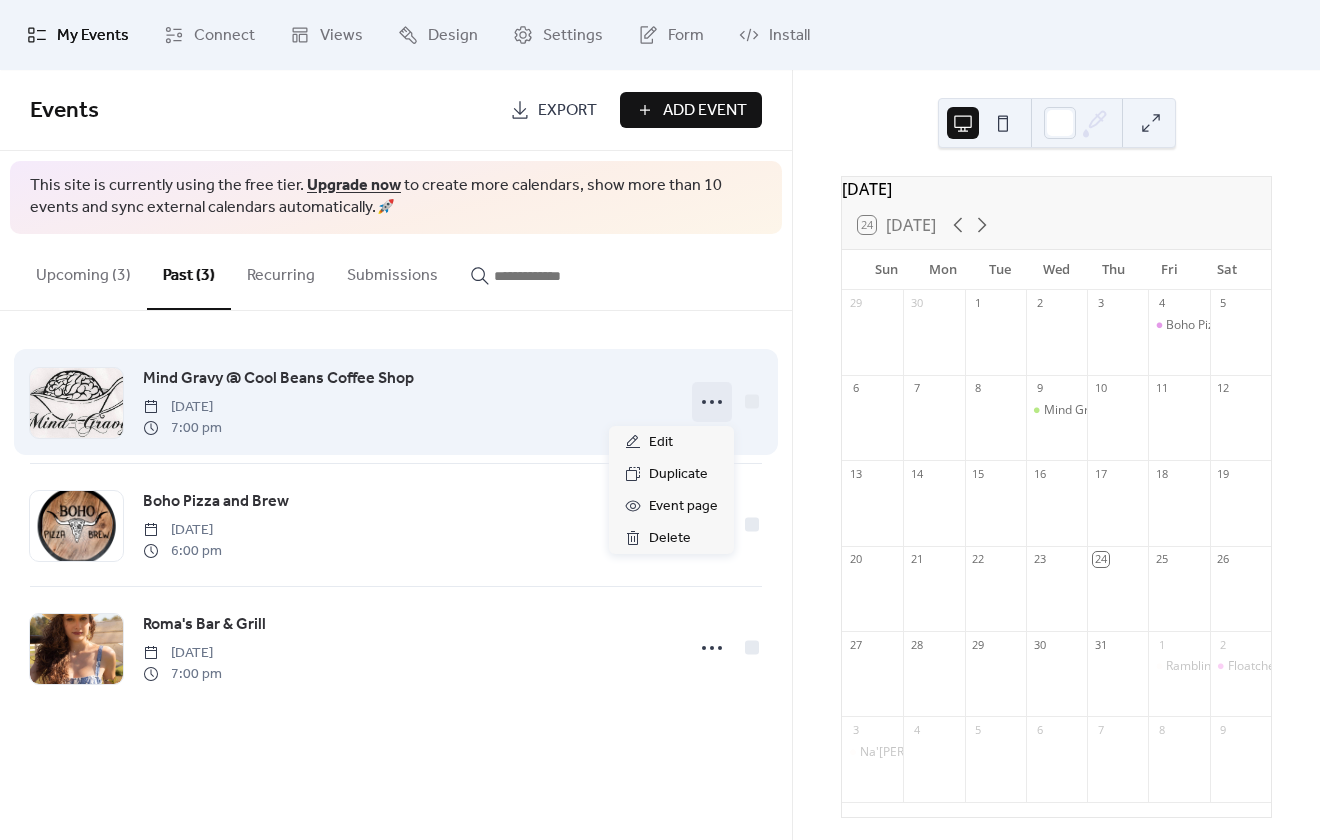 click 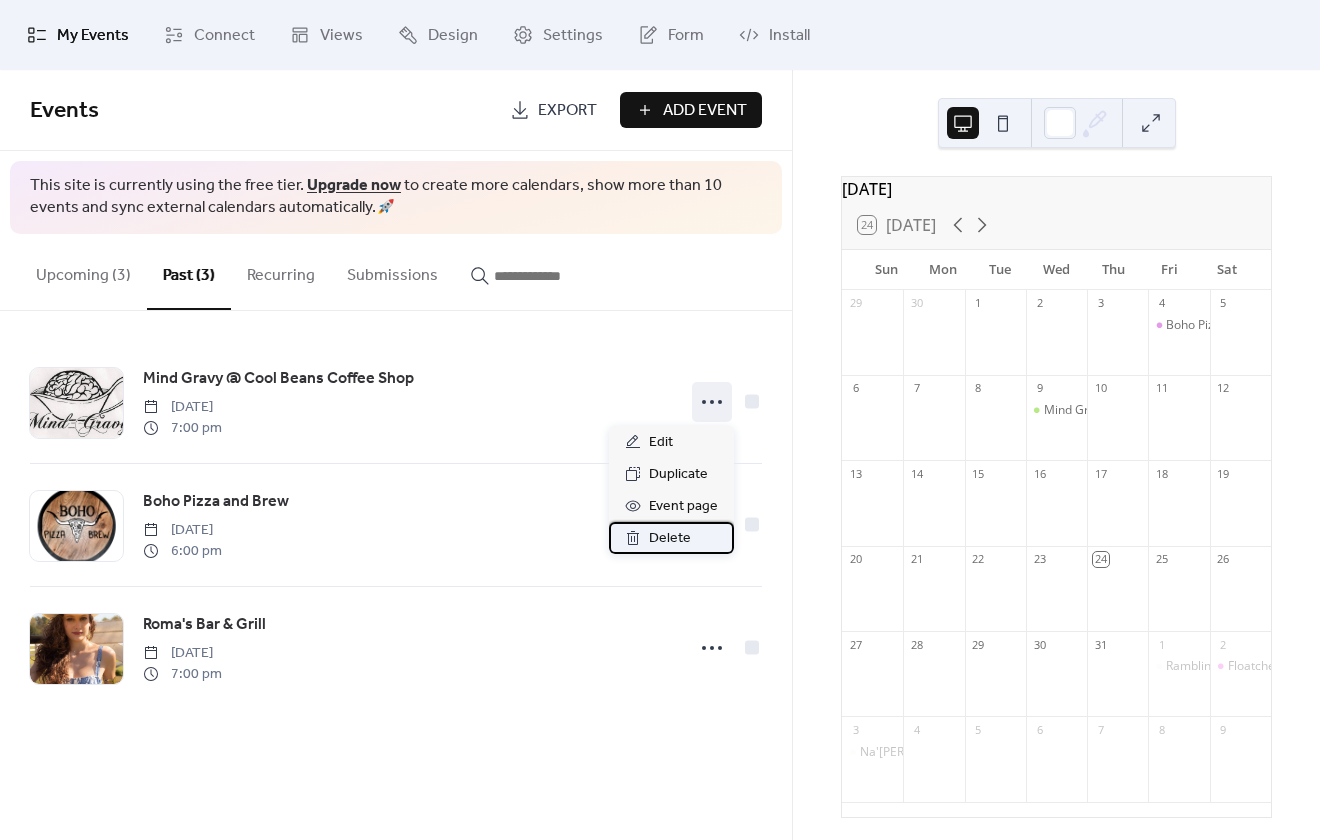 click on "Delete" at bounding box center (670, 539) 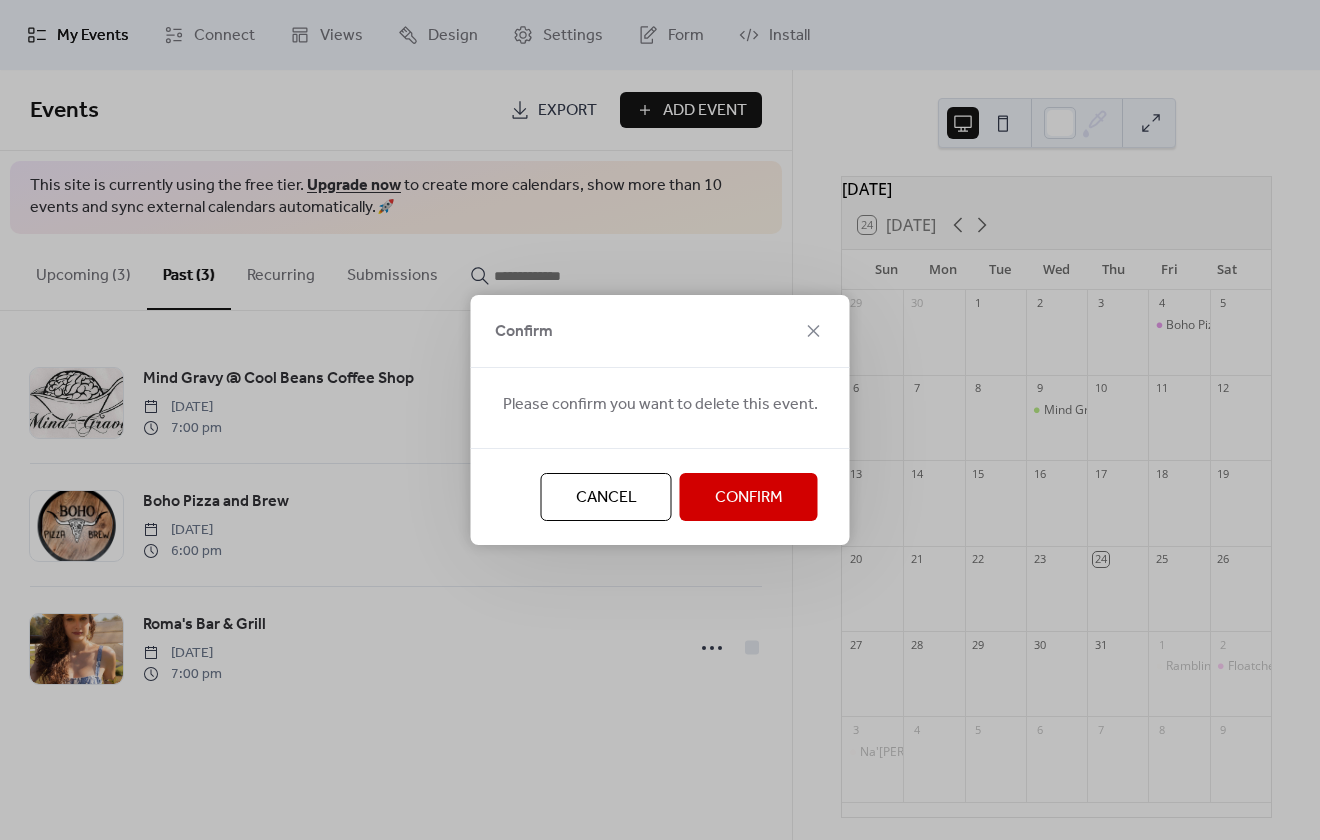 click on "Confirm" at bounding box center [749, 498] 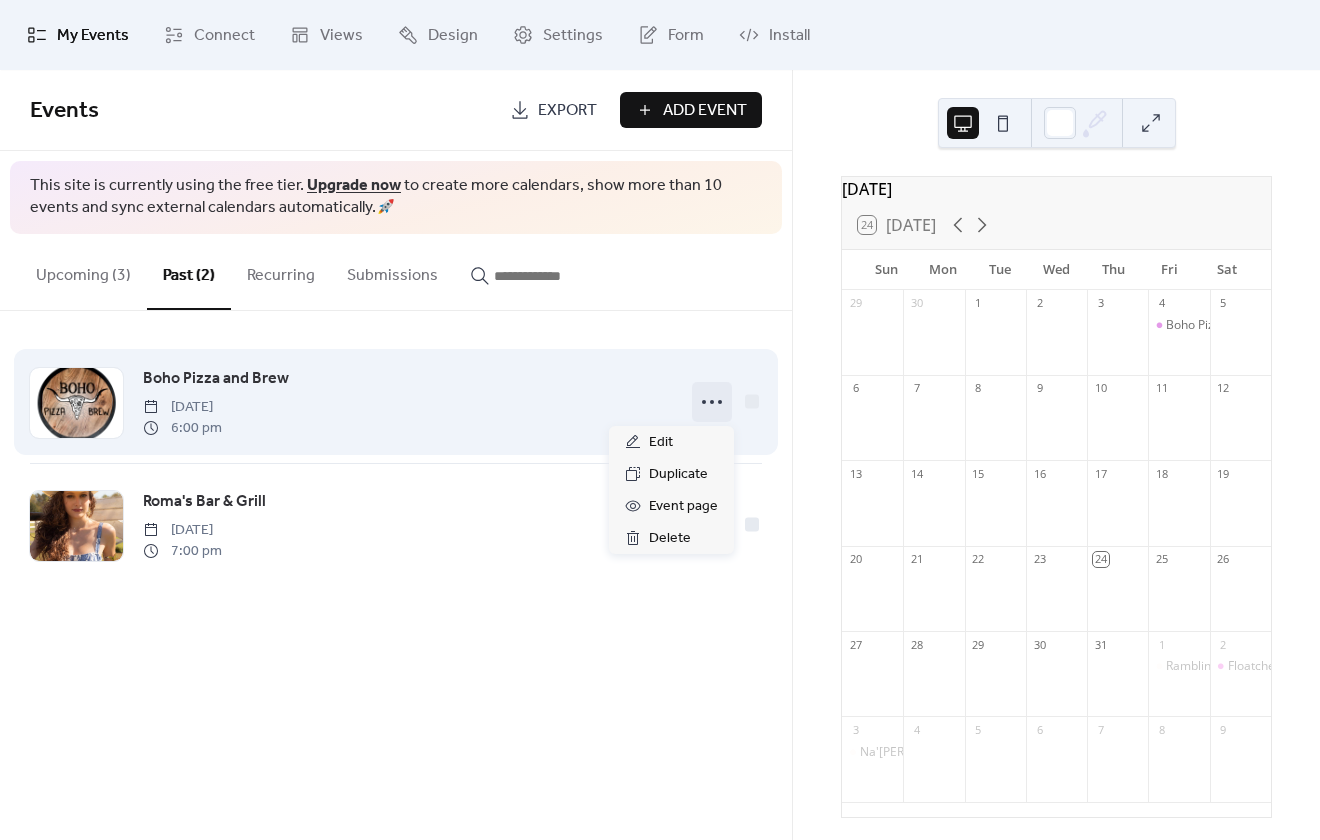 click 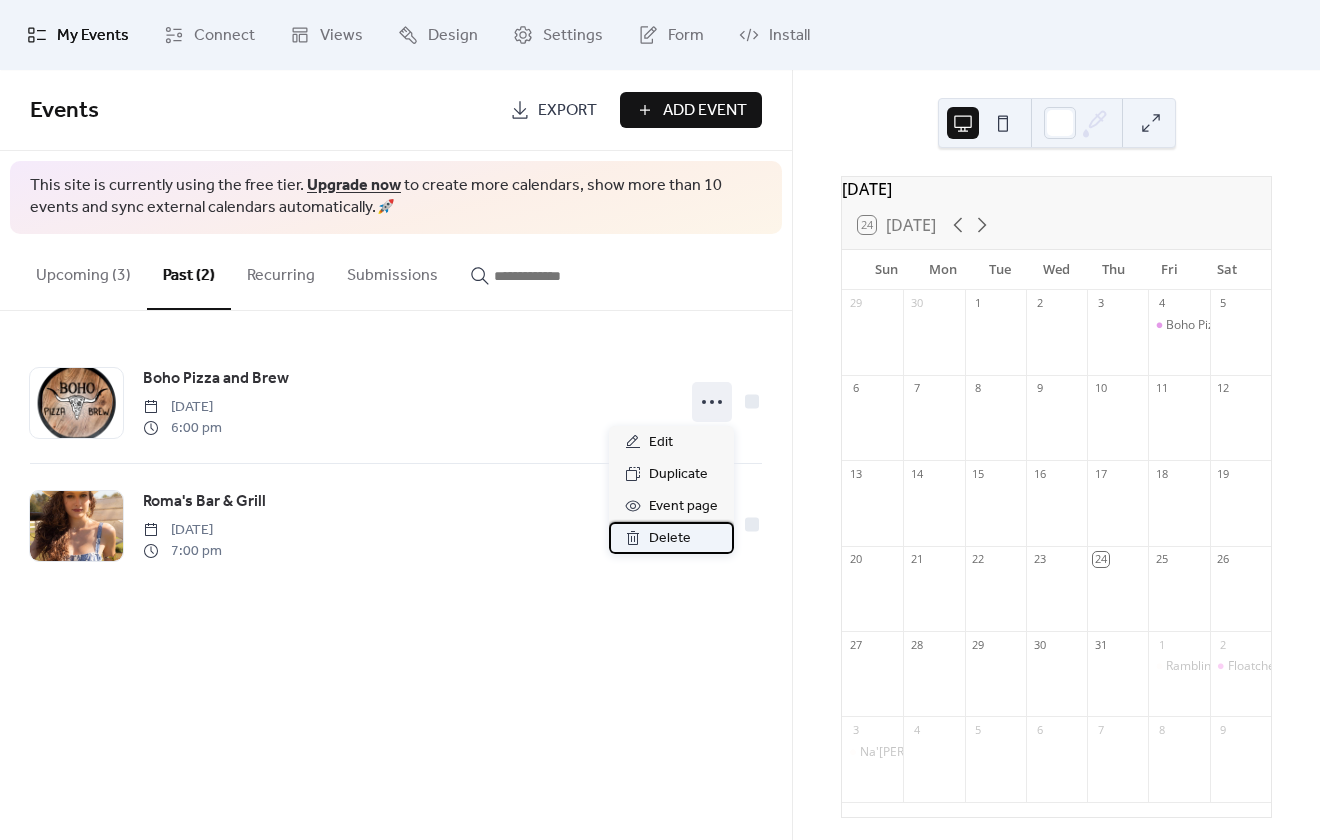 click on "Delete" at bounding box center [670, 539] 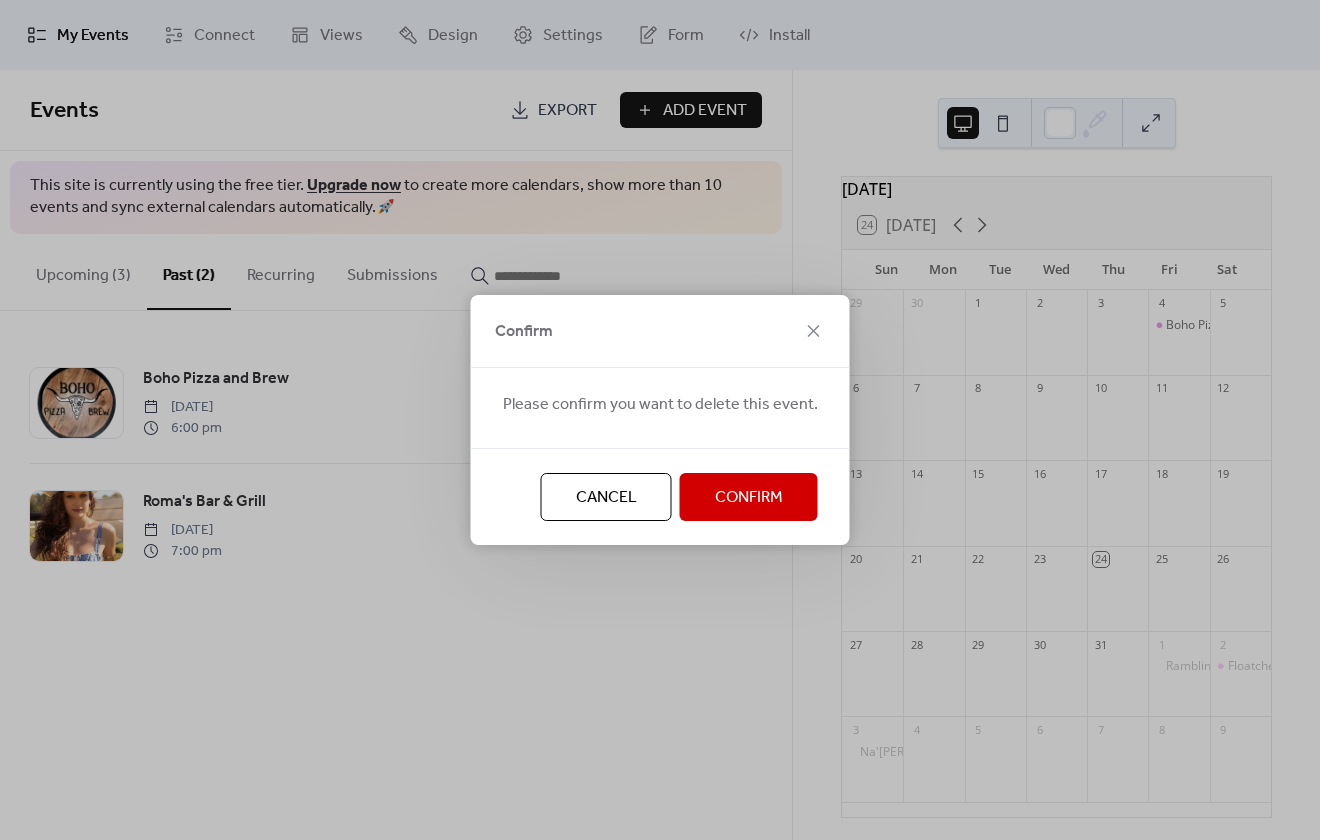 click on "Confirm" at bounding box center (749, 498) 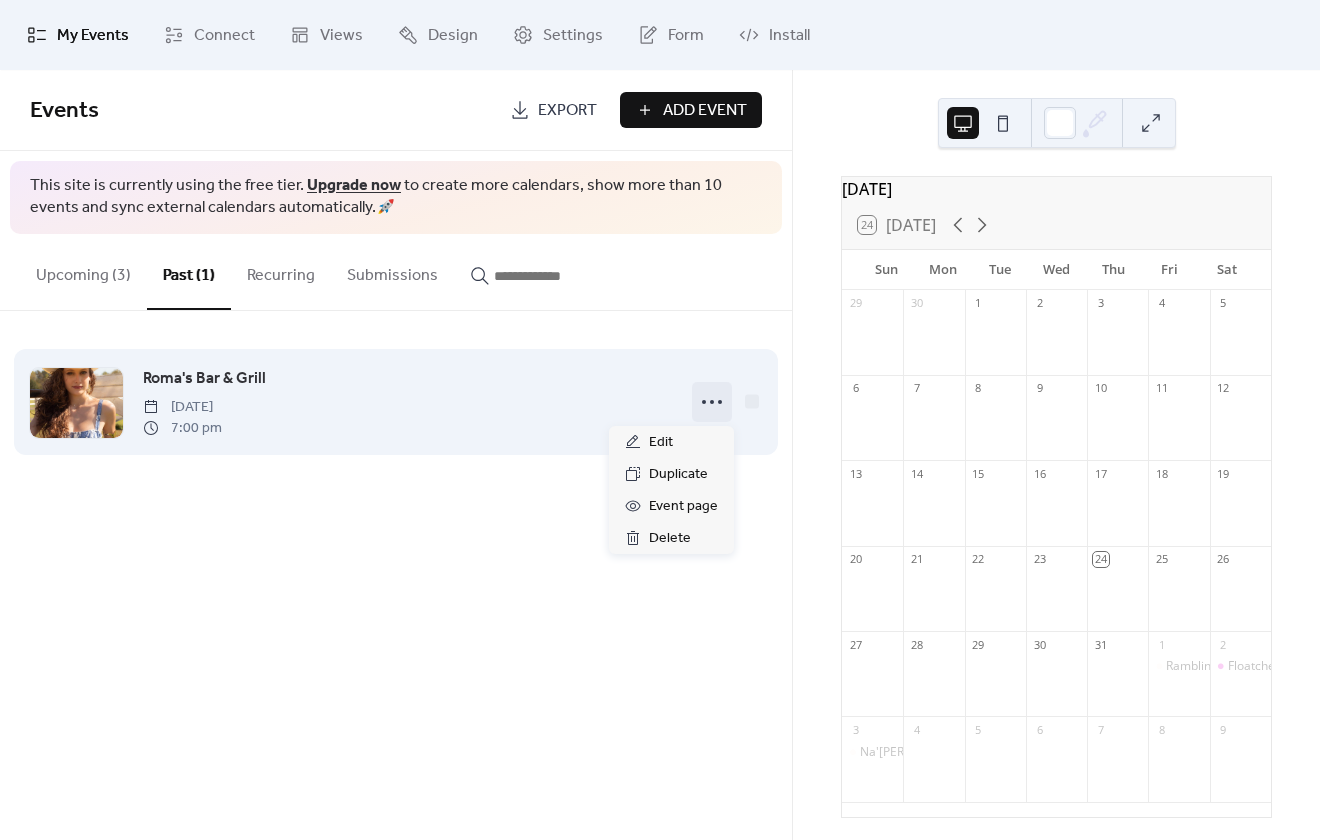 click 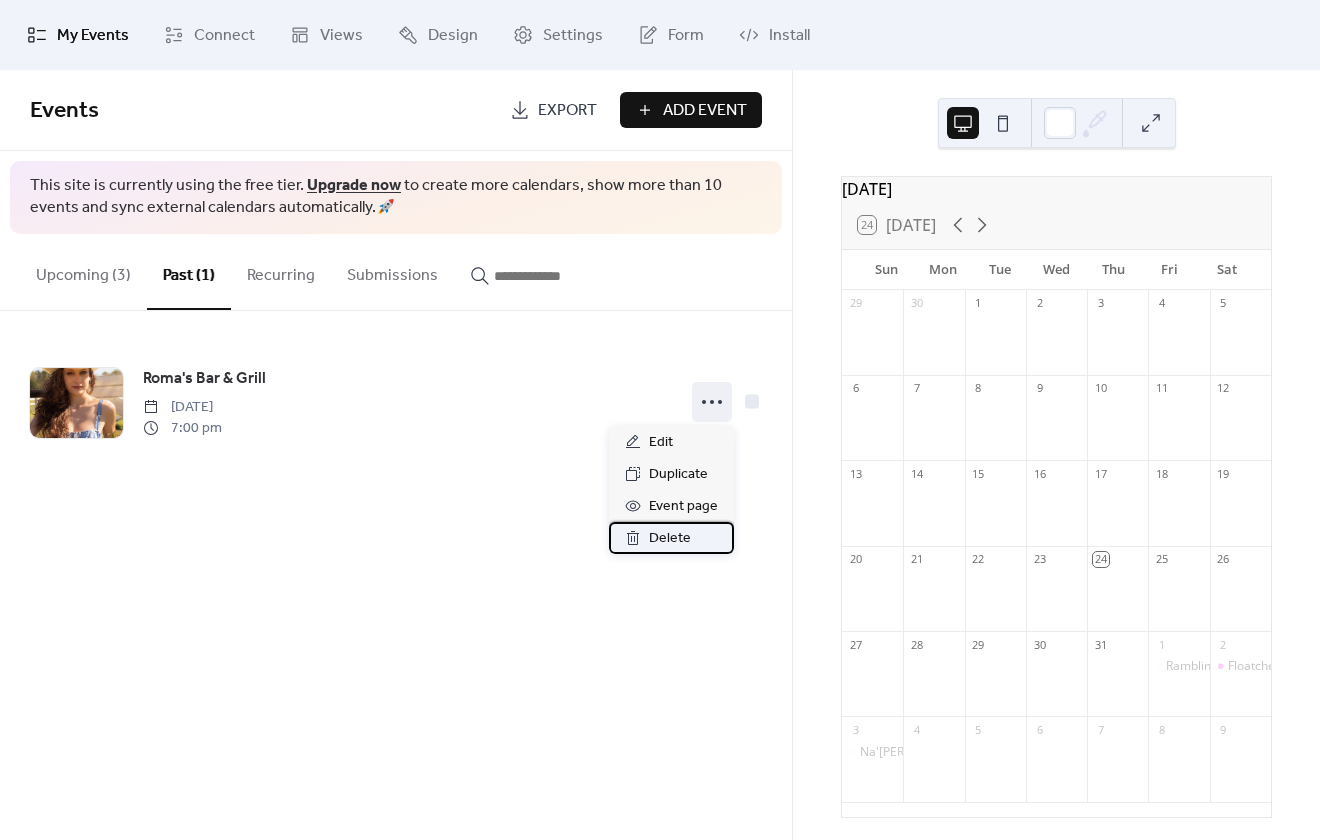 click on "Delete" at bounding box center [670, 539] 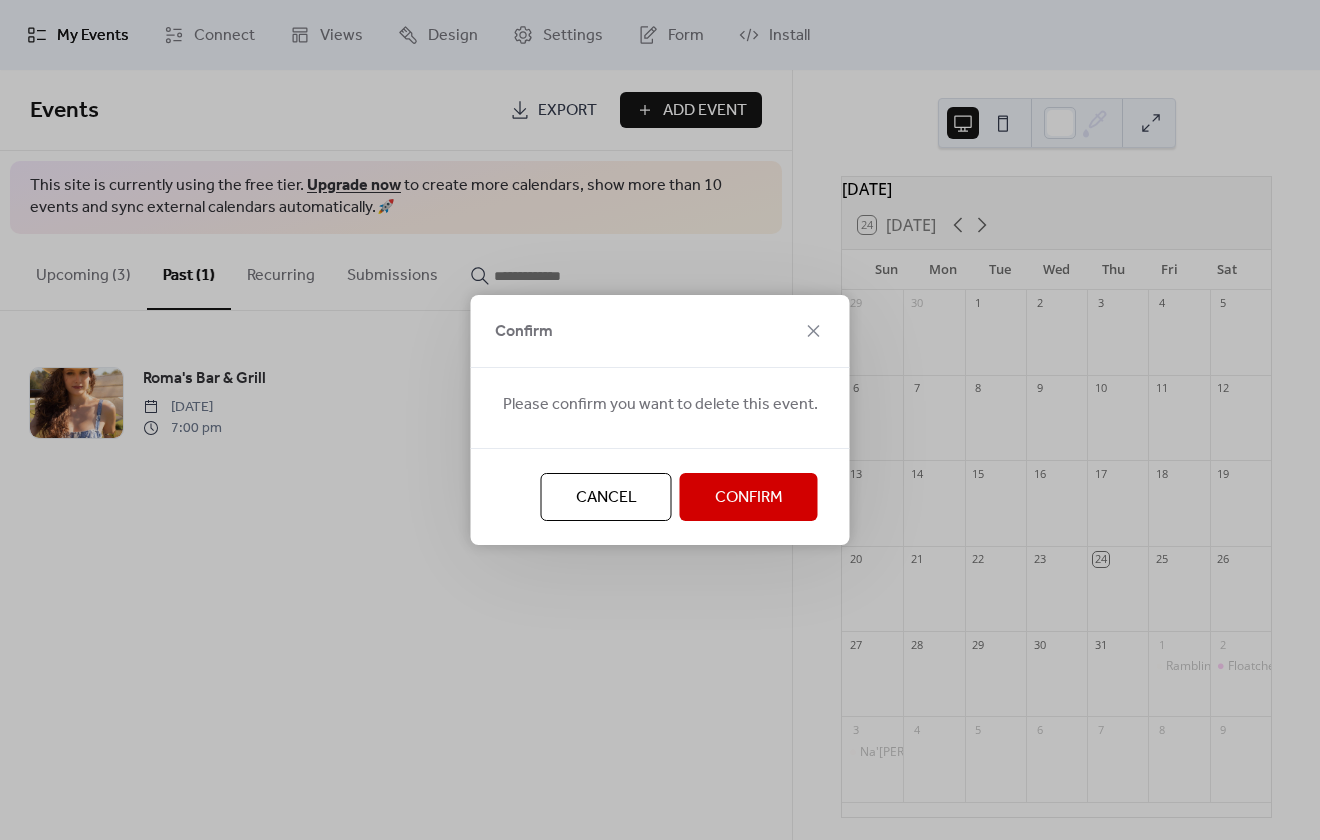 click on "Confirm" at bounding box center [749, 498] 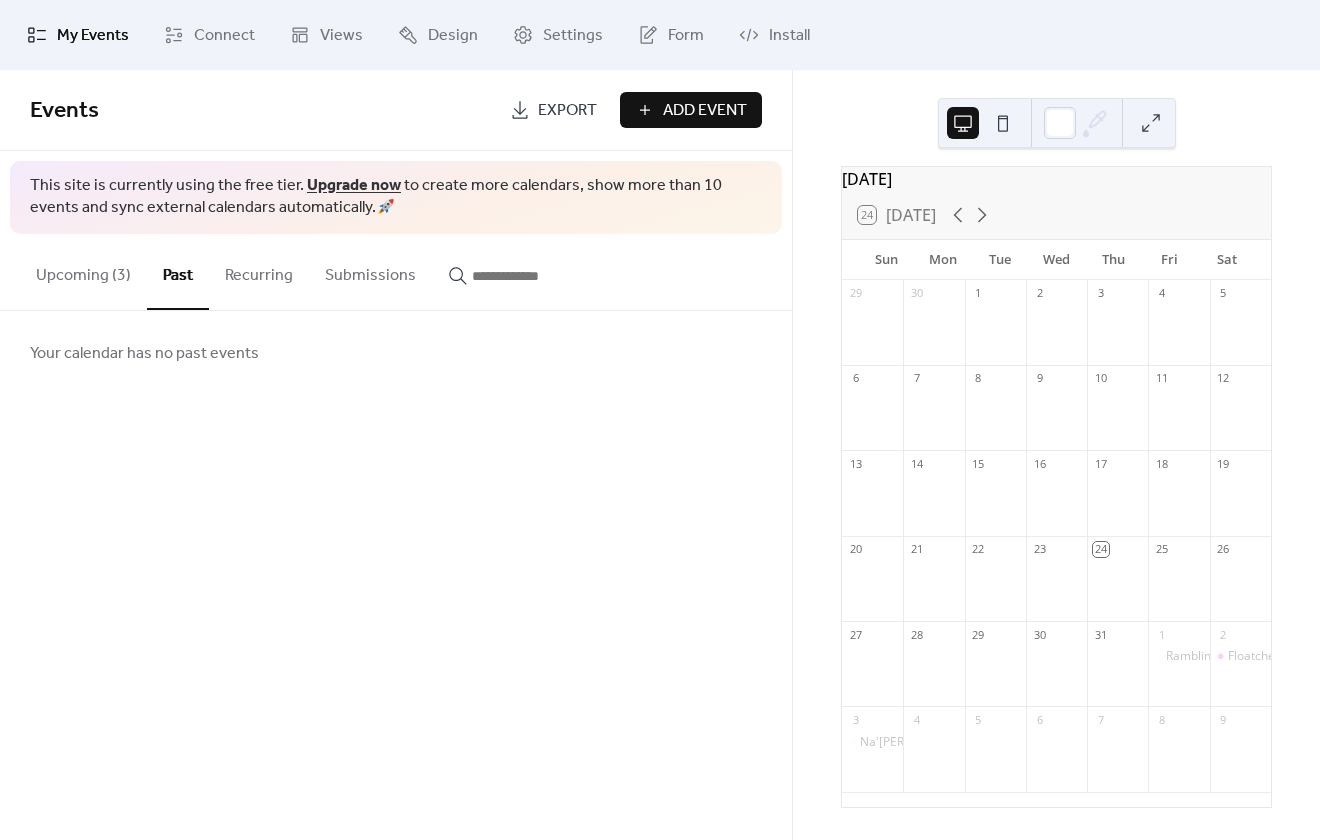 scroll, scrollTop: 22, scrollLeft: 0, axis: vertical 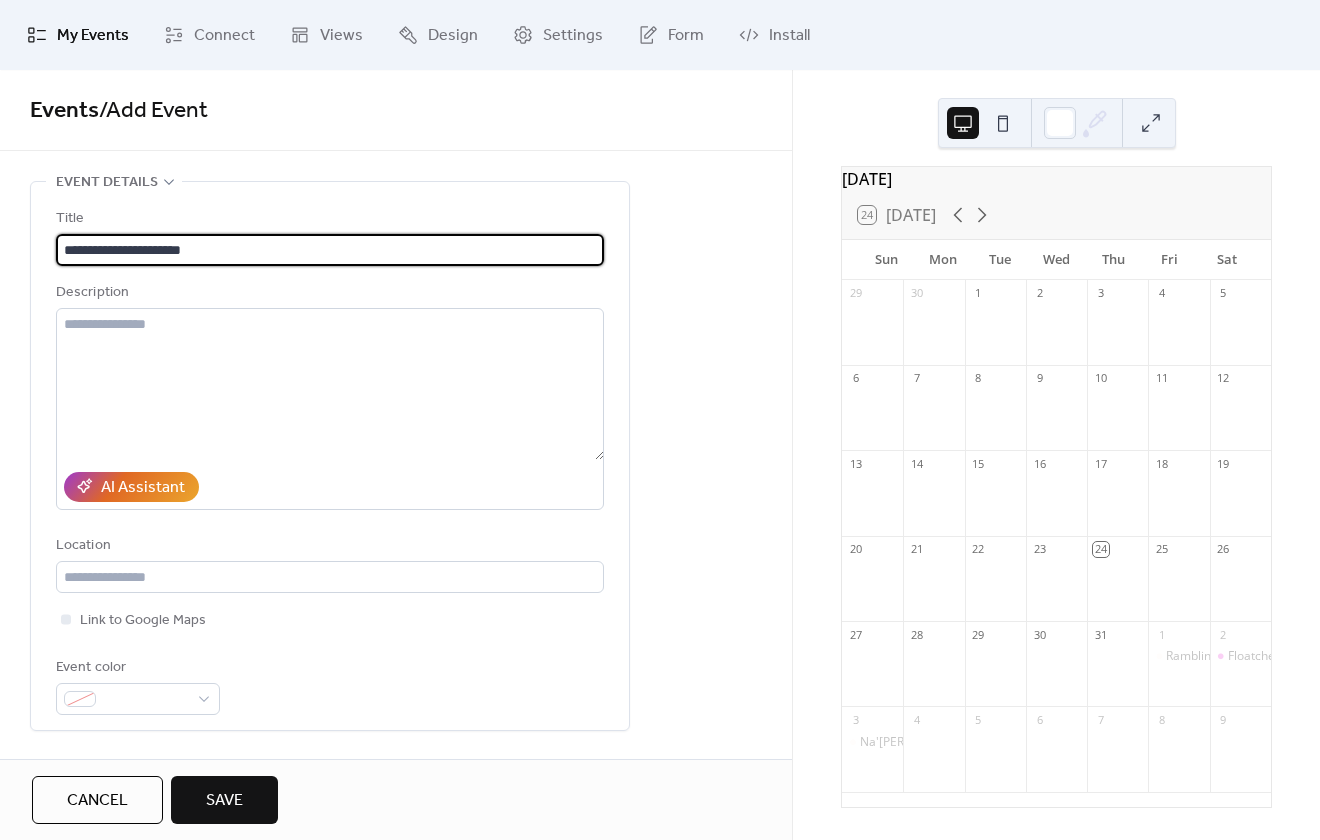 click on "**********" at bounding box center [330, 250] 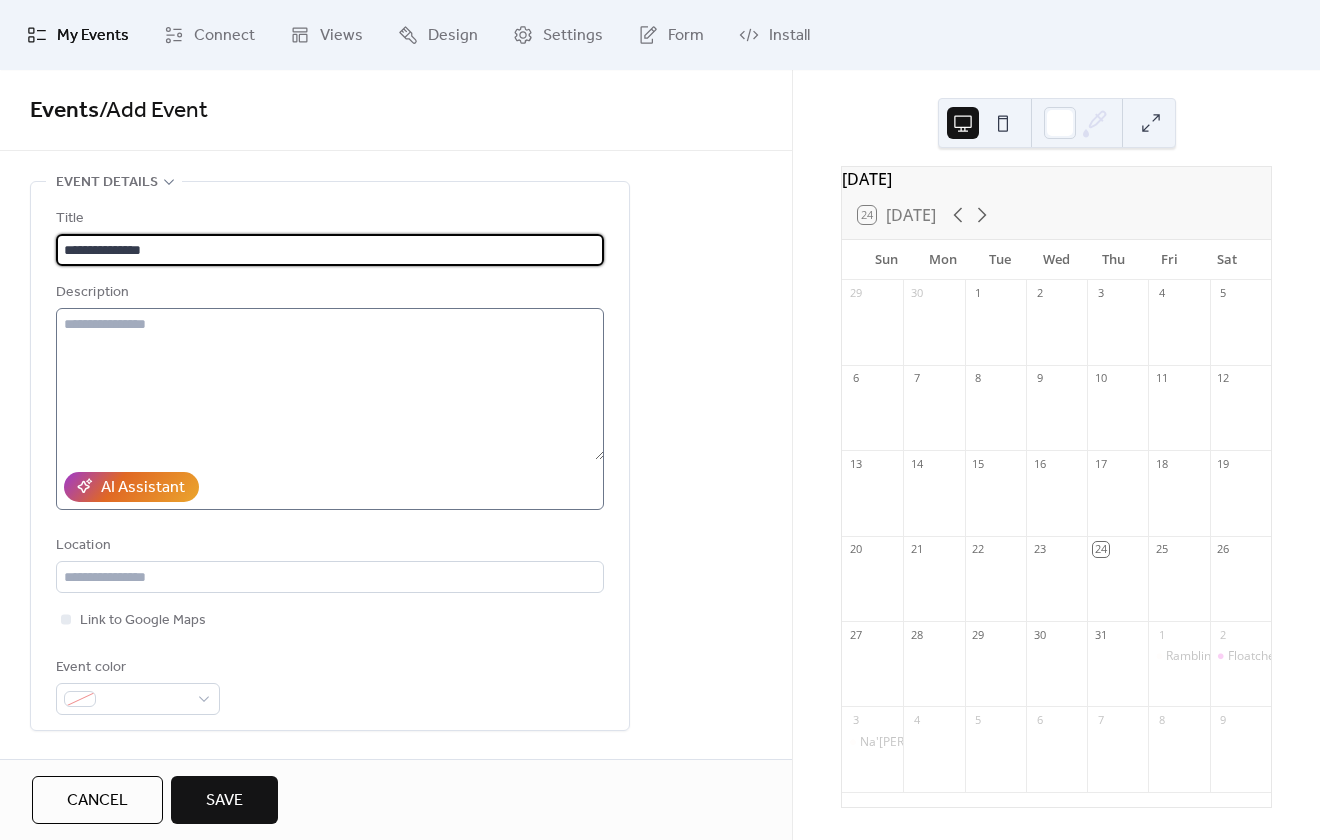 type on "**********" 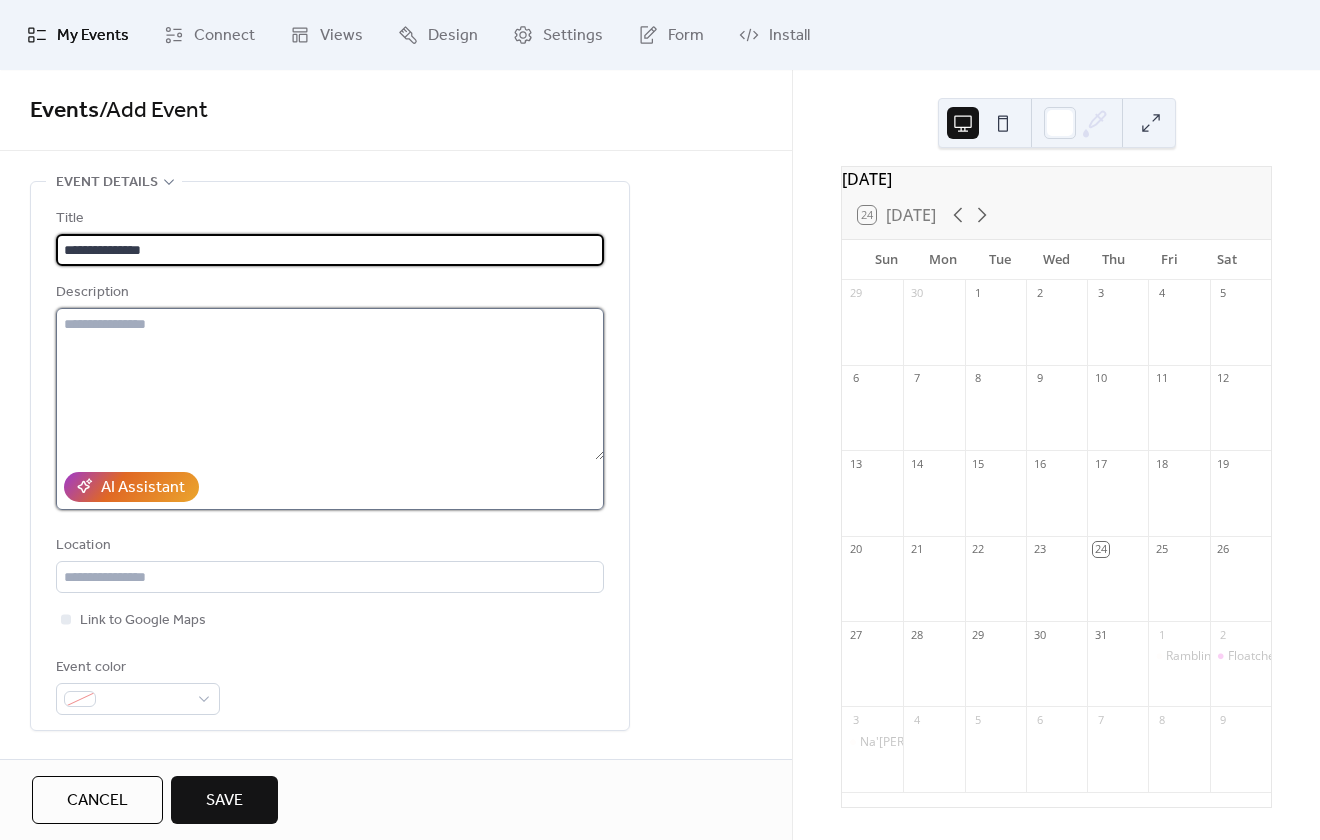 click at bounding box center [330, 384] 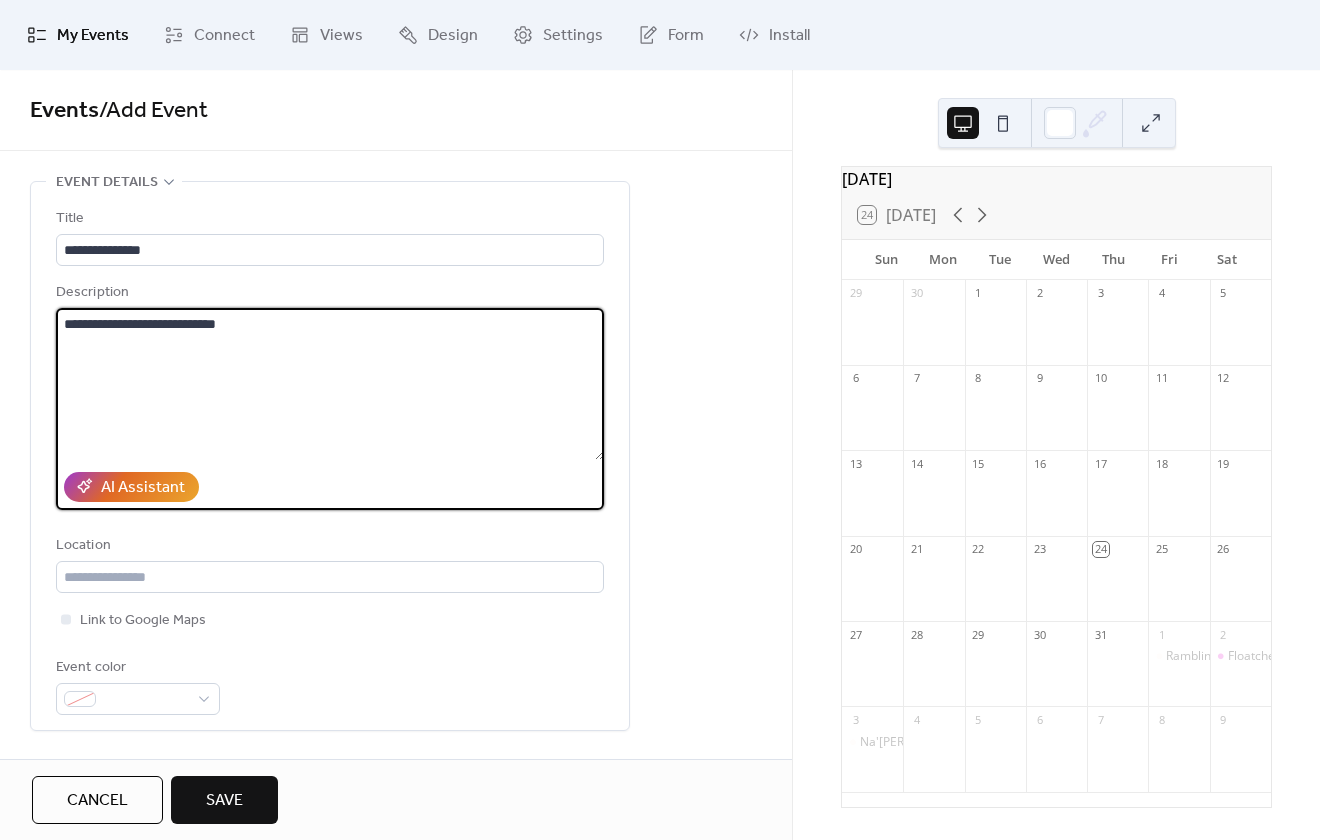 click on "**********" at bounding box center [330, 384] 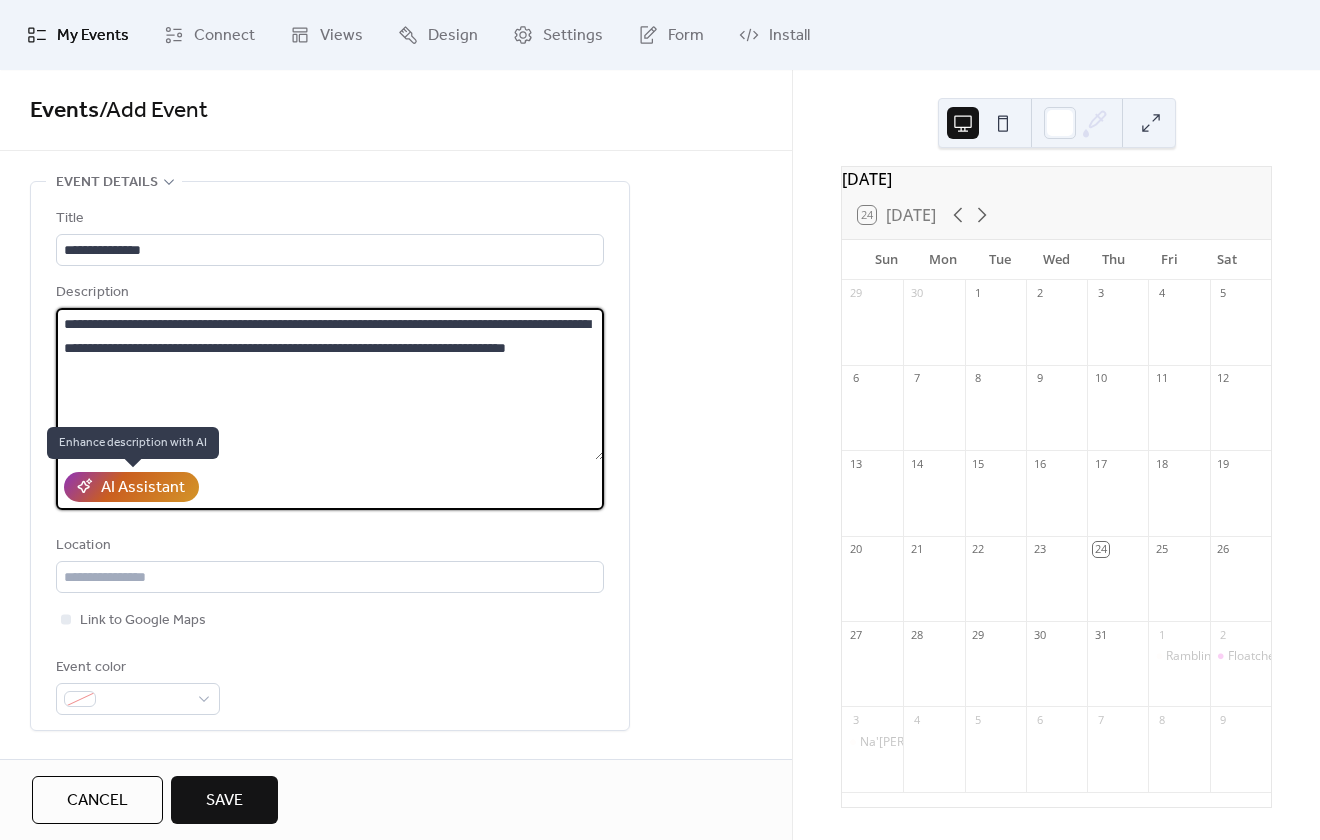 type on "**********" 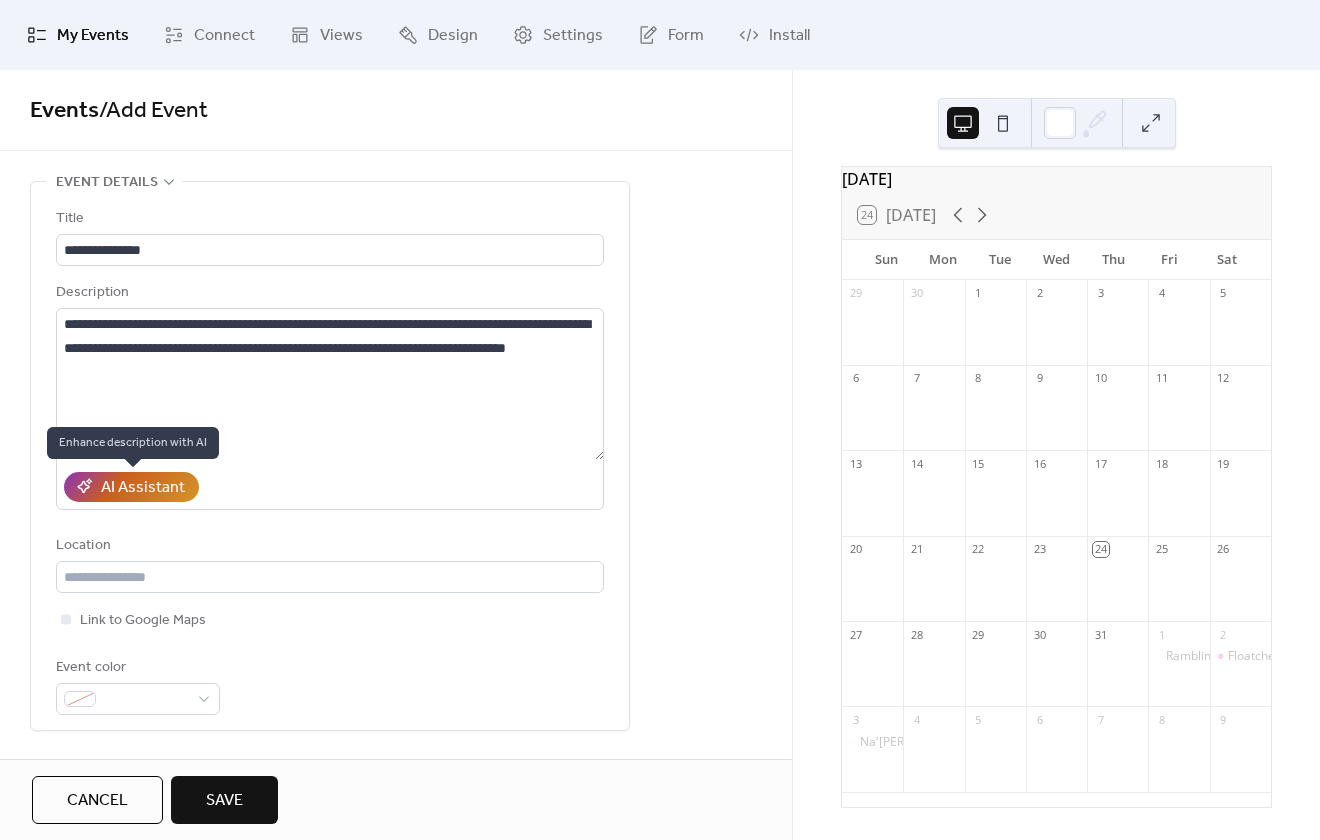 click on "AI Assistant" at bounding box center [131, 488] 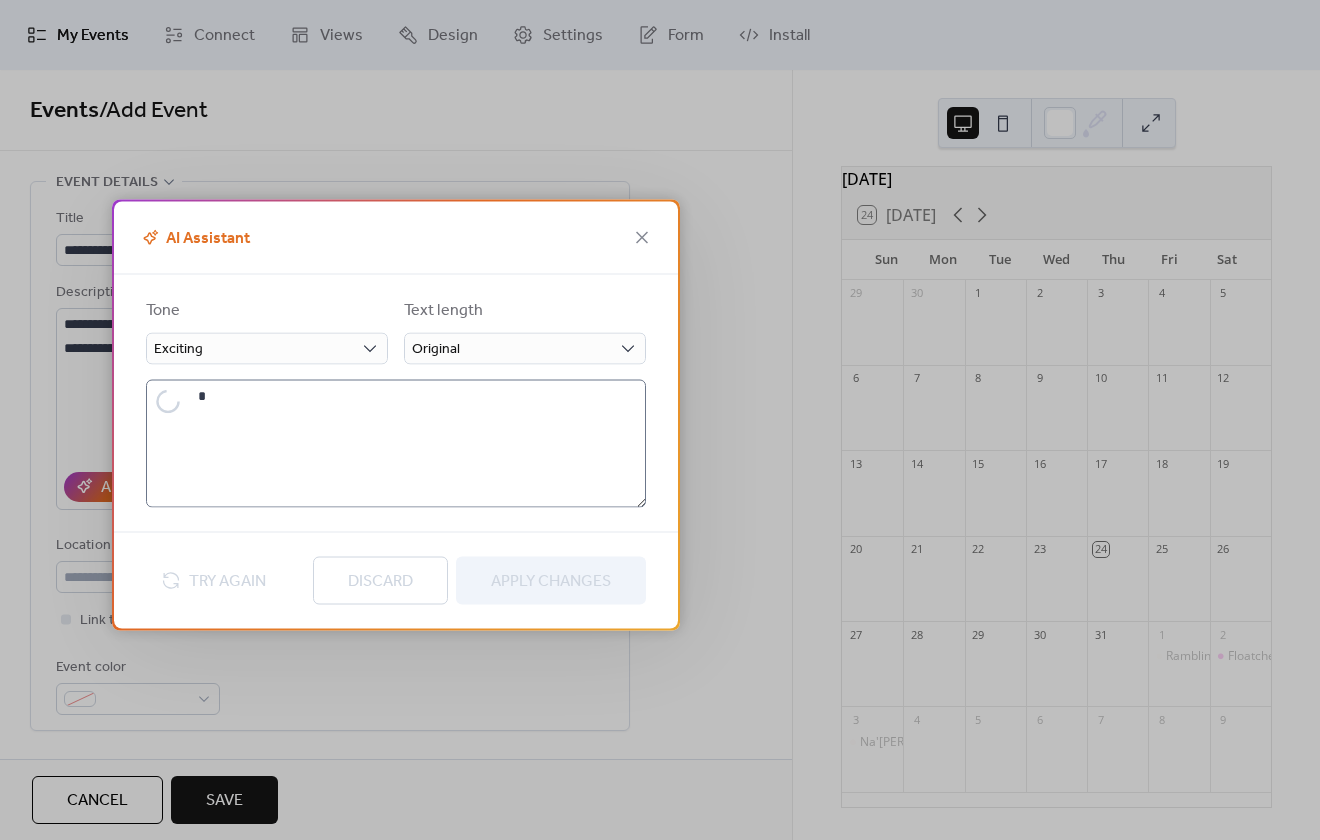 type on "**********" 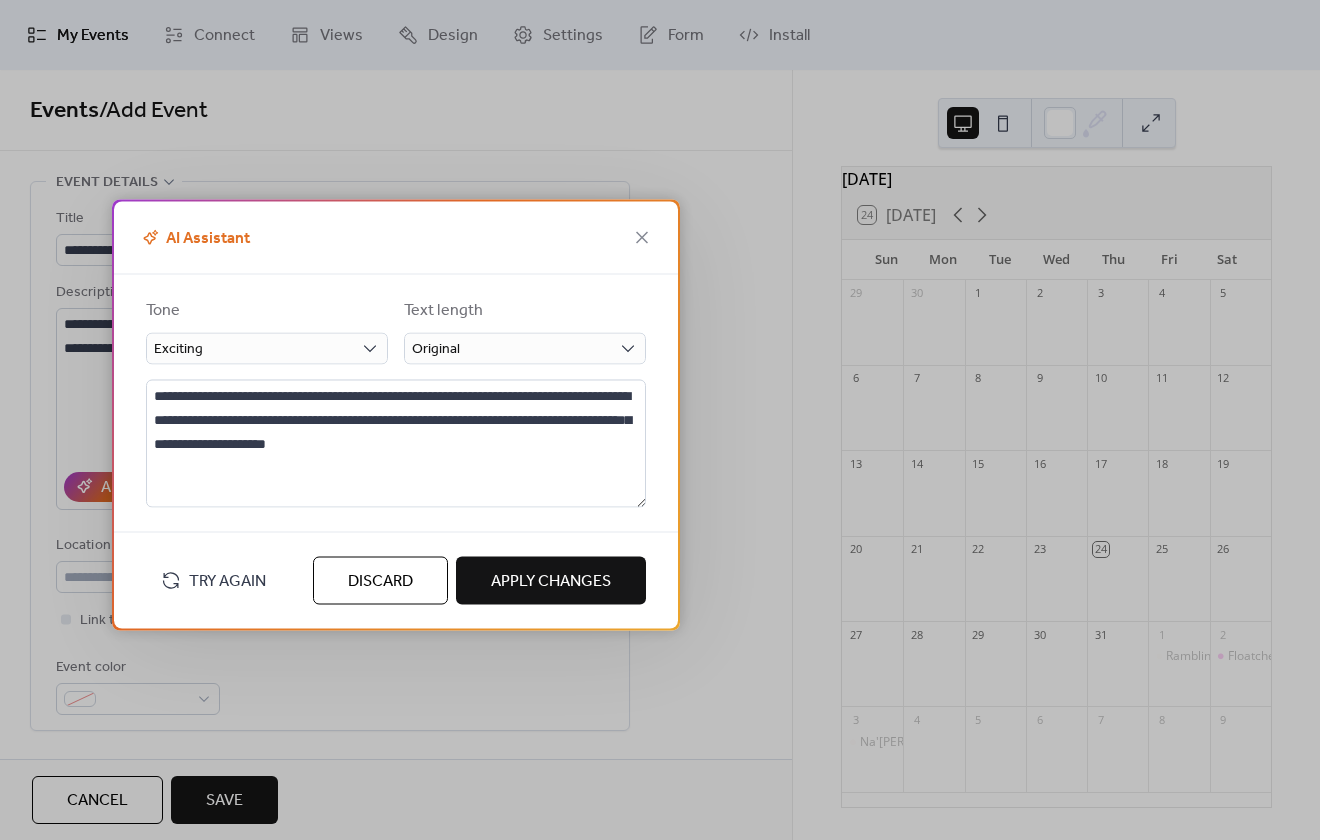 click on "Apply Changes" at bounding box center [551, 581] 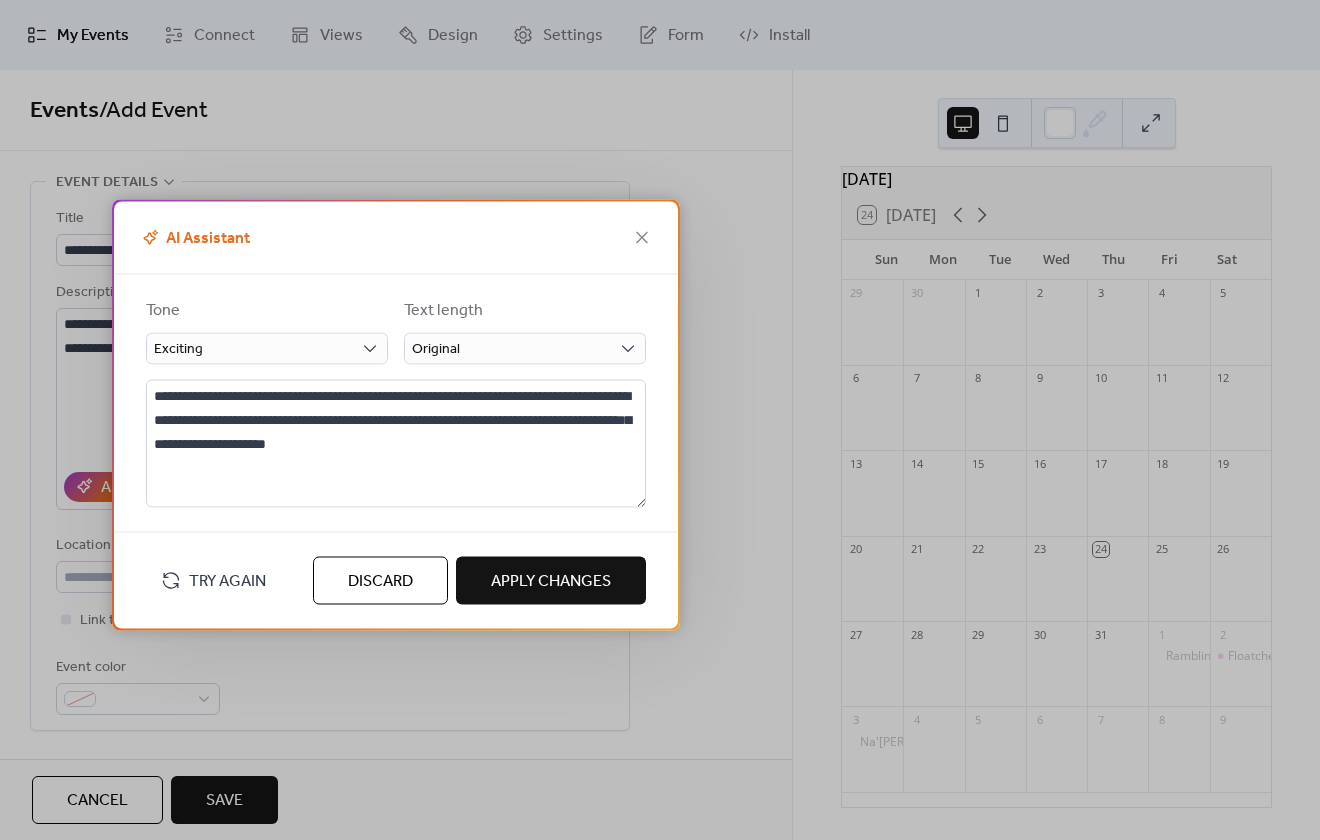 type on "**********" 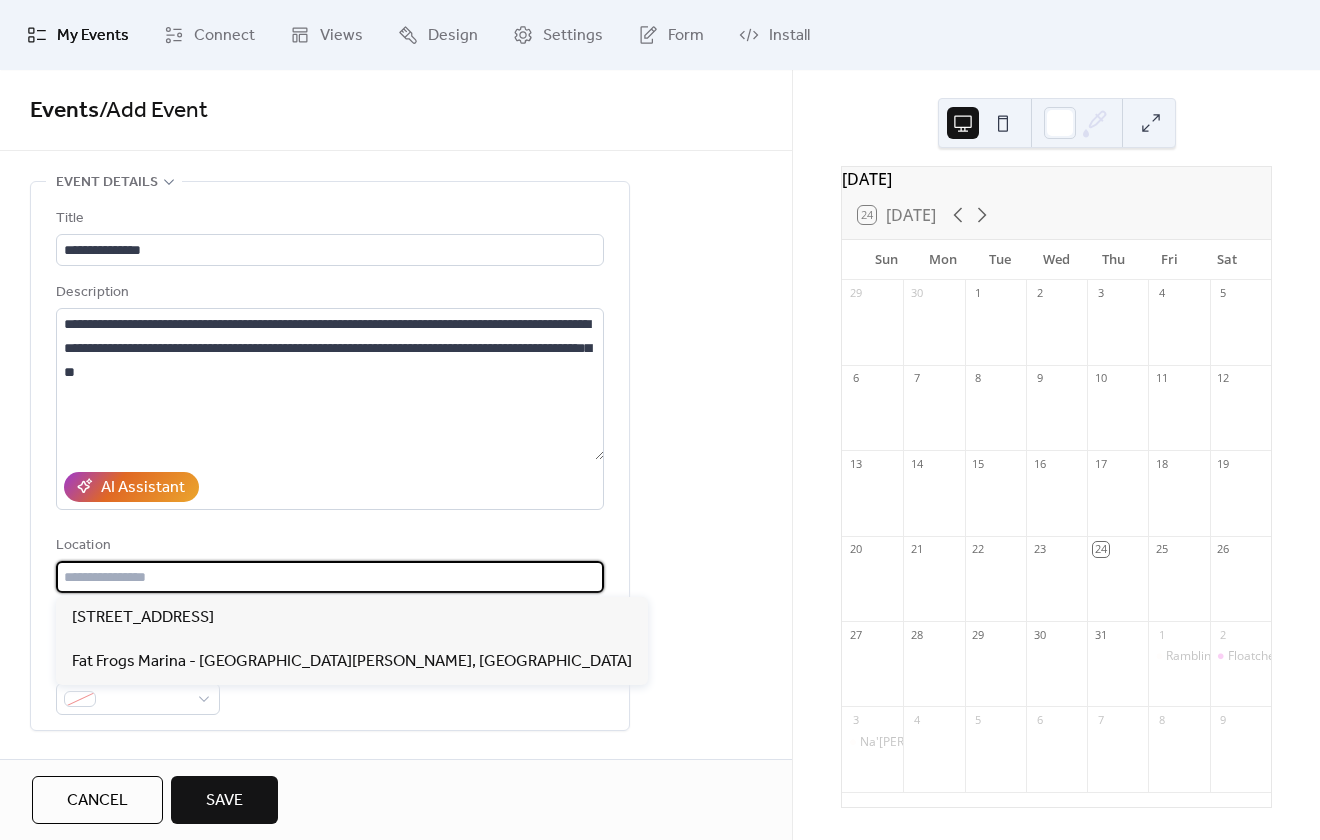 click at bounding box center [330, 577] 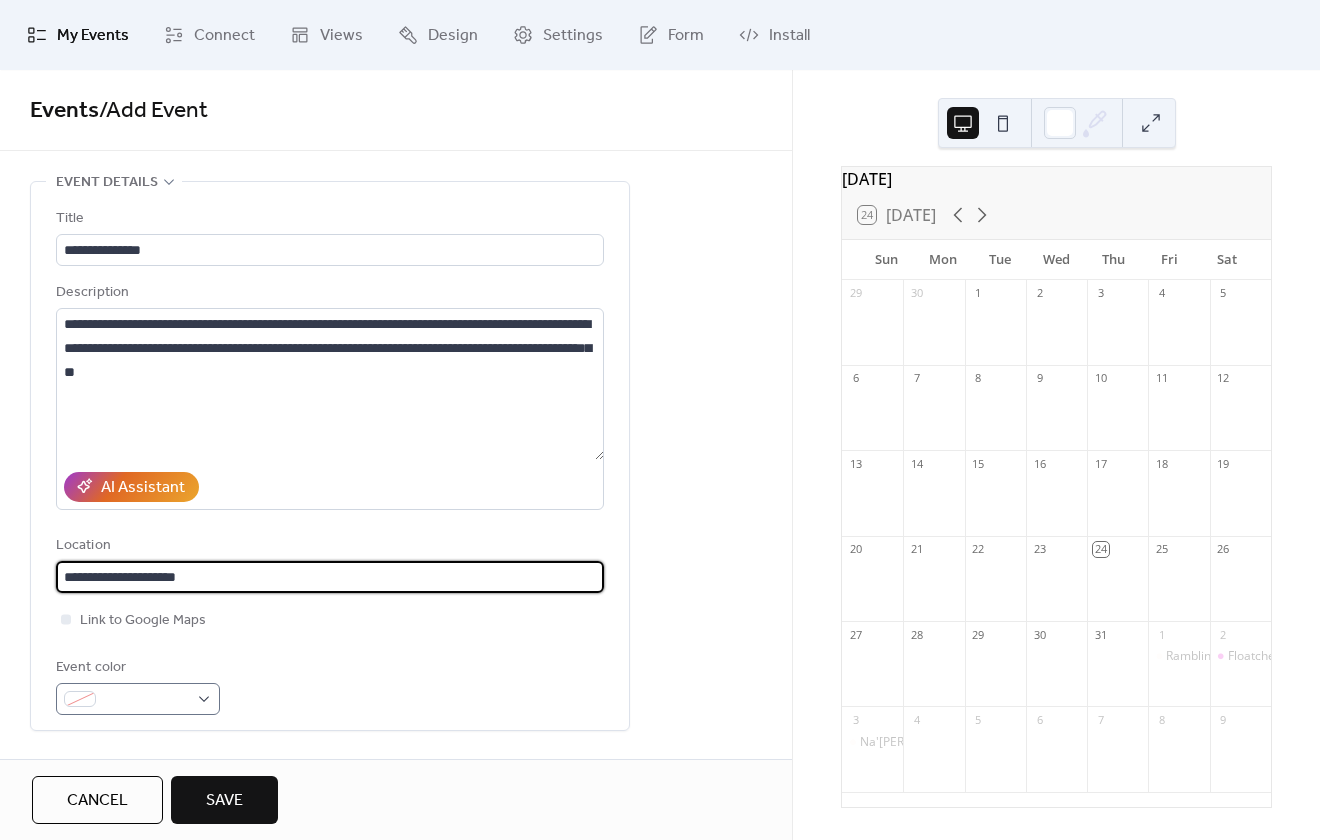 type on "**********" 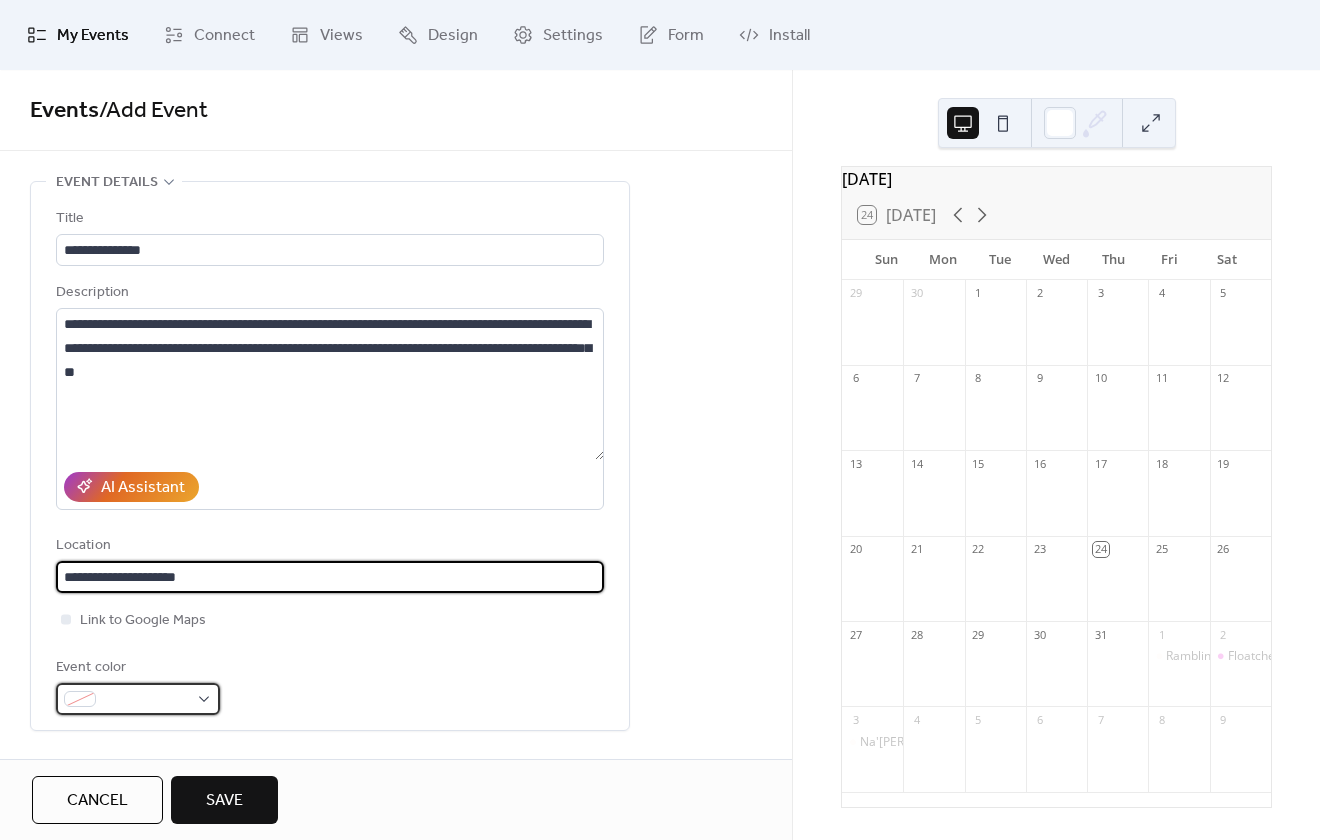 click at bounding box center [138, 699] 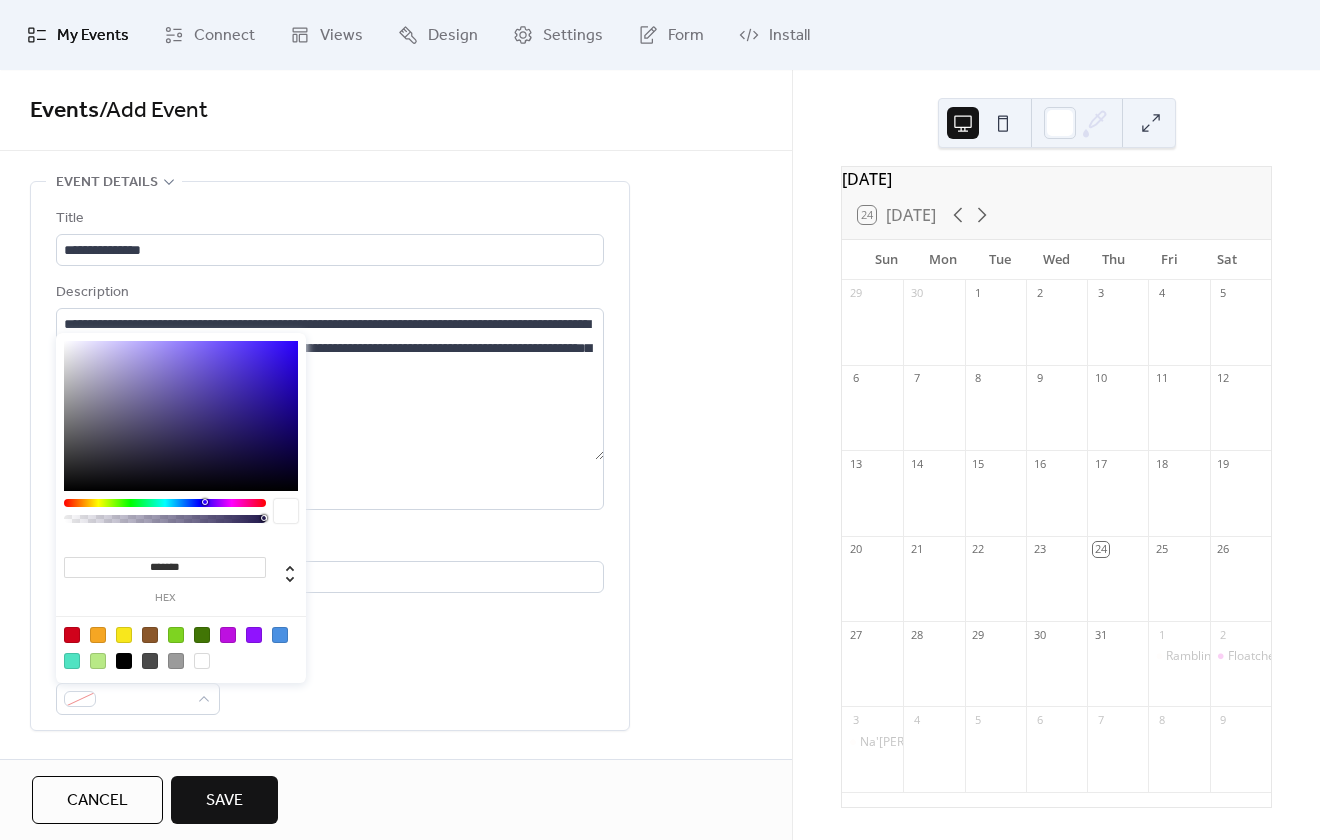 click at bounding box center [165, 503] 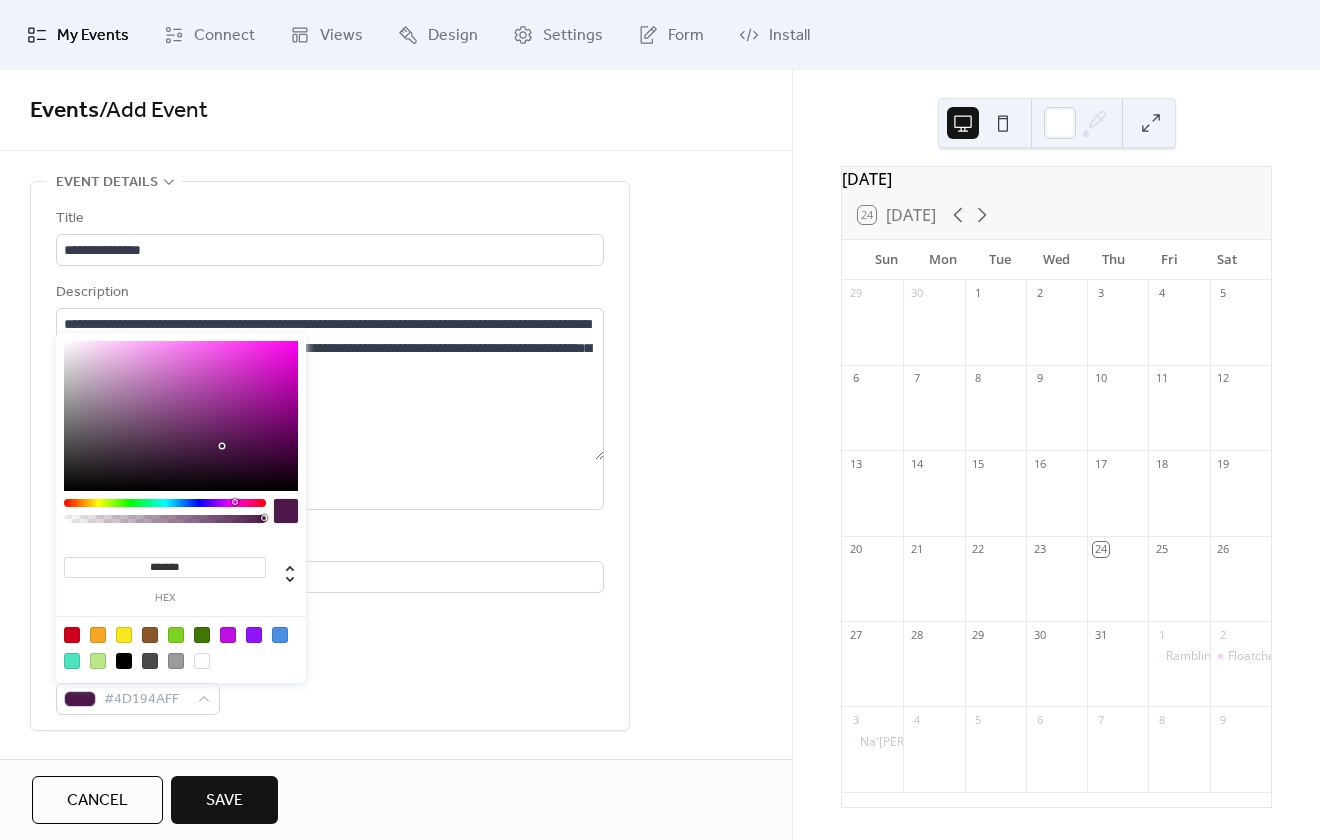 click at bounding box center (165, 503) 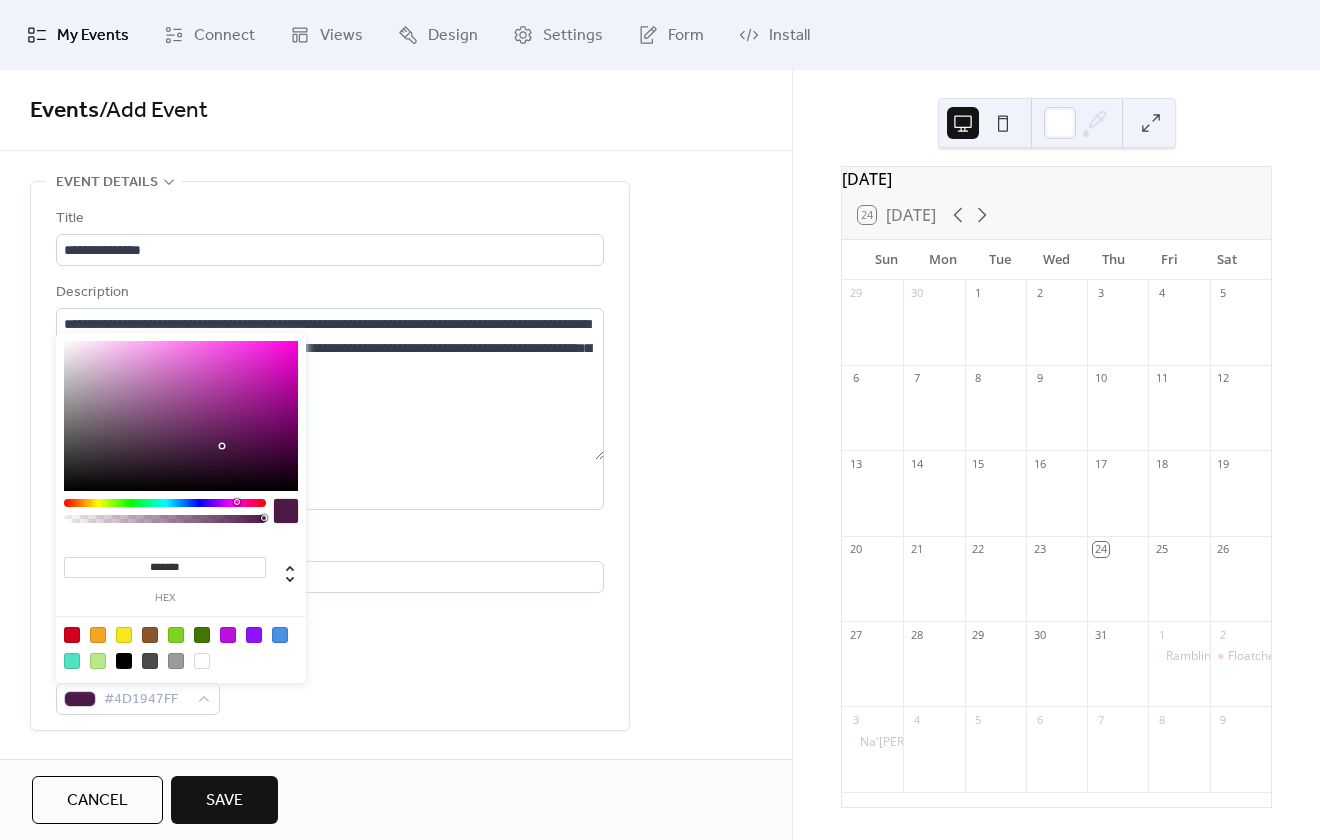 type on "*******" 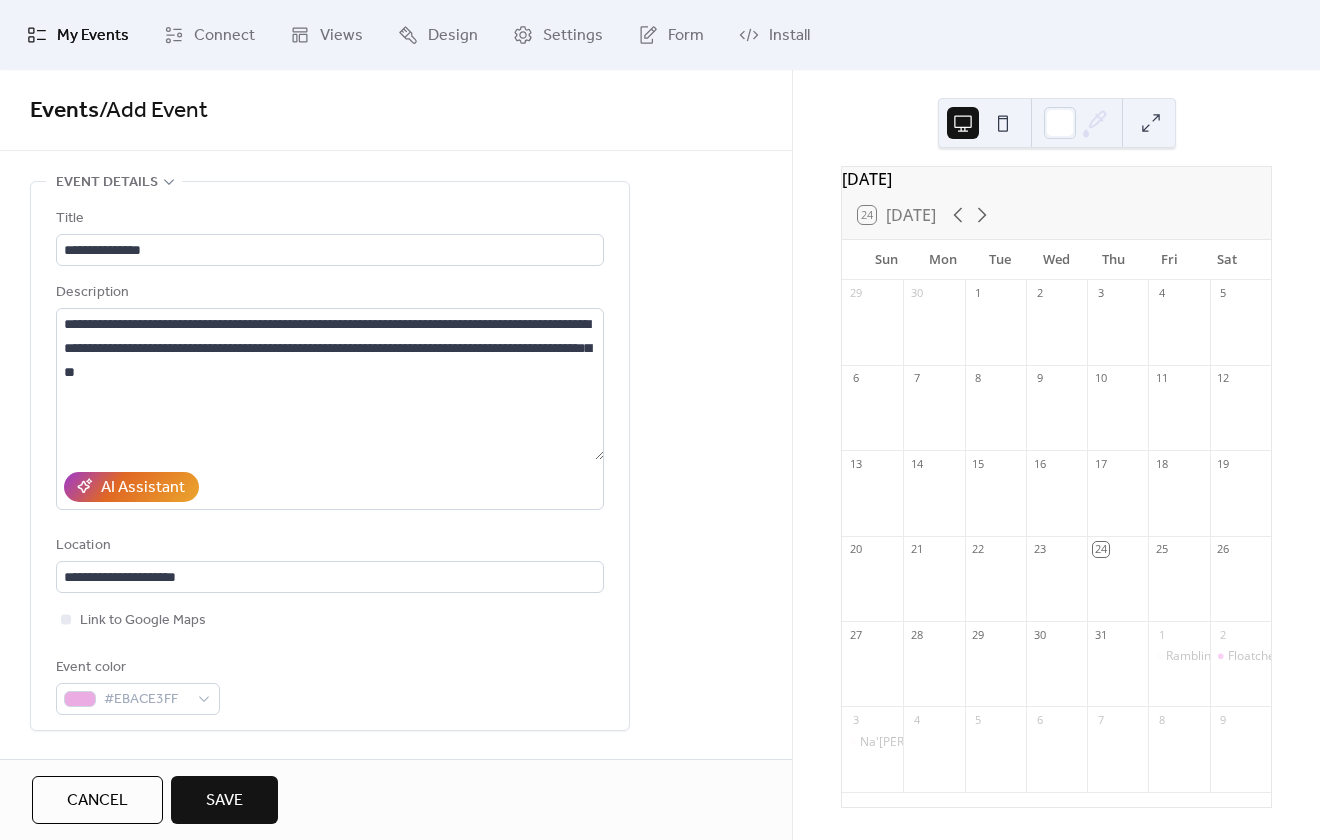 click on "**********" at bounding box center [330, 456] 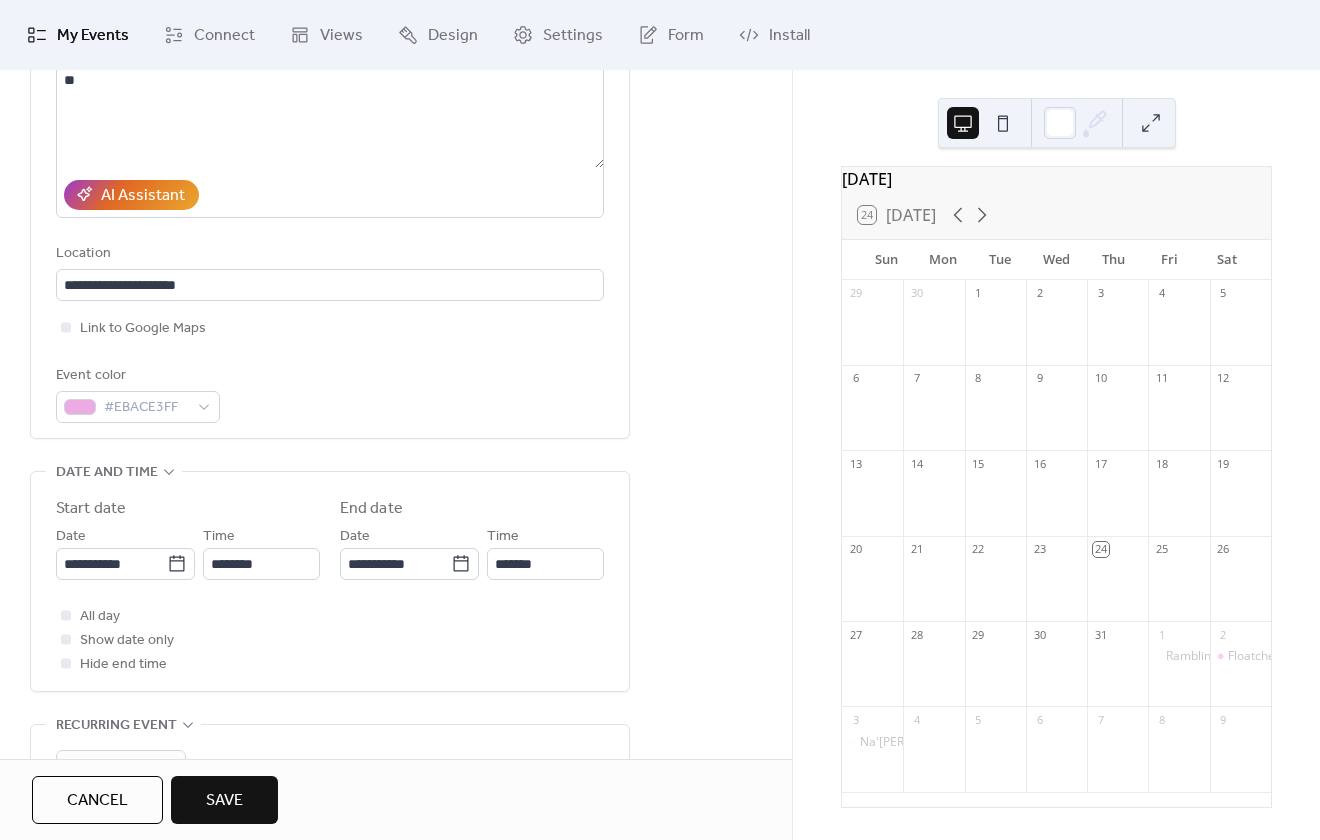 scroll, scrollTop: 300, scrollLeft: 0, axis: vertical 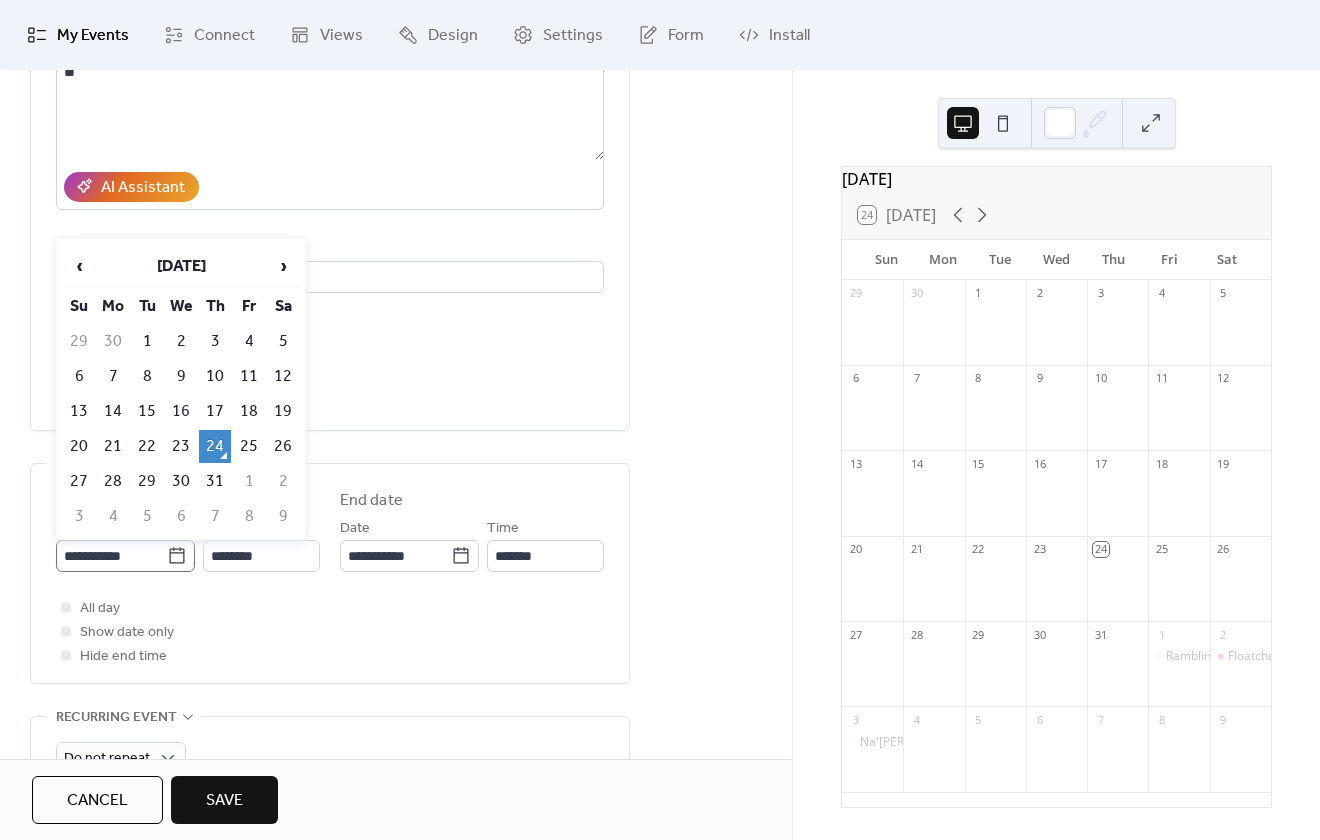 click 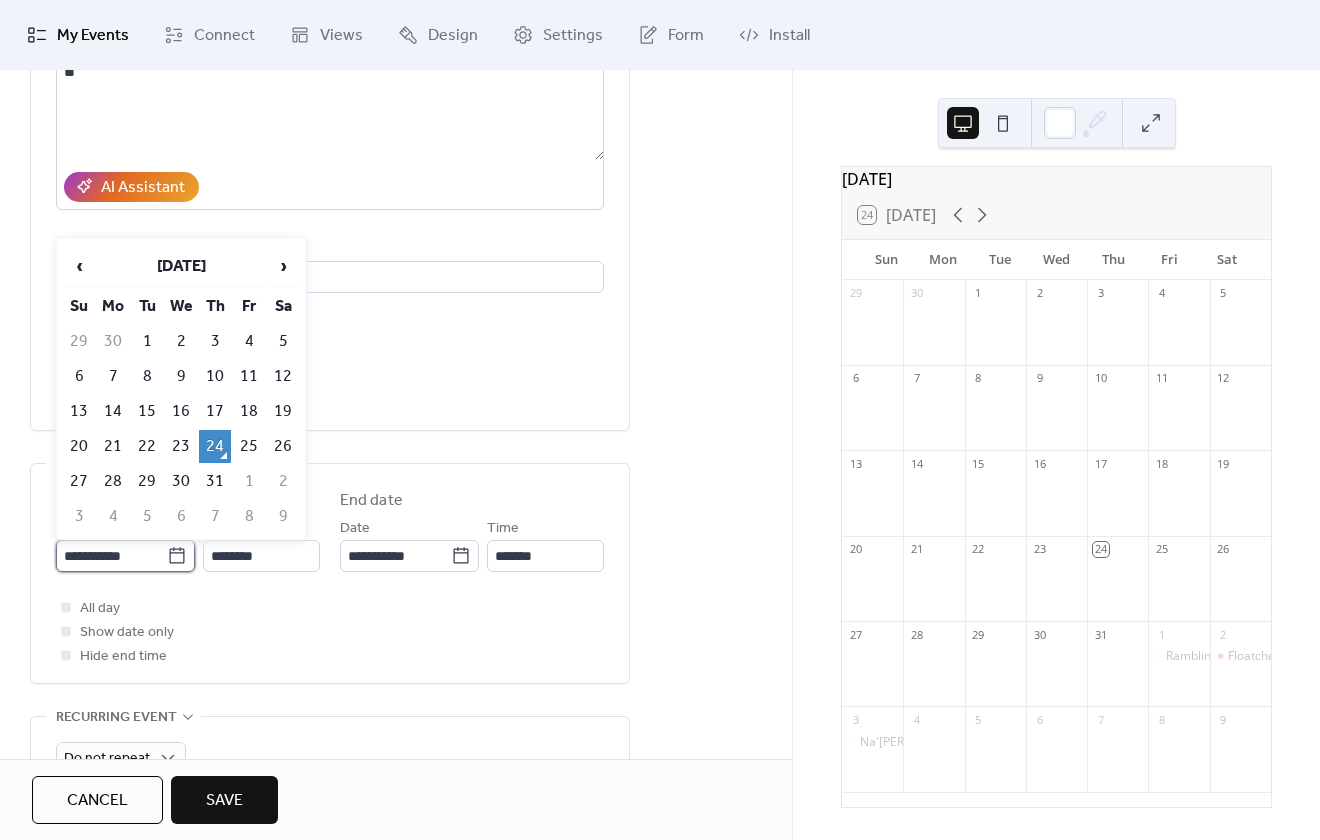 click on "**********" at bounding box center [111, 556] 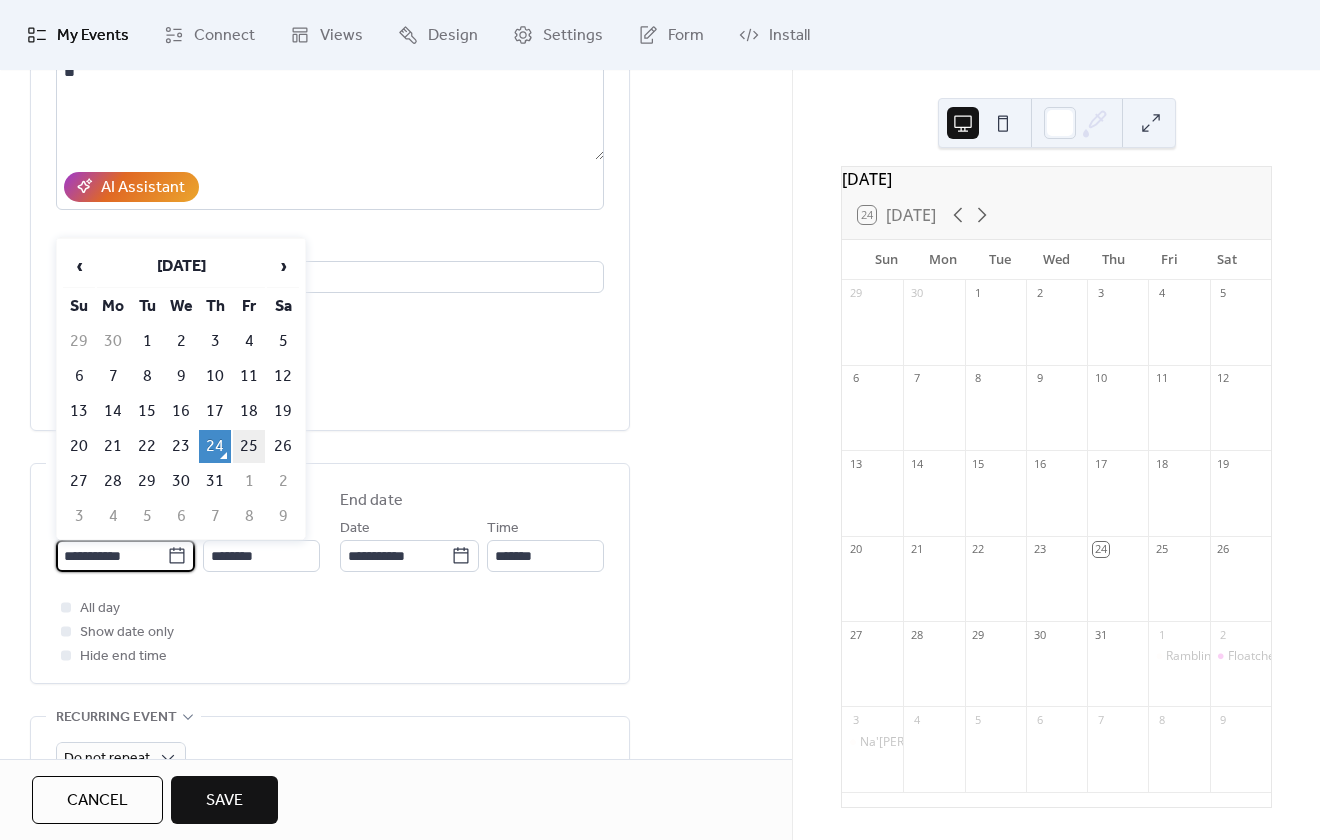 click on "25" at bounding box center [249, 446] 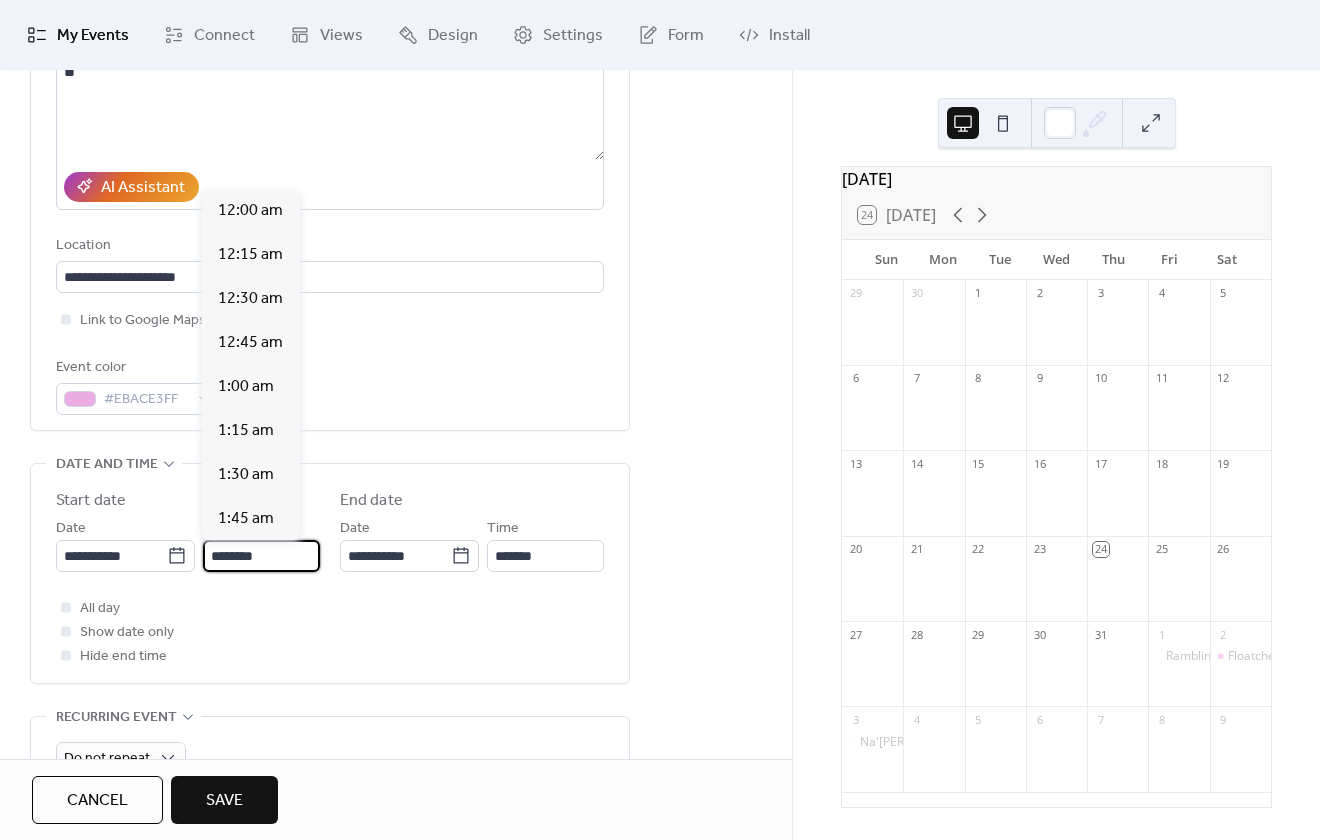 click on "********" at bounding box center (261, 556) 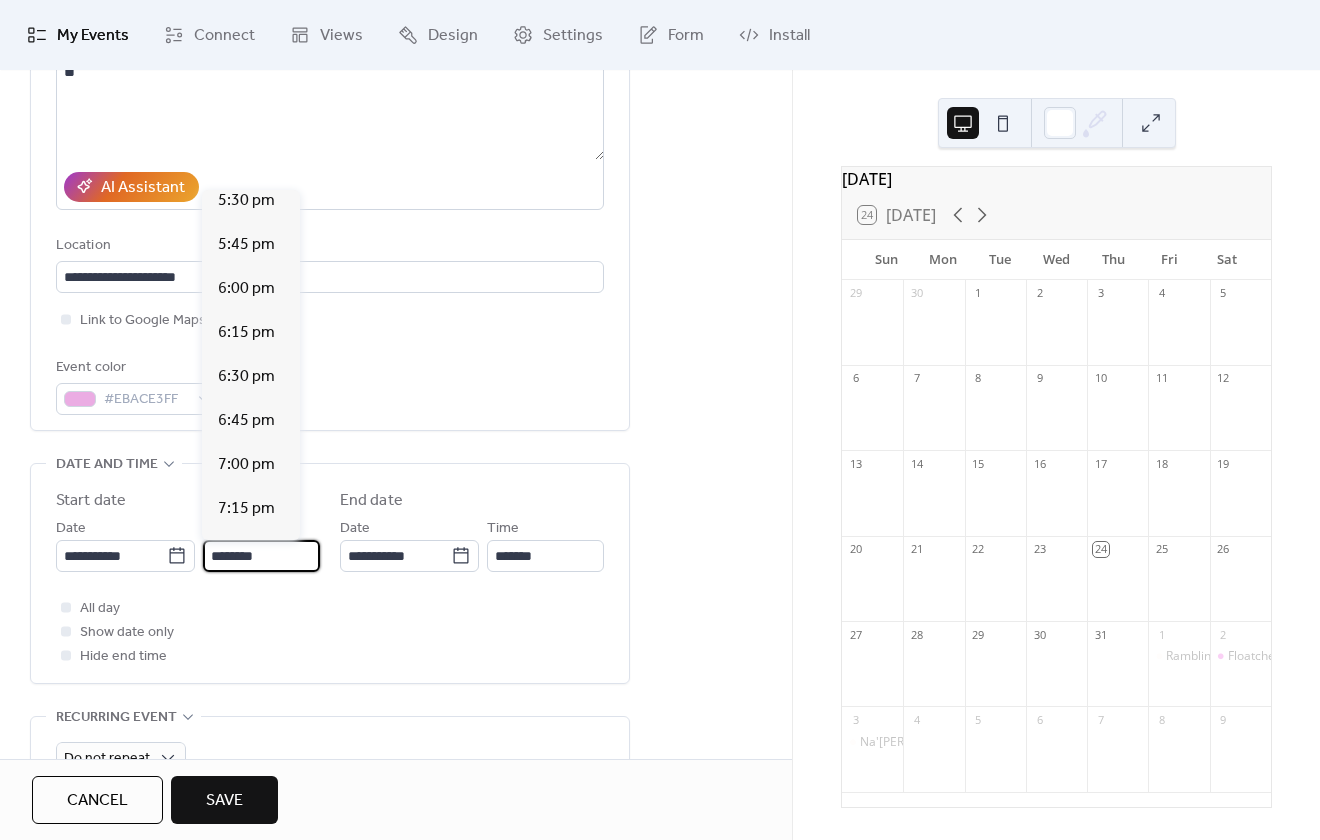 scroll, scrollTop: 3112, scrollLeft: 0, axis: vertical 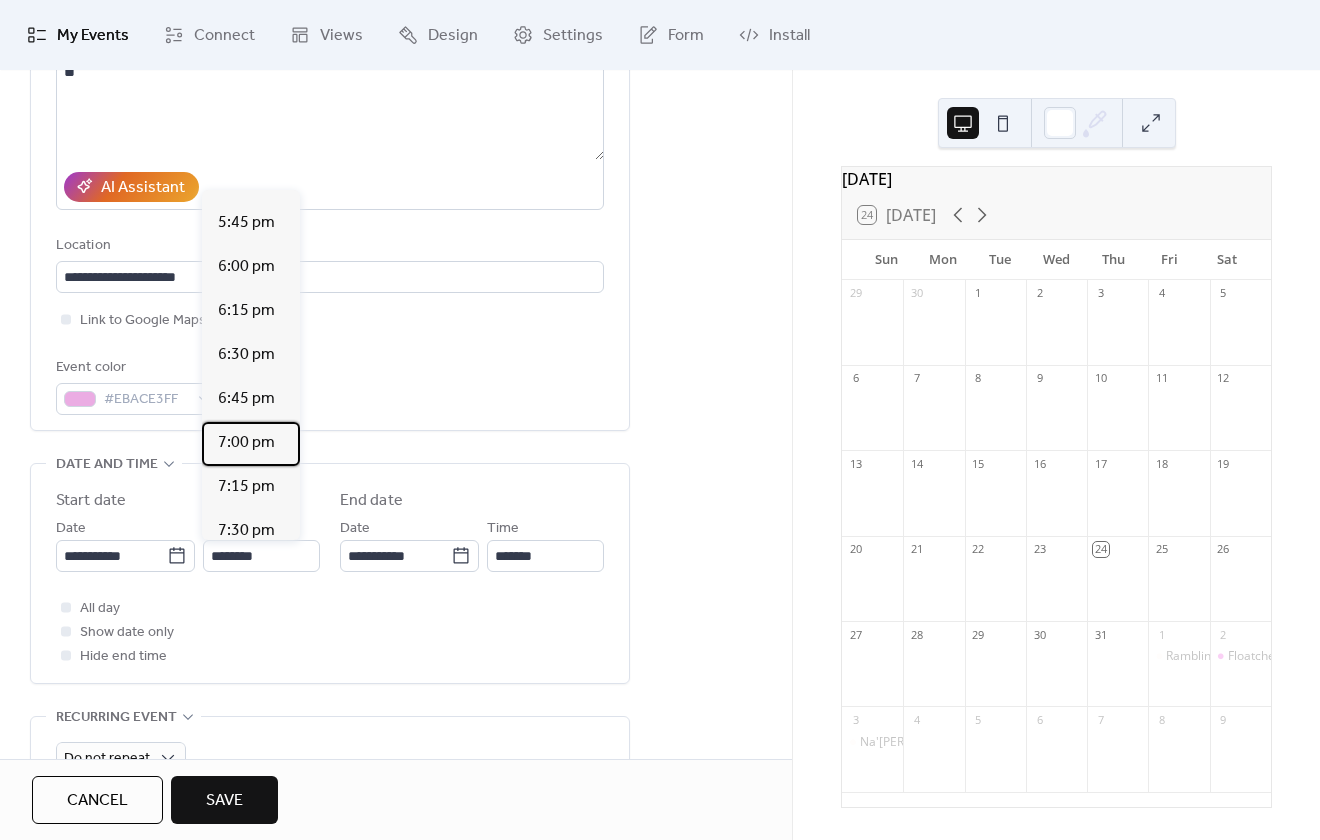 click on "7:00 pm" at bounding box center [246, 443] 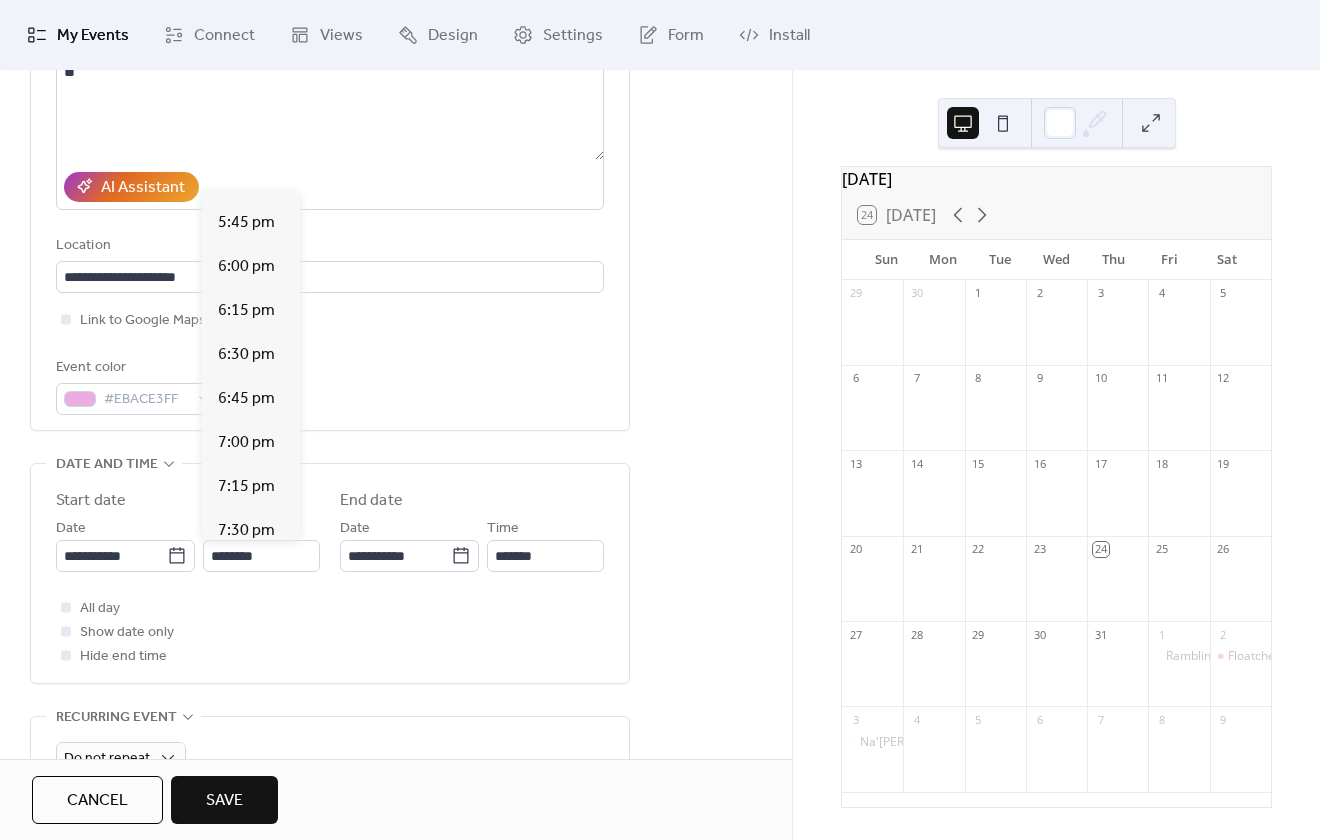 type on "*******" 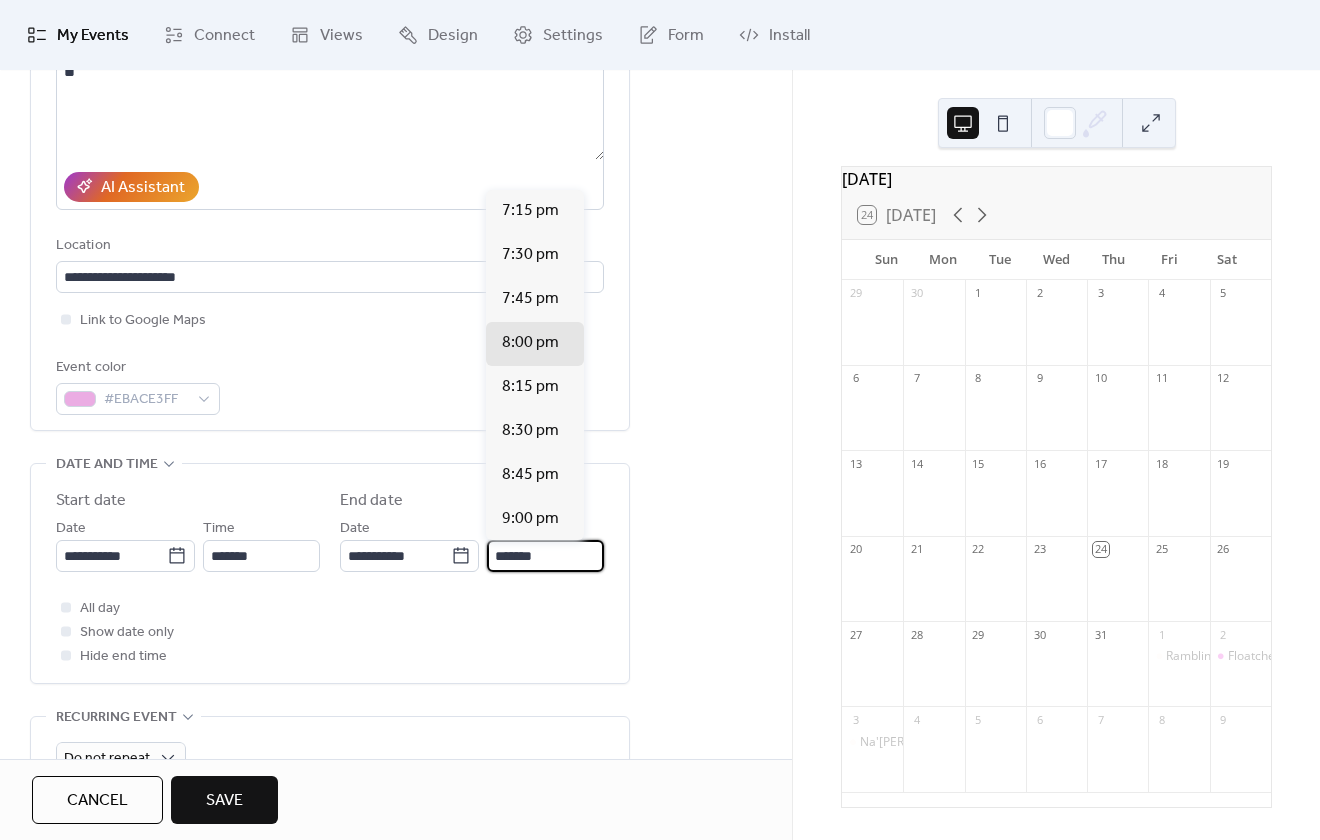click on "*******" at bounding box center [545, 556] 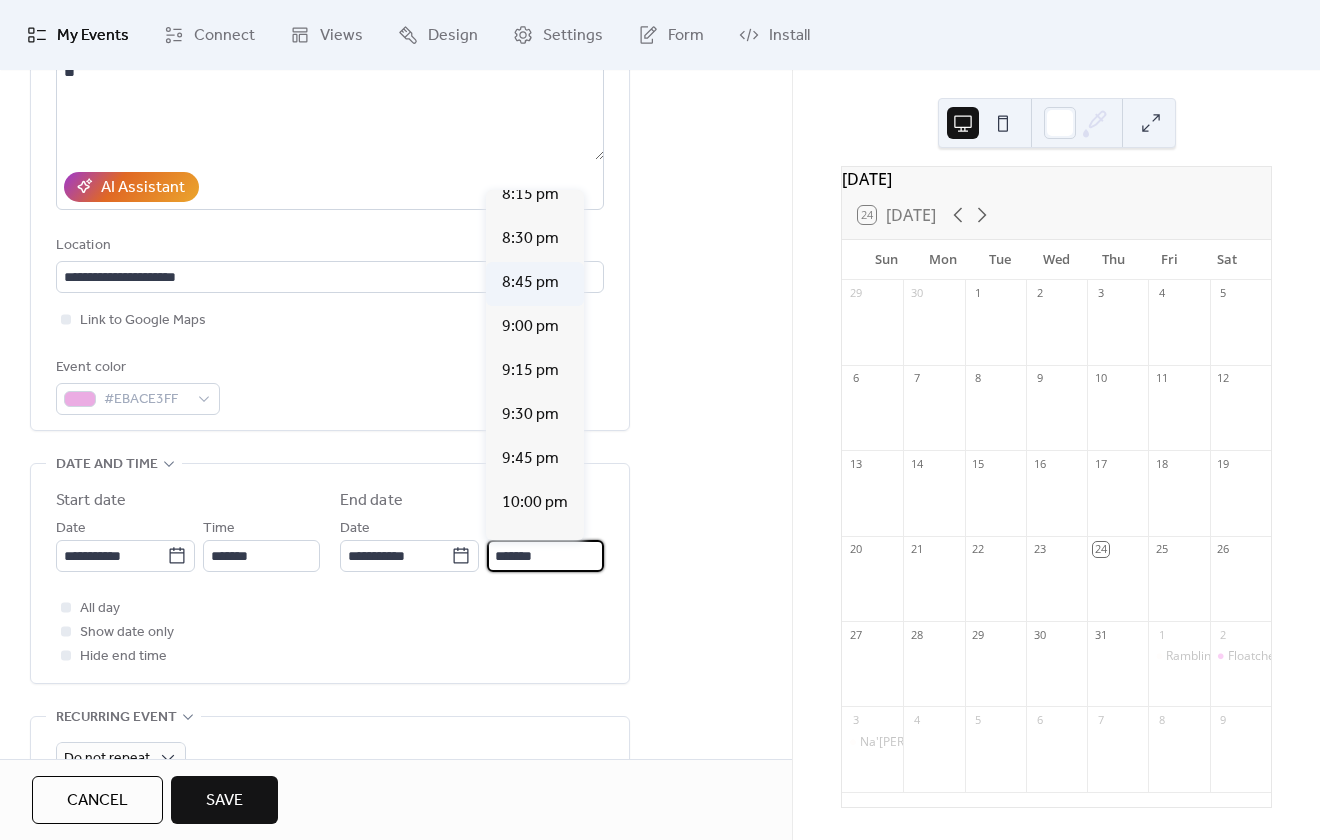 scroll, scrollTop: 200, scrollLeft: 0, axis: vertical 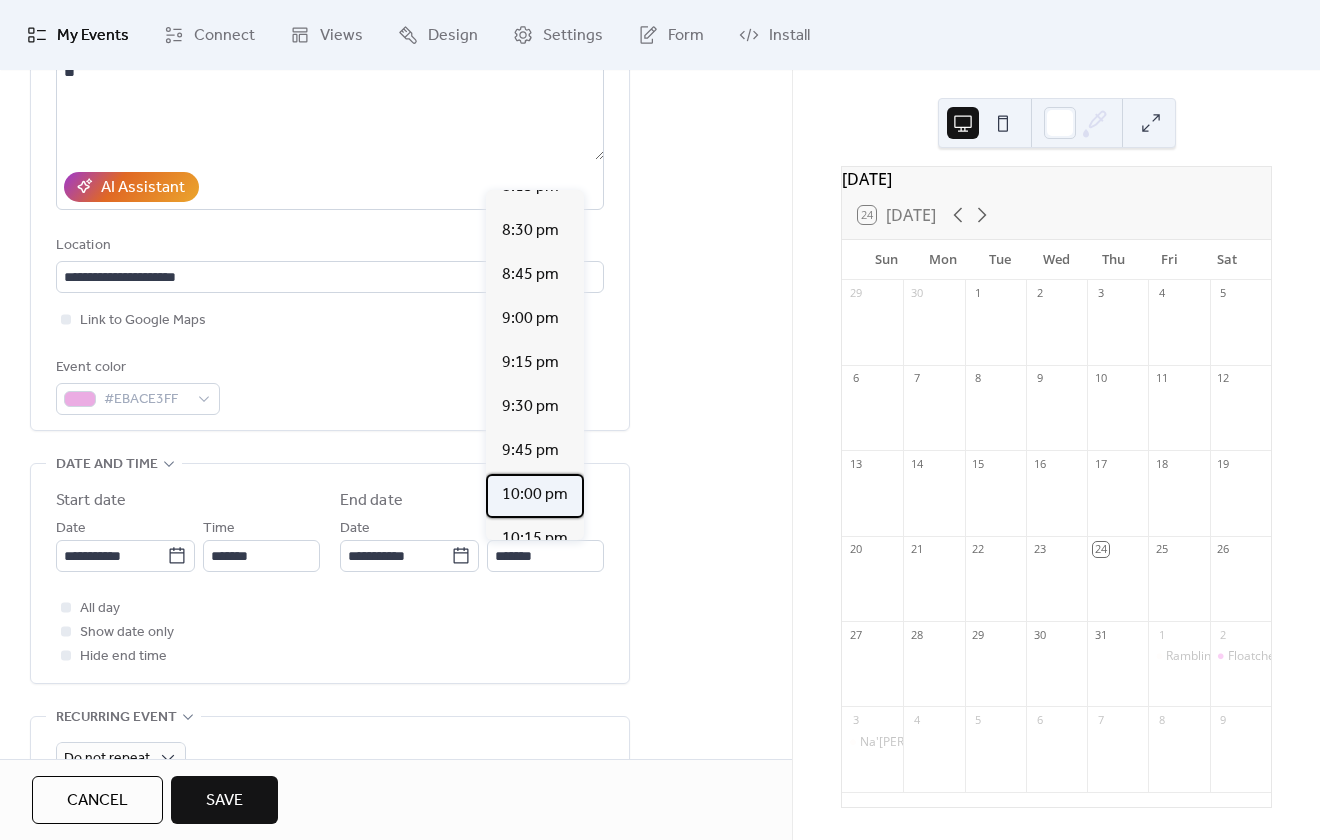 click on "10:00 pm" at bounding box center [535, 495] 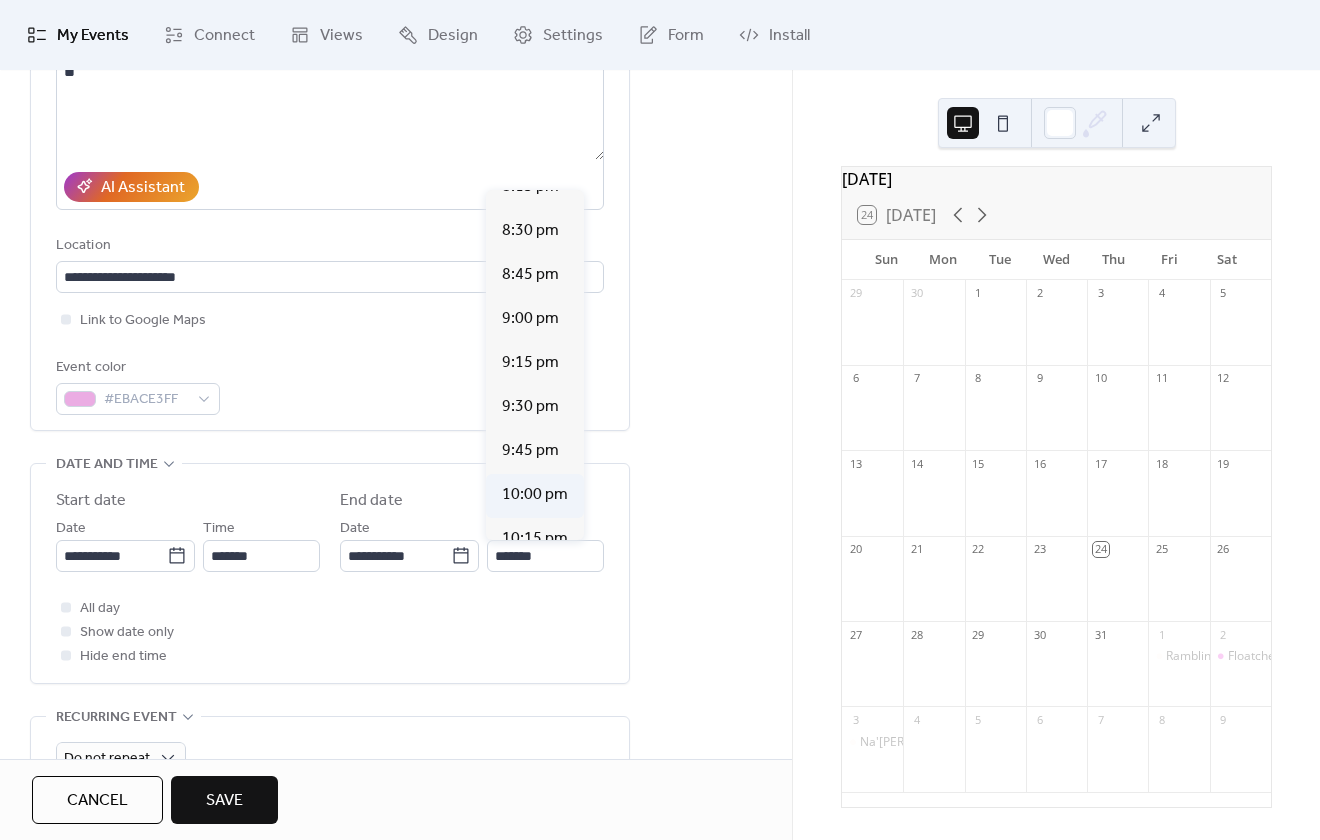 type on "********" 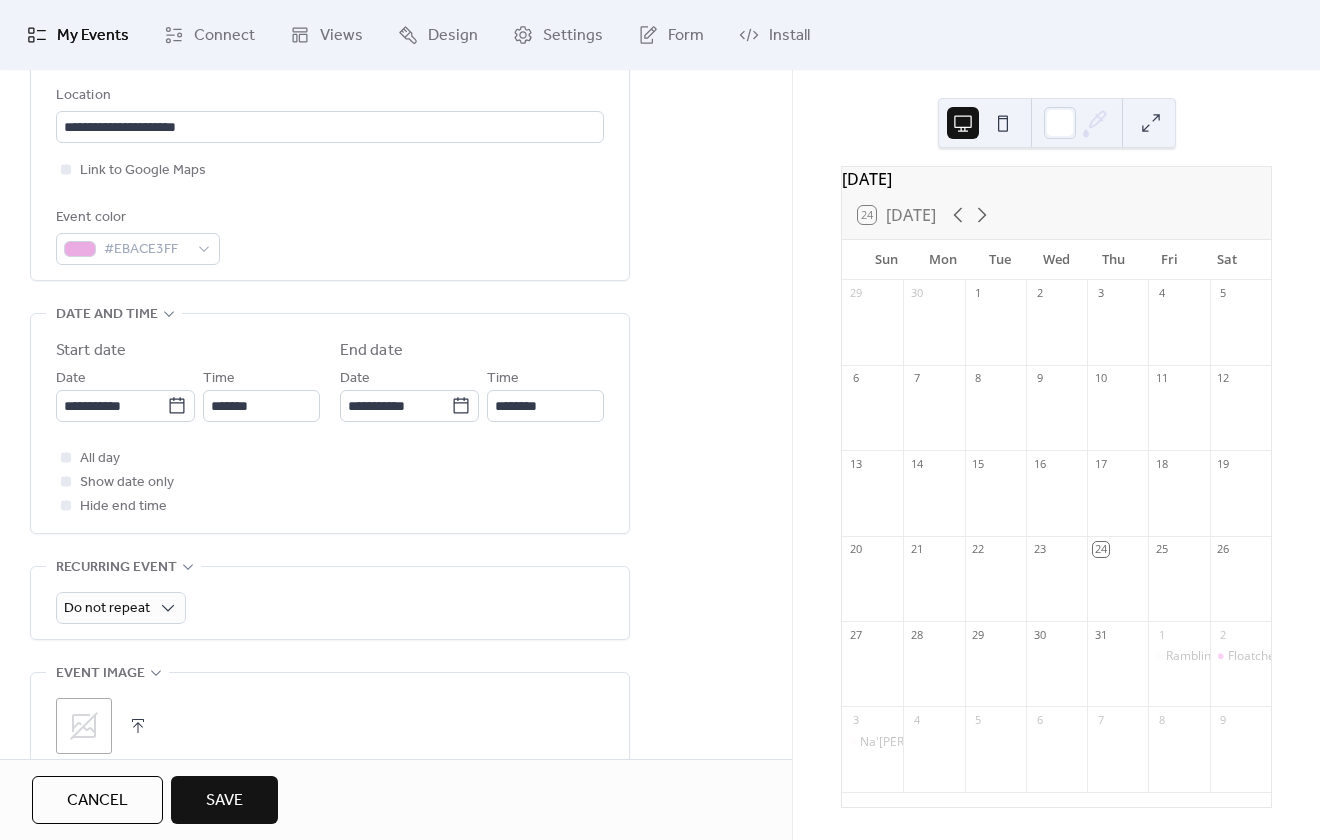 scroll, scrollTop: 500, scrollLeft: 0, axis: vertical 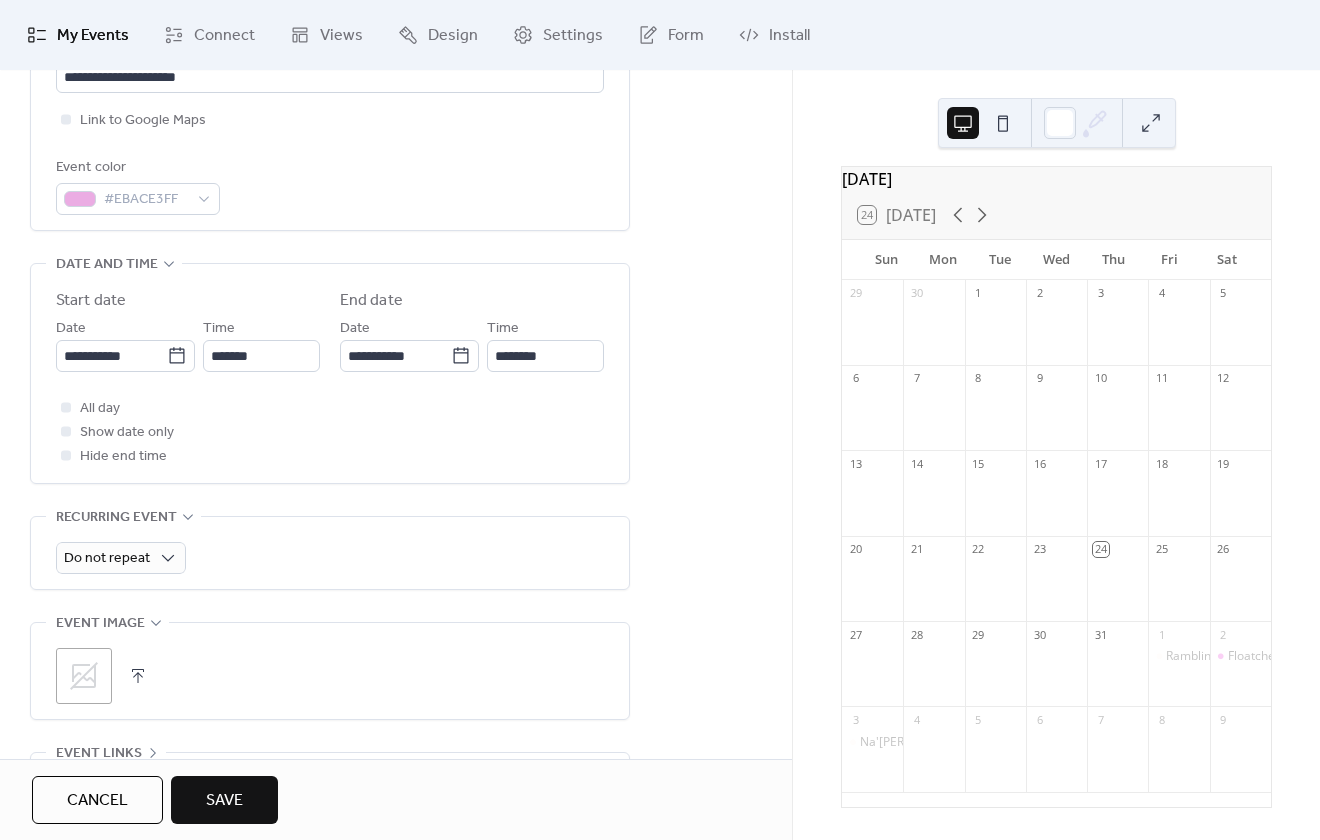click 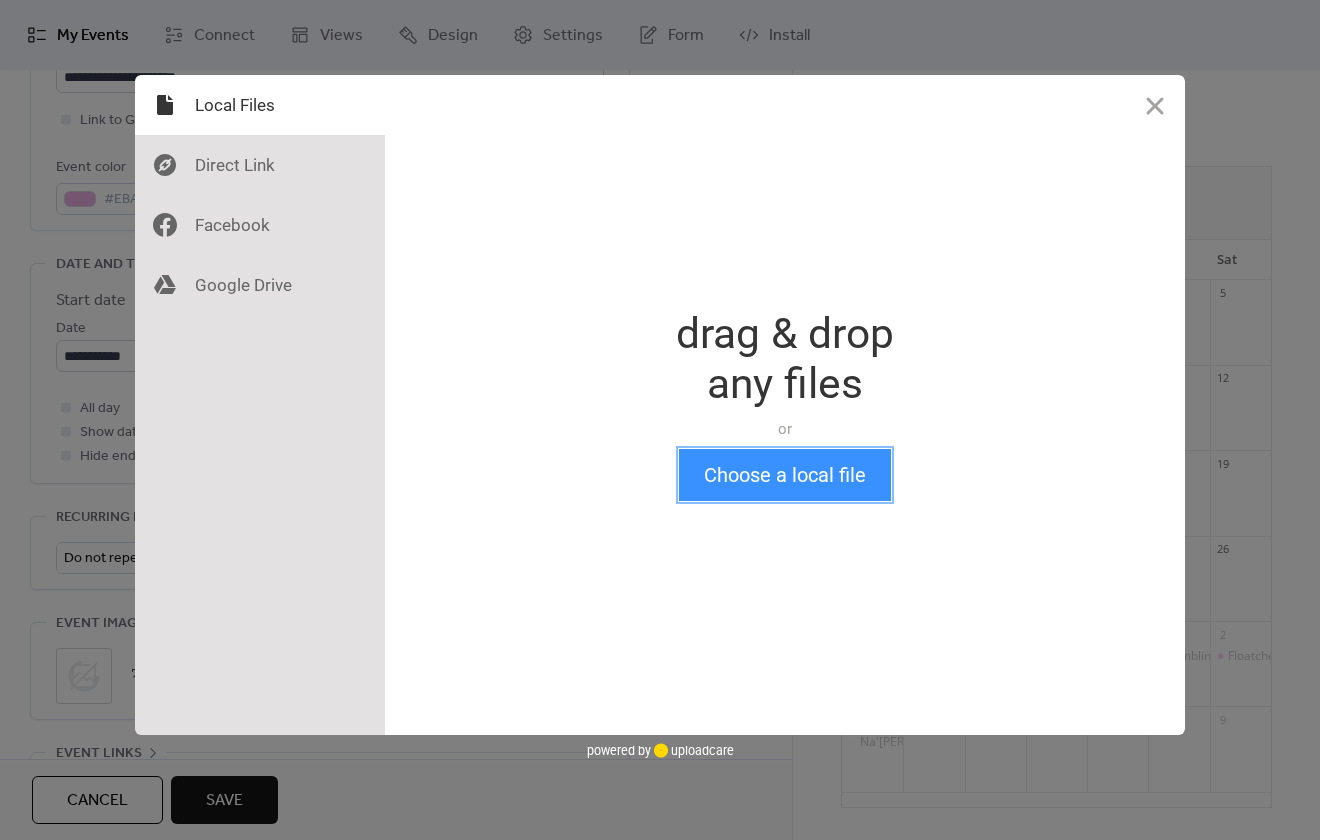 click on "Choose a local file" at bounding box center (785, 475) 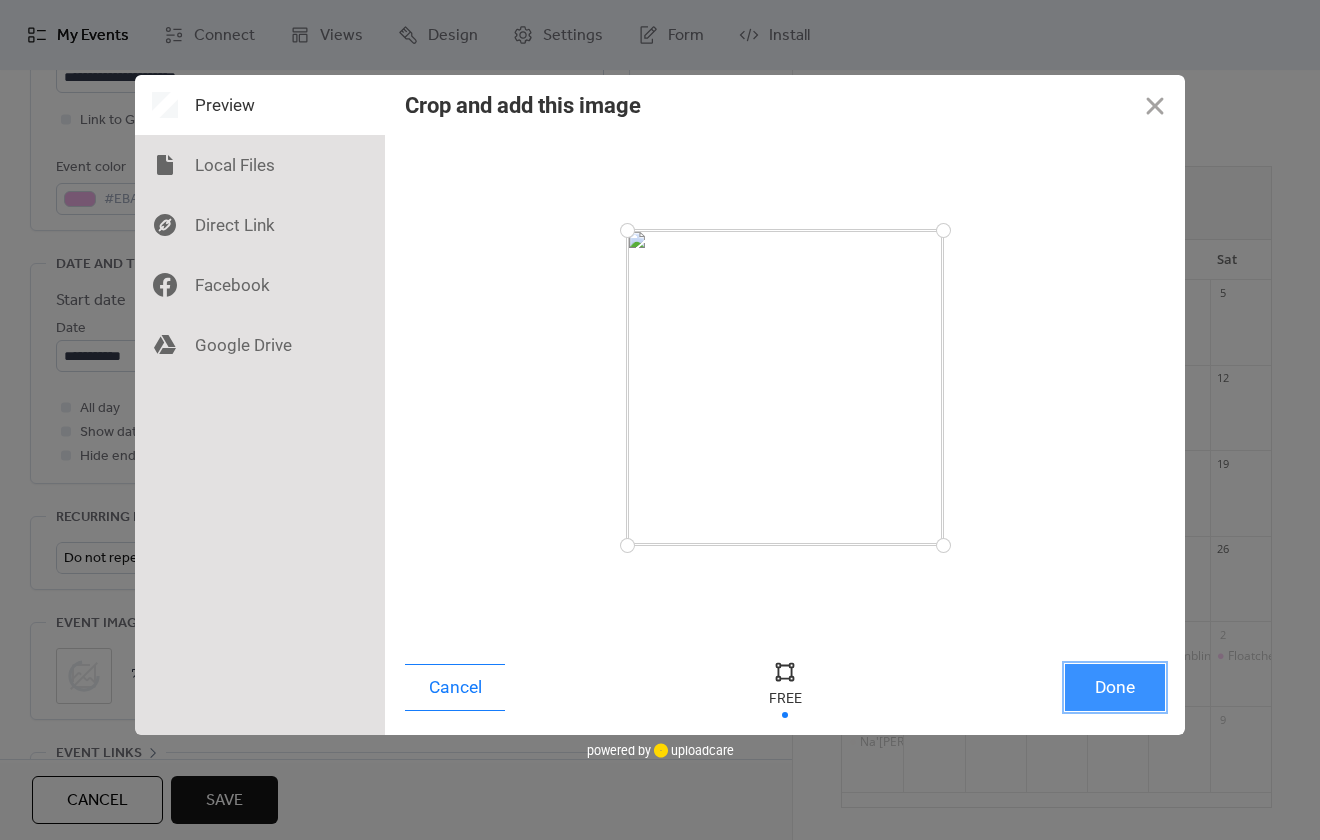 click on "Done" at bounding box center [1115, 687] 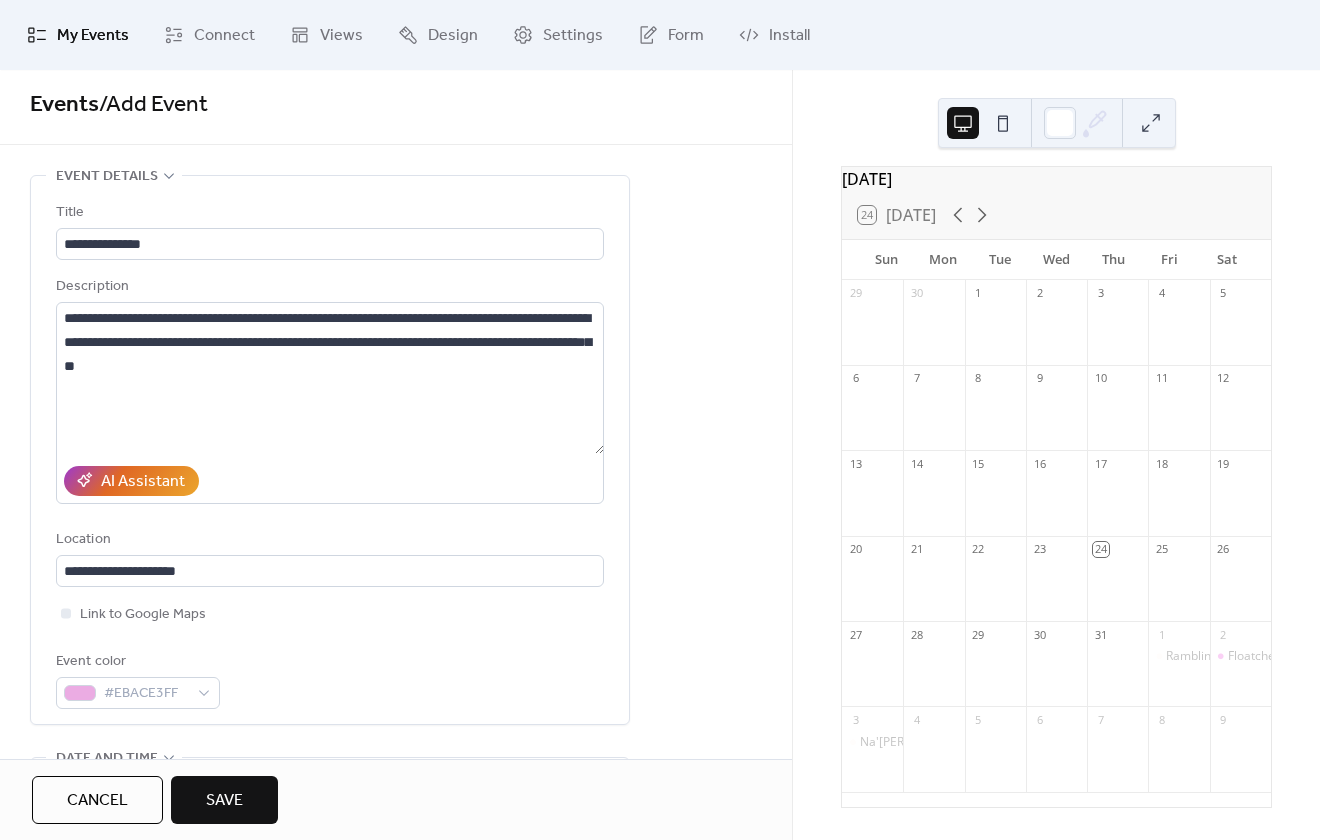 scroll, scrollTop: 0, scrollLeft: 0, axis: both 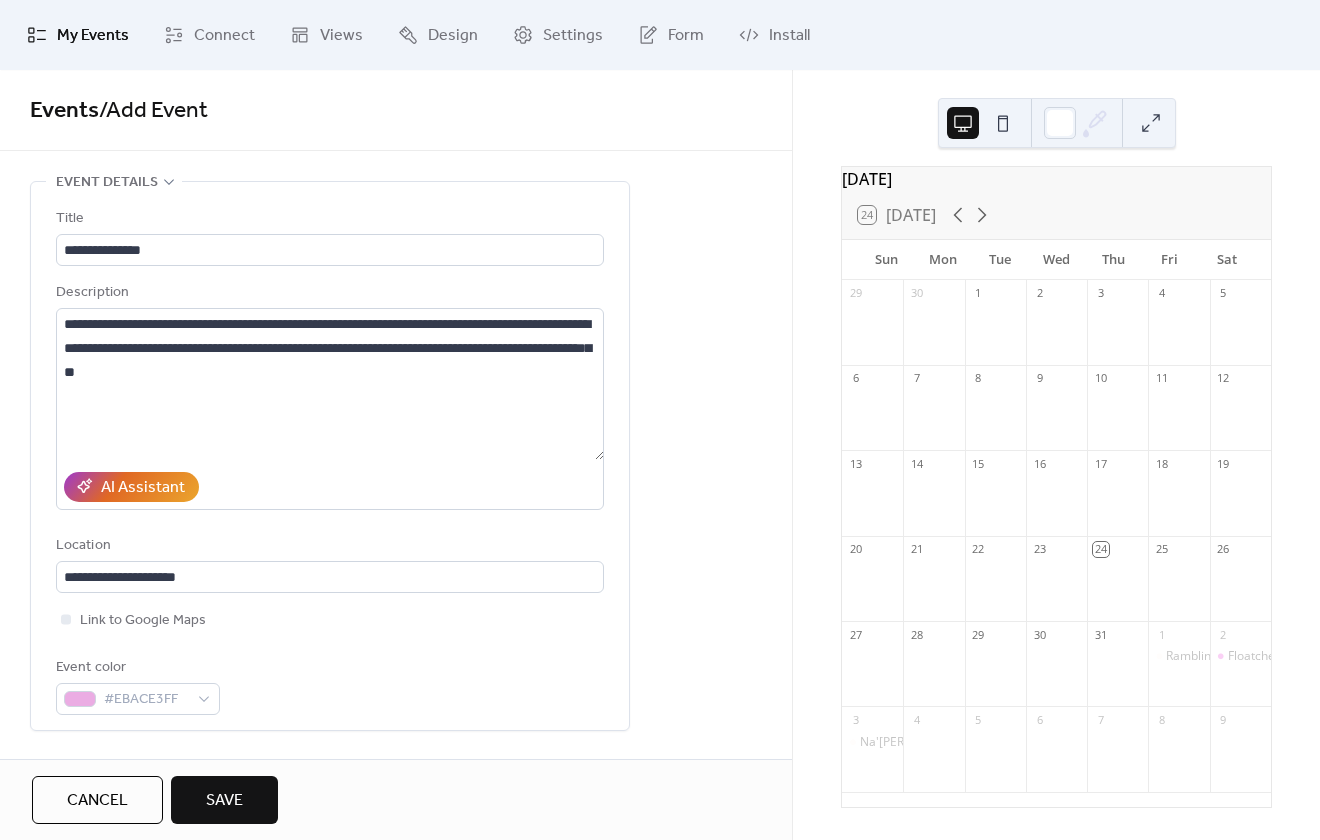click on "Save" at bounding box center (224, 800) 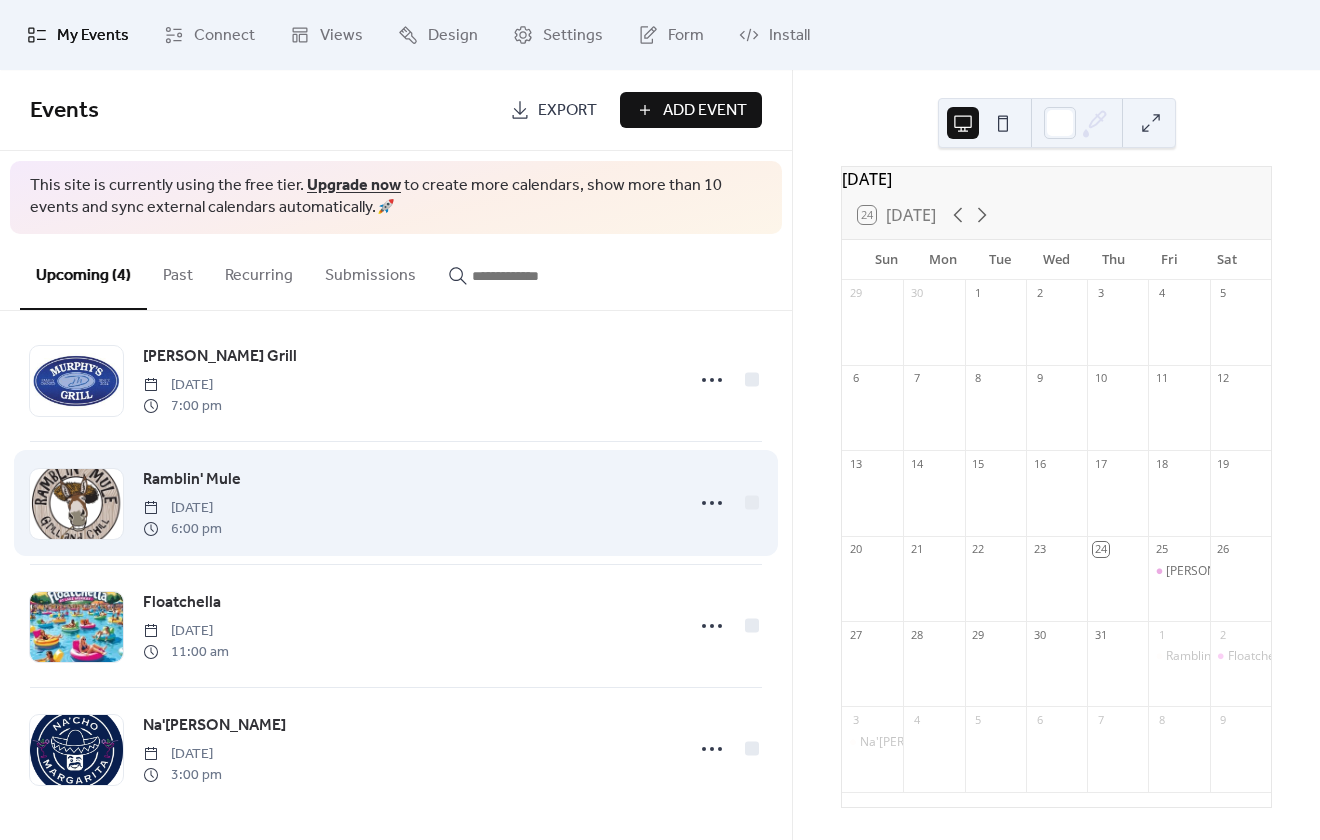 scroll, scrollTop: 26, scrollLeft: 0, axis: vertical 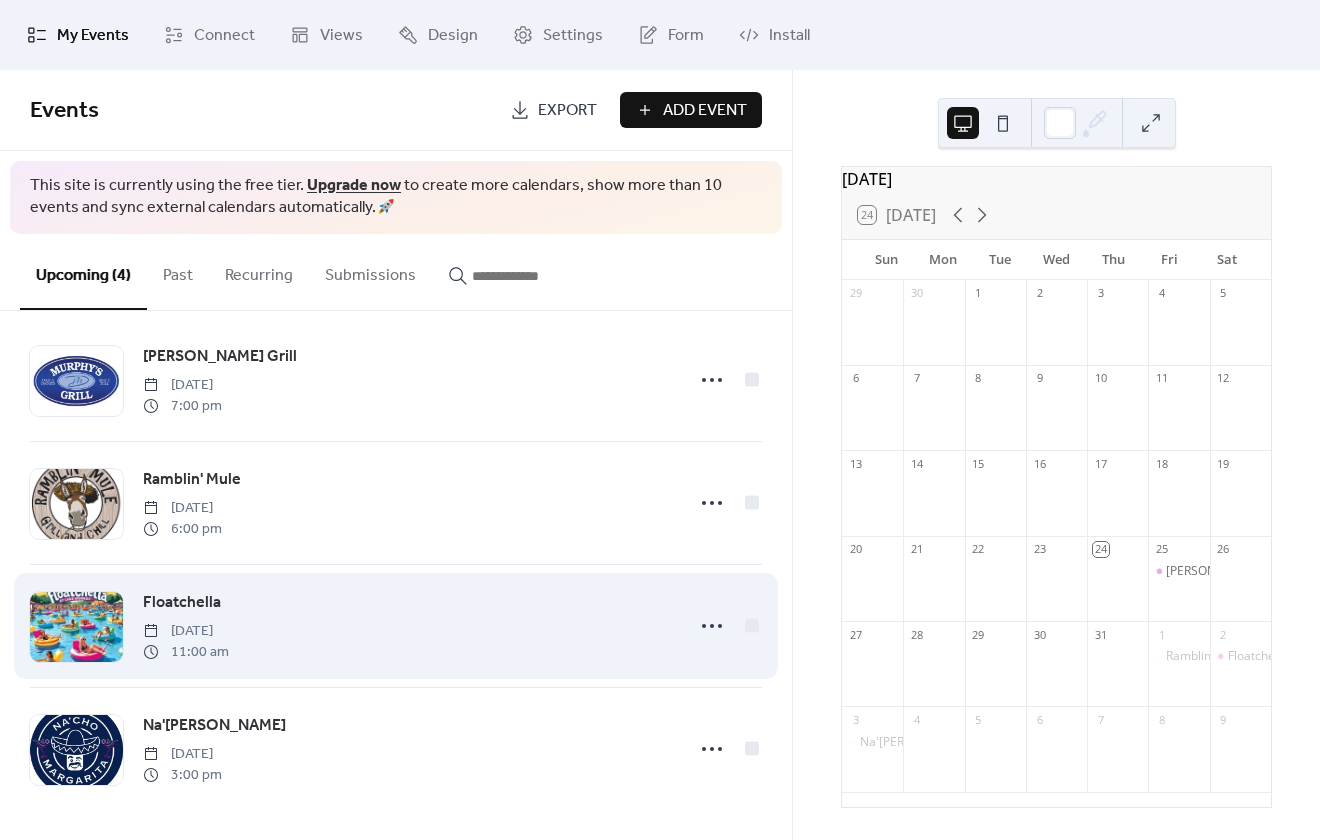 click on "Floatchella  Saturday, August 2, 2025 11:00 am" at bounding box center (407, 626) 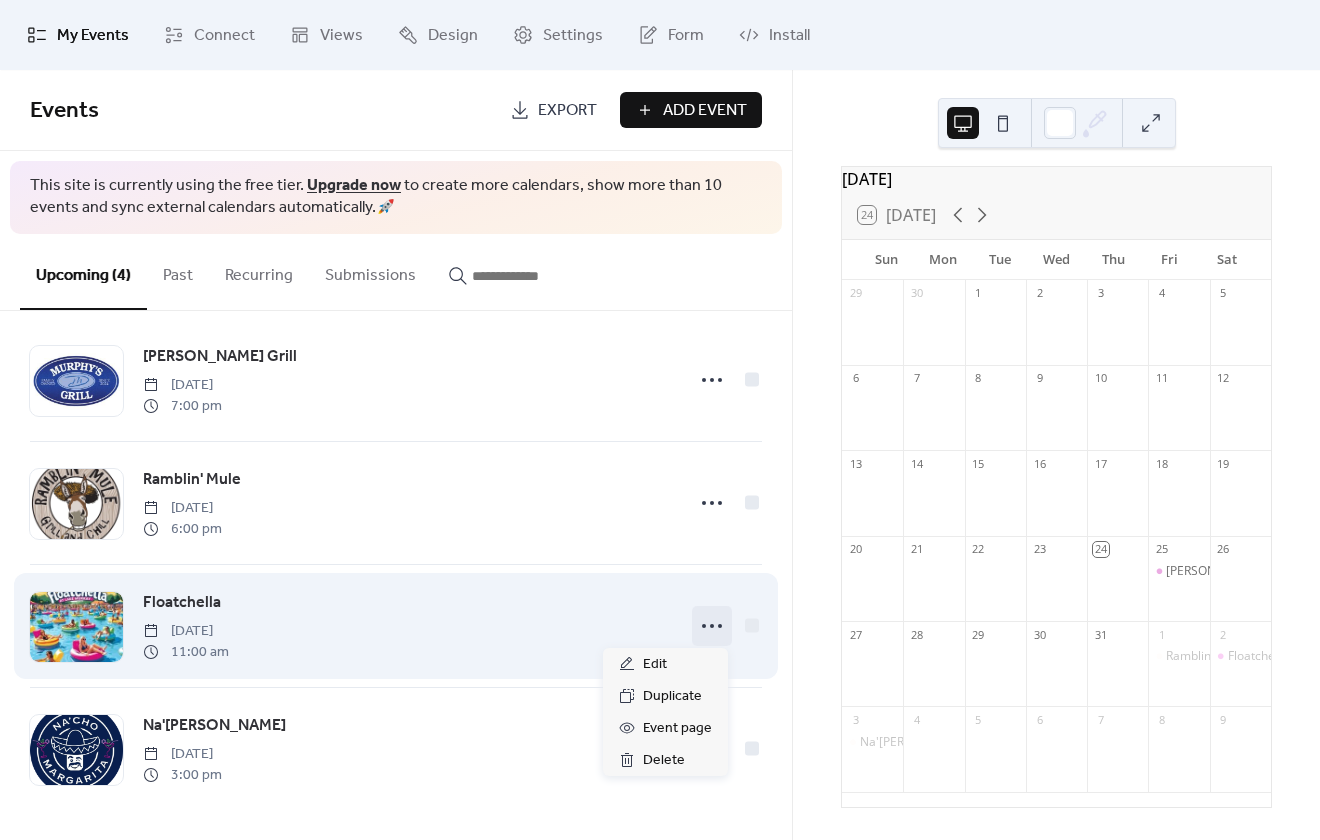 click 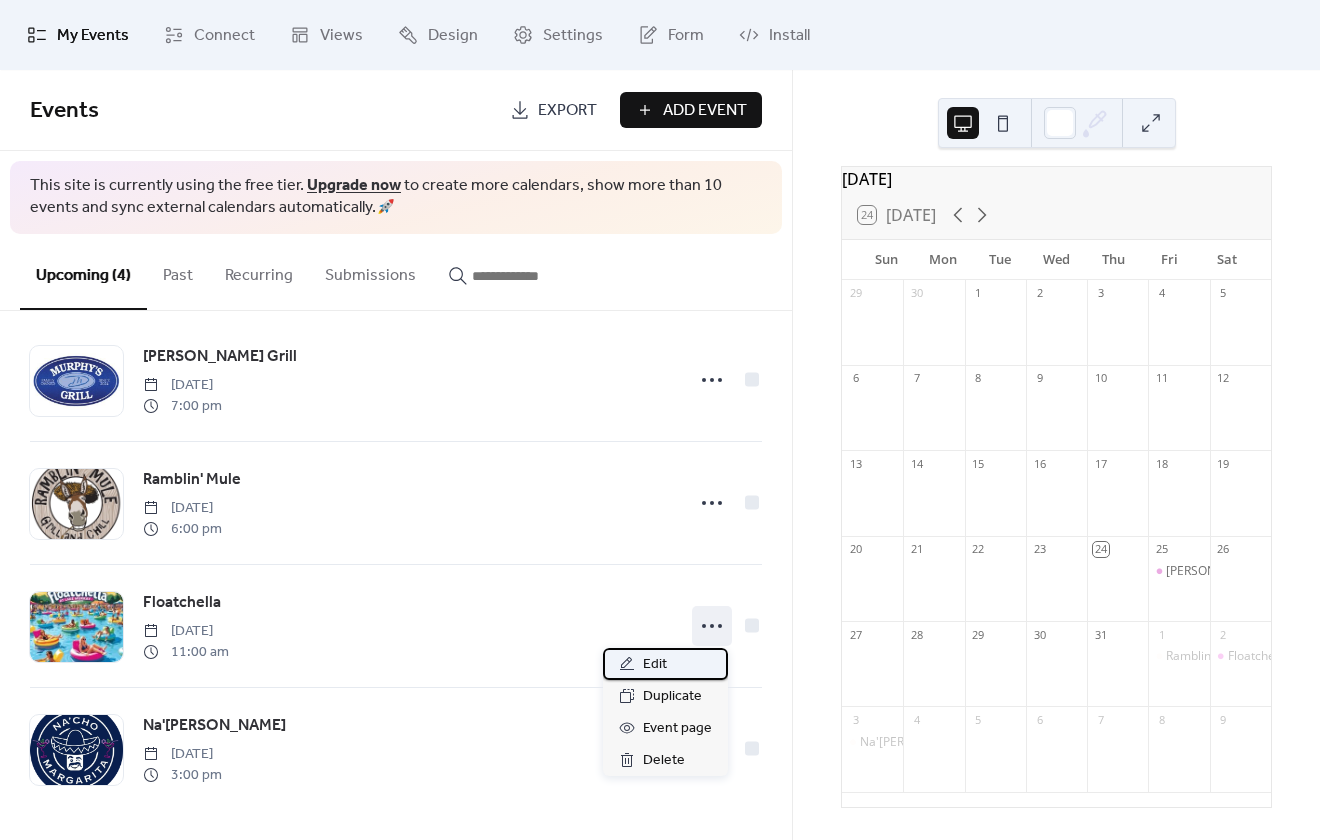 click on "Edit" at bounding box center [665, 664] 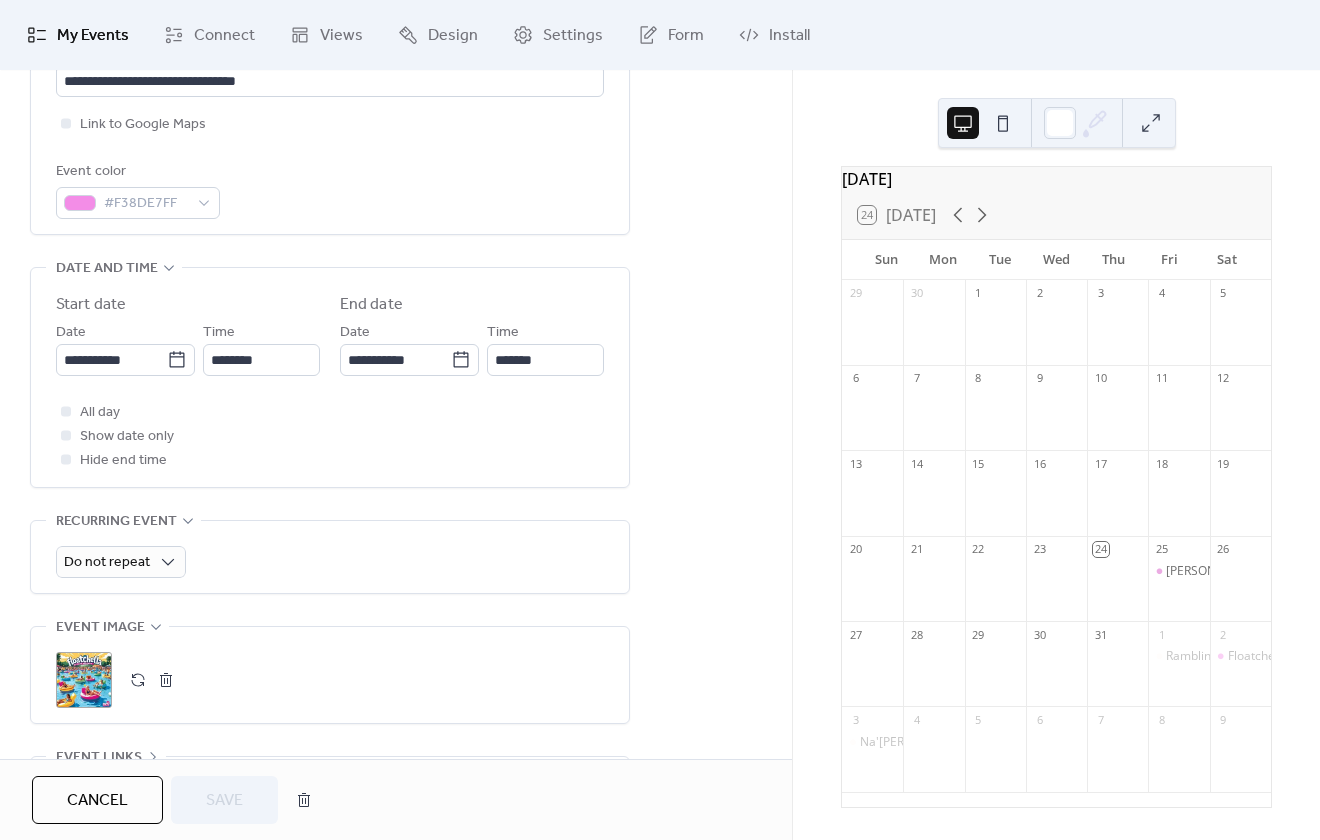 scroll, scrollTop: 500, scrollLeft: 0, axis: vertical 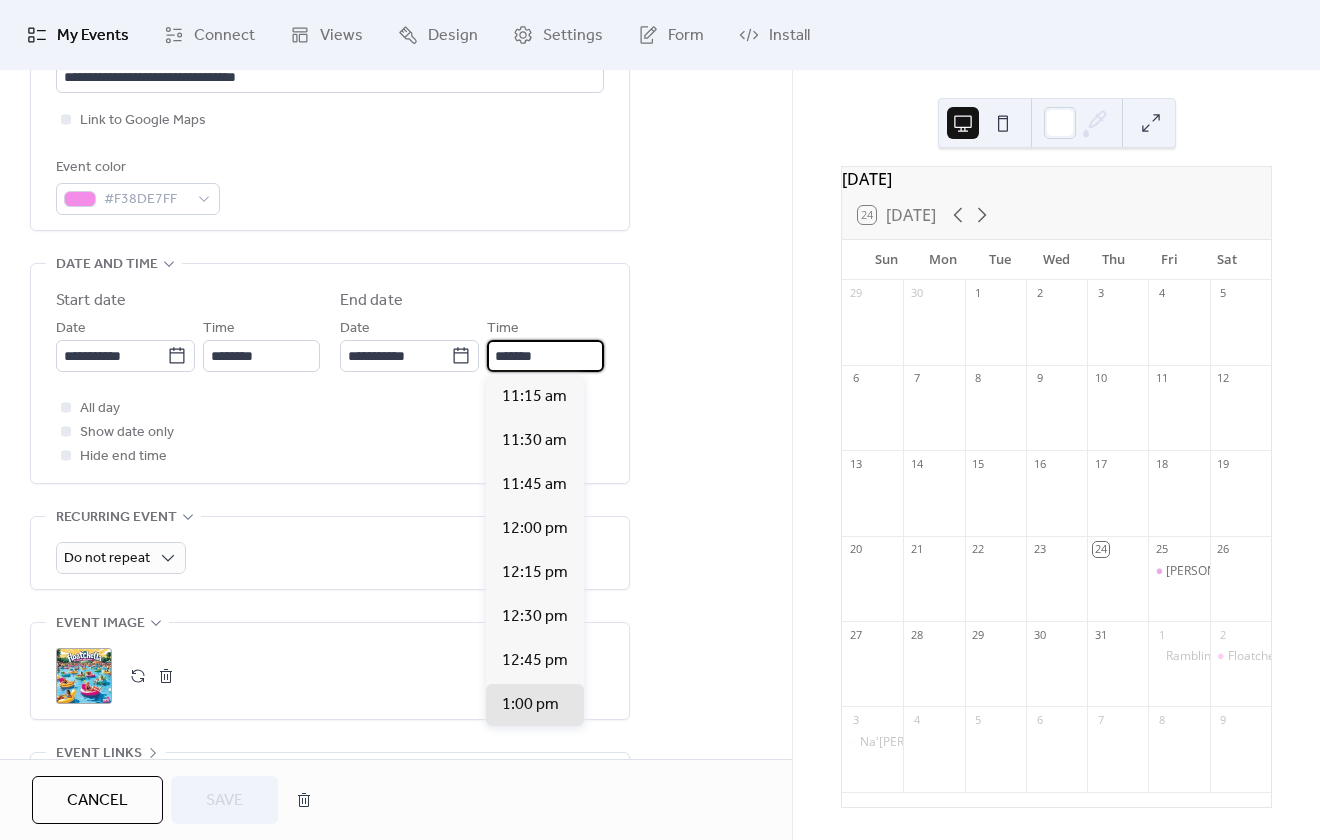 click on "*******" at bounding box center [545, 356] 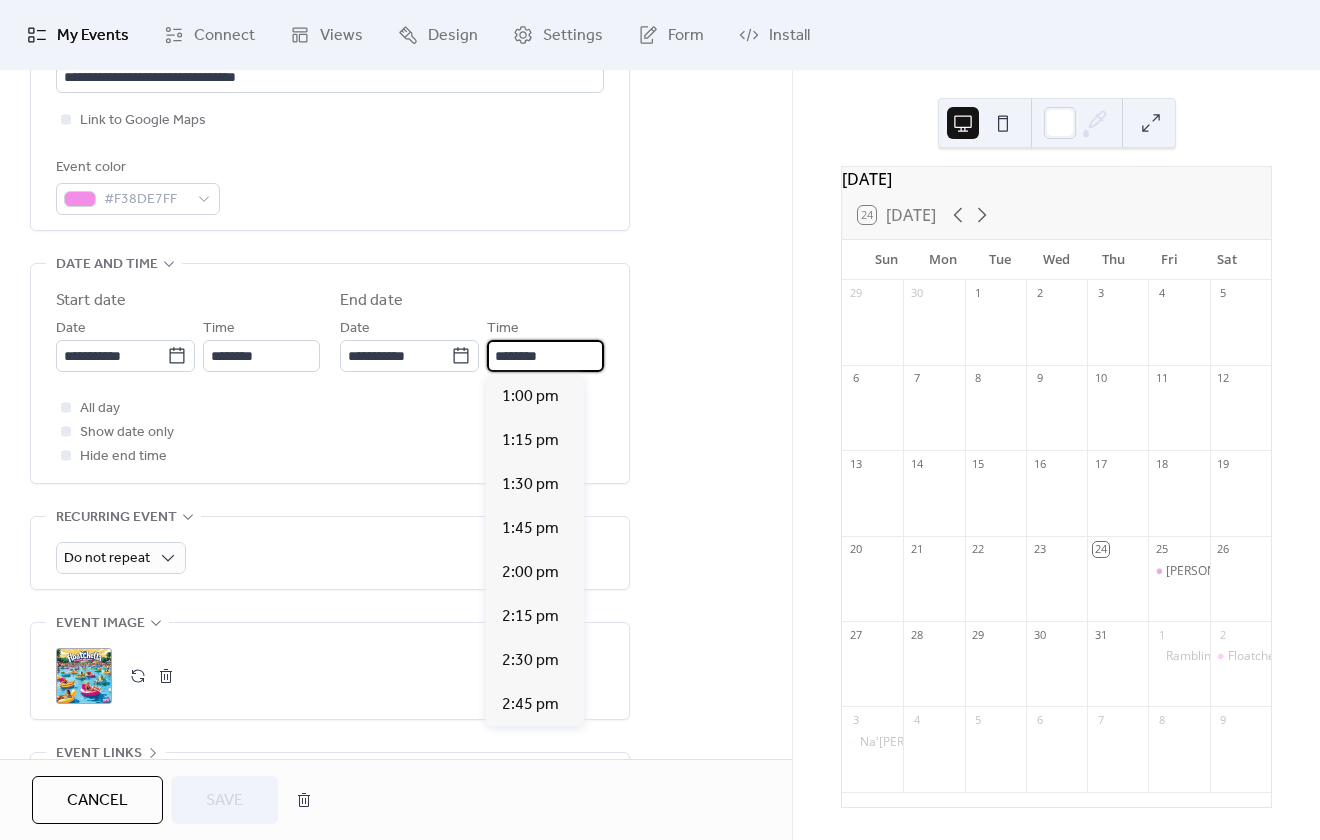 scroll, scrollTop: 132, scrollLeft: 0, axis: vertical 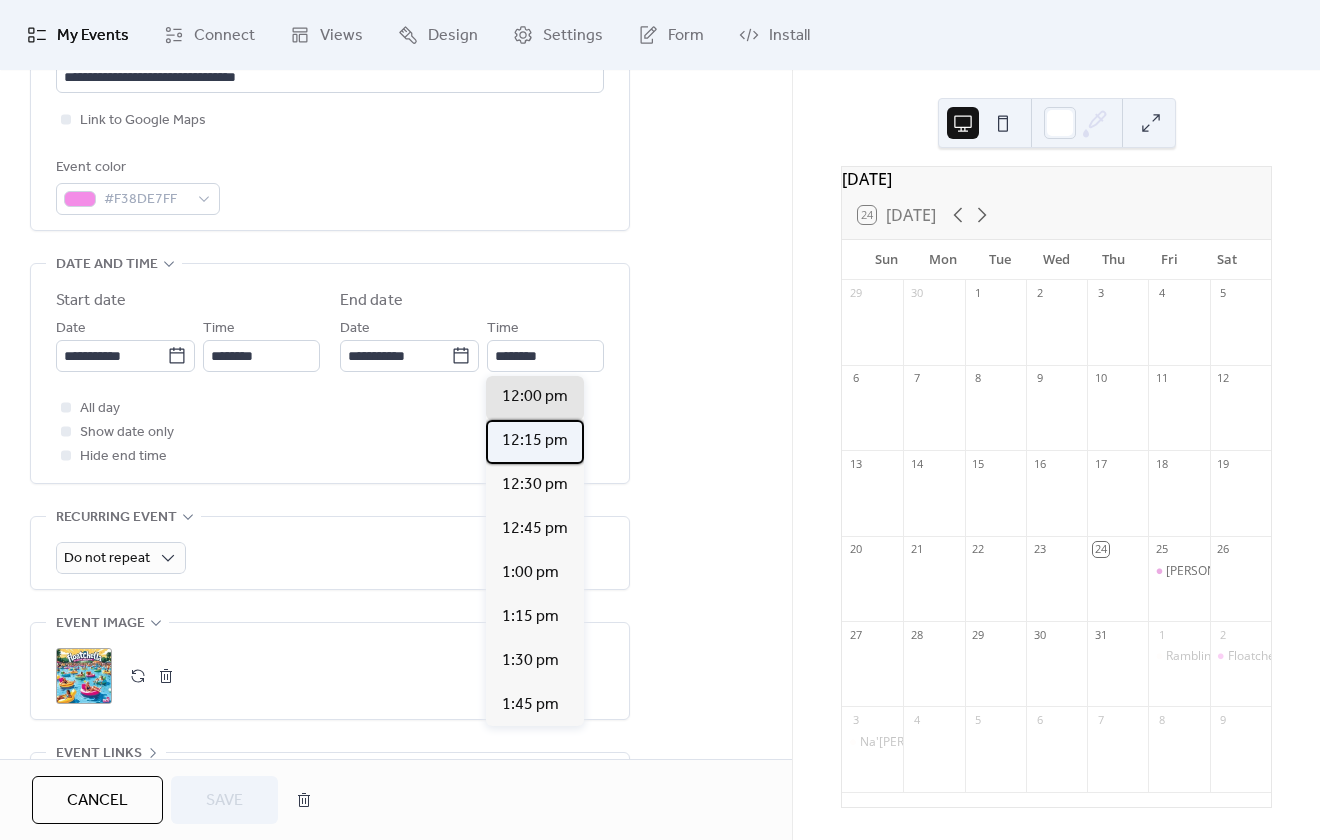 click on "12:15 pm" at bounding box center [535, 442] 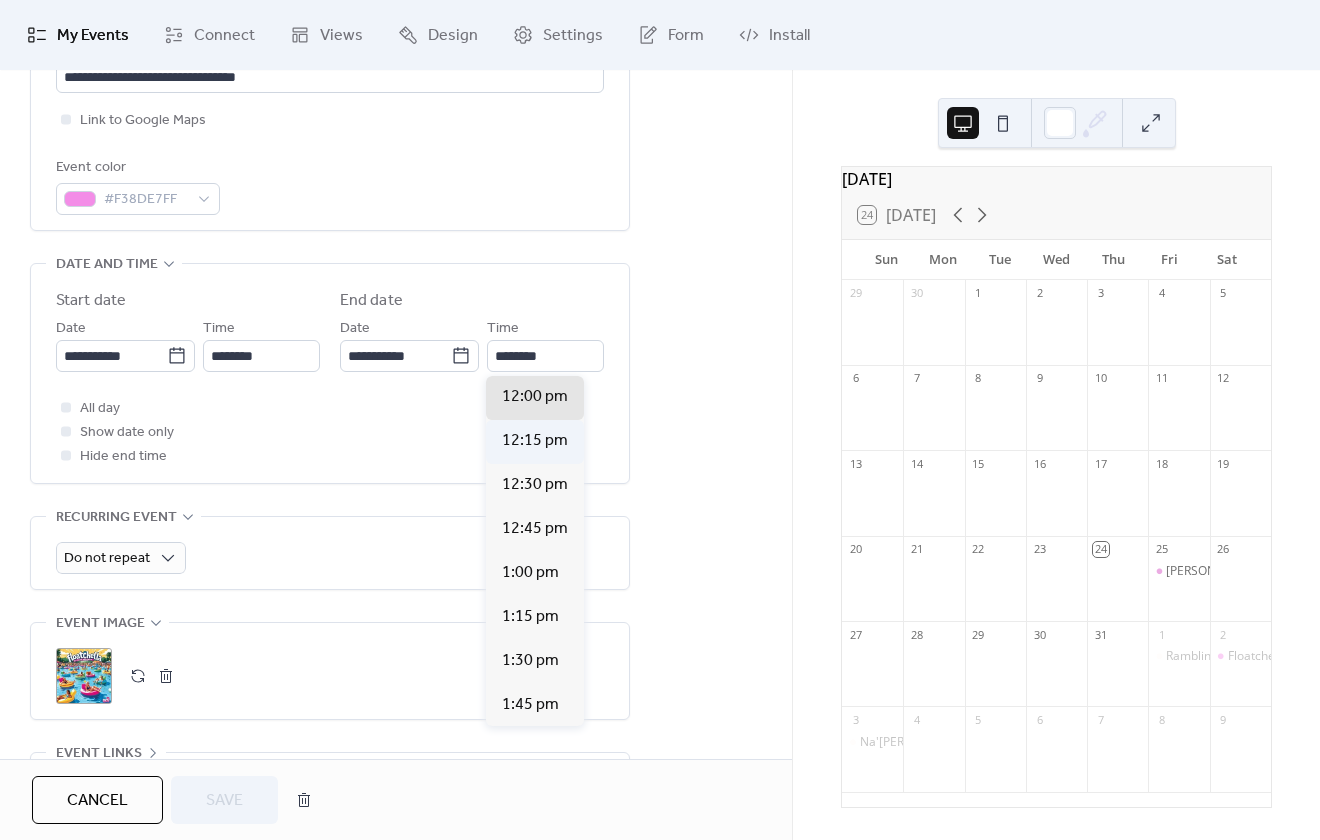 type on "********" 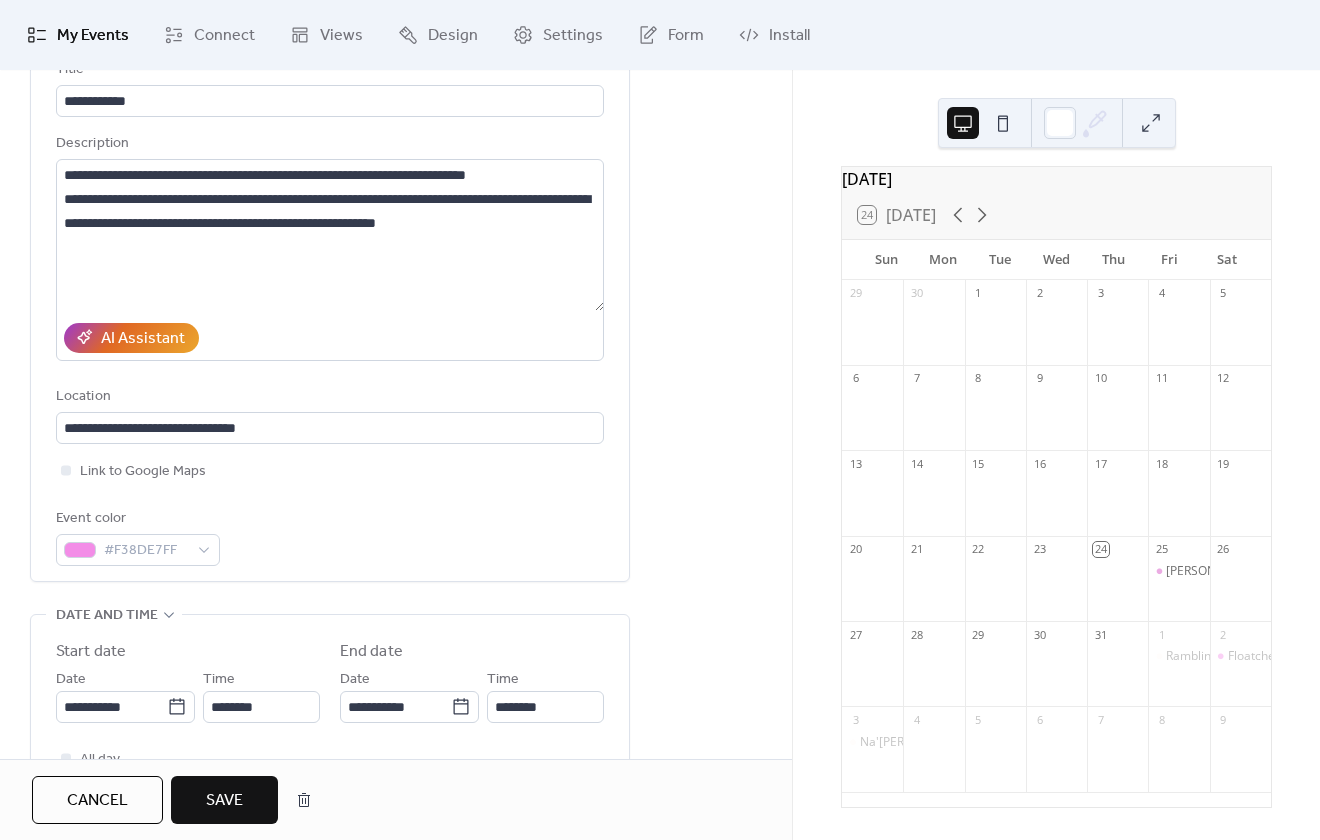 scroll, scrollTop: 99, scrollLeft: 0, axis: vertical 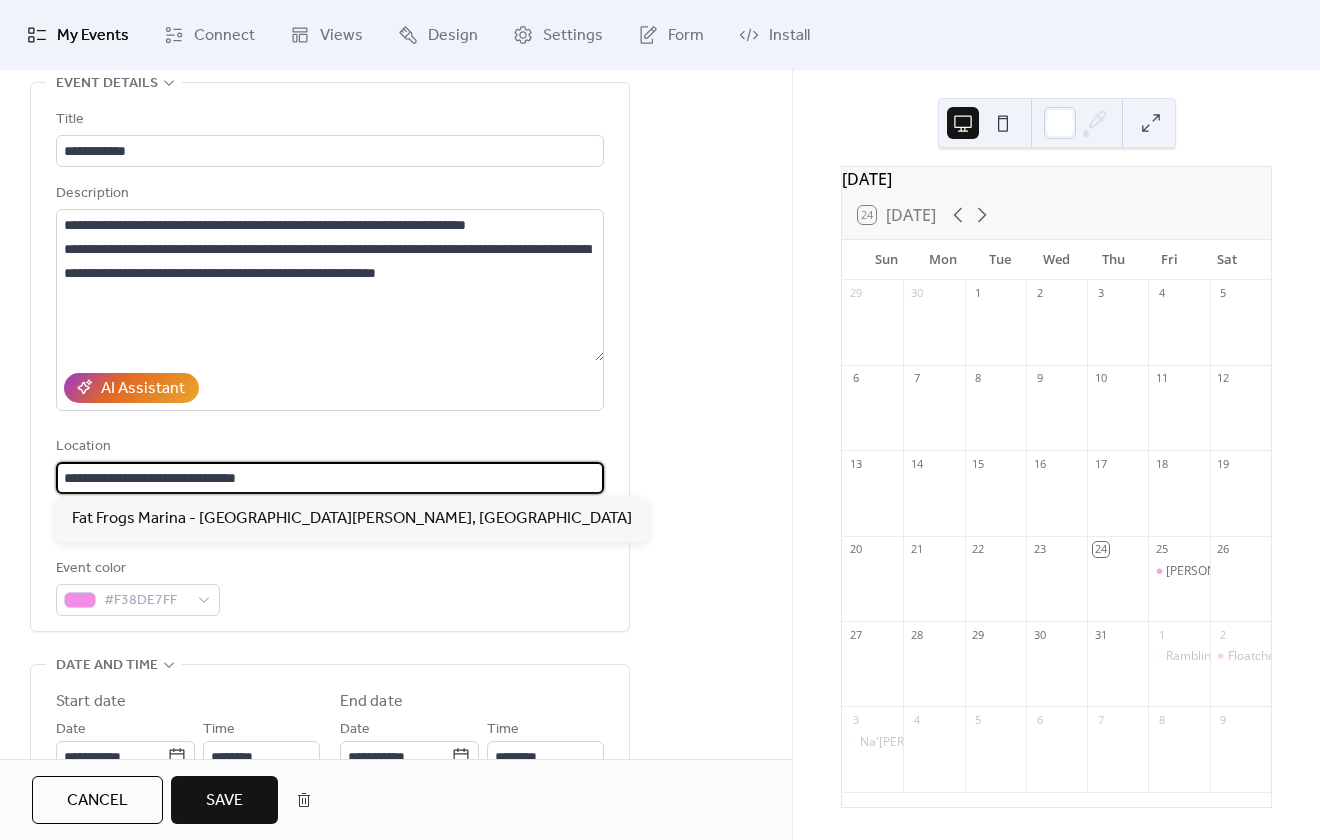 click on "**********" at bounding box center [330, 478] 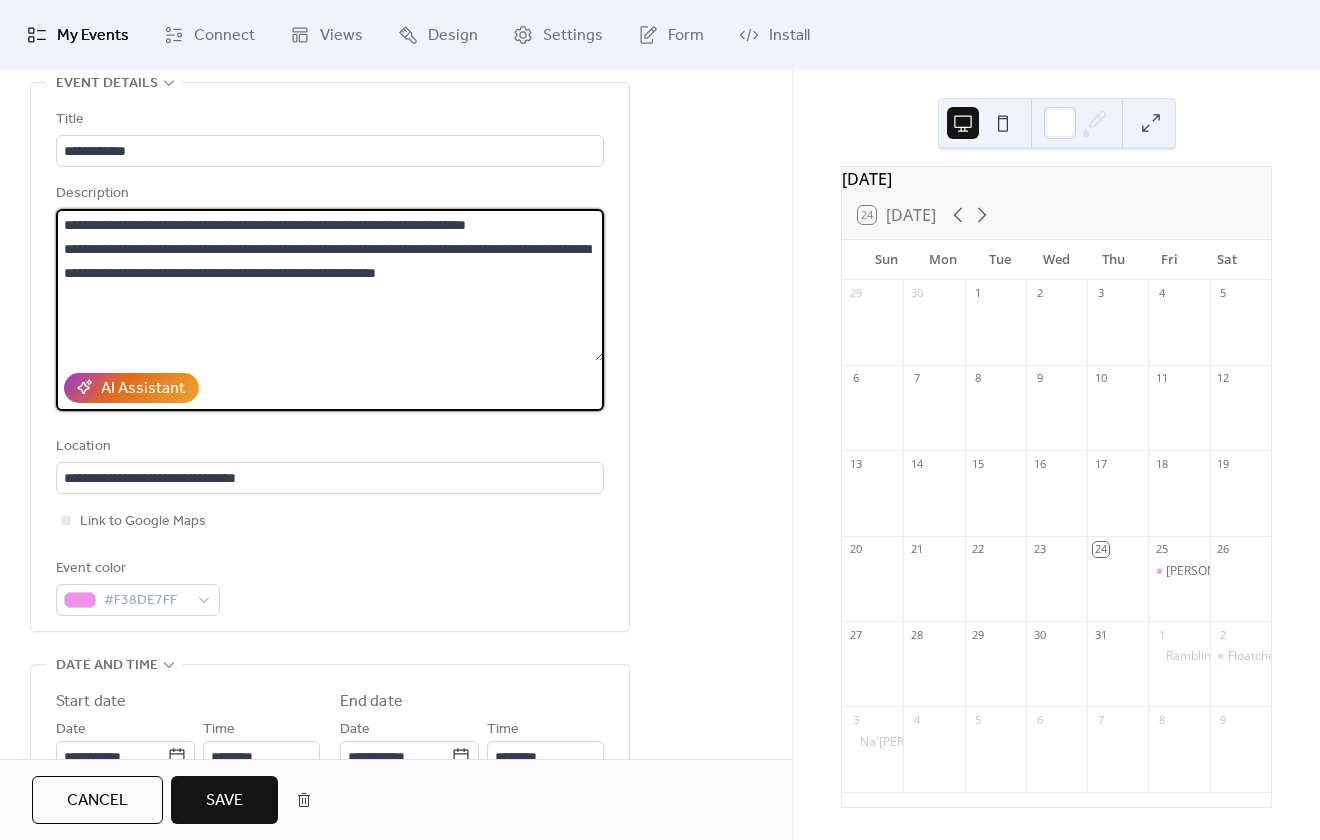 click on "**********" at bounding box center (330, 285) 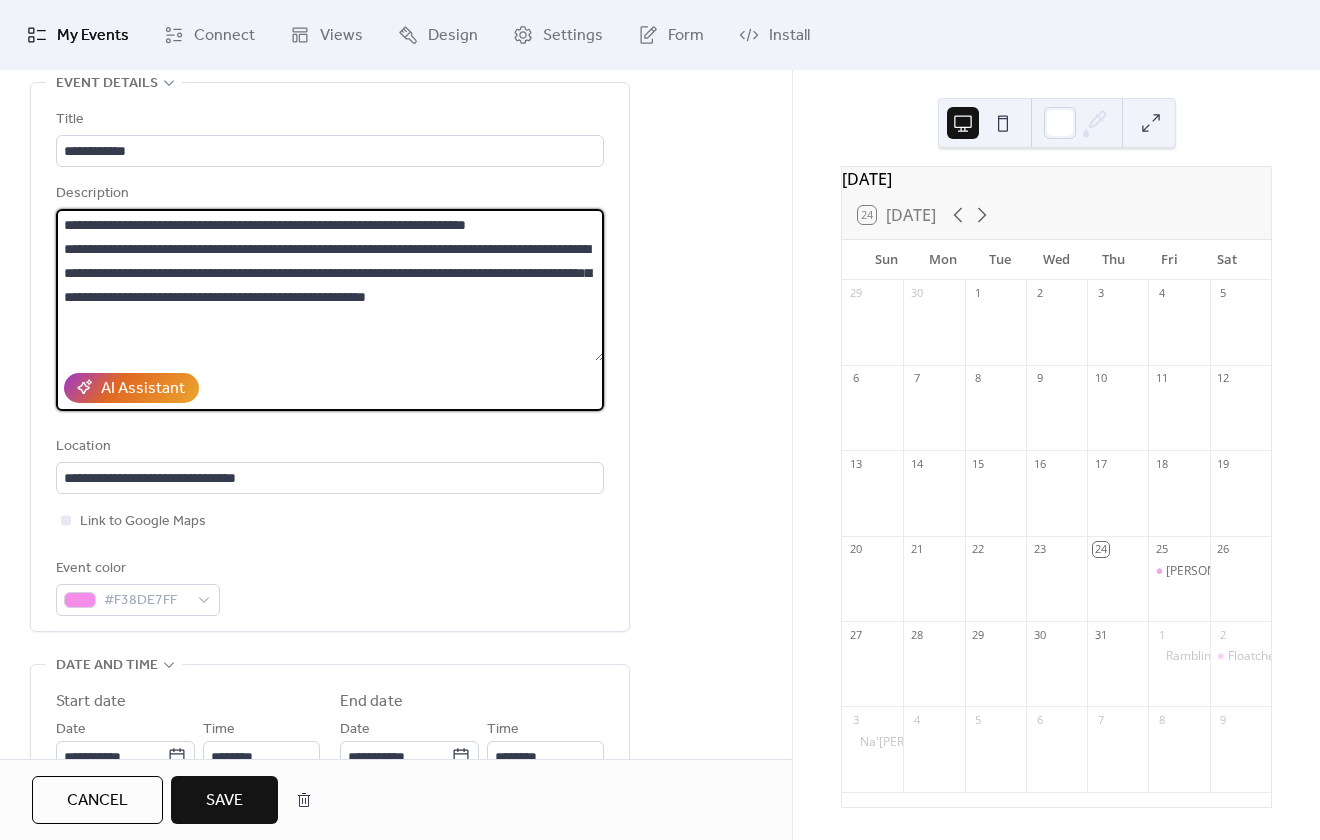 click on "**********" at bounding box center (330, 285) 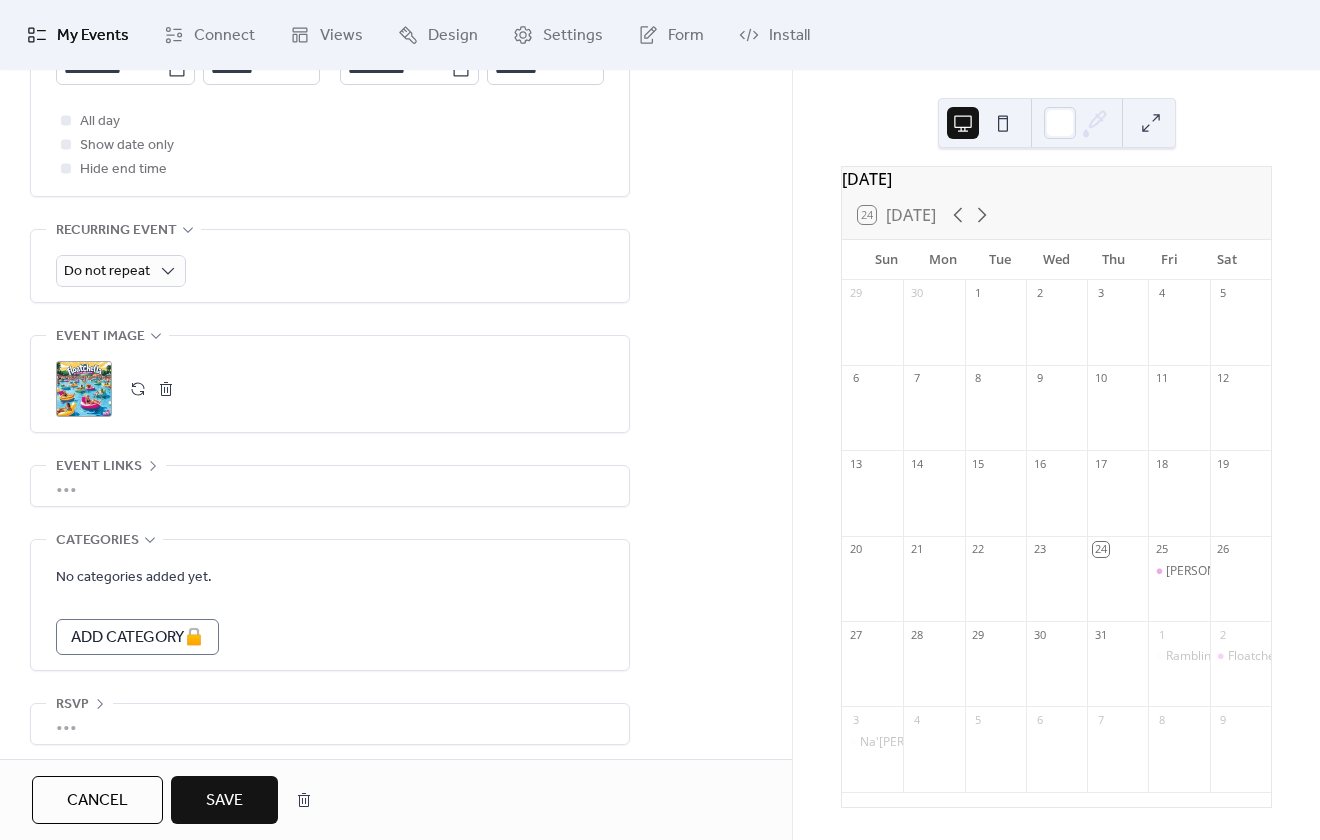 scroll, scrollTop: 799, scrollLeft: 0, axis: vertical 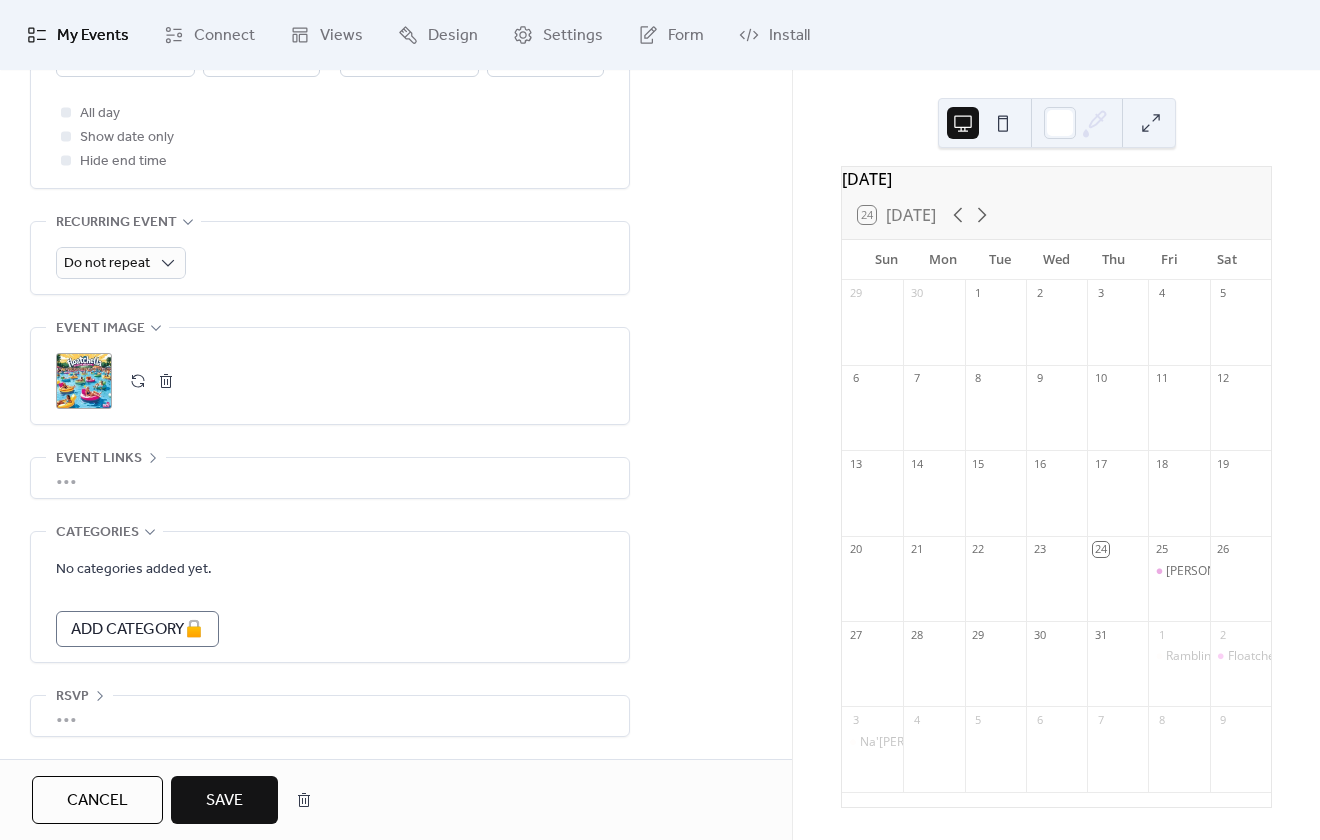 type on "**********" 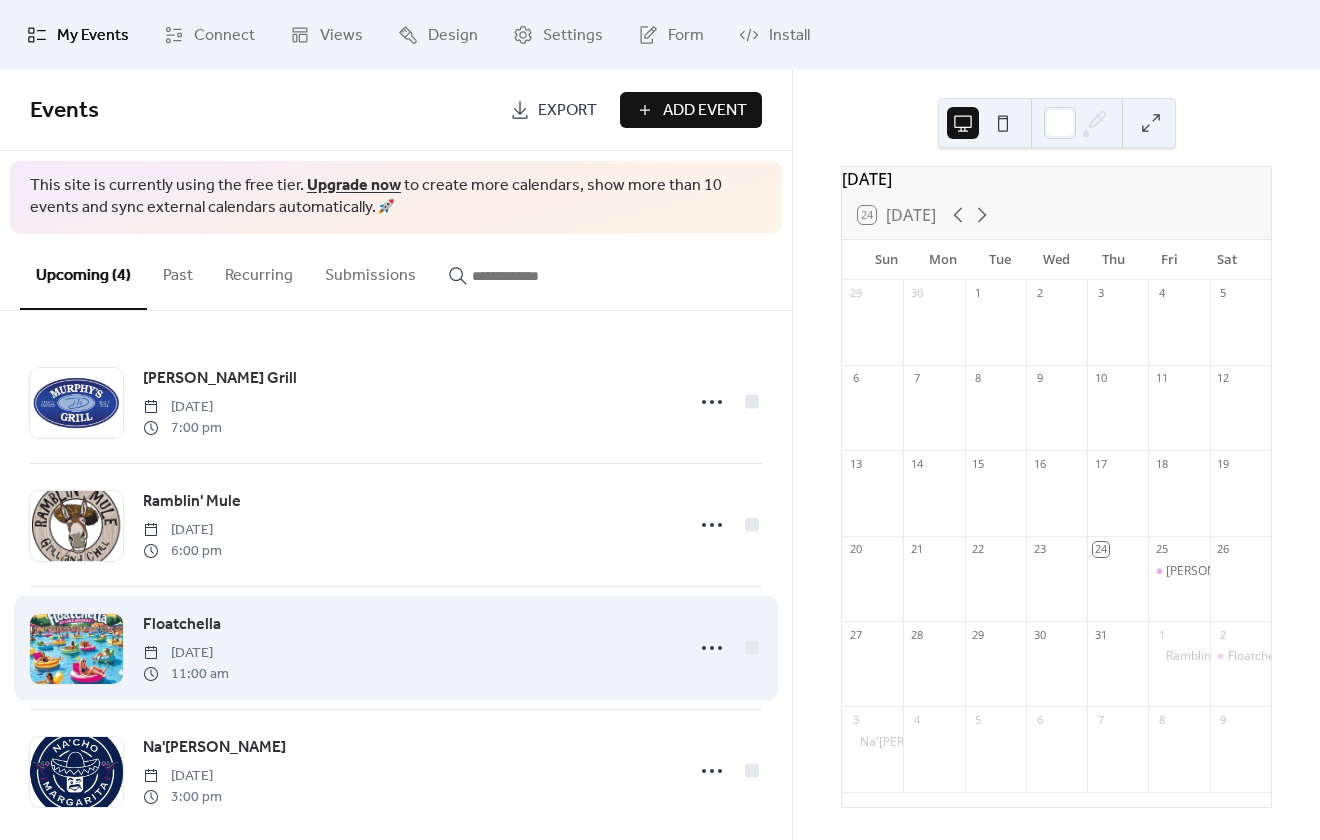scroll, scrollTop: 26, scrollLeft: 0, axis: vertical 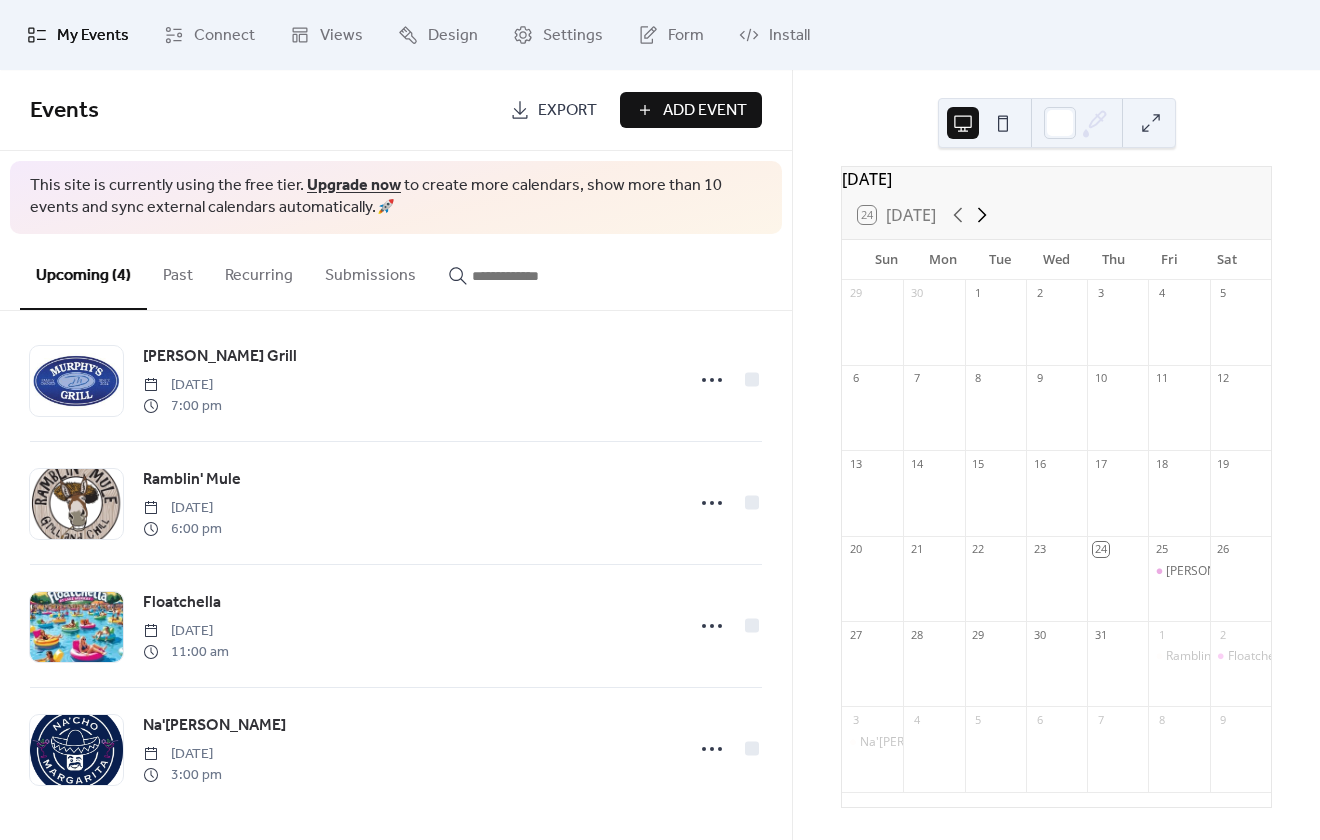 click 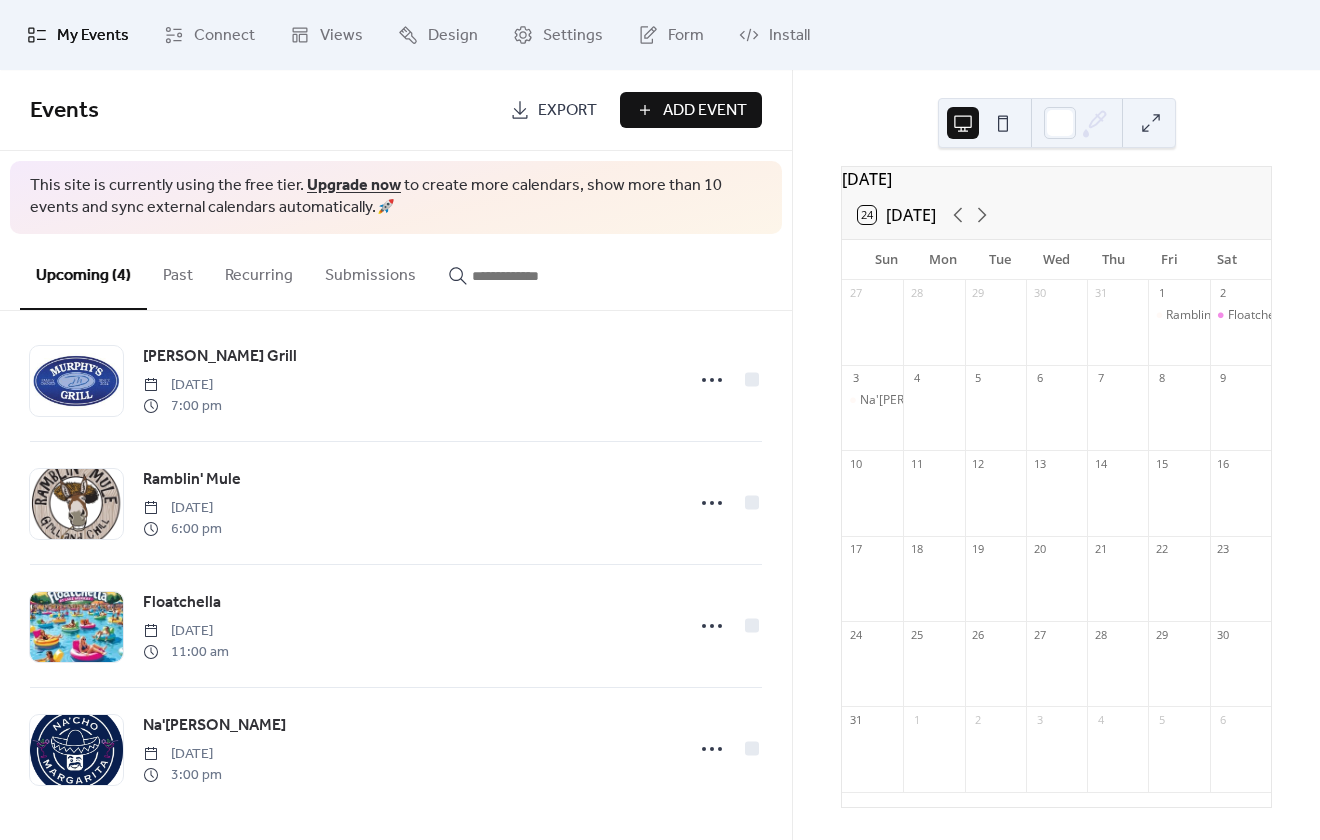click on "Add Event" at bounding box center (705, 111) 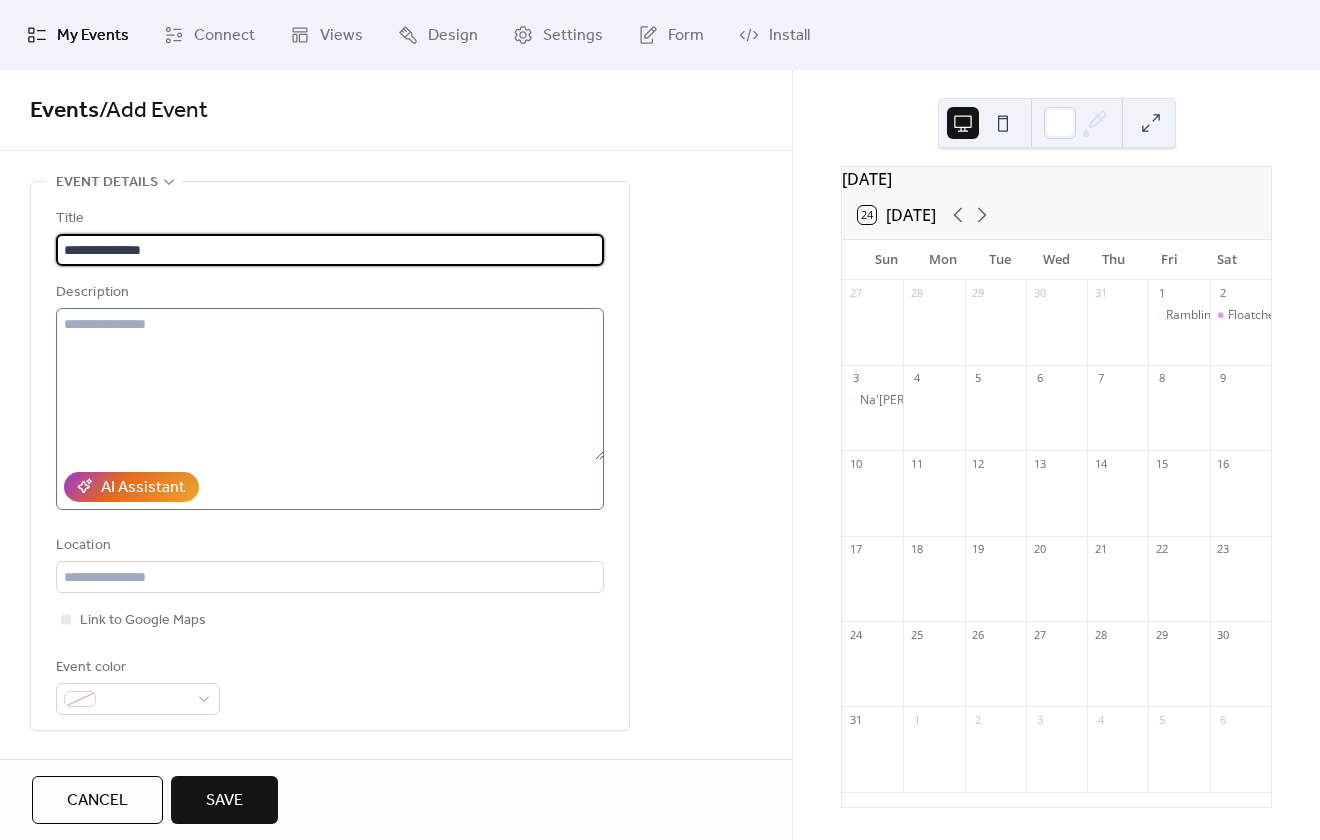 type on "**********" 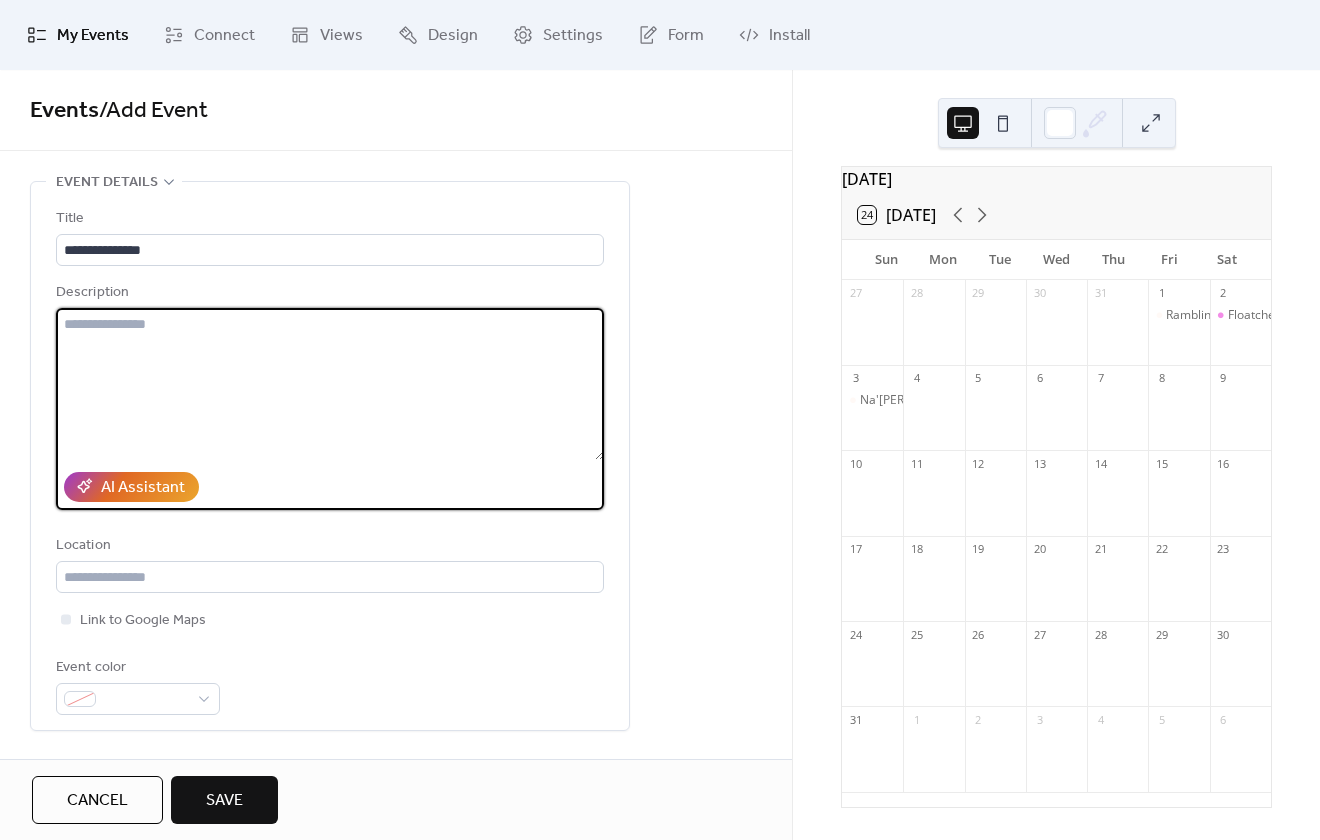 click at bounding box center [330, 384] 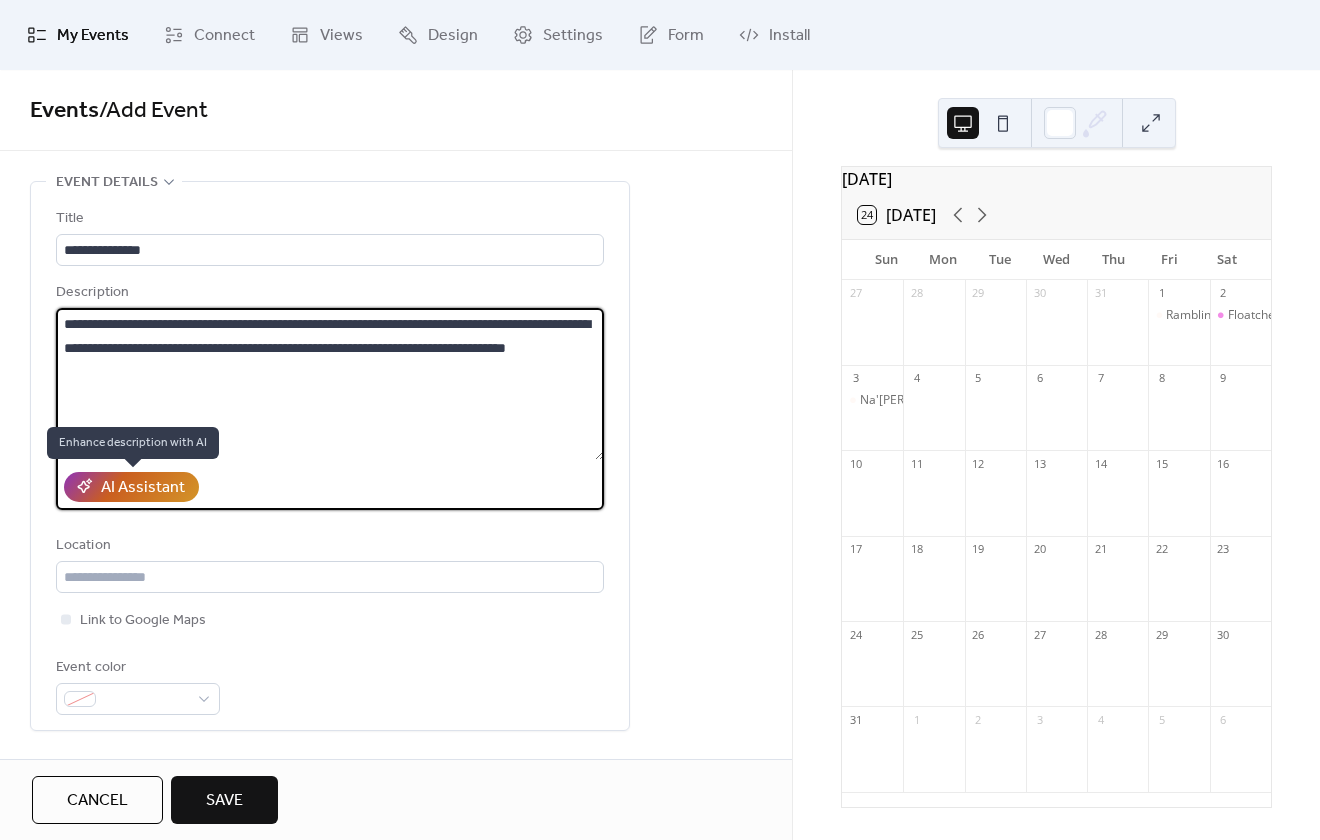 type on "**********" 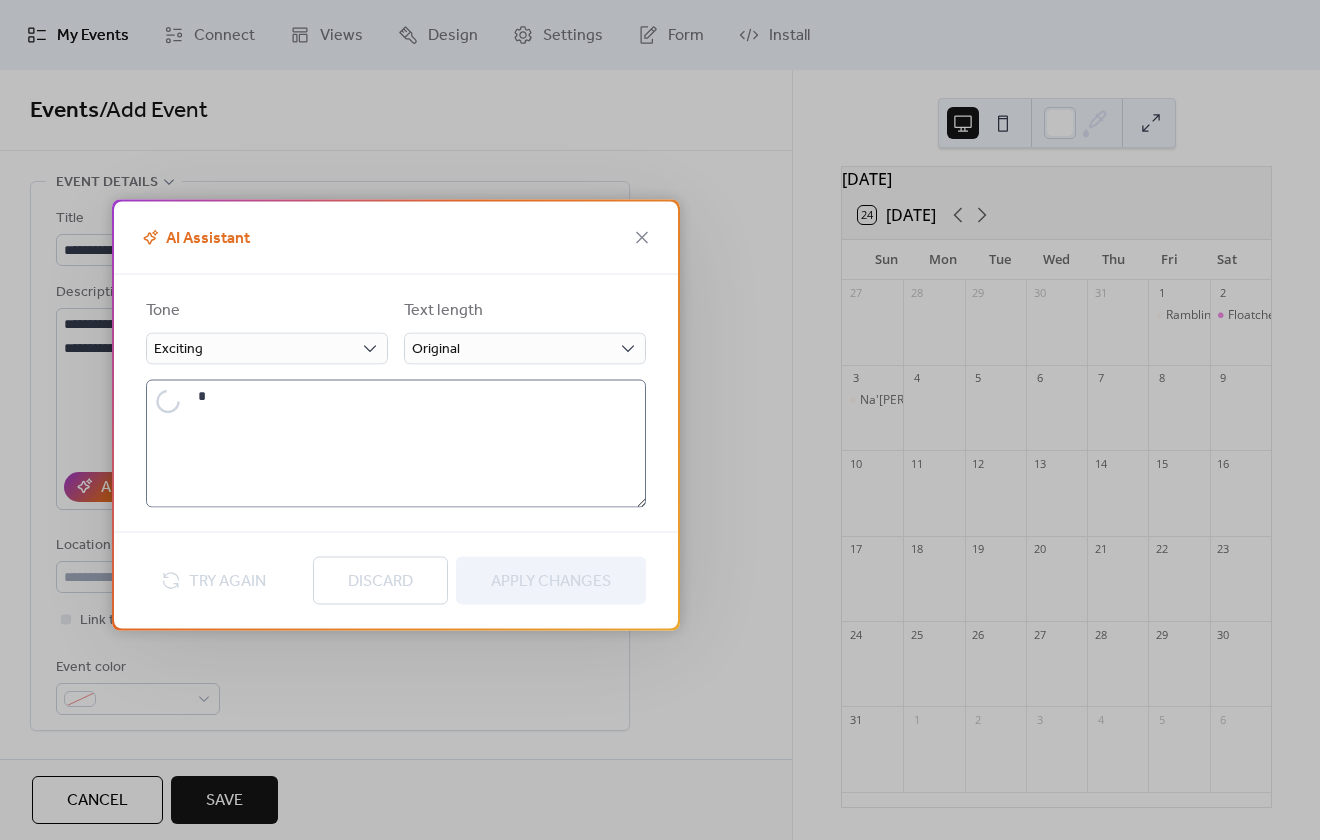 type on "**********" 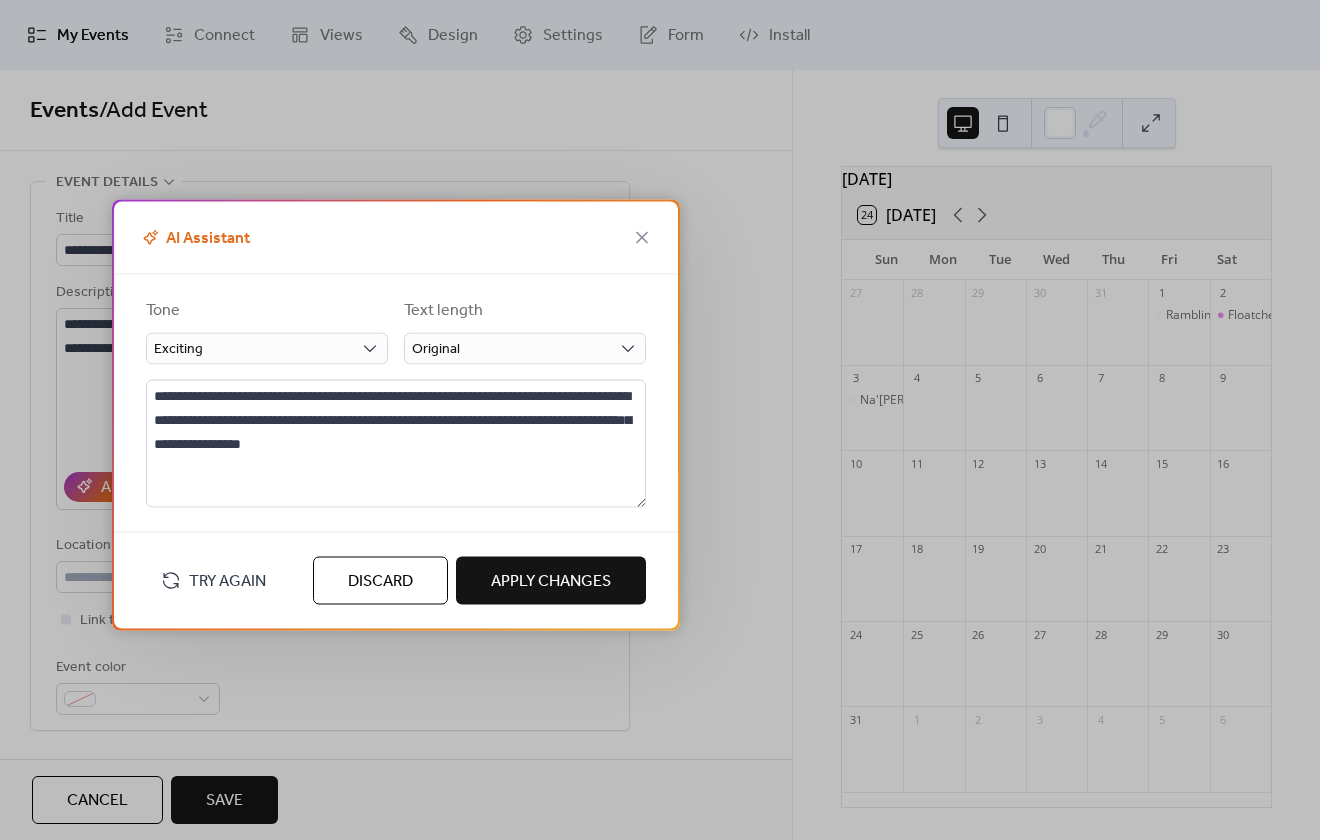 click on "Apply Changes" at bounding box center [551, 581] 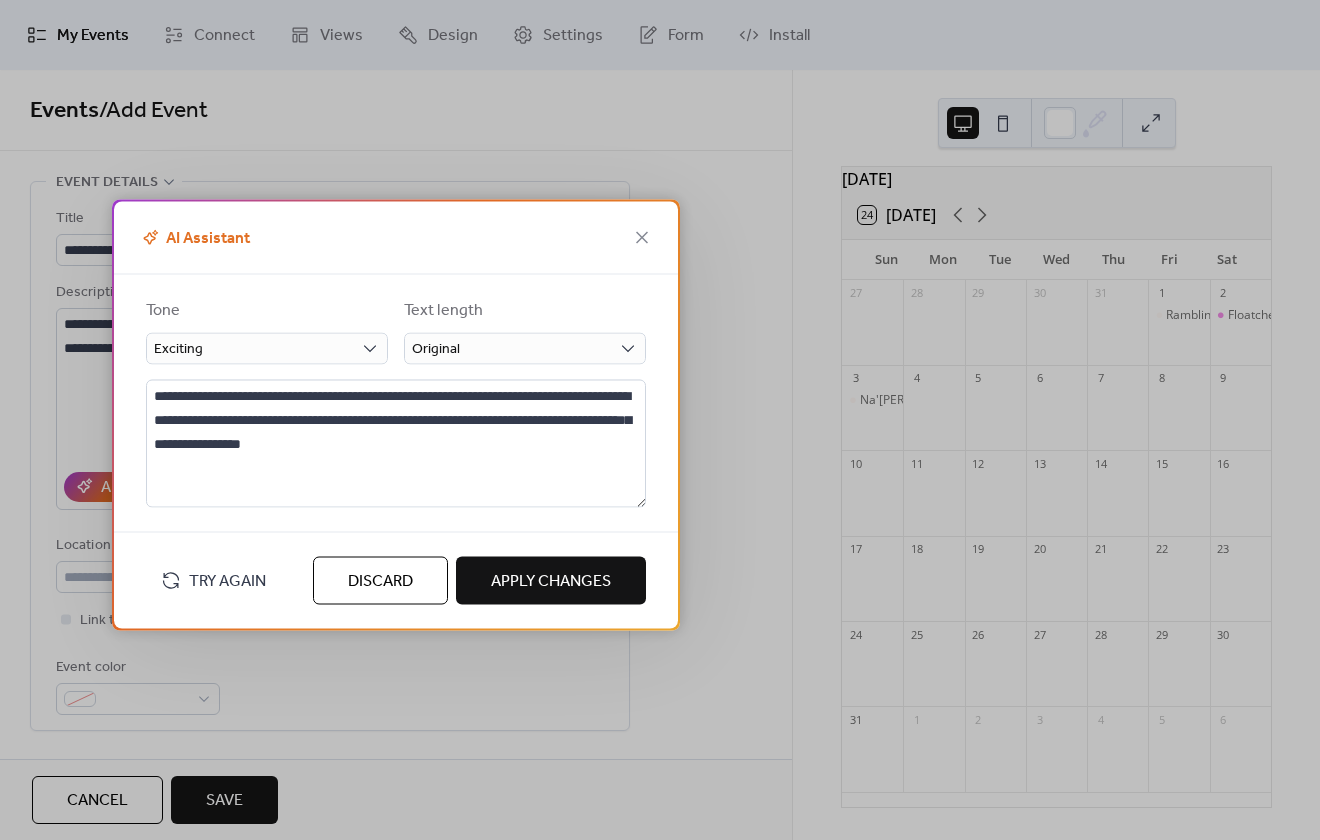 type on "**********" 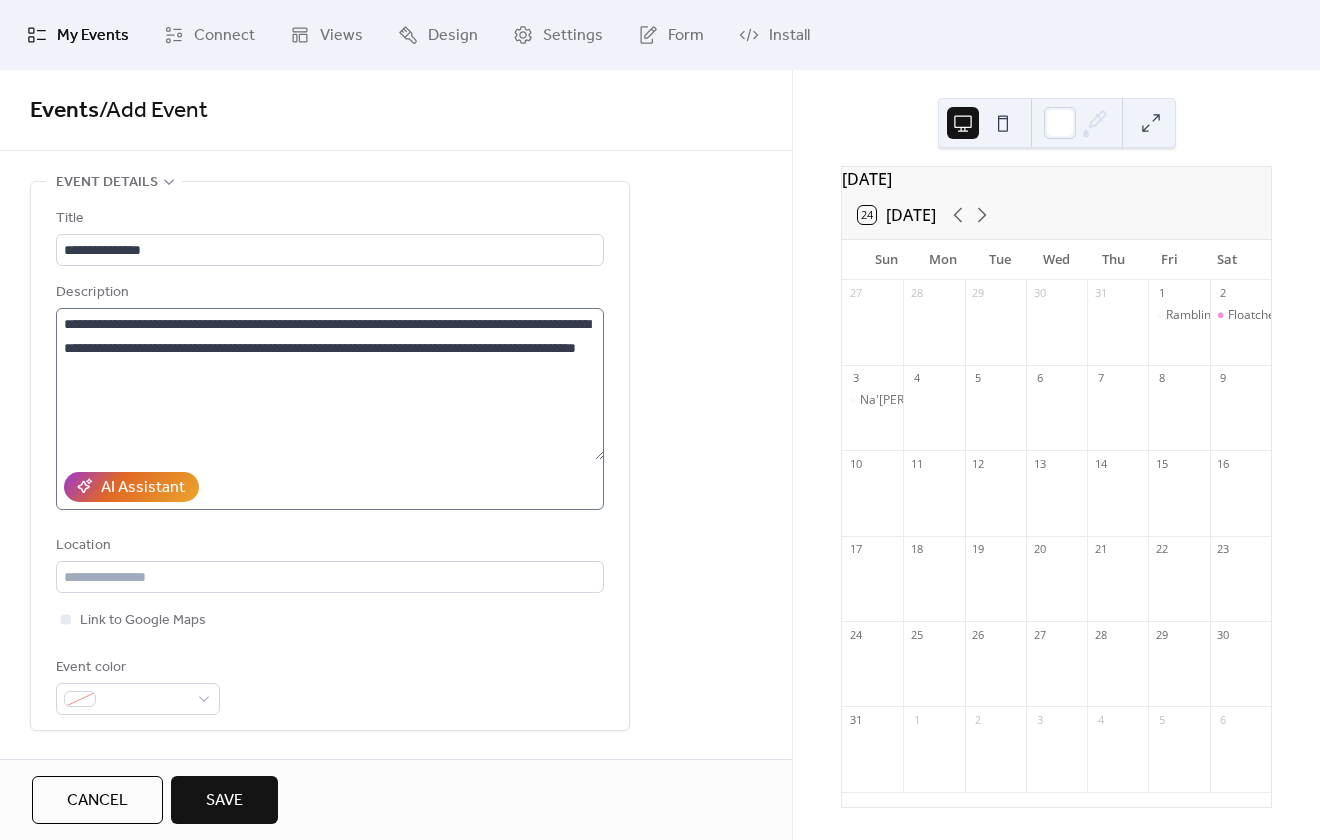 scroll, scrollTop: 100, scrollLeft: 0, axis: vertical 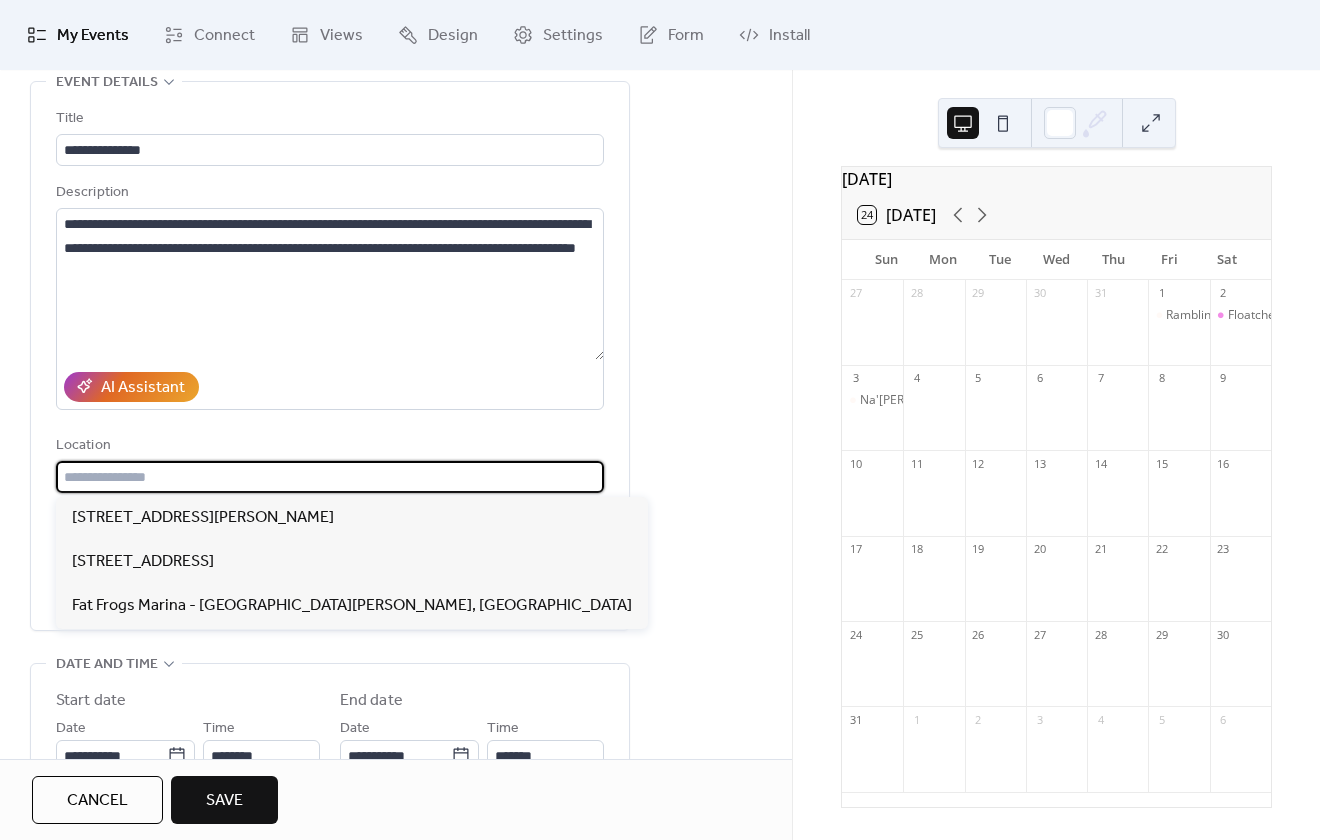click at bounding box center (330, 477) 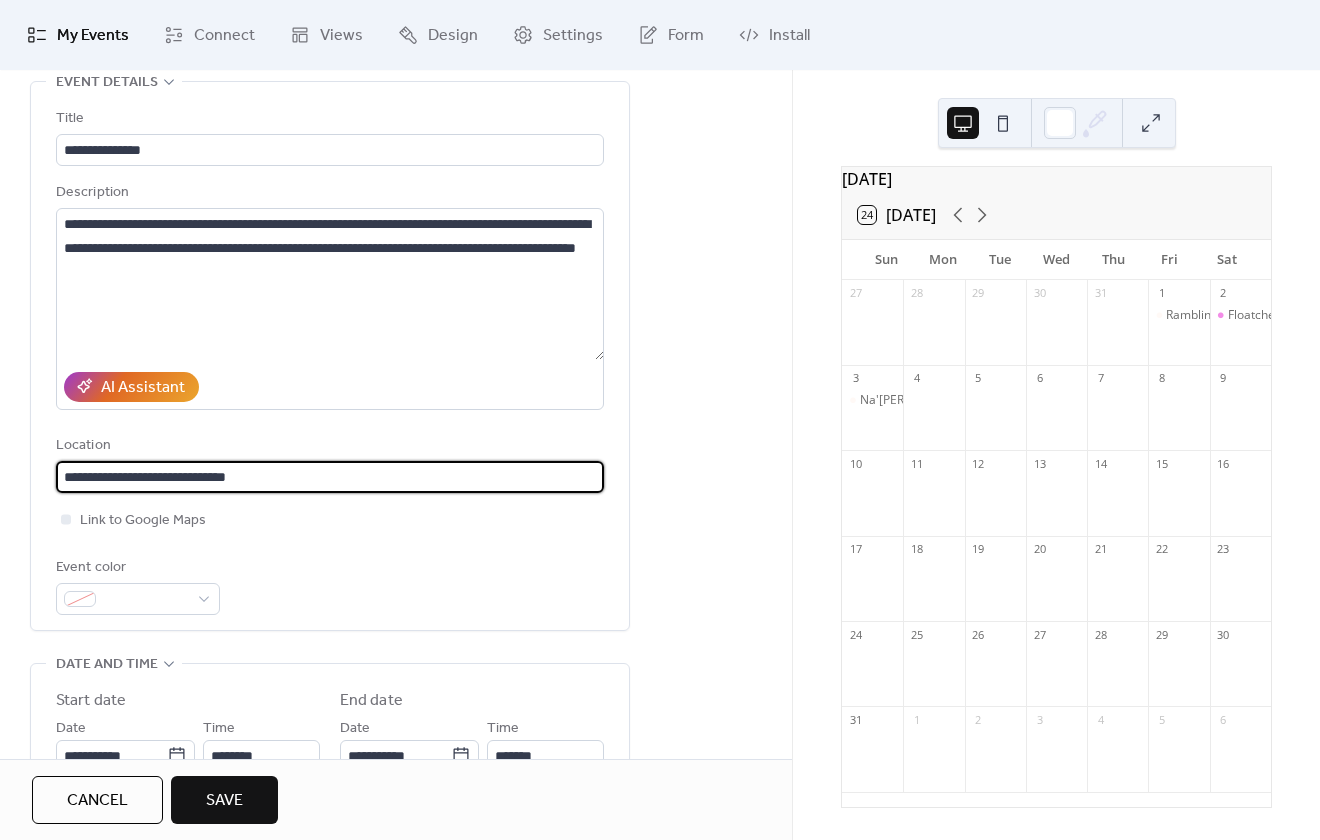 type on "**********" 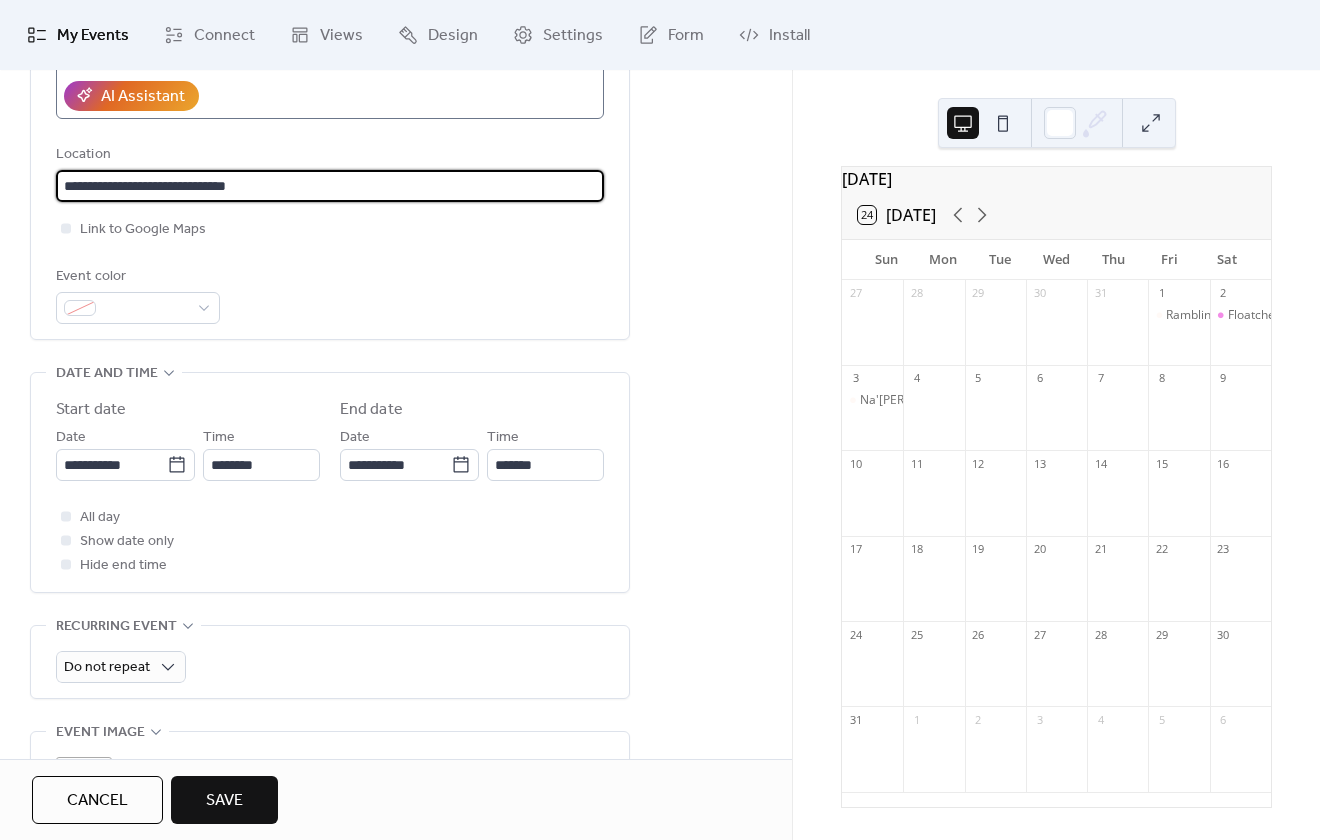 scroll, scrollTop: 400, scrollLeft: 0, axis: vertical 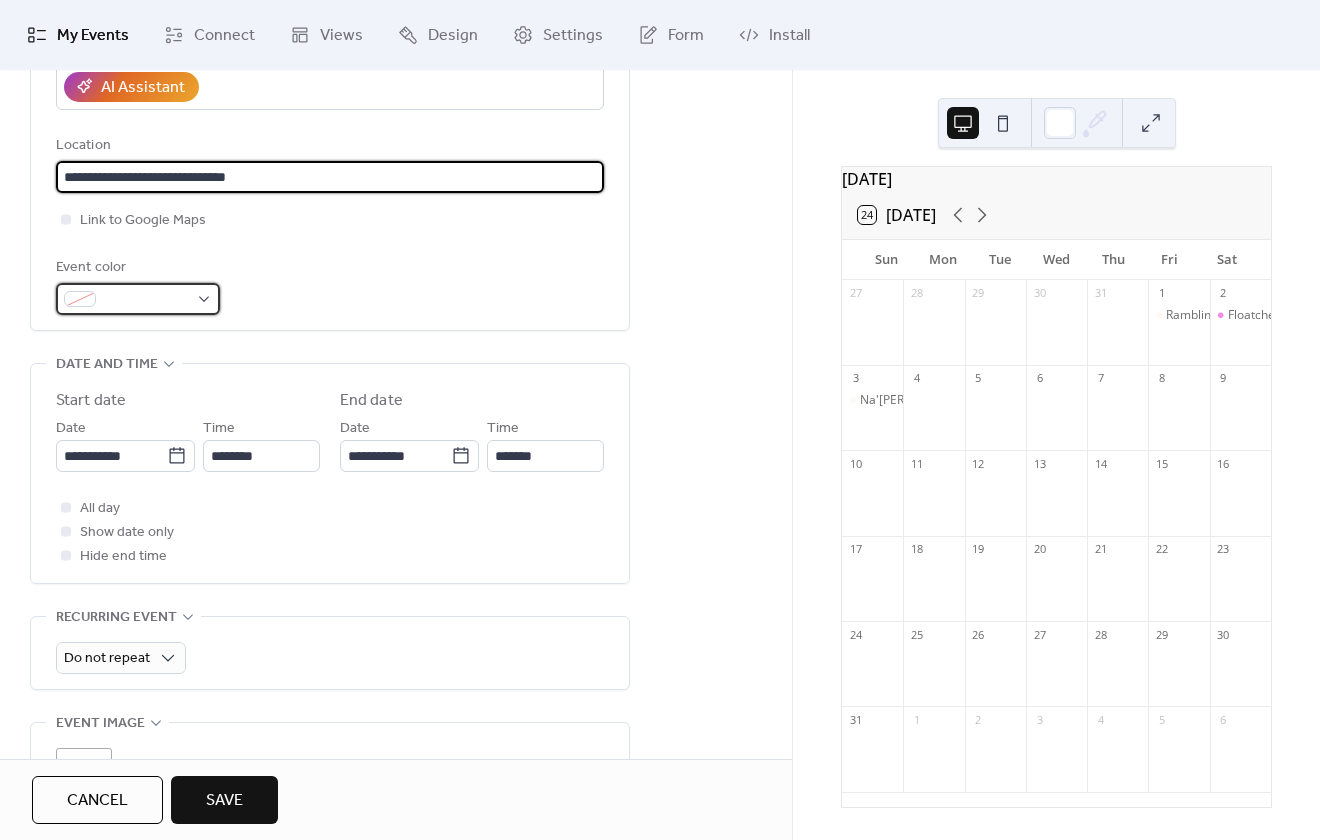 type 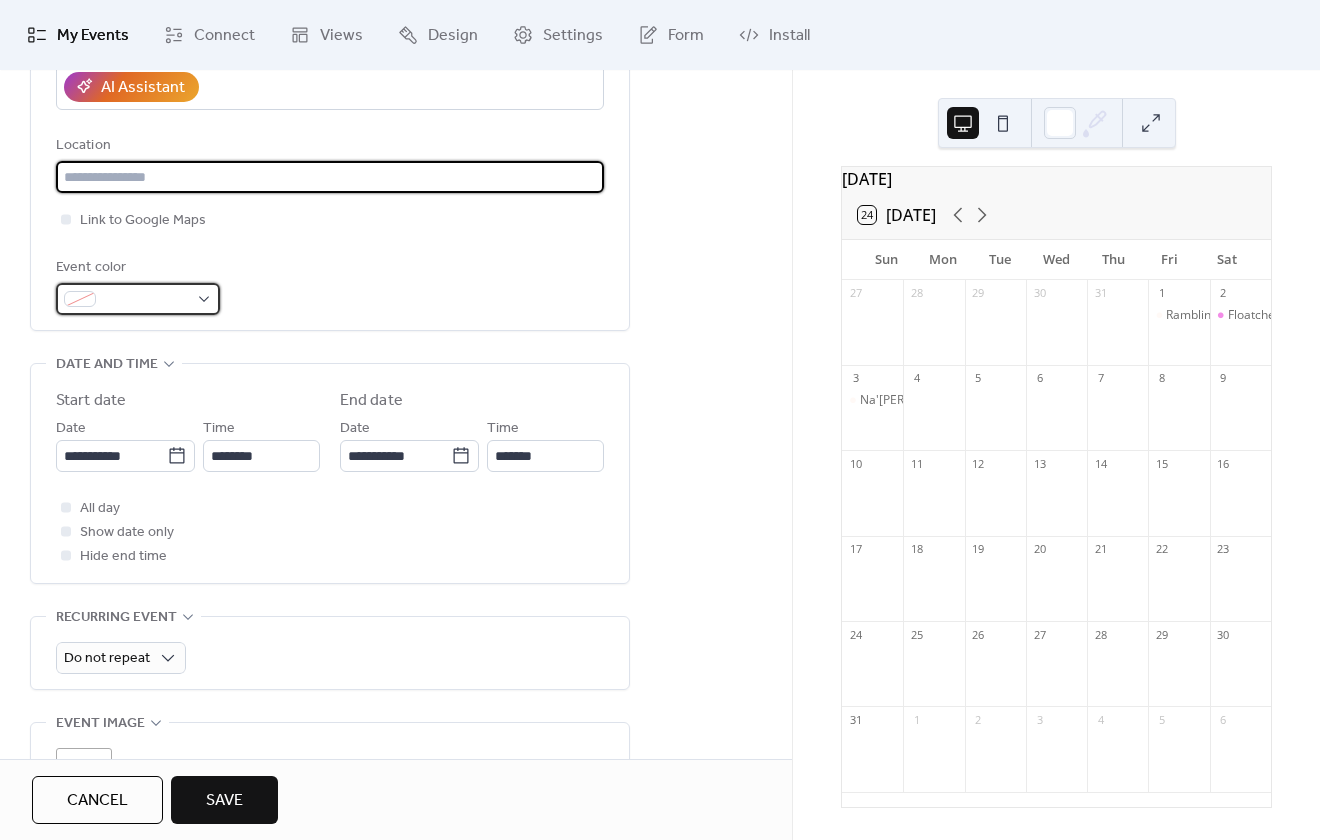 click at bounding box center (138, 299) 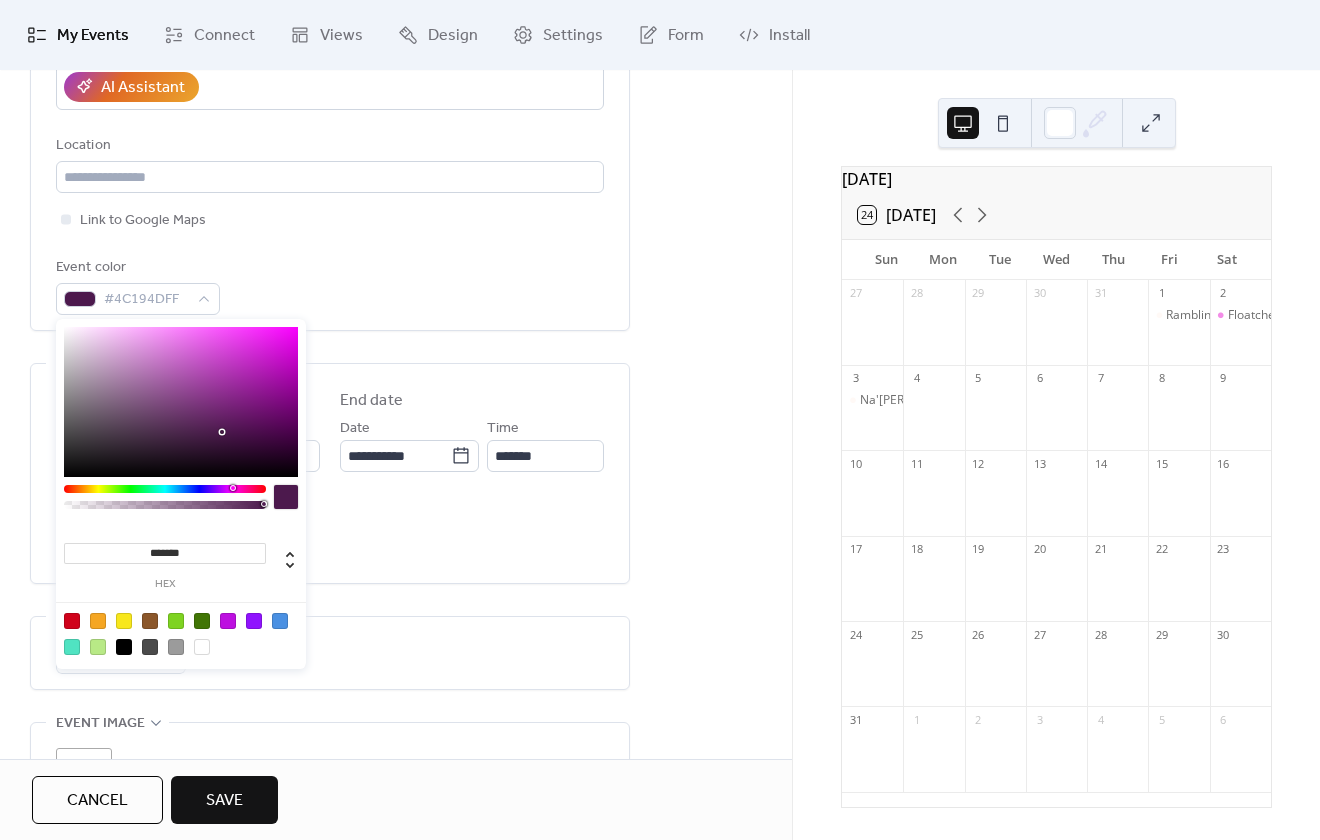 click at bounding box center (165, 489) 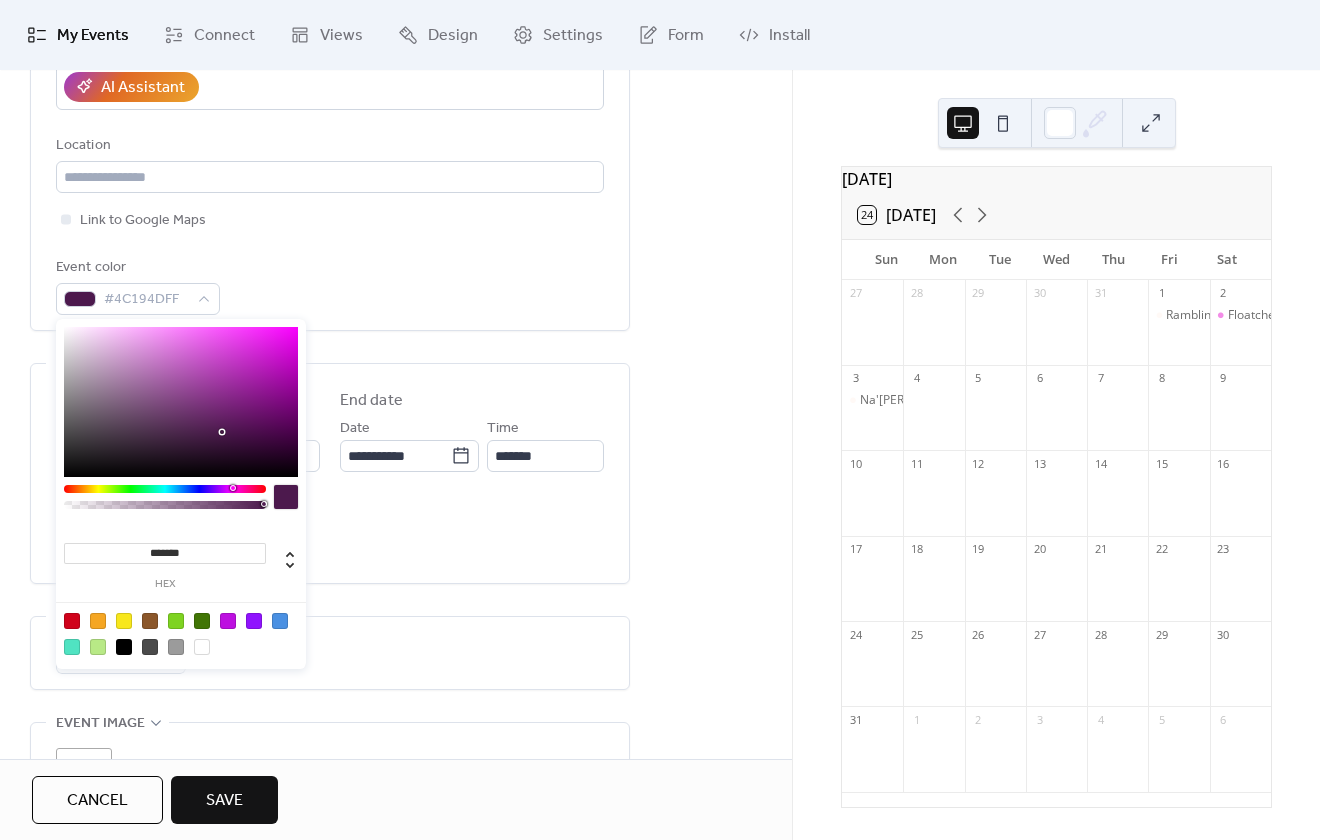 click at bounding box center (235, 488) 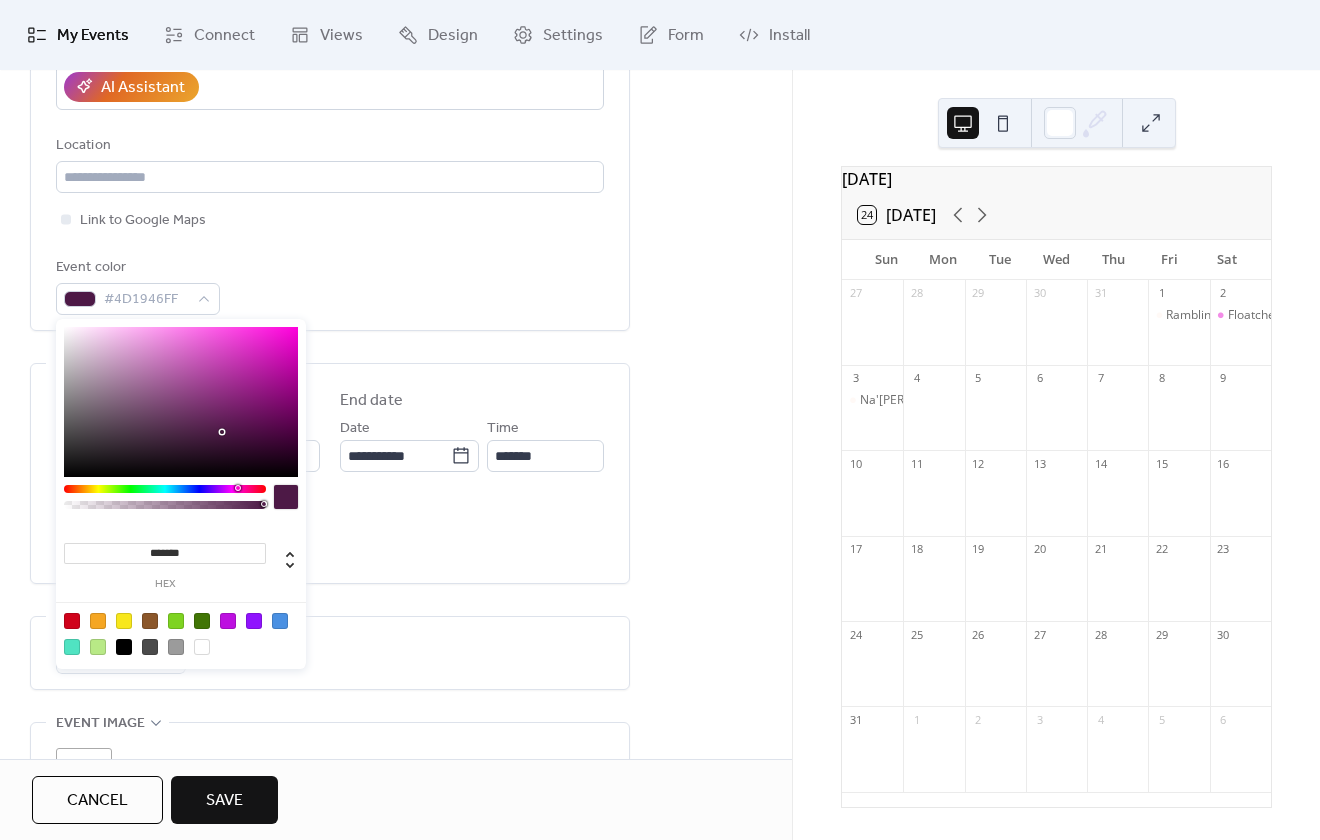click on "******* hex" at bounding box center [181, 496] 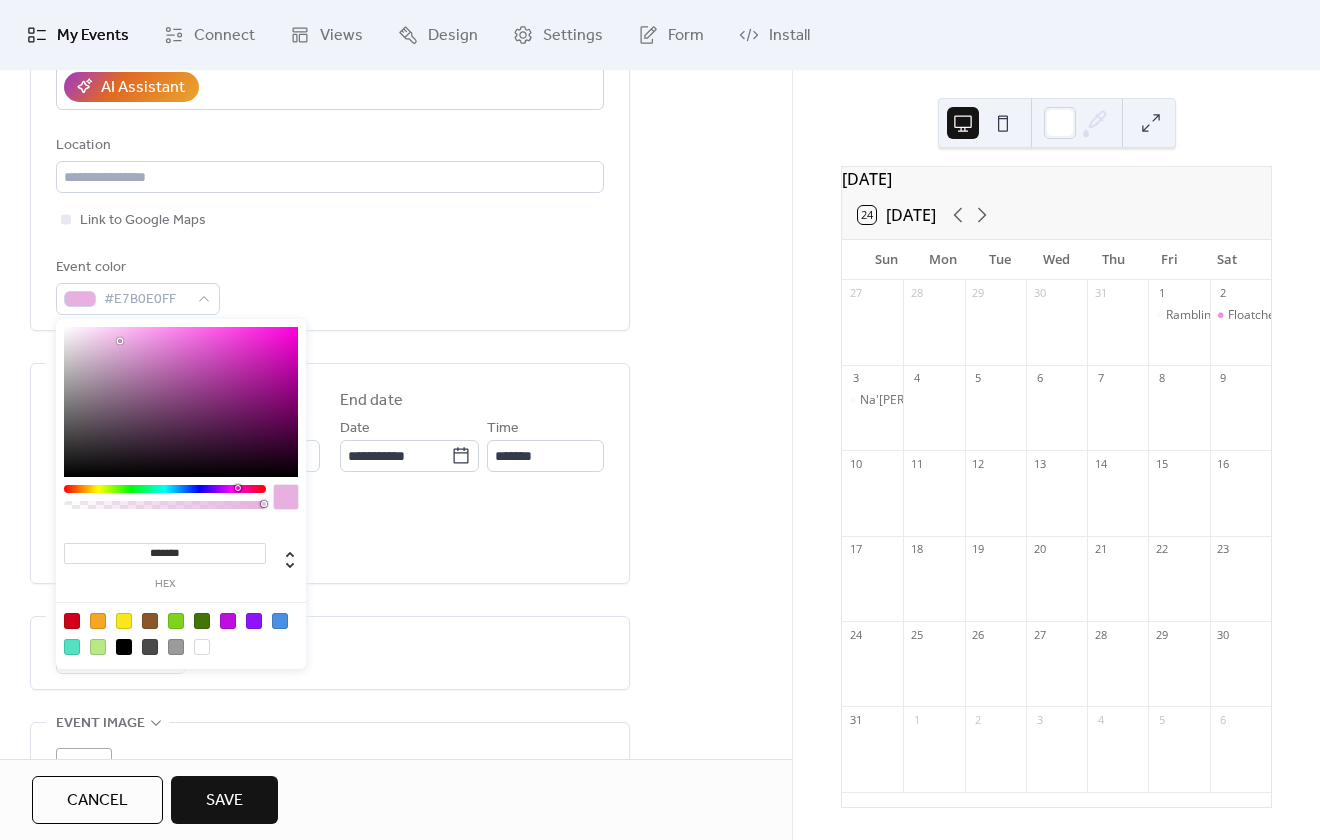 click on "All day Show date only Hide end time" at bounding box center (330, 532) 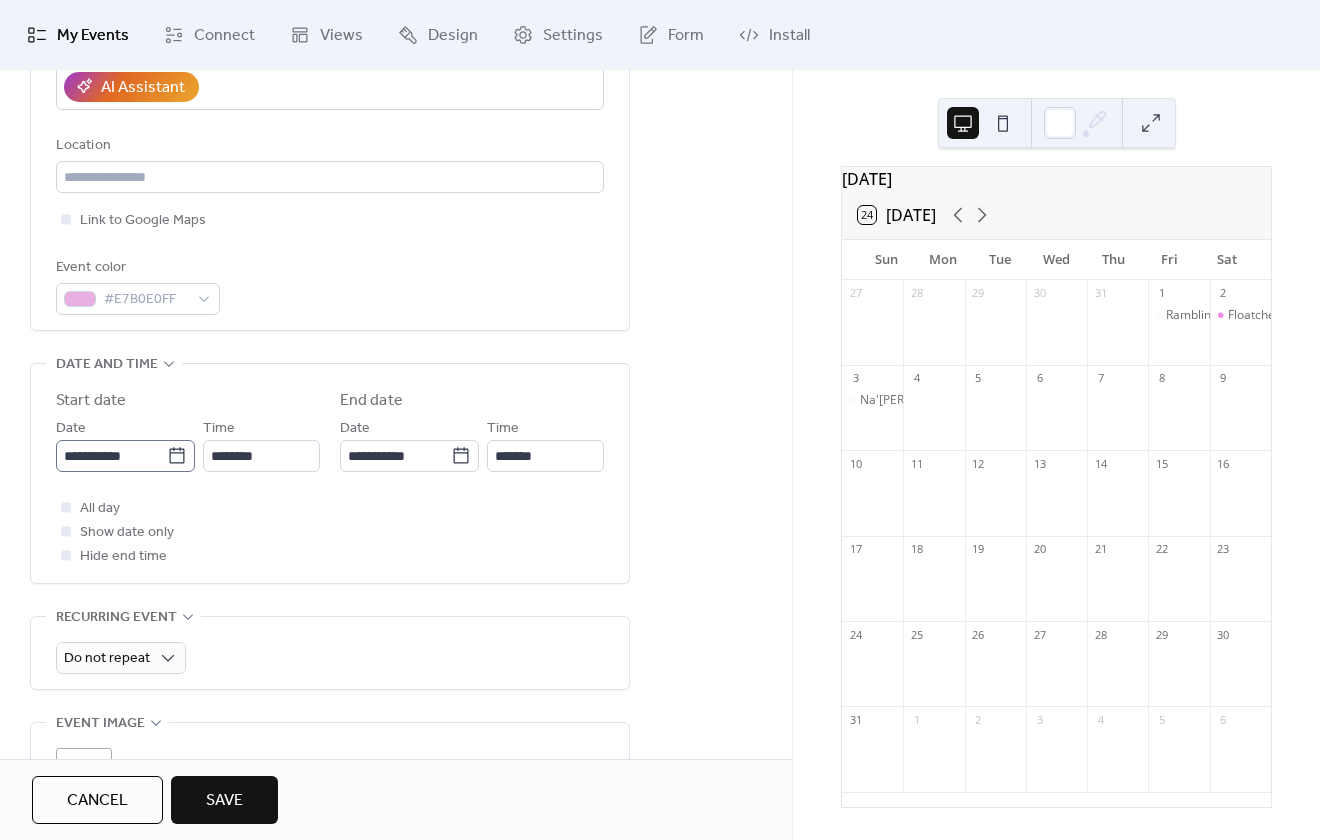 click 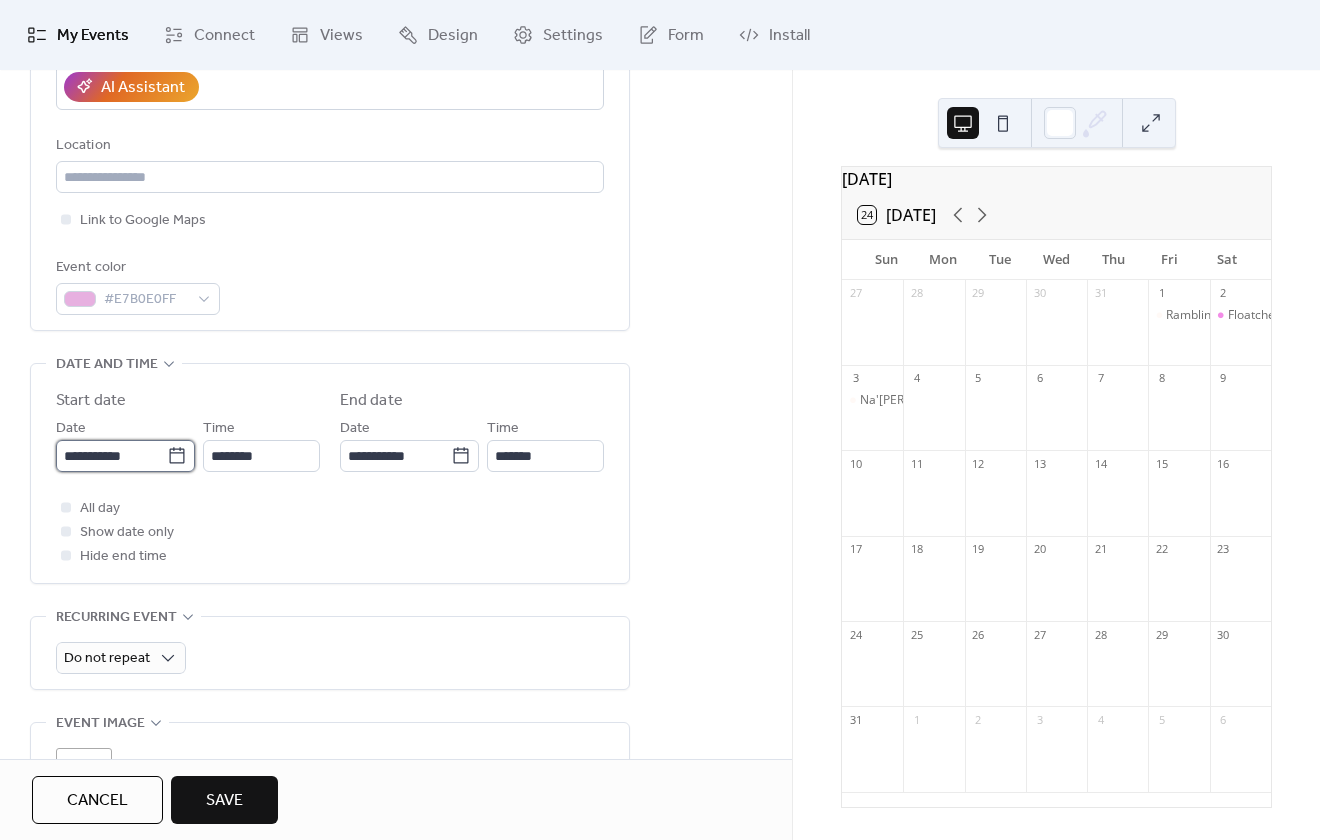 click on "**********" at bounding box center [111, 456] 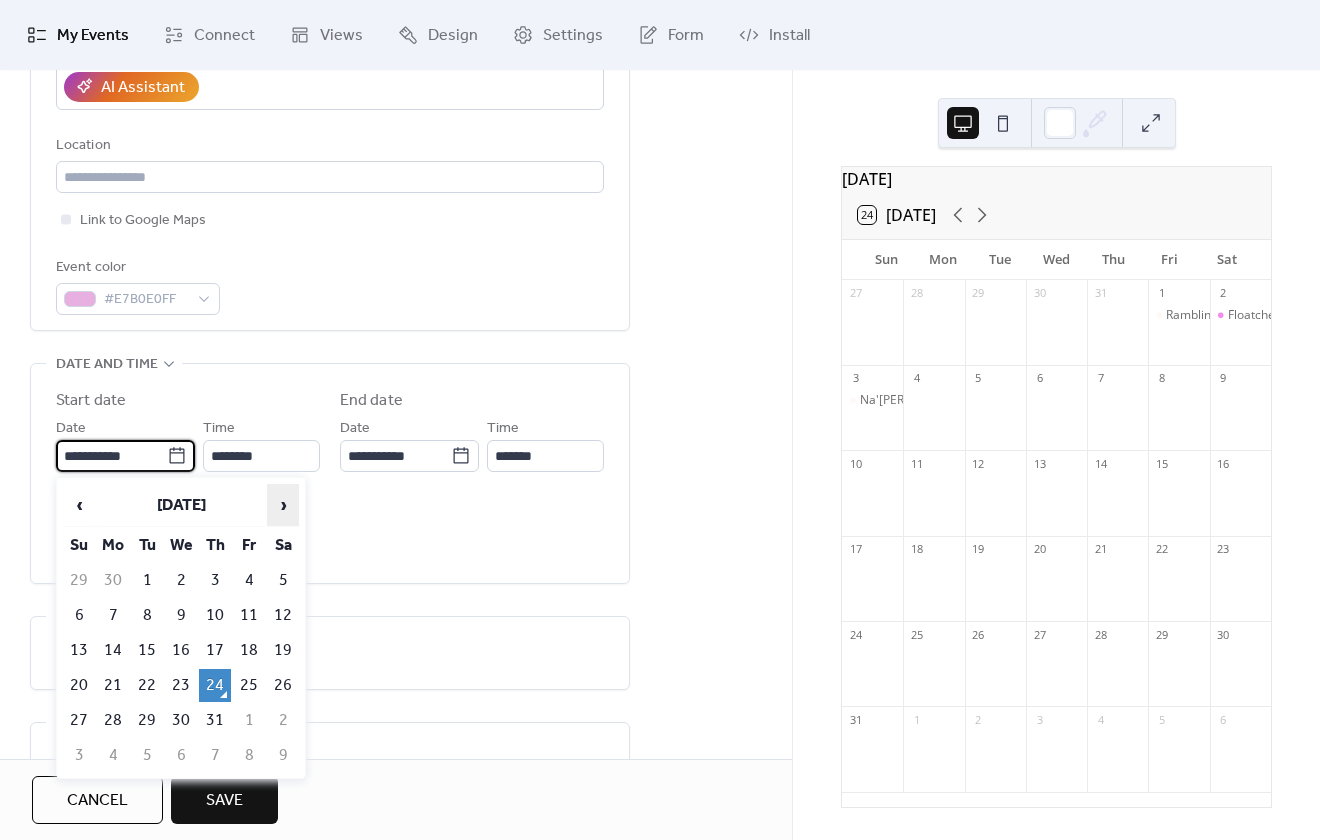 click on "›" at bounding box center [283, 505] 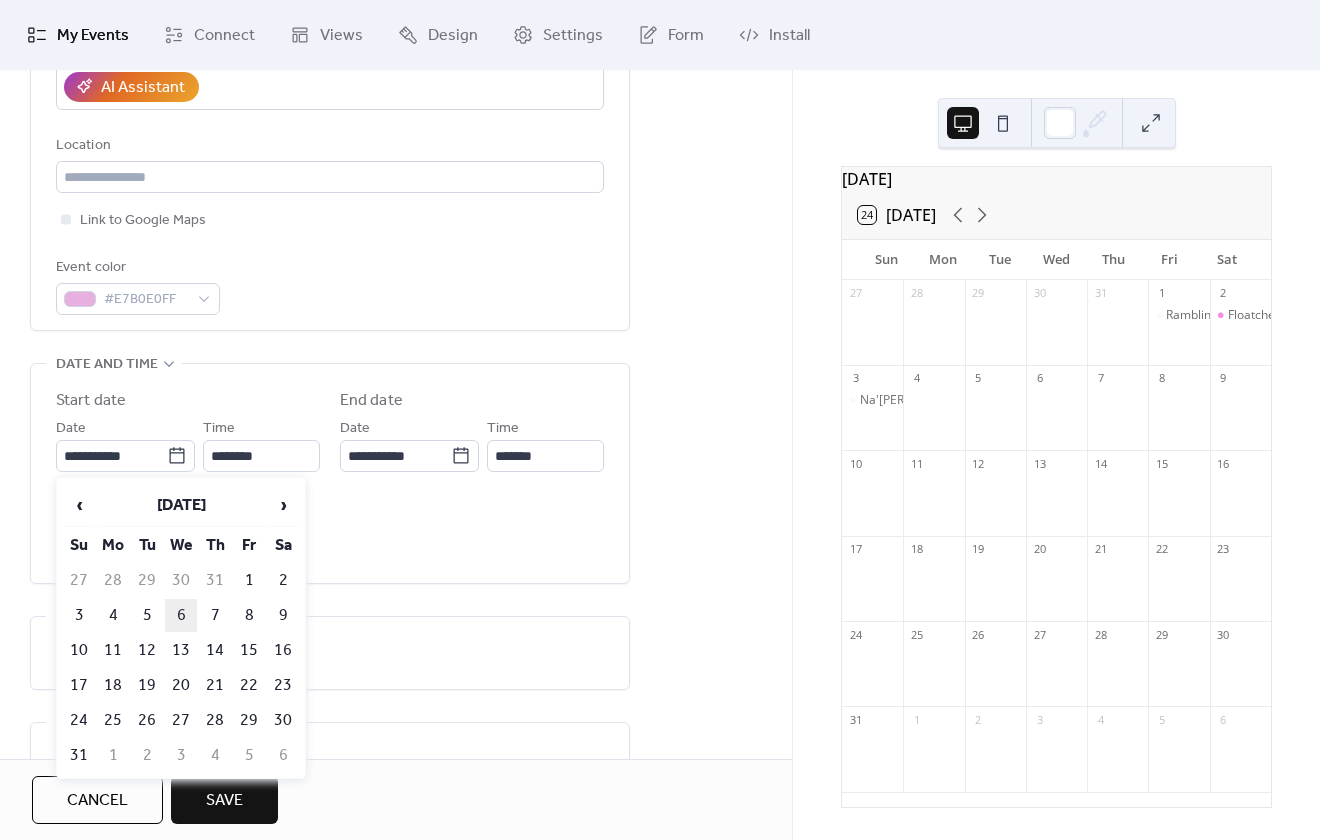 click on "6" at bounding box center (181, 615) 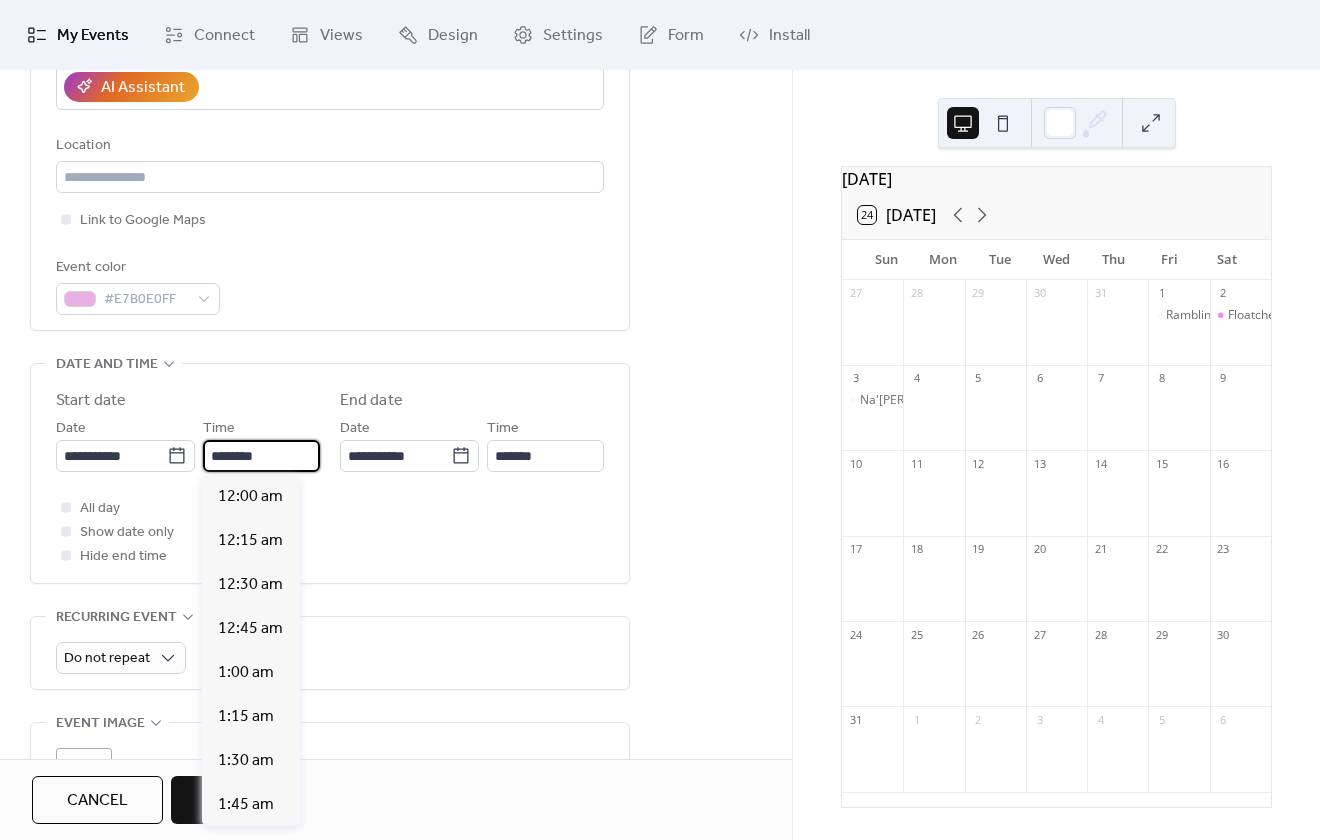 click on "********" at bounding box center [261, 456] 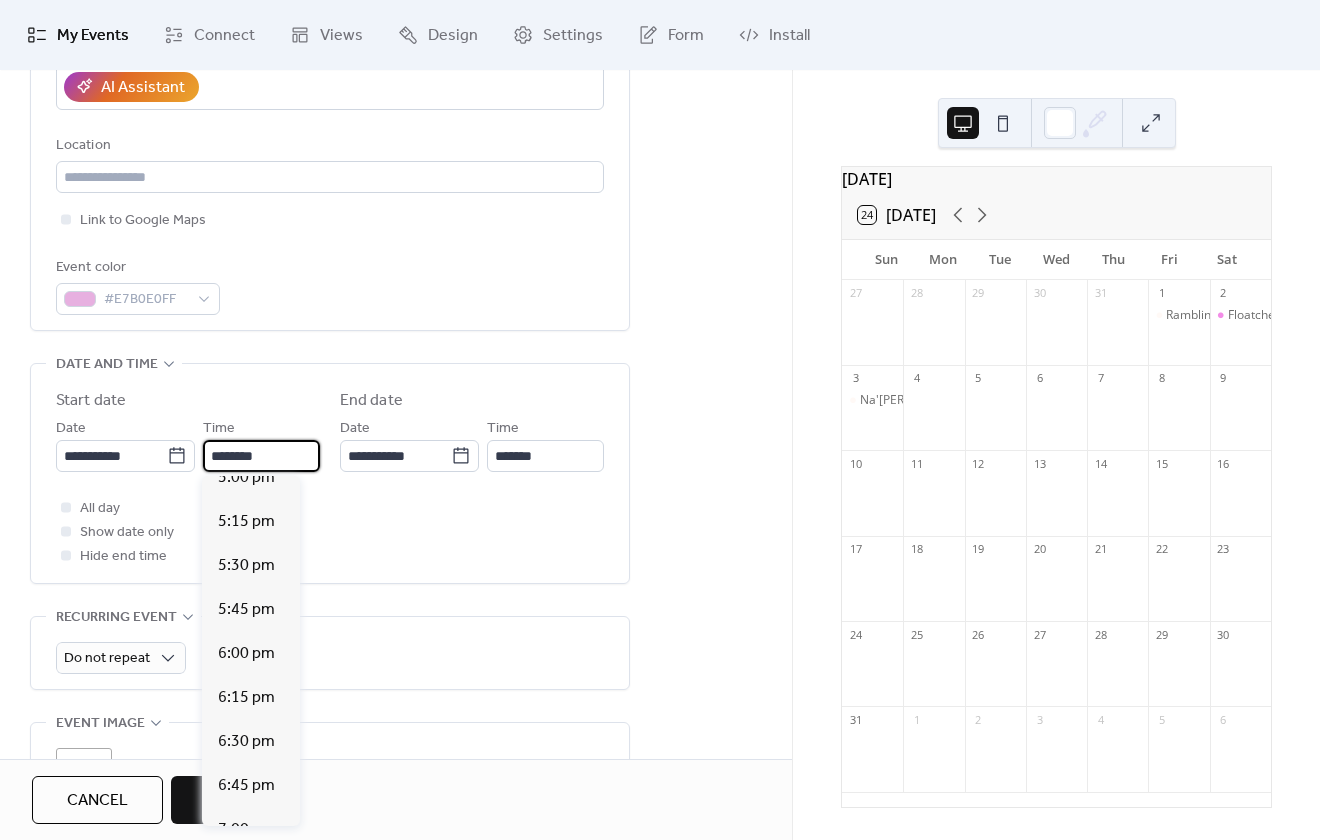 scroll, scrollTop: 3012, scrollLeft: 0, axis: vertical 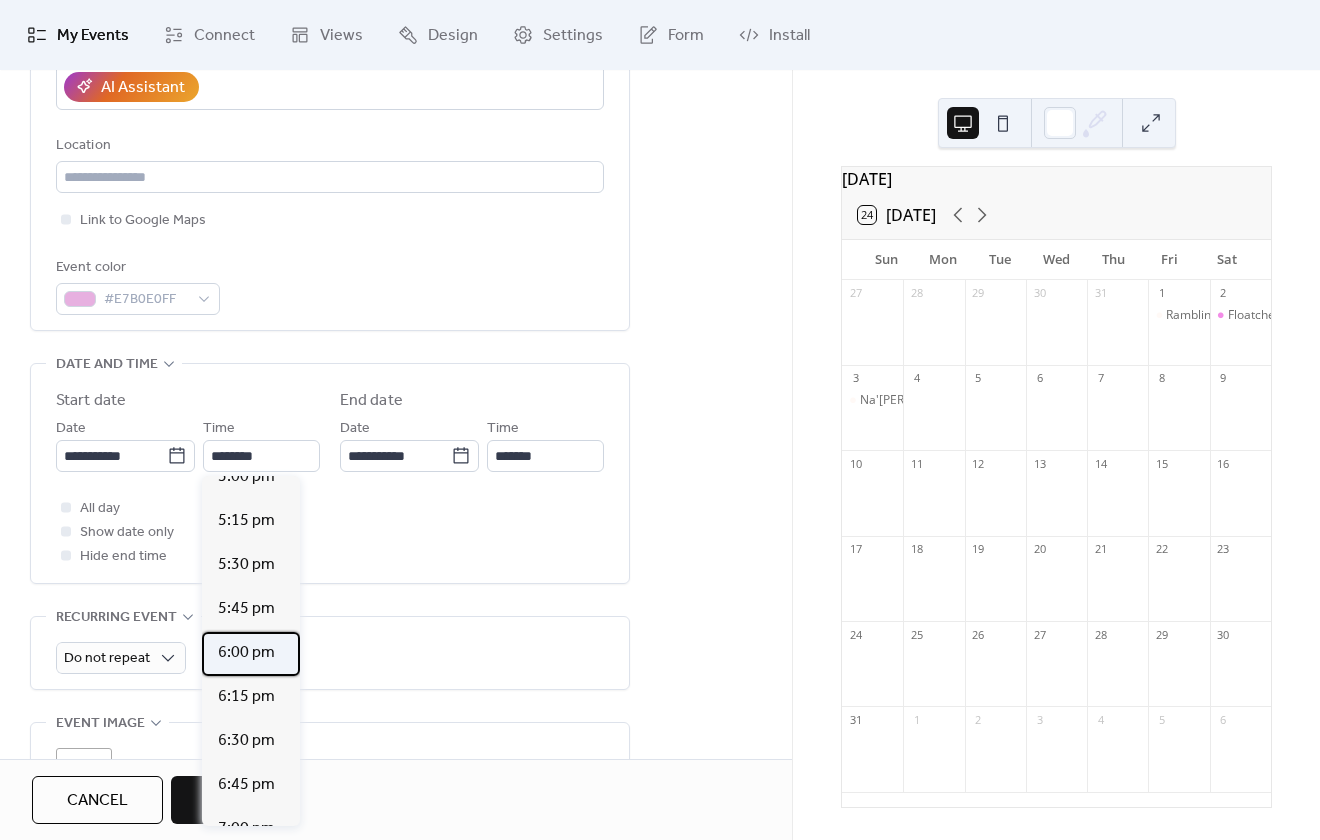 click on "6:00 pm" at bounding box center (246, 653) 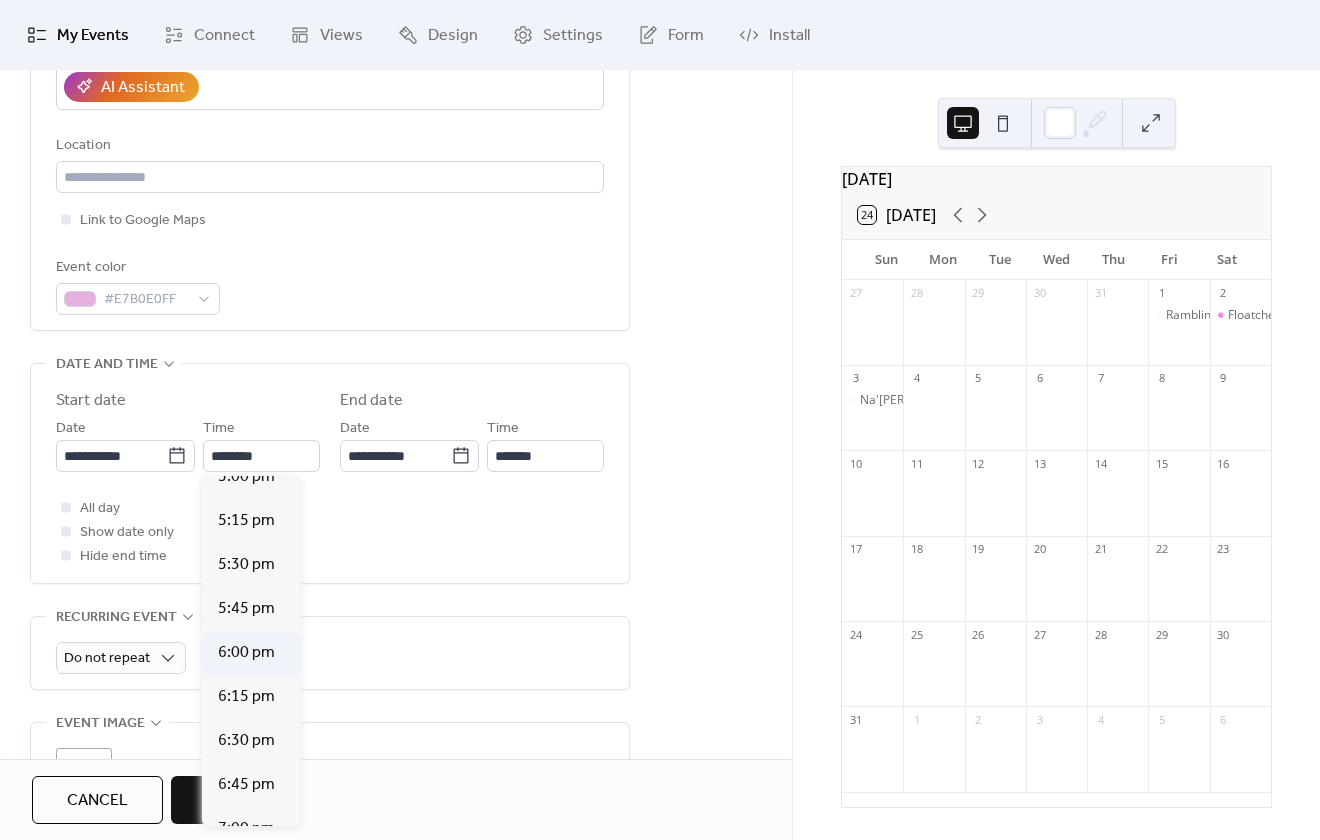 type on "*******" 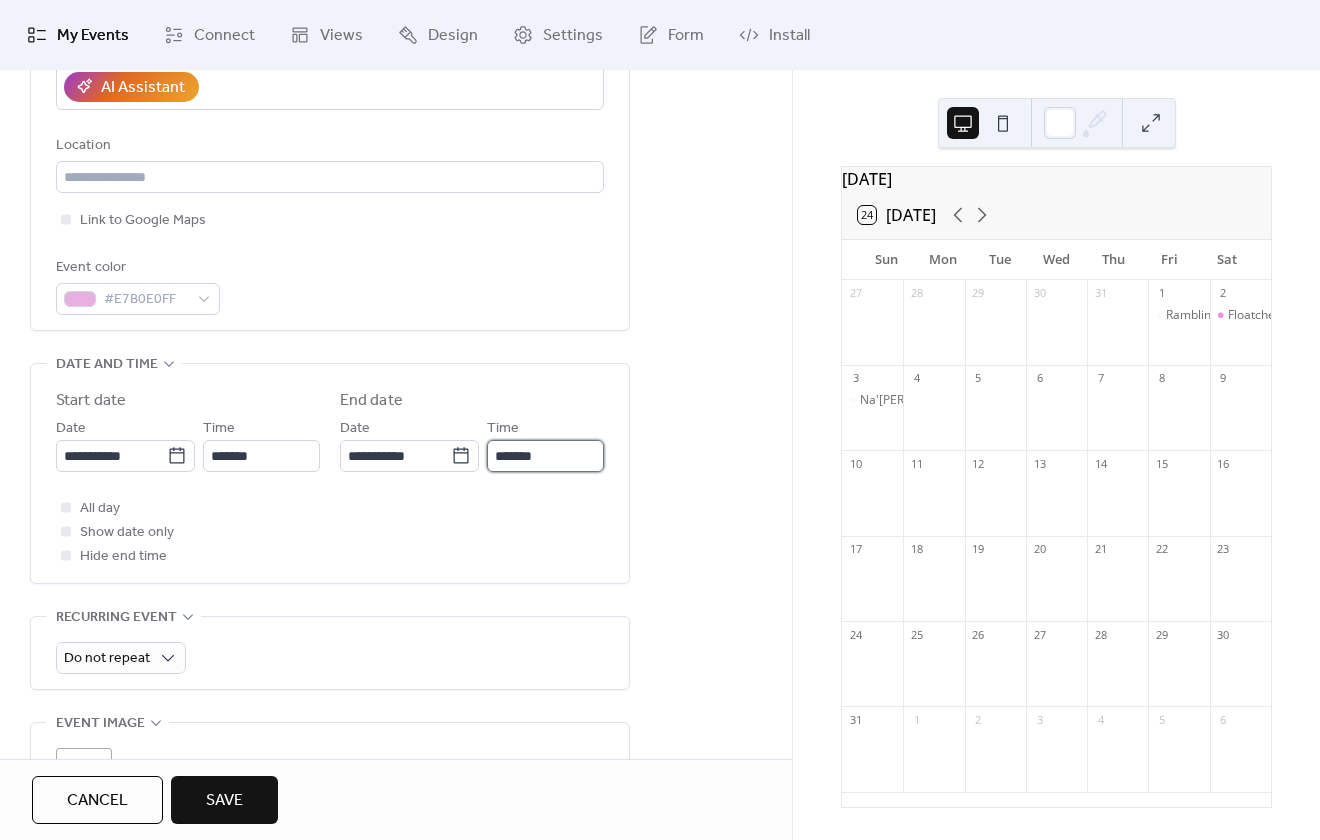 click on "*******" at bounding box center [545, 456] 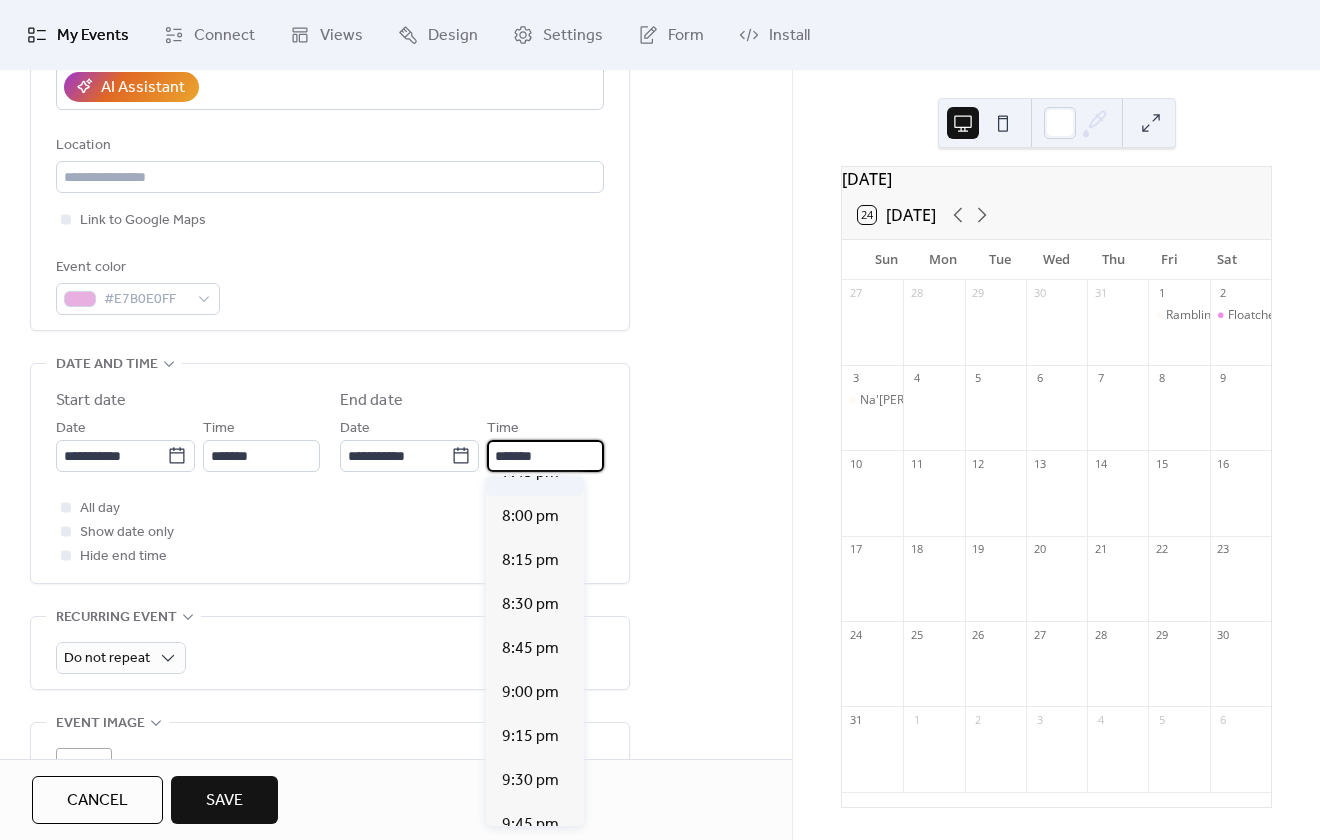 scroll, scrollTop: 300, scrollLeft: 0, axis: vertical 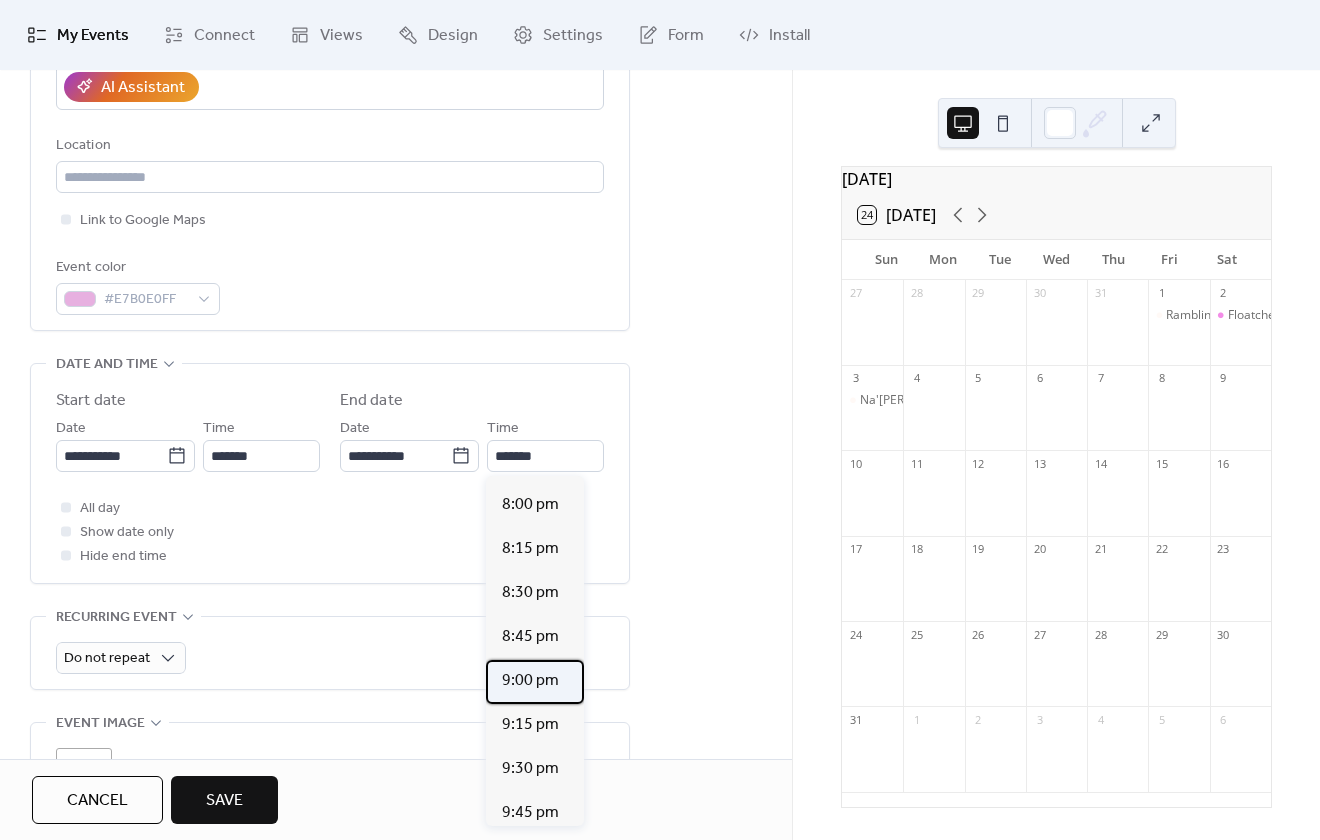 click on "9:00 pm" at bounding box center (530, 681) 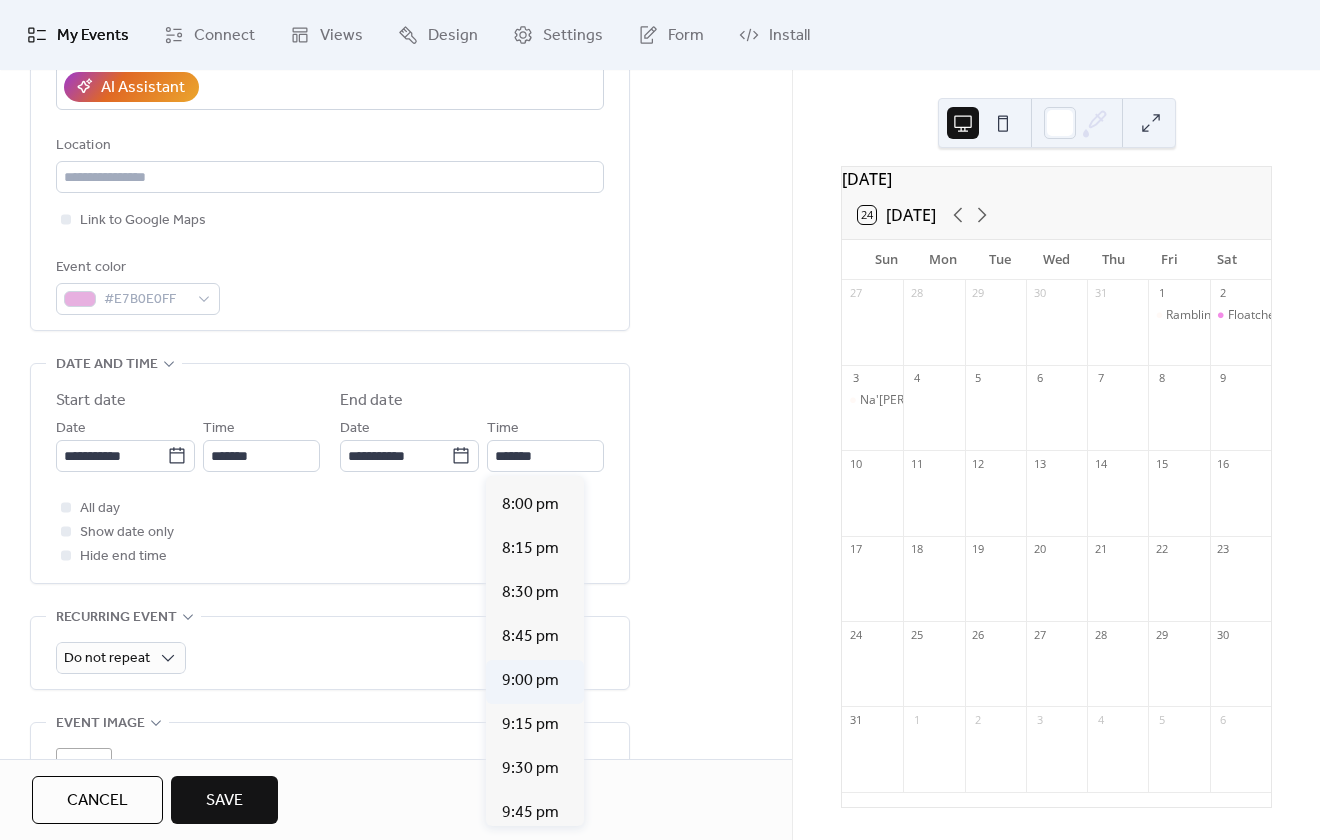 type on "*******" 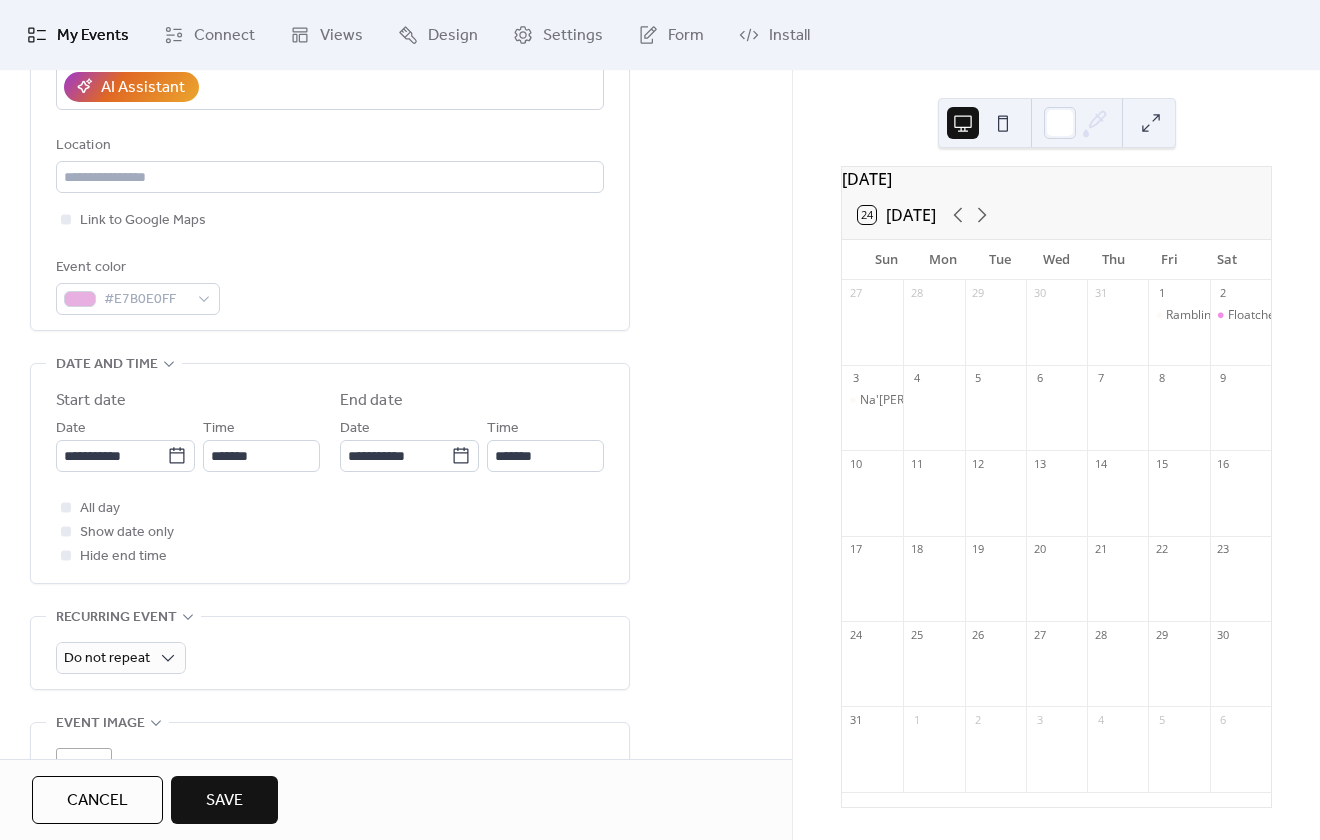 click on "All day Show date only Hide end time" at bounding box center [330, 532] 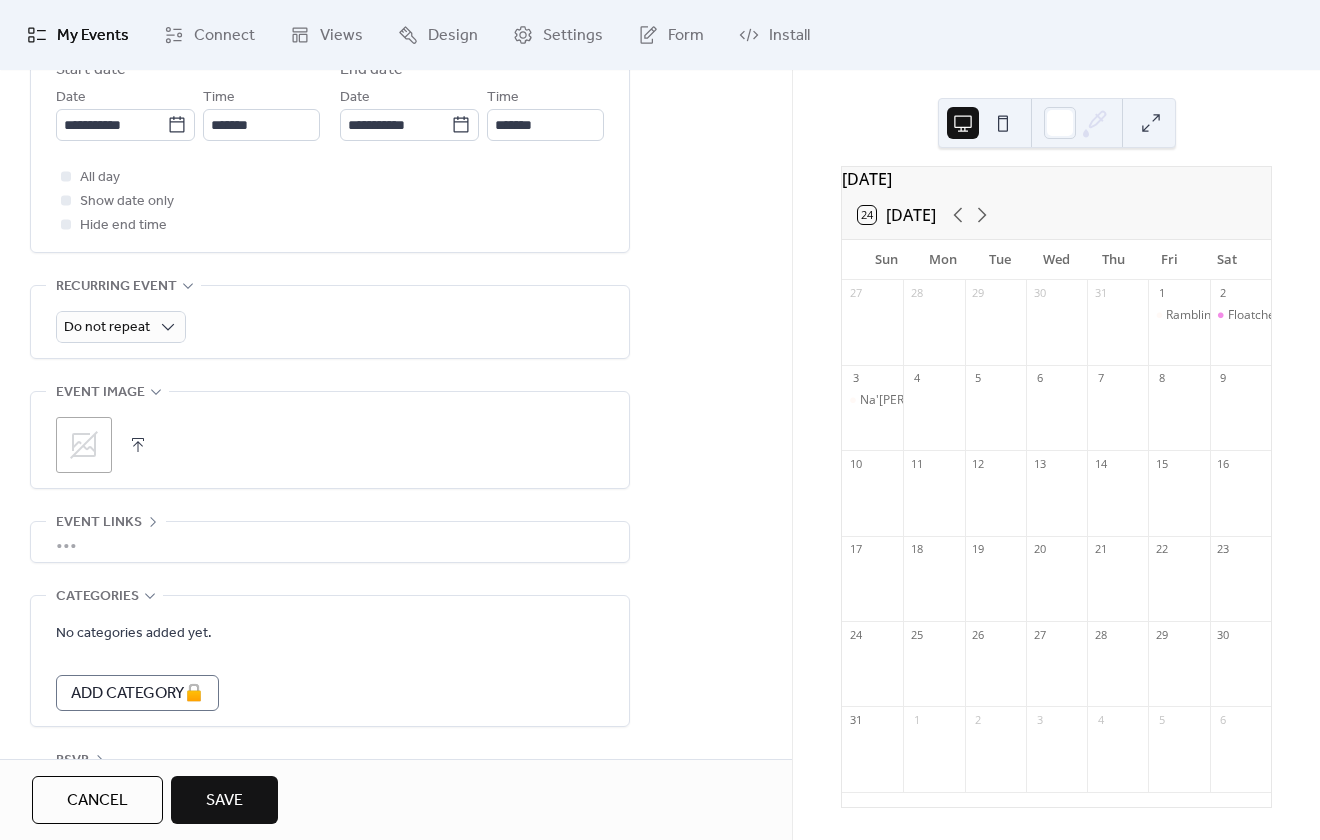 scroll, scrollTop: 799, scrollLeft: 0, axis: vertical 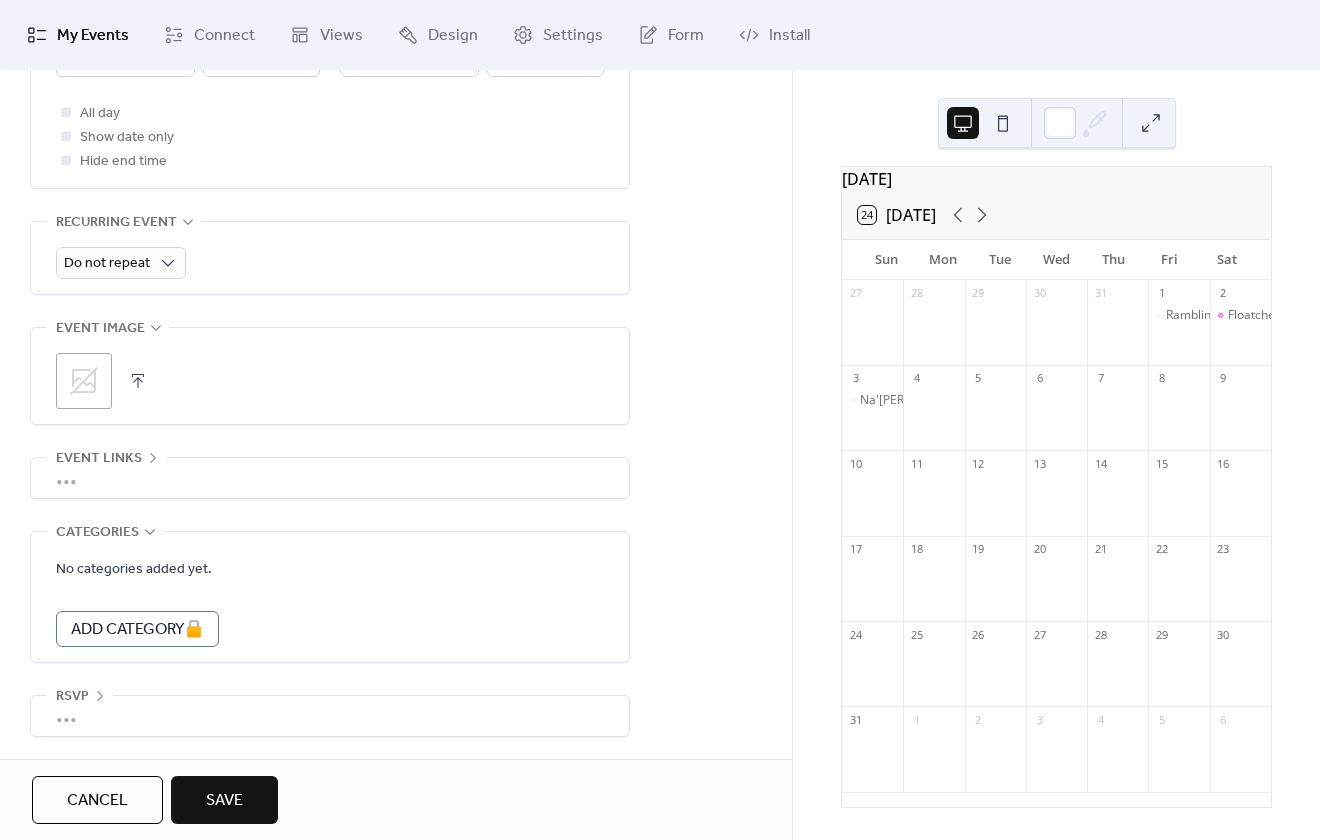 click 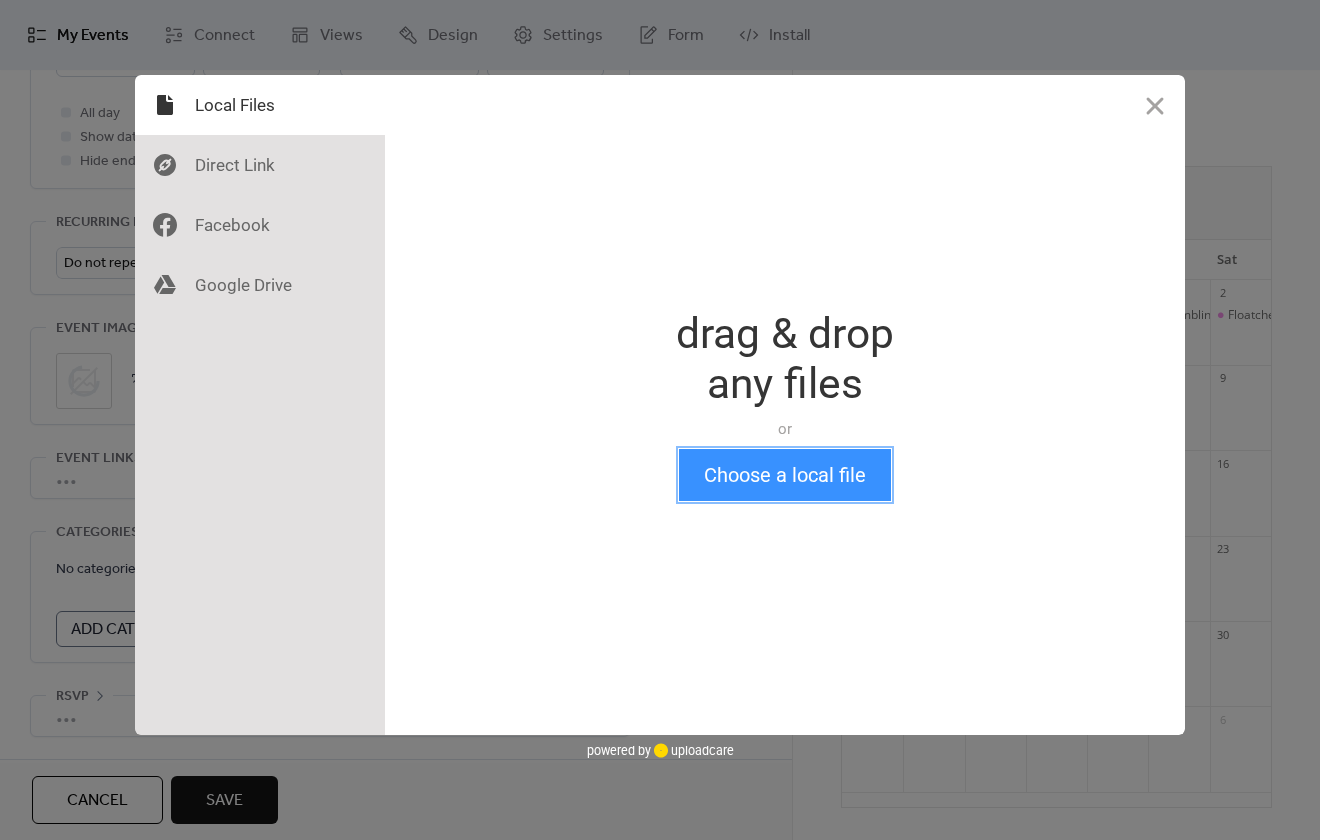 click on "Choose a local file" at bounding box center [785, 475] 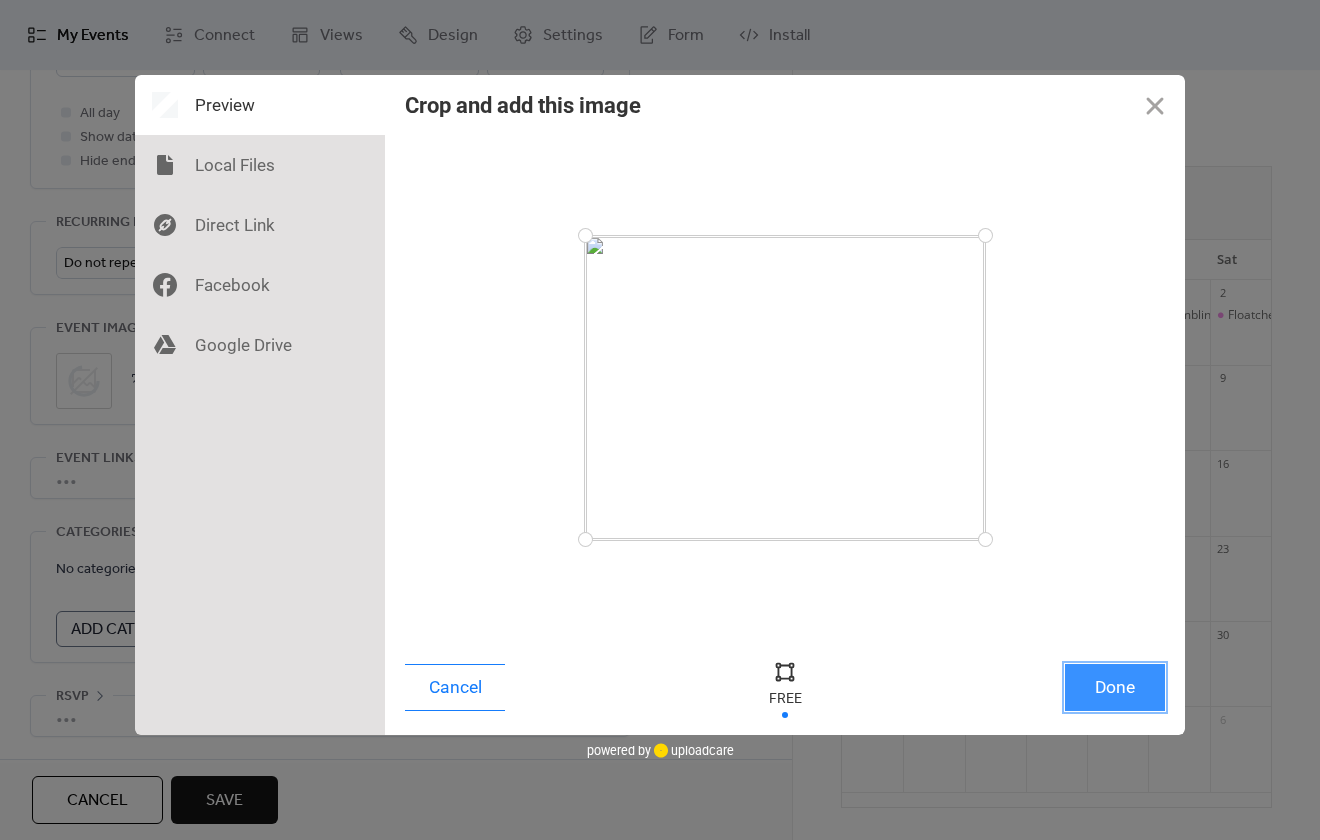 click on "Done" at bounding box center (1115, 687) 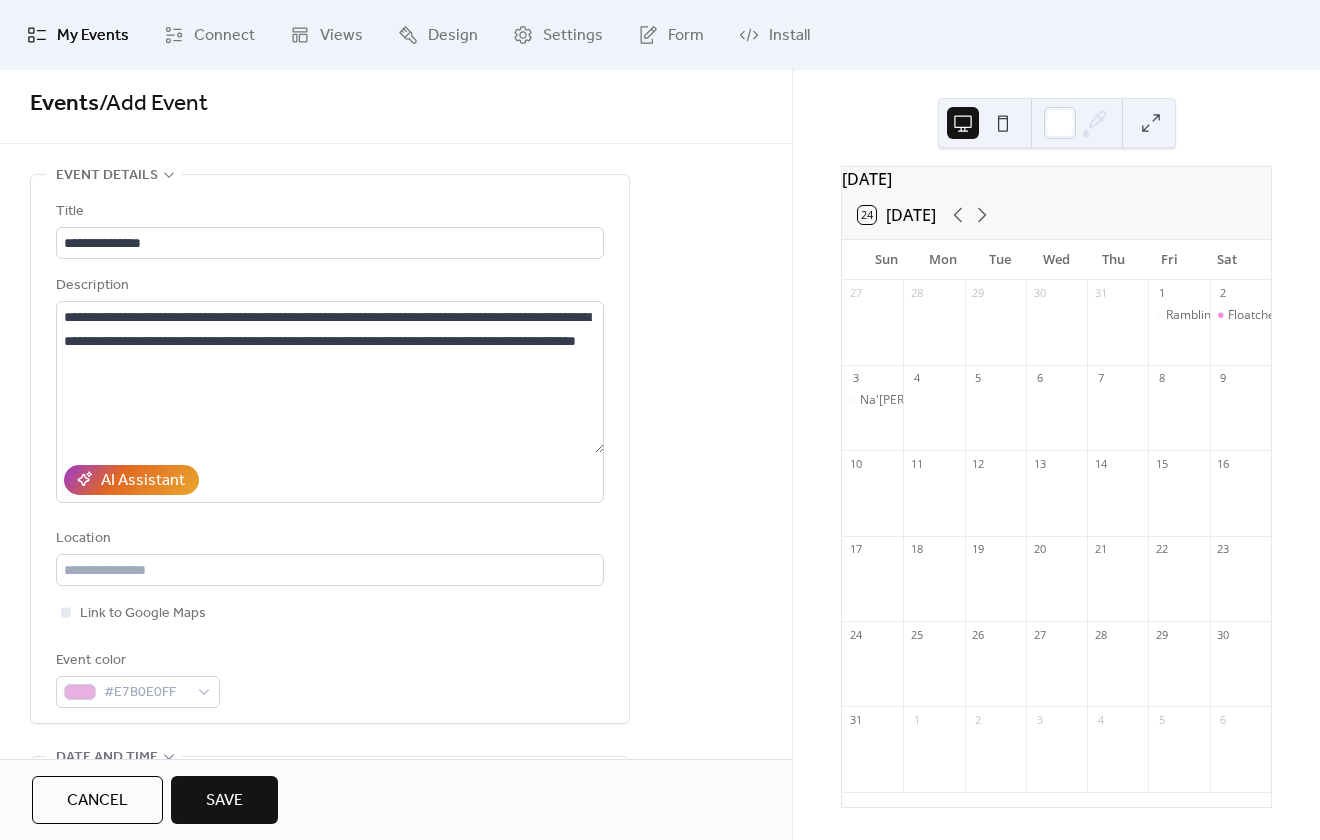 scroll, scrollTop: 0, scrollLeft: 0, axis: both 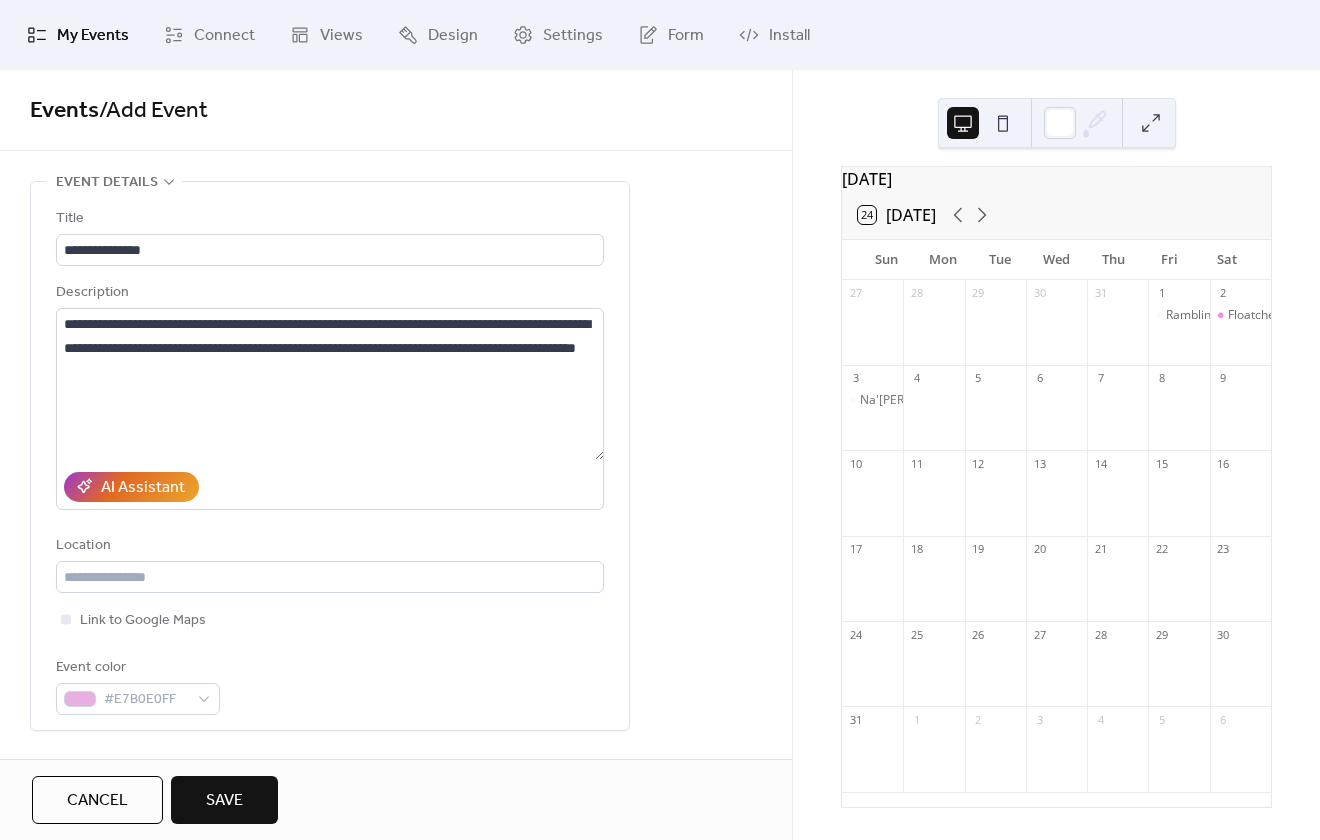 click on "Save" at bounding box center (224, 801) 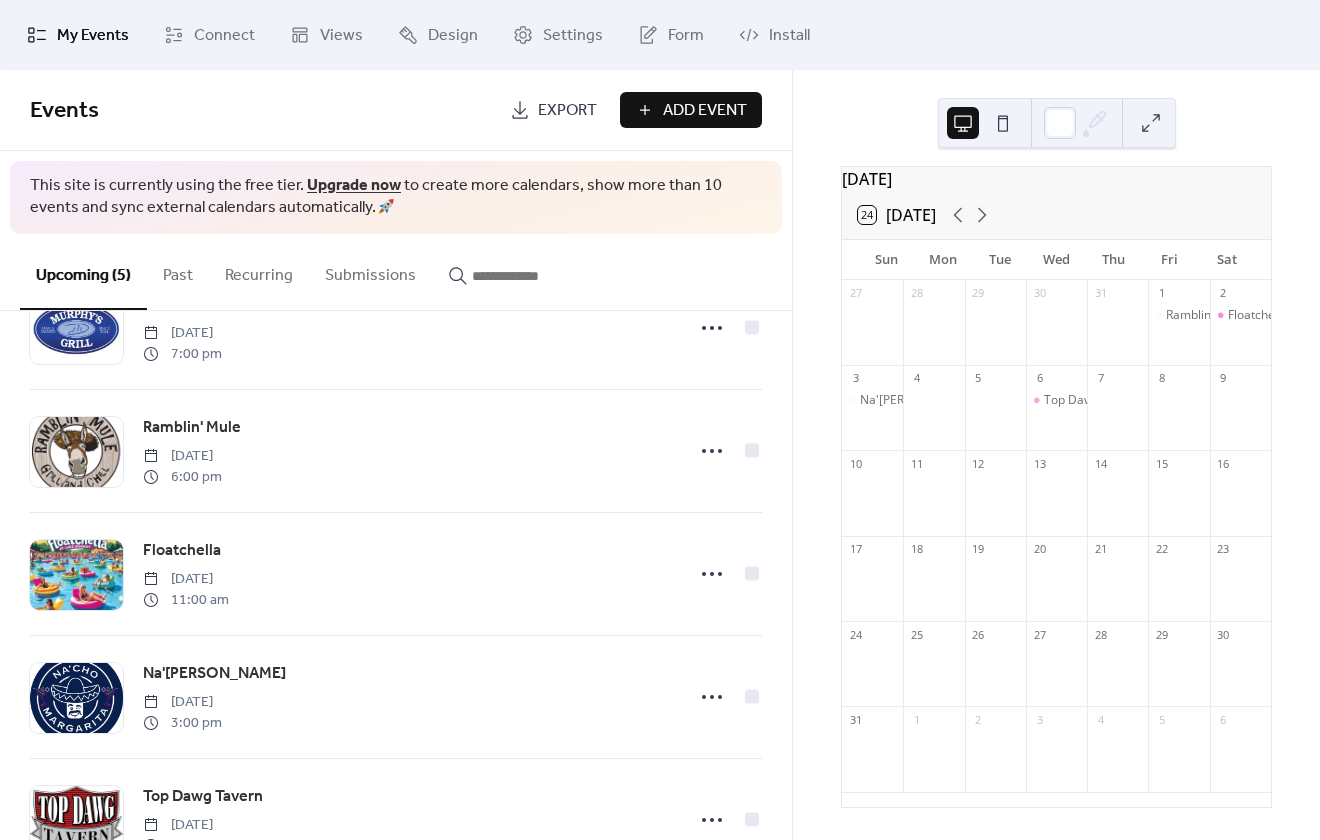 scroll, scrollTop: 0, scrollLeft: 0, axis: both 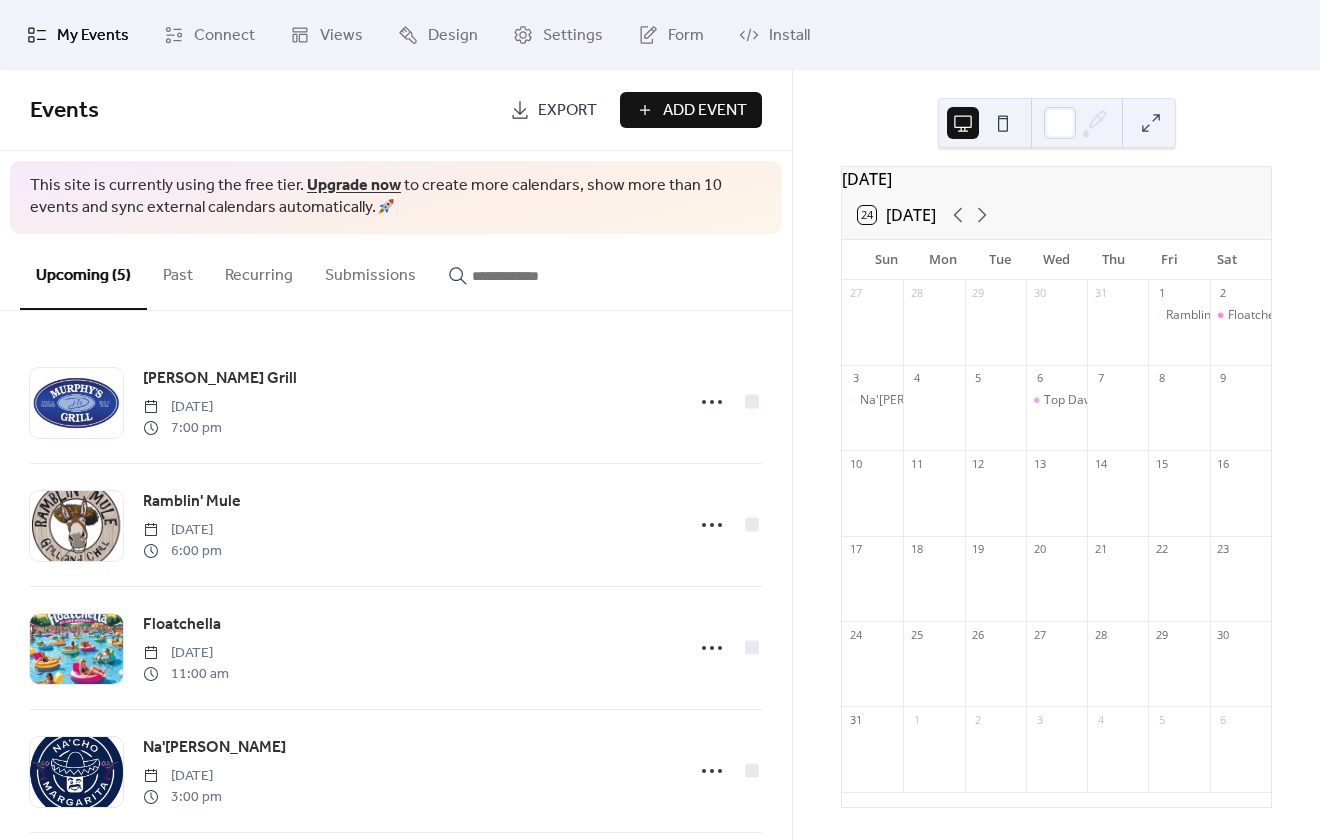 click on "Add Event" at bounding box center (691, 110) 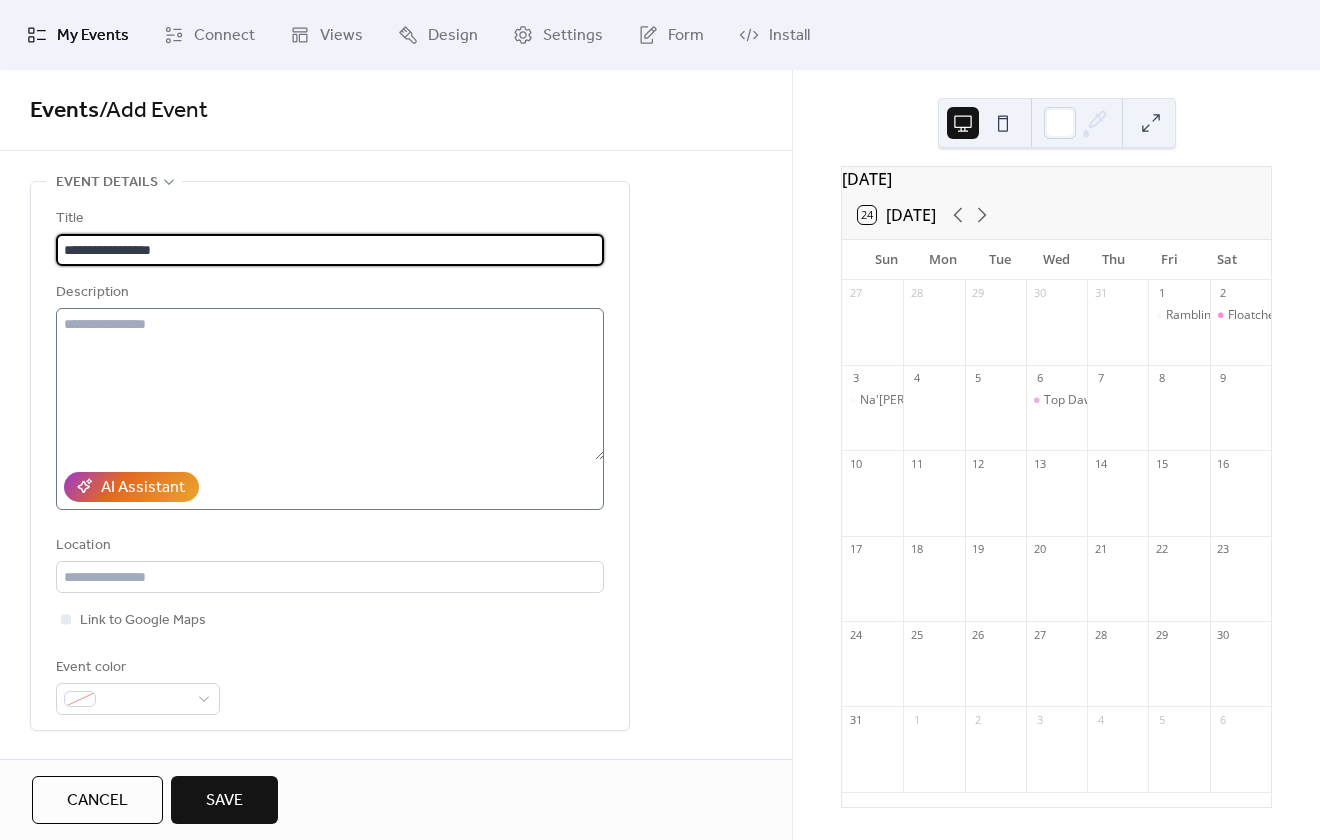 type on "**********" 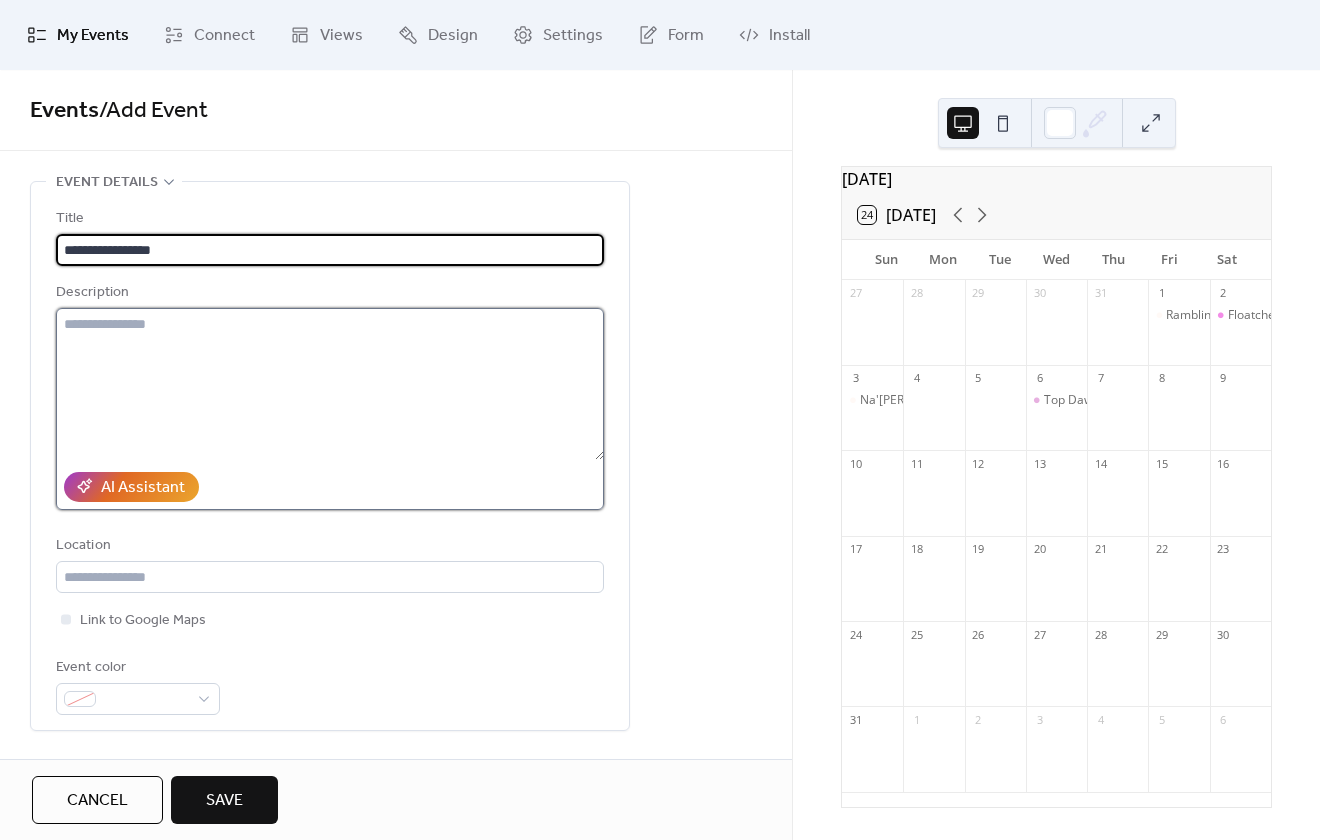 click at bounding box center [330, 384] 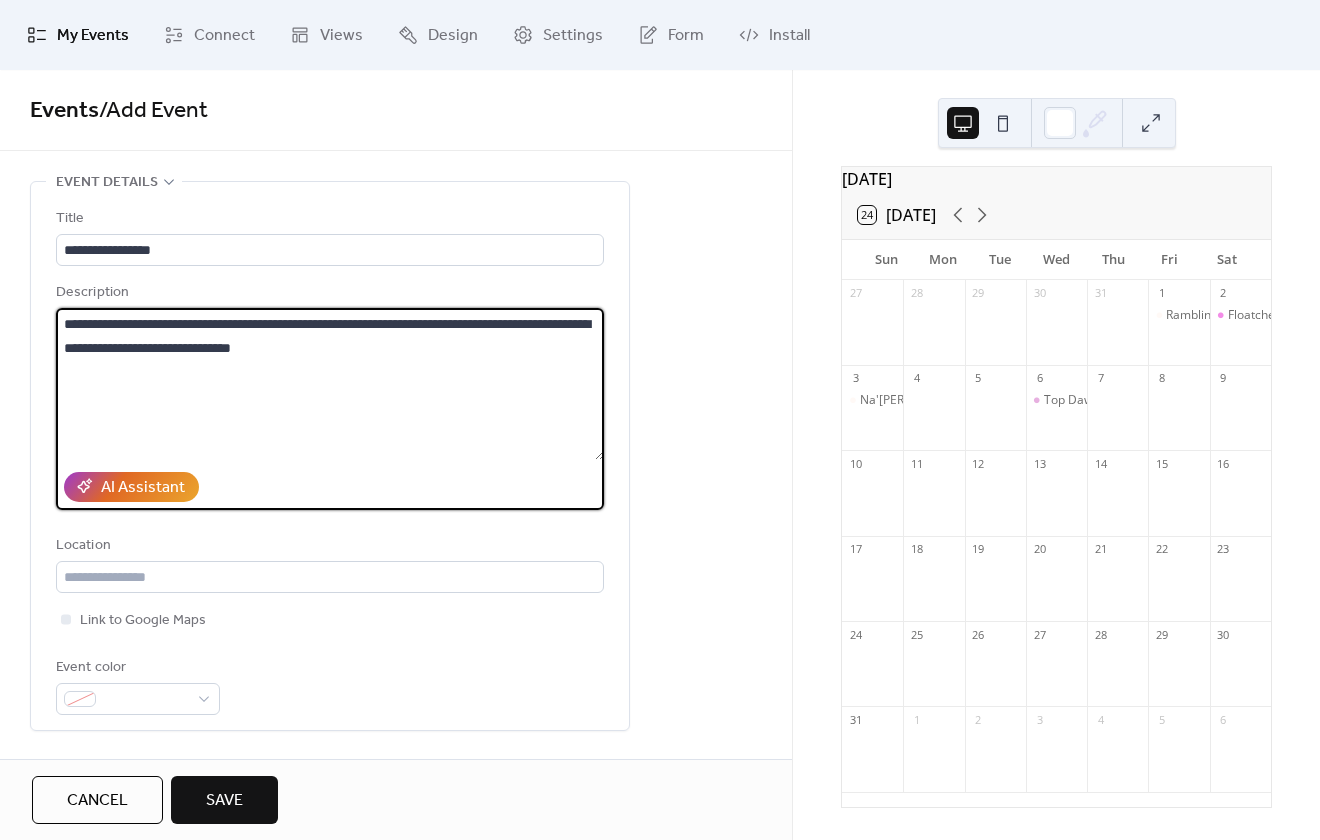 click on "**********" at bounding box center (330, 384) 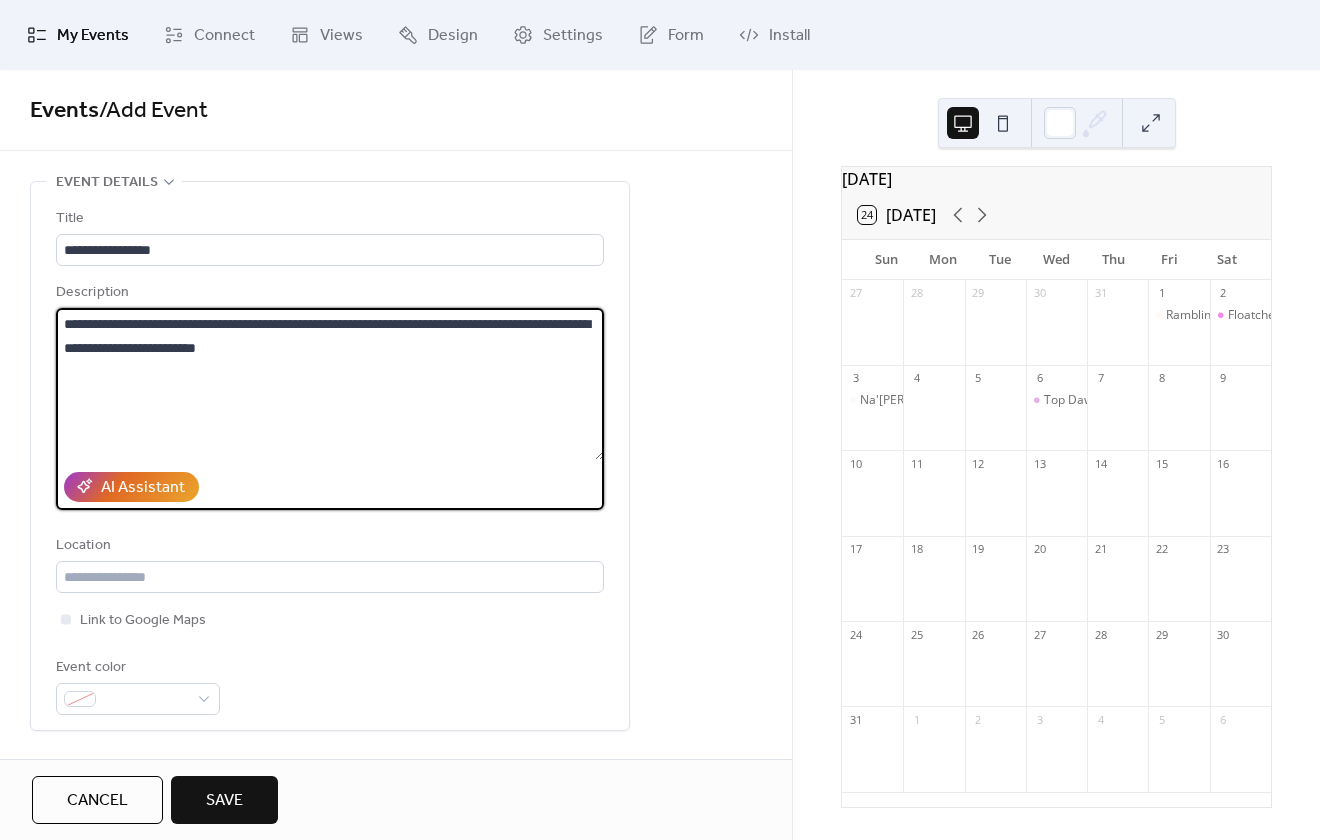 click on "**********" at bounding box center [330, 384] 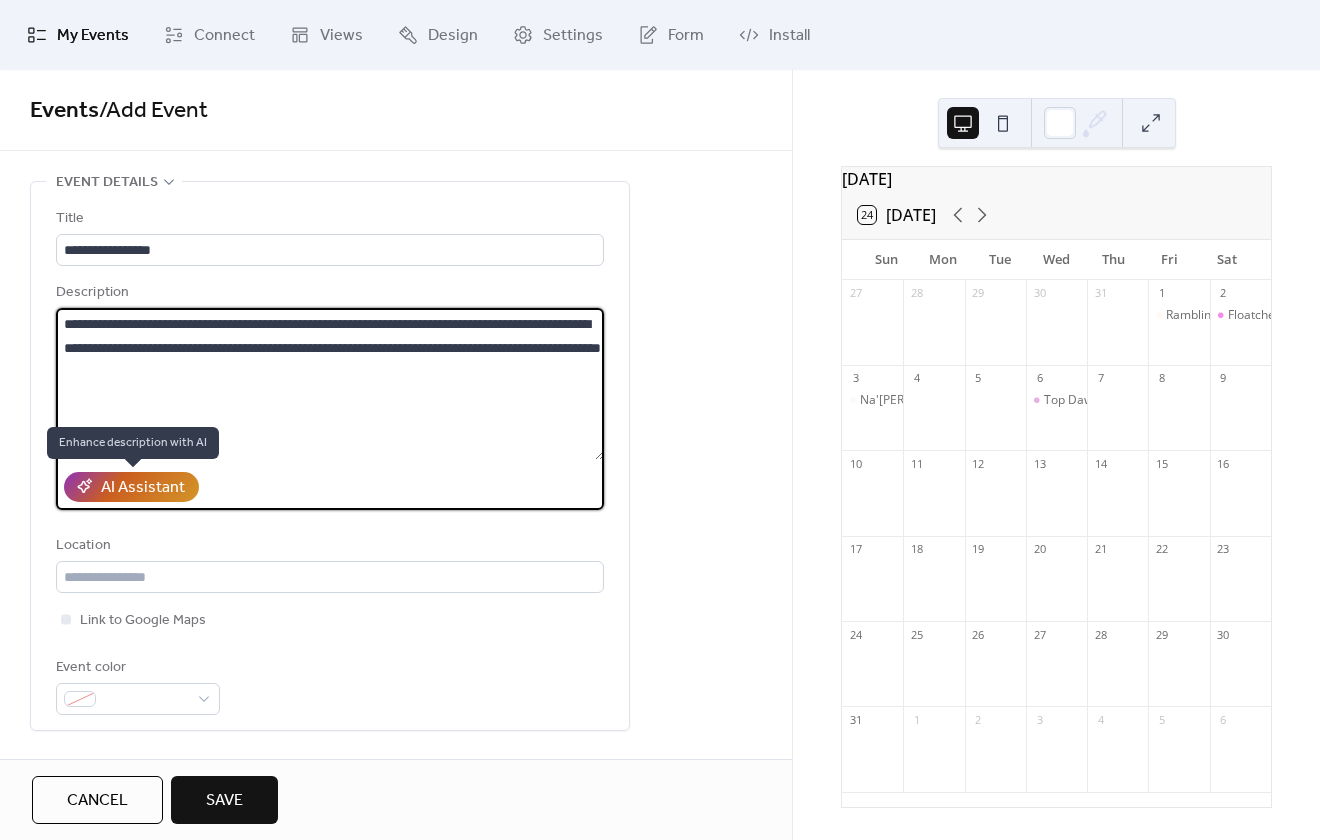 type on "**********" 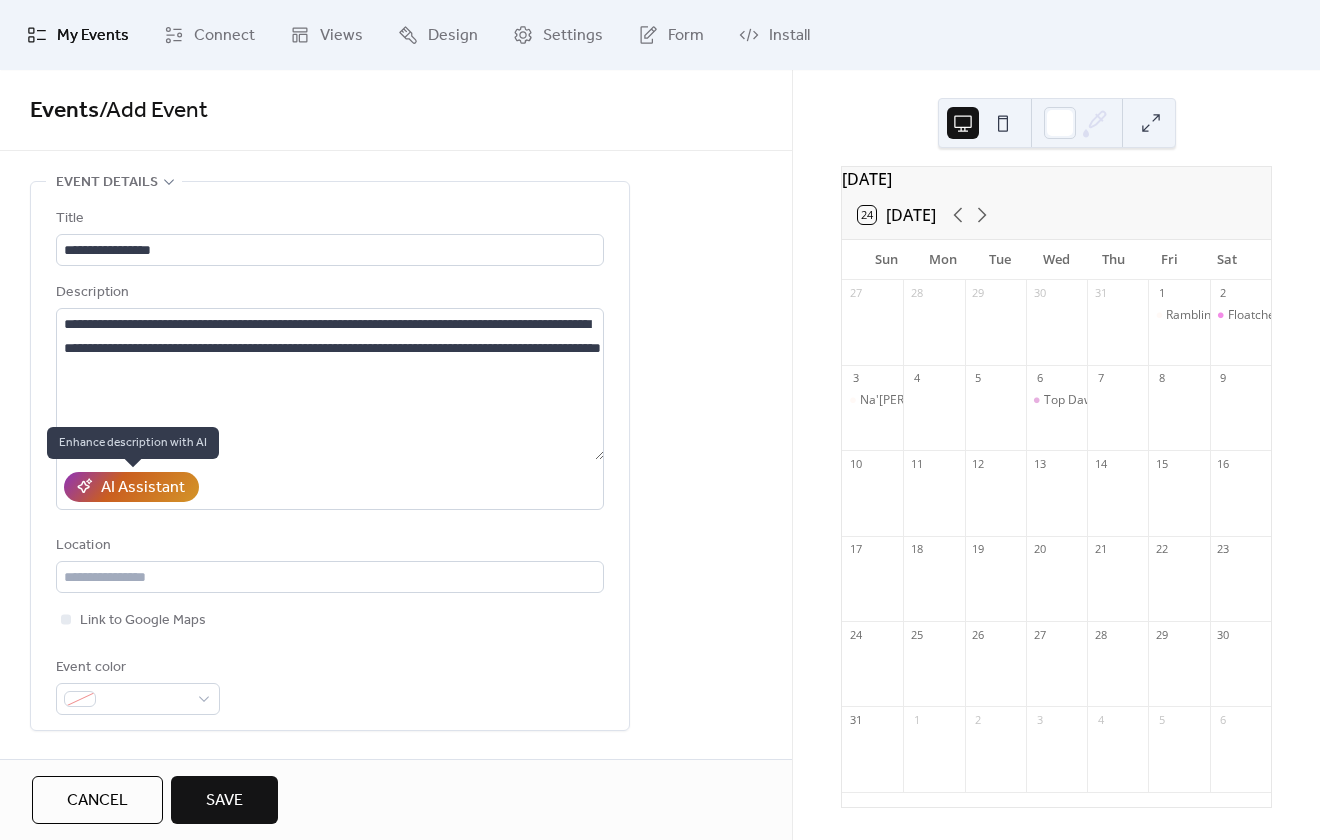click on "AI Assistant" at bounding box center [143, 488] 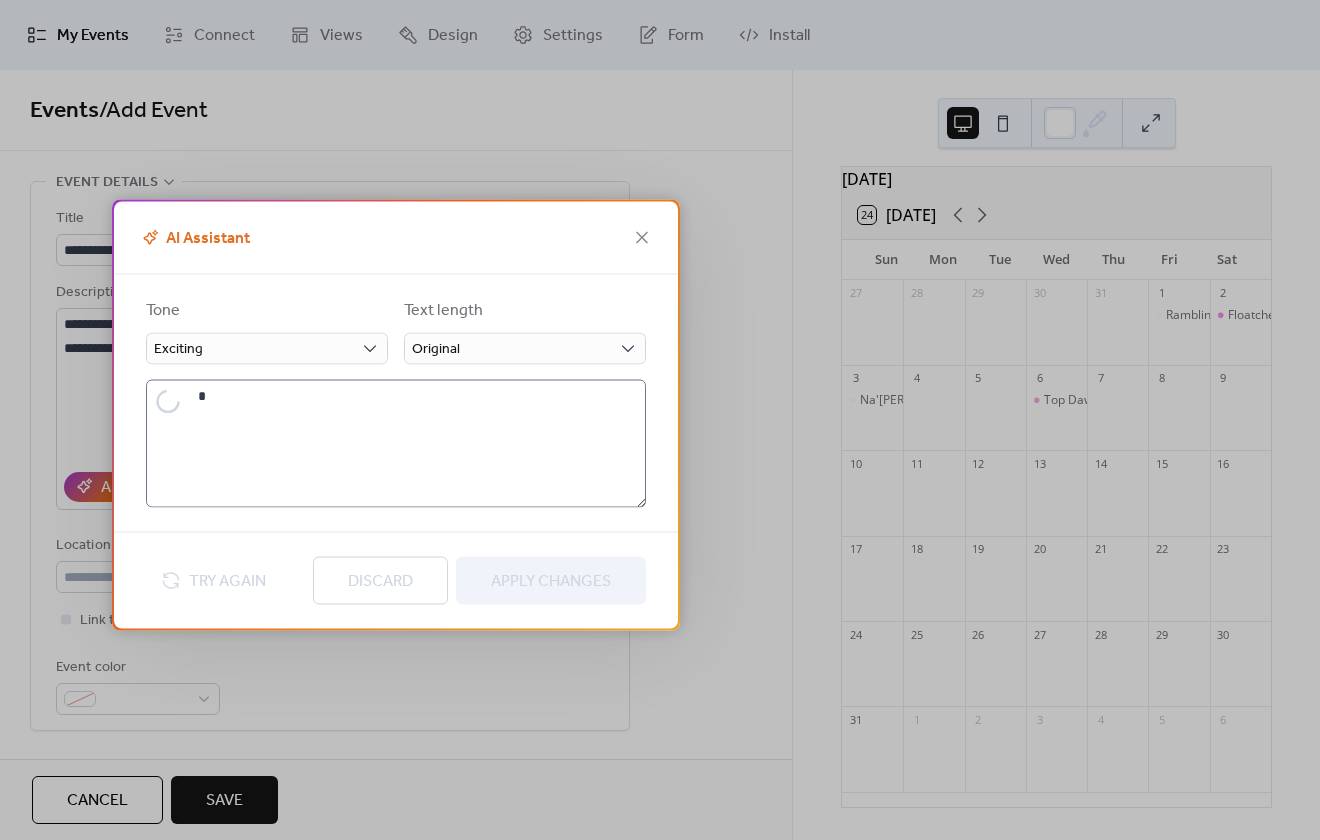 type on "**********" 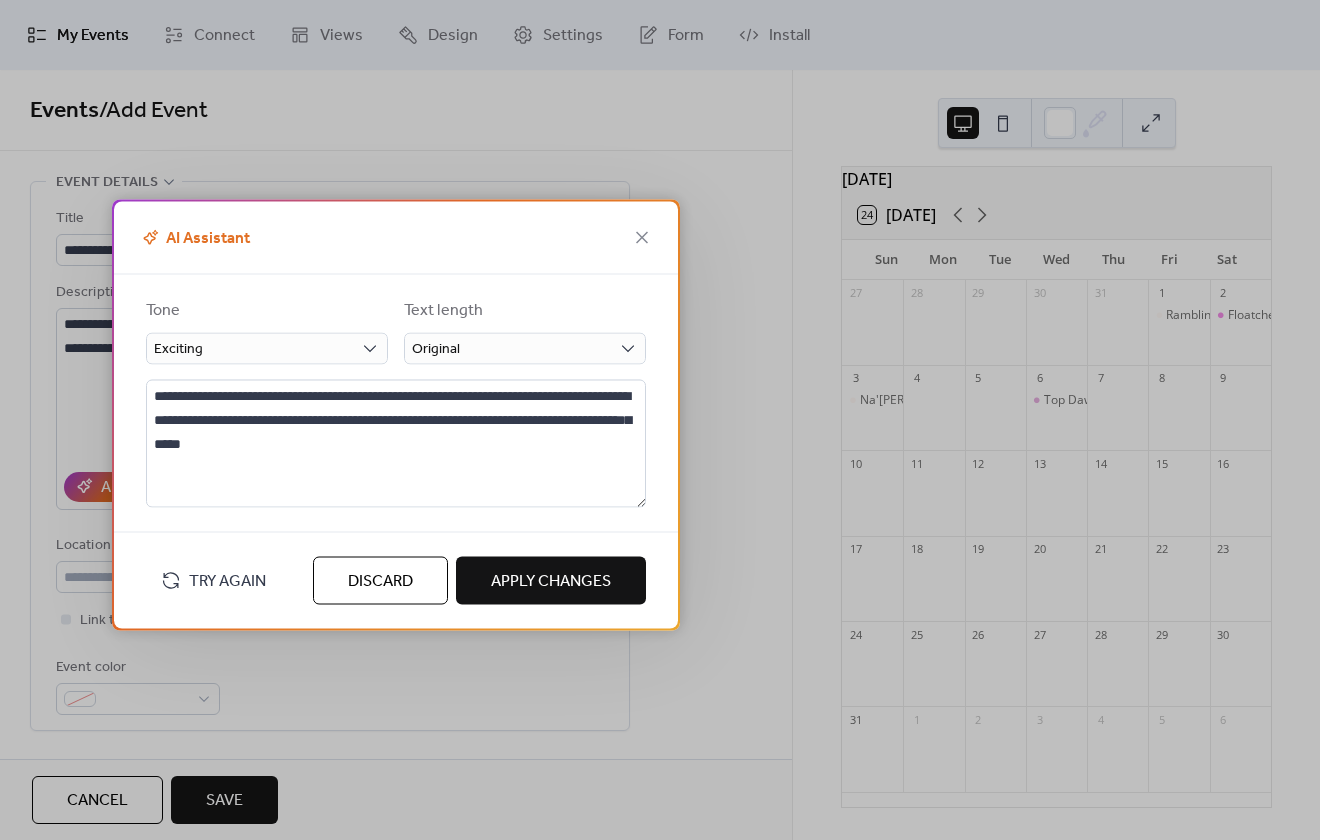 click on "Apply Changes" at bounding box center [551, 581] 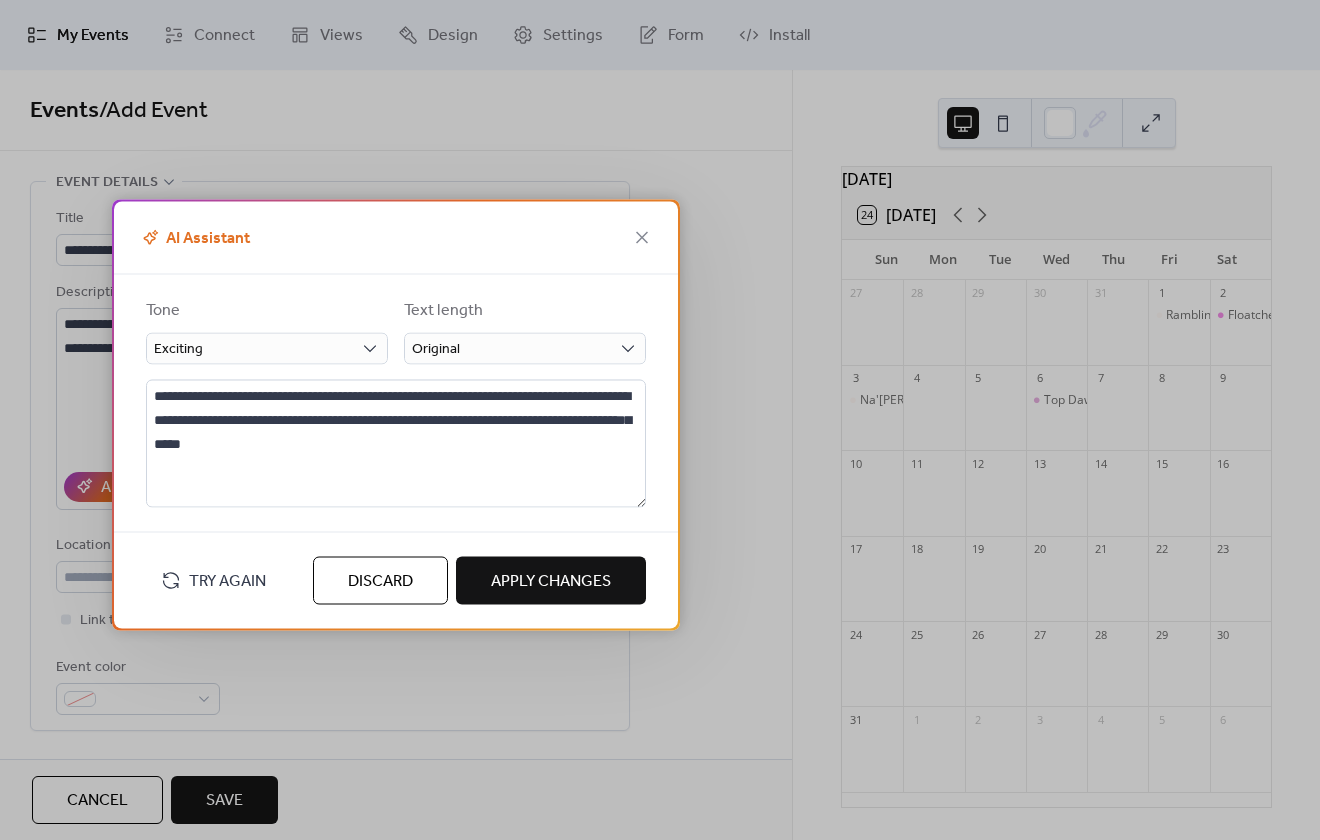 type on "**********" 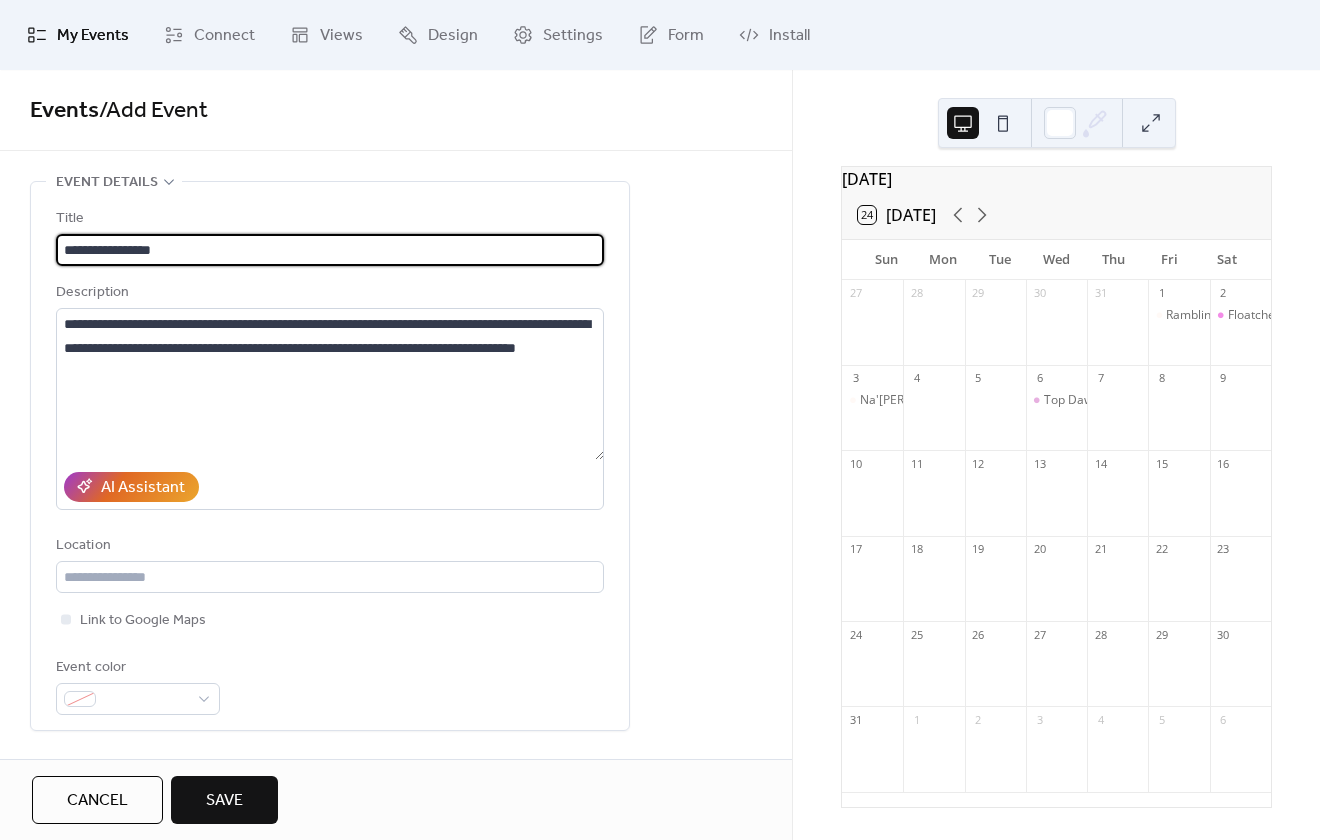 click on "**********" at bounding box center (330, 250) 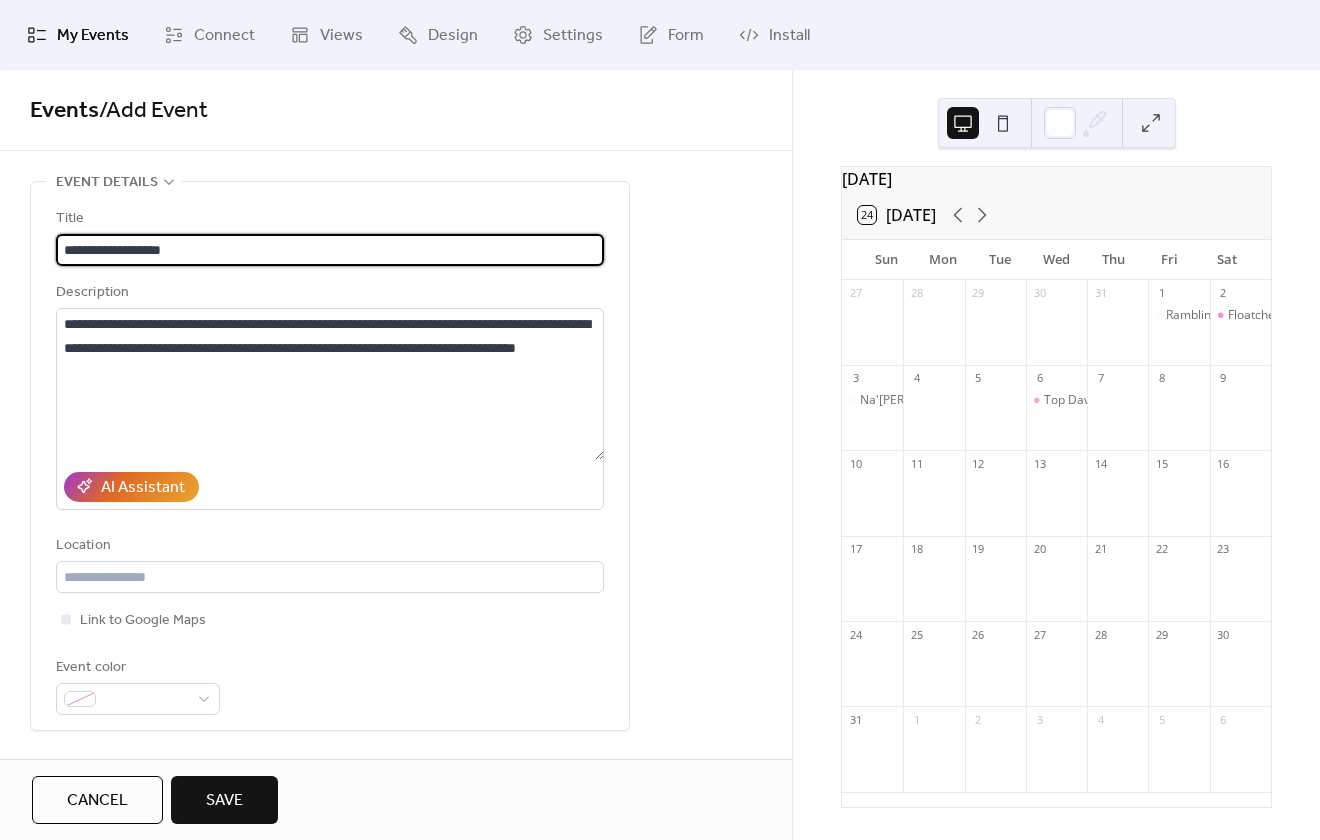 scroll, scrollTop: 1, scrollLeft: 0, axis: vertical 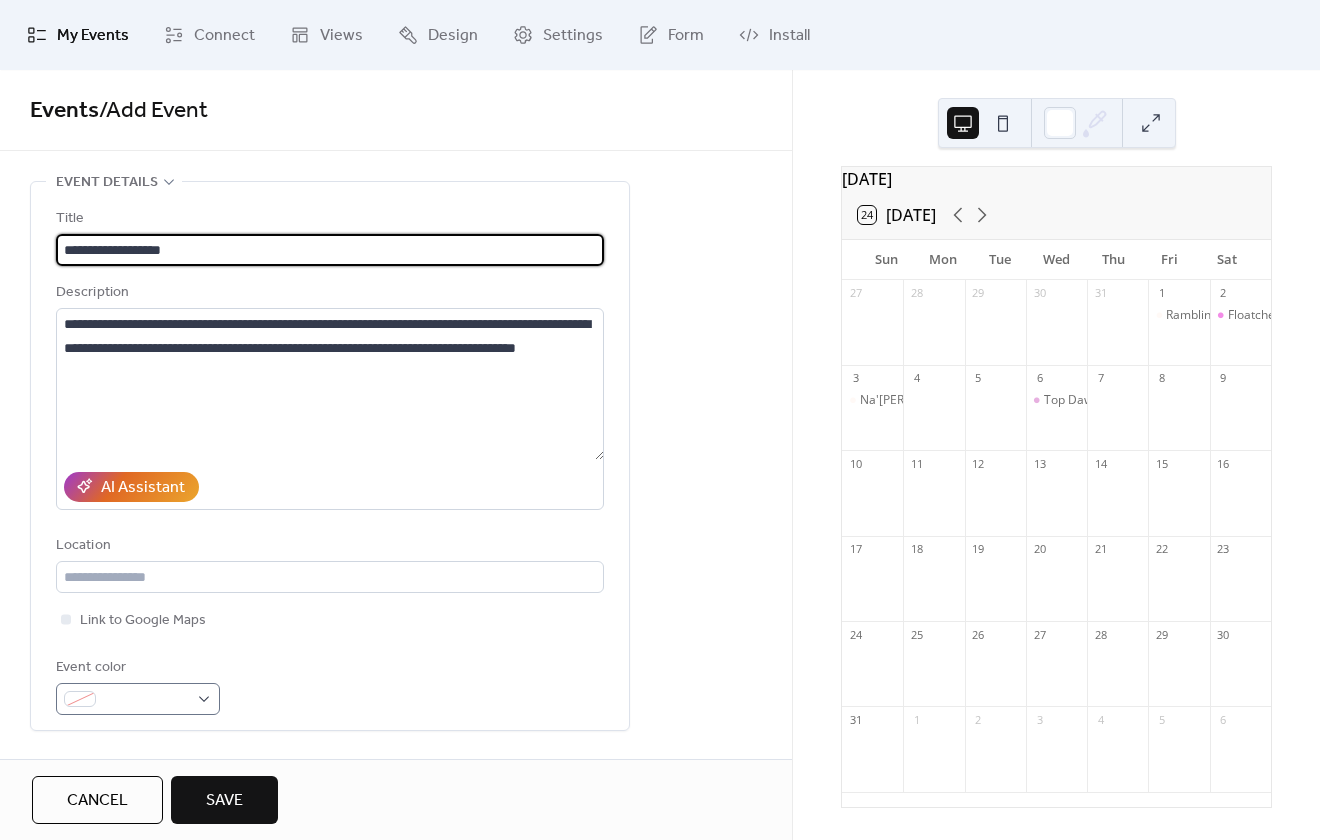 type on "**********" 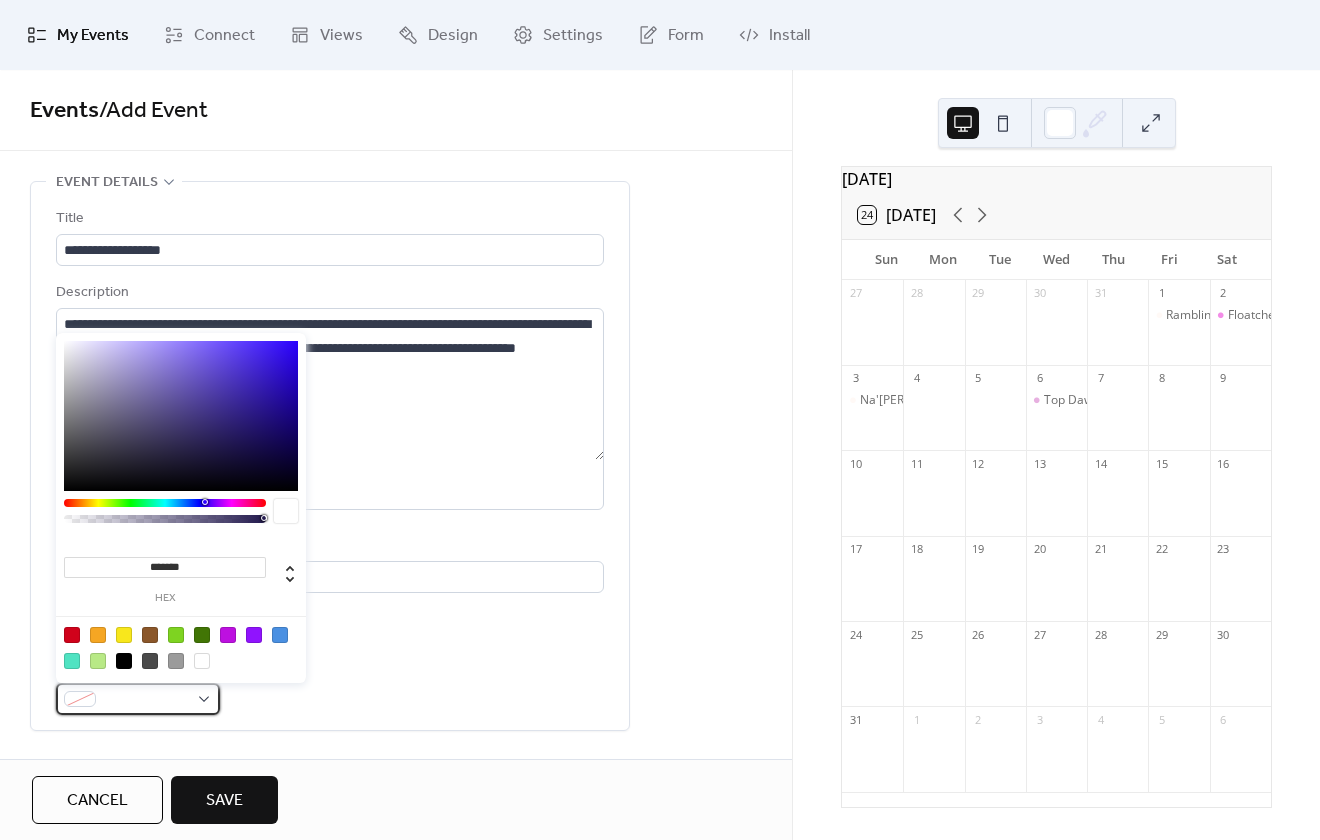 scroll, scrollTop: 0, scrollLeft: 0, axis: both 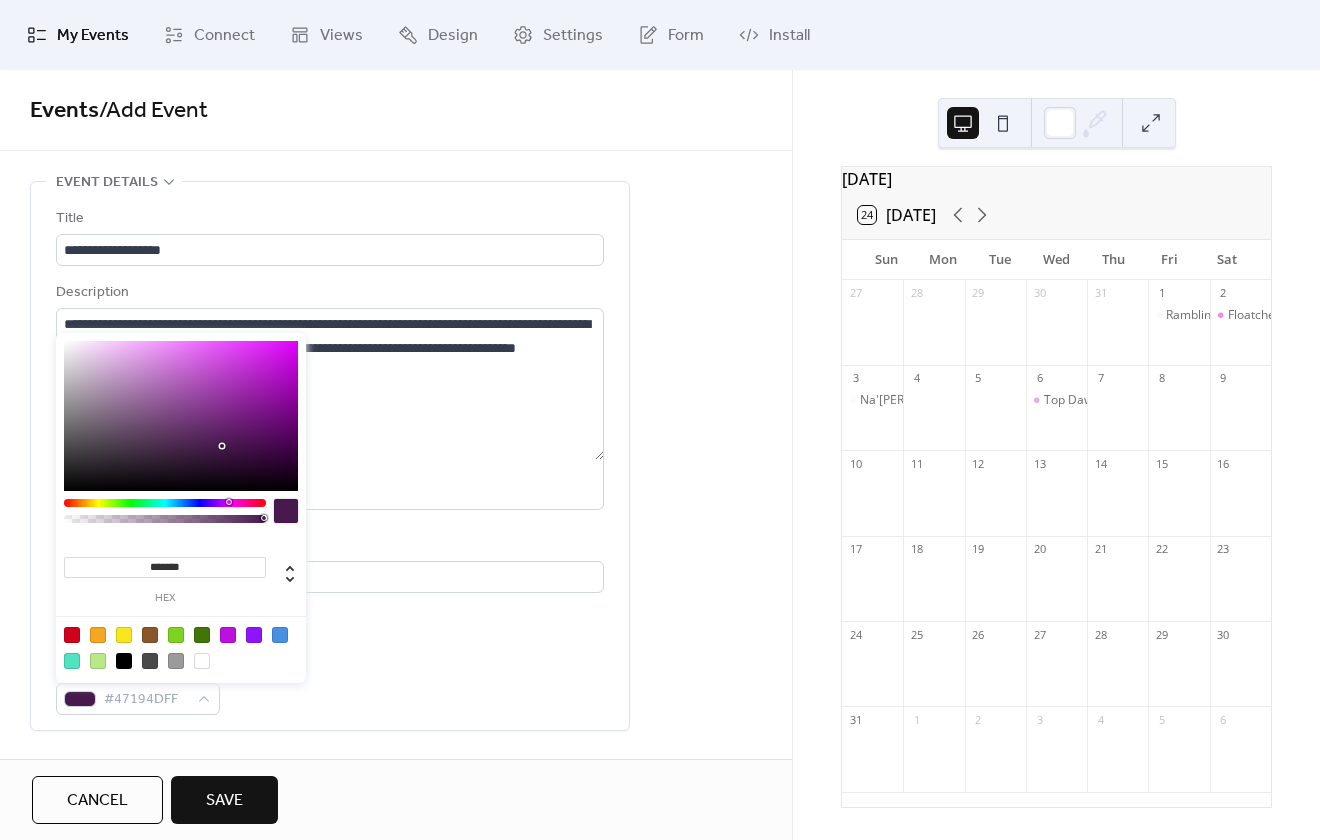click at bounding box center [165, 503] 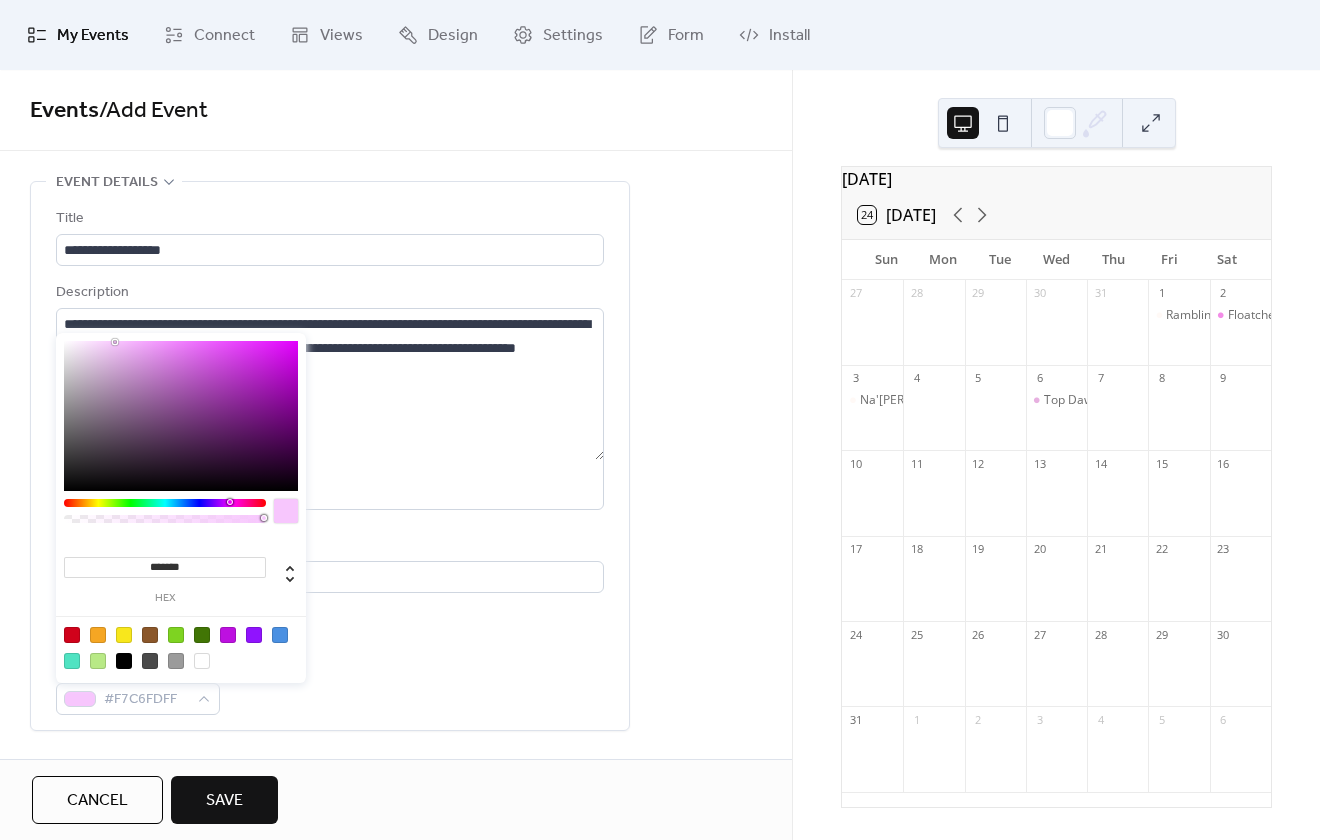 click at bounding box center (181, 416) 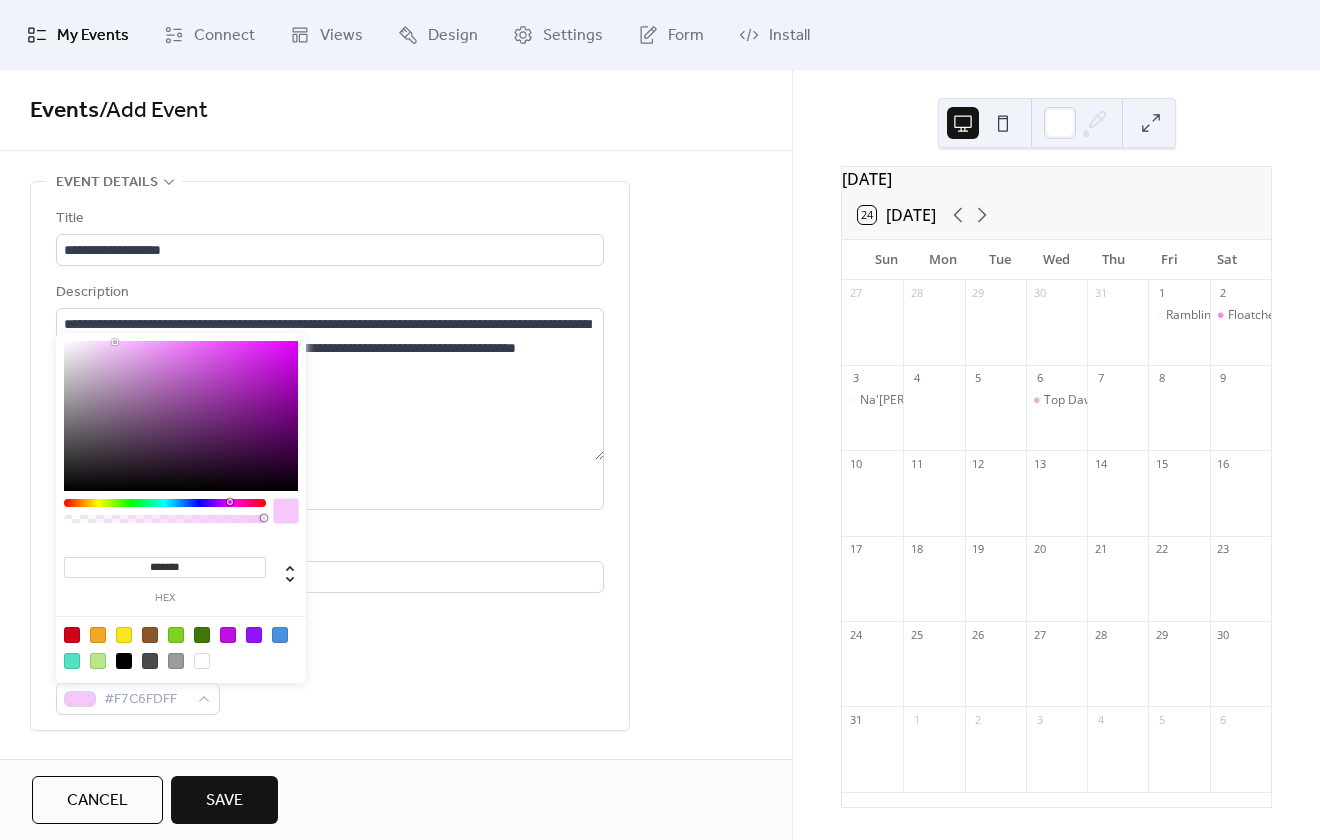 click on "Event color #F7C6FDFF" at bounding box center (330, 685) 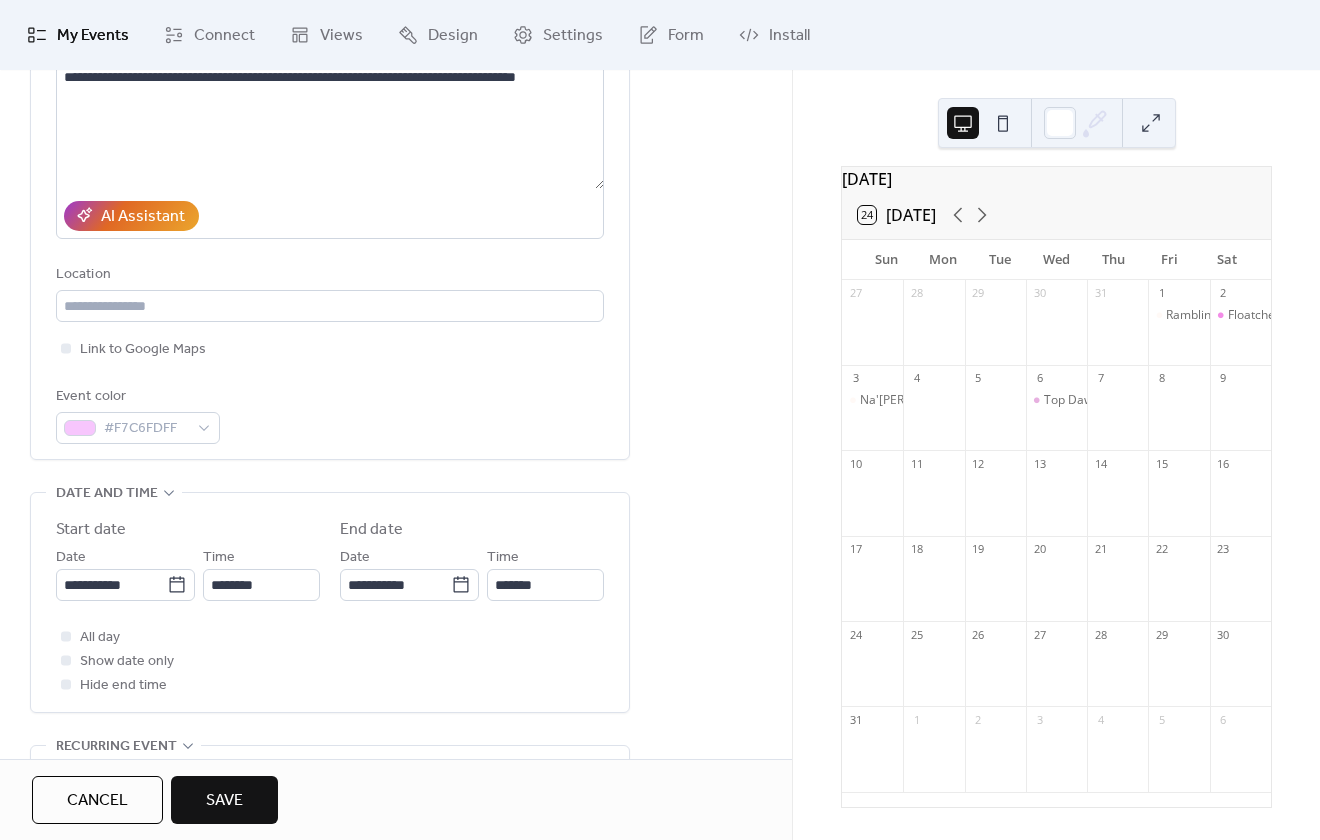 scroll, scrollTop: 300, scrollLeft: 0, axis: vertical 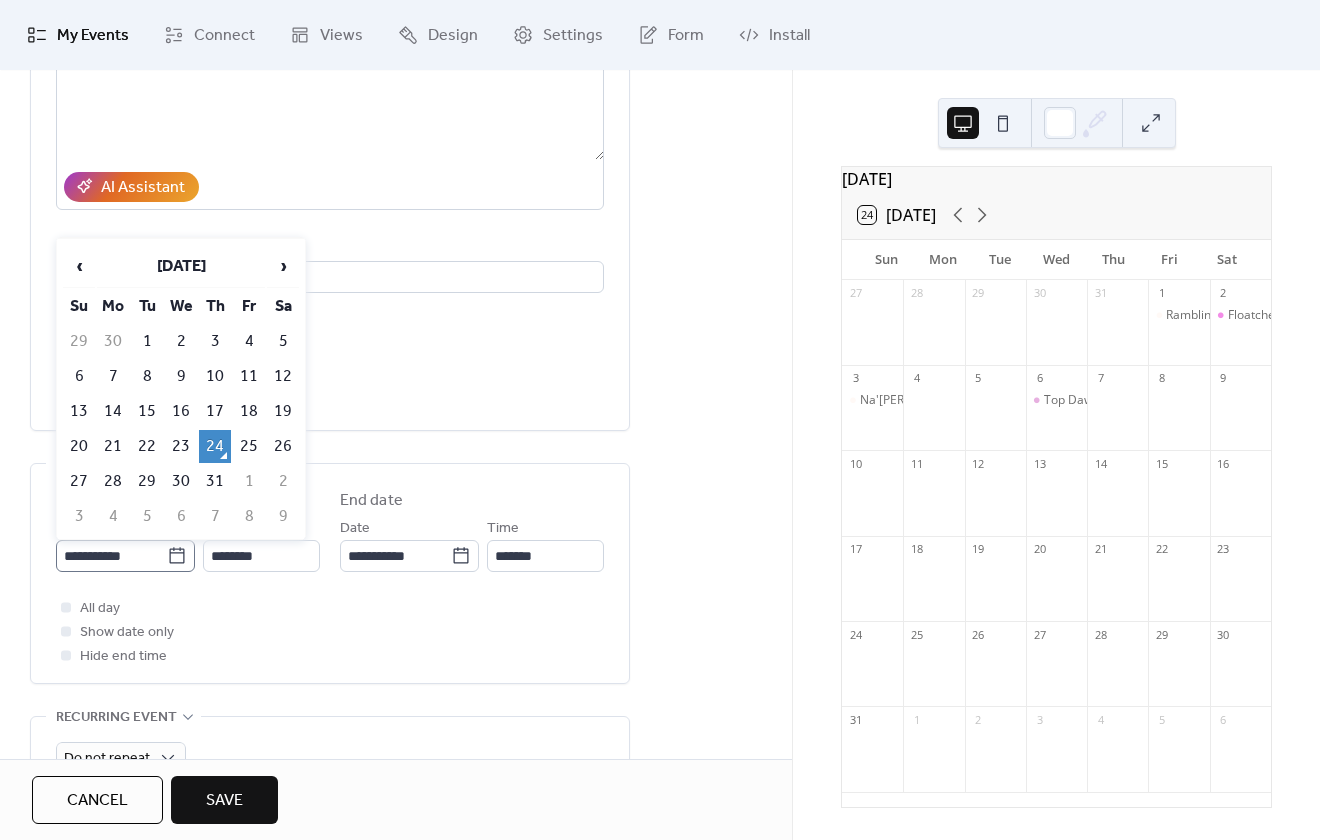 click 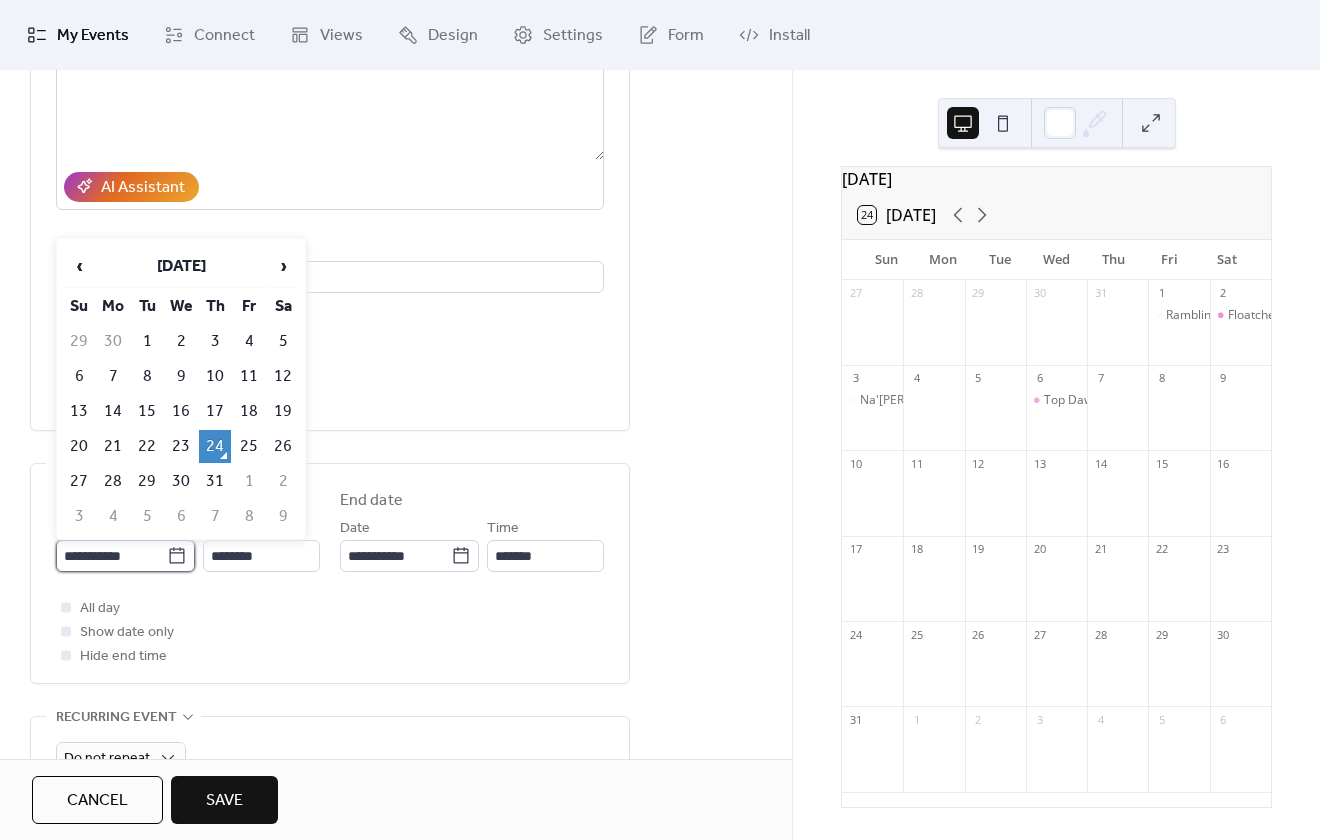 click on "**********" at bounding box center [111, 556] 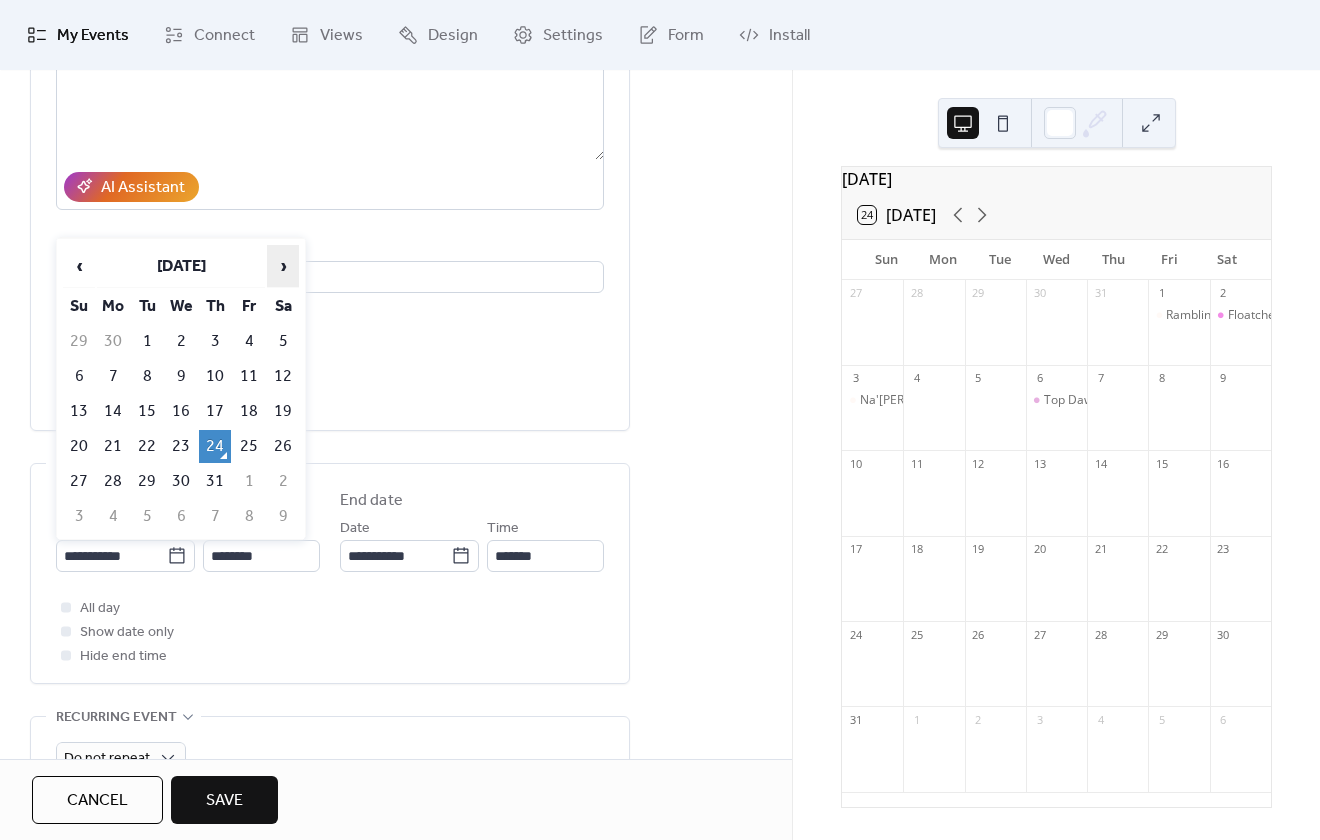 click on "›" at bounding box center (283, 266) 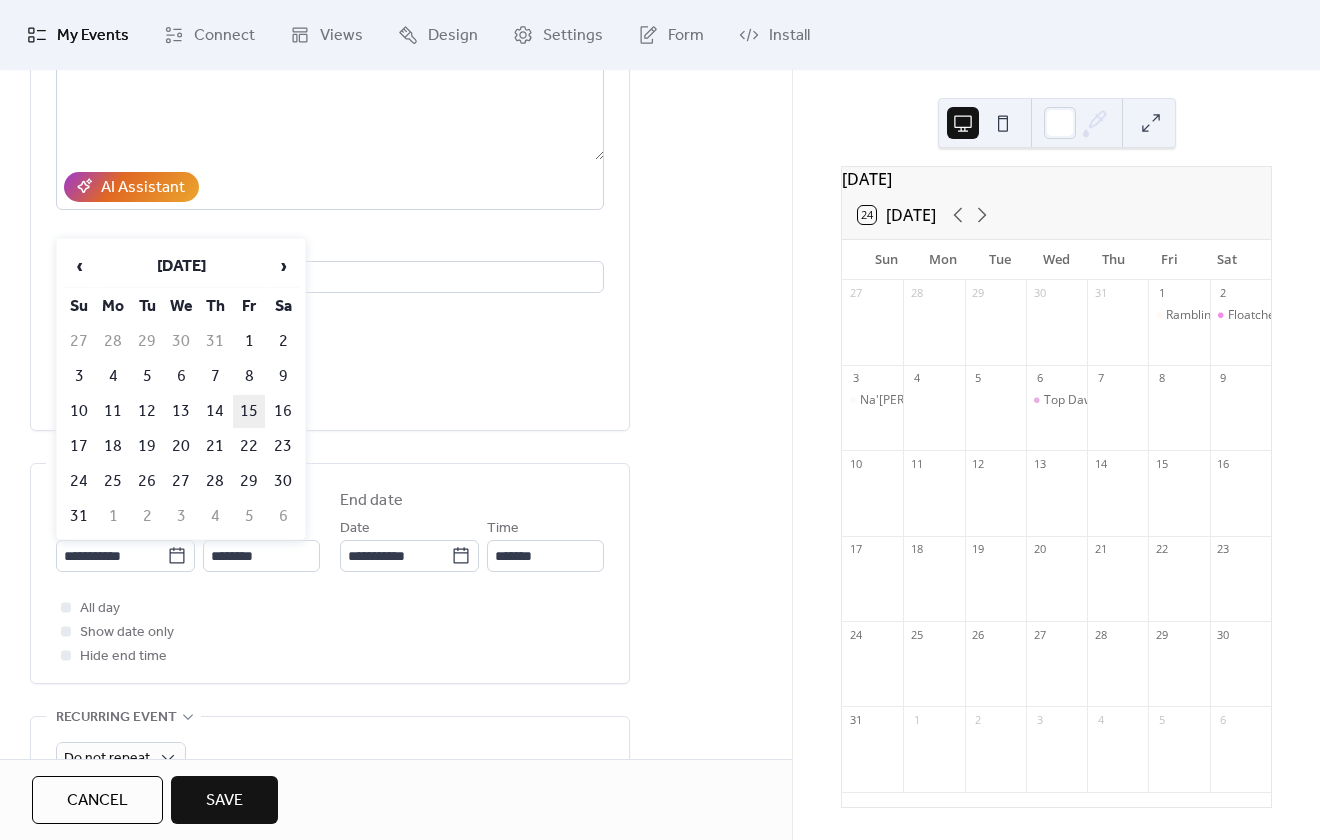 click on "15" at bounding box center [249, 411] 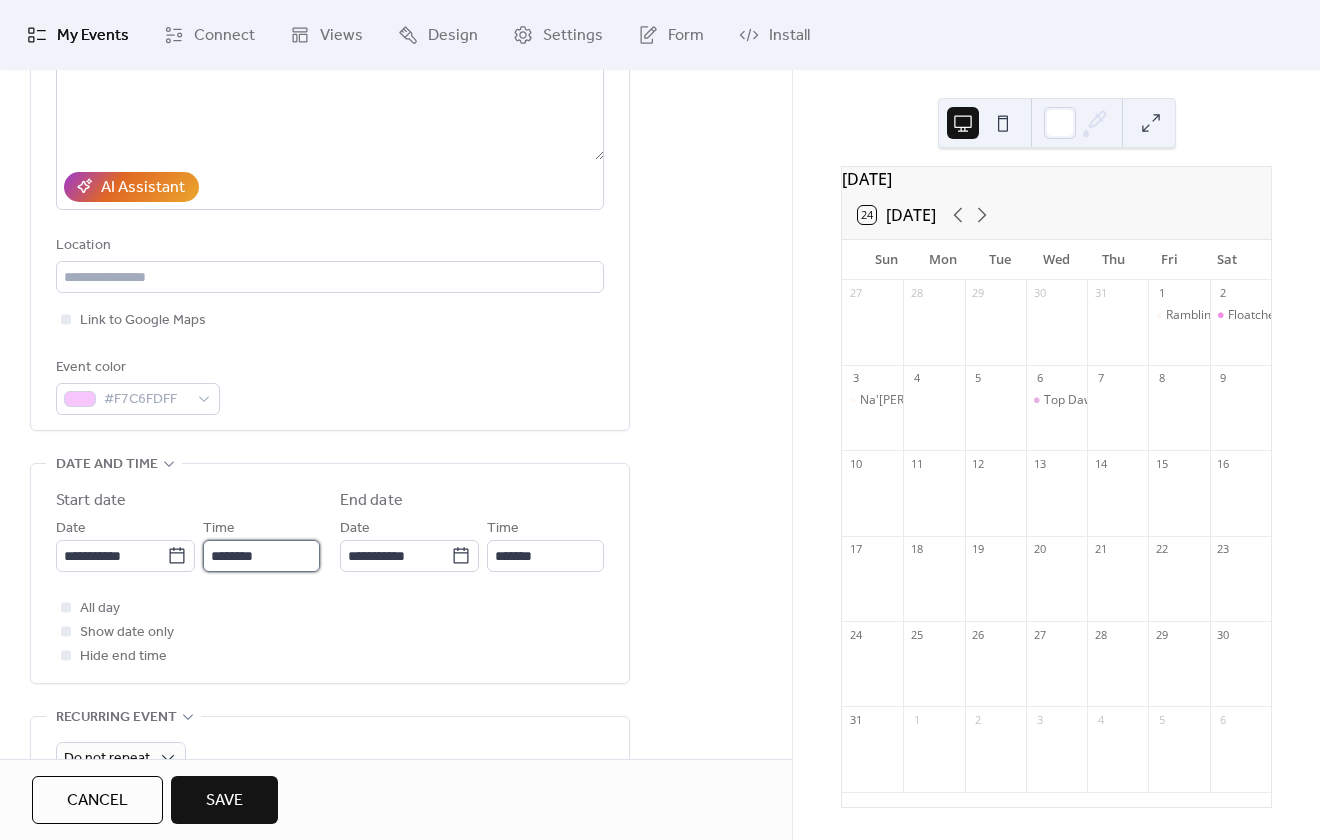 click on "********" at bounding box center [261, 556] 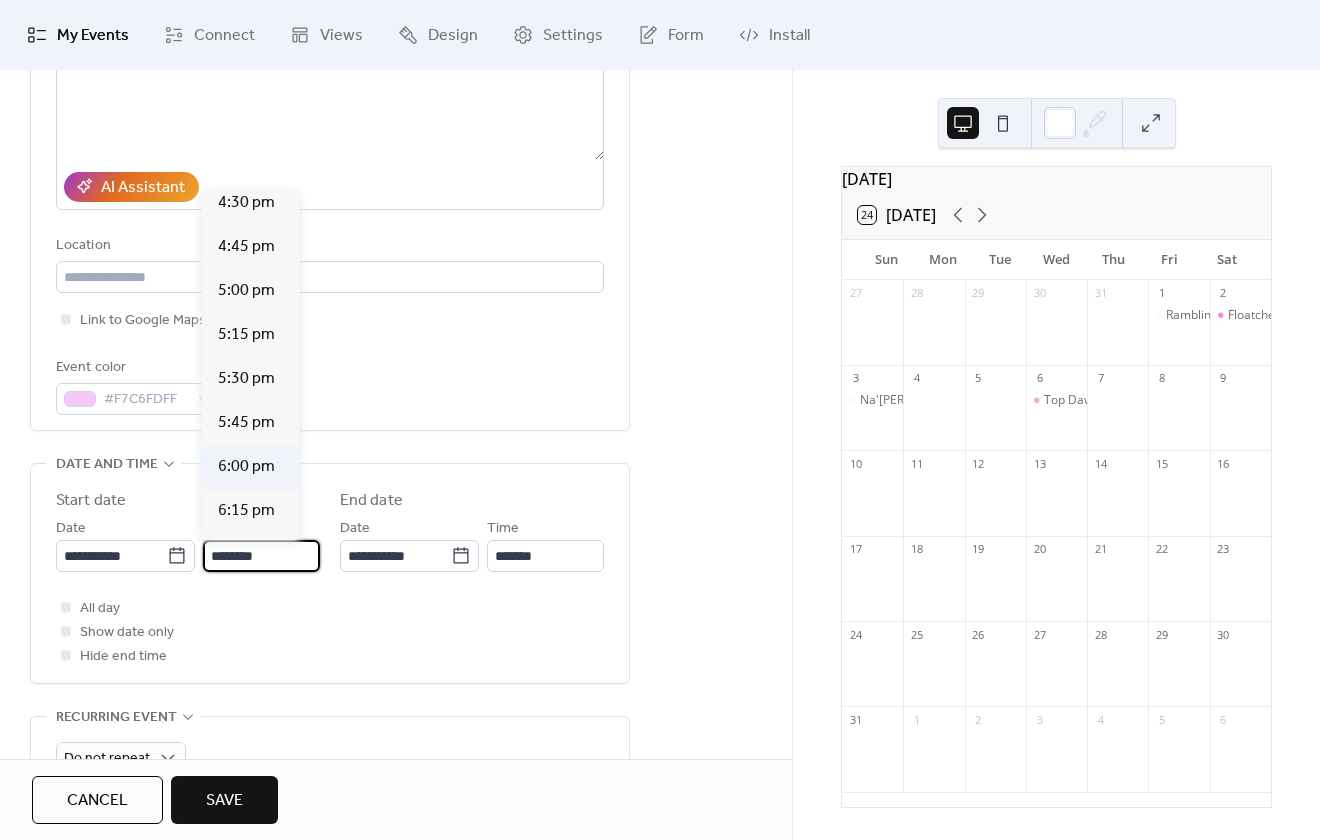 scroll, scrollTop: 3212, scrollLeft: 0, axis: vertical 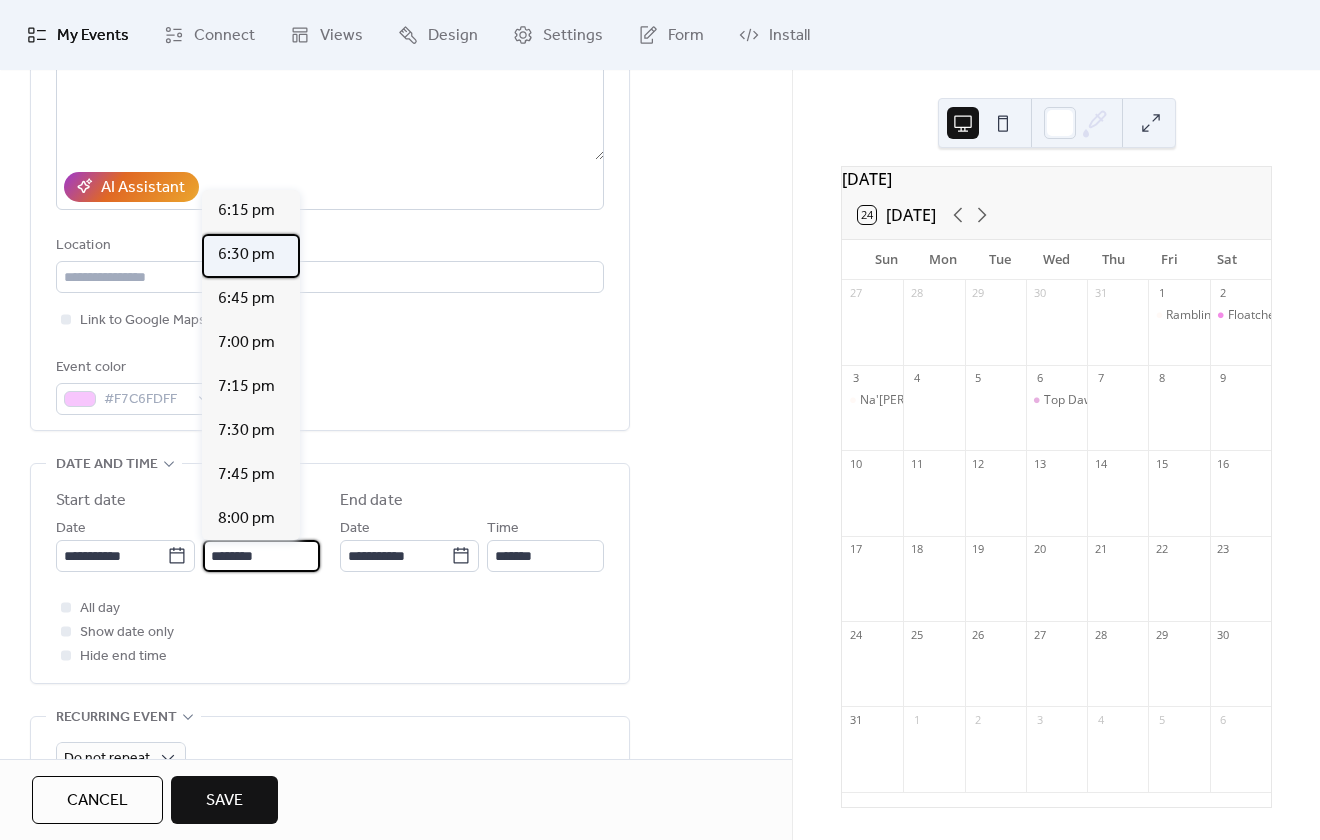 click on "6:30 pm" at bounding box center (246, 255) 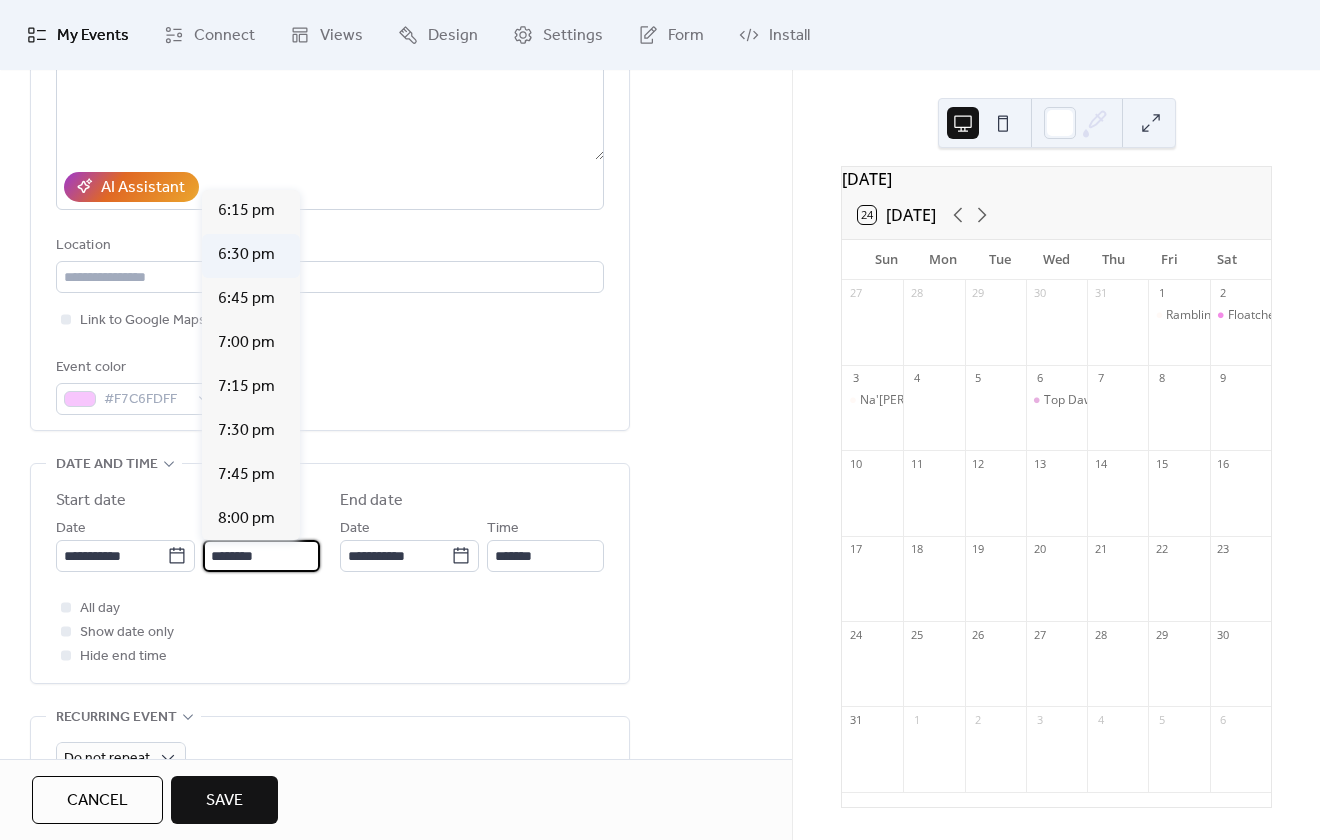 type on "*******" 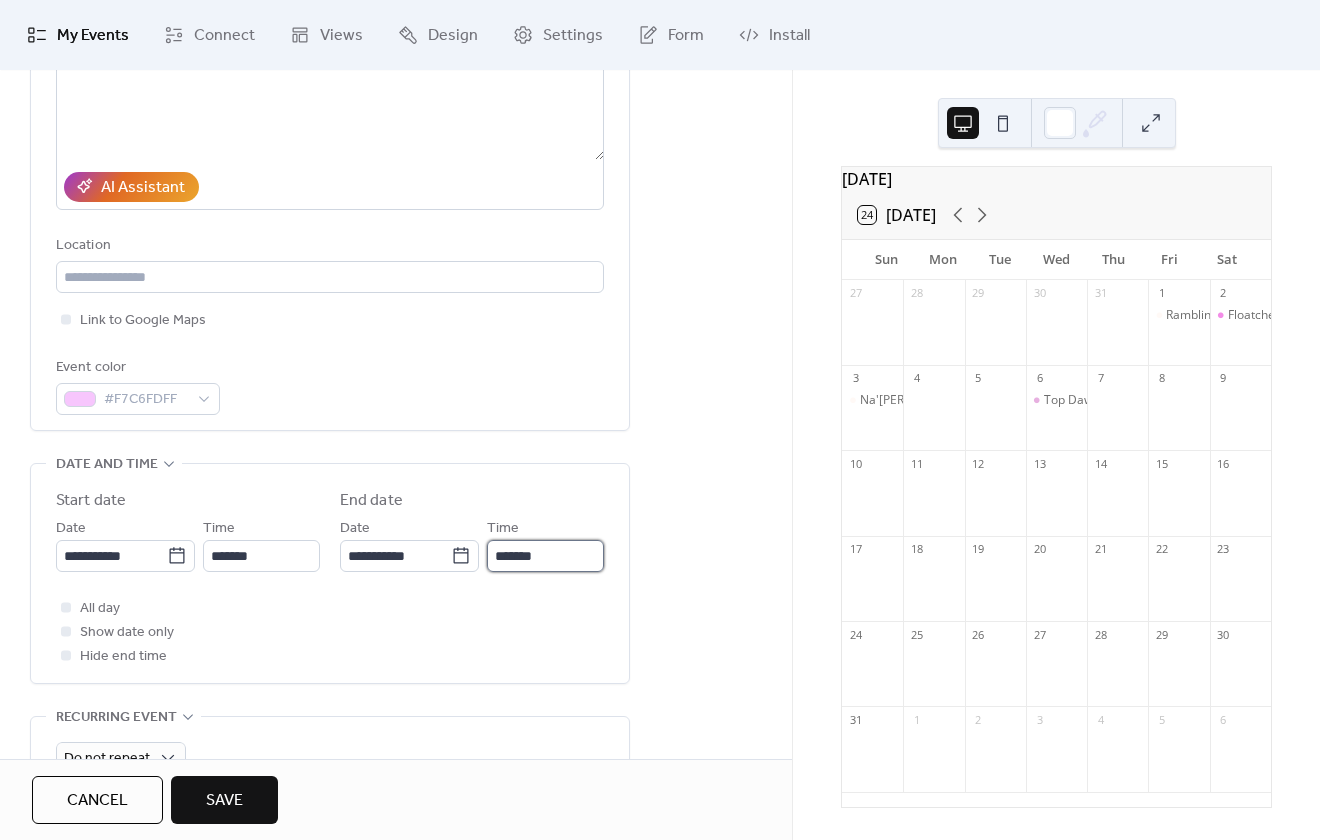 click on "*******" at bounding box center (545, 556) 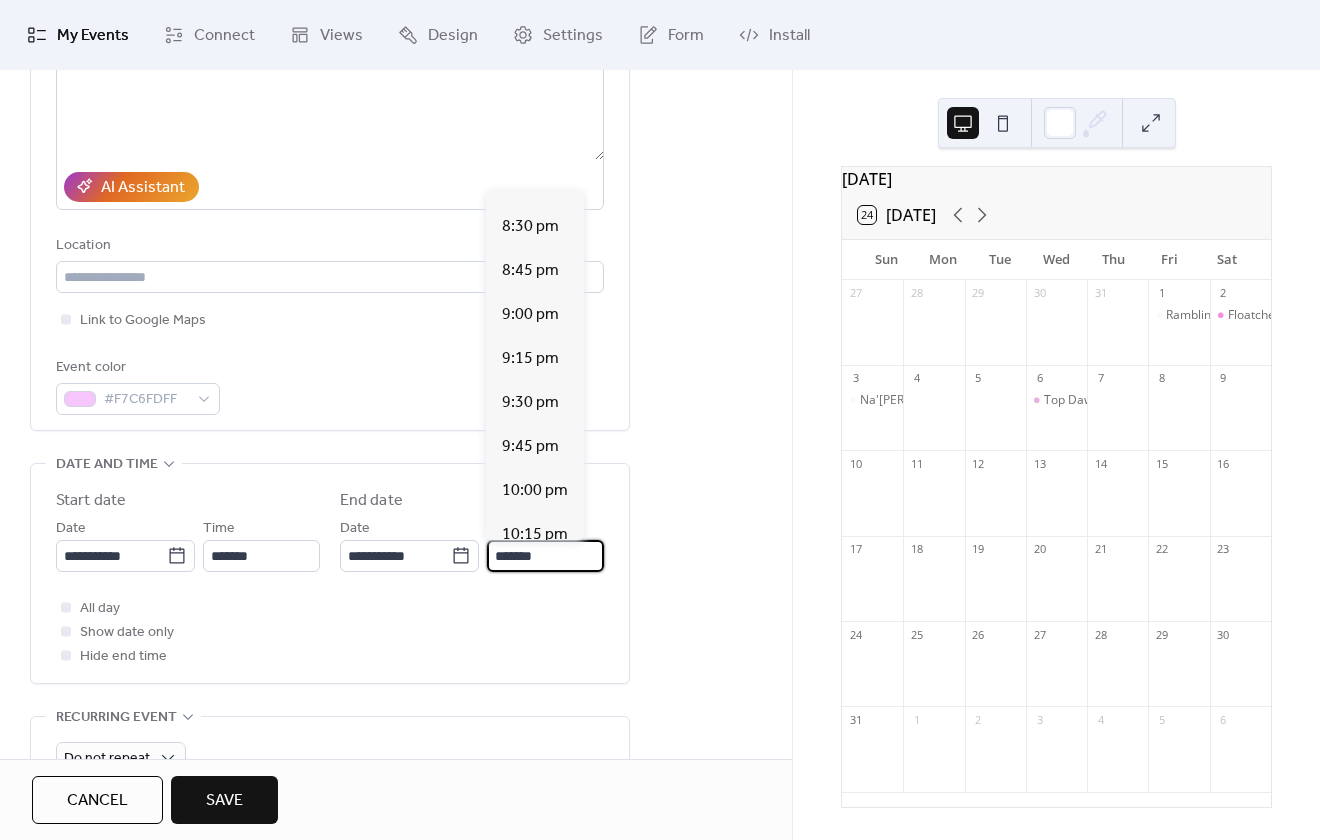 scroll, scrollTop: 300, scrollLeft: 0, axis: vertical 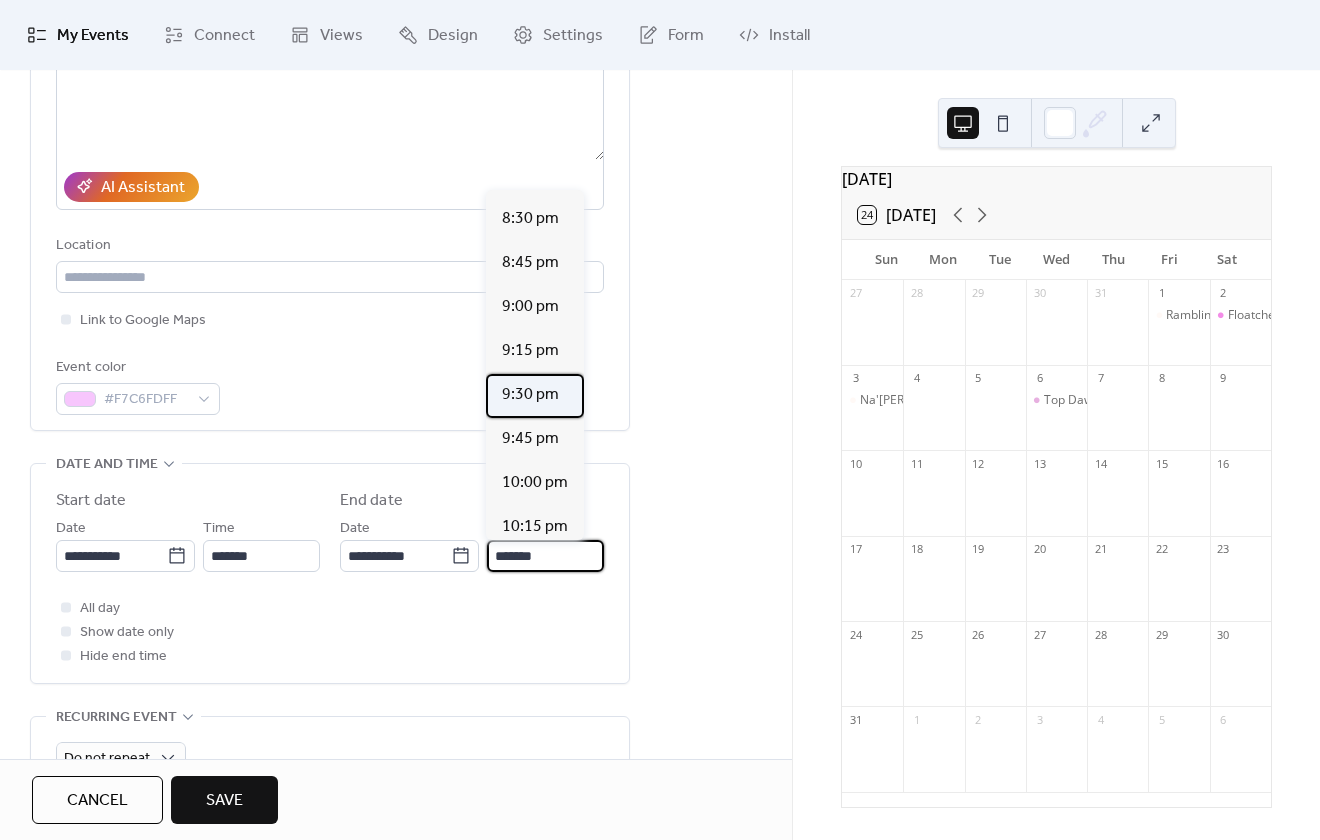 click on "9:30 pm" at bounding box center [530, 395] 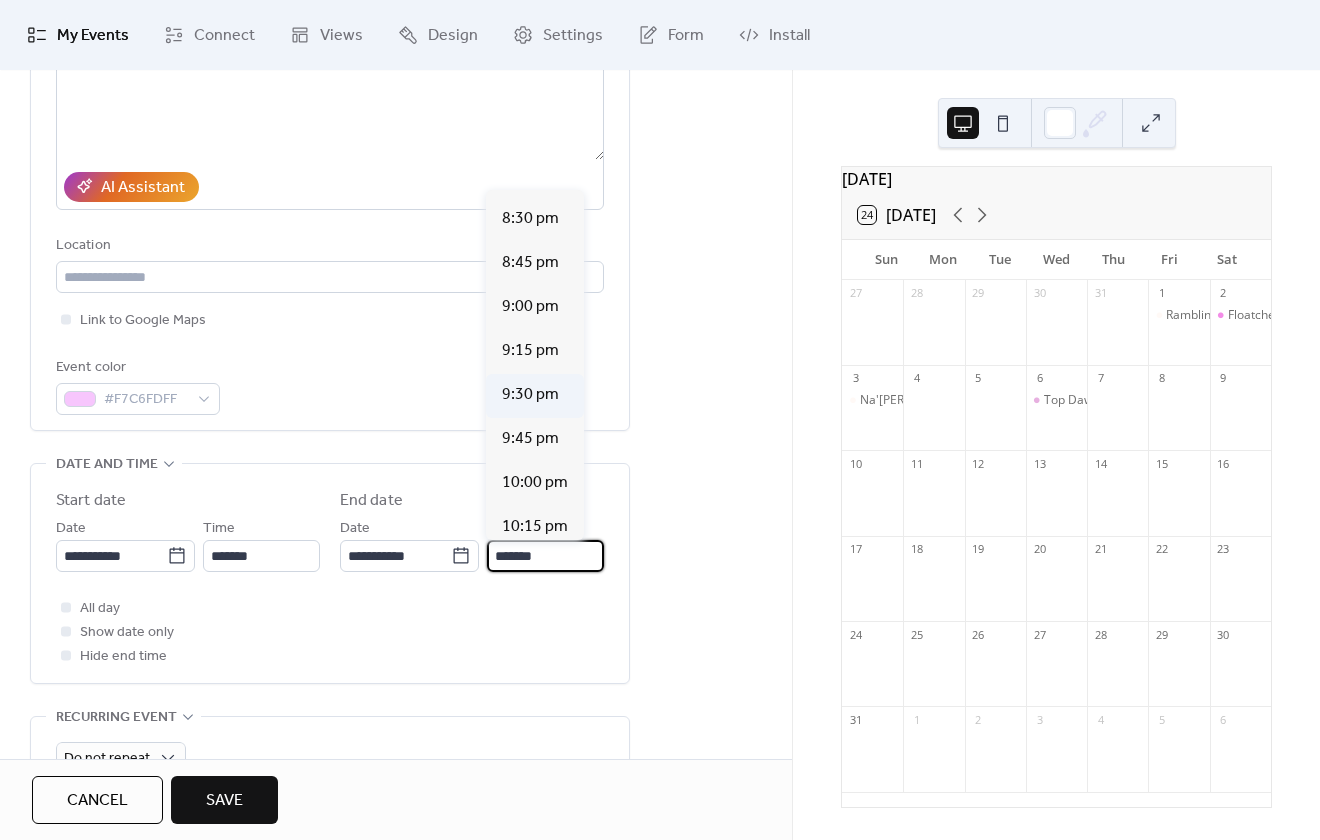 type on "*******" 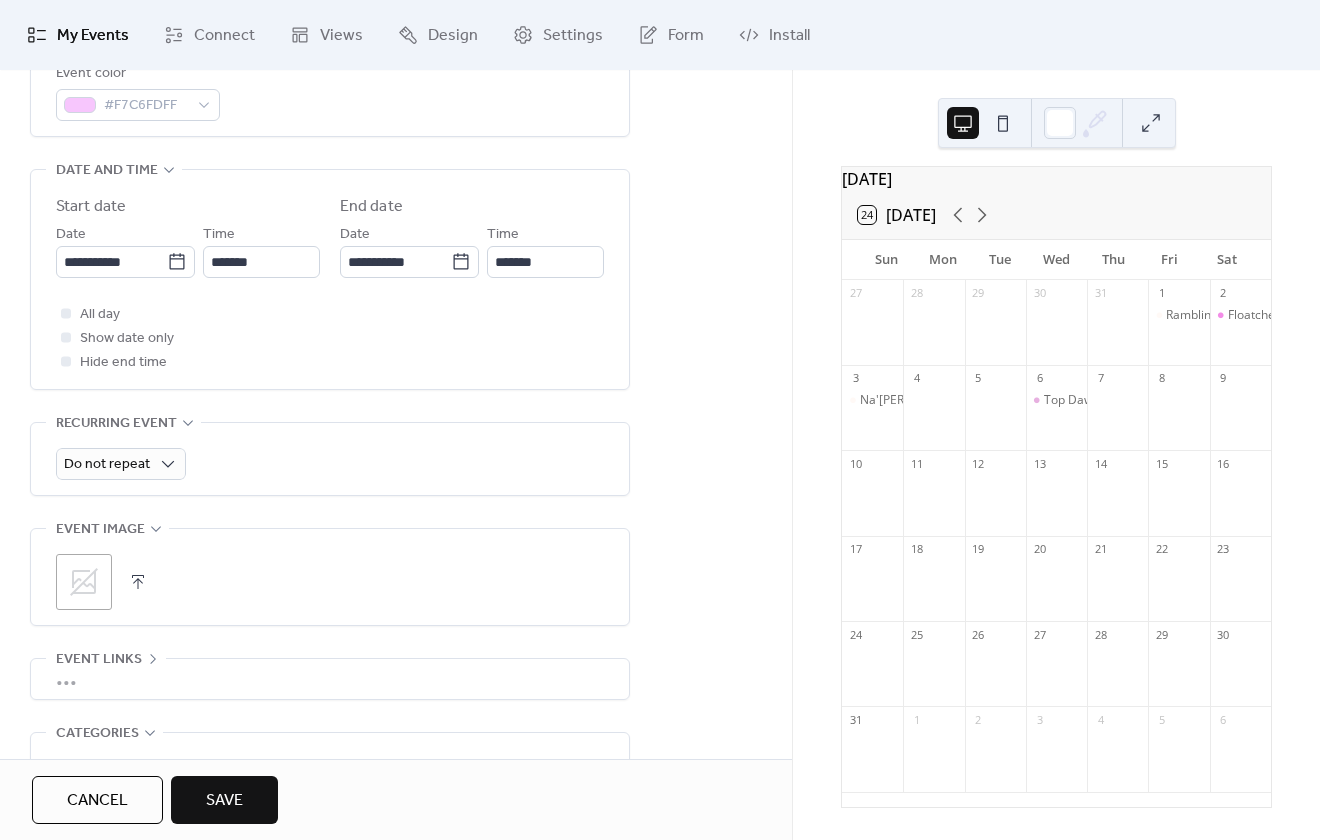 scroll, scrollTop: 600, scrollLeft: 0, axis: vertical 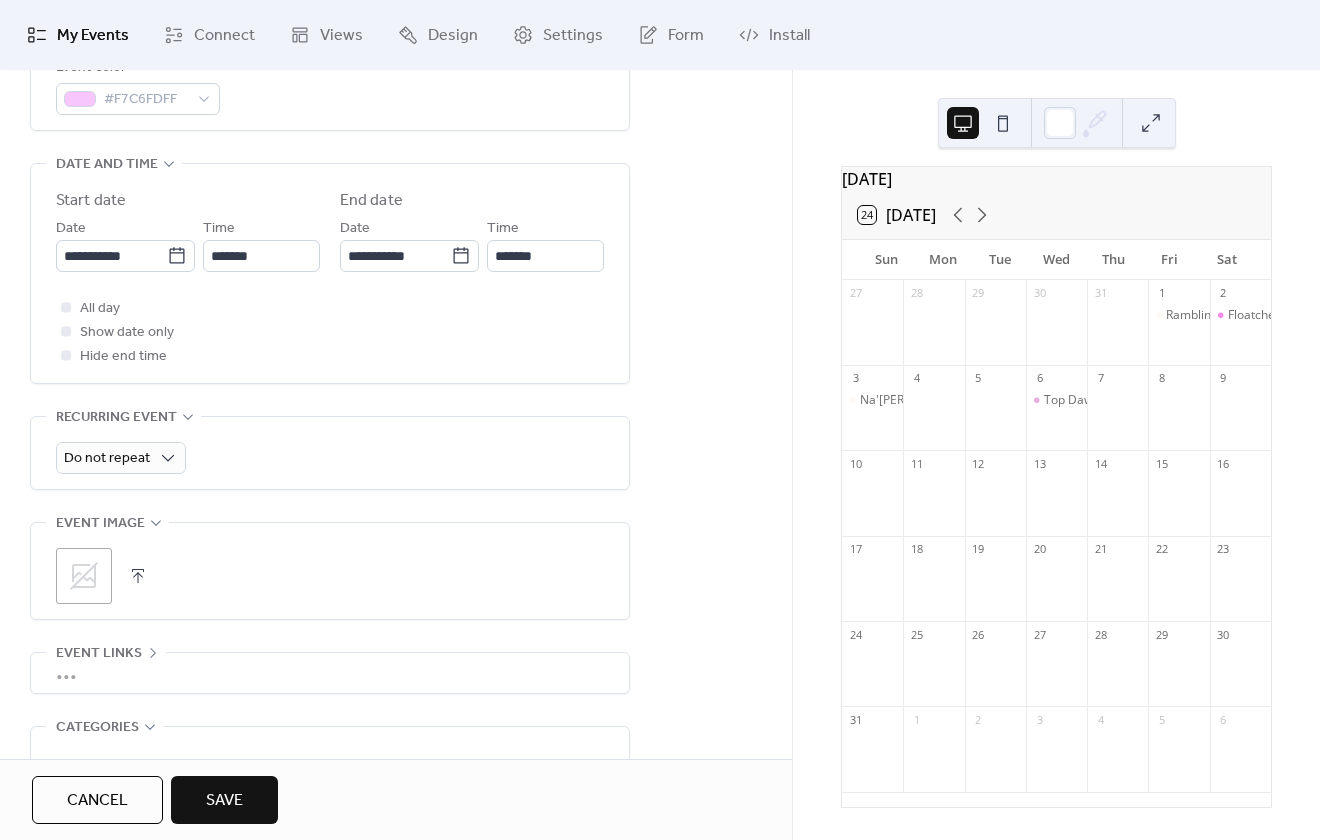 click 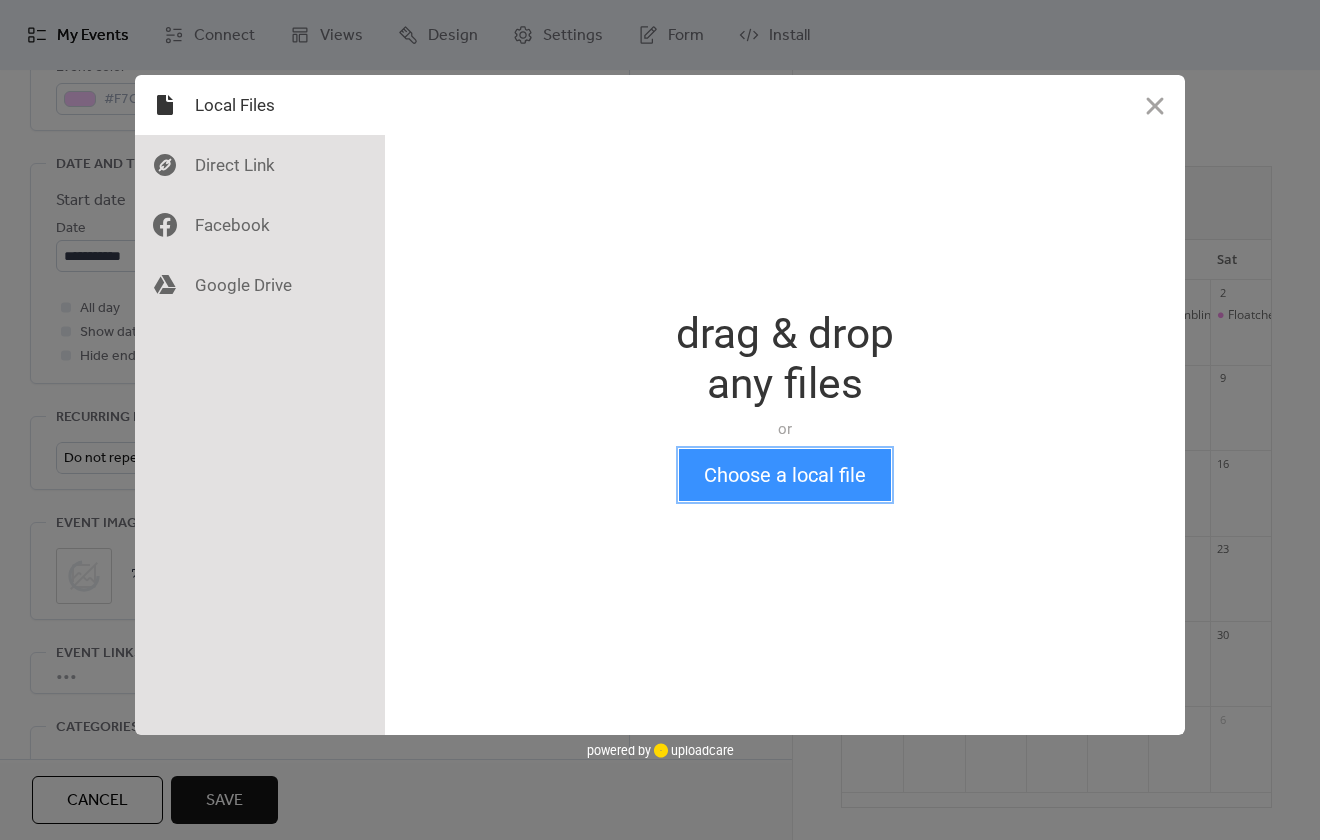 click on "Choose a local file" at bounding box center [785, 475] 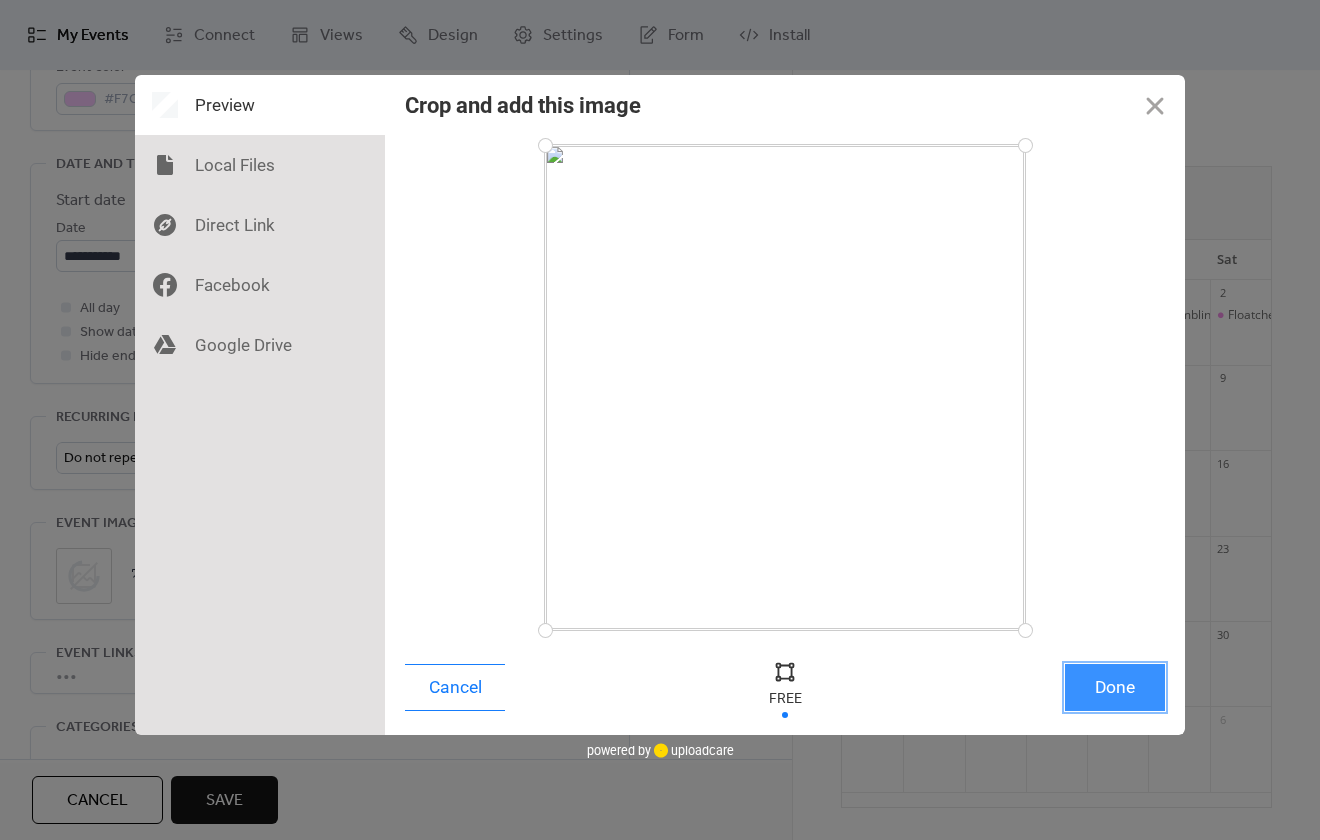 click on "Done" at bounding box center [1115, 687] 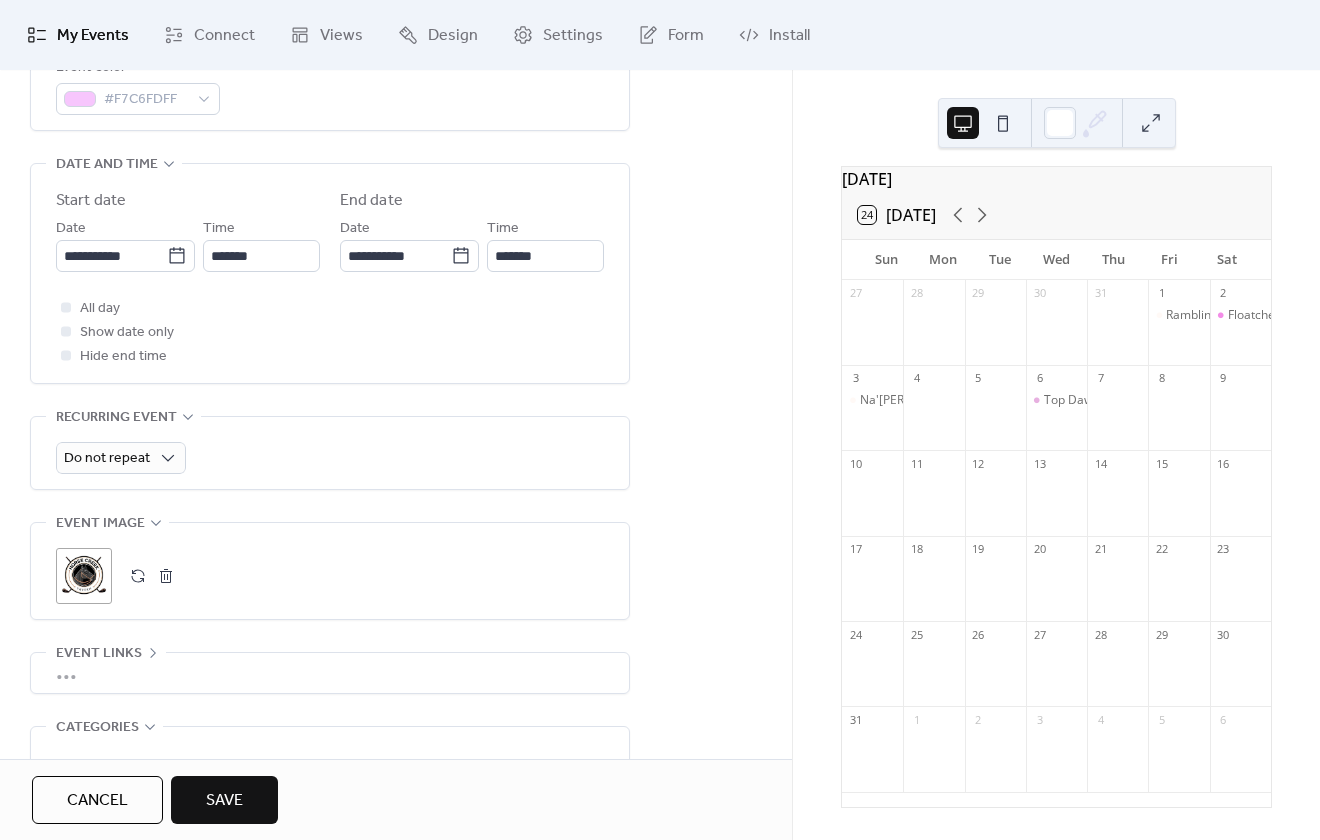 click on "Save" at bounding box center (224, 801) 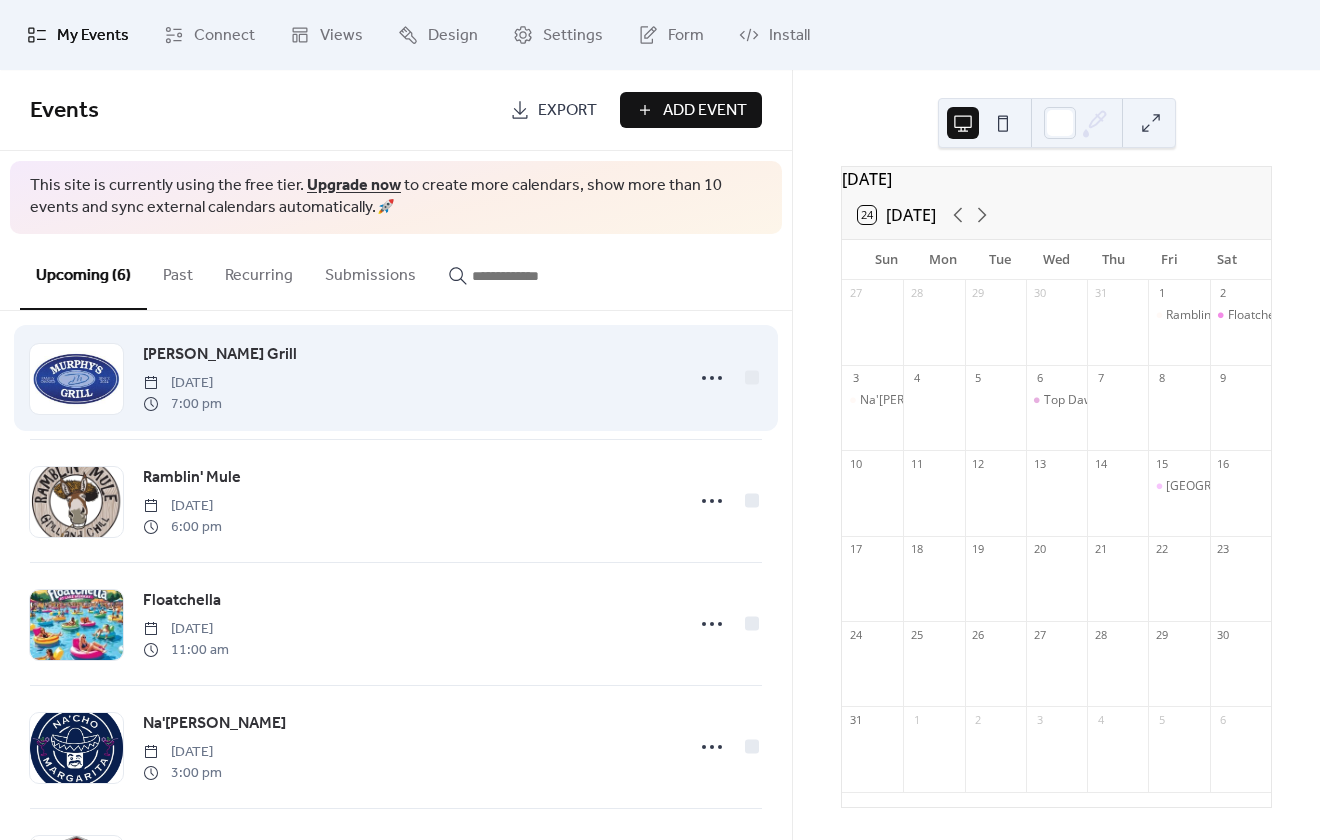 scroll, scrollTop: 0, scrollLeft: 0, axis: both 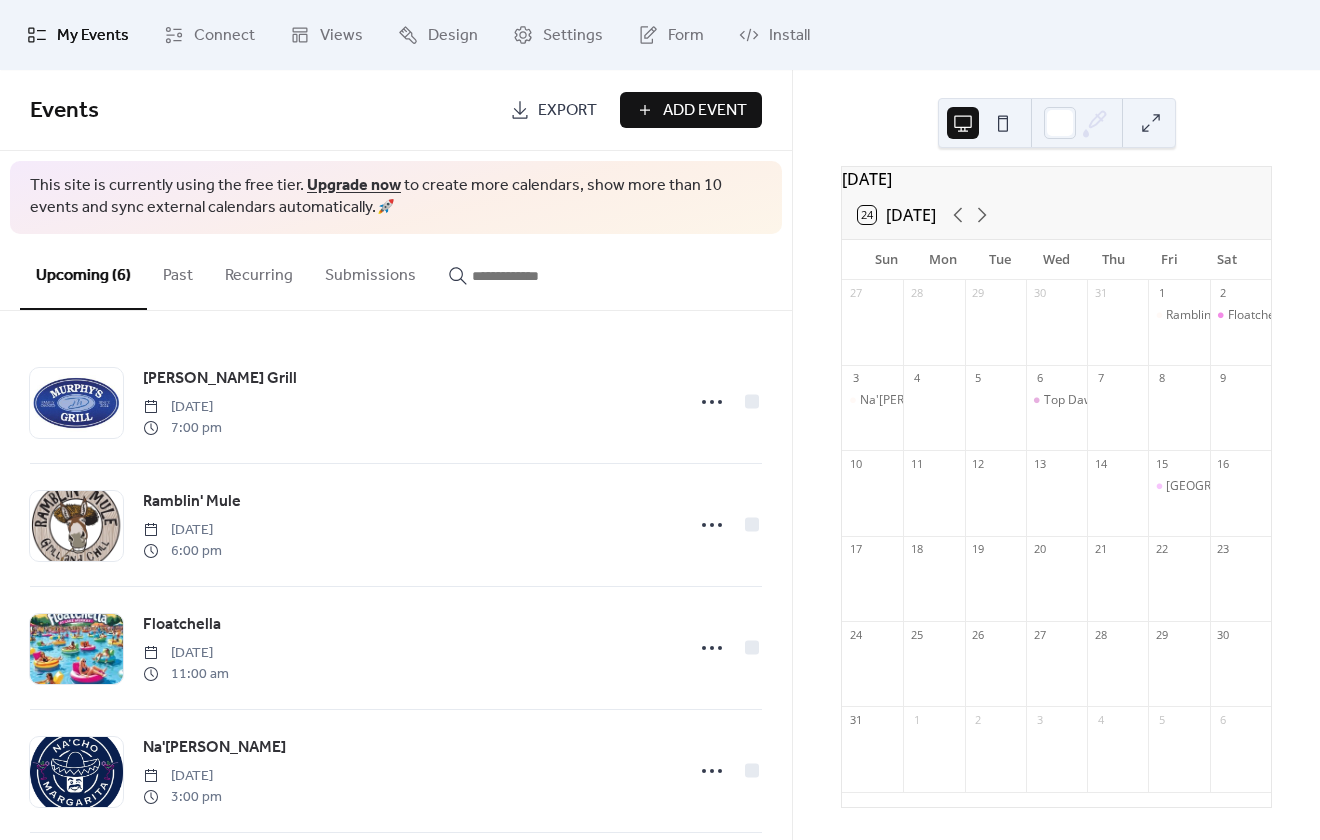 click on "Add Event" at bounding box center [705, 111] 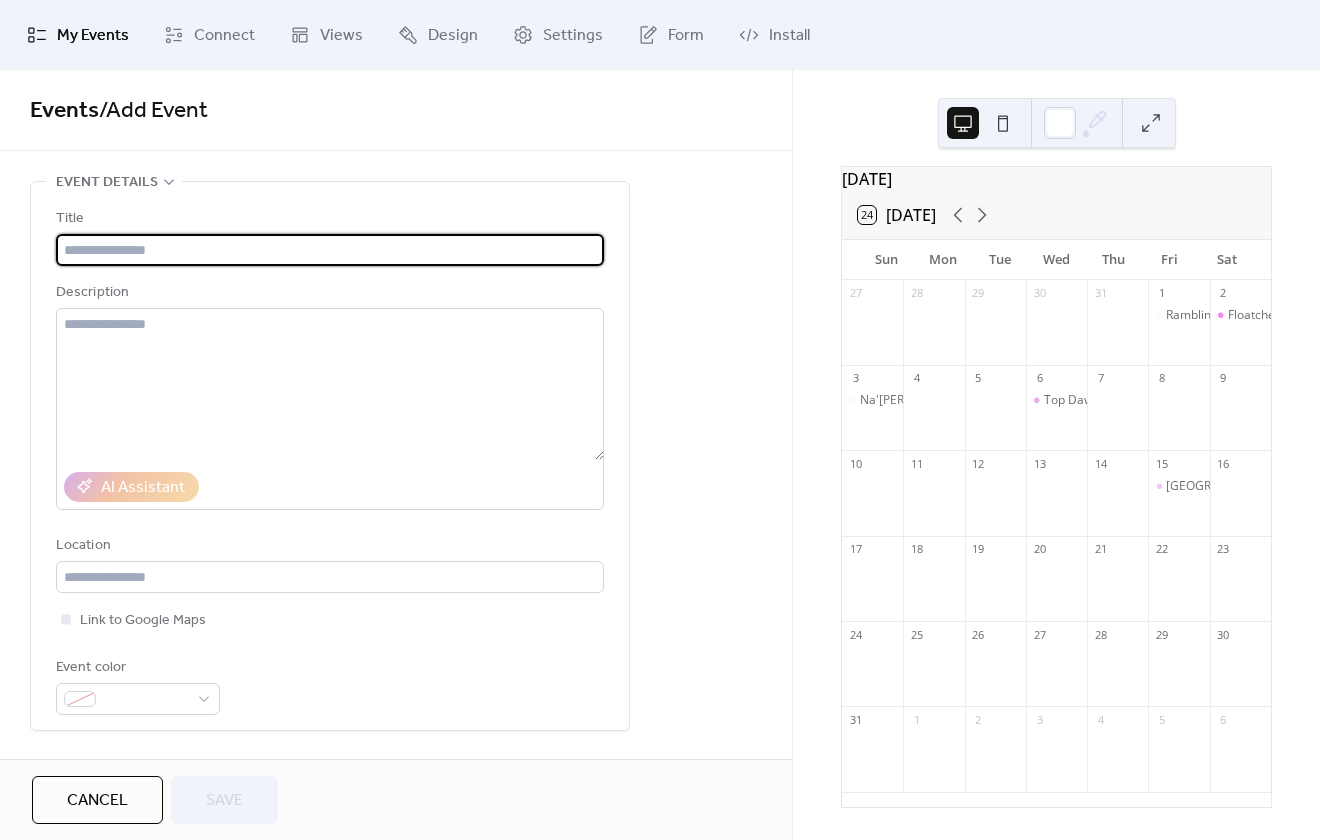 click at bounding box center [330, 250] 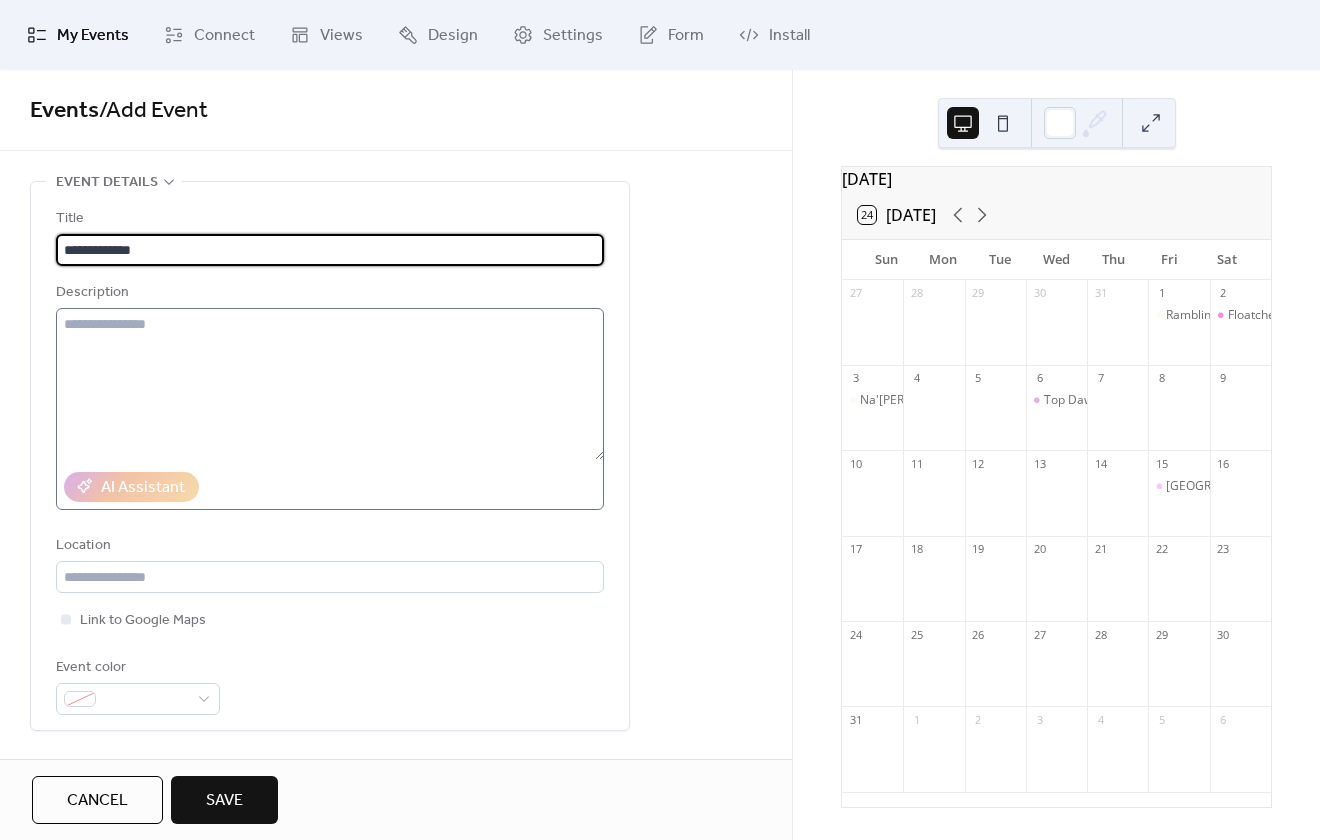 type on "**********" 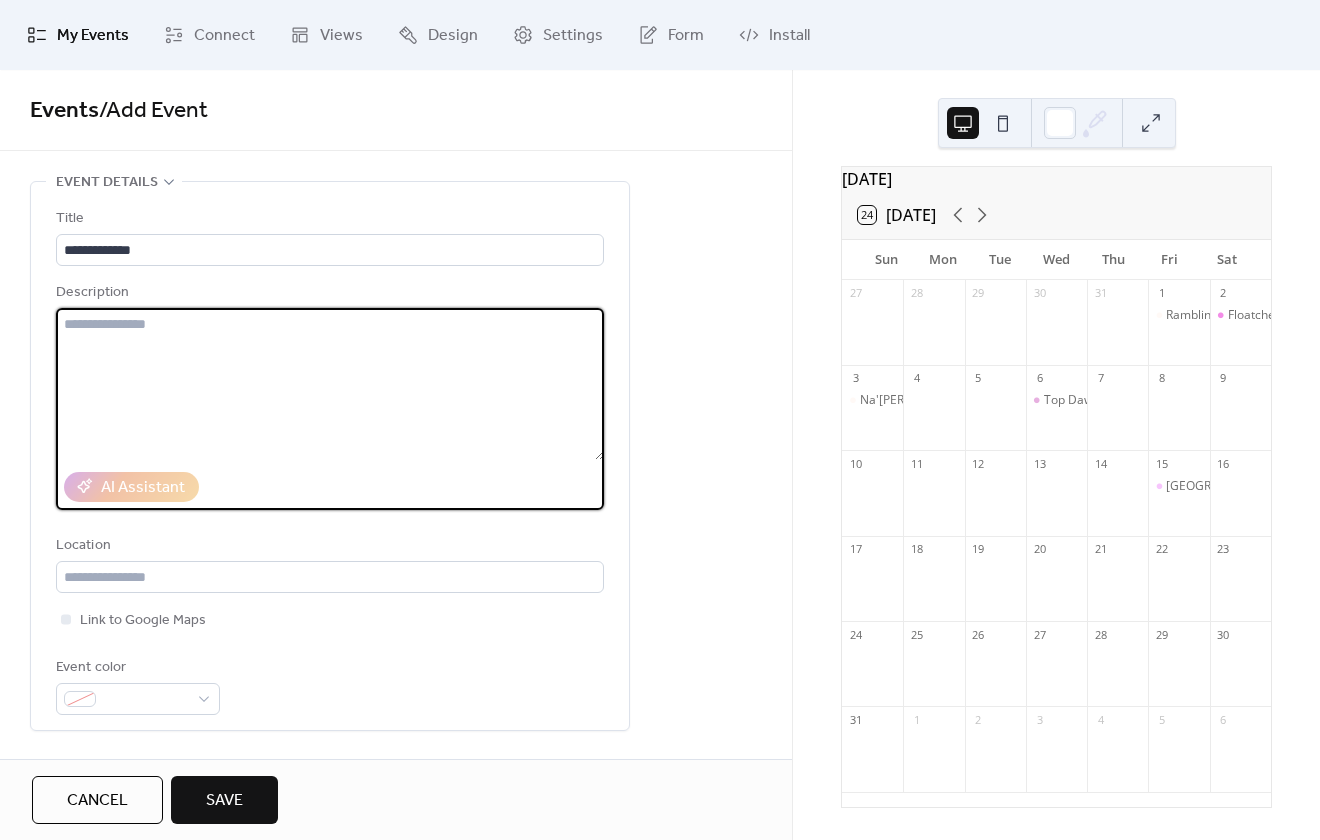 click at bounding box center [330, 384] 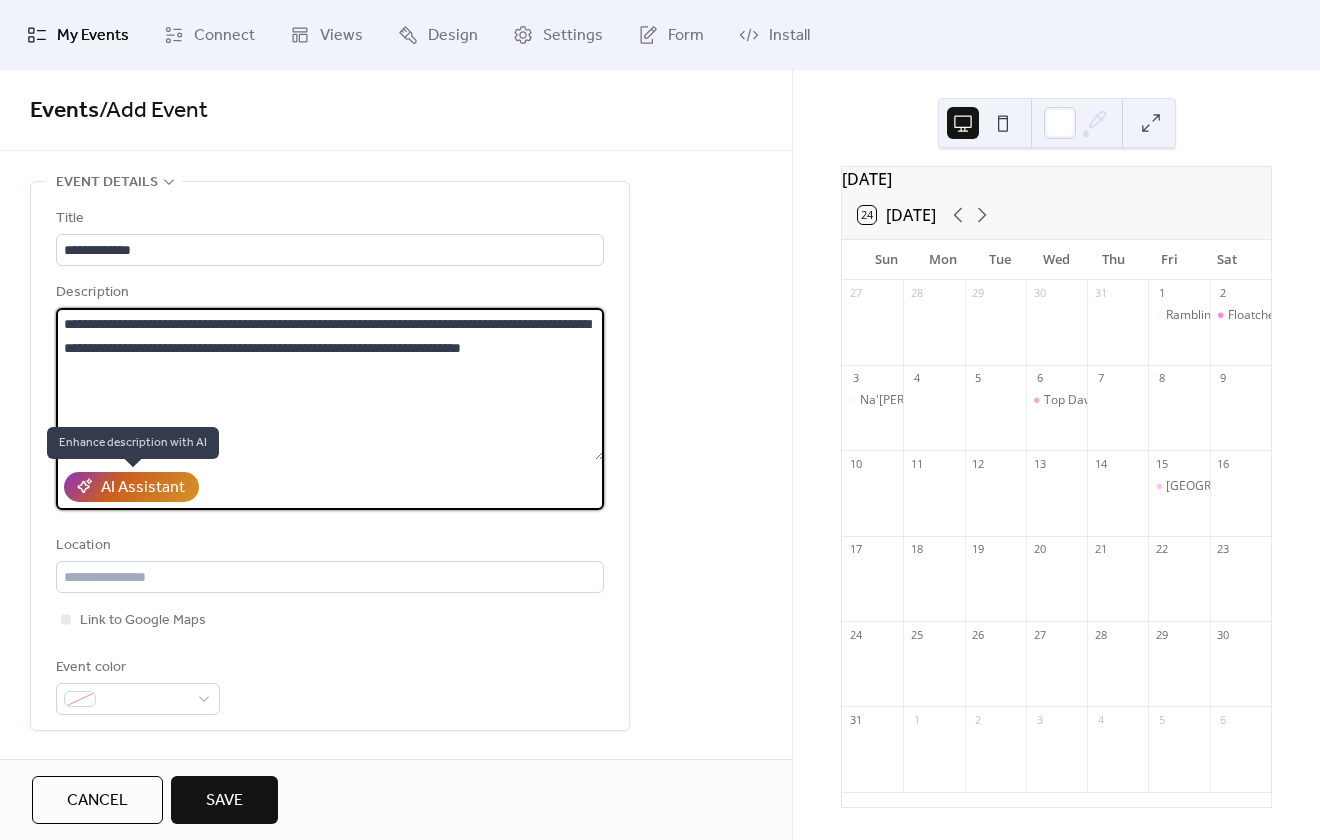 type on "**********" 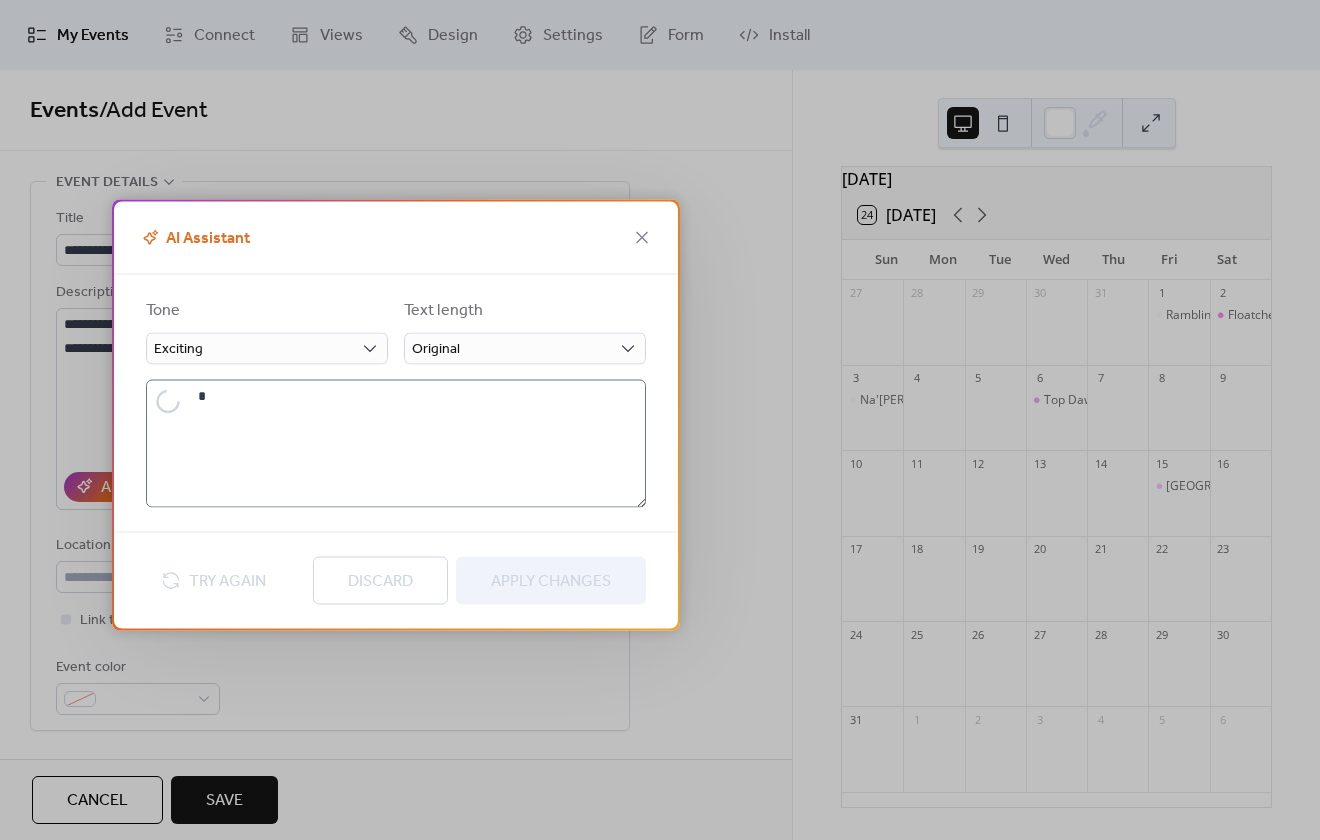 type on "**********" 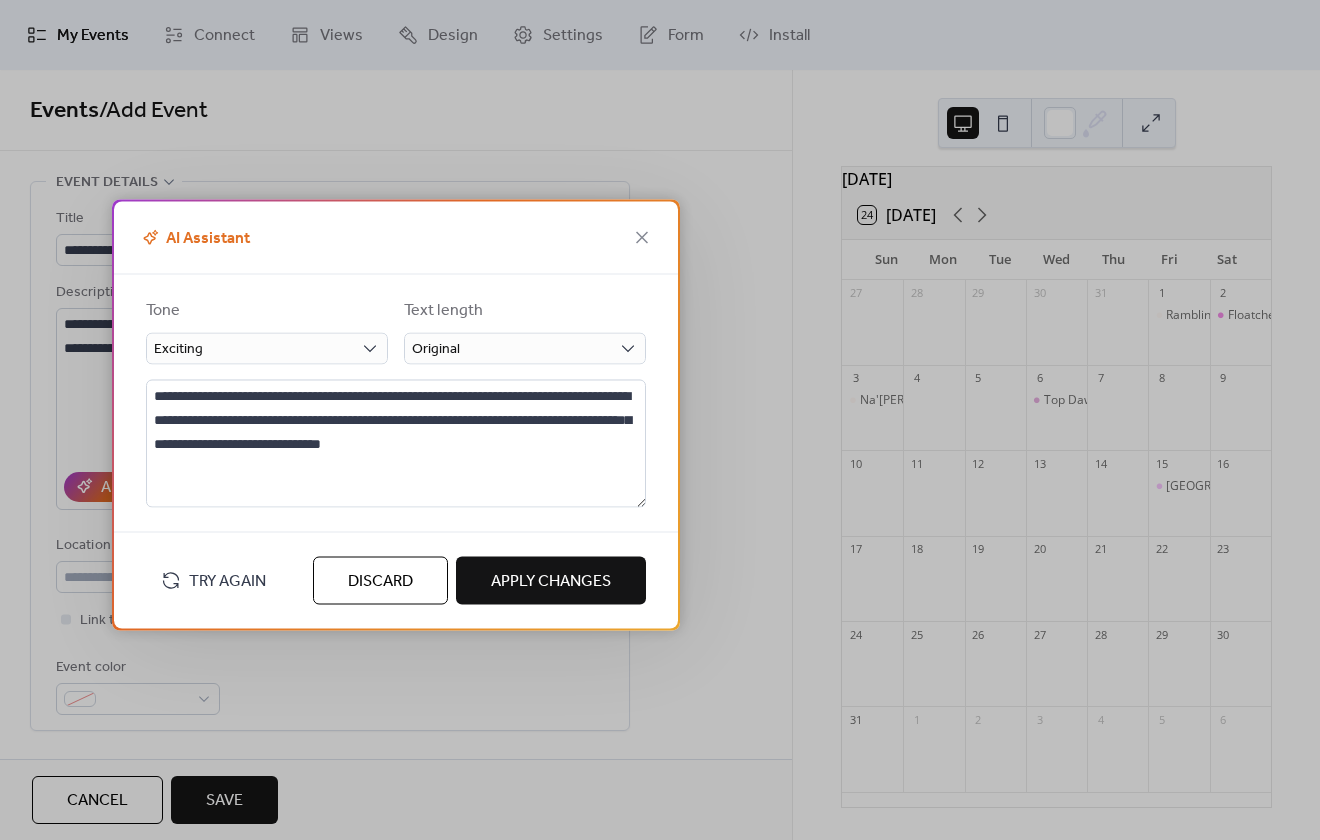 click on "Apply Changes" at bounding box center [551, 581] 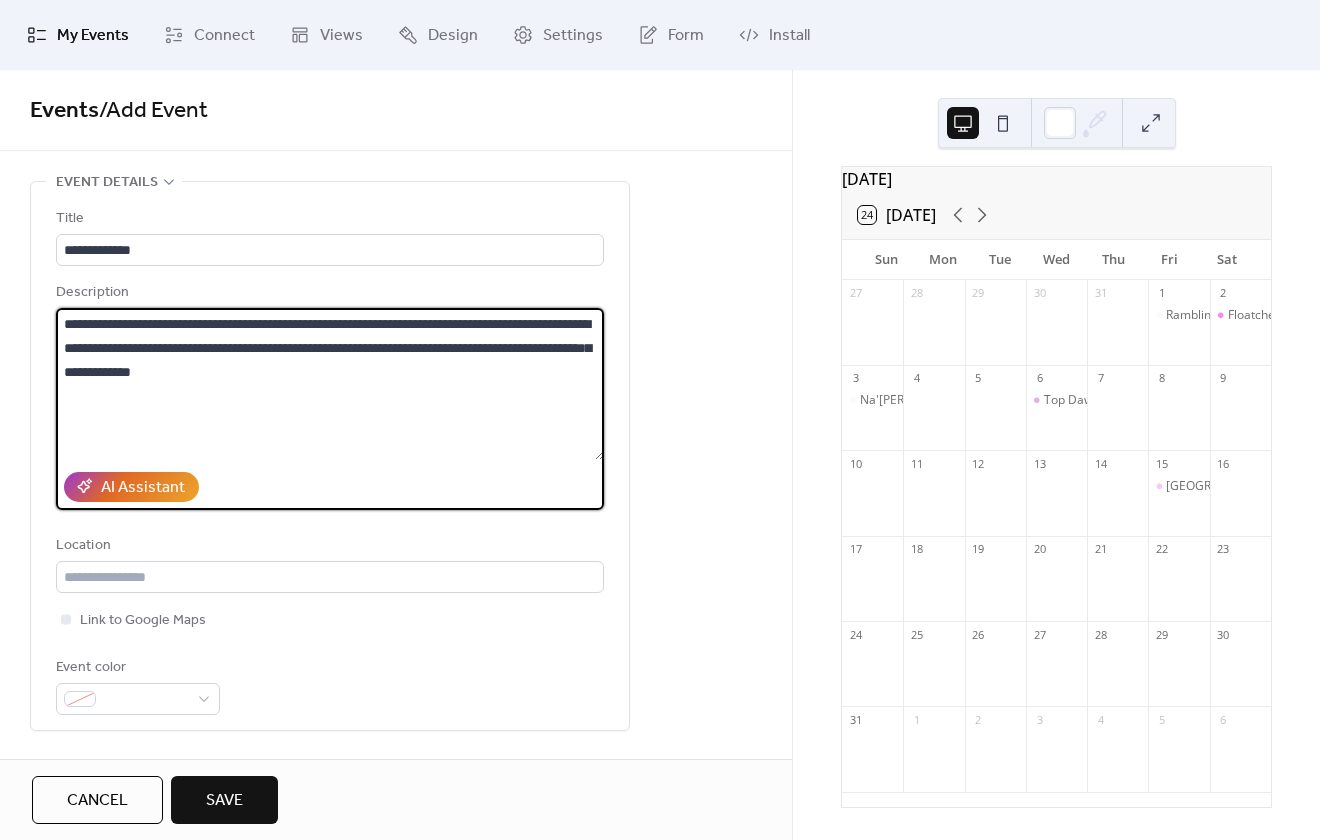 click on "**********" at bounding box center [330, 384] 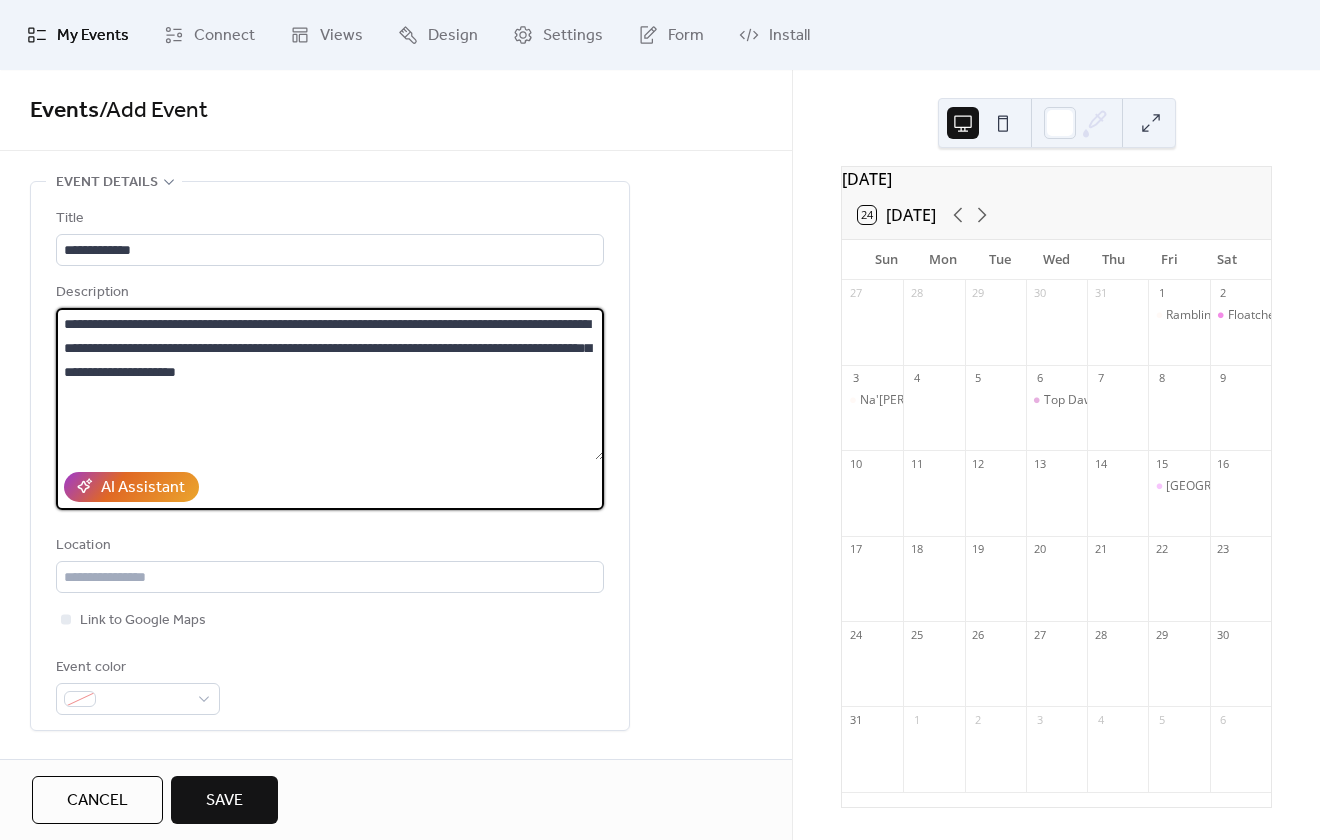 click on "**********" at bounding box center (330, 384) 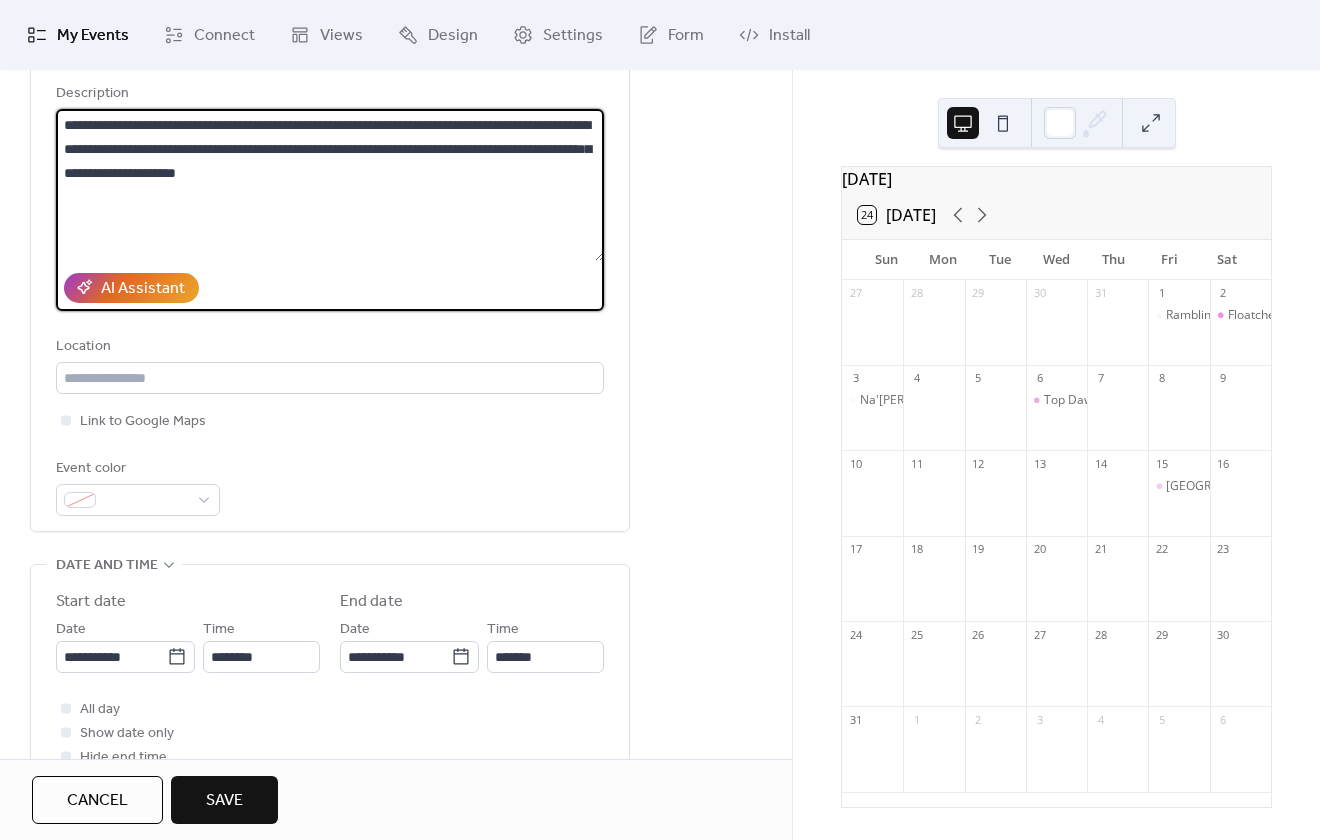 scroll, scrollTop: 200, scrollLeft: 0, axis: vertical 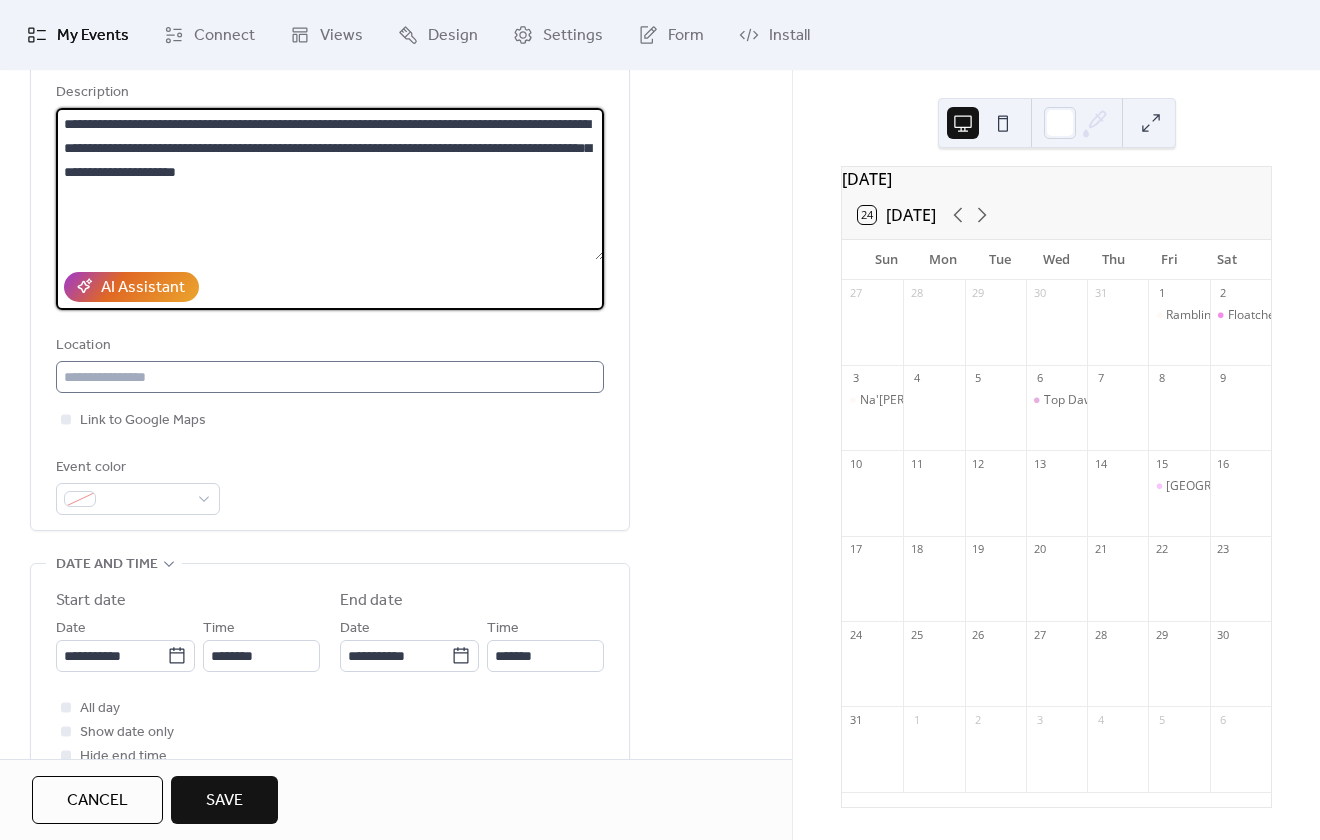 type on "**********" 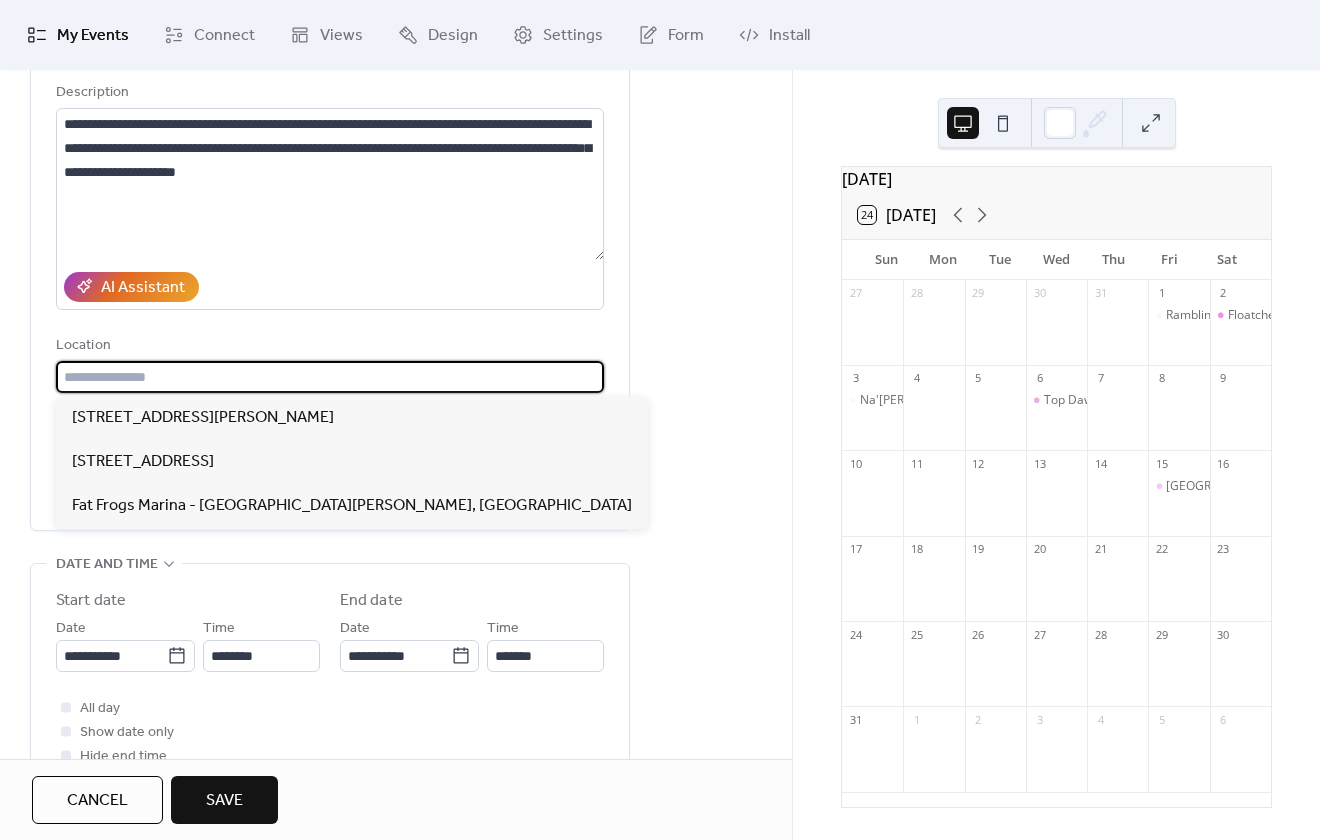 click at bounding box center (330, 377) 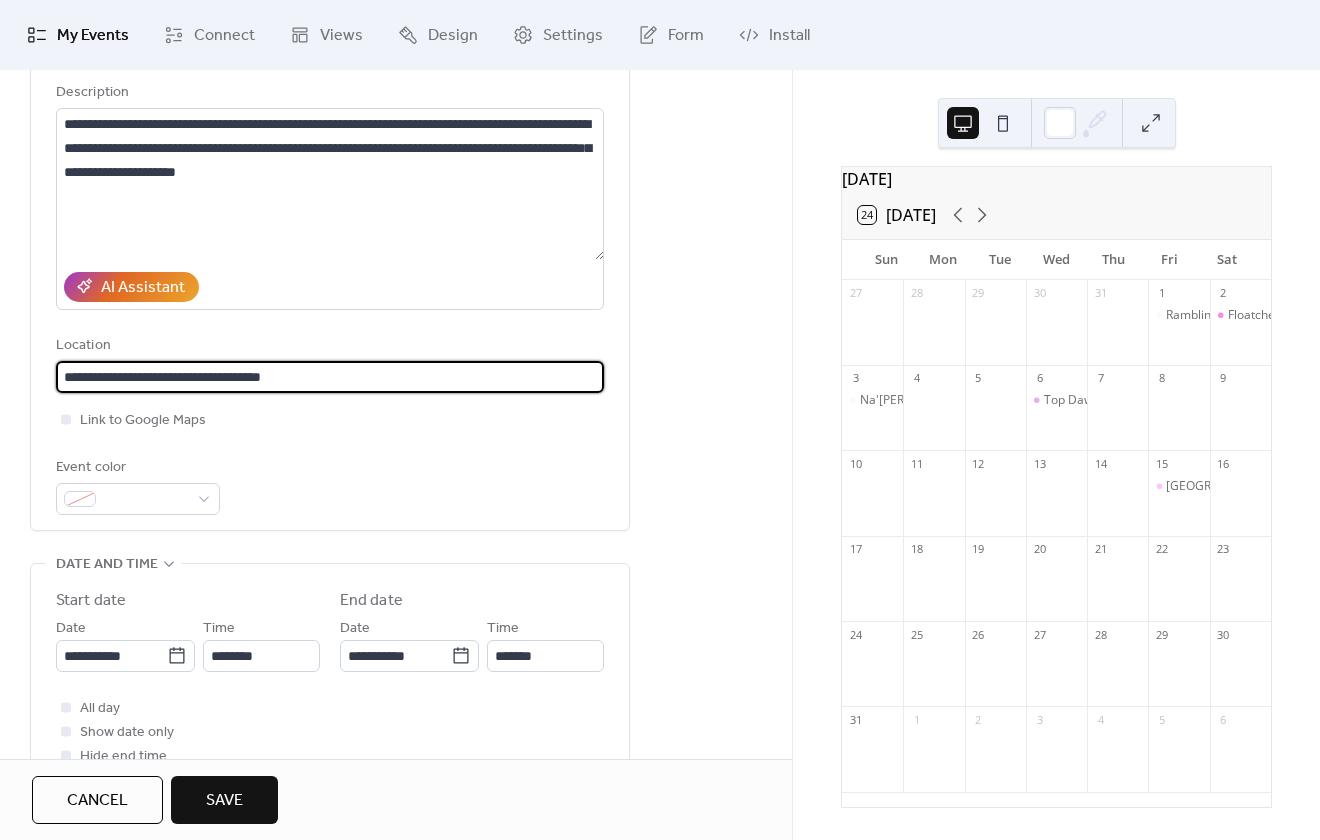 type on "**********" 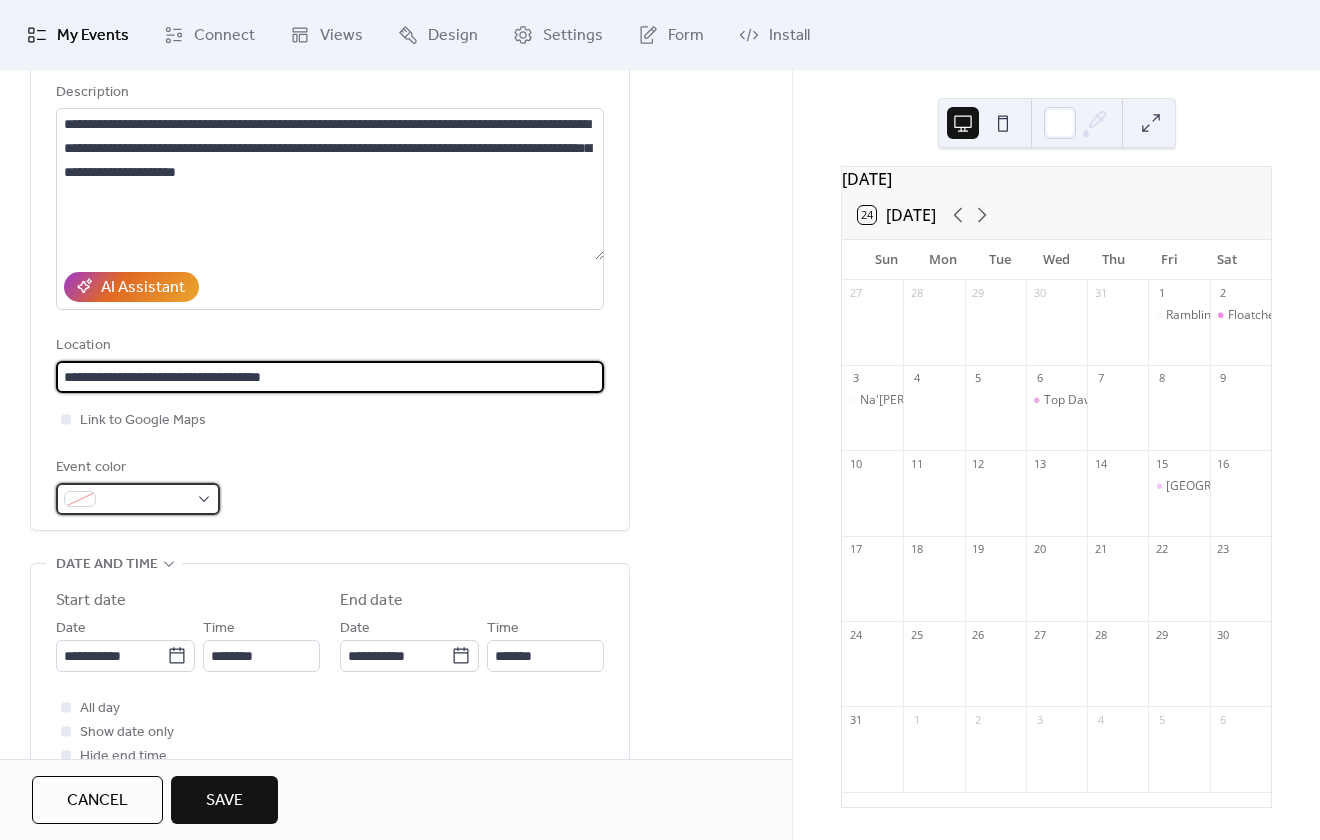 type 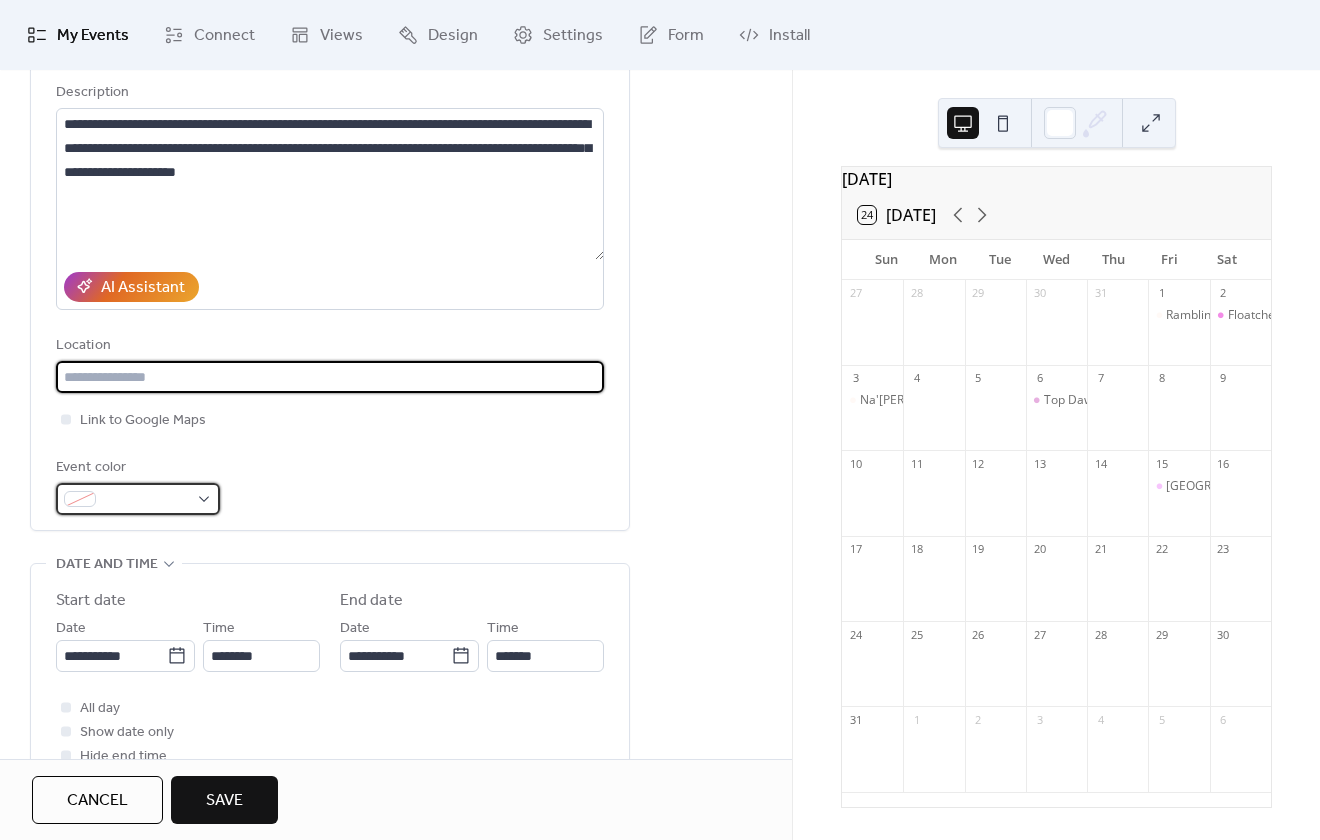 click at bounding box center [146, 500] 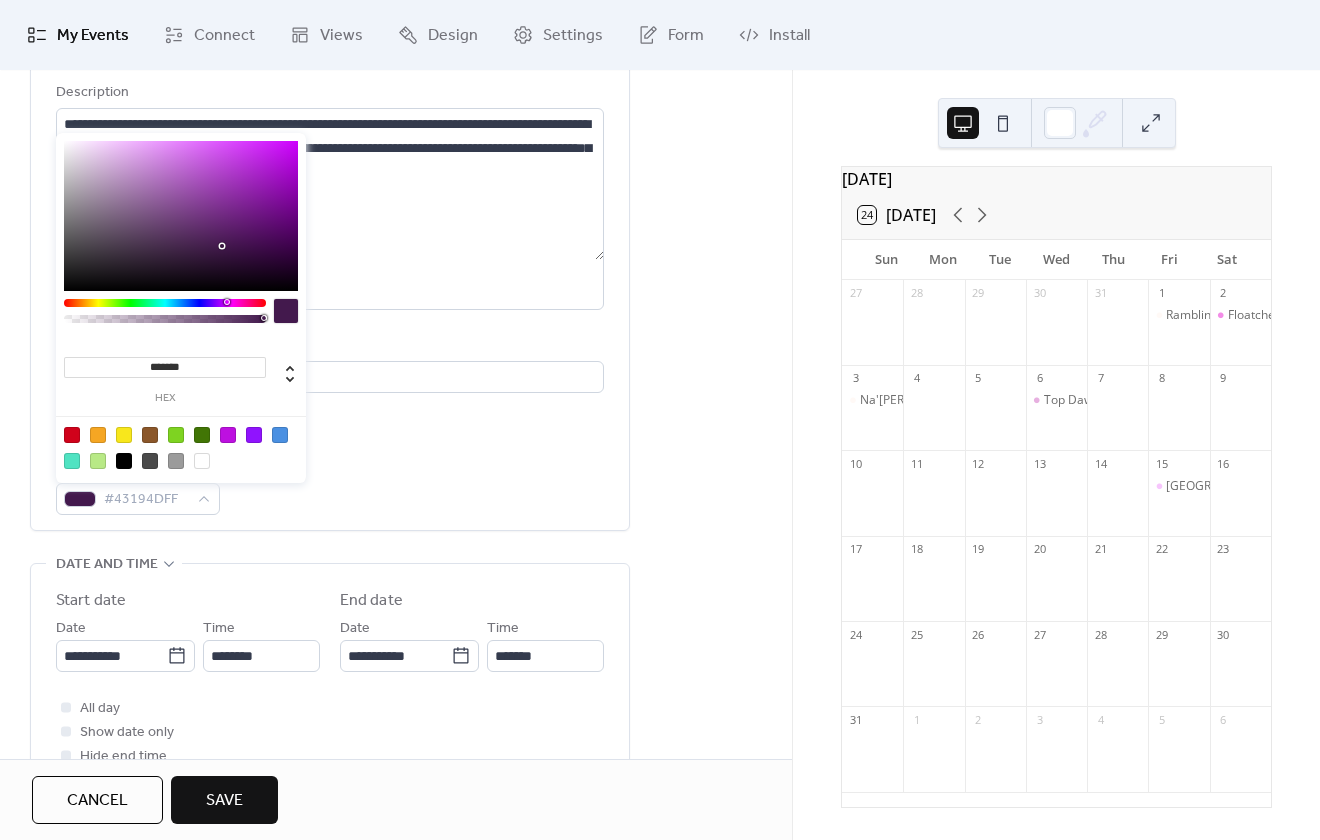 click at bounding box center [165, 303] 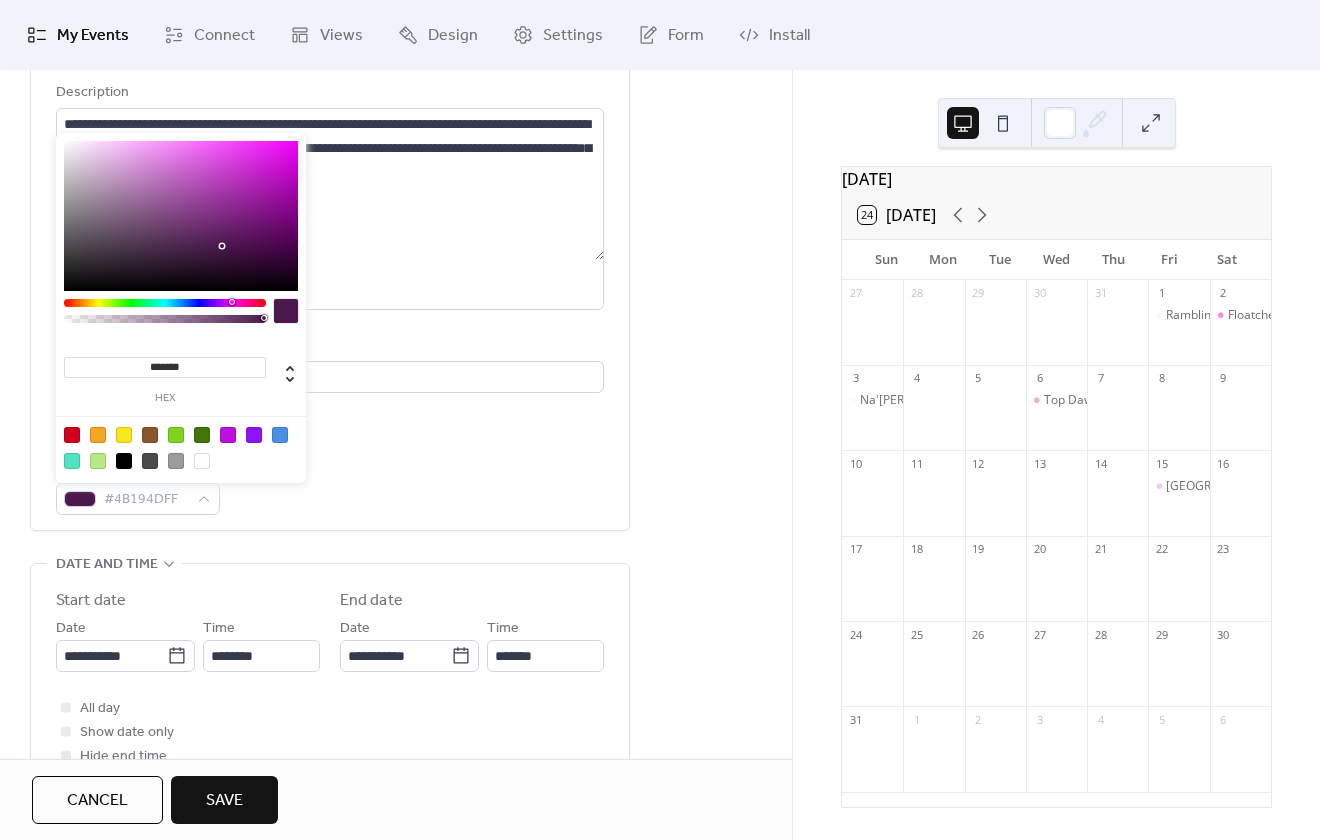 click at bounding box center (165, 303) 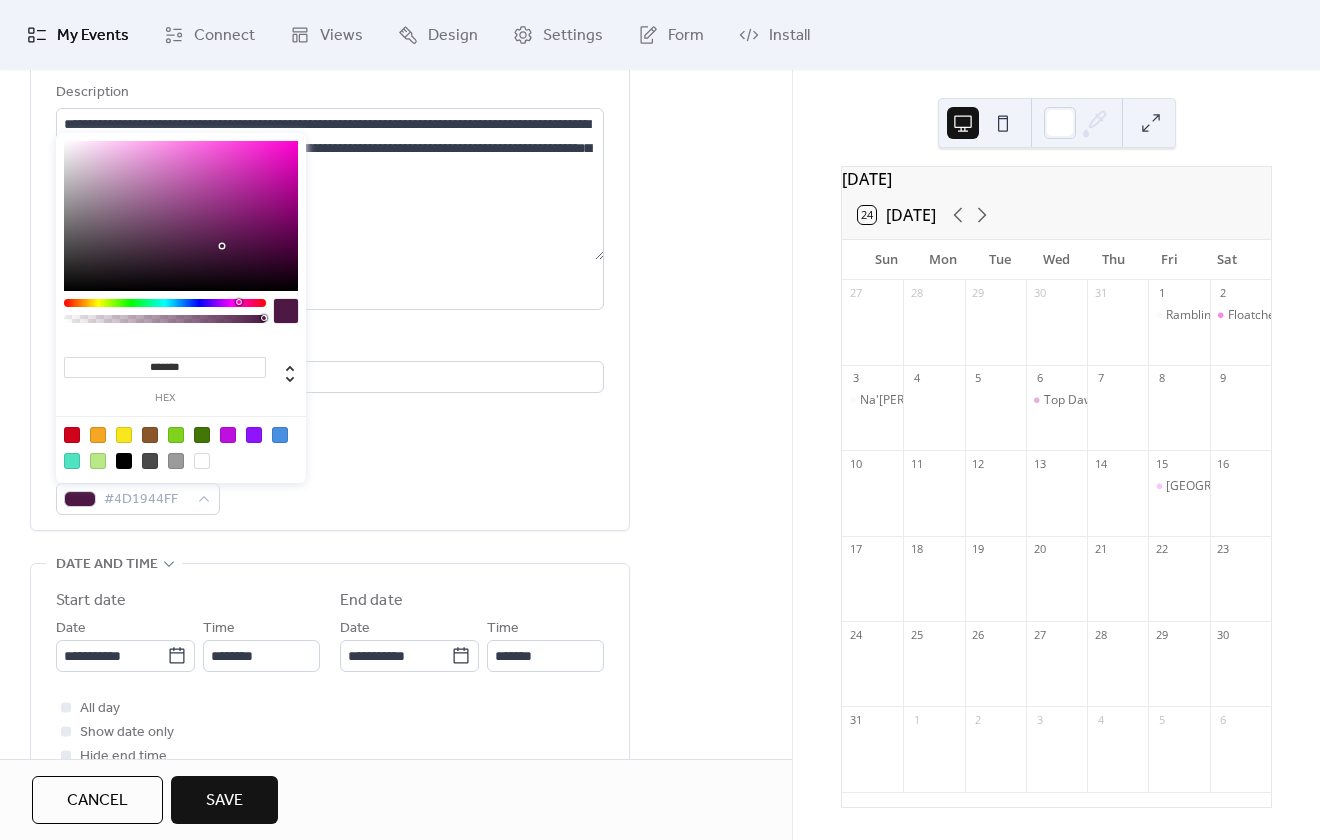type on "*******" 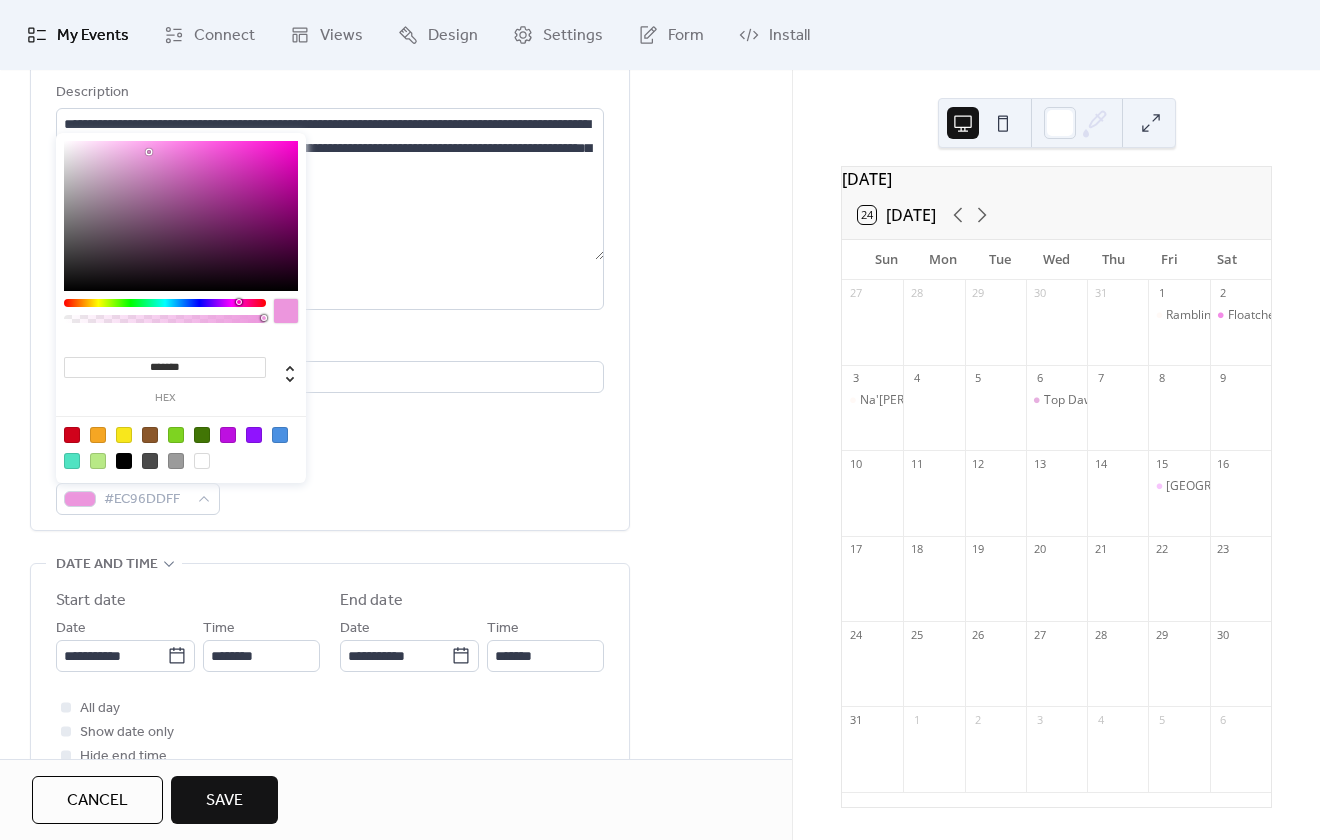 click at bounding box center [181, 216] 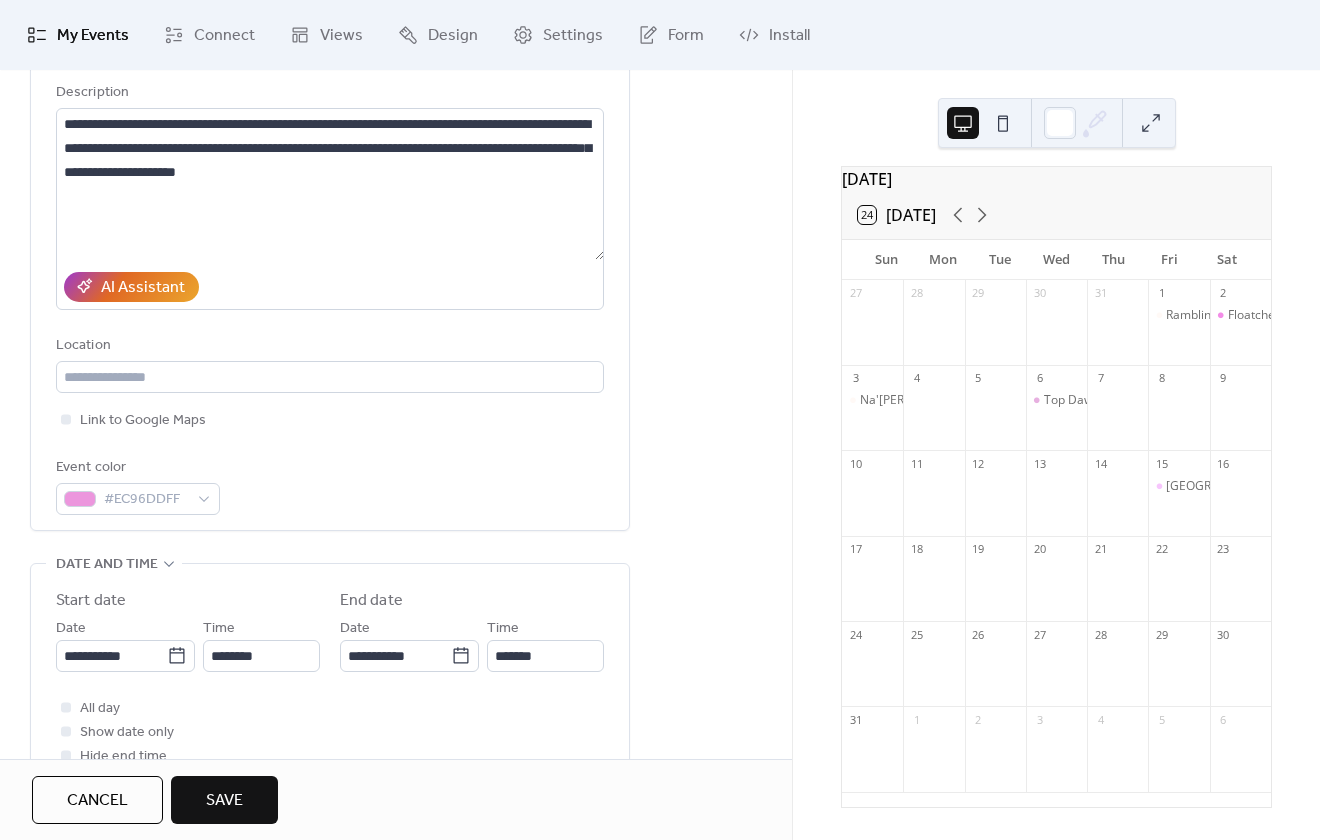 click on "Event color #EC96DDFF" at bounding box center [330, 485] 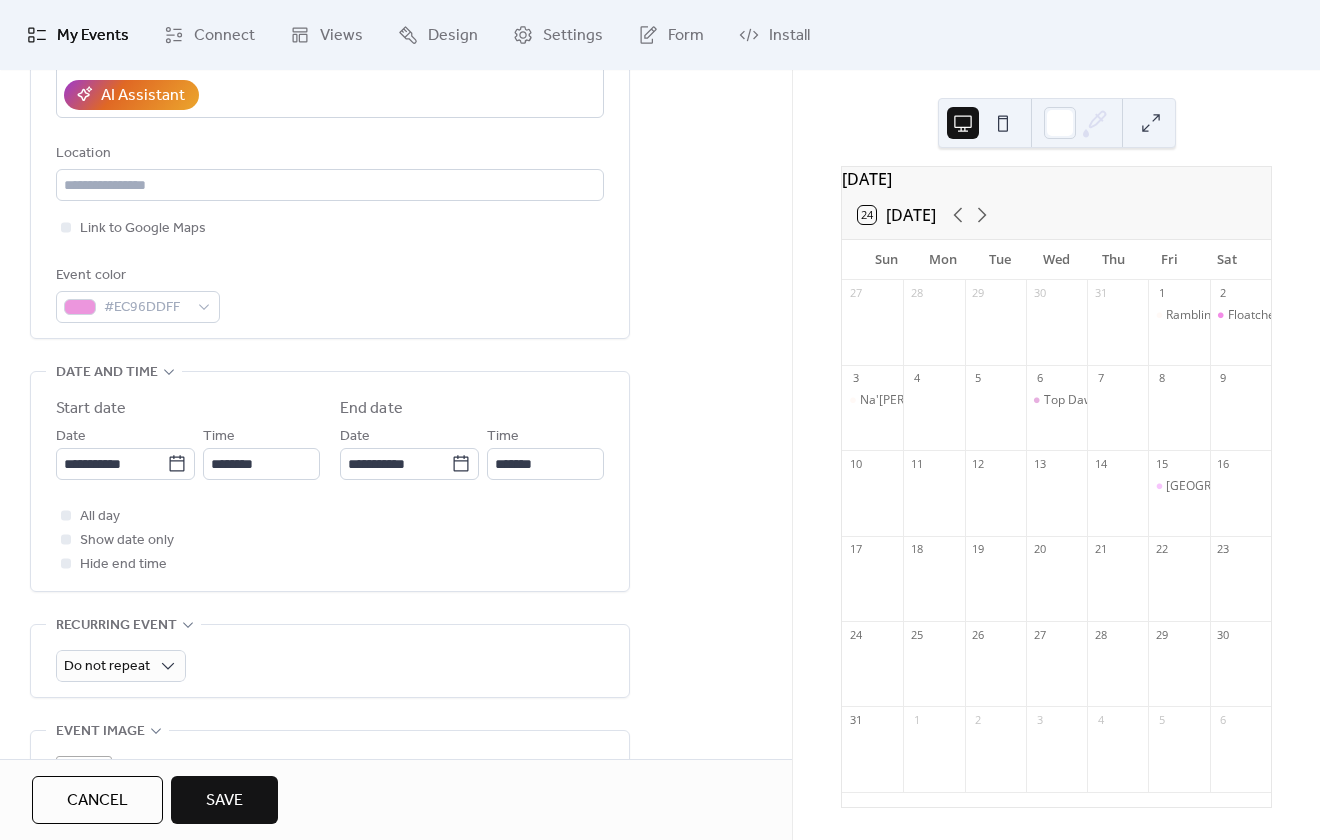 scroll, scrollTop: 400, scrollLeft: 0, axis: vertical 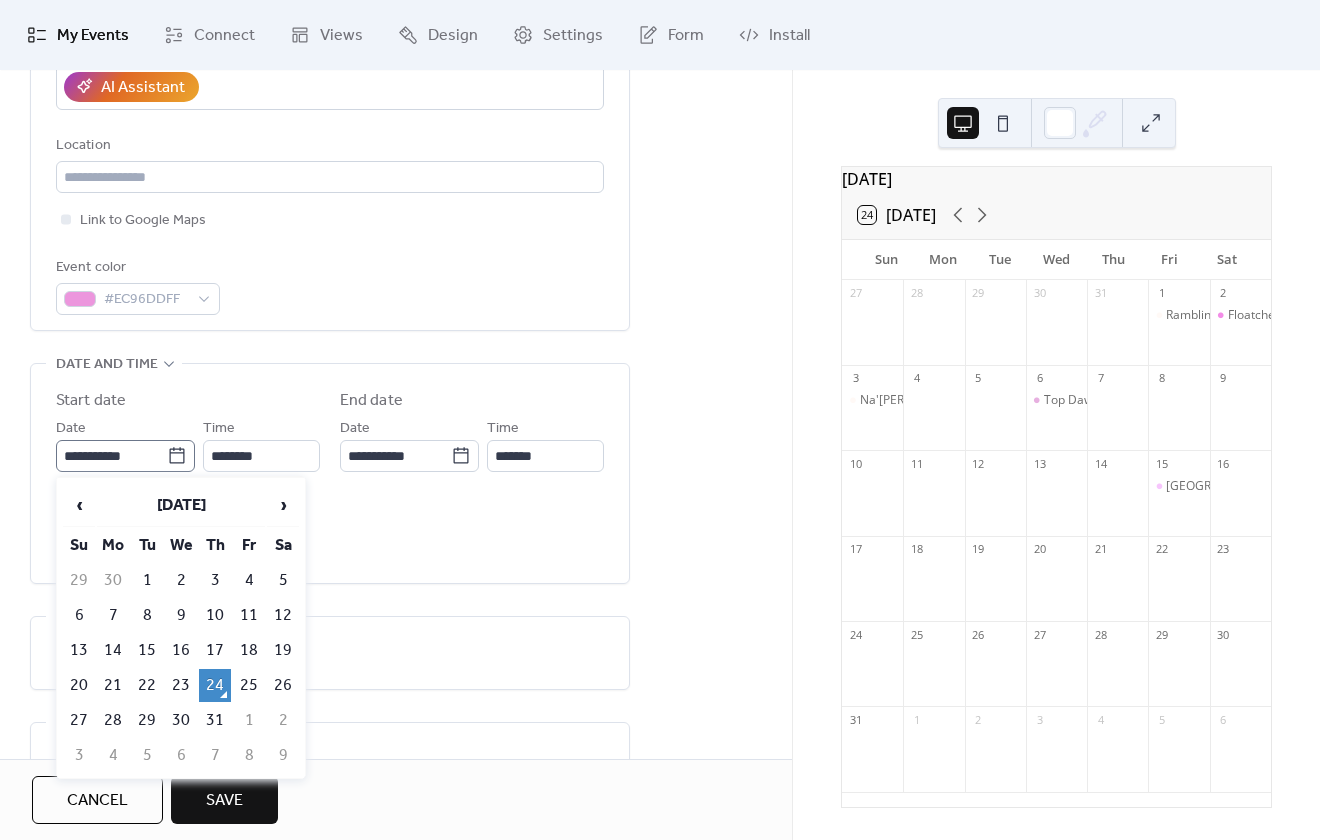 click 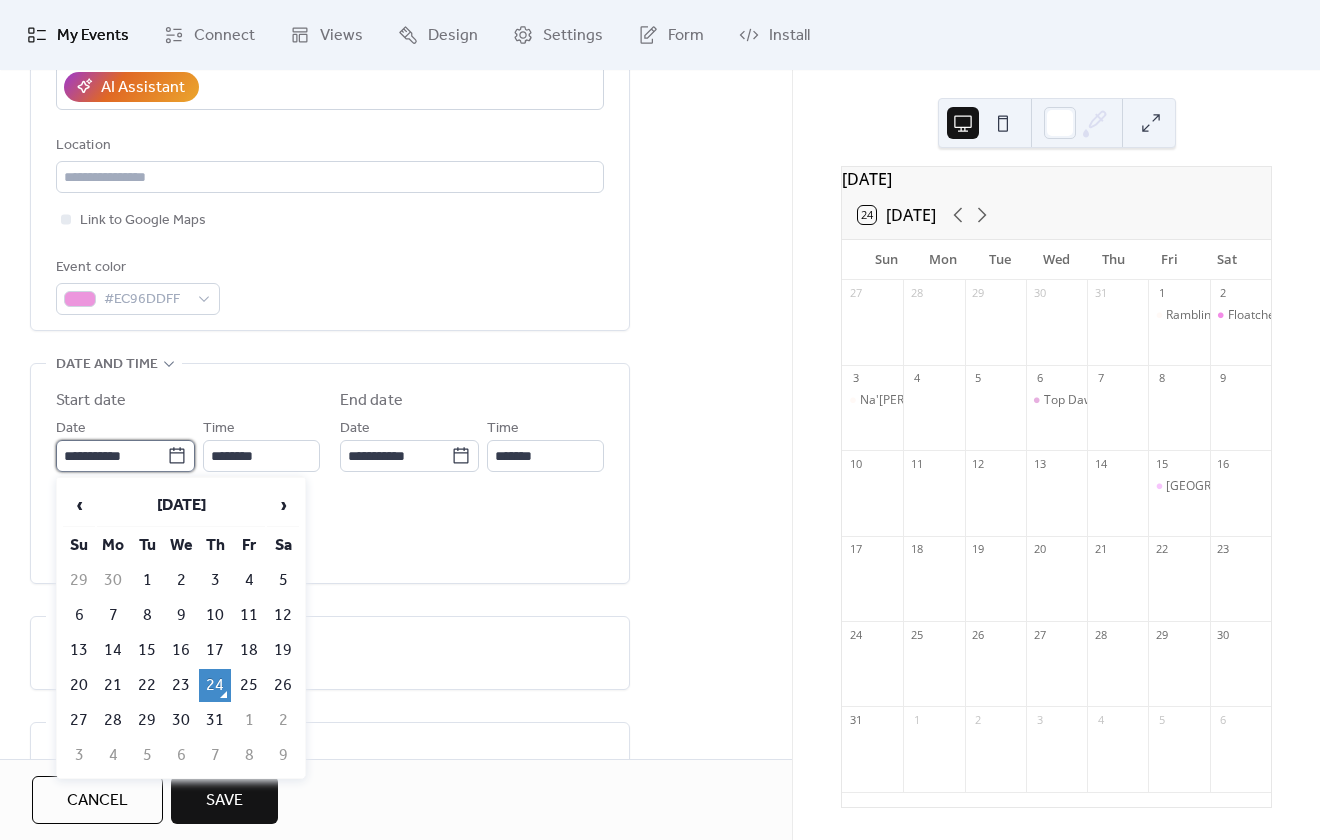 click on "**********" at bounding box center (111, 456) 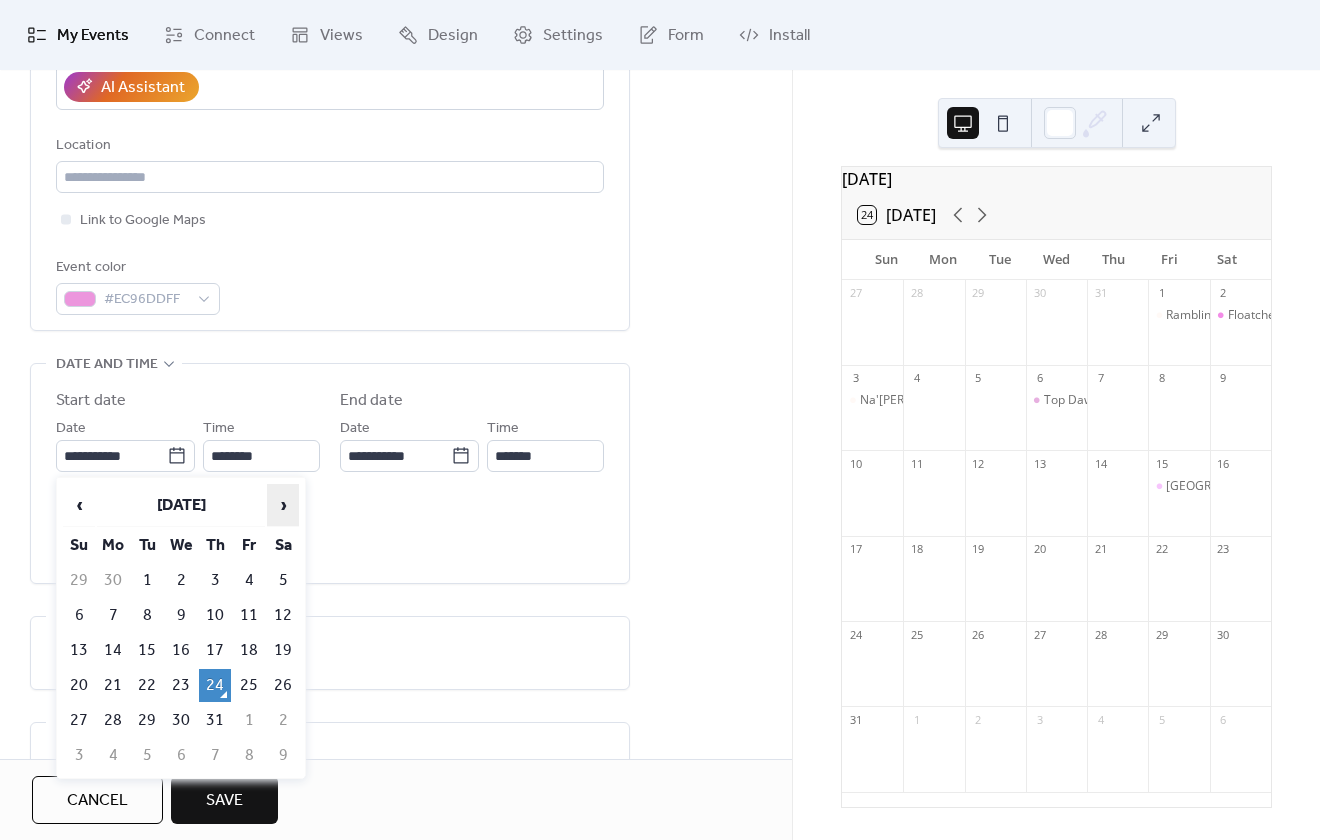 click on "›" at bounding box center (283, 505) 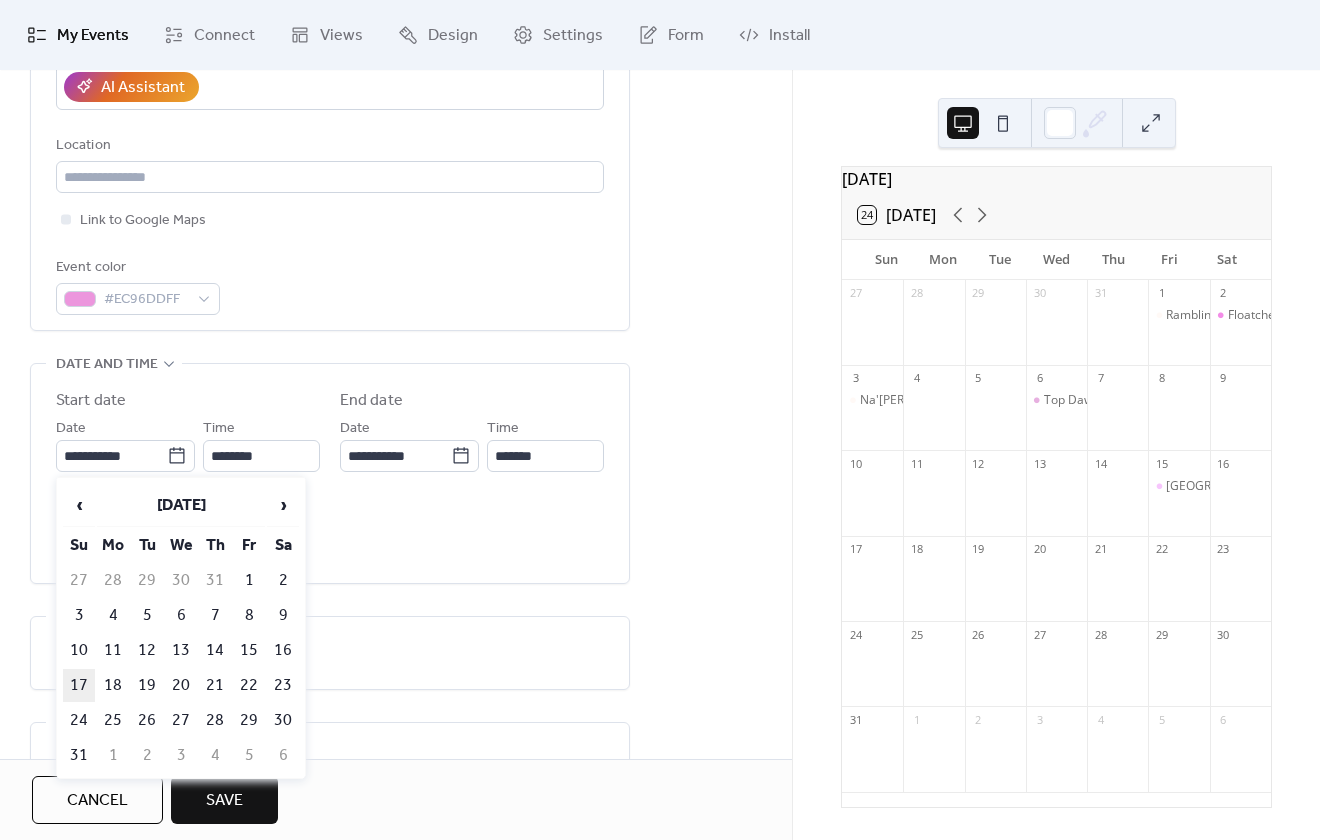 click on "17" at bounding box center [79, 685] 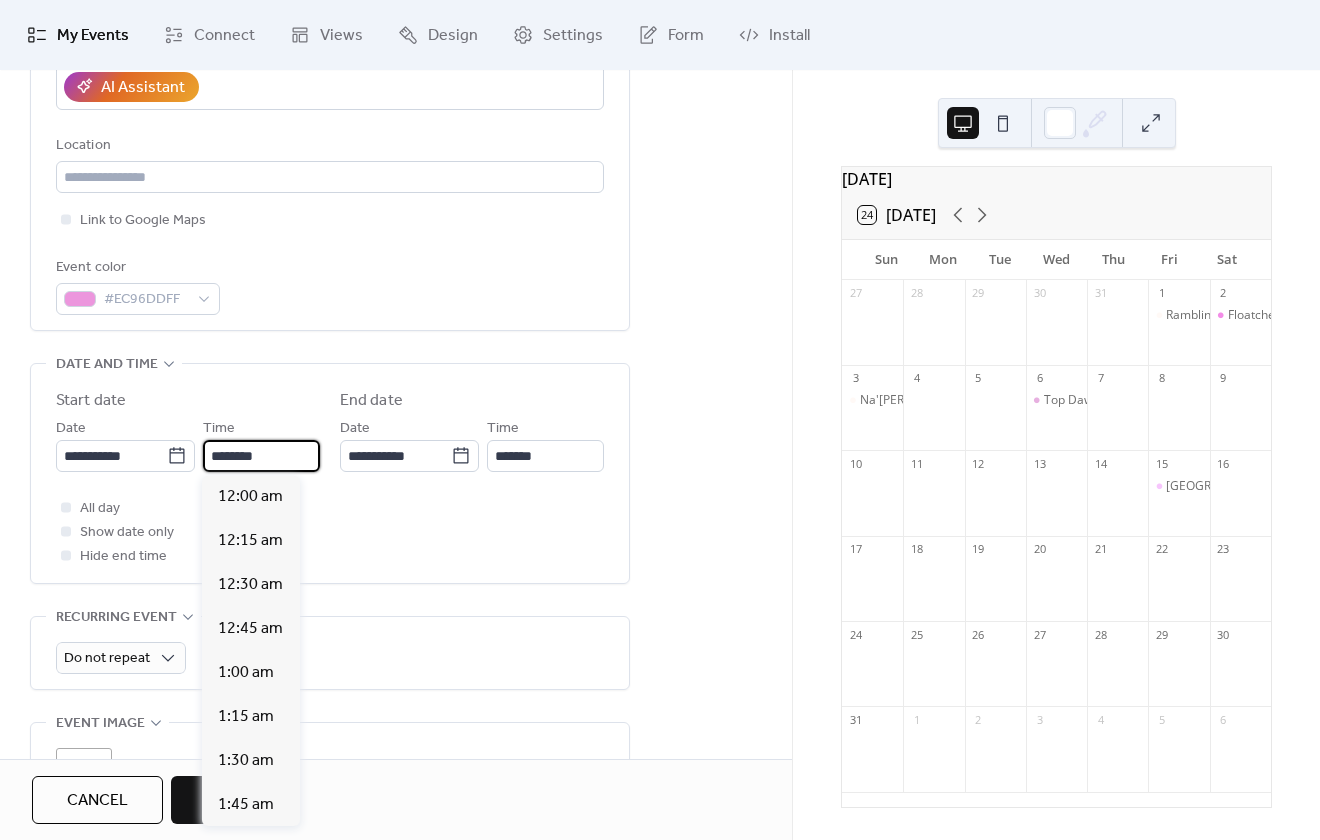 click on "********" at bounding box center [261, 456] 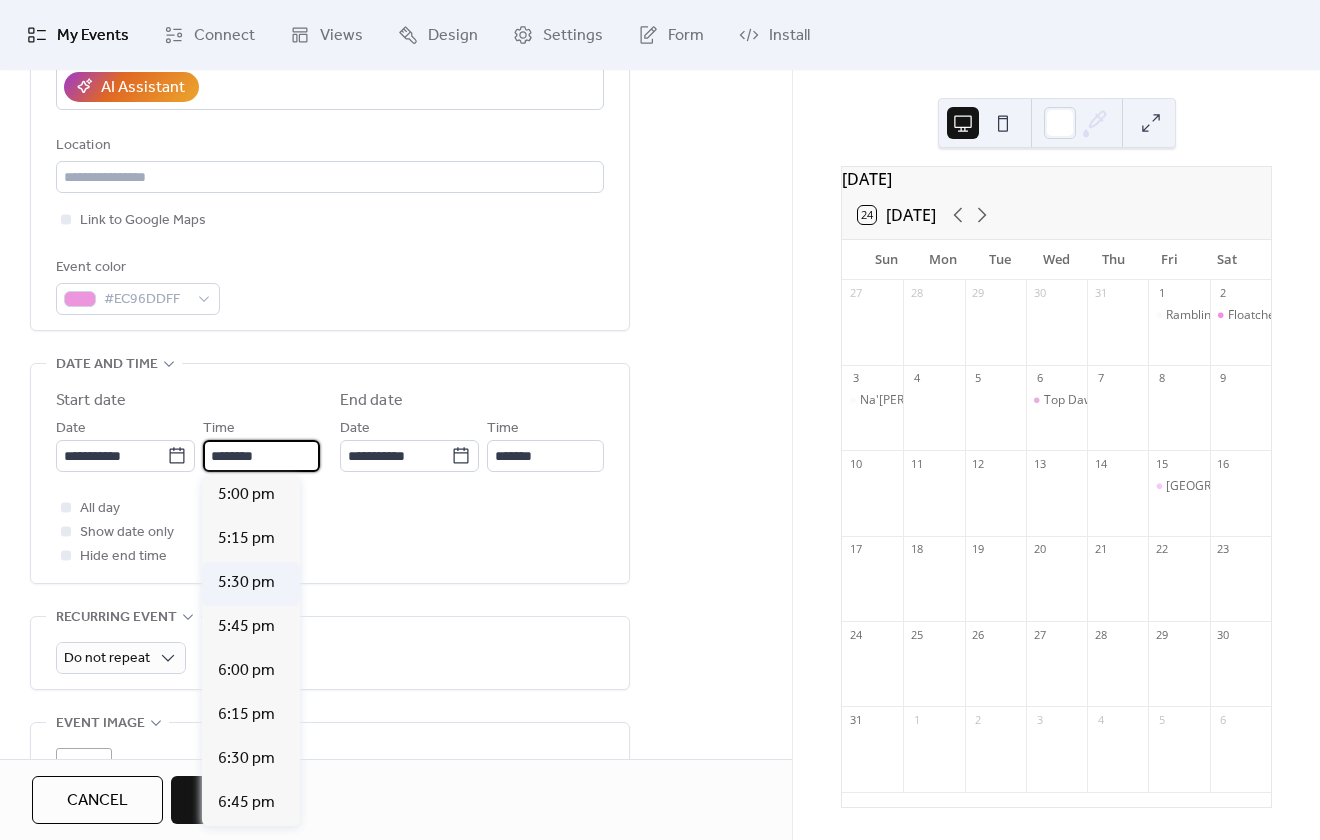 scroll, scrollTop: 3012, scrollLeft: 0, axis: vertical 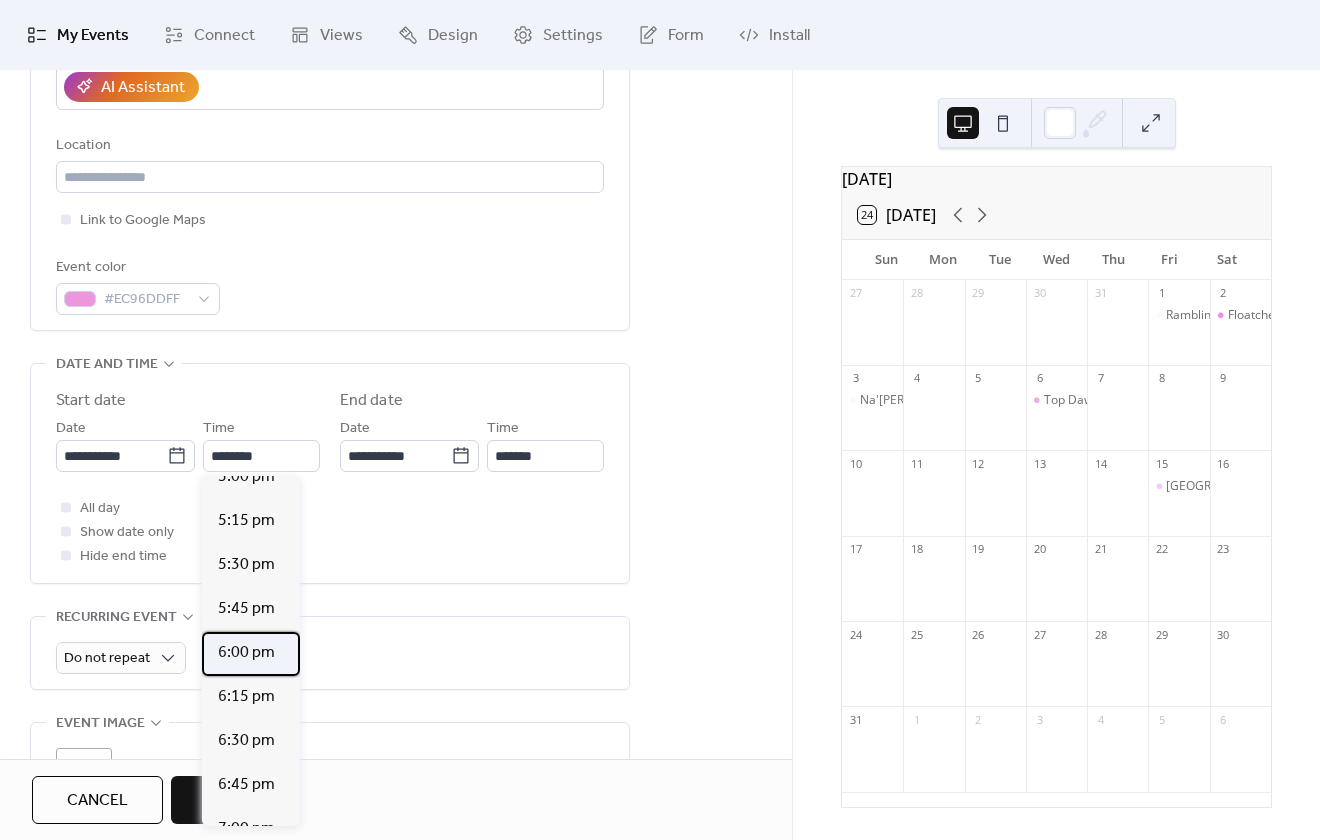 click on "6:00 pm" at bounding box center (246, 653) 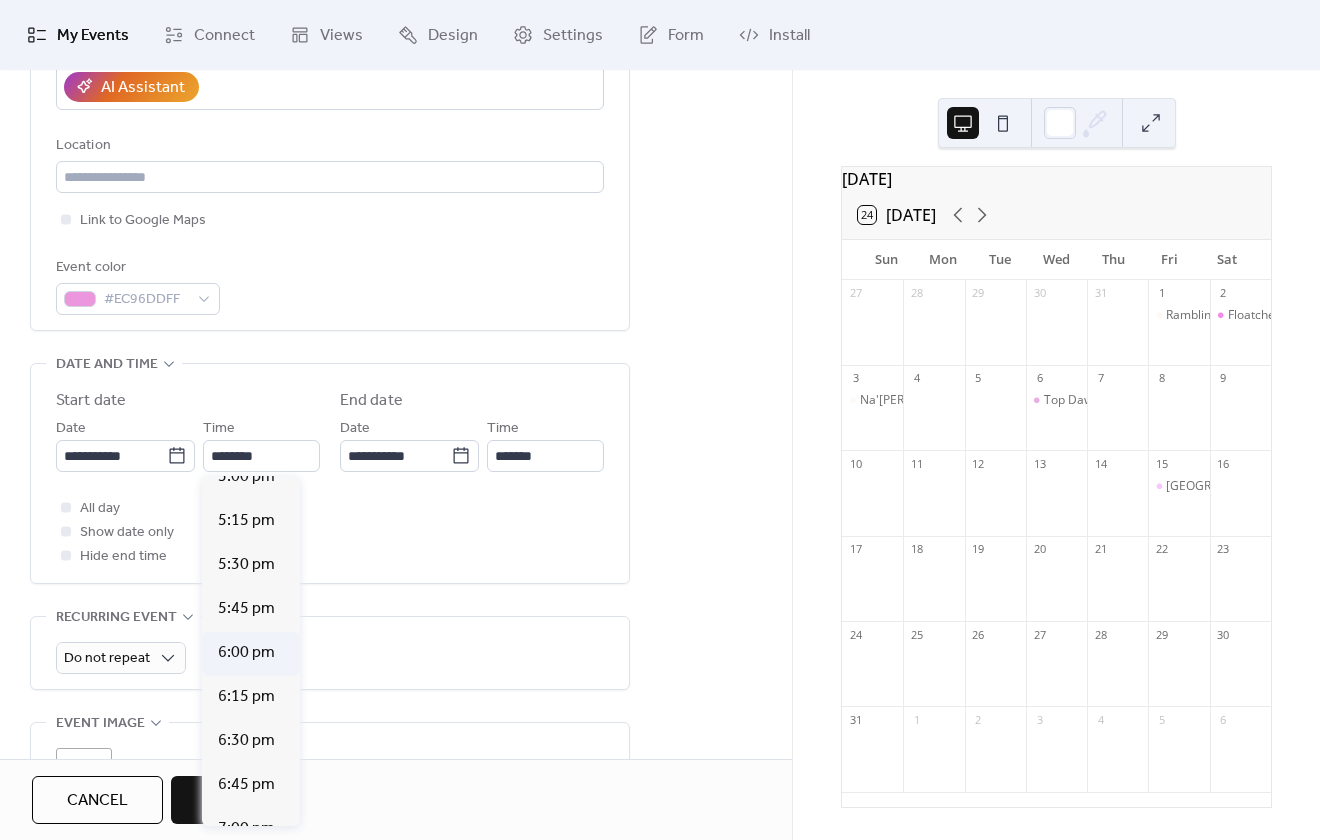 type on "*******" 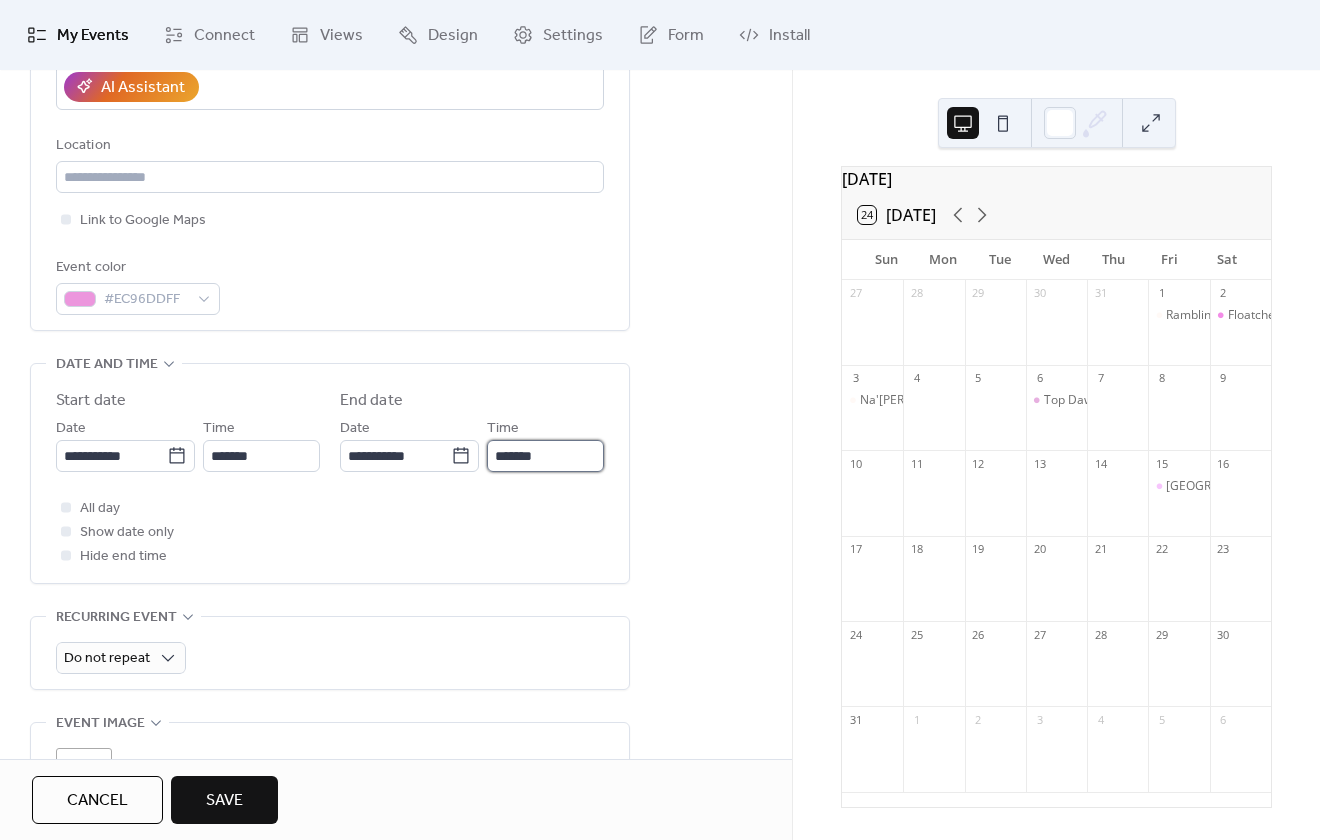 click on "*******" at bounding box center [545, 456] 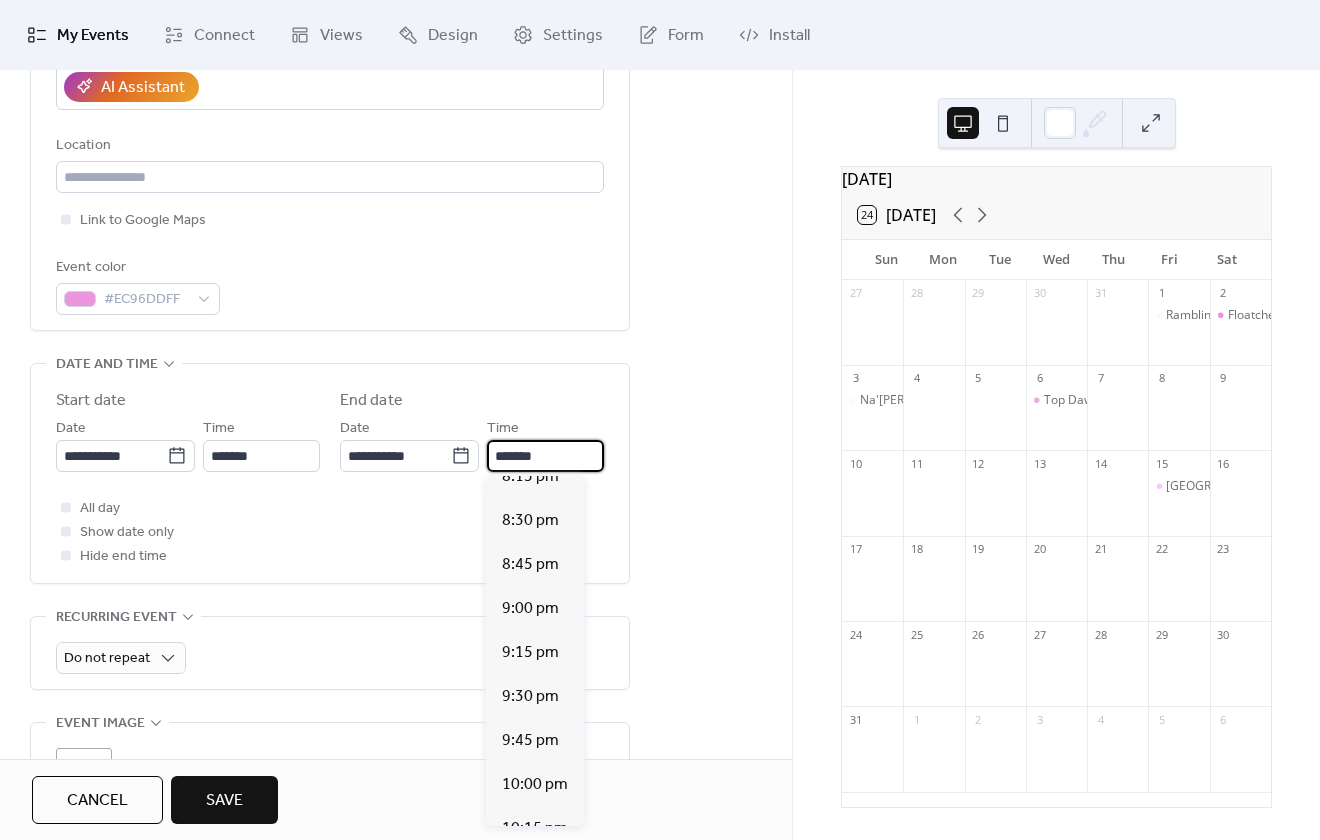 scroll, scrollTop: 400, scrollLeft: 0, axis: vertical 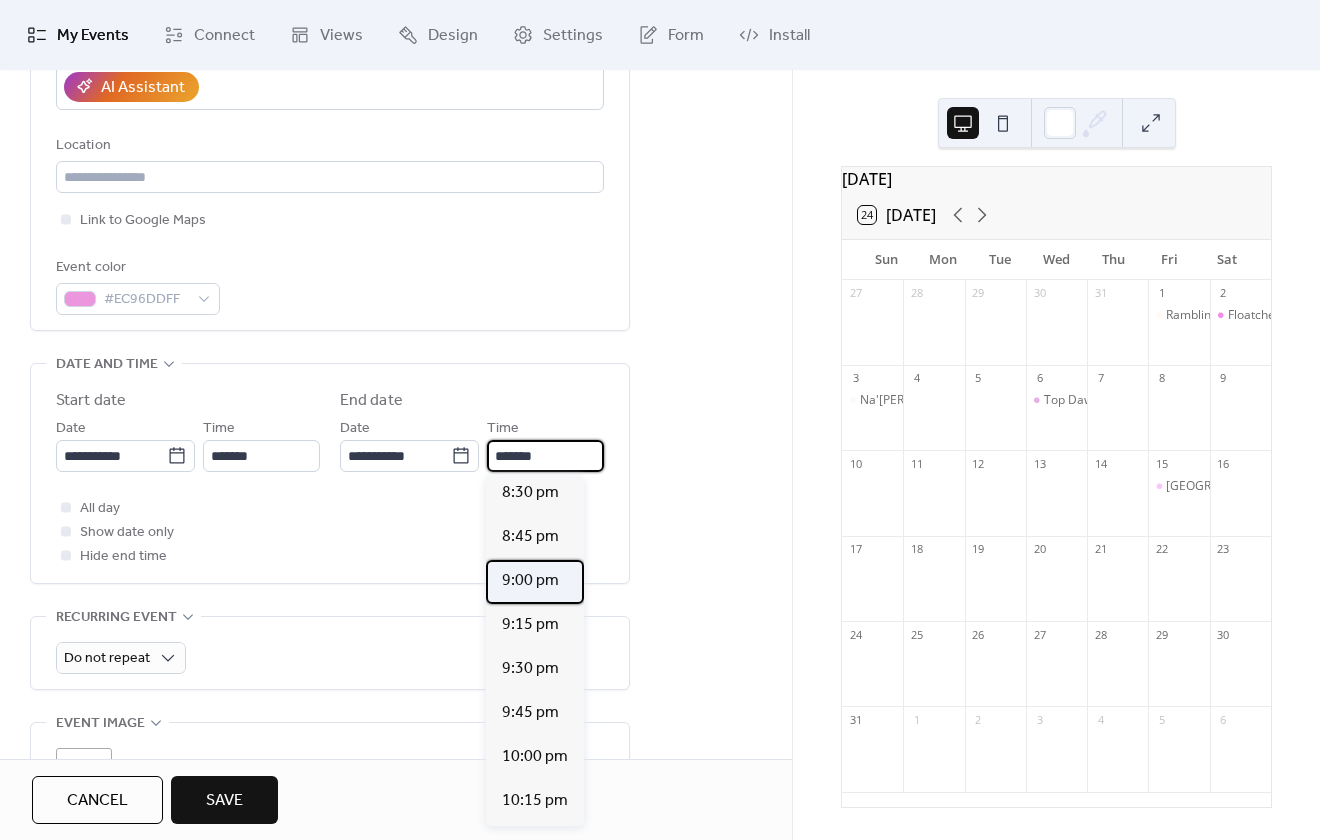 click on "9:00 pm" at bounding box center (530, 581) 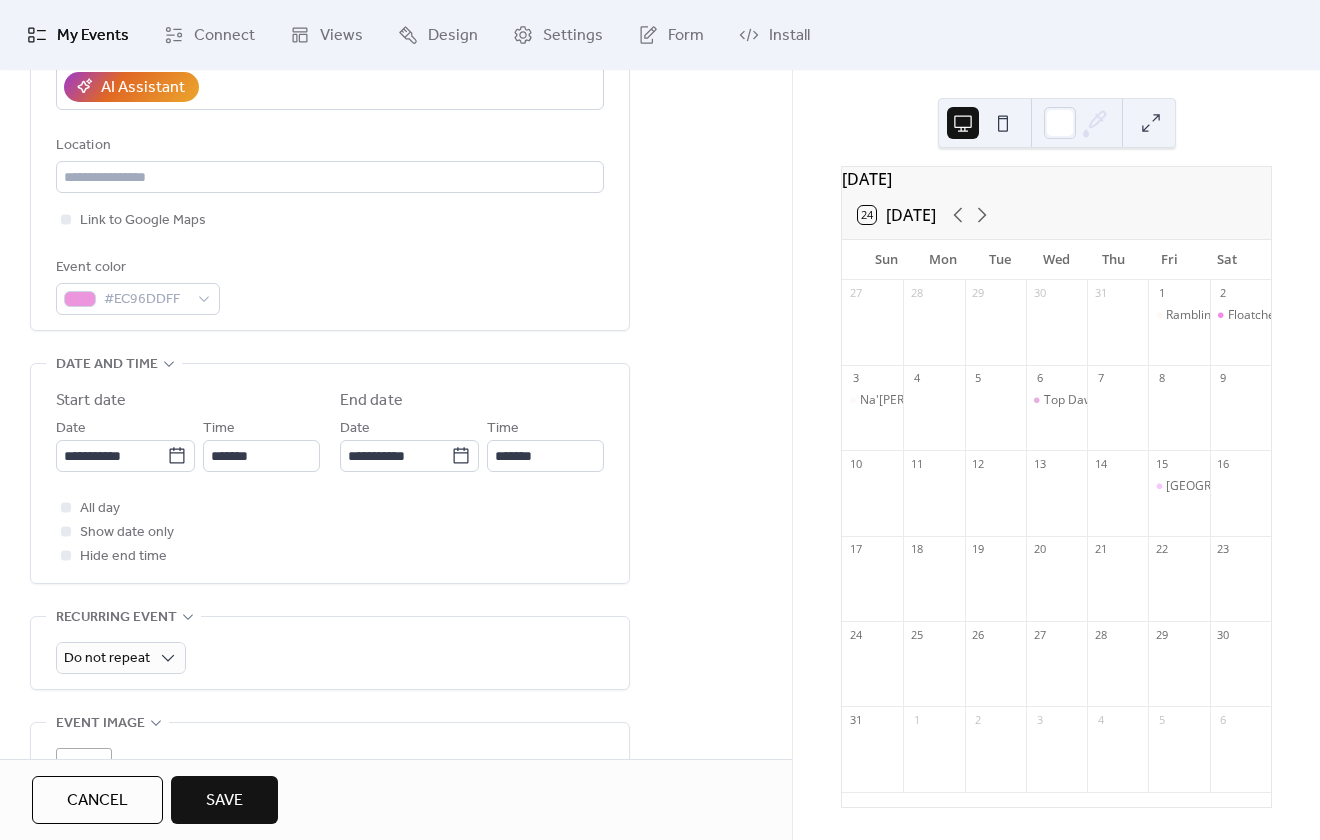 type on "*******" 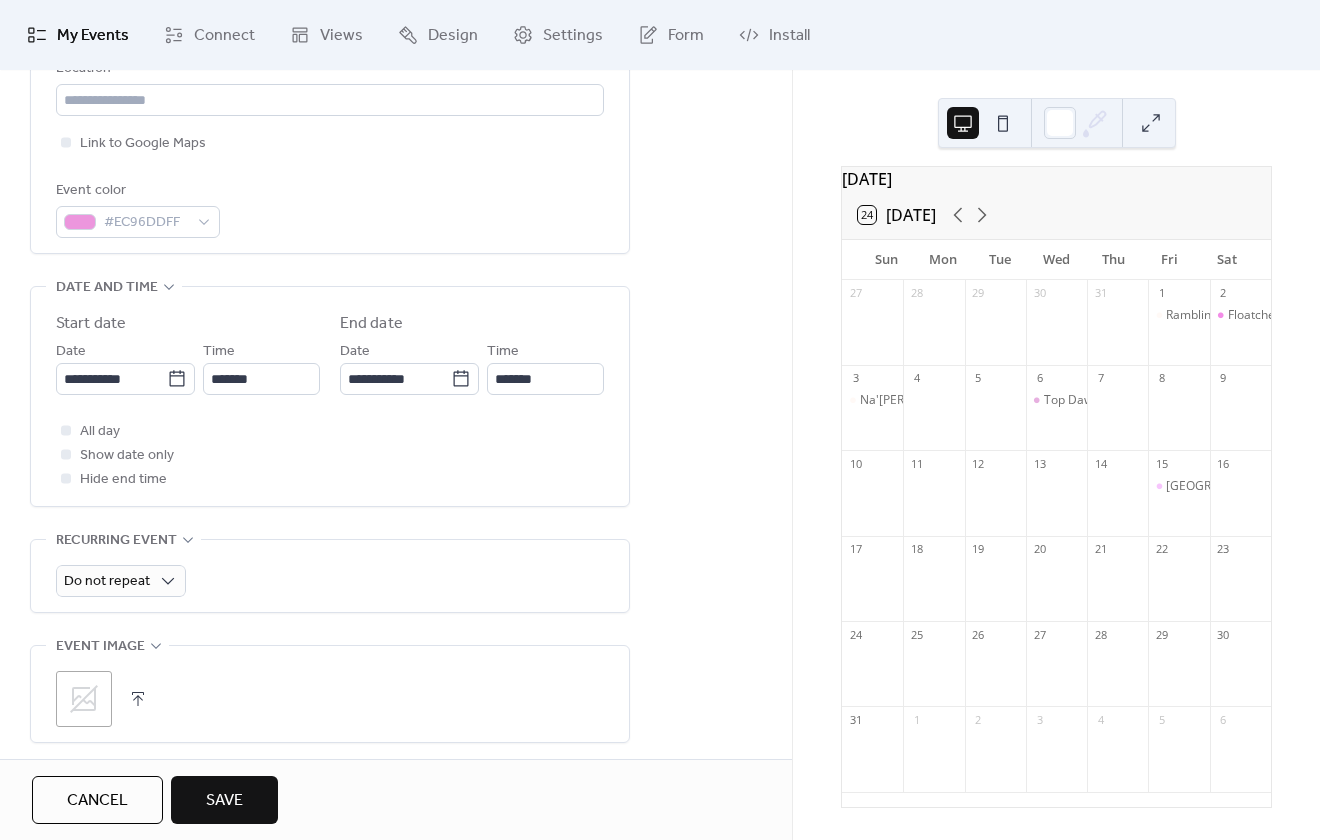 scroll, scrollTop: 600, scrollLeft: 0, axis: vertical 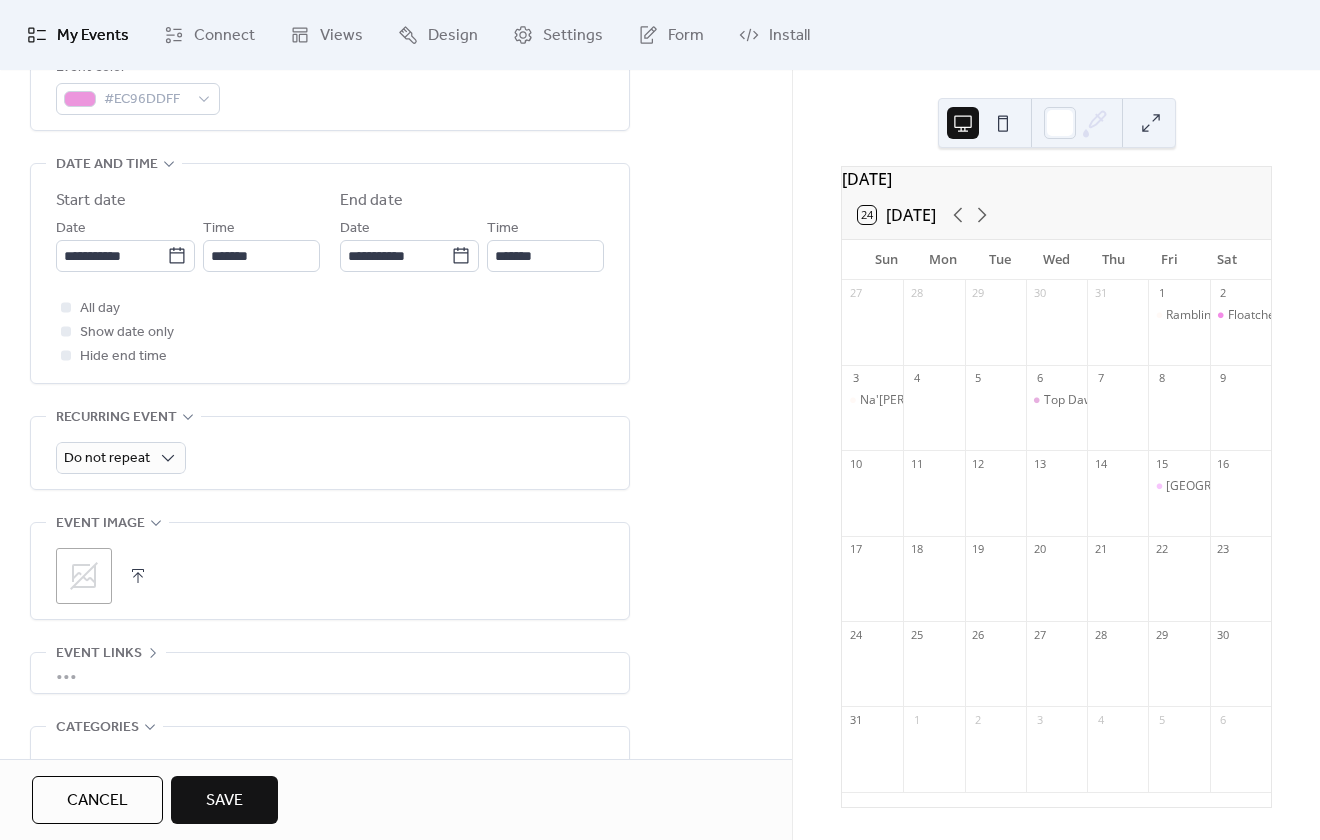 click 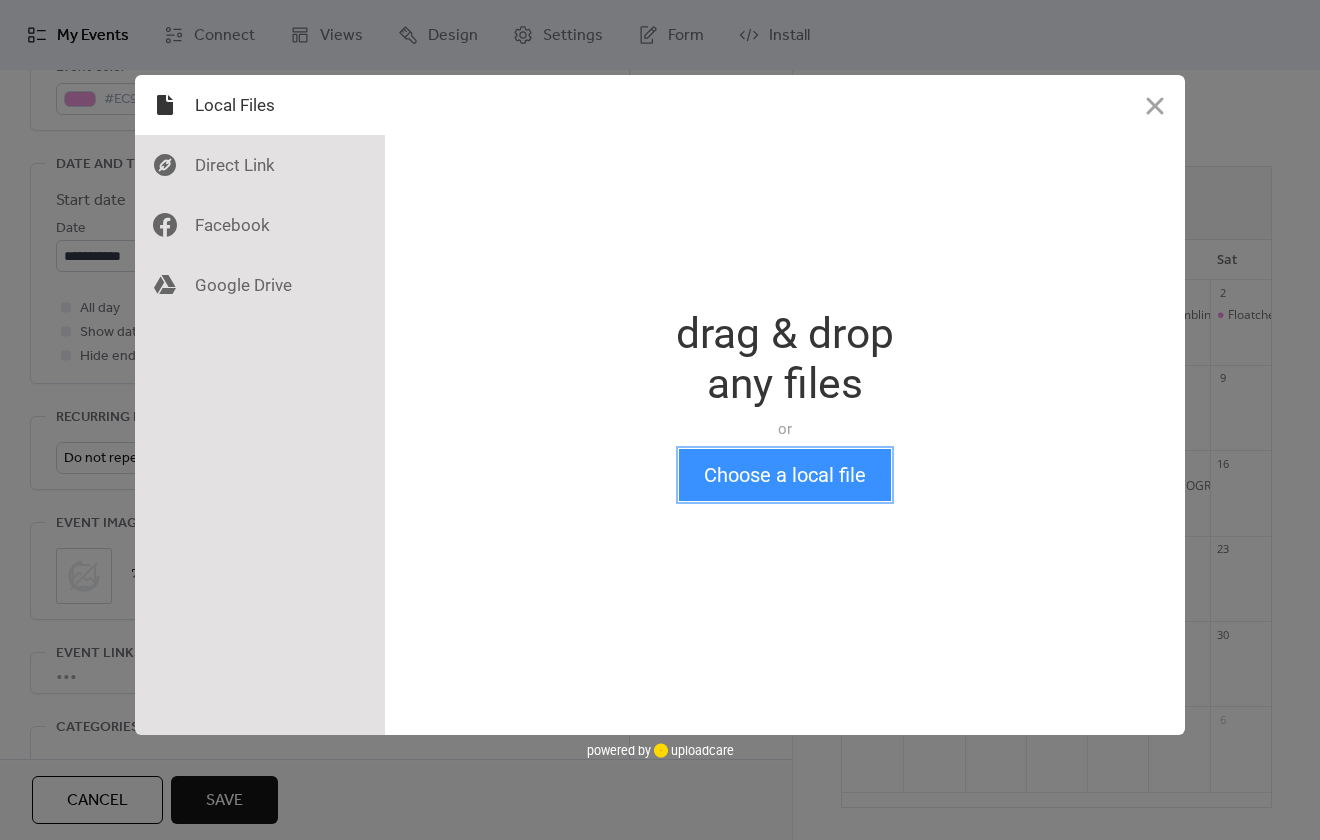 click on "Choose a local file" at bounding box center [785, 475] 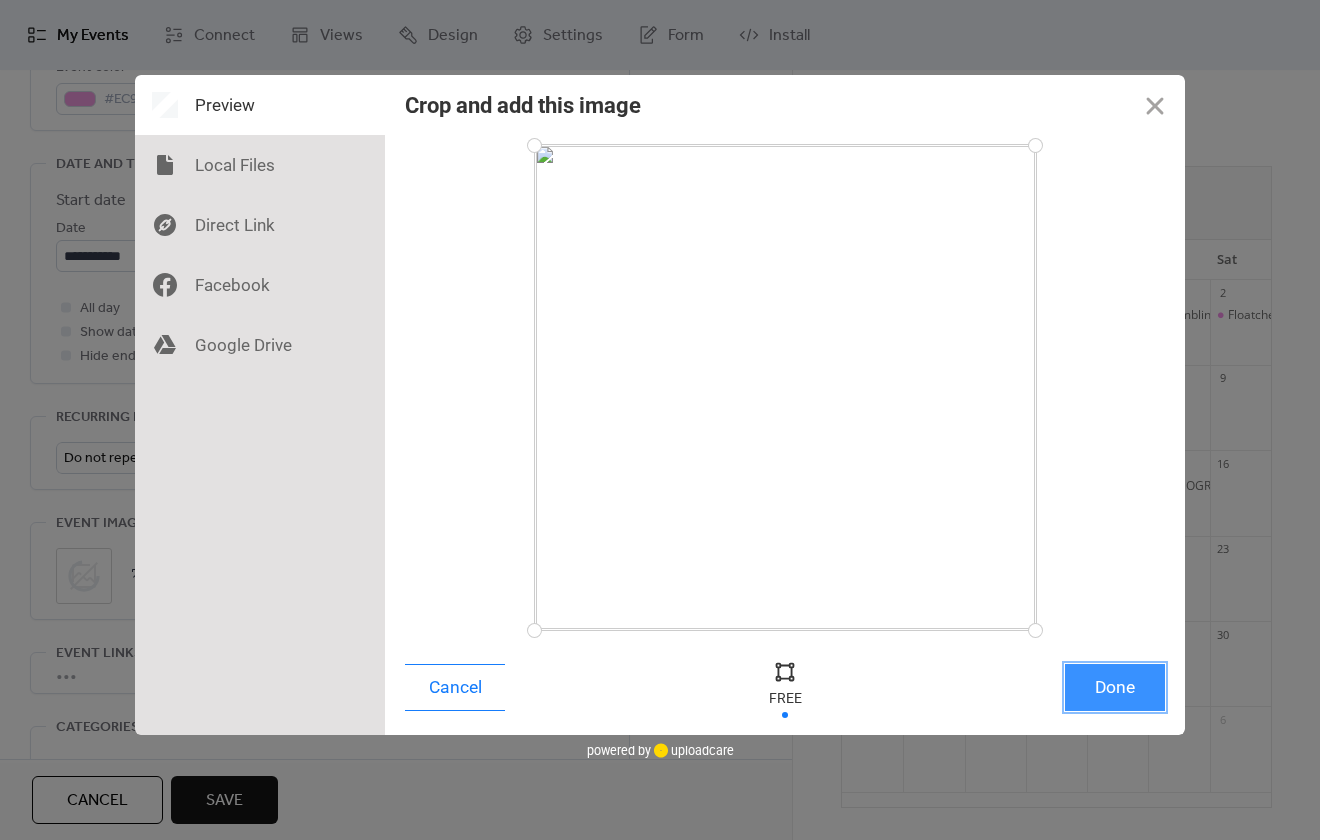 click on "Done" at bounding box center [1115, 687] 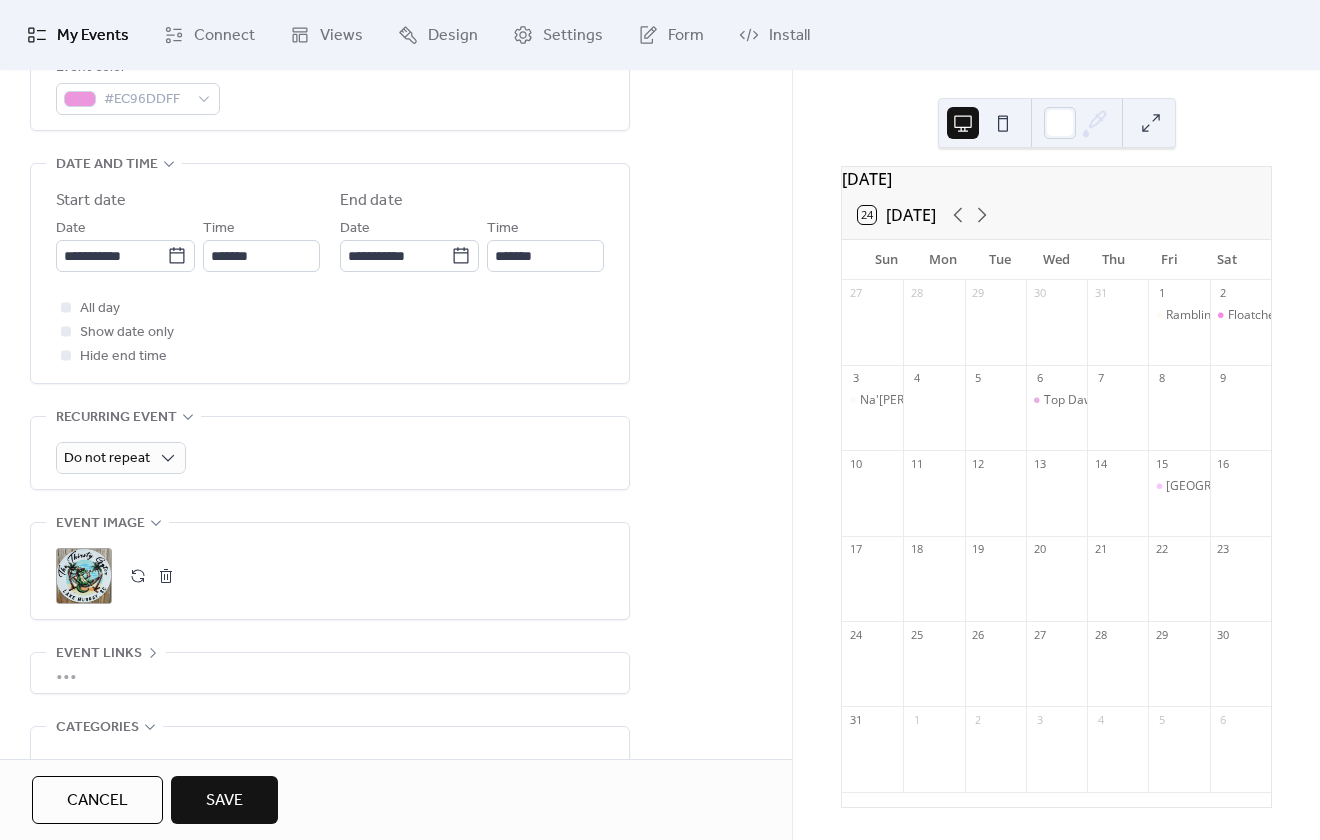 click on "Save" at bounding box center (224, 801) 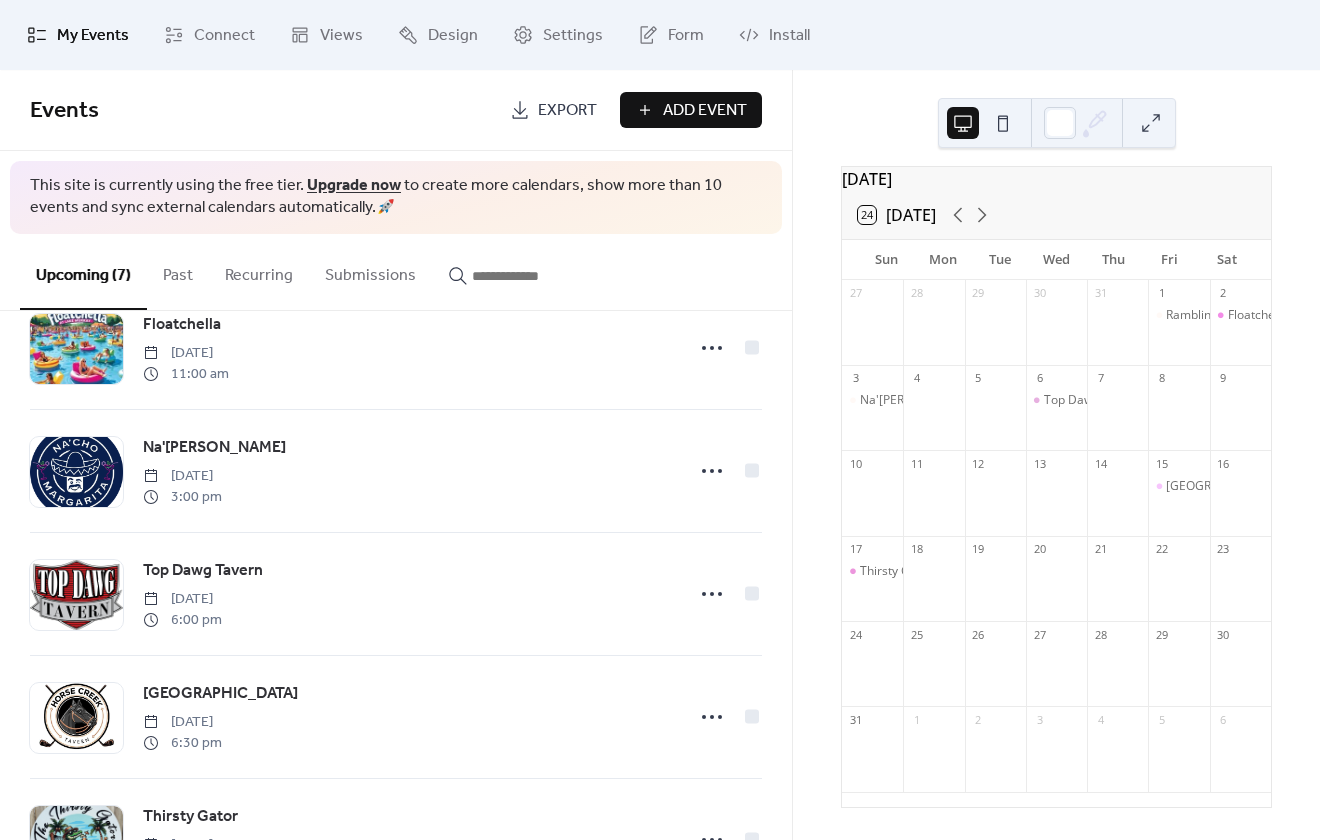 scroll, scrollTop: 398, scrollLeft: 0, axis: vertical 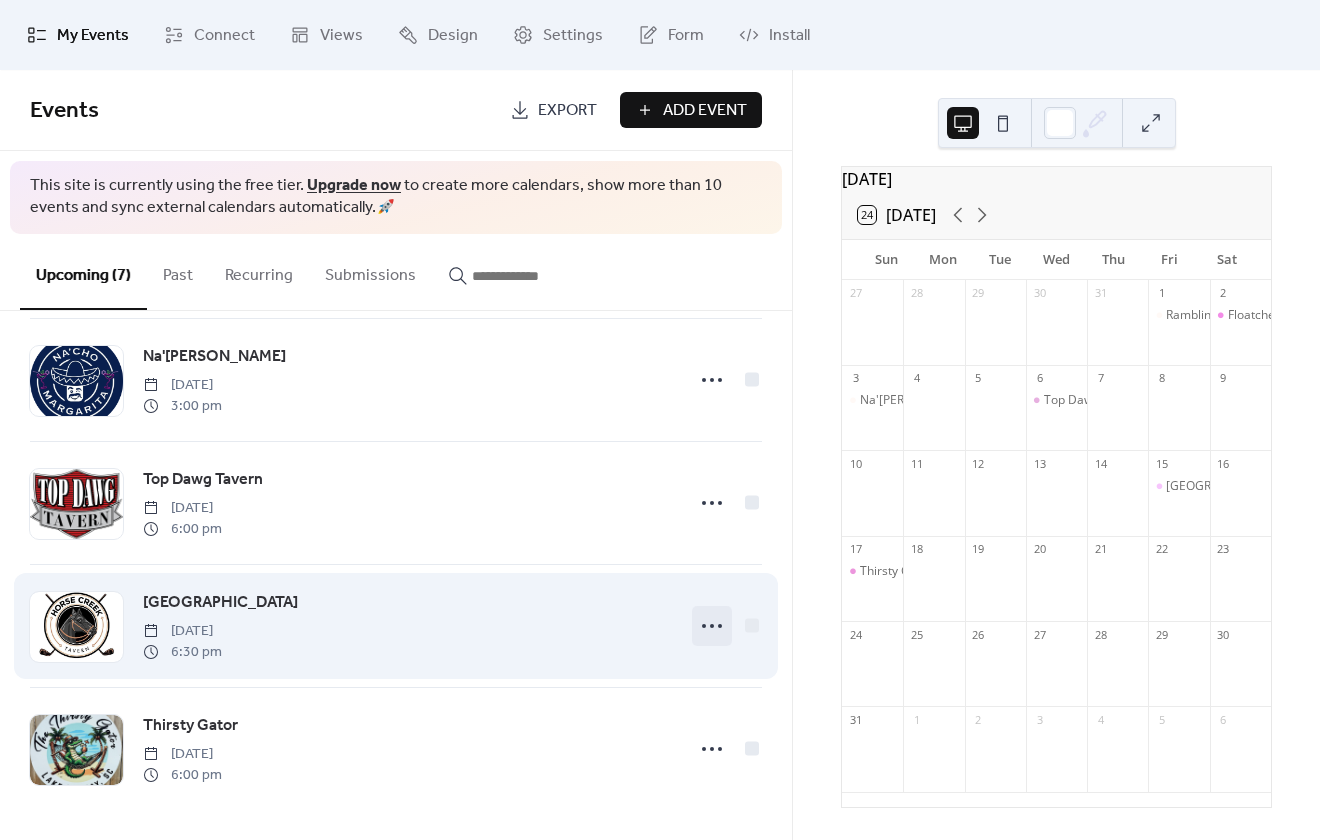 click 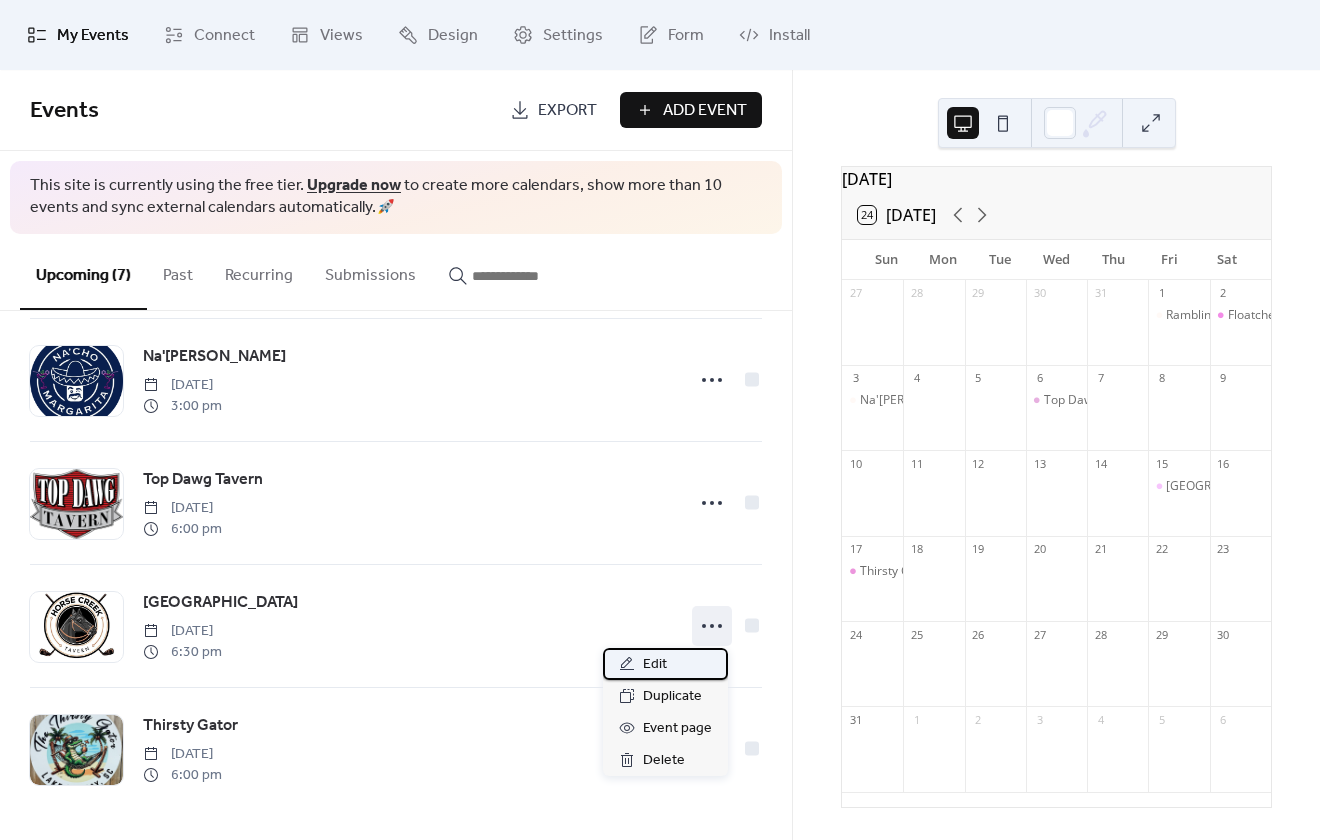click on "Edit" at bounding box center (655, 665) 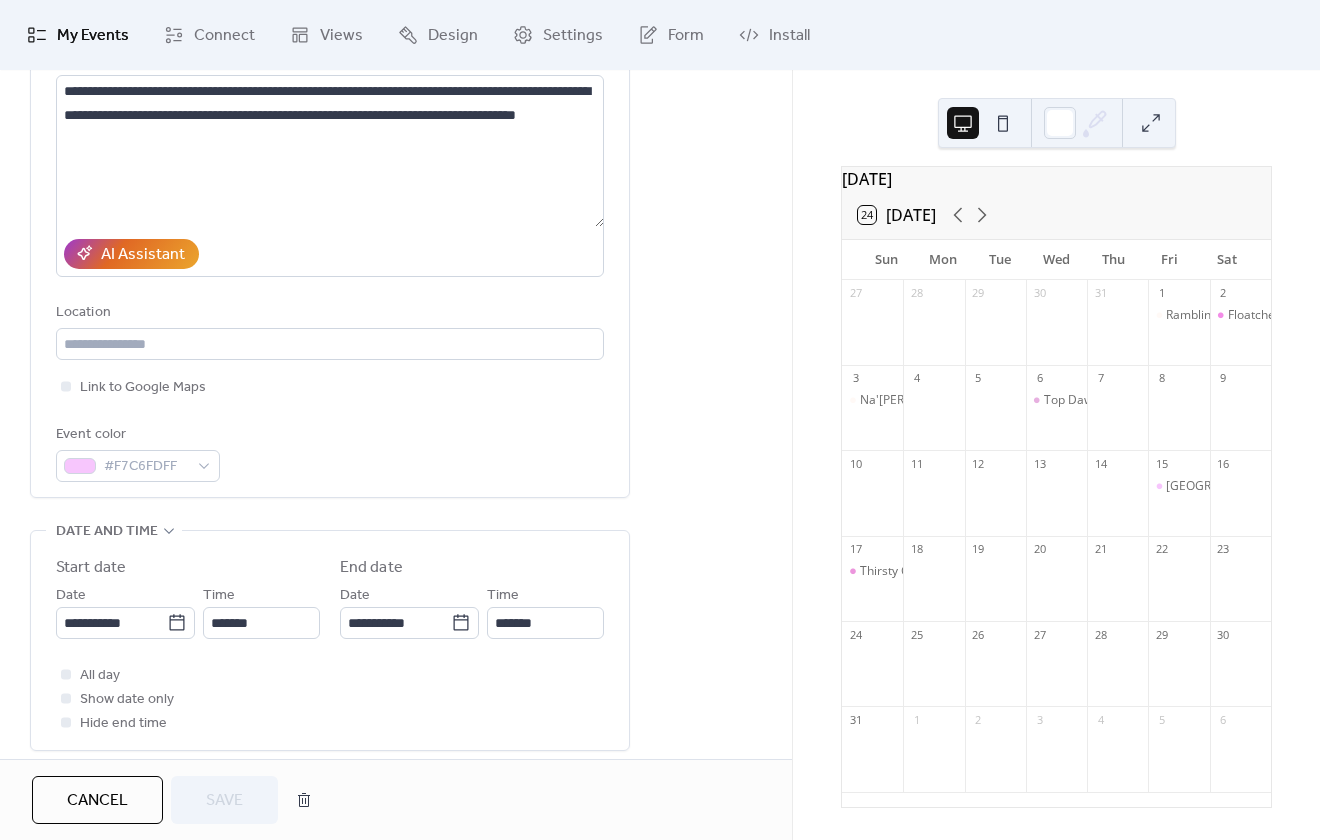 scroll, scrollTop: 200, scrollLeft: 0, axis: vertical 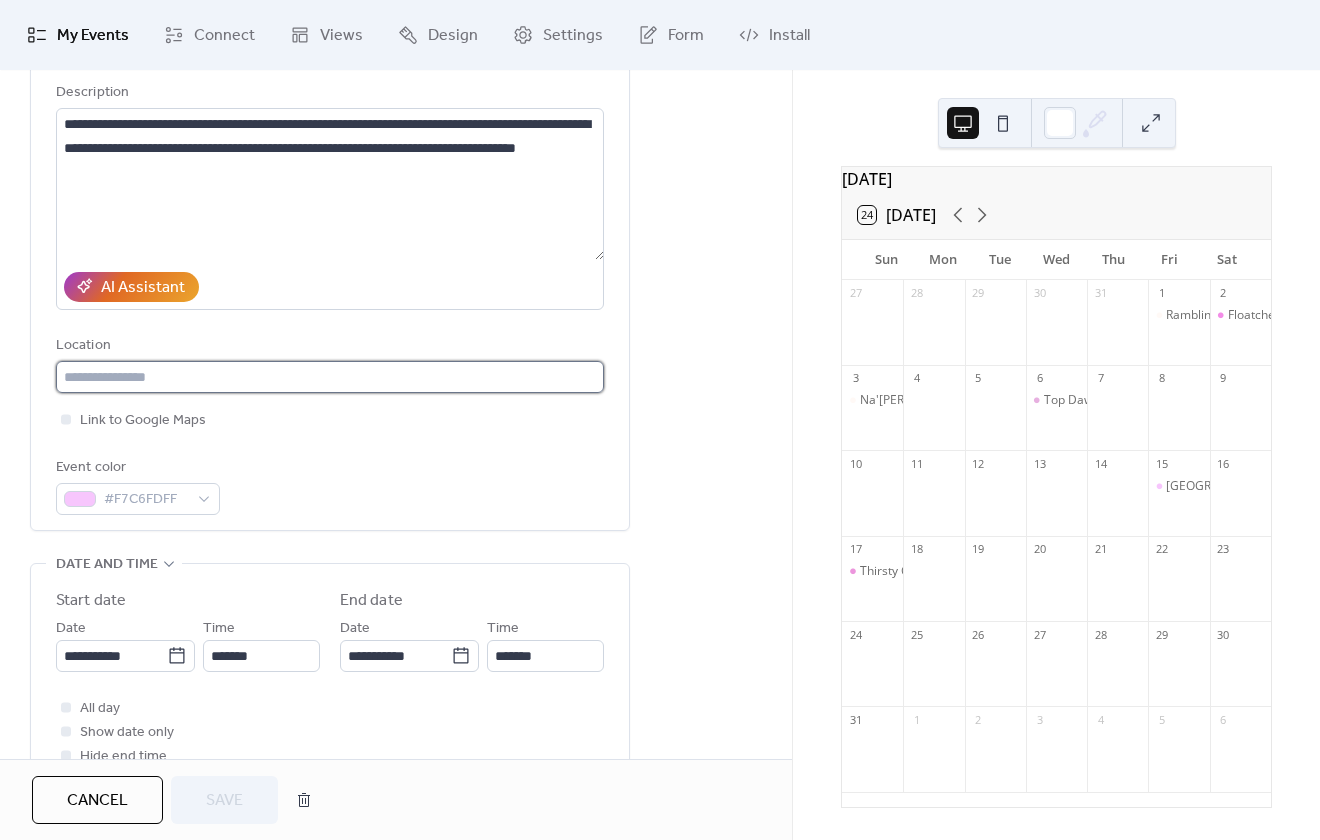 click at bounding box center [330, 377] 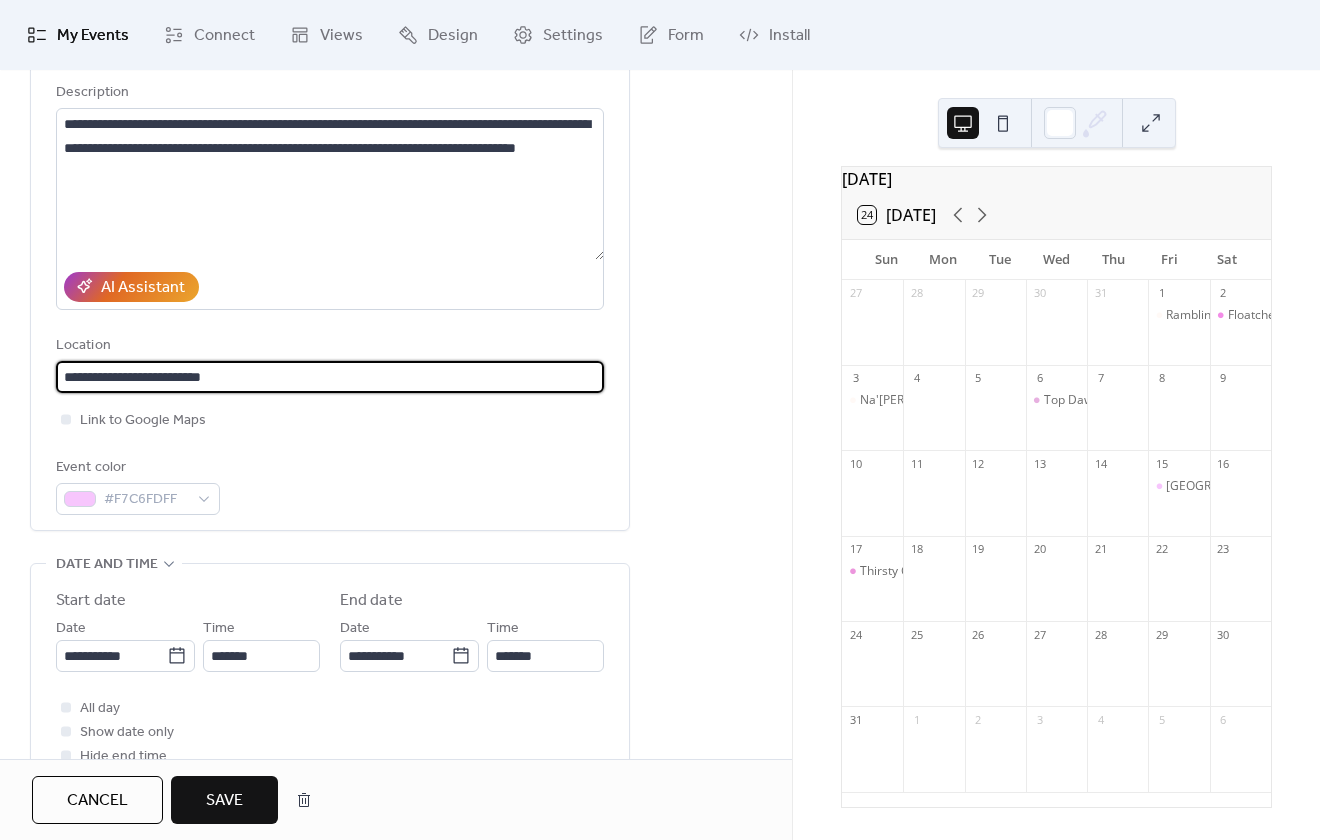 click on "**********" at bounding box center [330, 377] 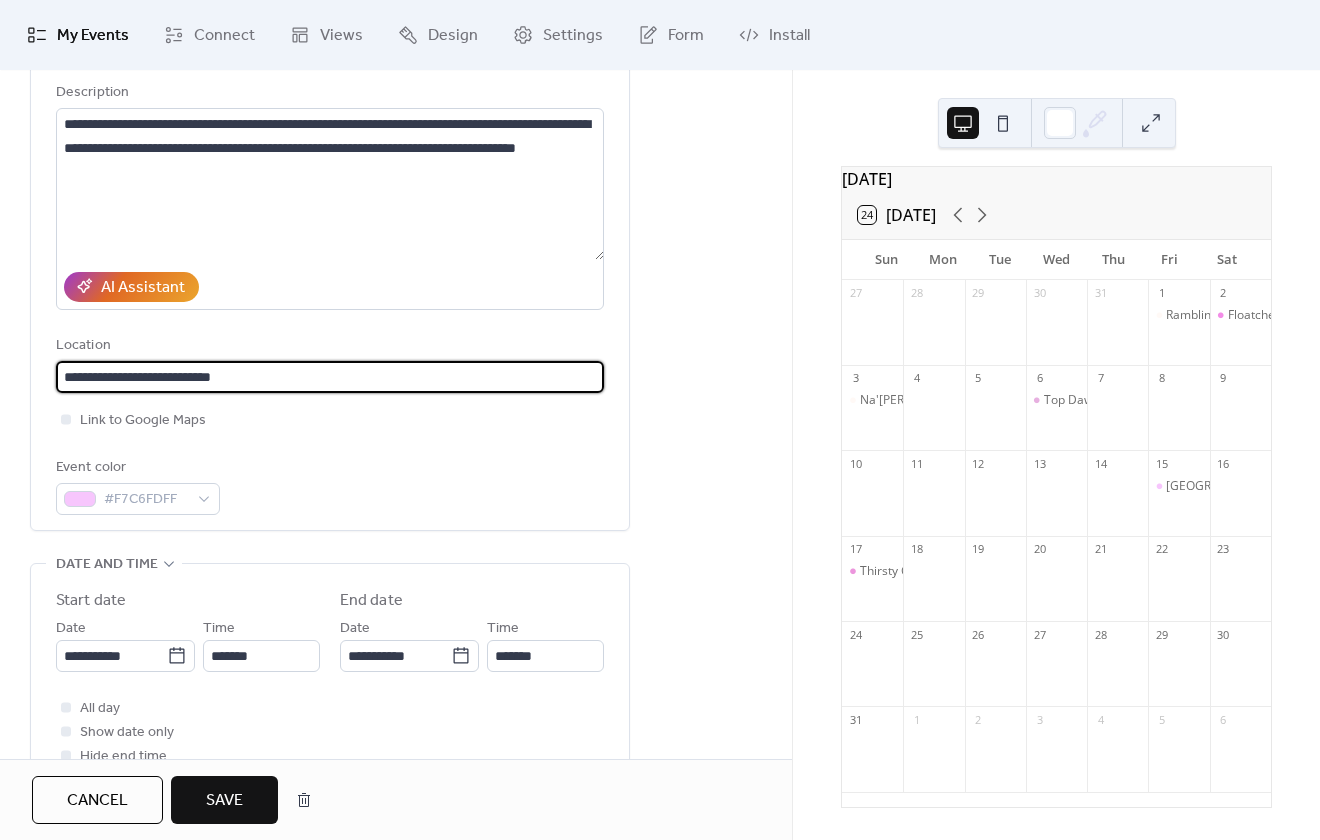 click on "**********" at bounding box center (330, 377) 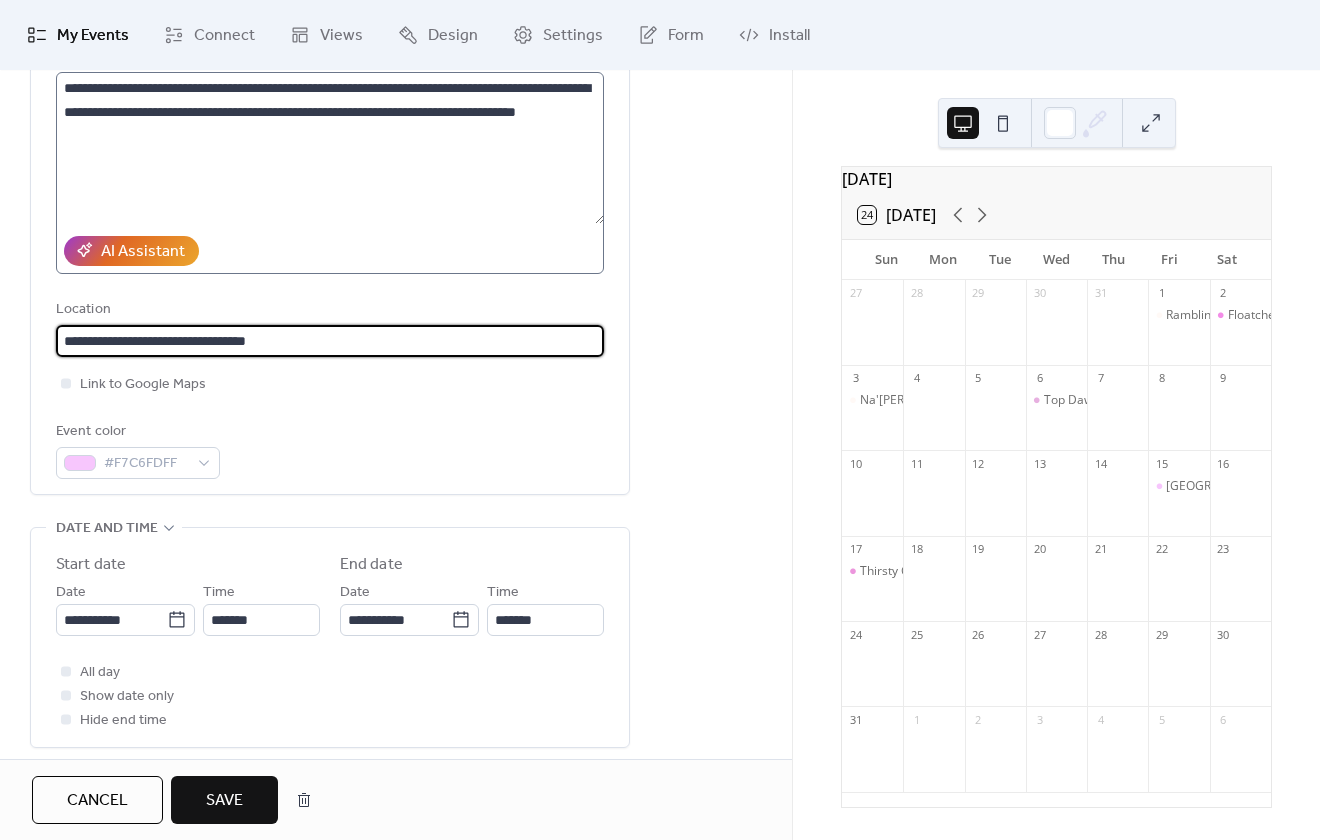 scroll, scrollTop: 237, scrollLeft: 0, axis: vertical 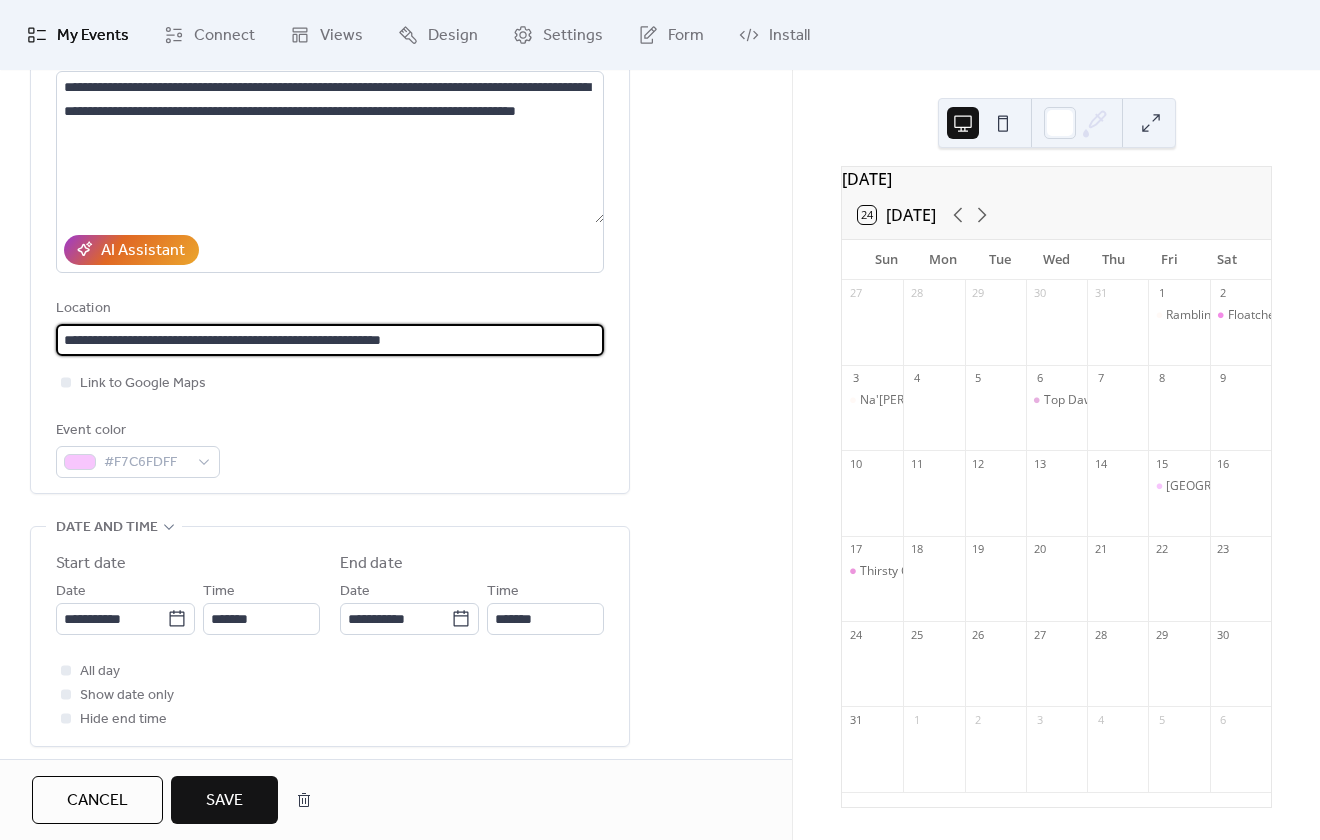 click on "**********" at bounding box center [330, 340] 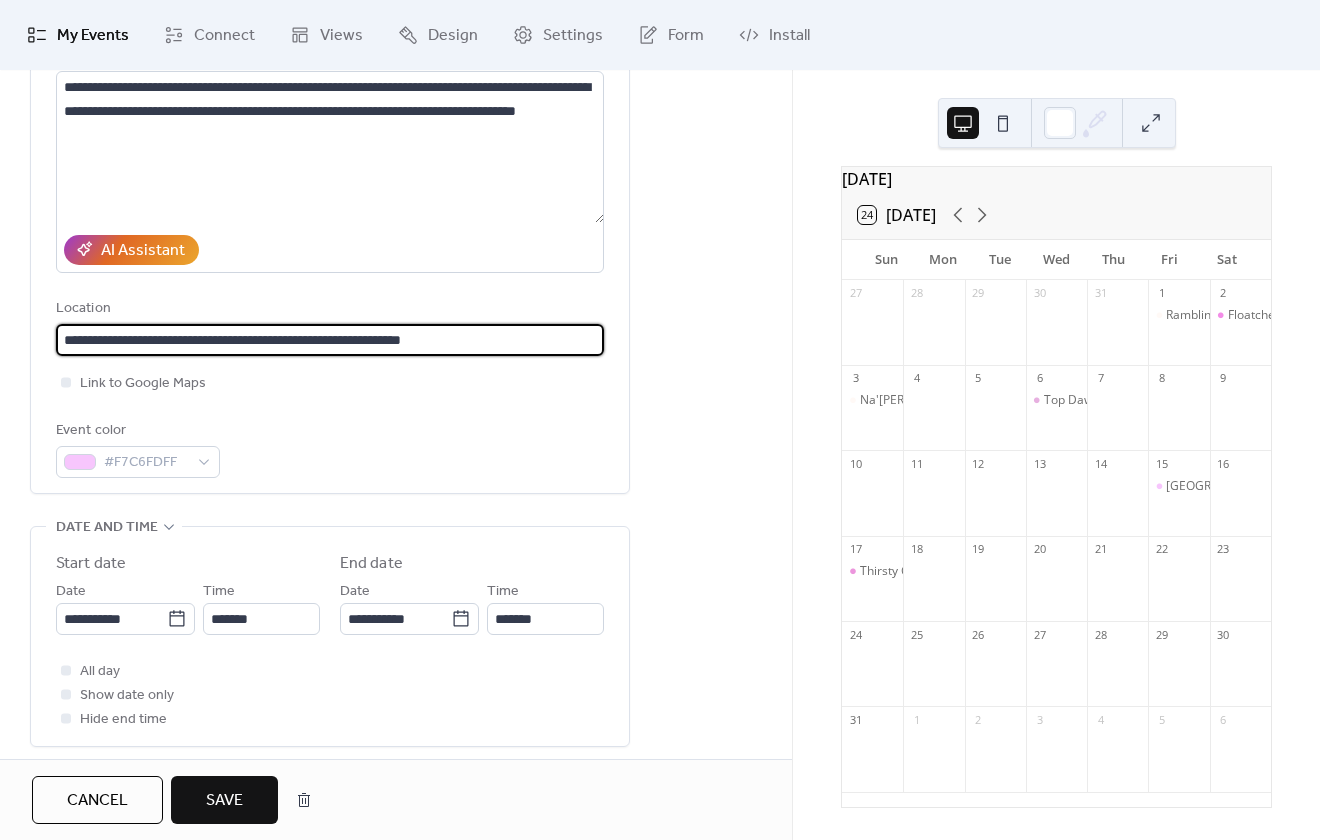 scroll, scrollTop: 137, scrollLeft: 0, axis: vertical 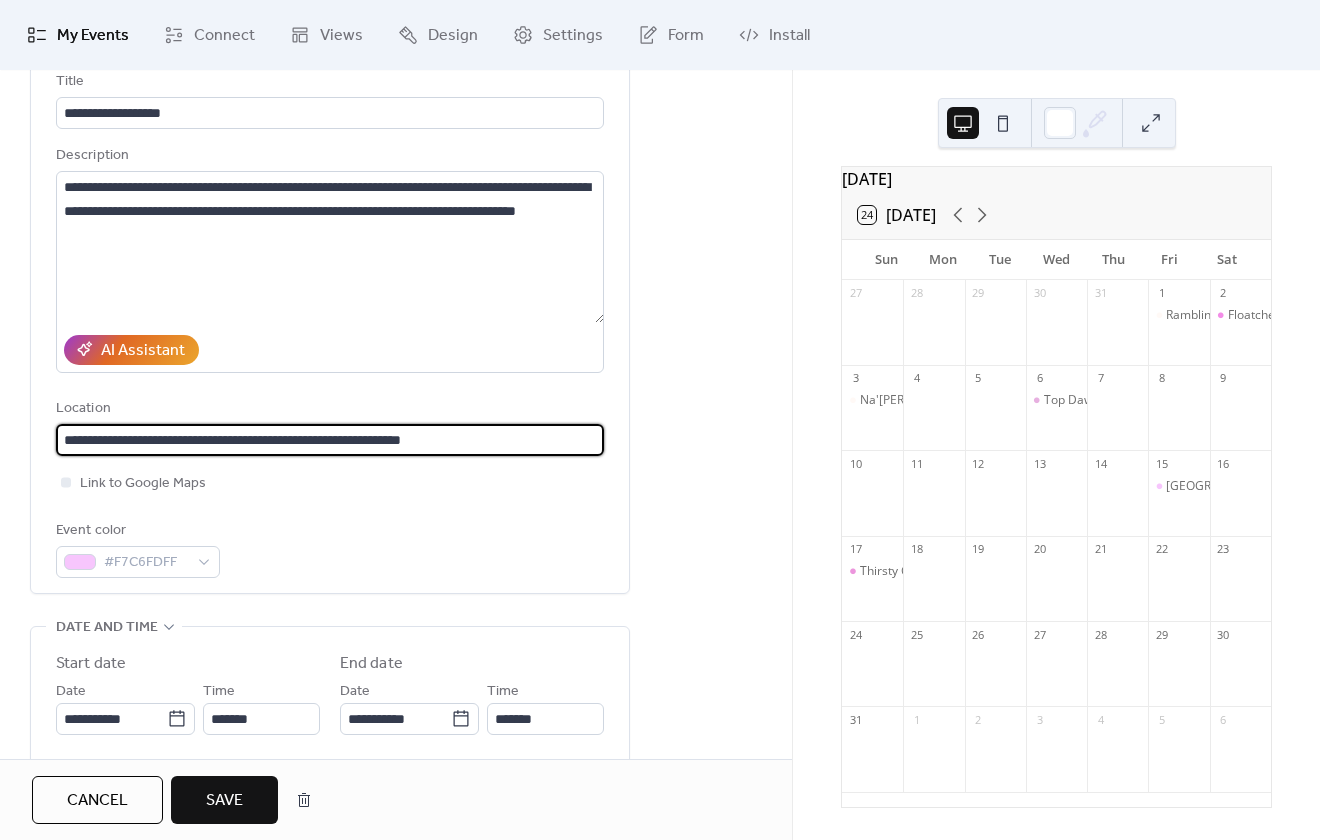 type on "**********" 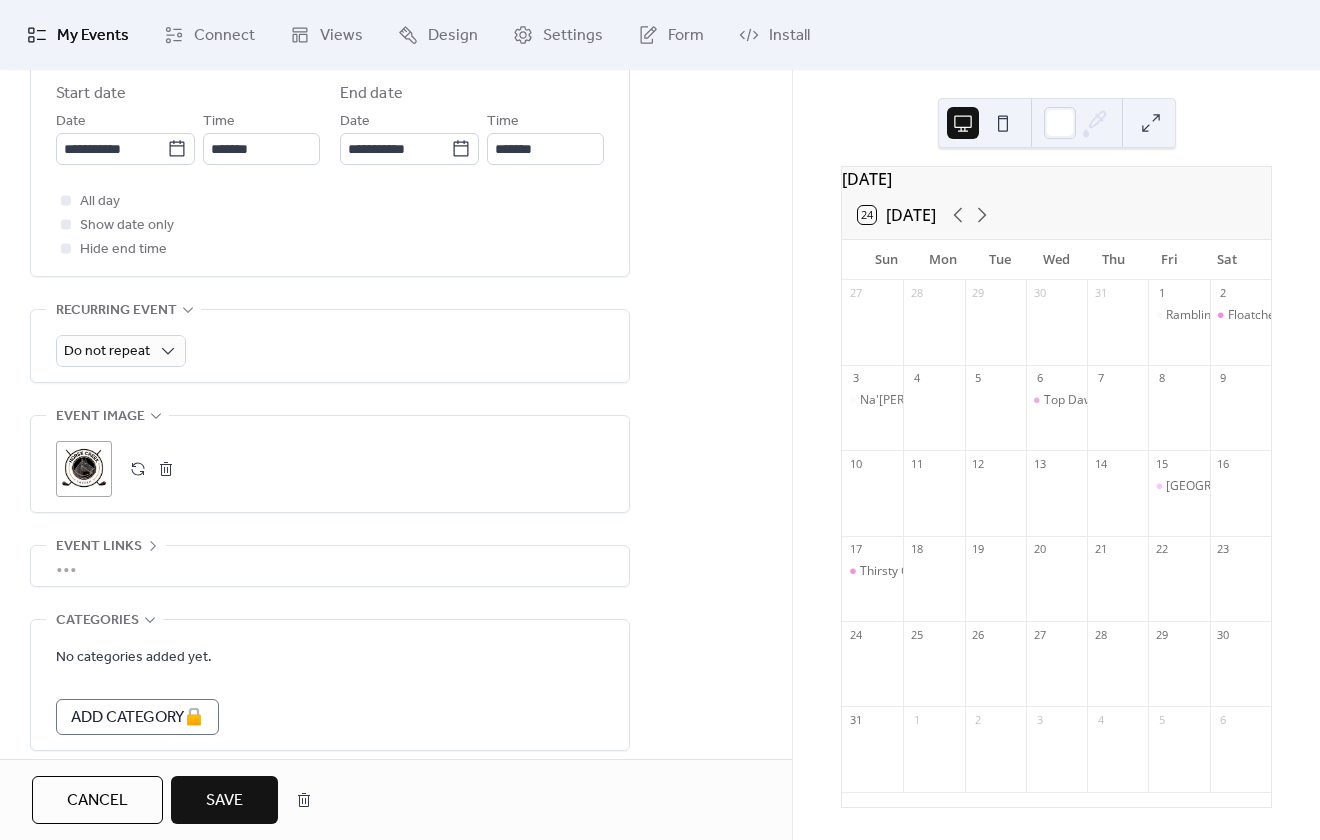 scroll, scrollTop: 799, scrollLeft: 0, axis: vertical 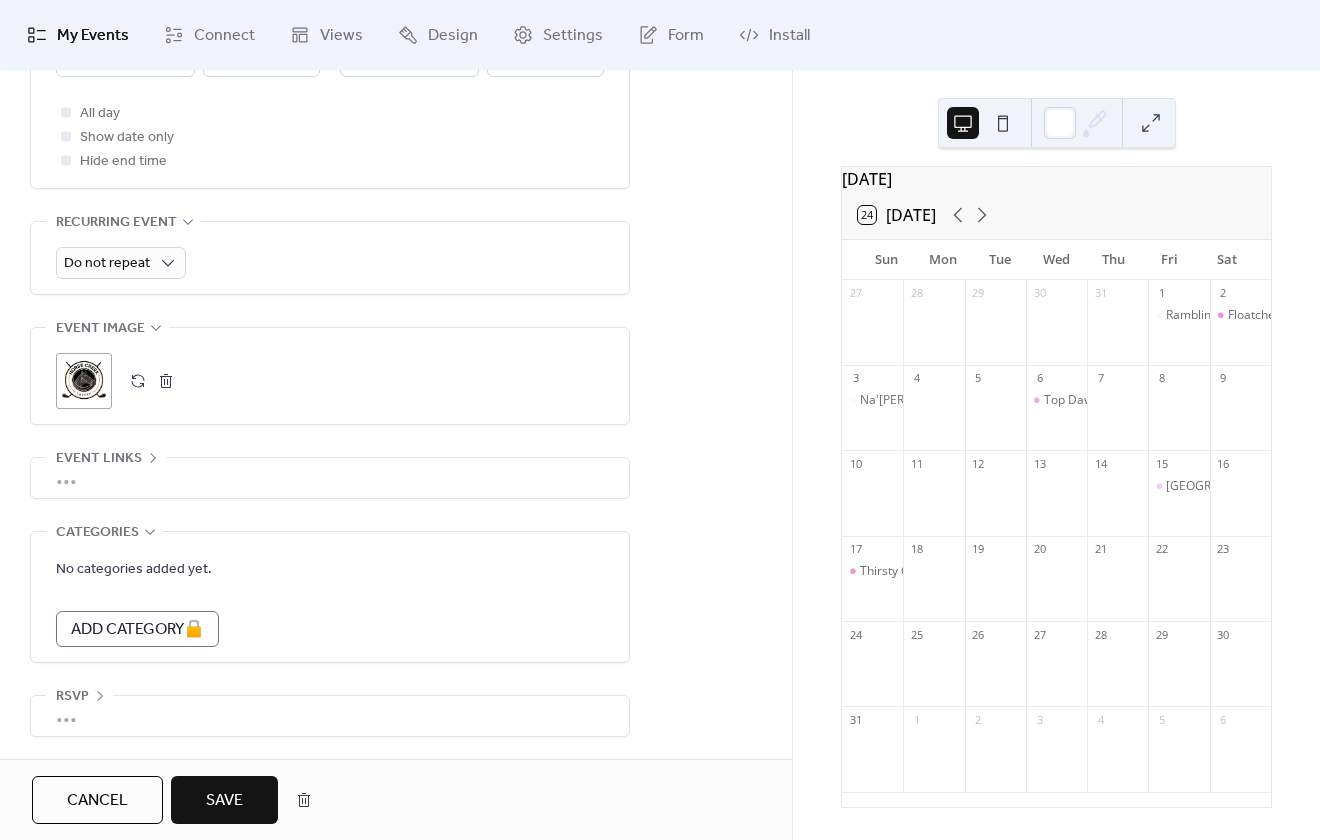 type 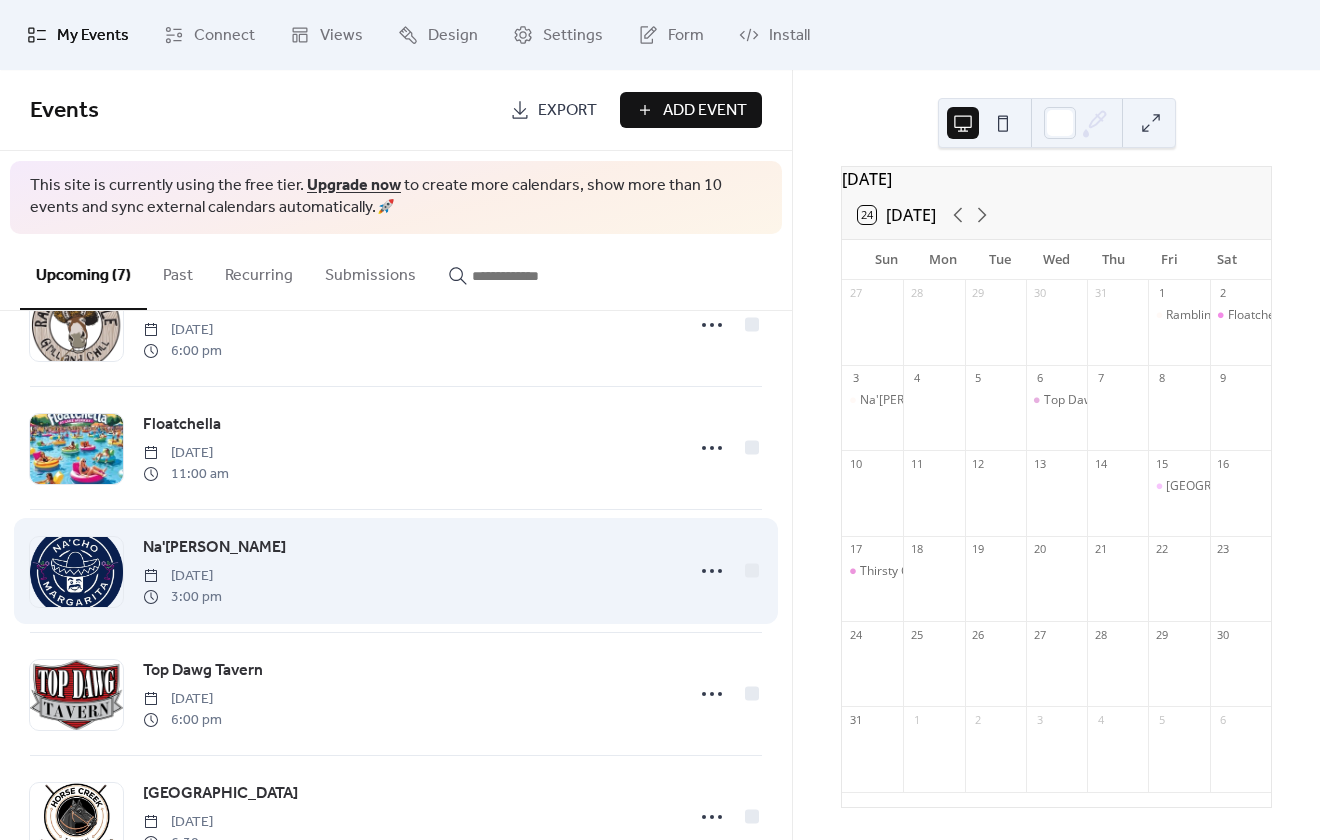 scroll, scrollTop: 398, scrollLeft: 0, axis: vertical 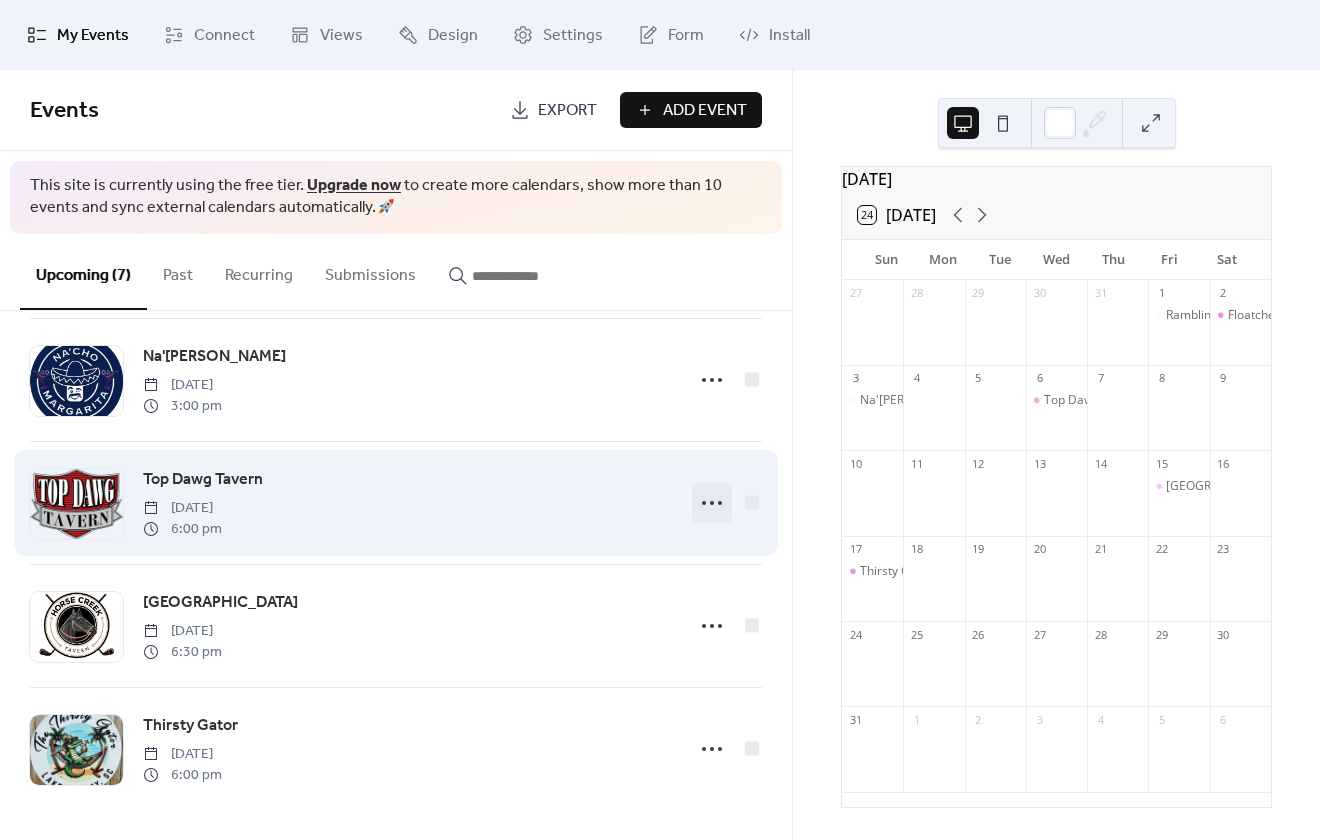click 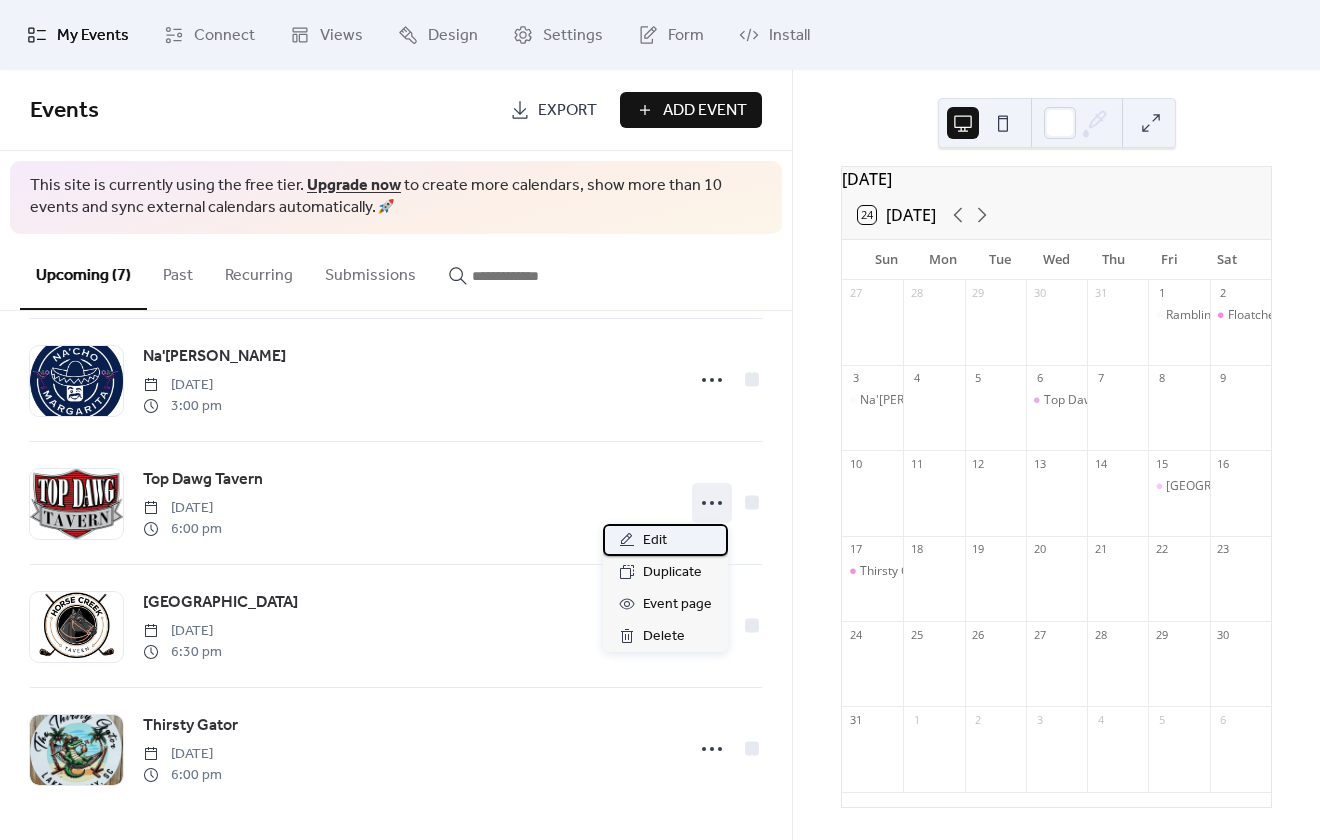click on "Edit" at bounding box center [655, 541] 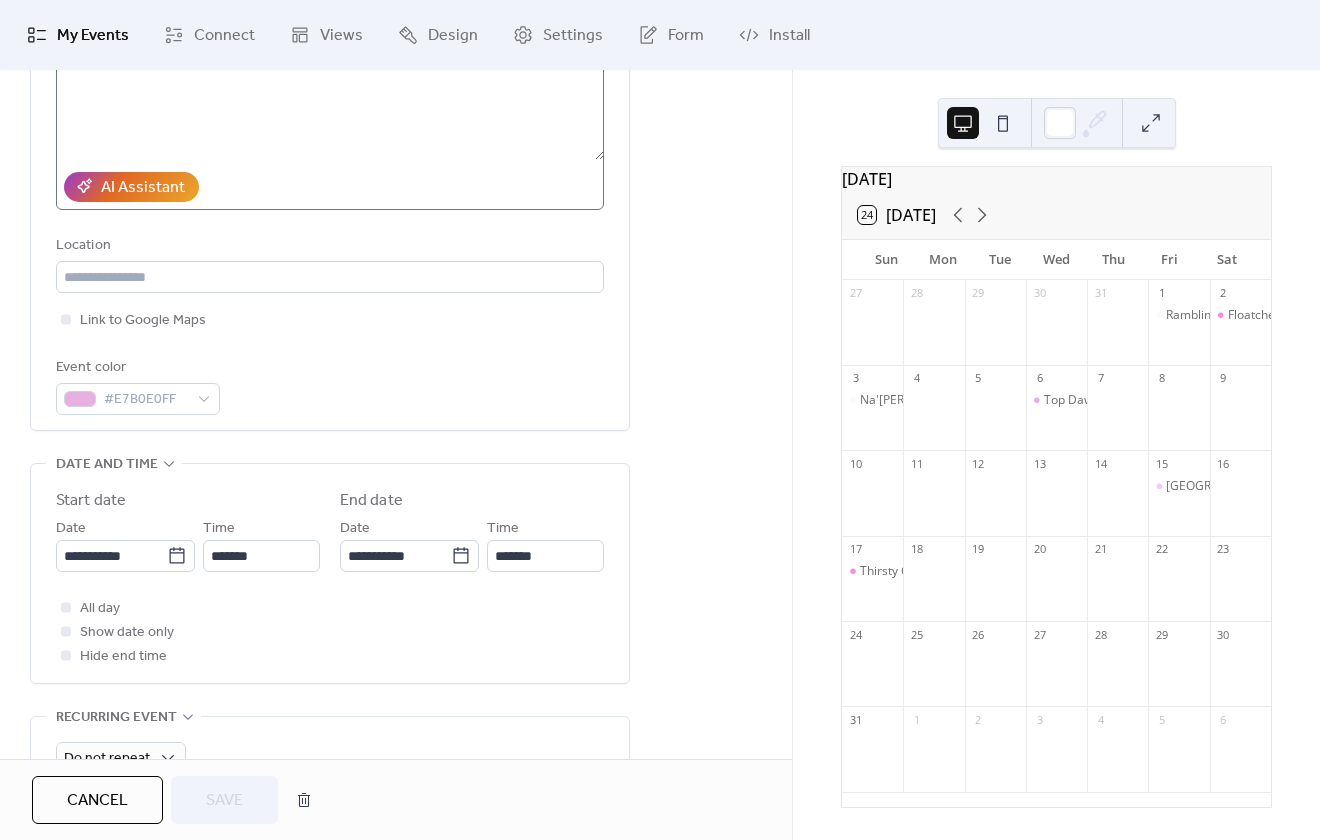 scroll, scrollTop: 100, scrollLeft: 0, axis: vertical 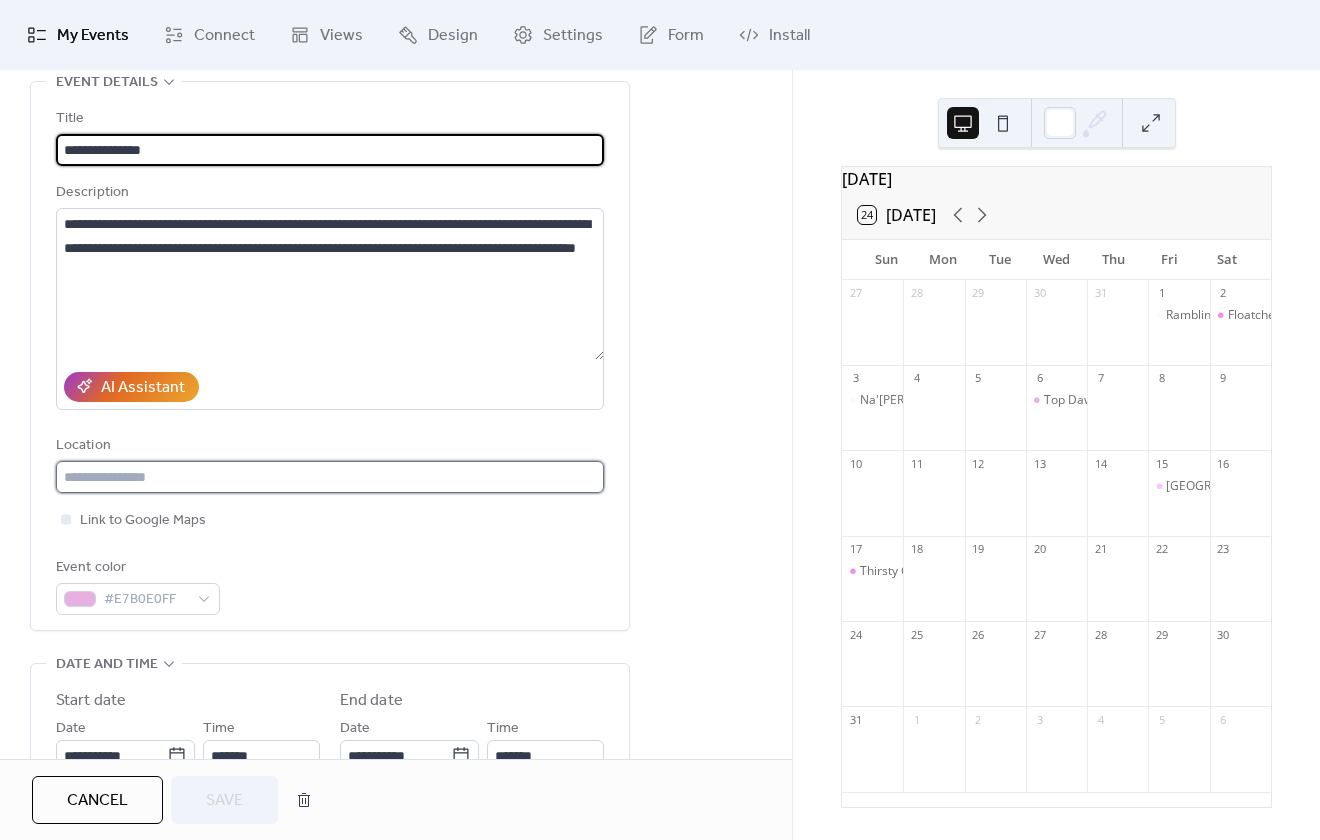 click at bounding box center [330, 477] 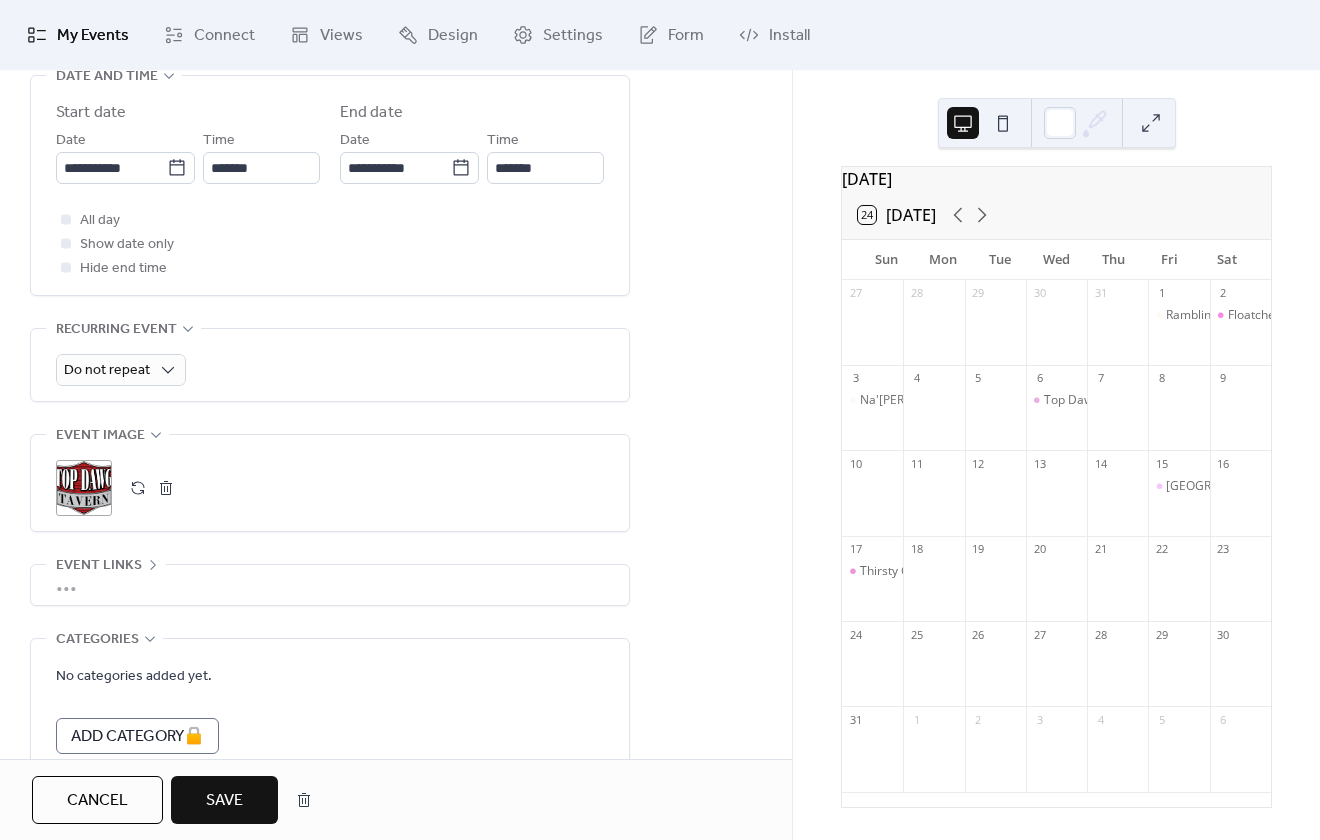 scroll, scrollTop: 700, scrollLeft: 0, axis: vertical 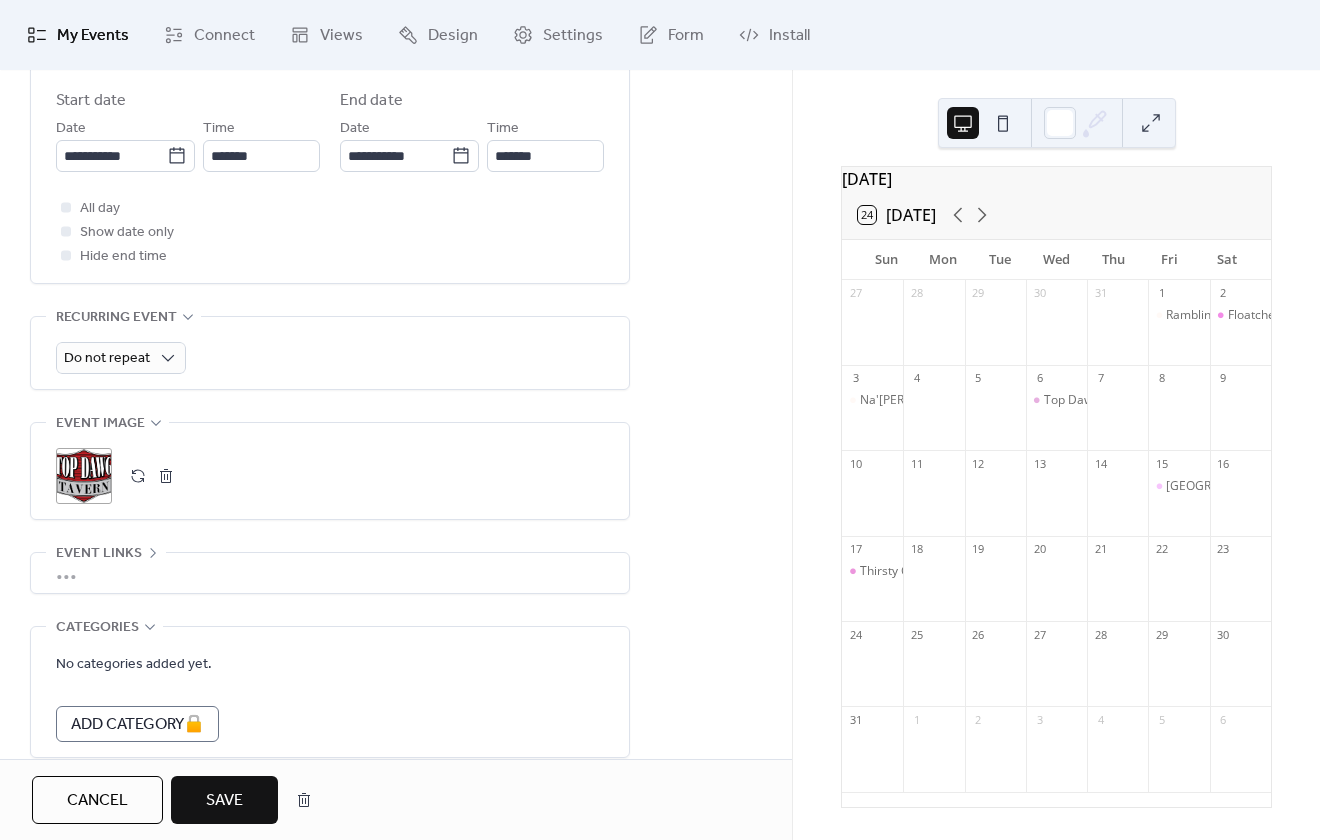 type on "**********" 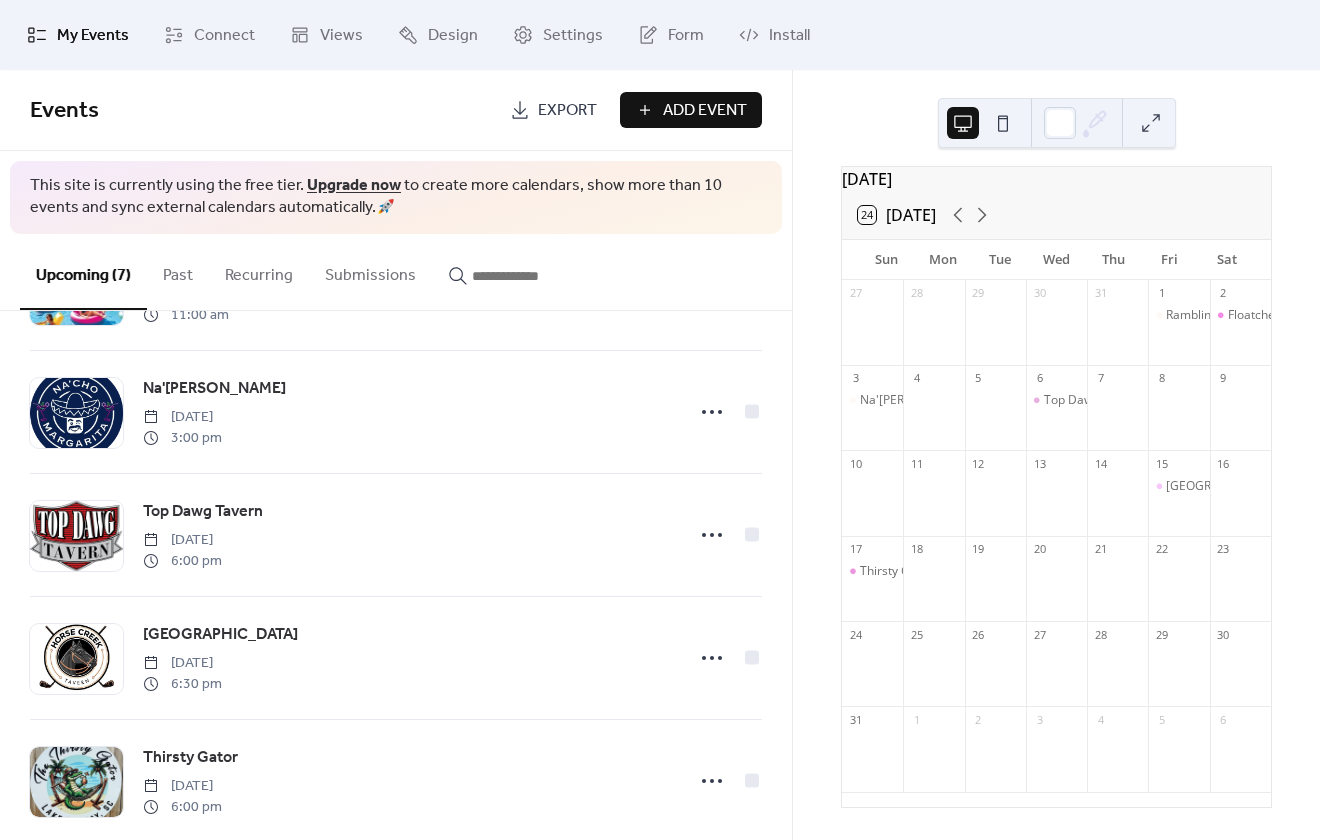 scroll, scrollTop: 398, scrollLeft: 0, axis: vertical 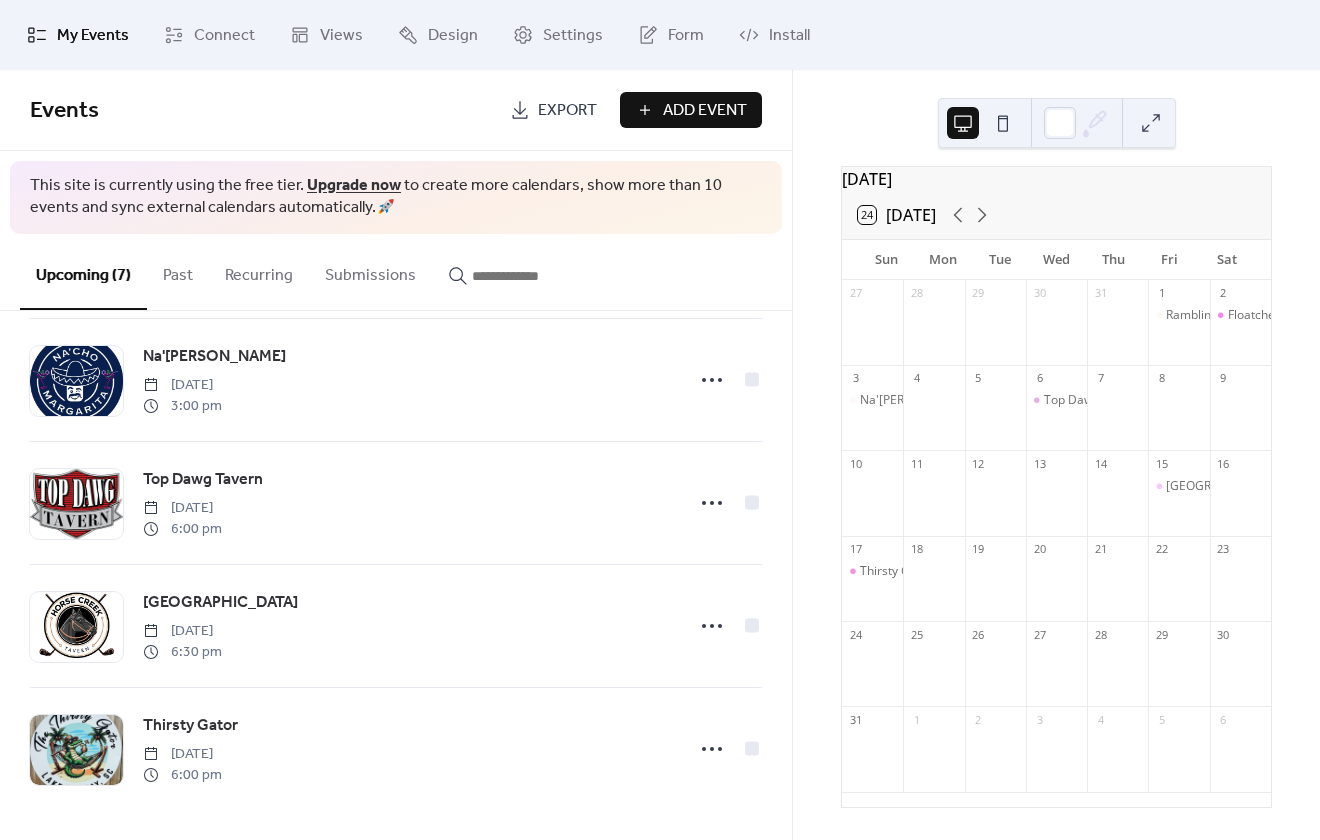 click on "Add Event" at bounding box center [691, 110] 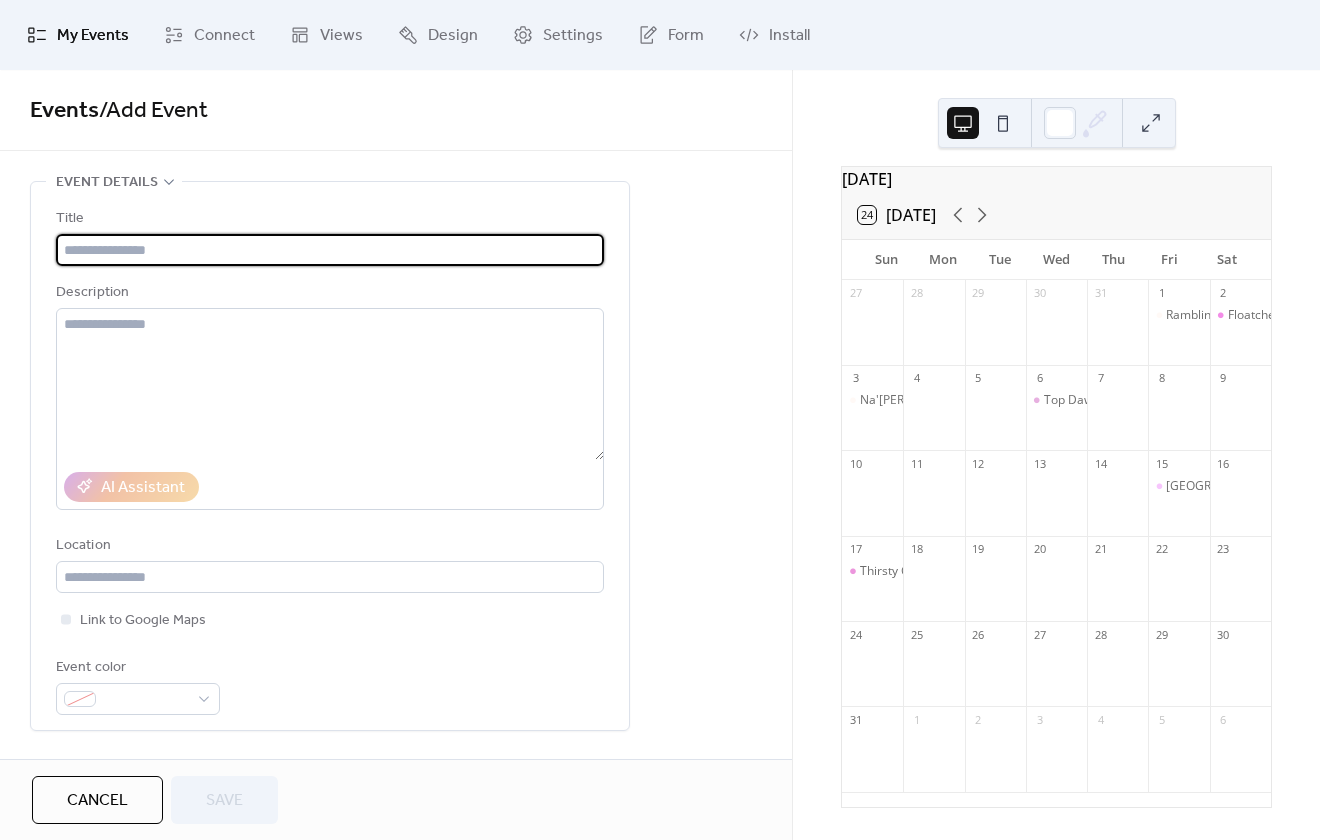 click at bounding box center [330, 250] 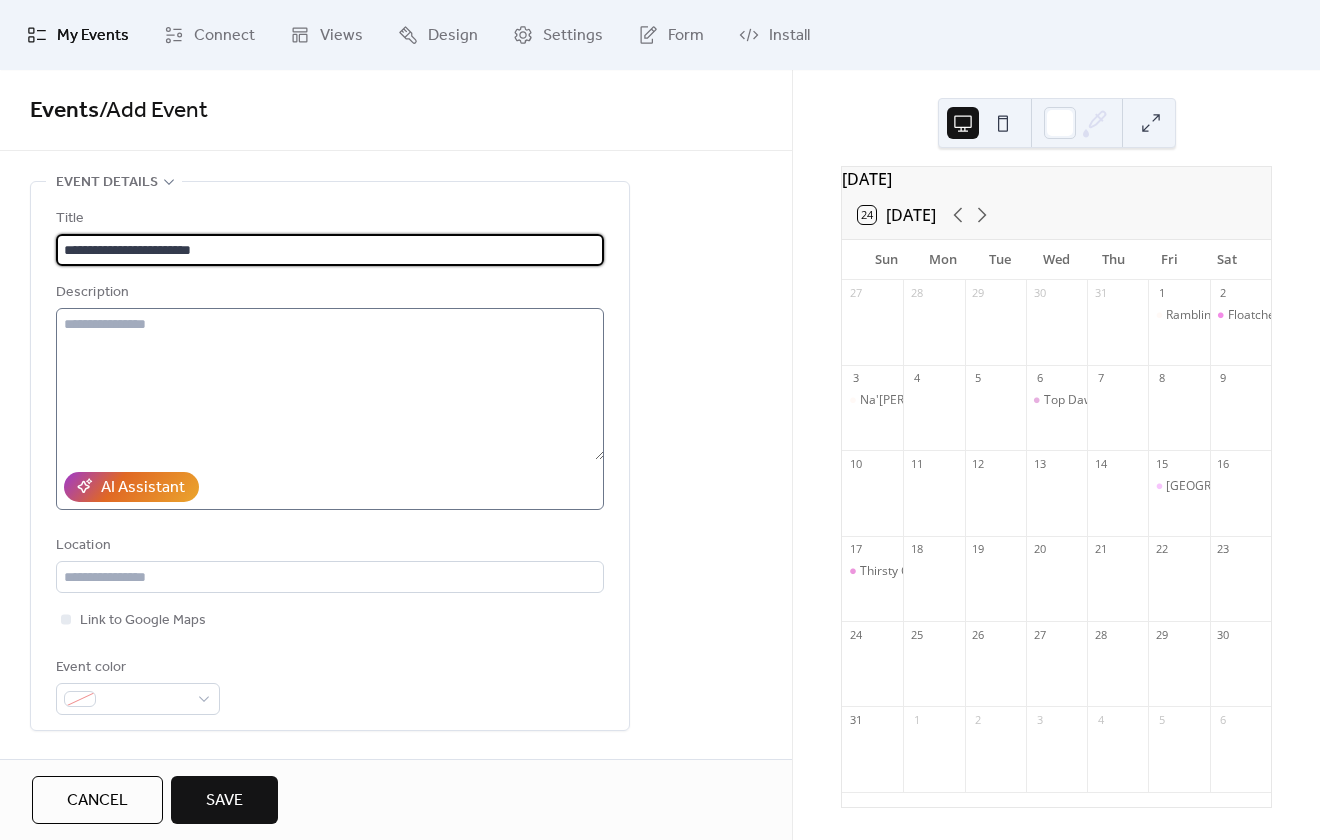 type on "**********" 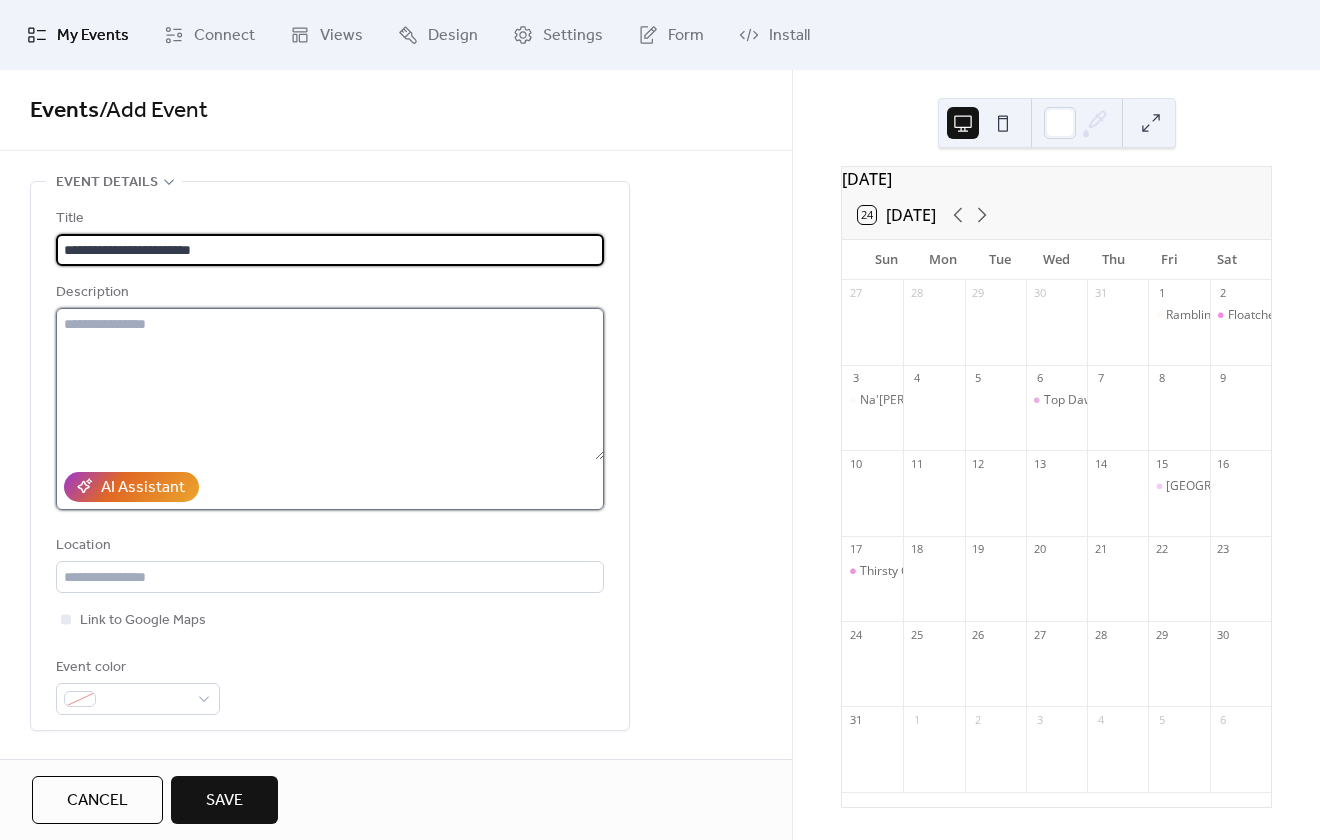 click at bounding box center [330, 384] 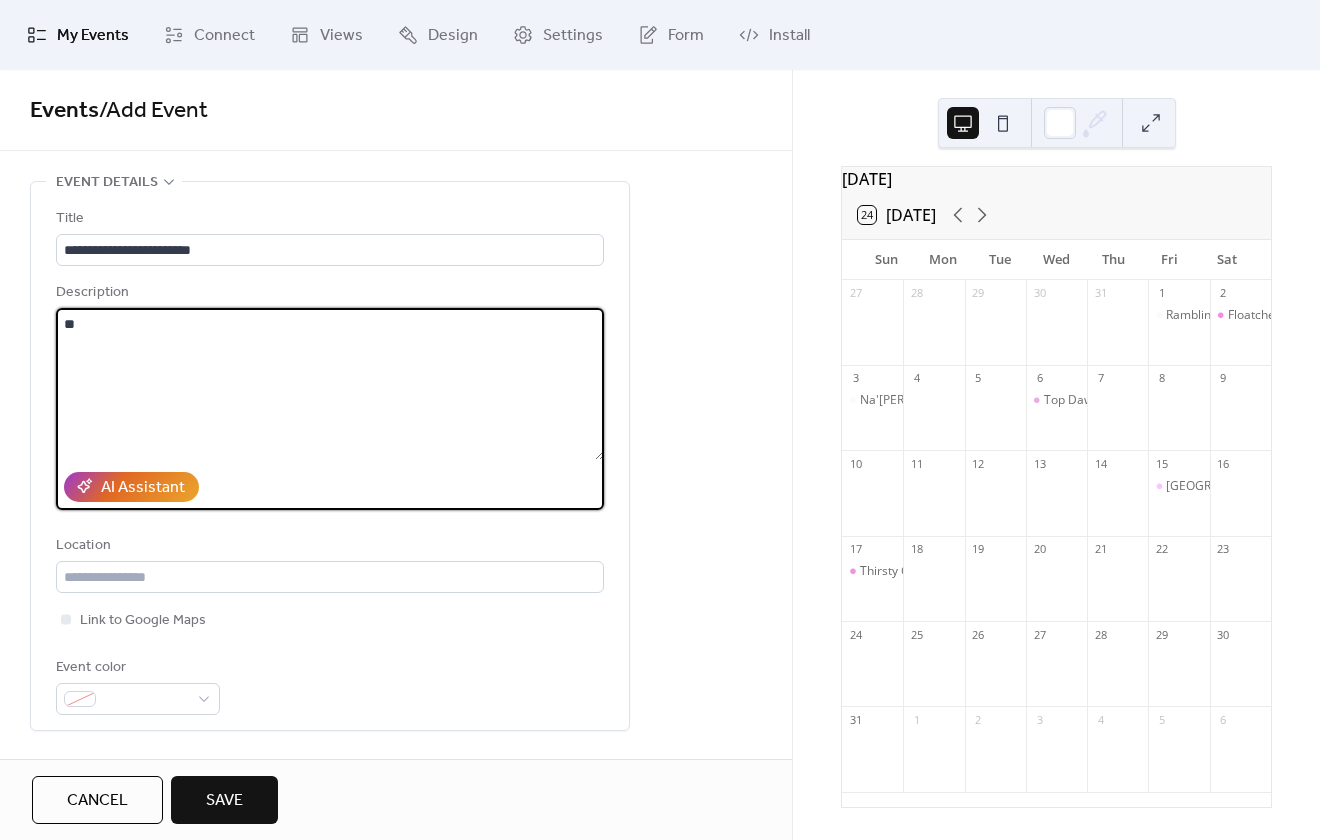 type on "*" 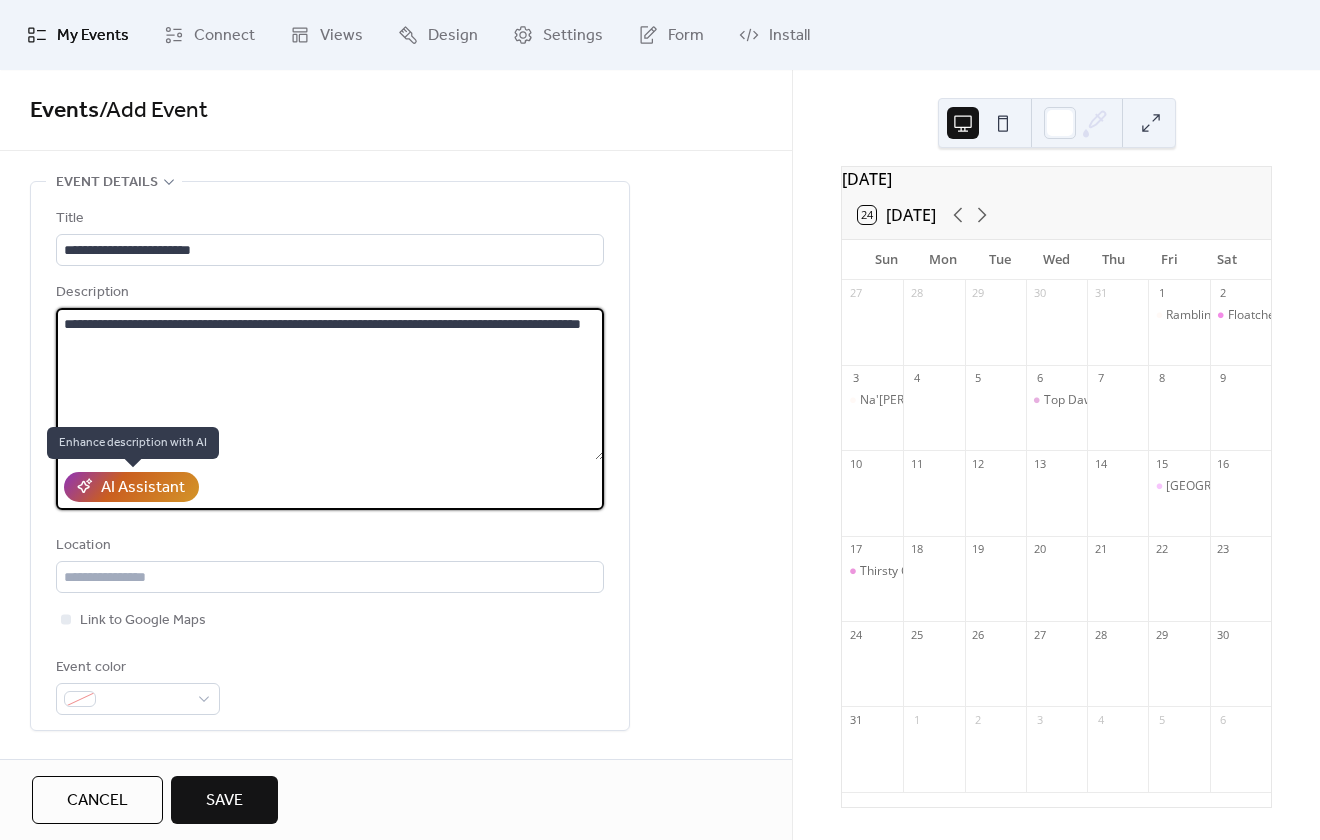 type on "**********" 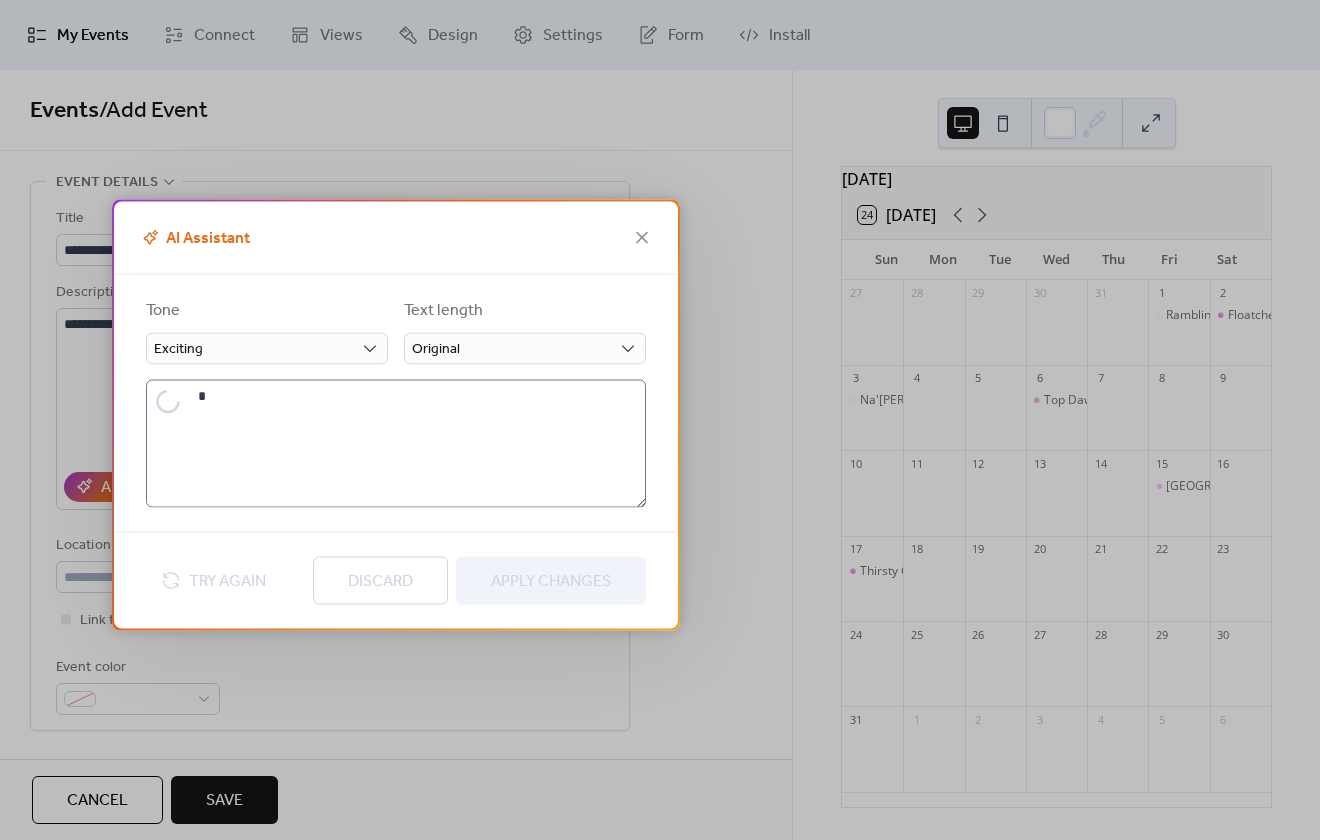 type on "**********" 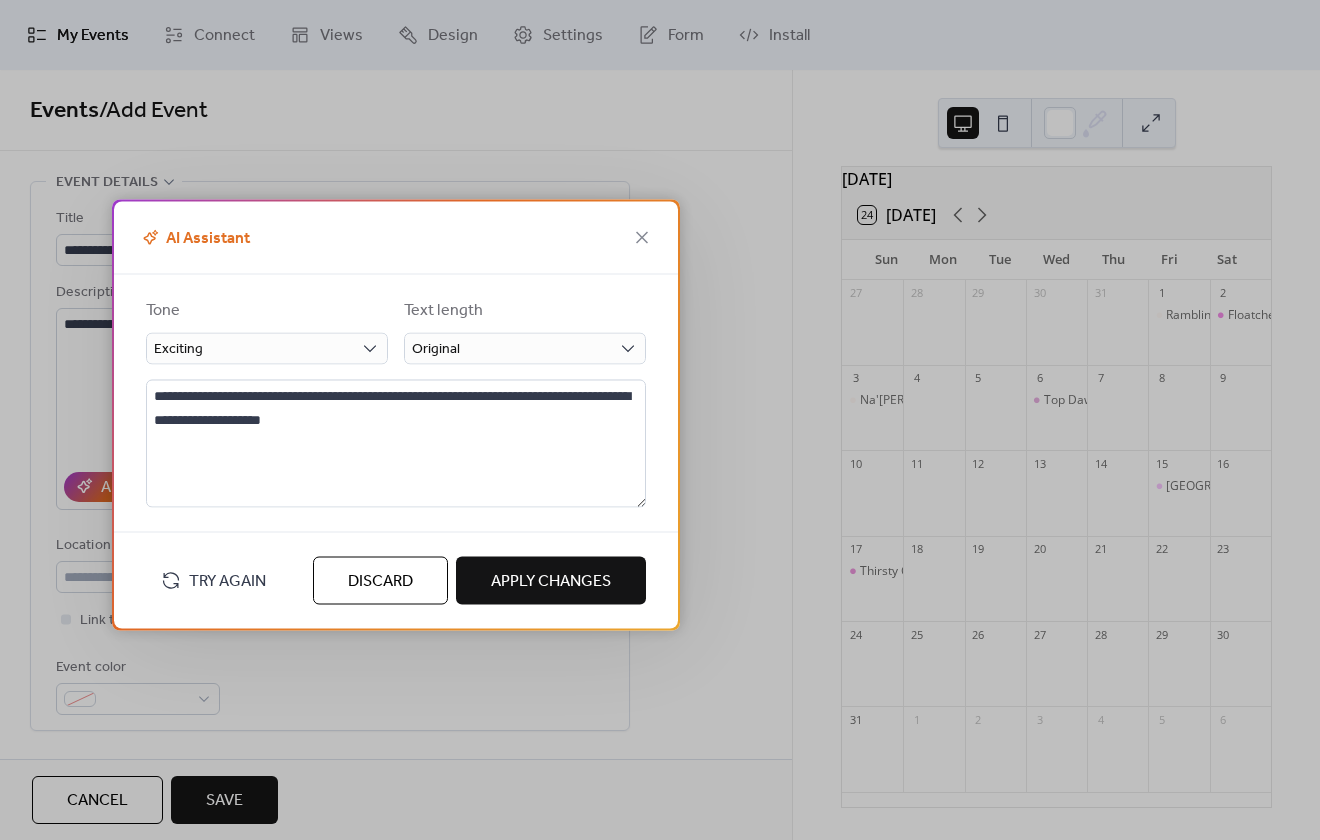 click on "Apply Changes" at bounding box center (551, 581) 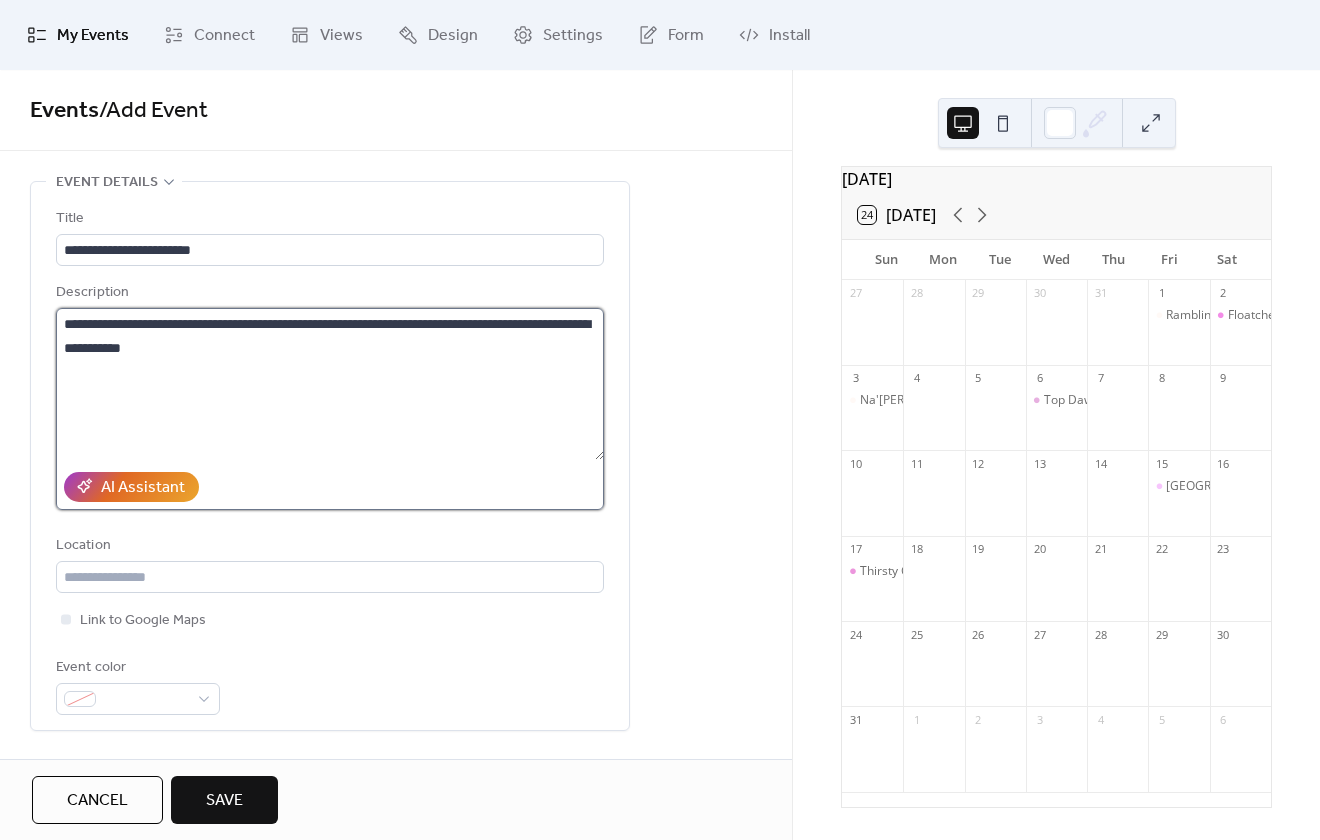 click on "**********" at bounding box center [330, 384] 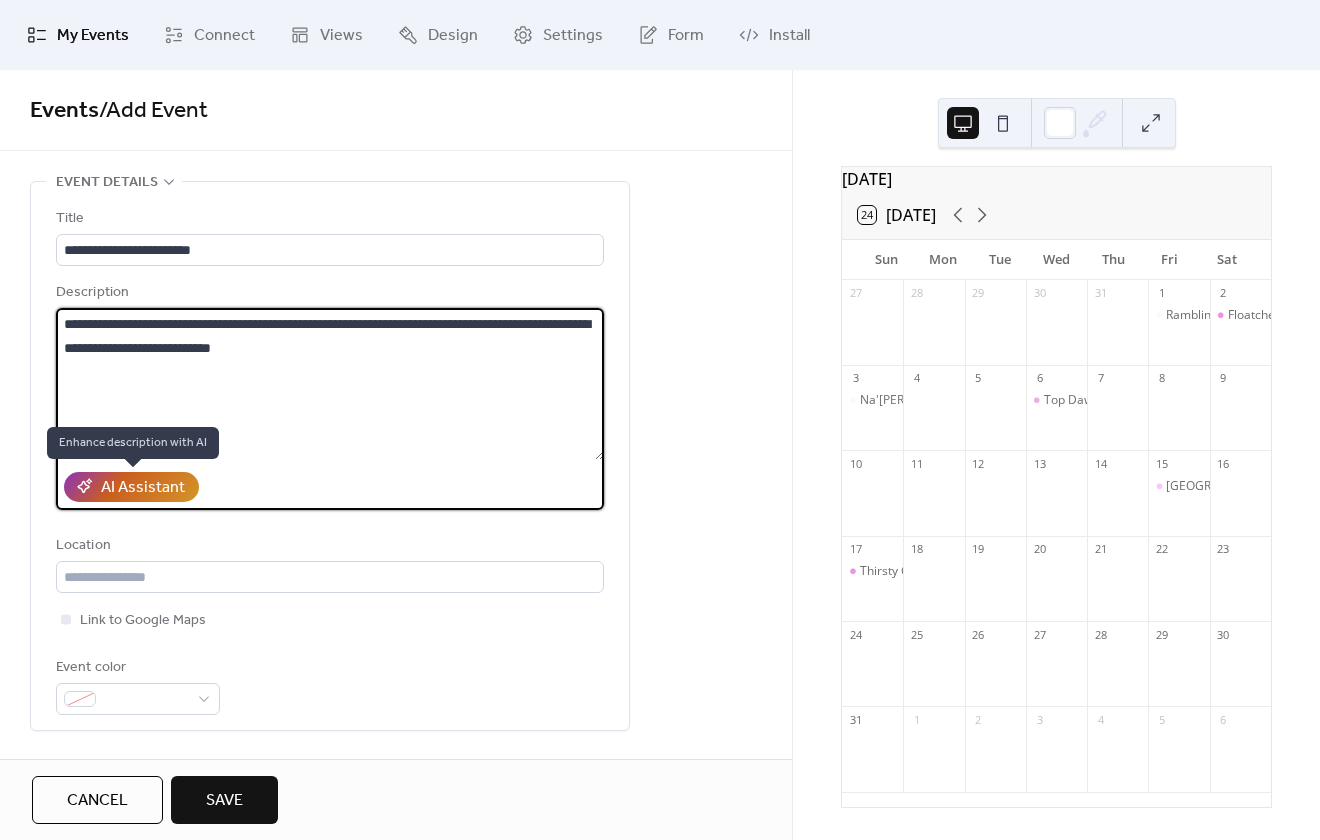 type on "**********" 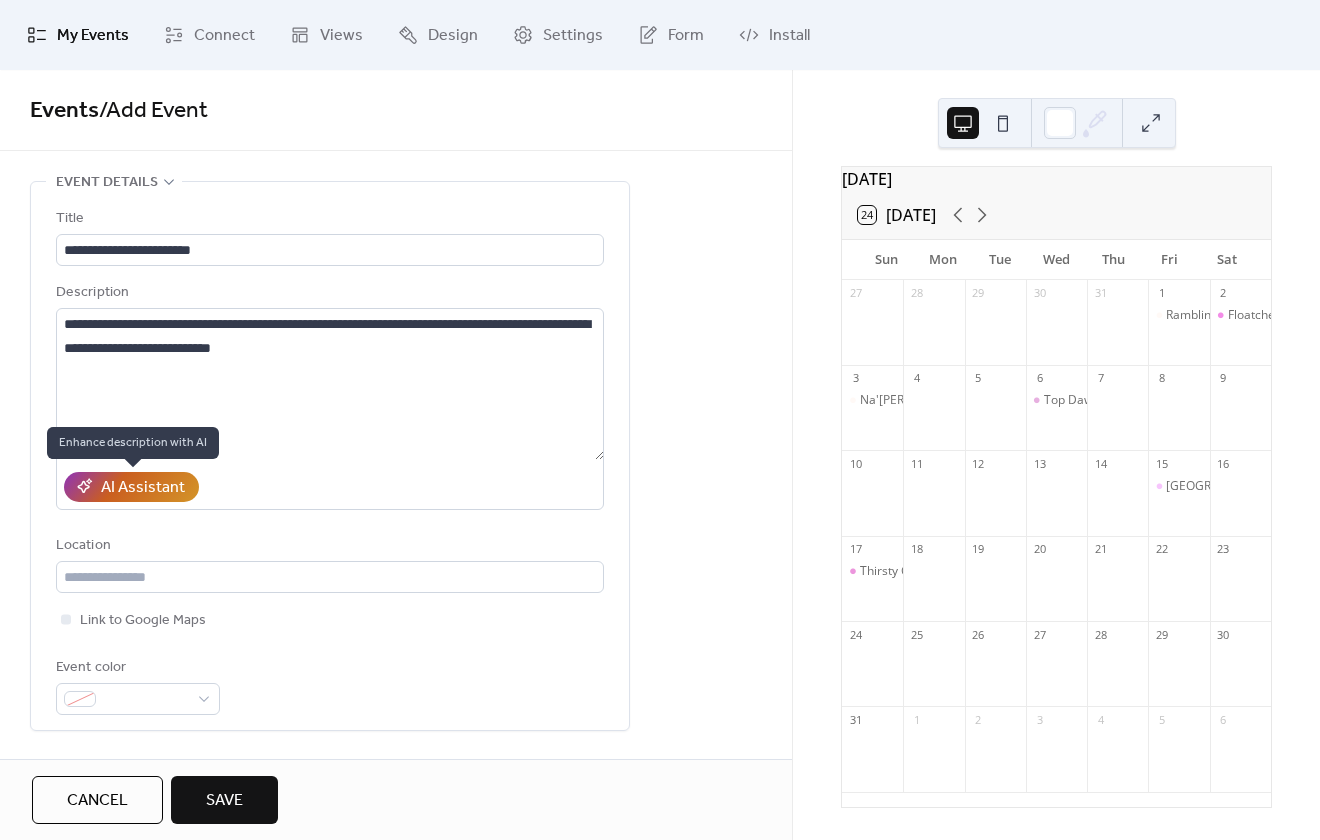 click on "AI Assistant" at bounding box center [143, 488] 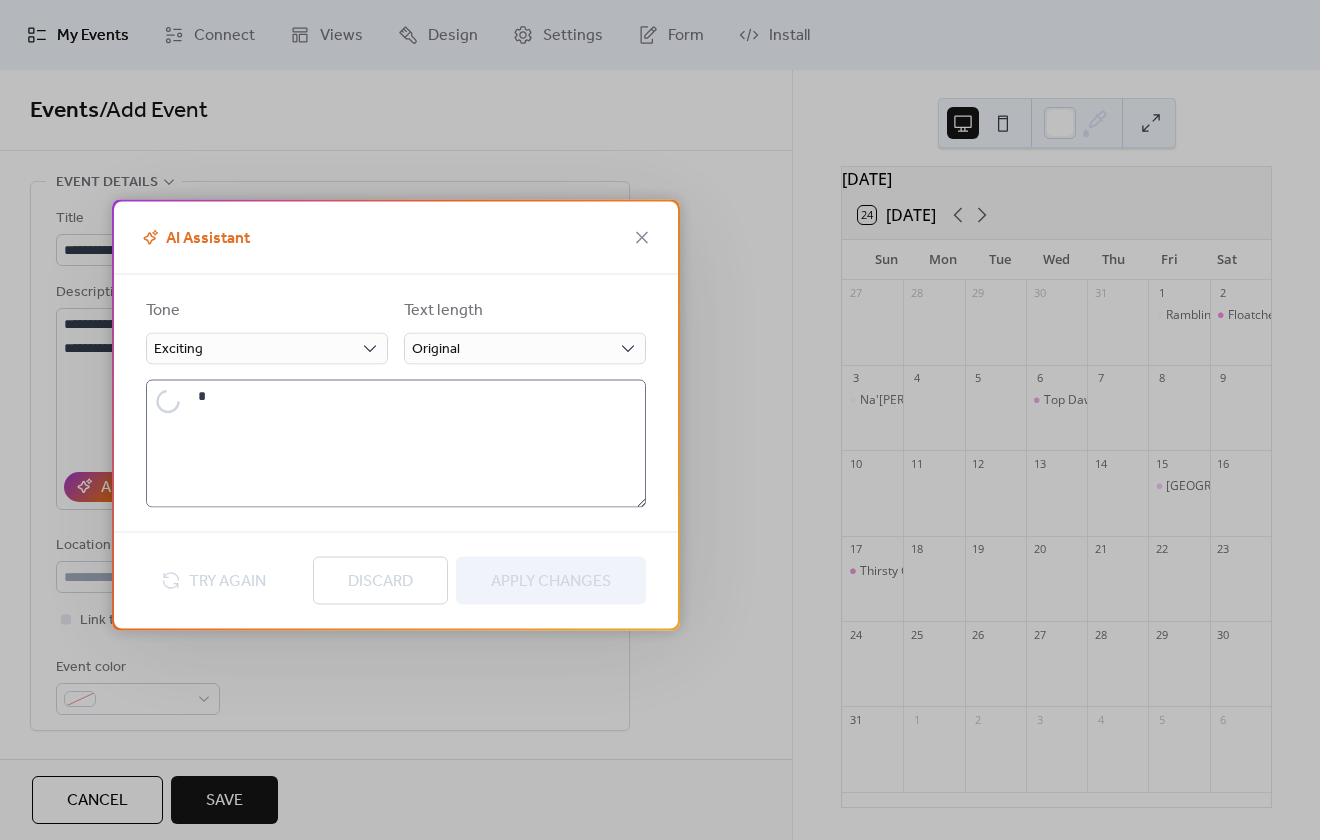 type on "**********" 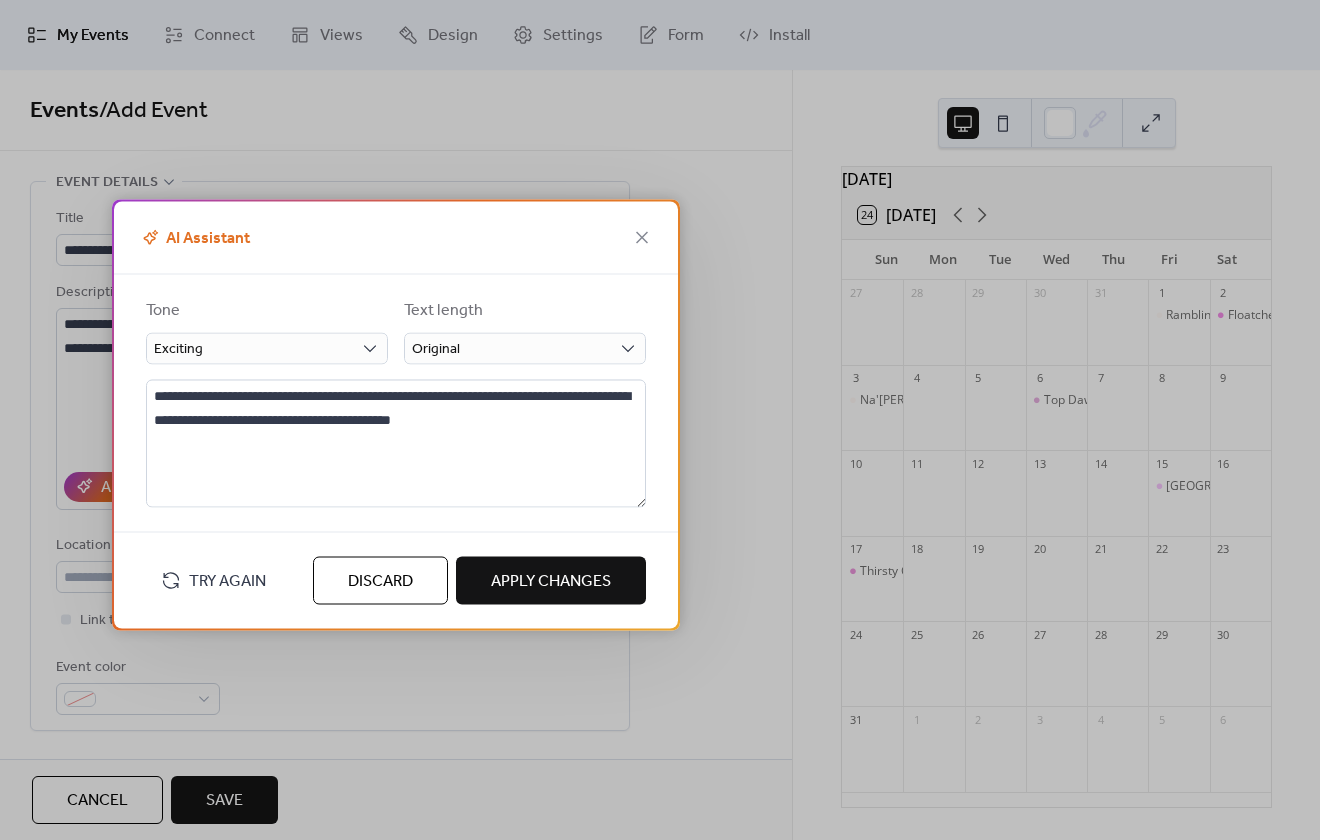 click on "Apply Changes" at bounding box center (551, 581) 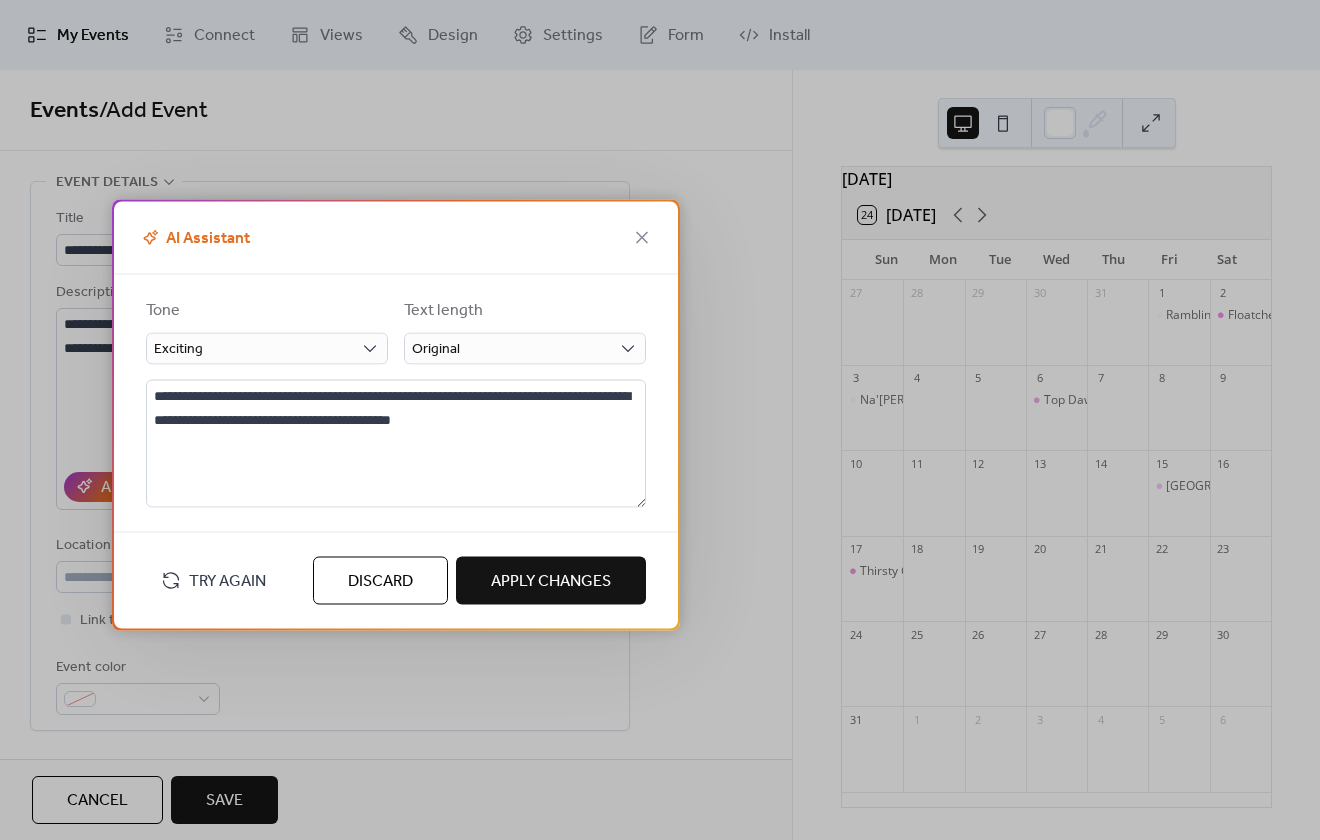 type on "**********" 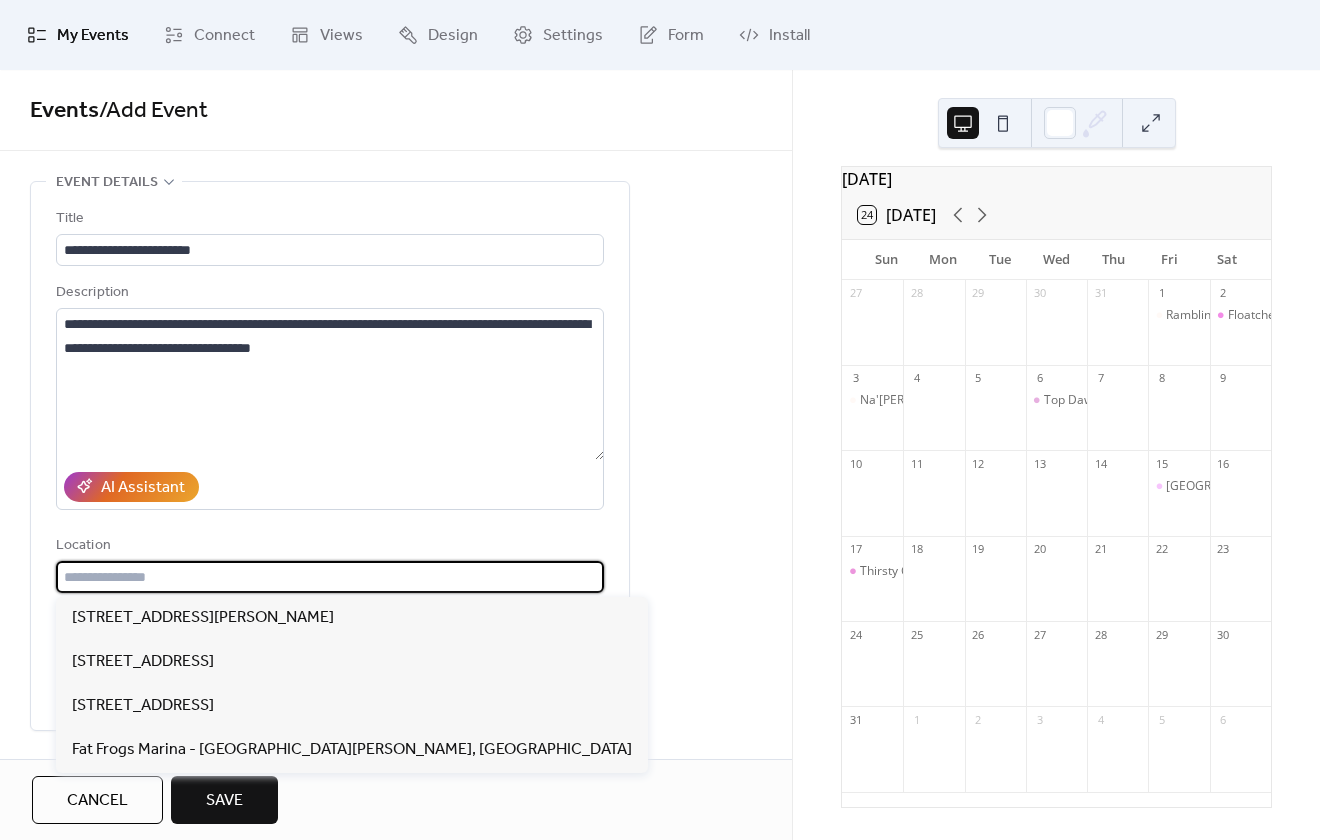 click at bounding box center (330, 577) 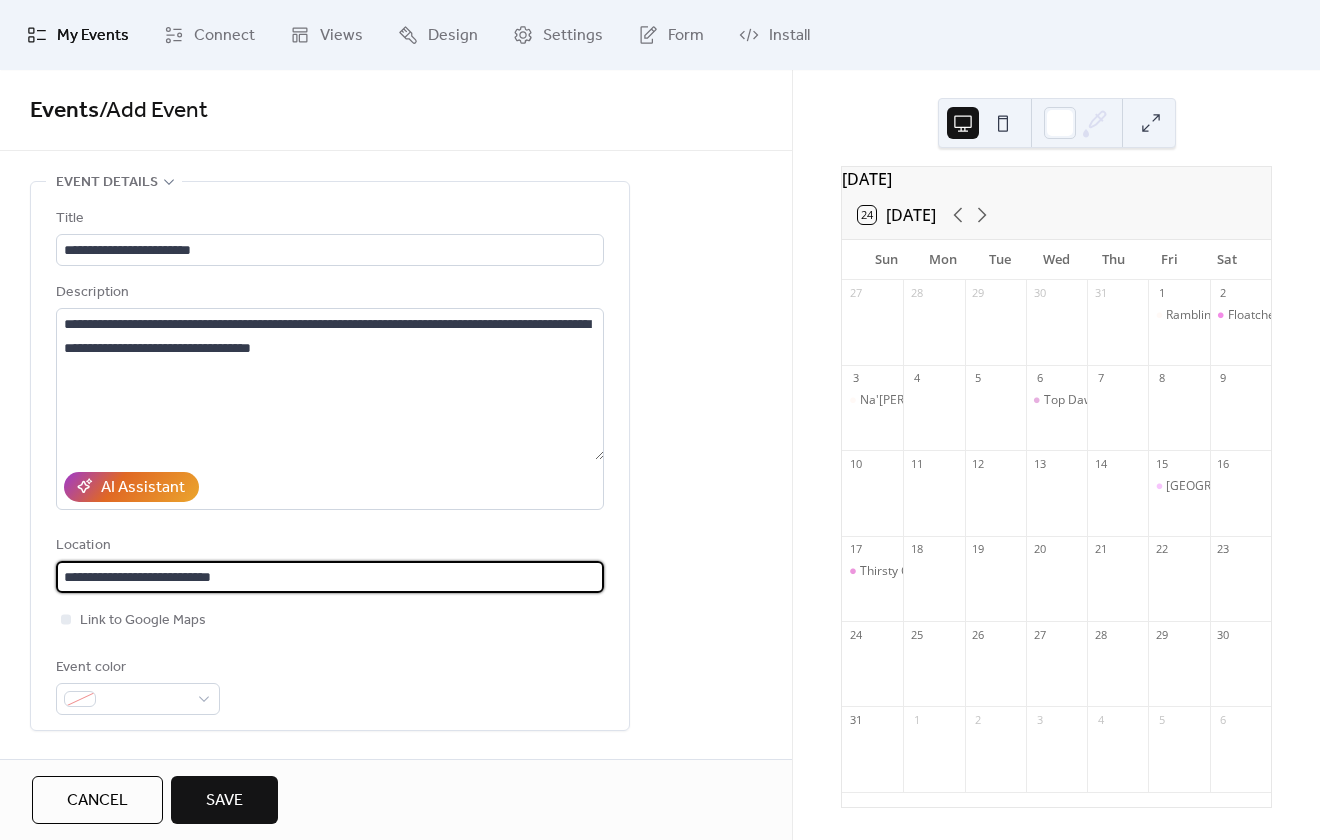 type on "**********" 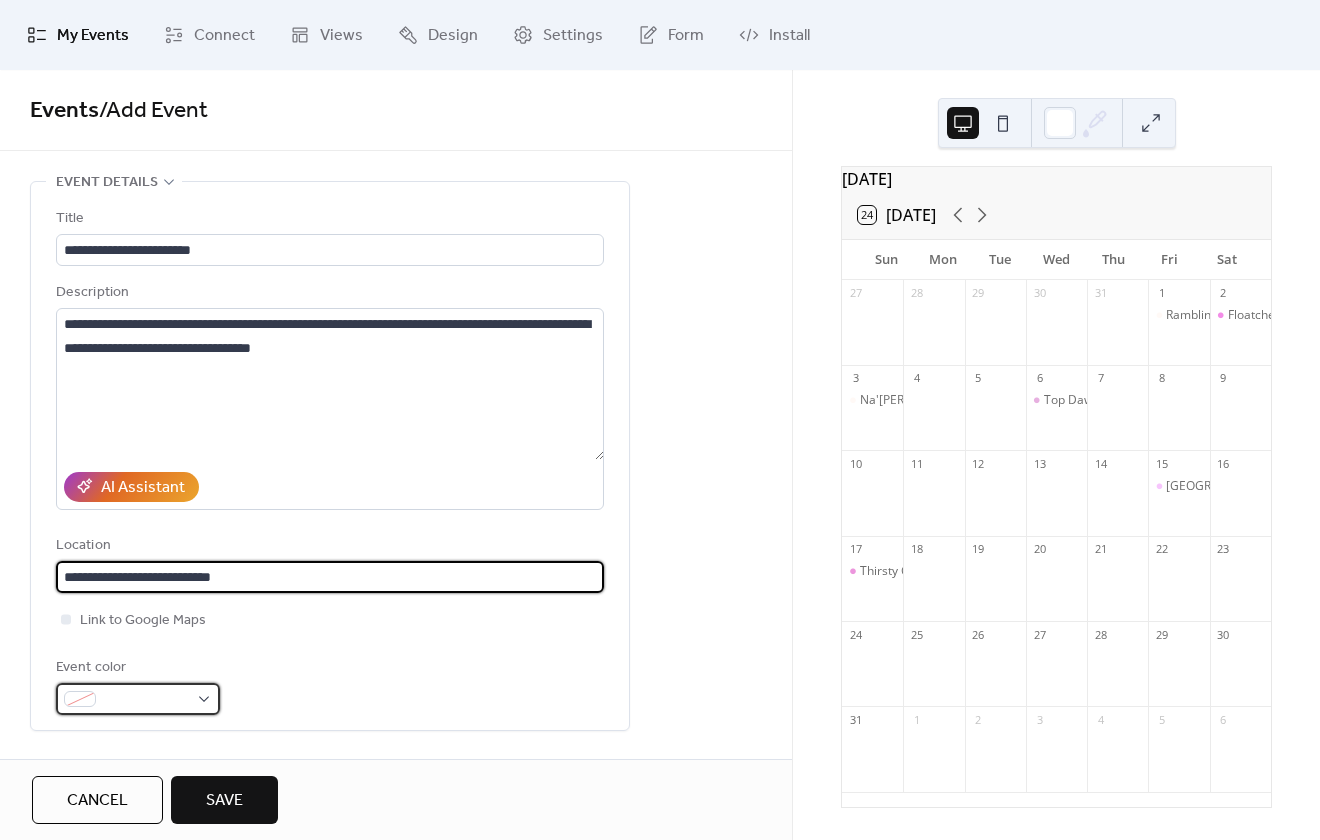 type 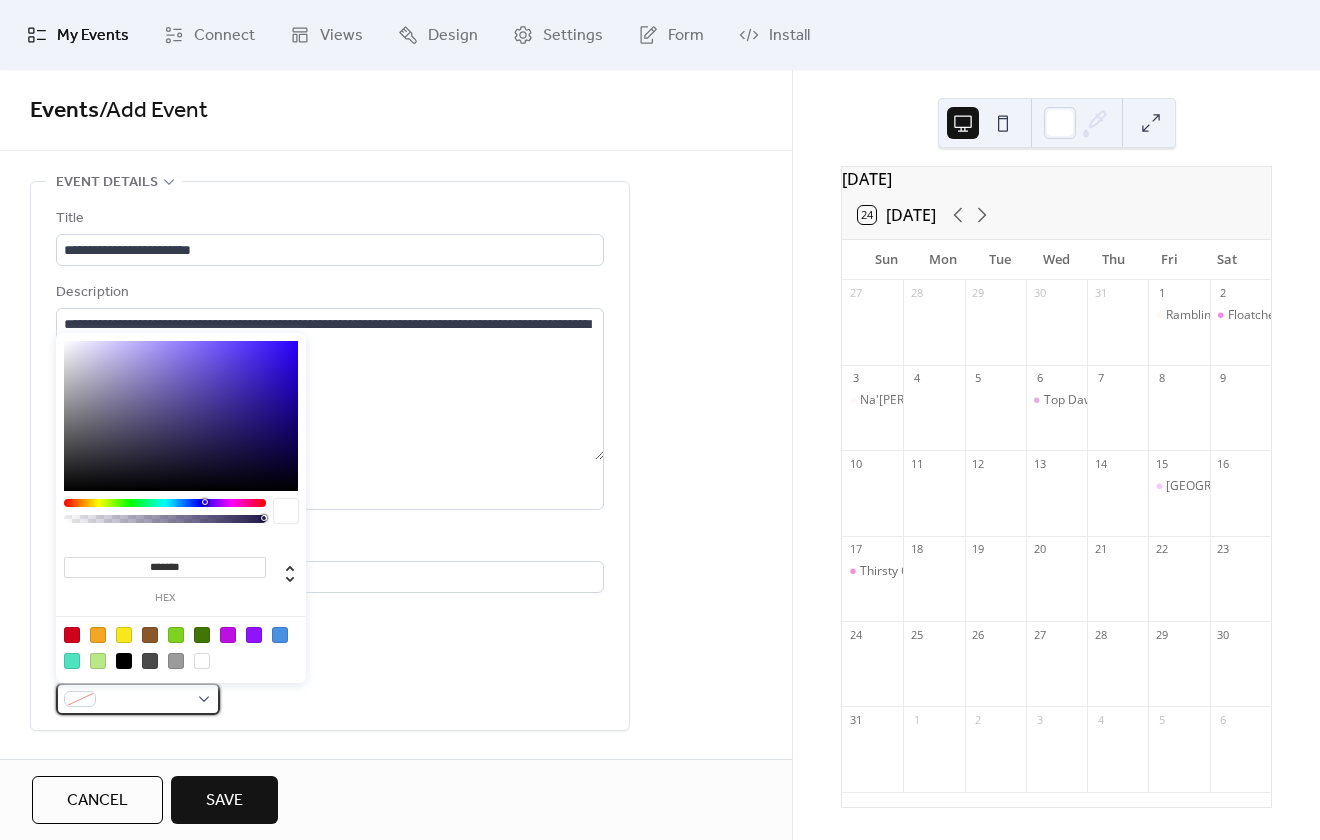 click at bounding box center [138, 699] 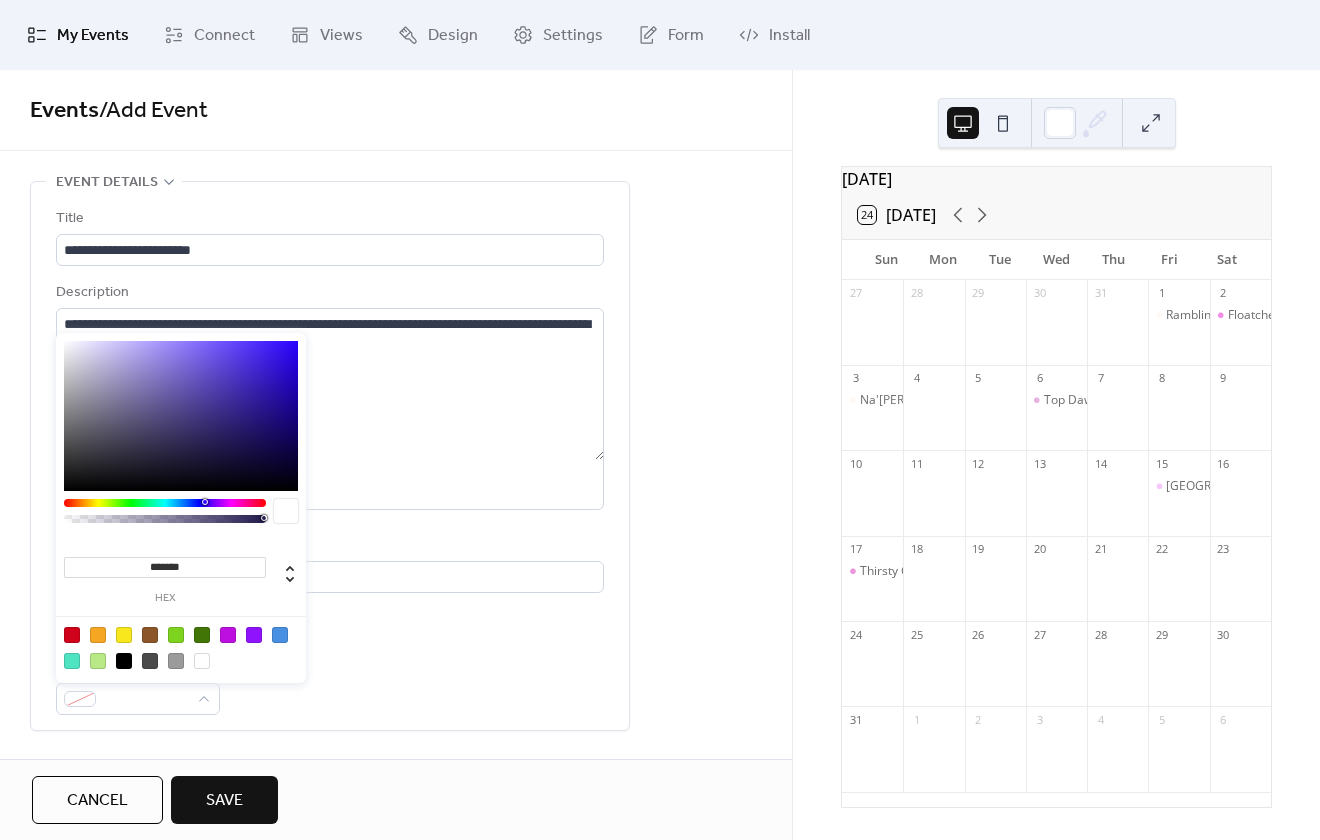 click on "******* hex" at bounding box center [181, 510] 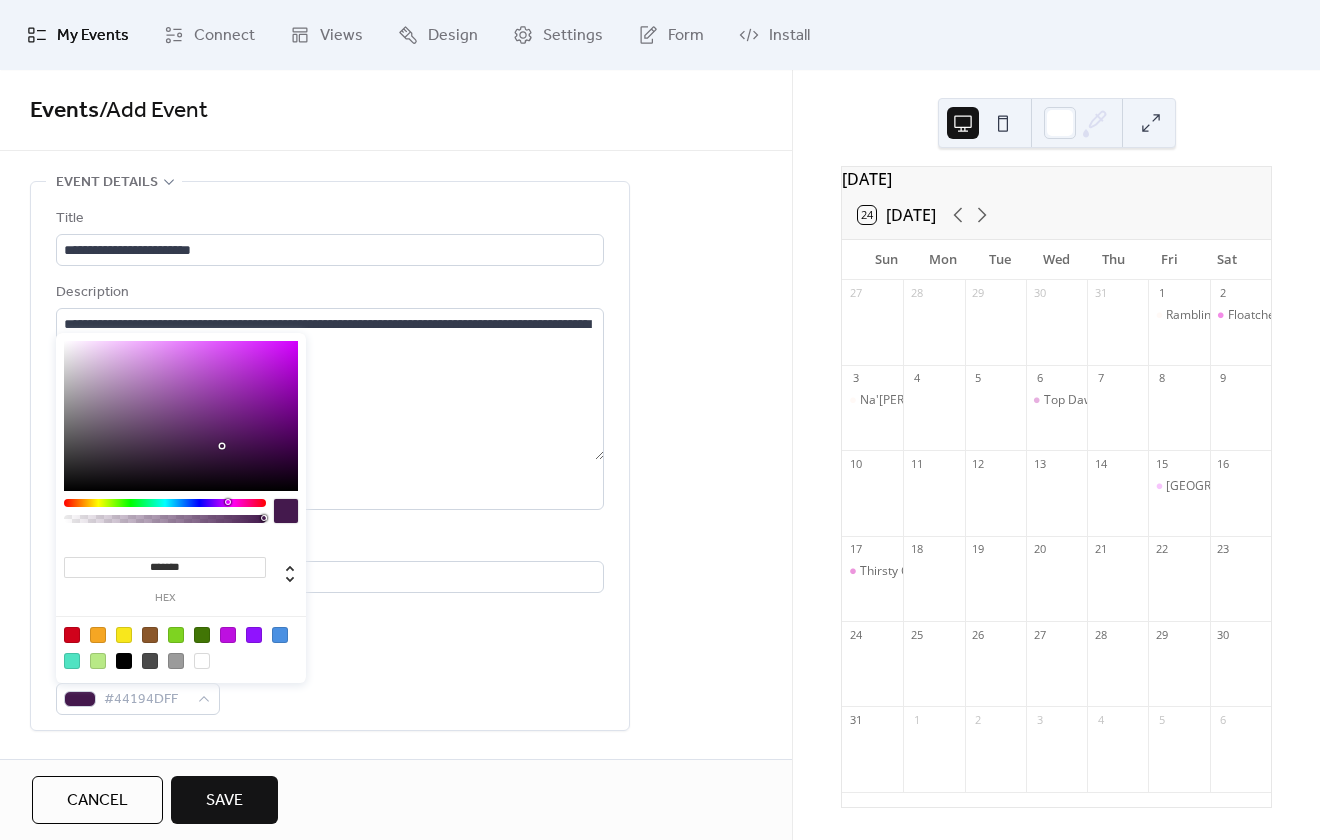 click at bounding box center [165, 503] 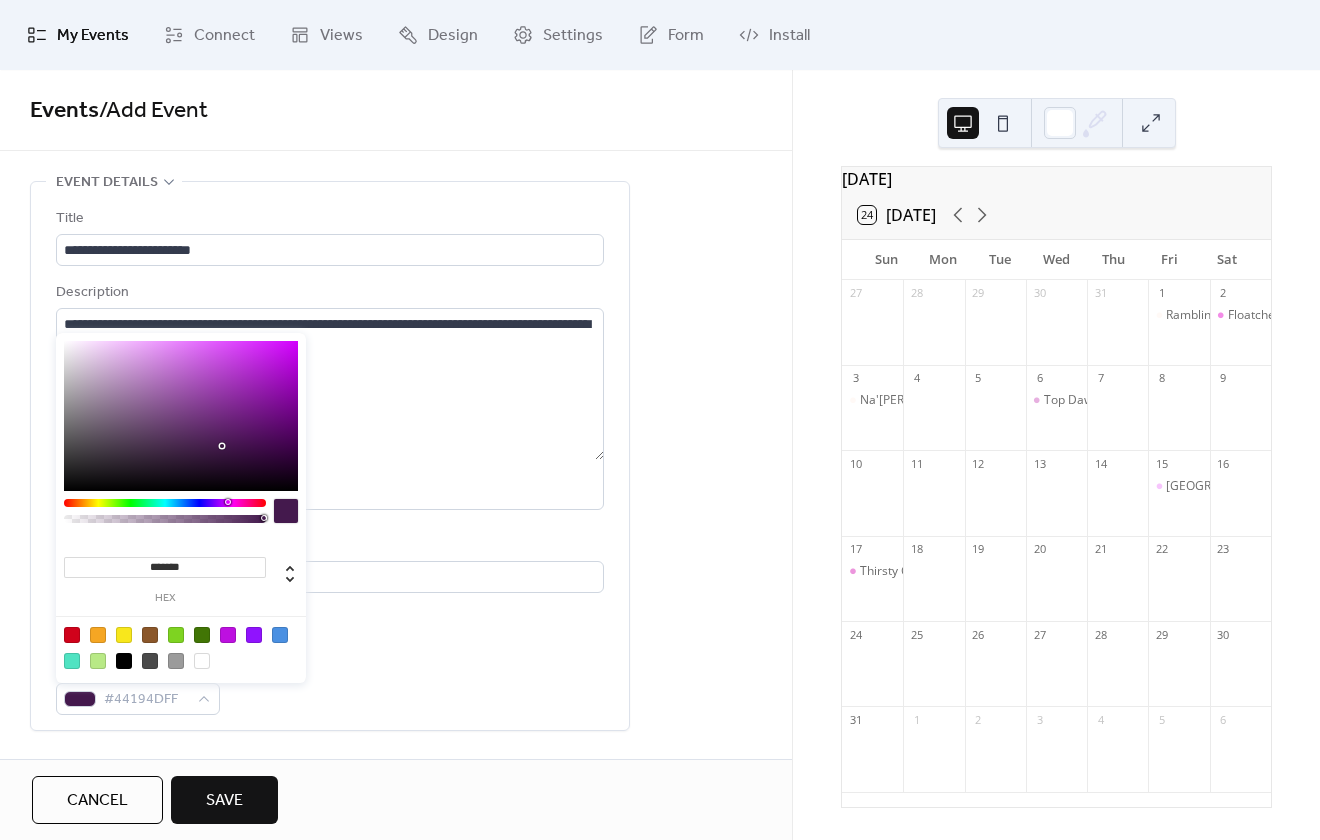 click at bounding box center [165, 503] 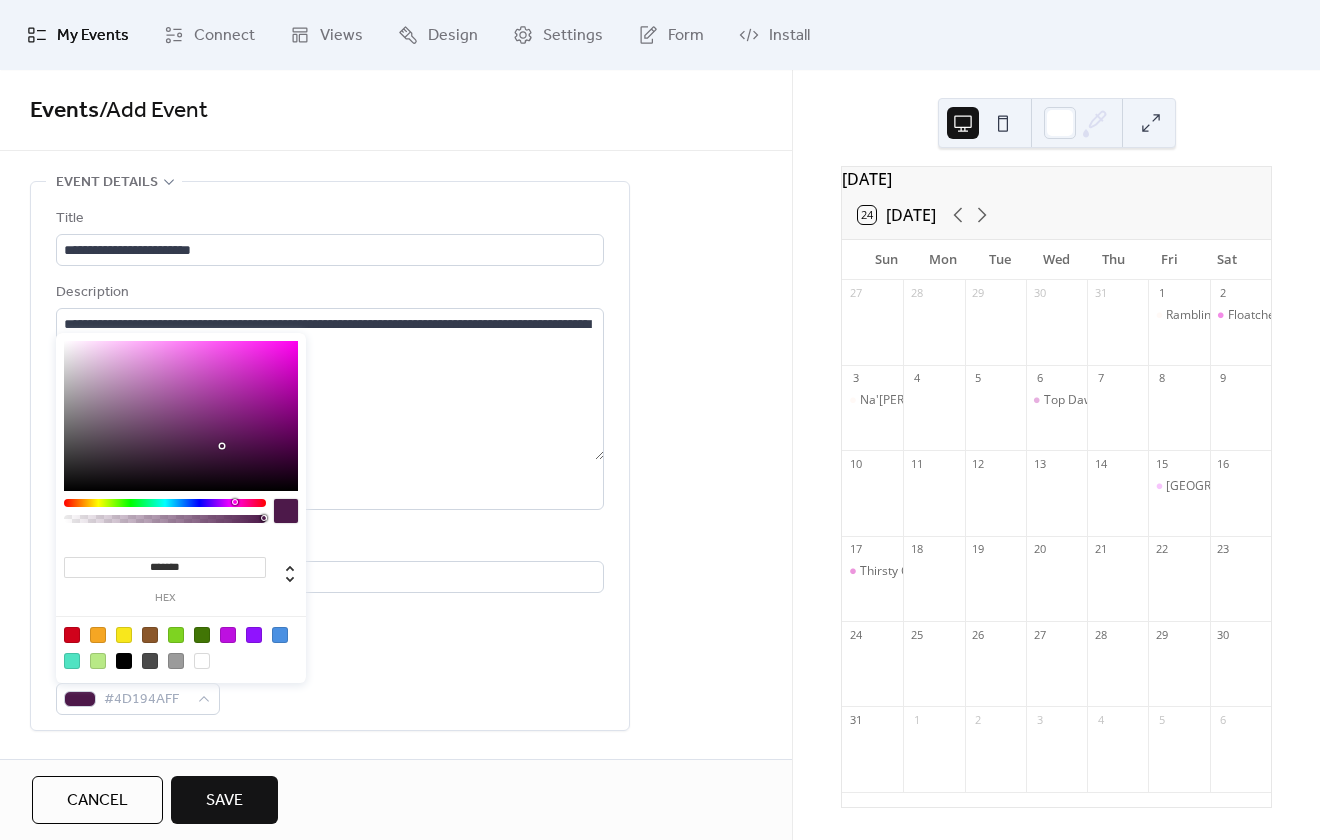 type on "*******" 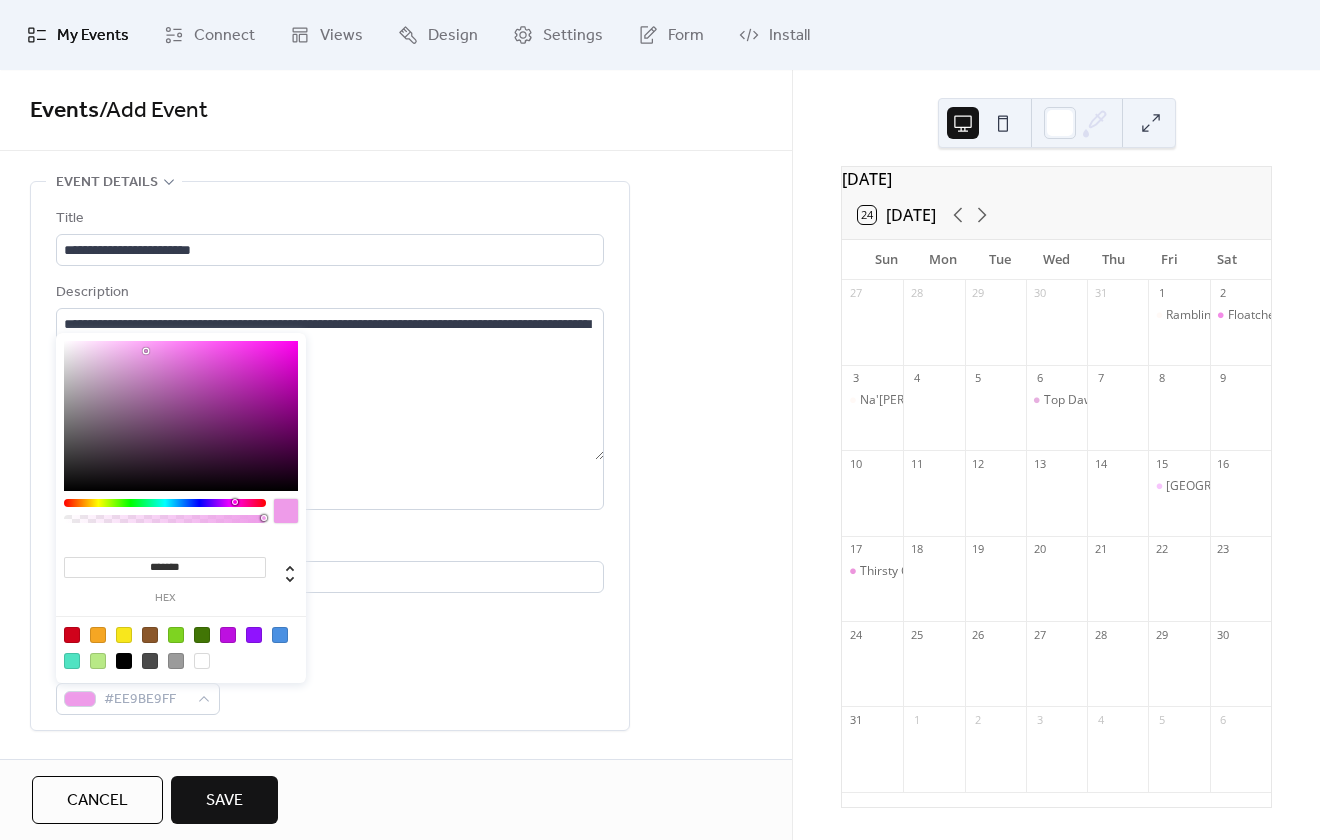 click on "**********" at bounding box center (330, 456) 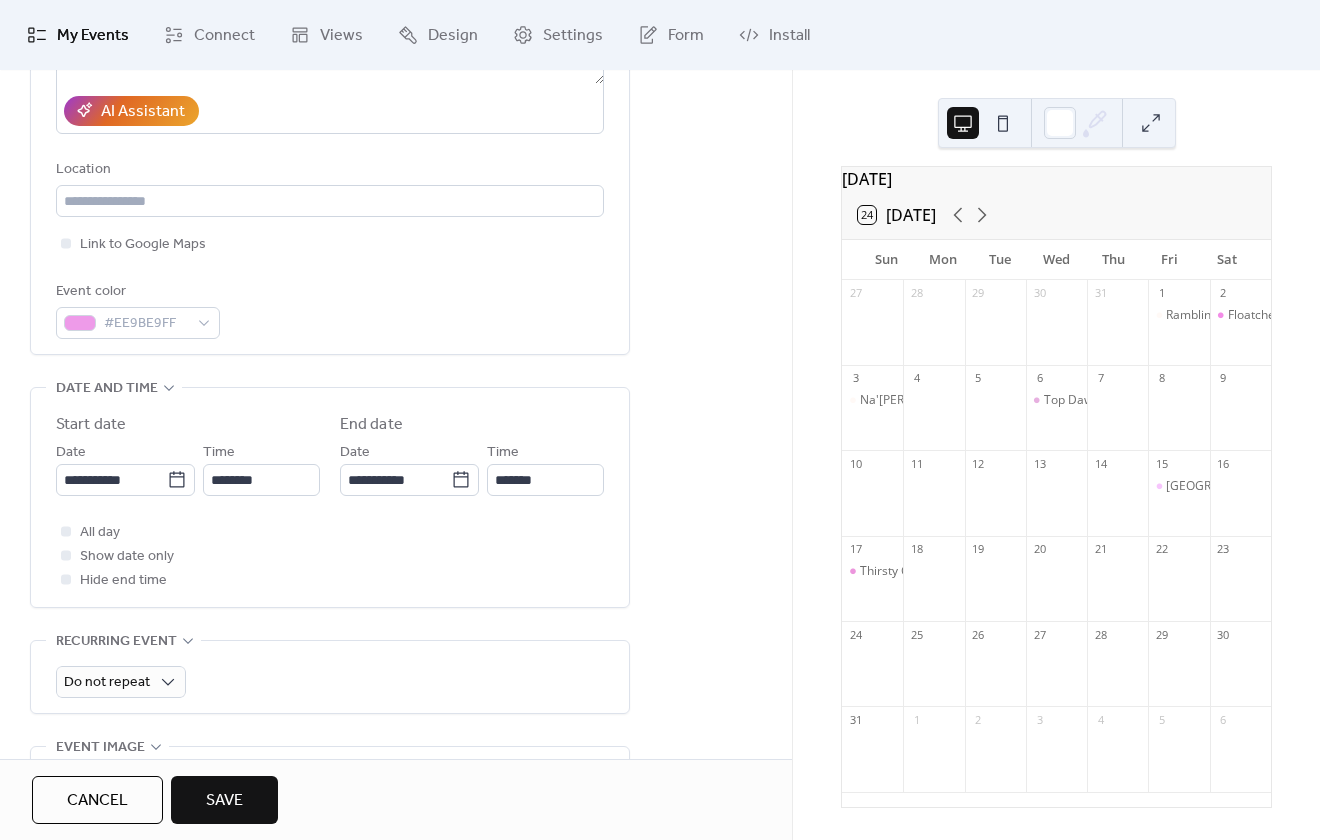 scroll, scrollTop: 400, scrollLeft: 0, axis: vertical 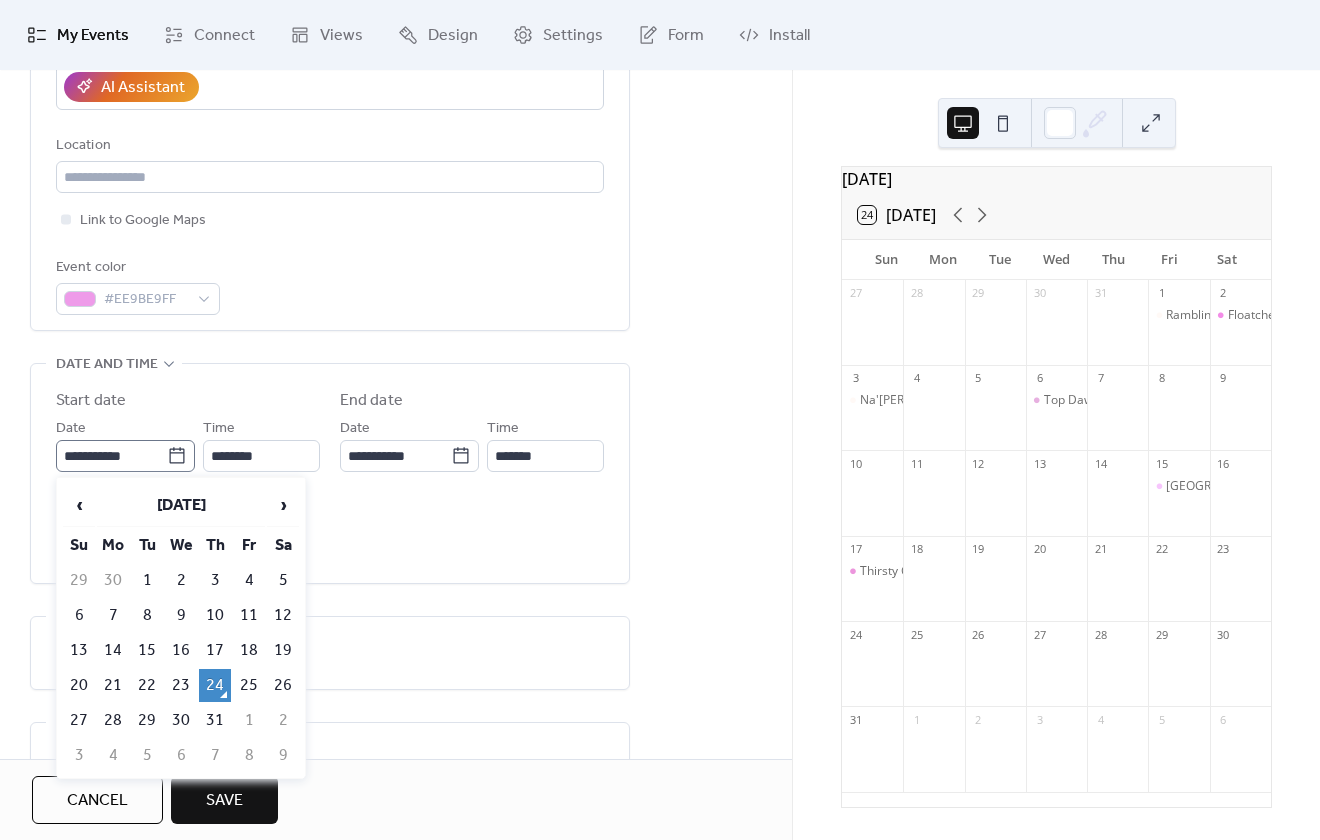 click 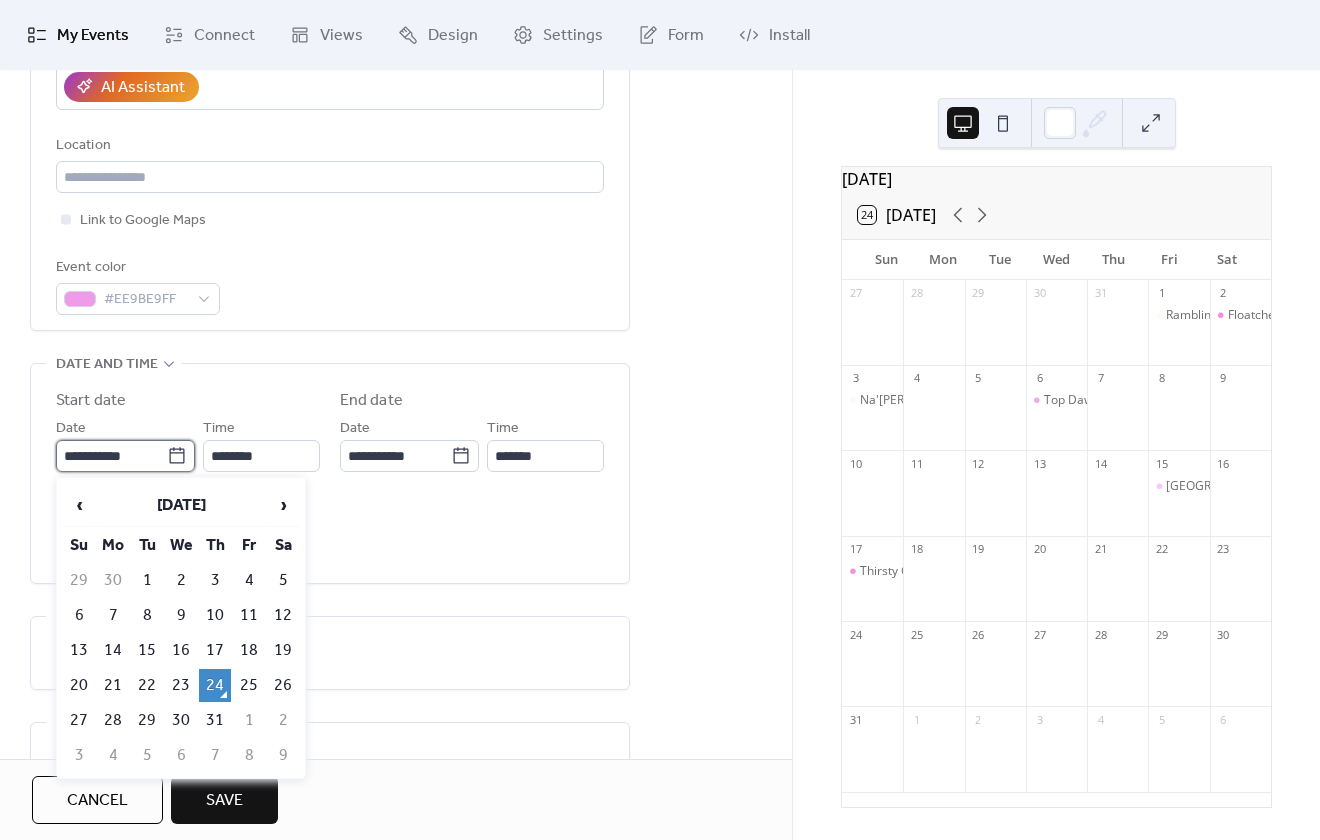 click on "**********" at bounding box center (111, 456) 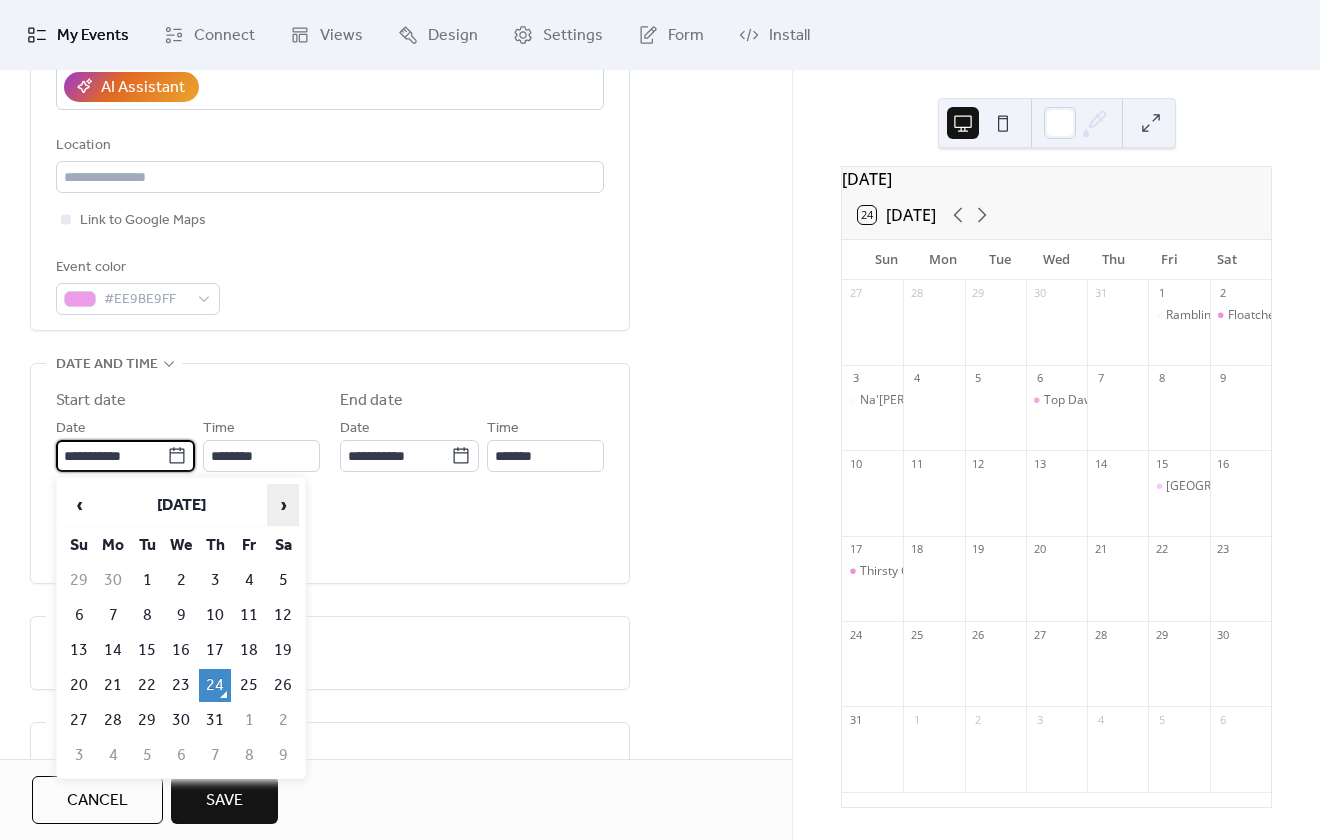 click on "›" at bounding box center [283, 505] 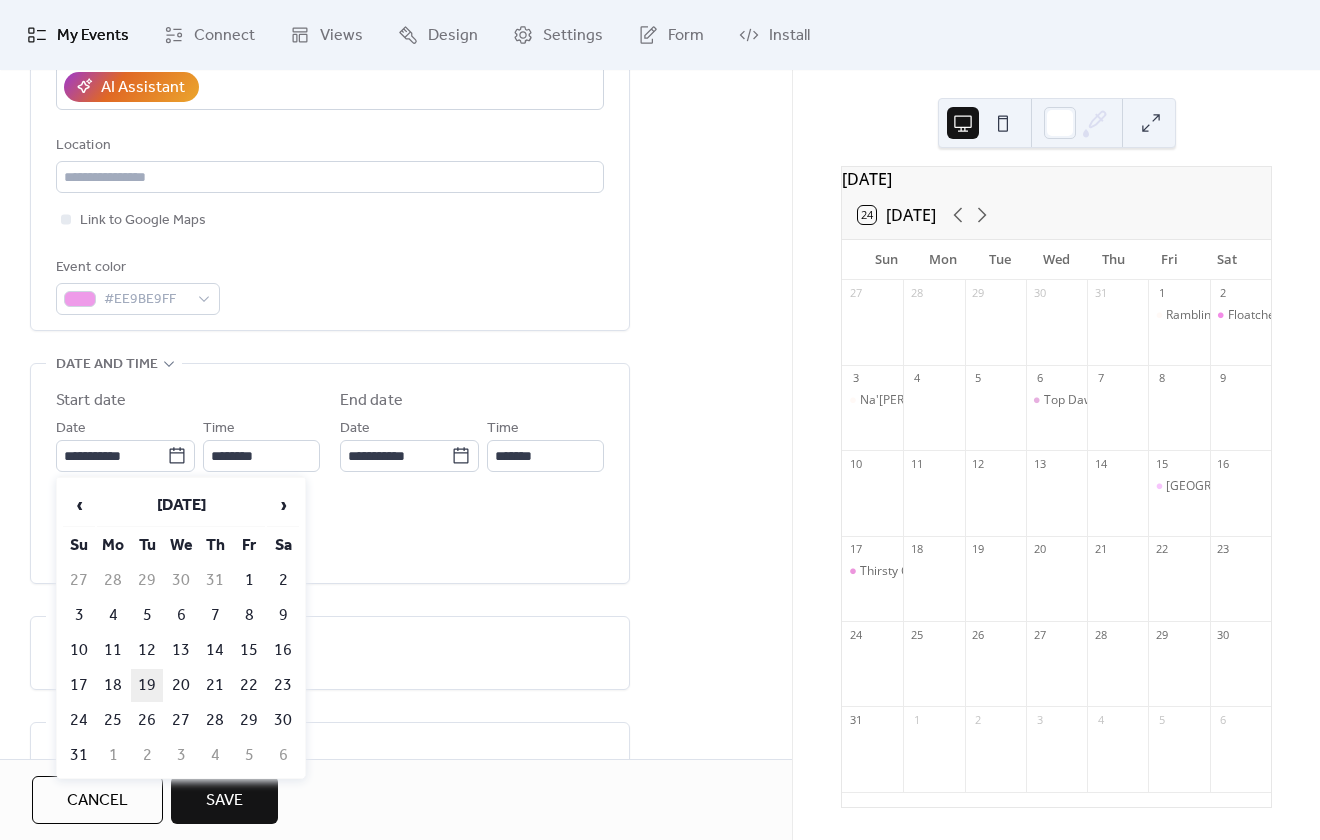 click on "19" at bounding box center [147, 685] 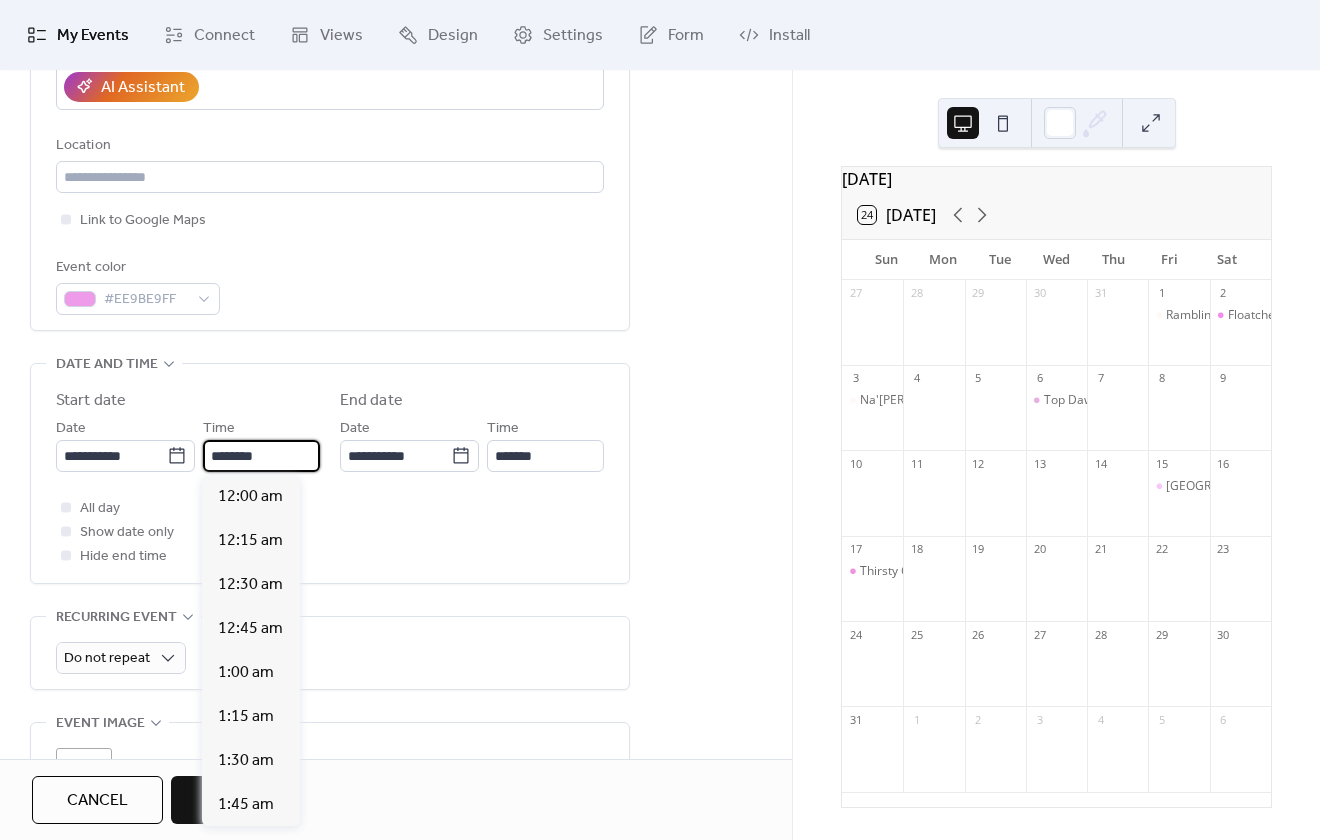 click on "********" at bounding box center (261, 456) 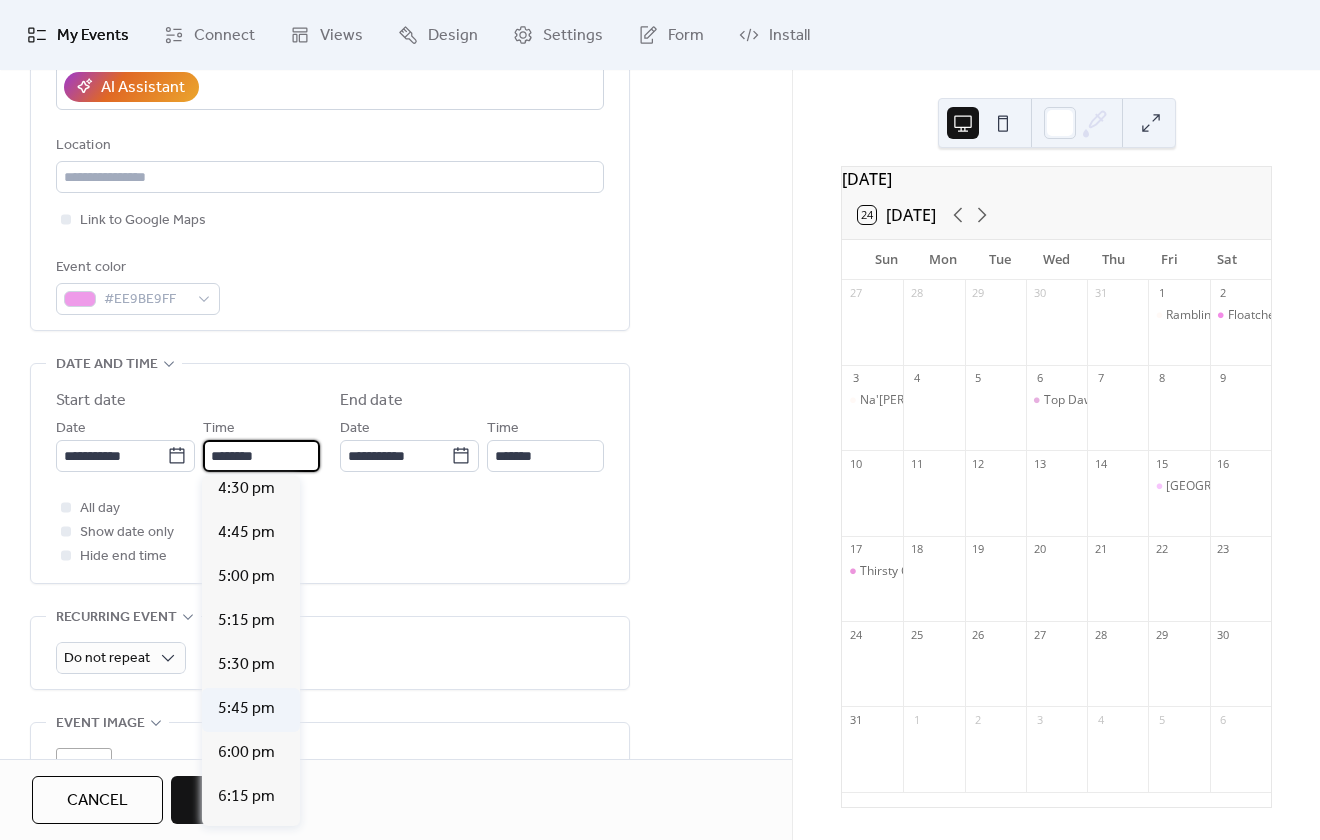 scroll, scrollTop: 3112, scrollLeft: 0, axis: vertical 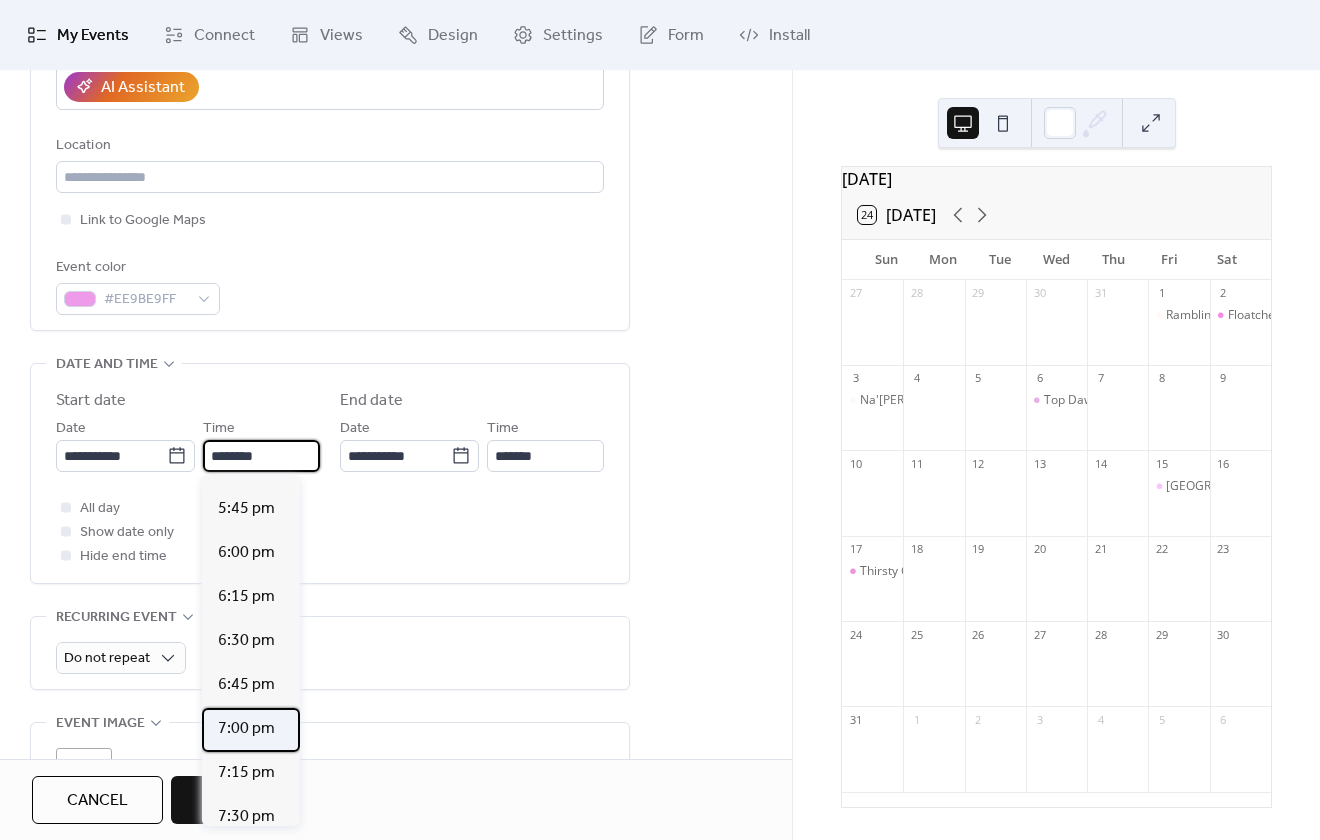 click on "7:00 pm" at bounding box center [246, 729] 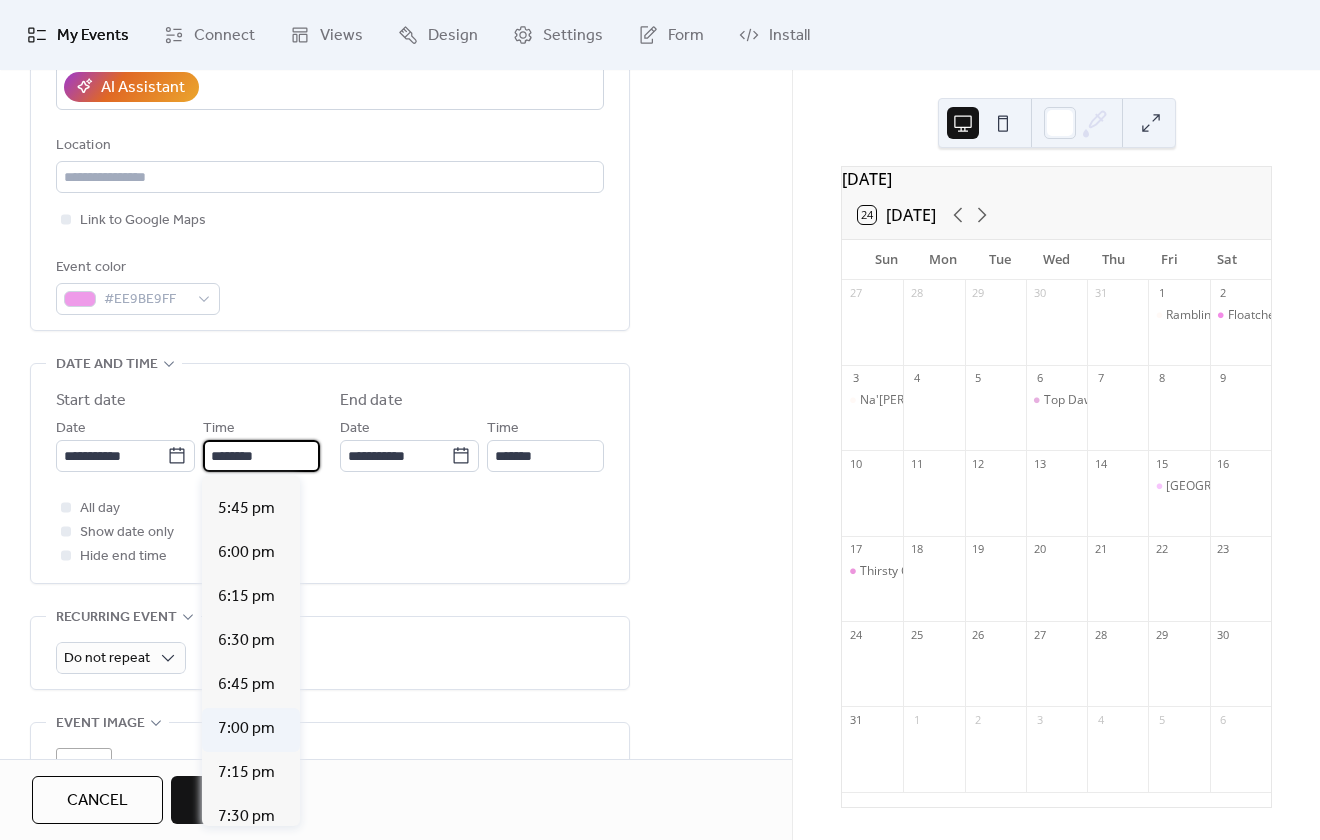 type on "*******" 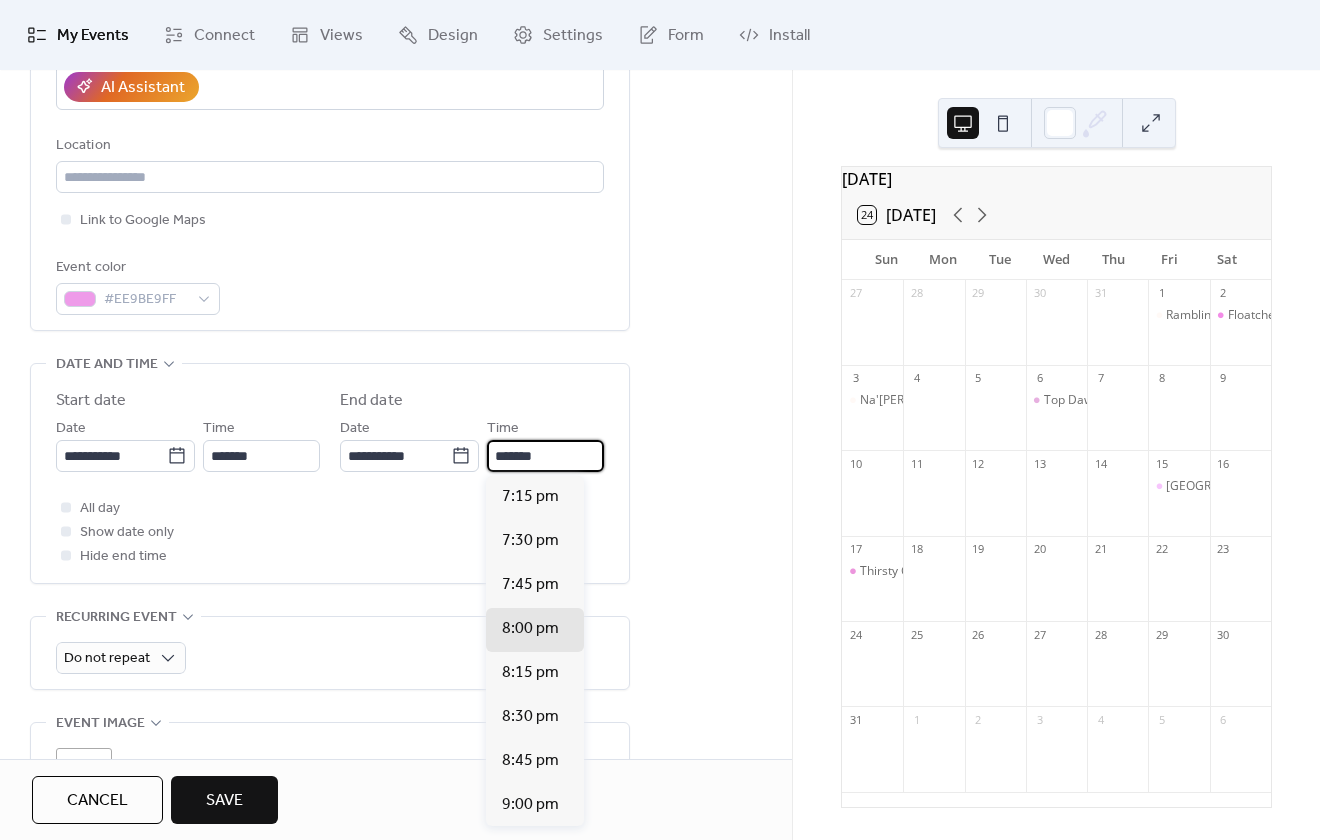 click on "*******" at bounding box center [545, 456] 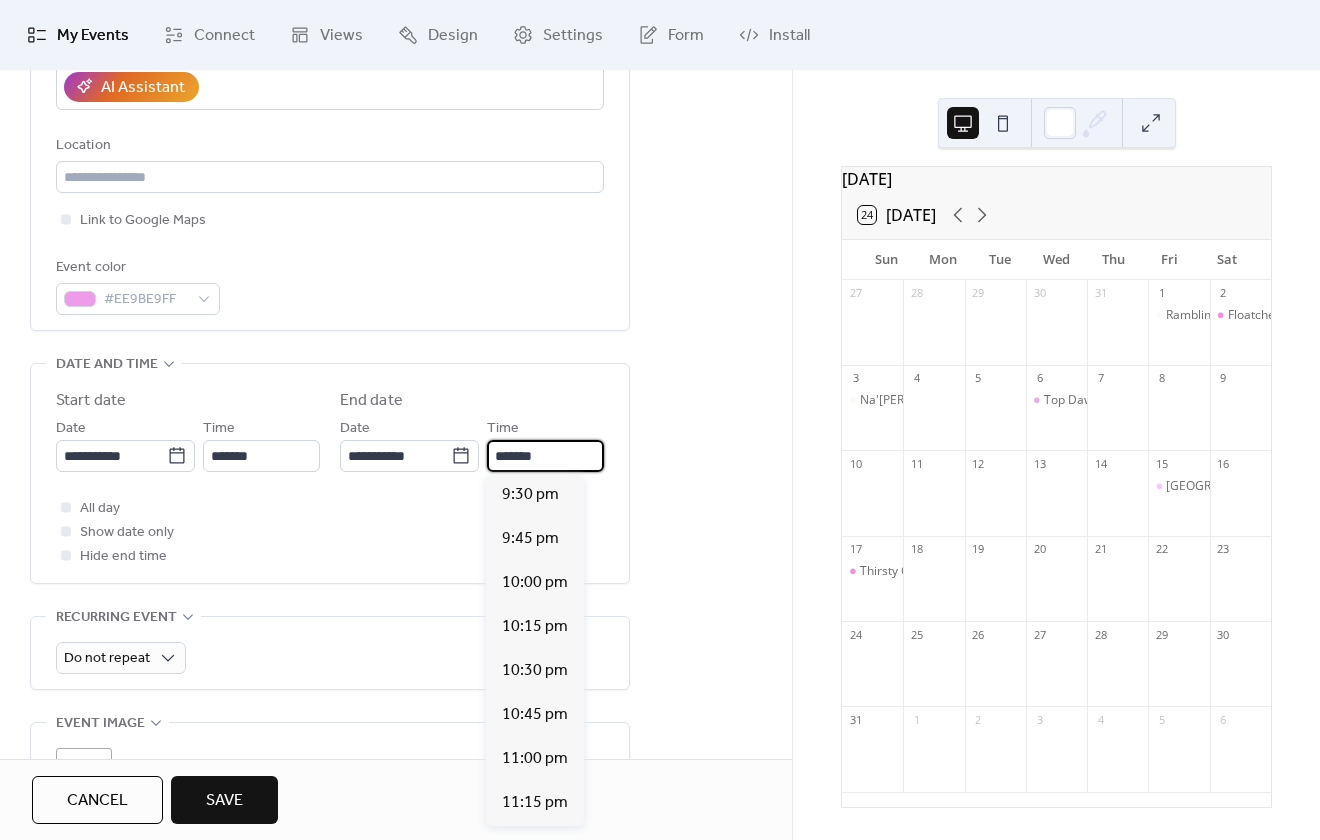 scroll, scrollTop: 400, scrollLeft: 0, axis: vertical 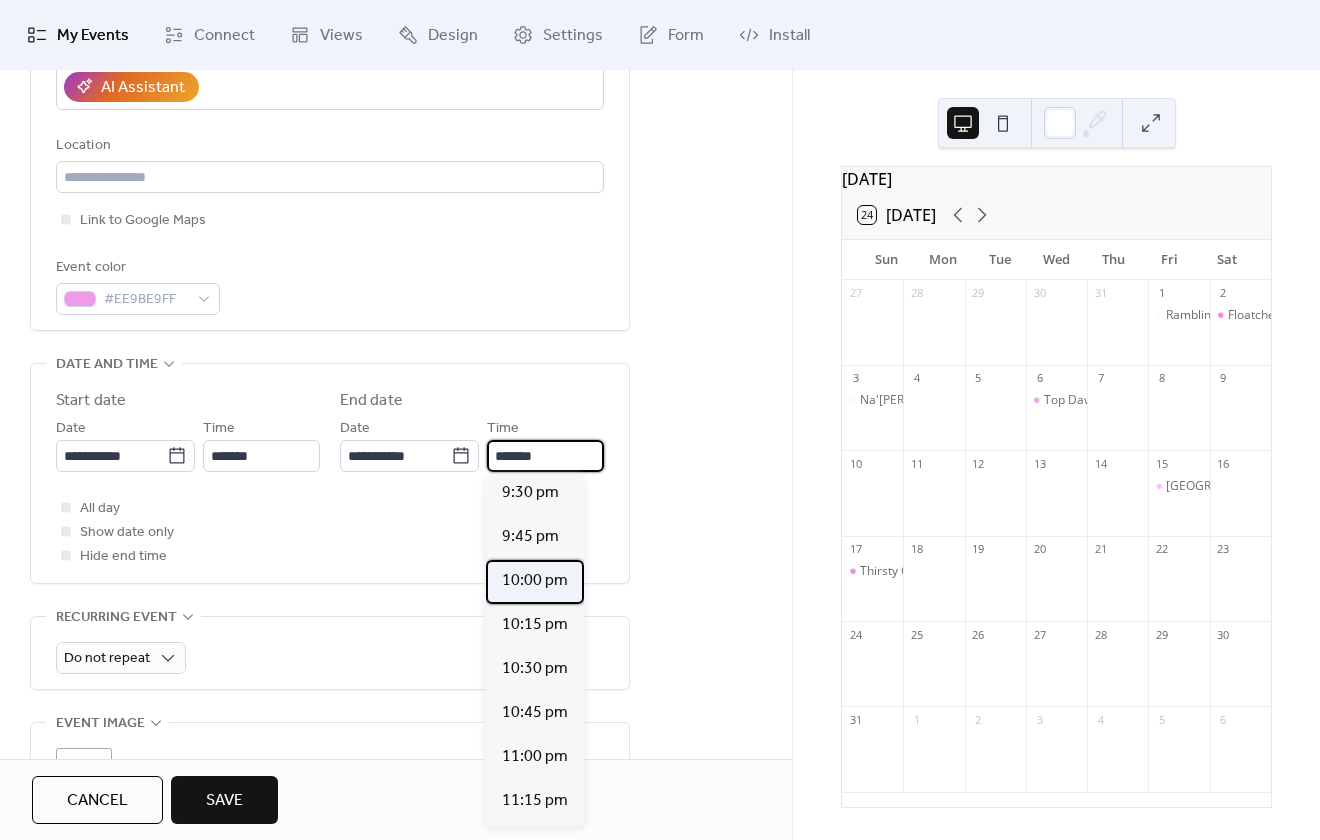click on "10:00 pm" at bounding box center (535, 581) 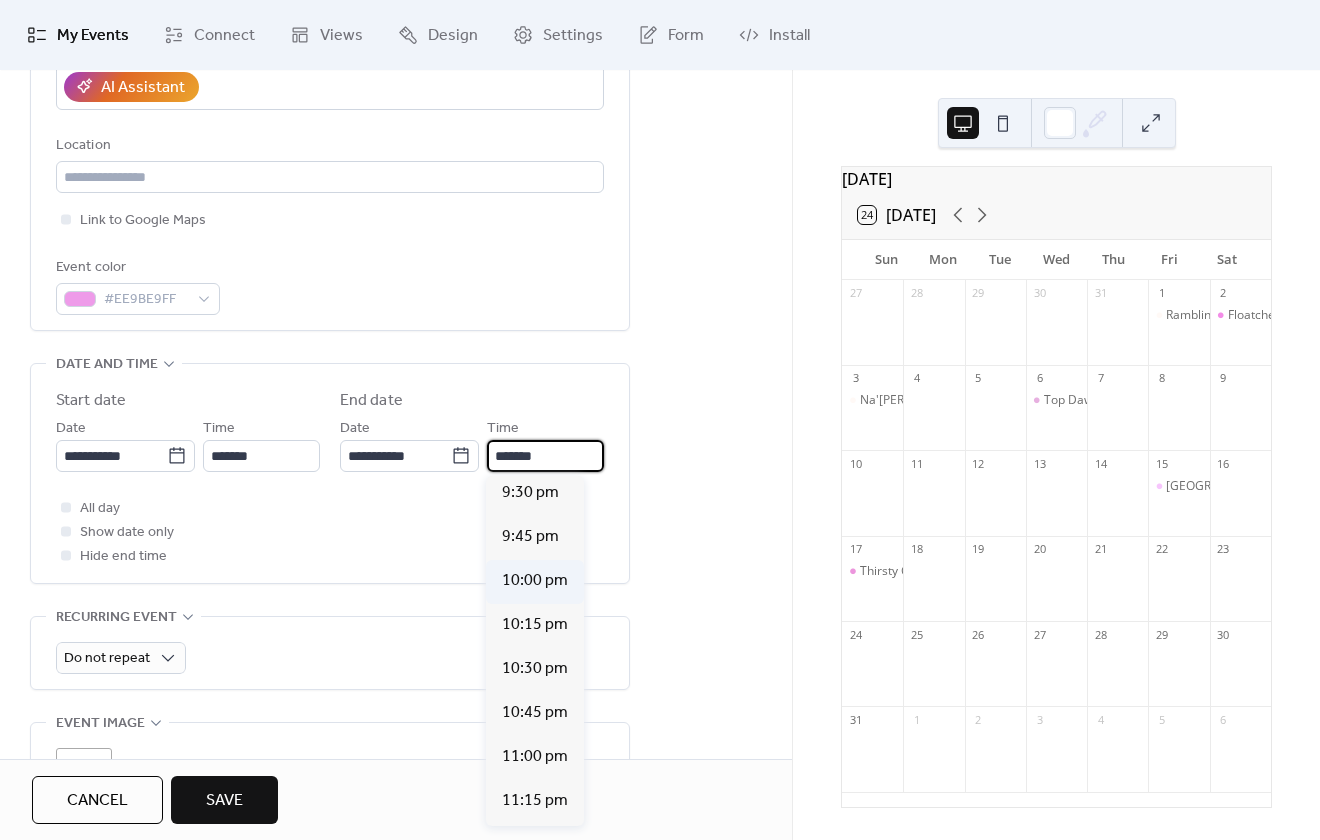 type on "********" 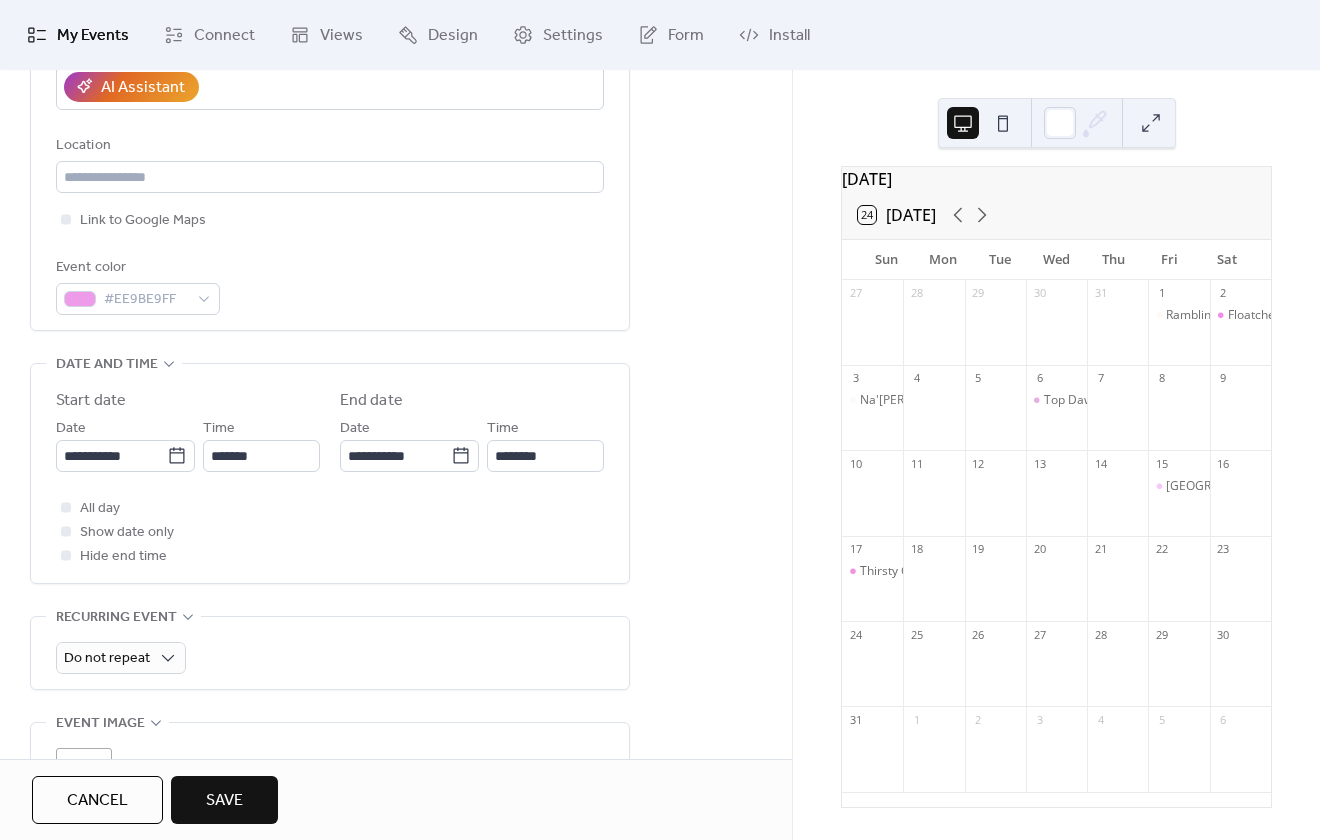 click on "All day Show date only Hide end time" at bounding box center (330, 532) 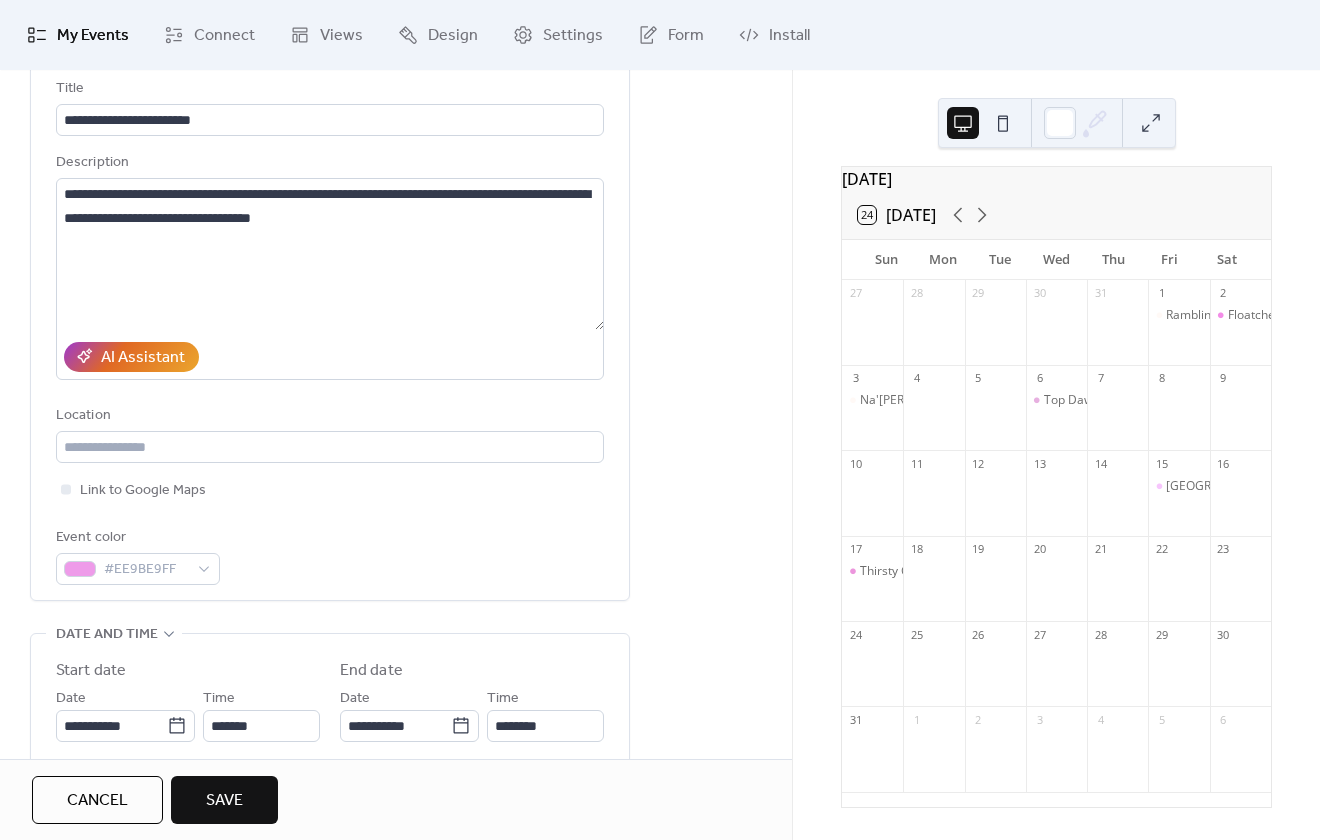 scroll, scrollTop: 100, scrollLeft: 0, axis: vertical 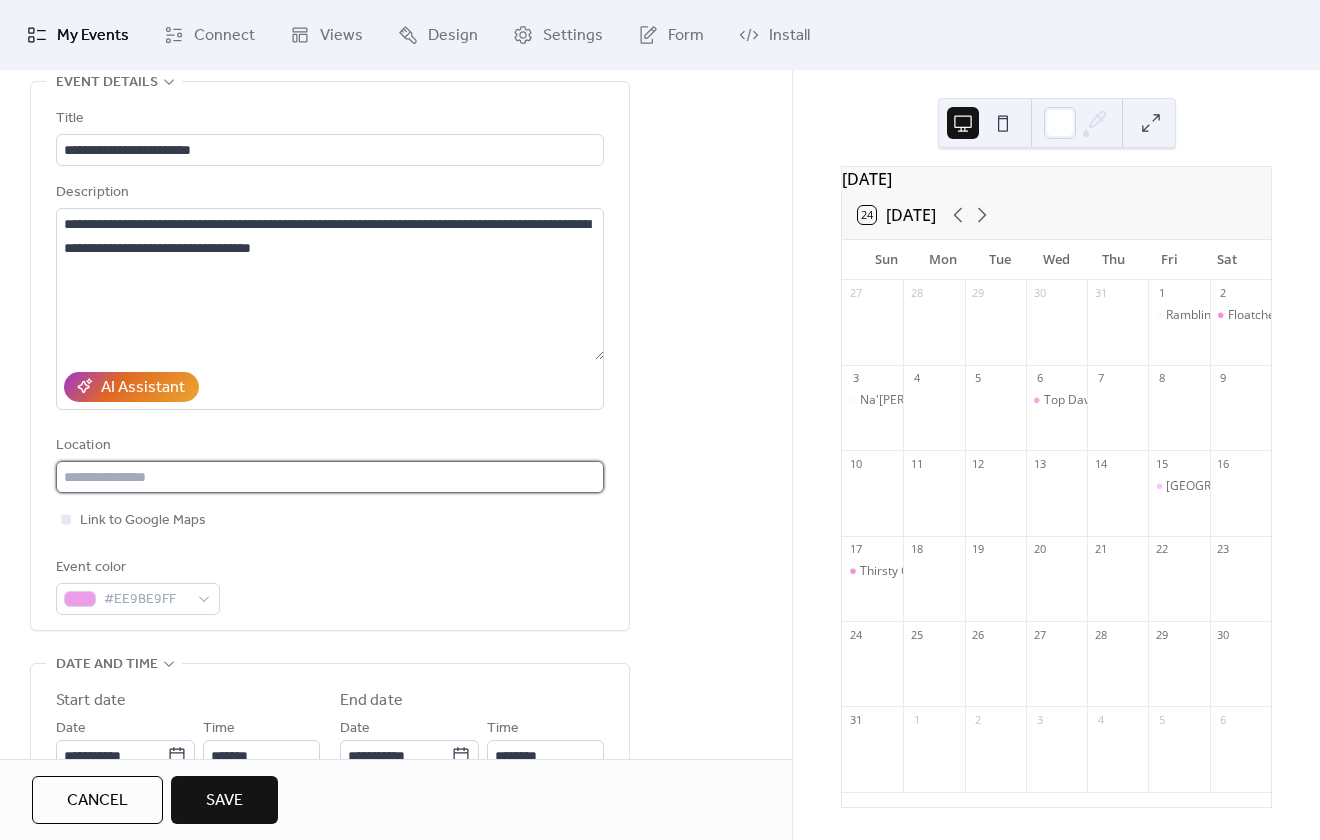 click at bounding box center [330, 477] 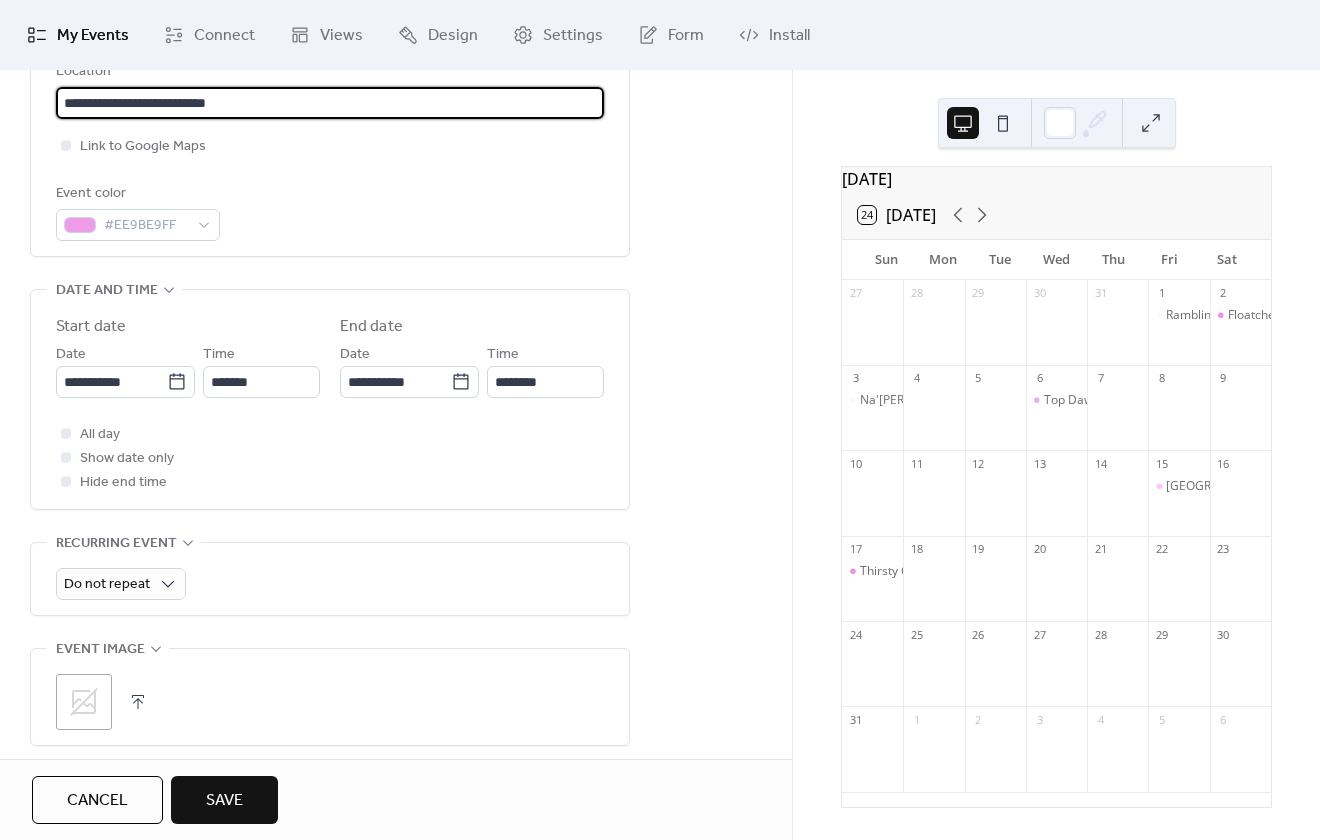 scroll, scrollTop: 500, scrollLeft: 0, axis: vertical 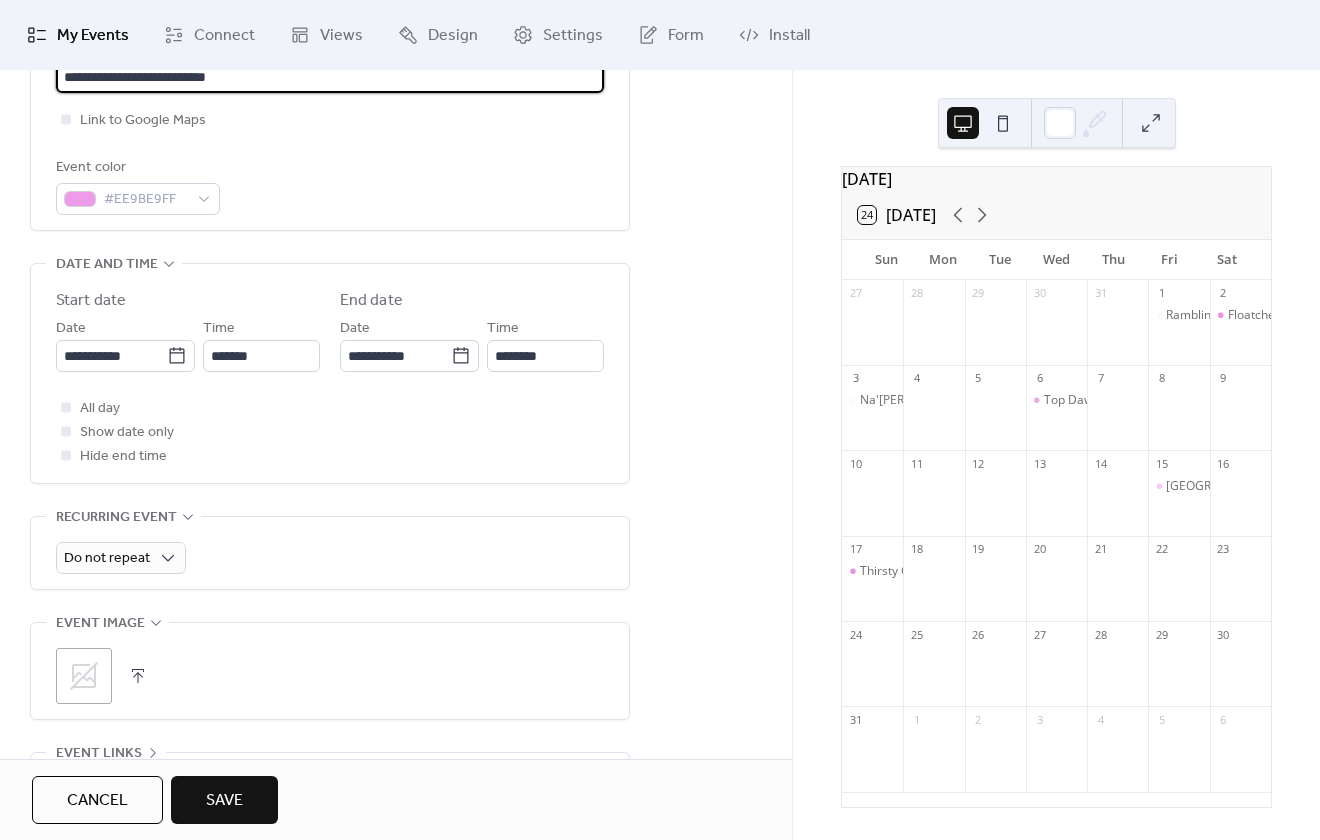 type on "**********" 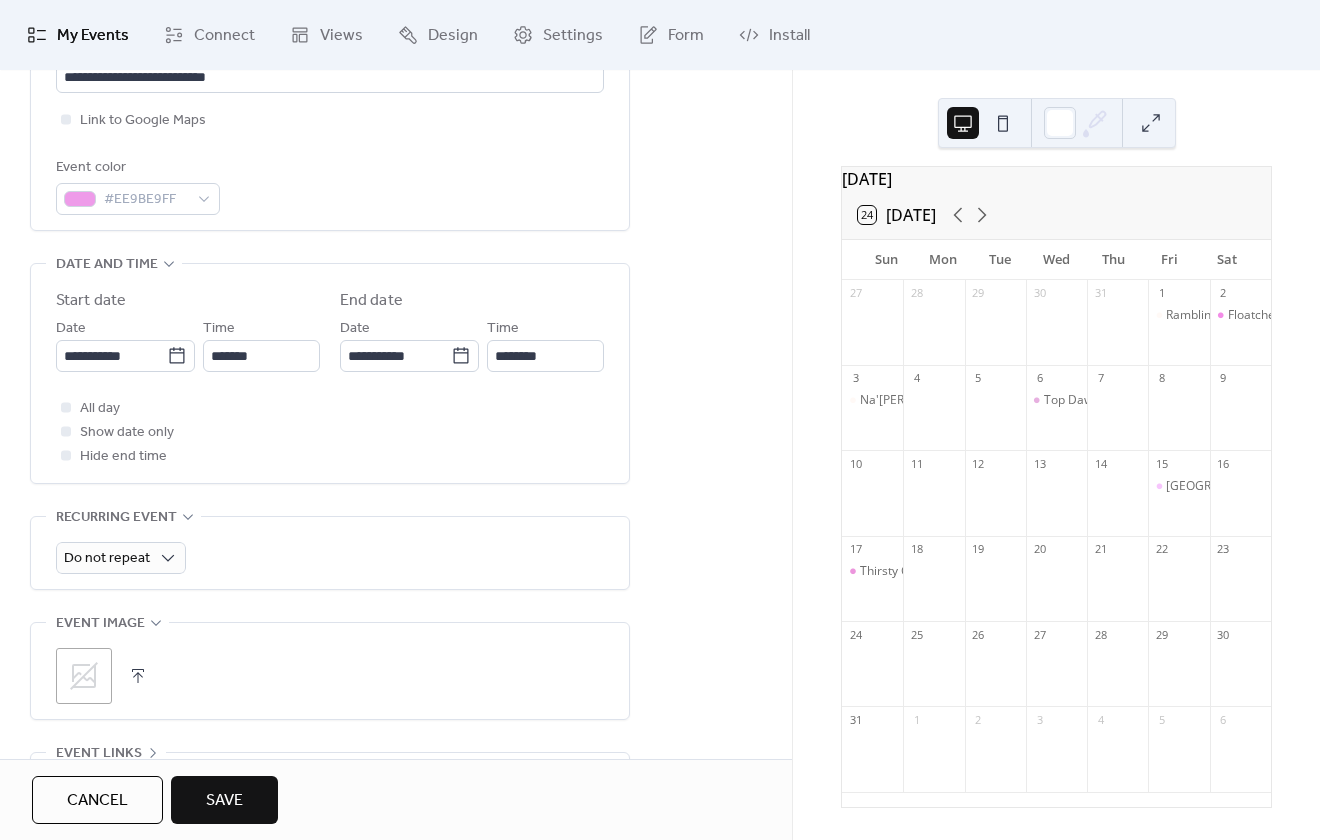 click on ";" at bounding box center [84, 676] 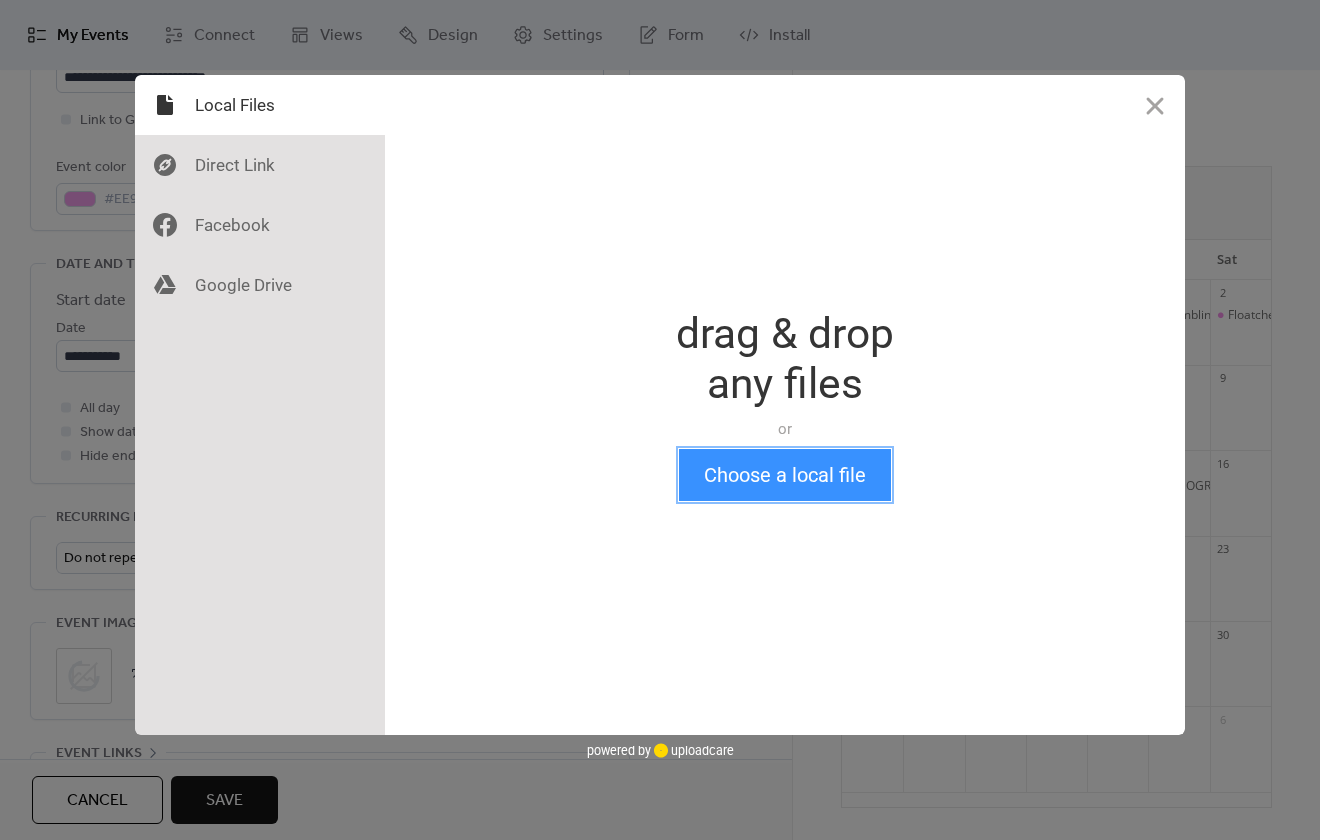 click on "Choose a local file" at bounding box center (785, 475) 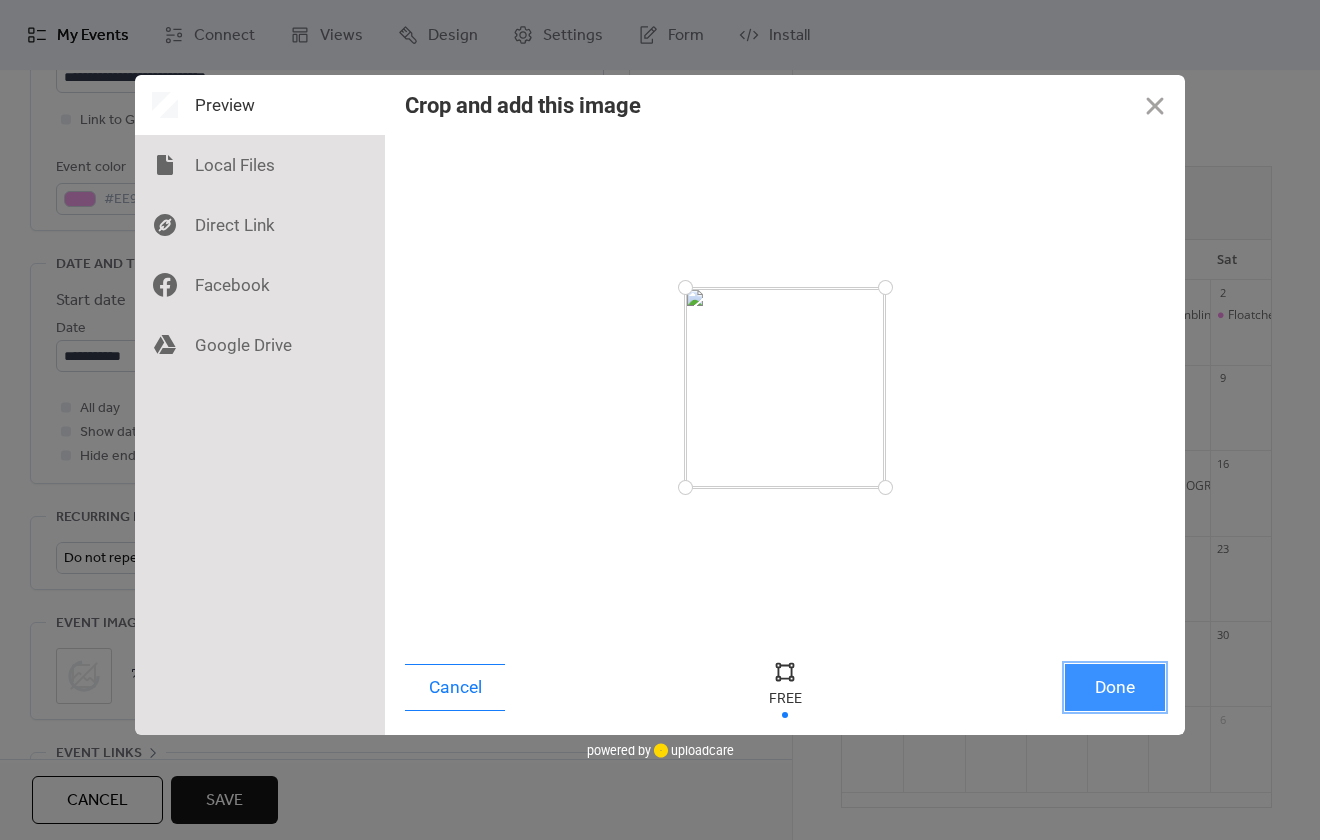 click on "Done" at bounding box center [1115, 687] 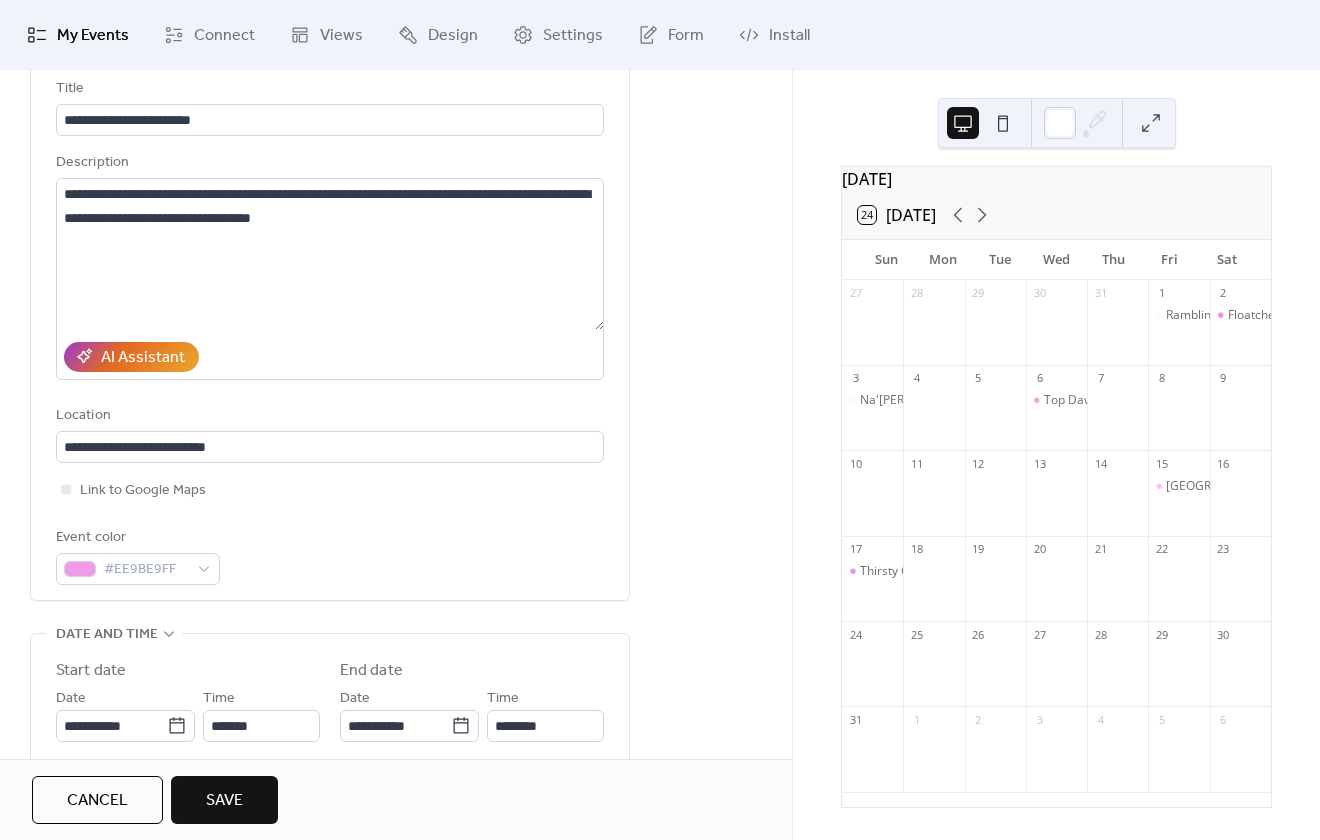 scroll, scrollTop: 100, scrollLeft: 0, axis: vertical 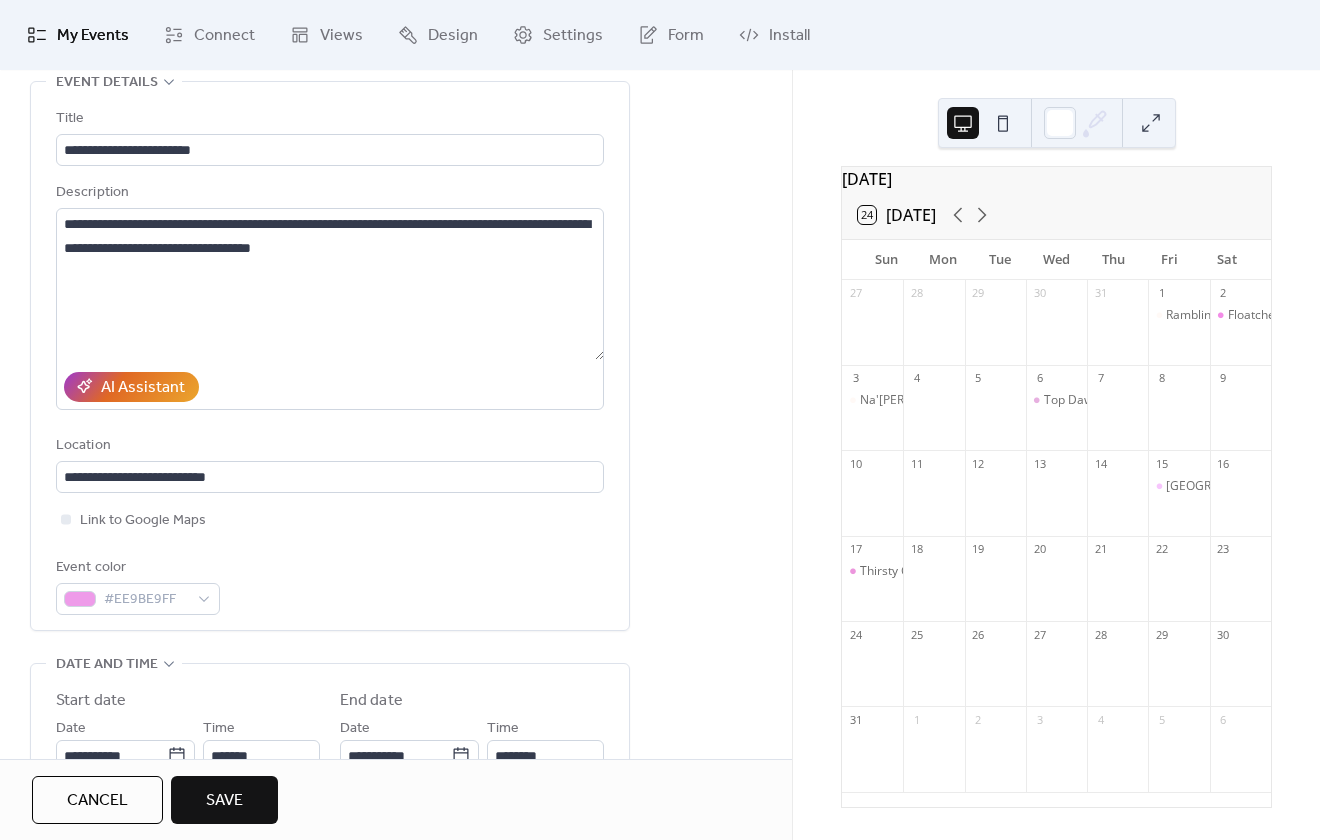 click on "Save" at bounding box center [224, 801] 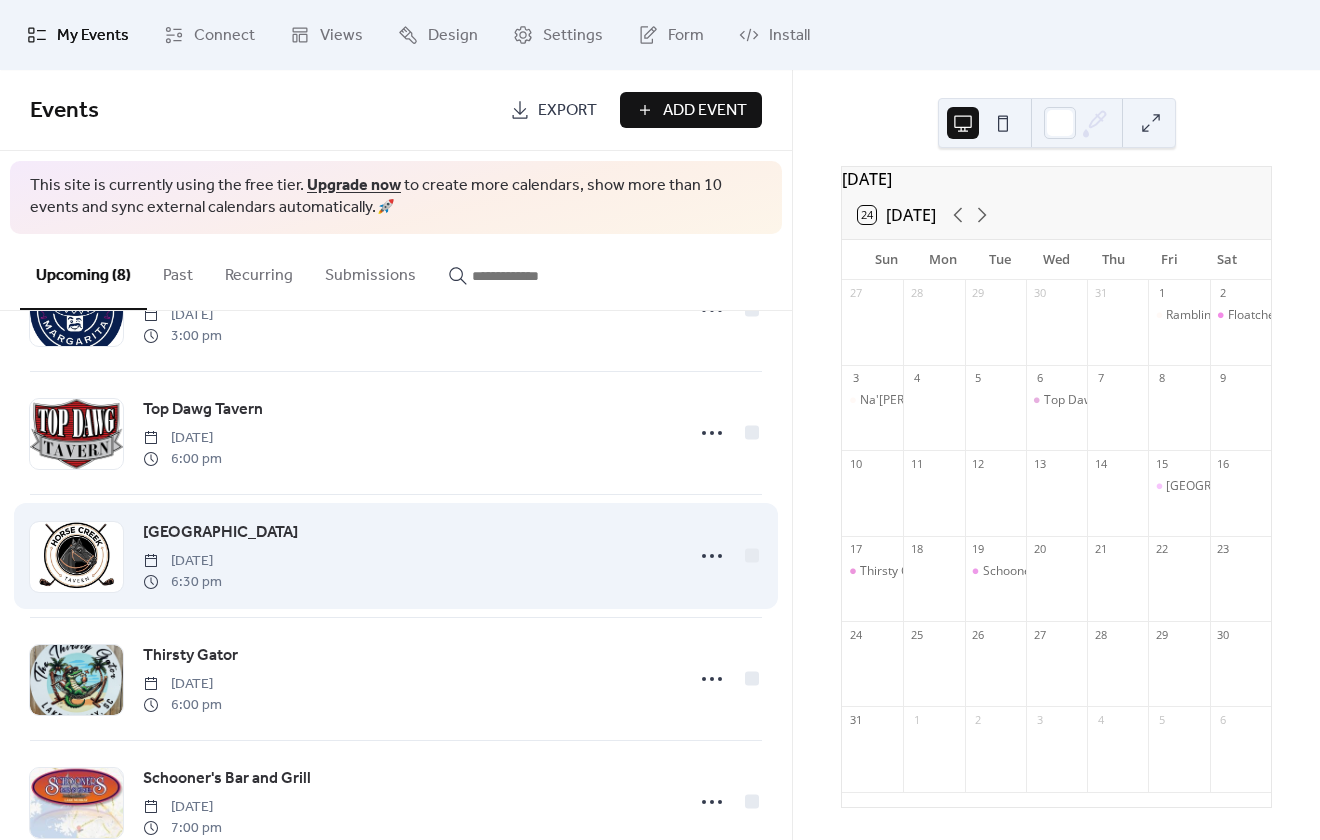 scroll, scrollTop: 522, scrollLeft: 0, axis: vertical 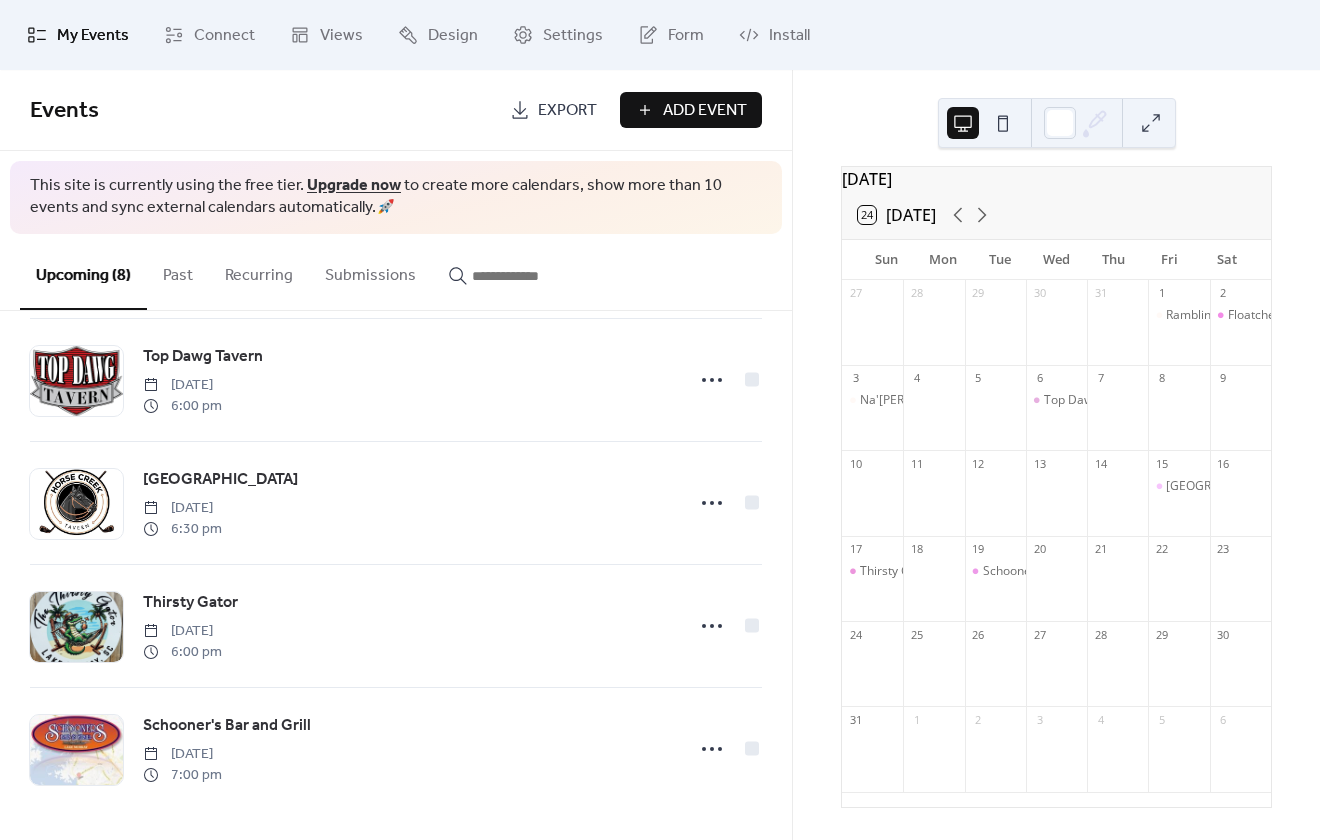 click on "Add Event" at bounding box center [705, 111] 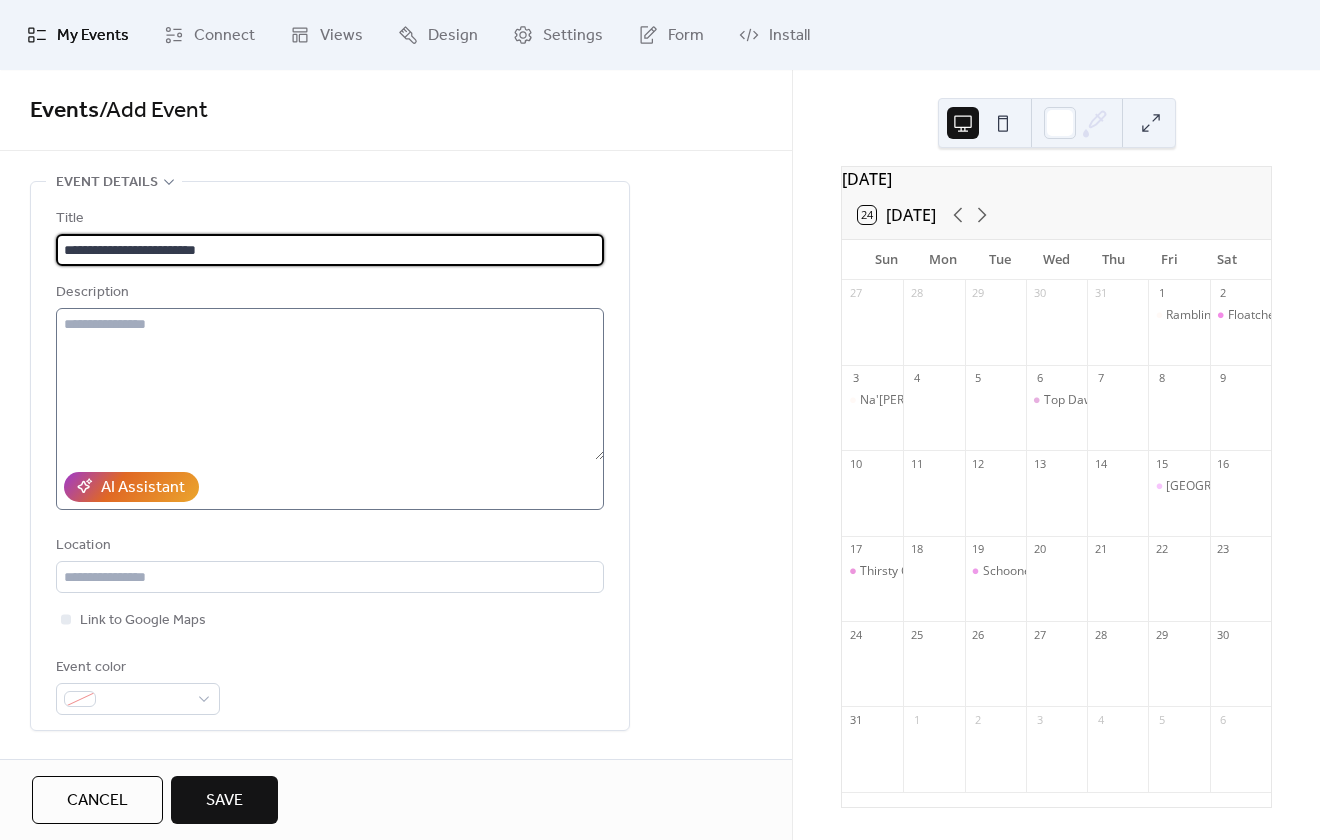 type on "**********" 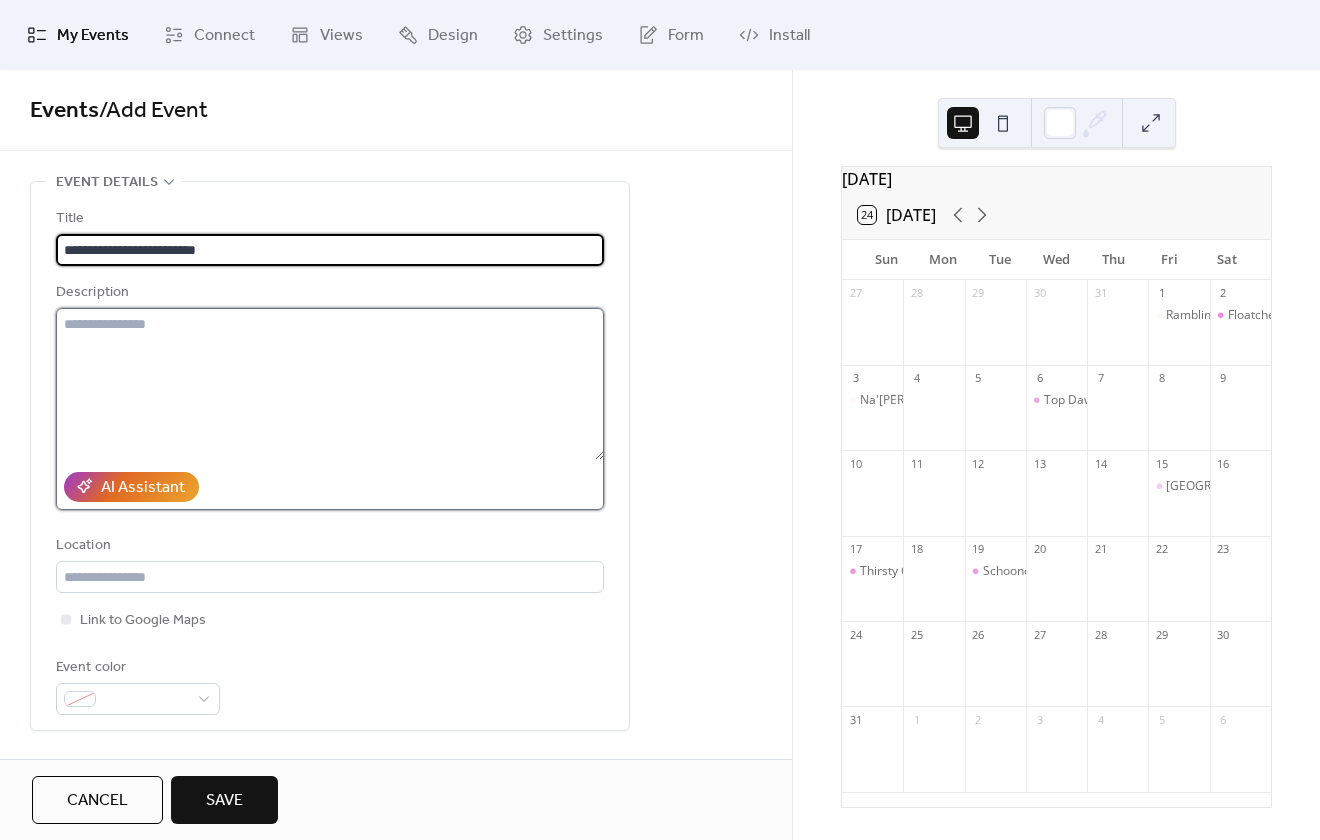click at bounding box center [330, 384] 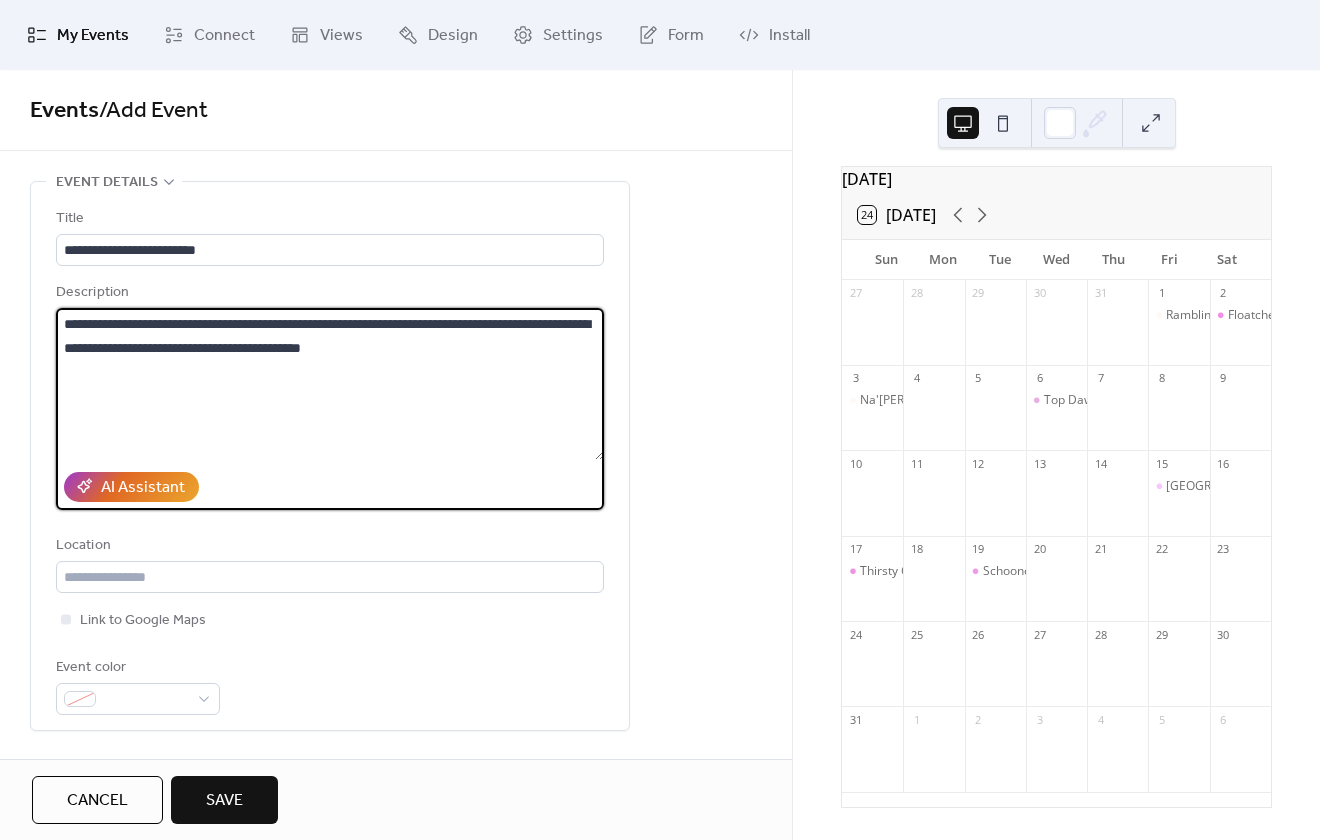 click on "**********" at bounding box center (330, 384) 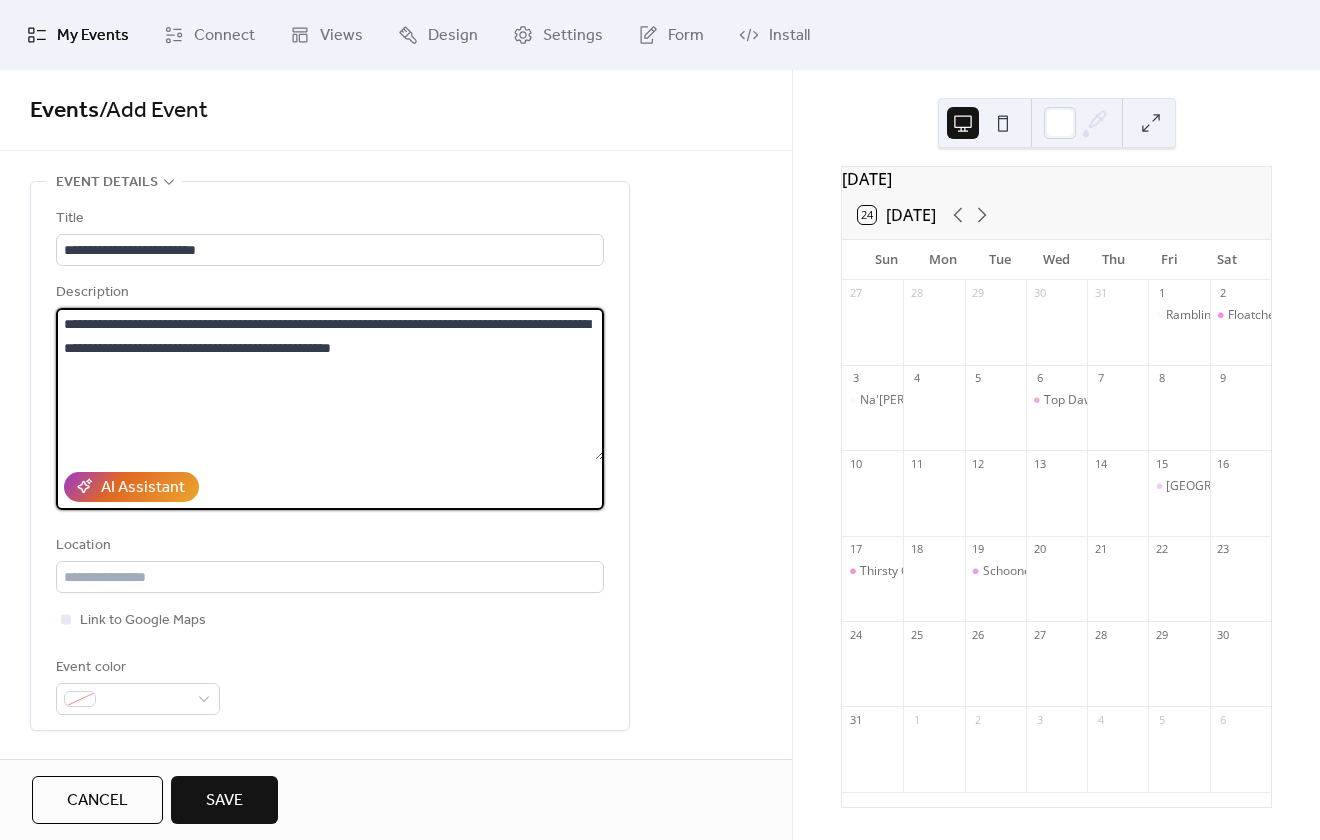 click on "**********" at bounding box center [330, 384] 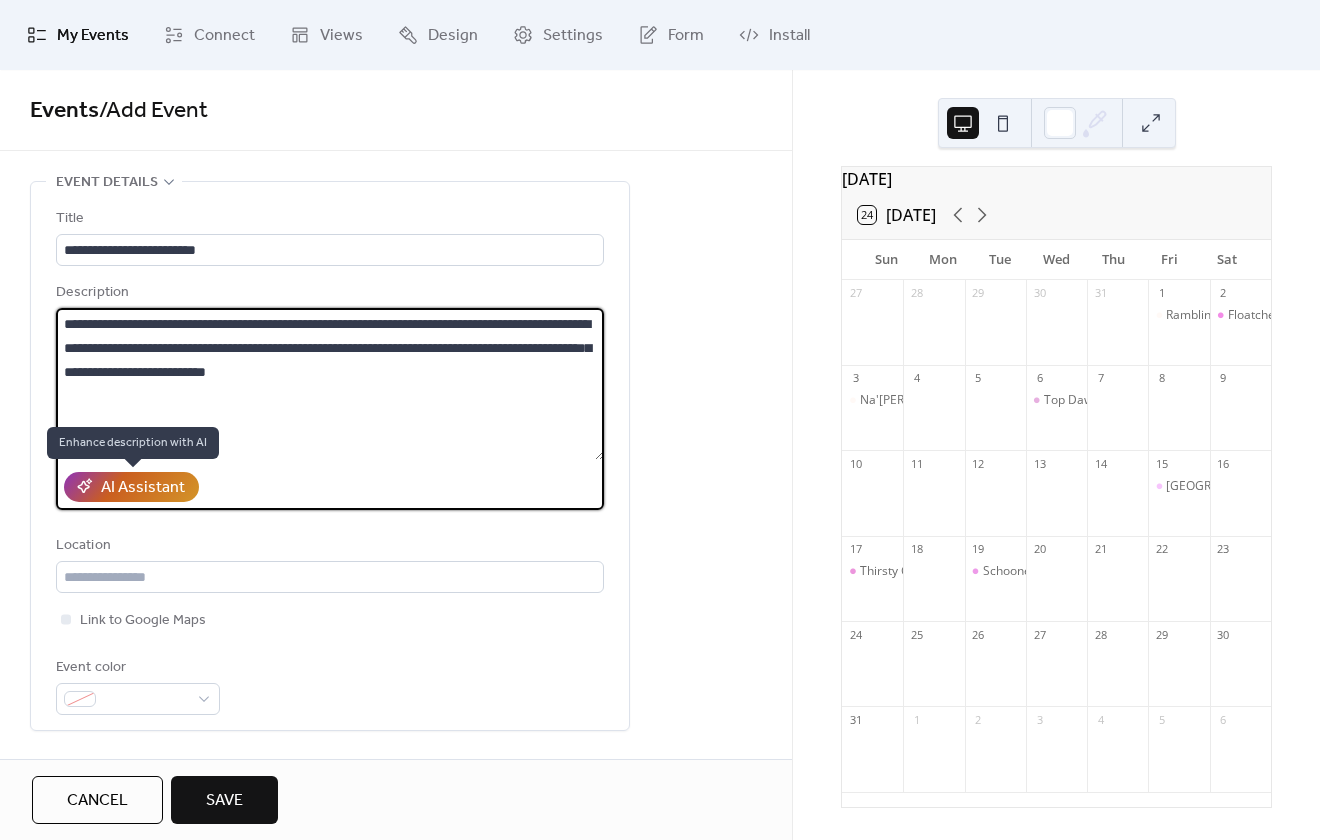 type on "**********" 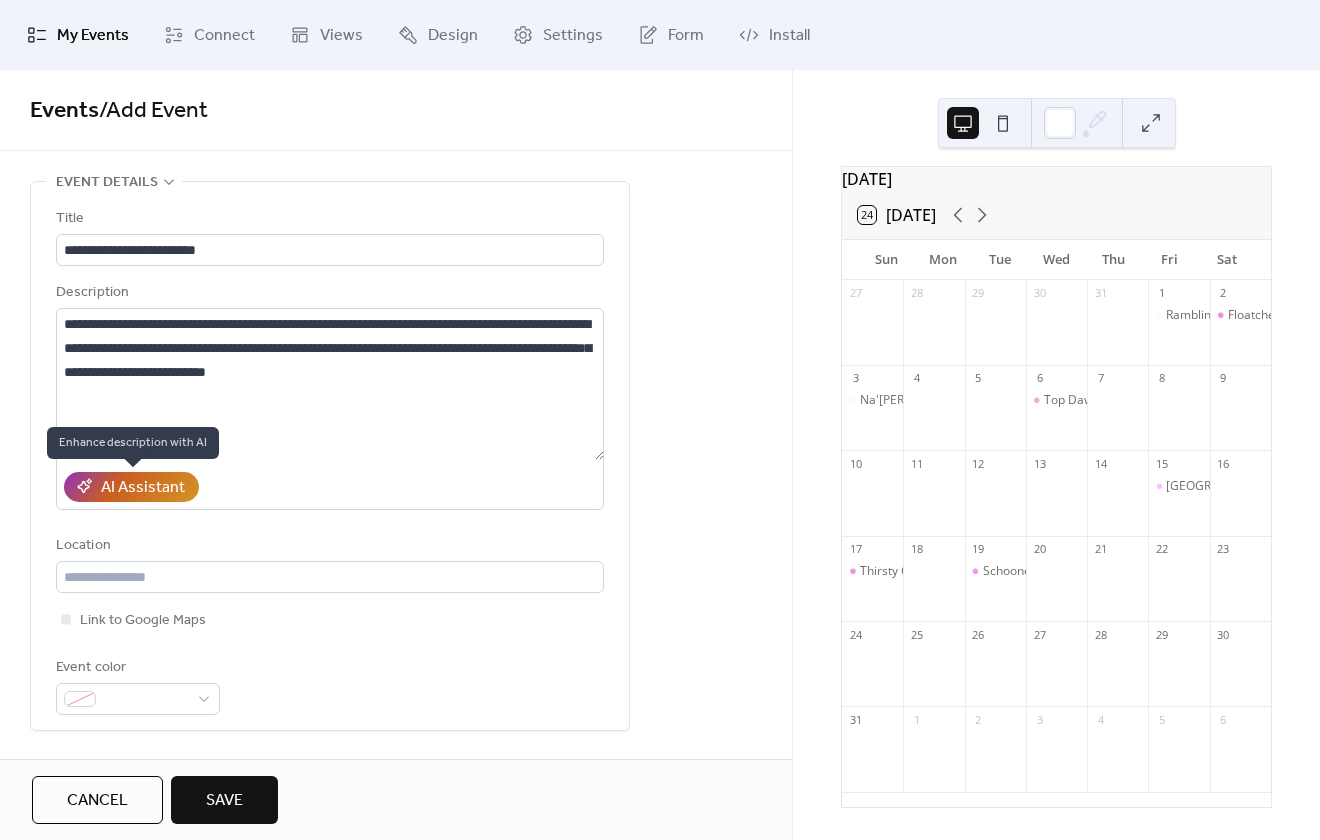 click on "AI Assistant" at bounding box center (143, 488) 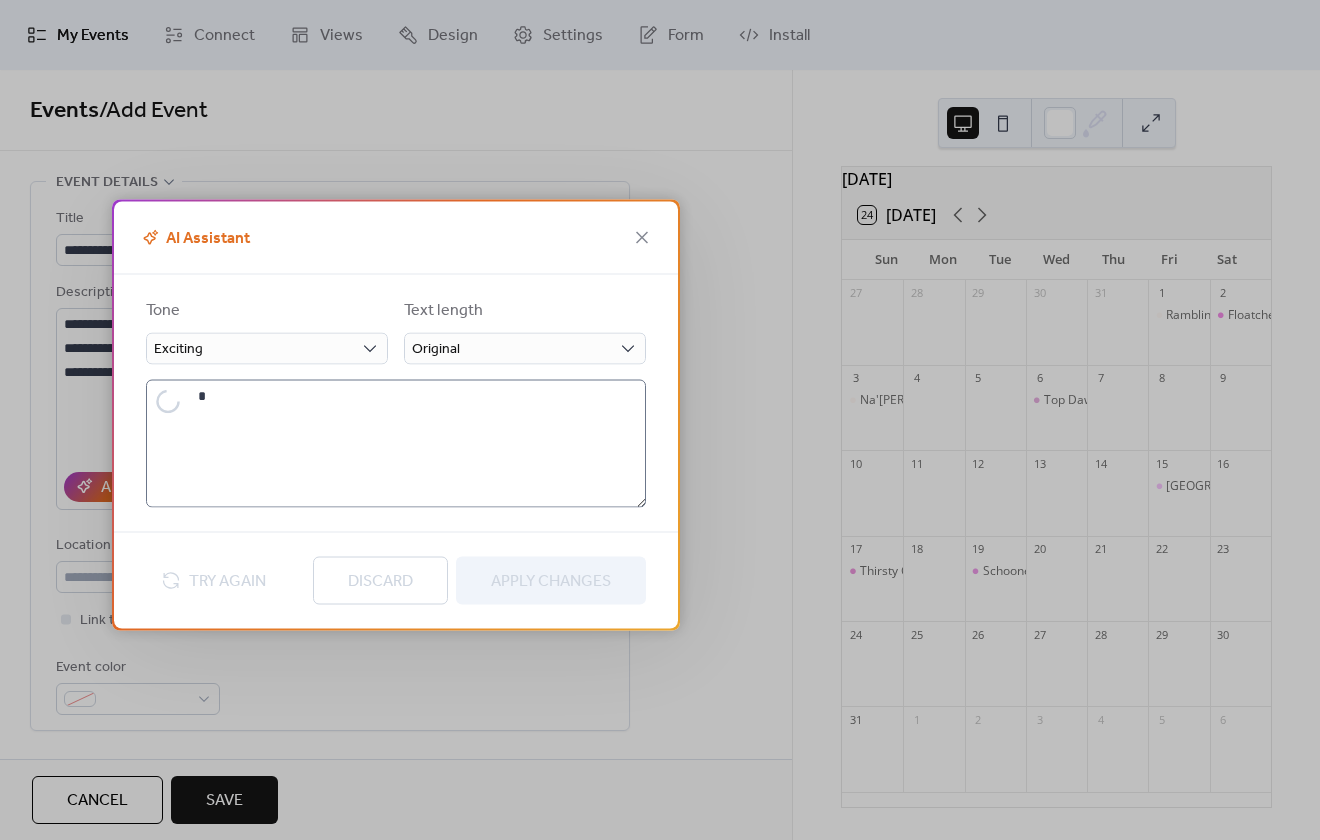 type on "**********" 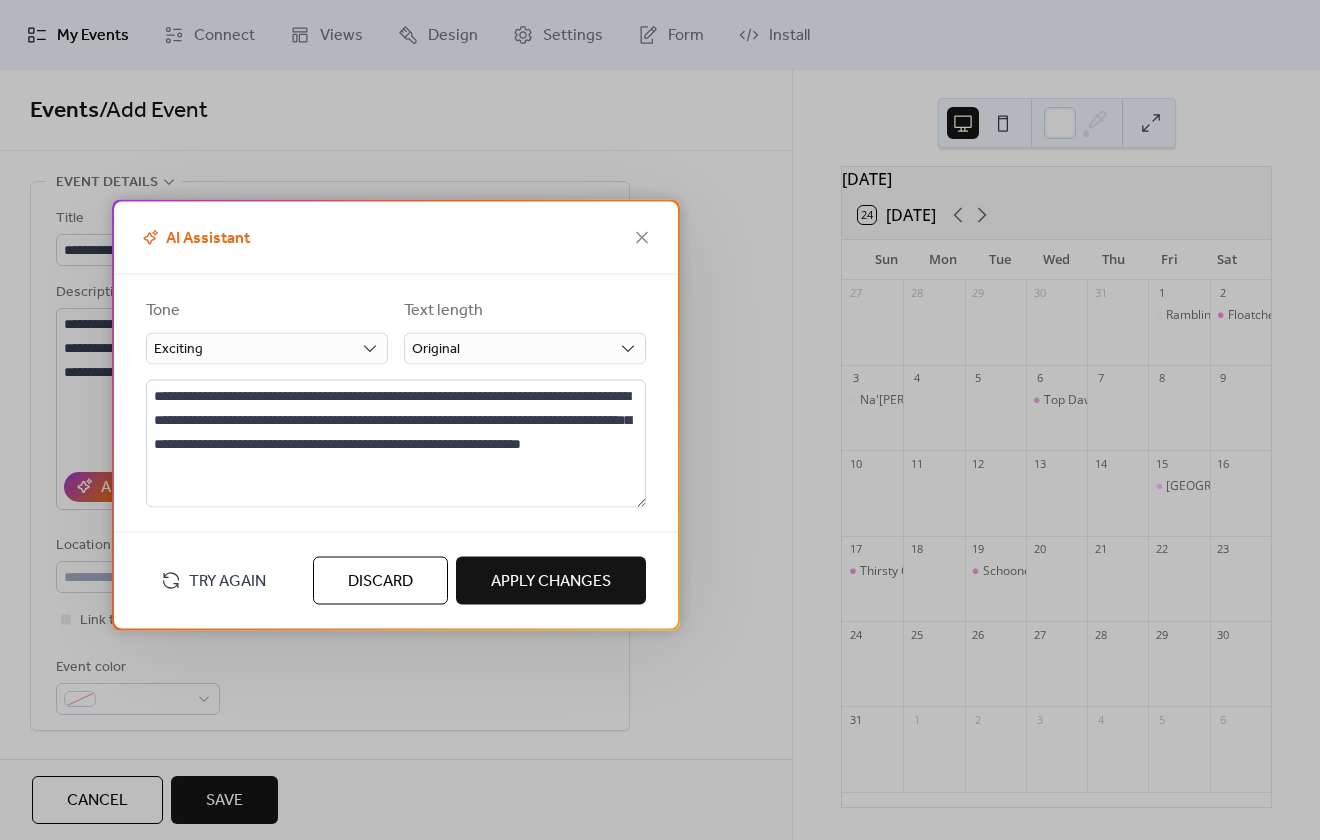 click on "Apply Changes" at bounding box center [551, 581] 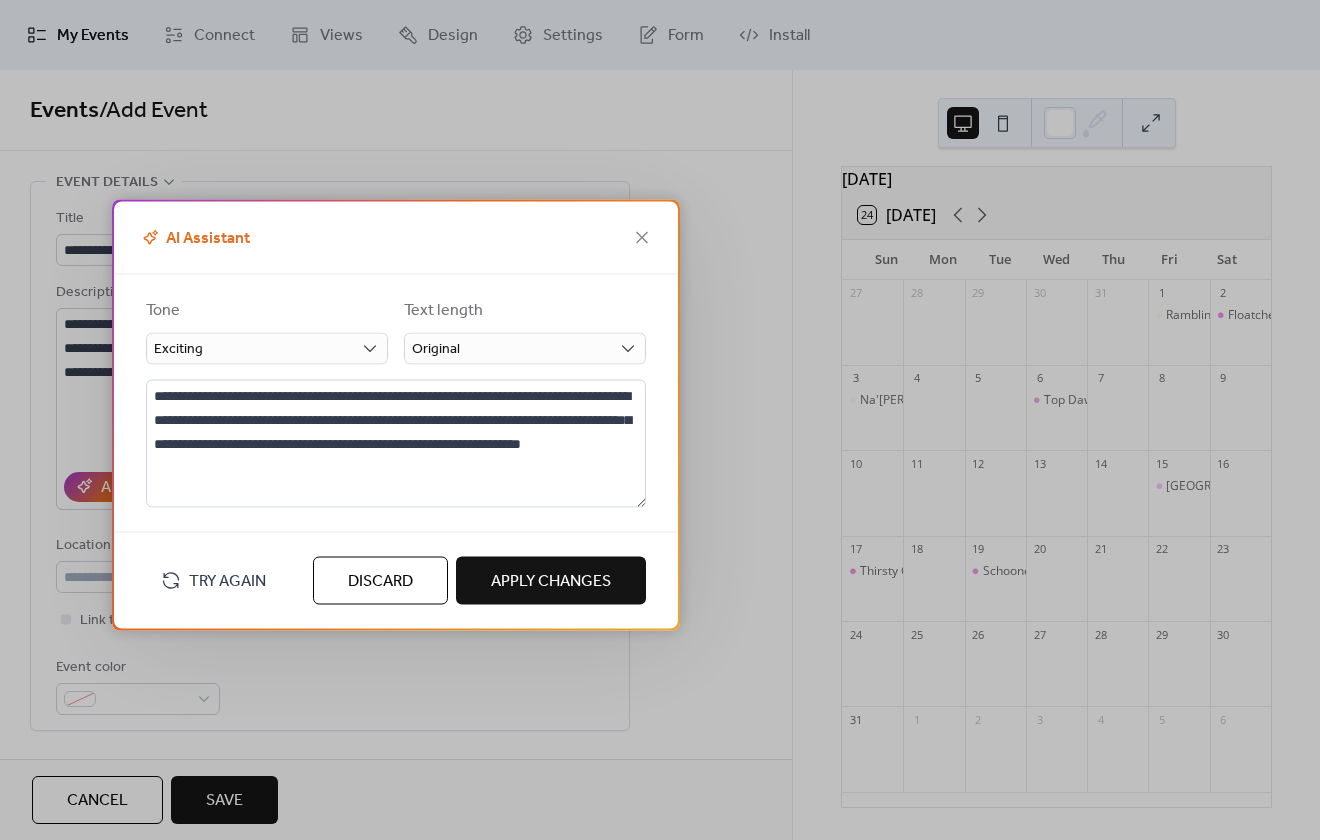 type on "**********" 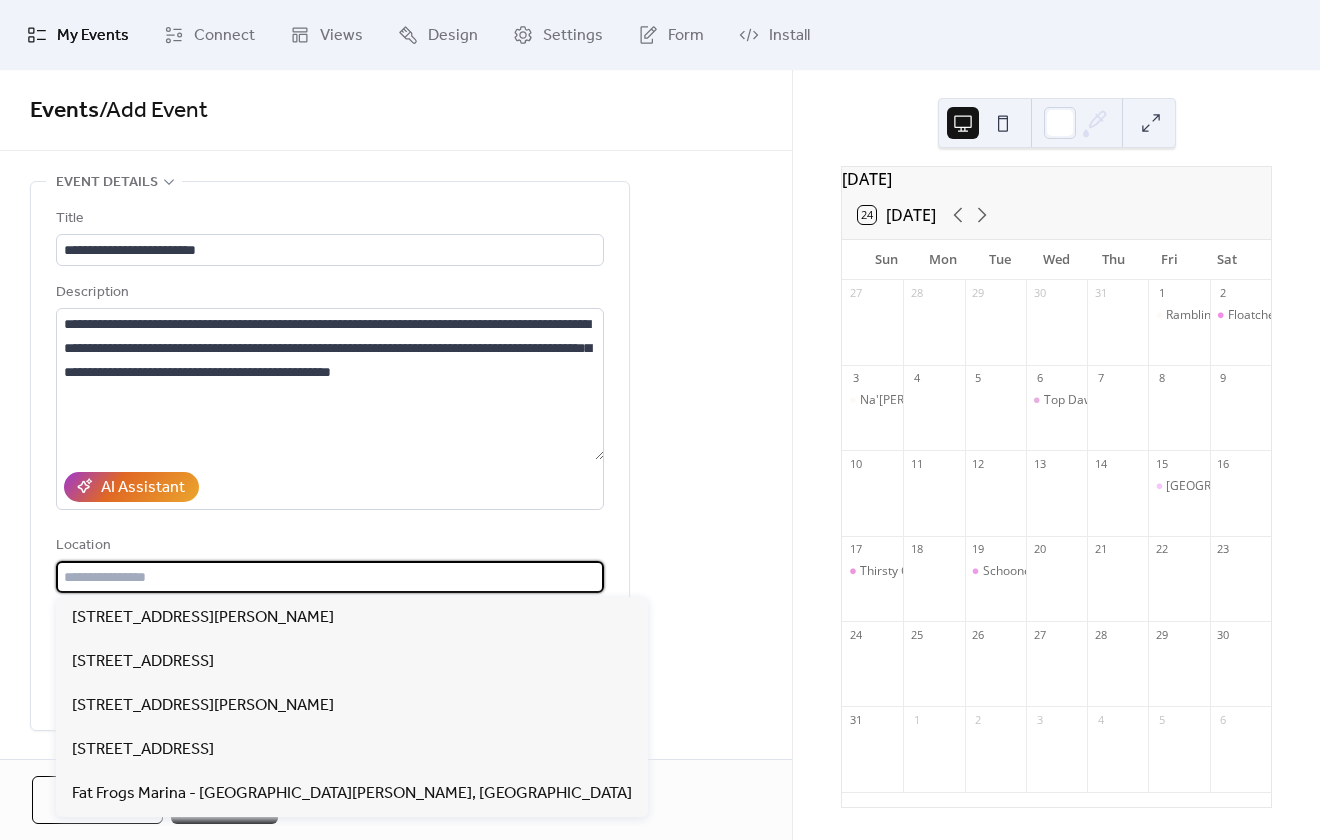 click at bounding box center [330, 577] 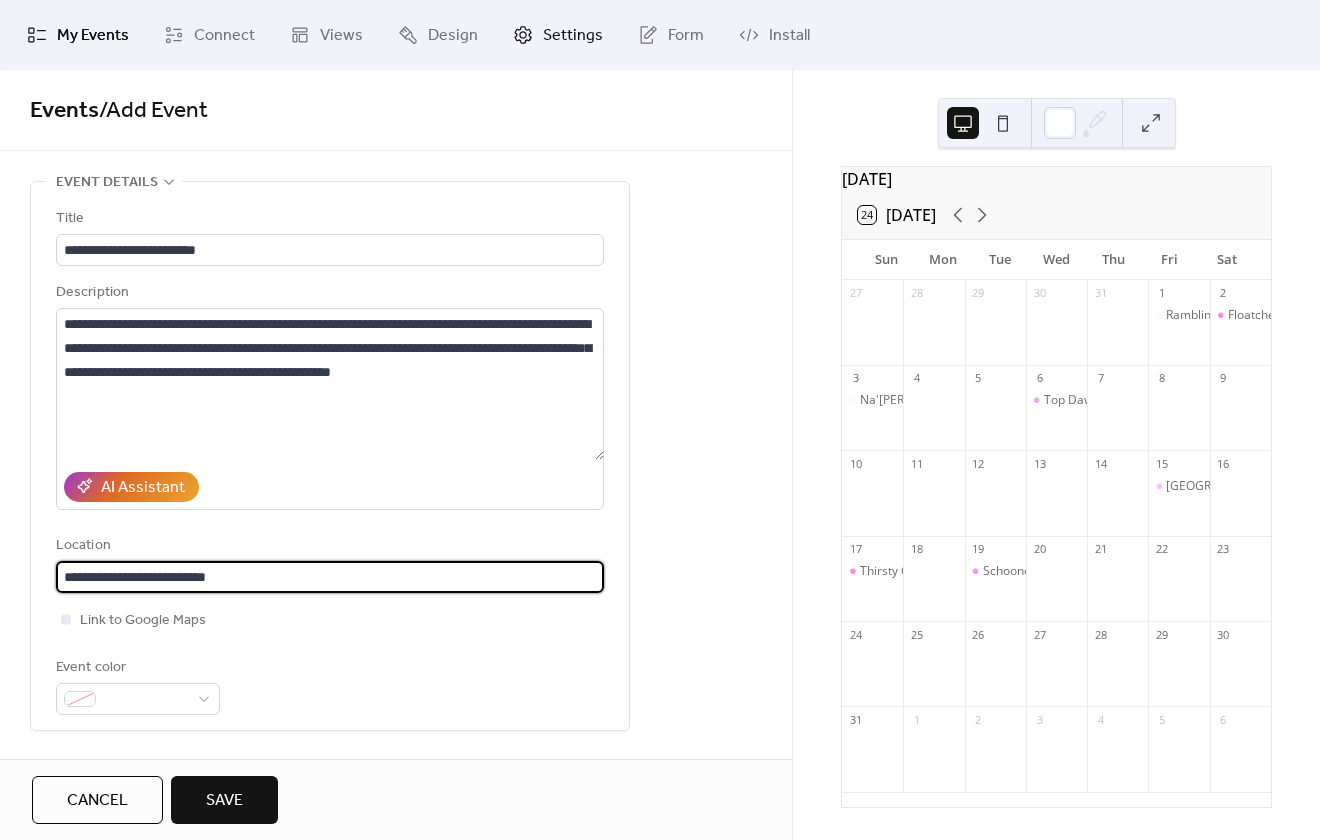 type on "**********" 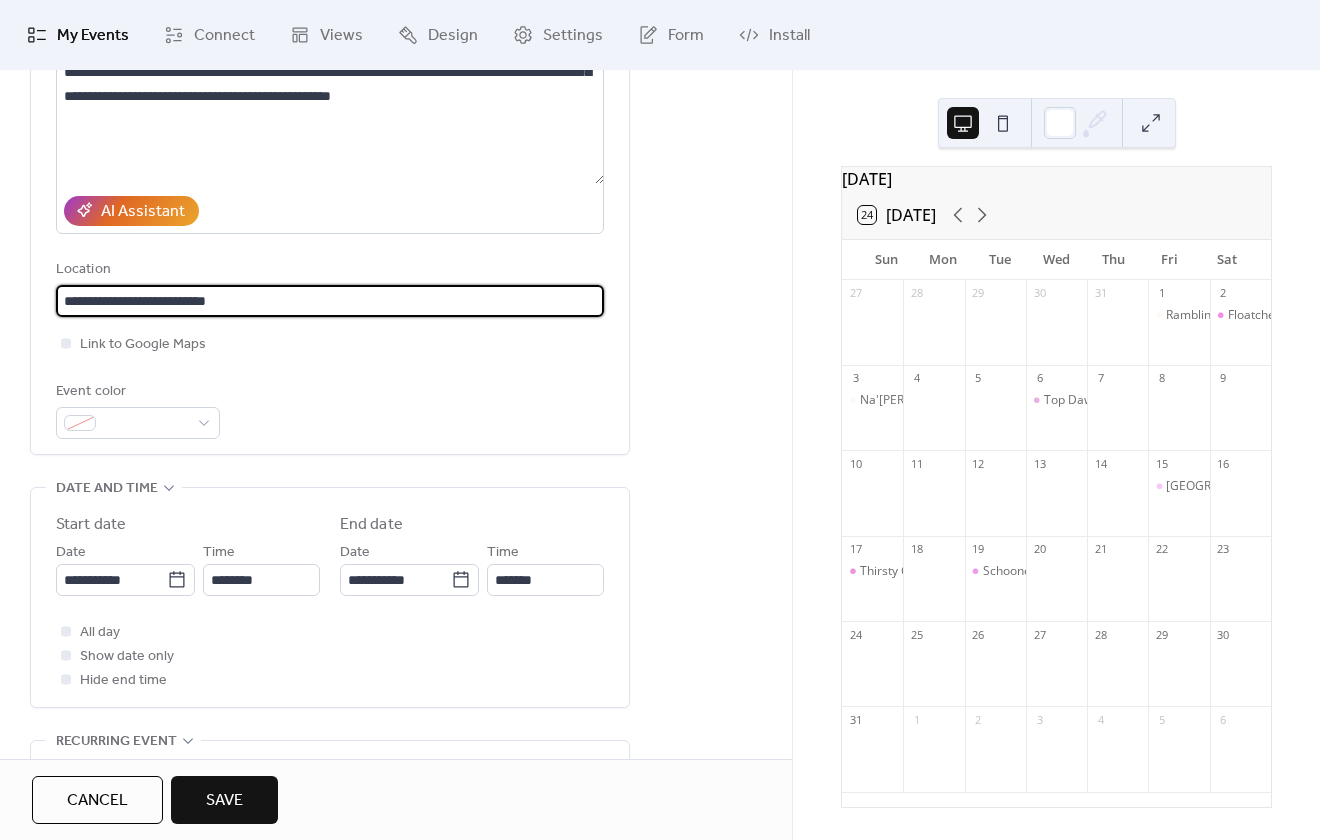 scroll, scrollTop: 300, scrollLeft: 0, axis: vertical 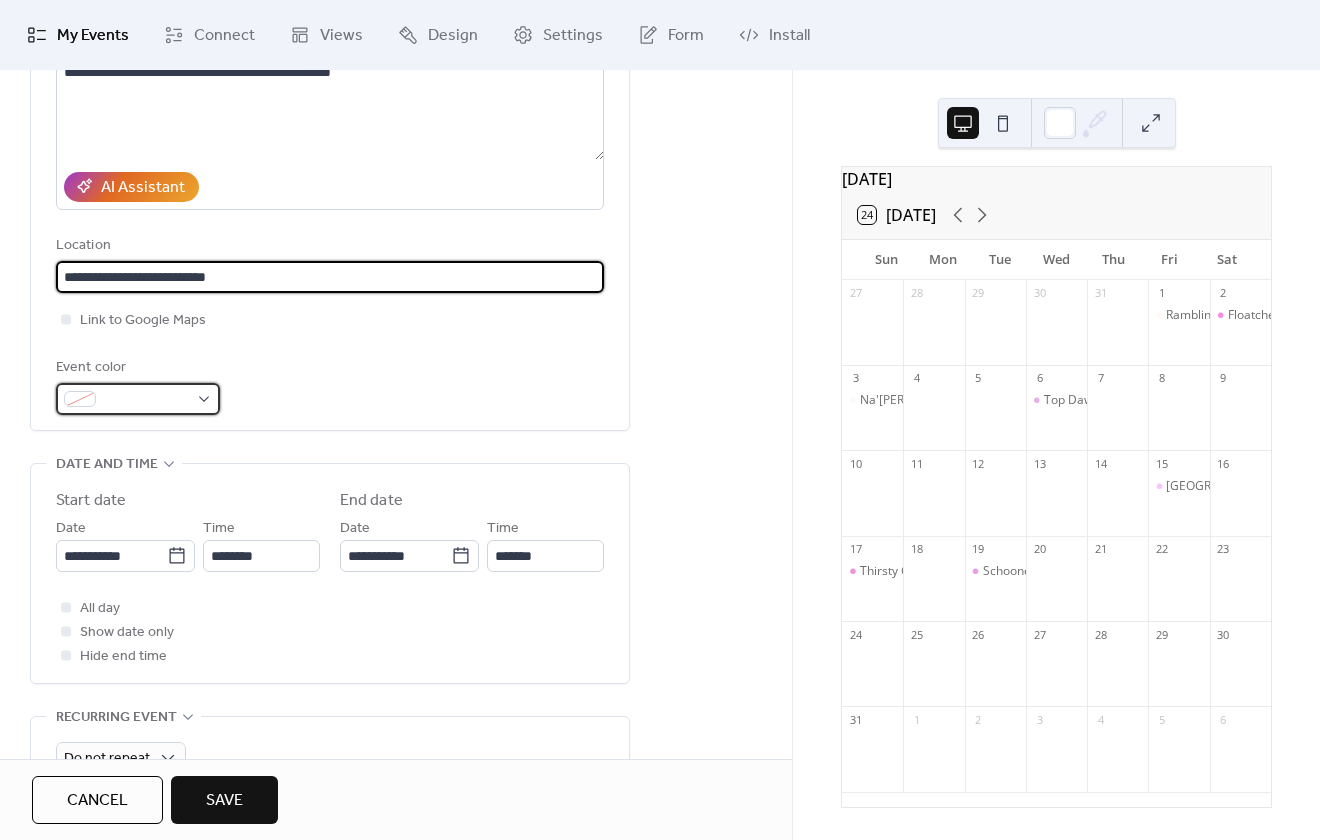 type 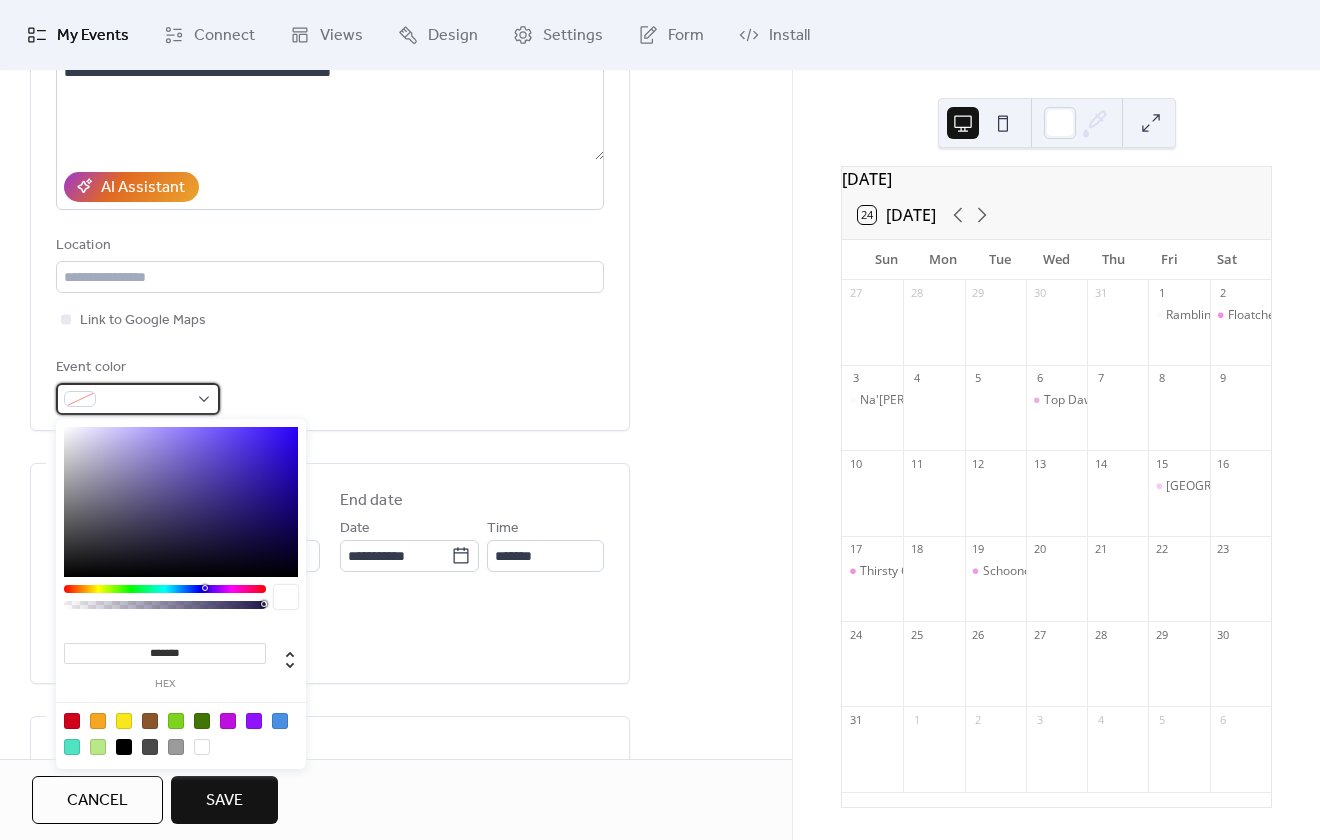 click at bounding box center (138, 399) 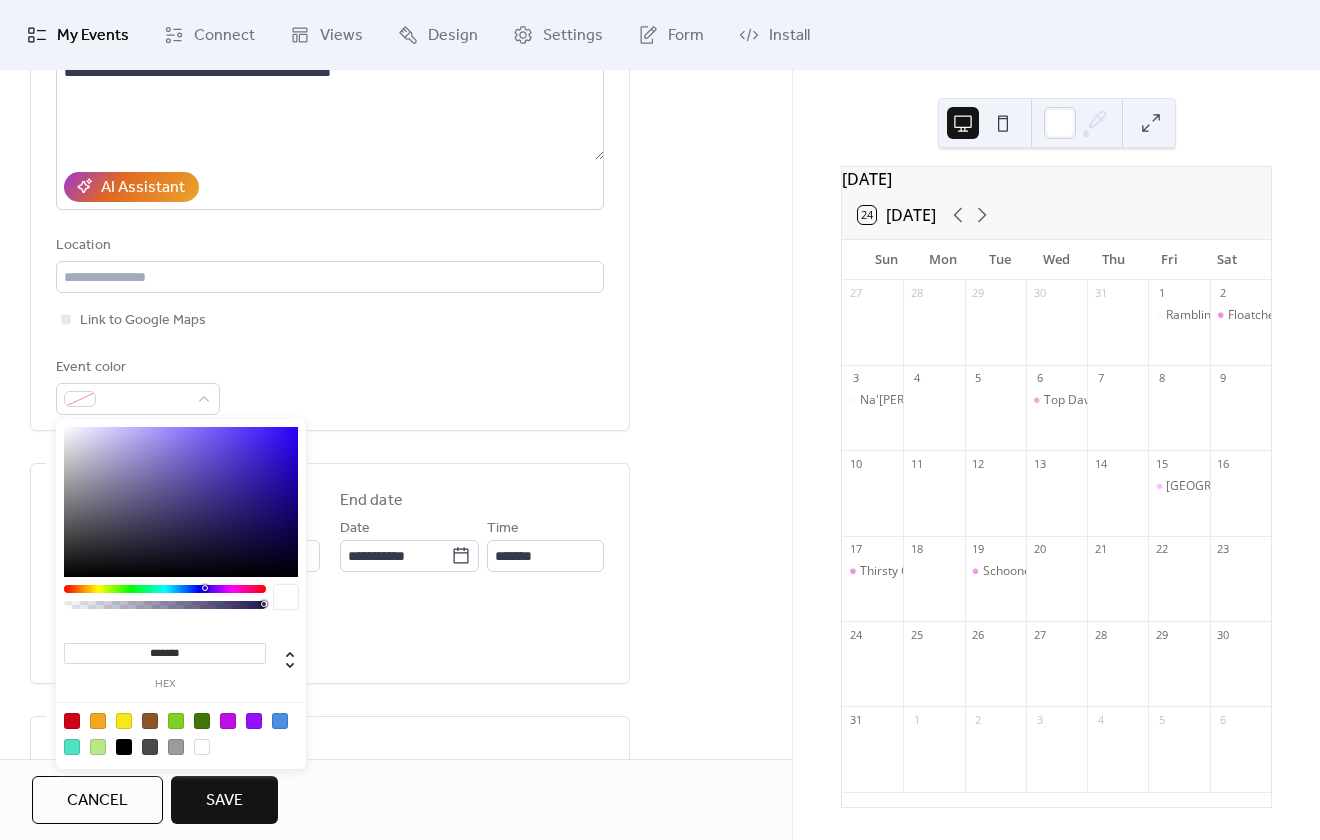type on "*******" 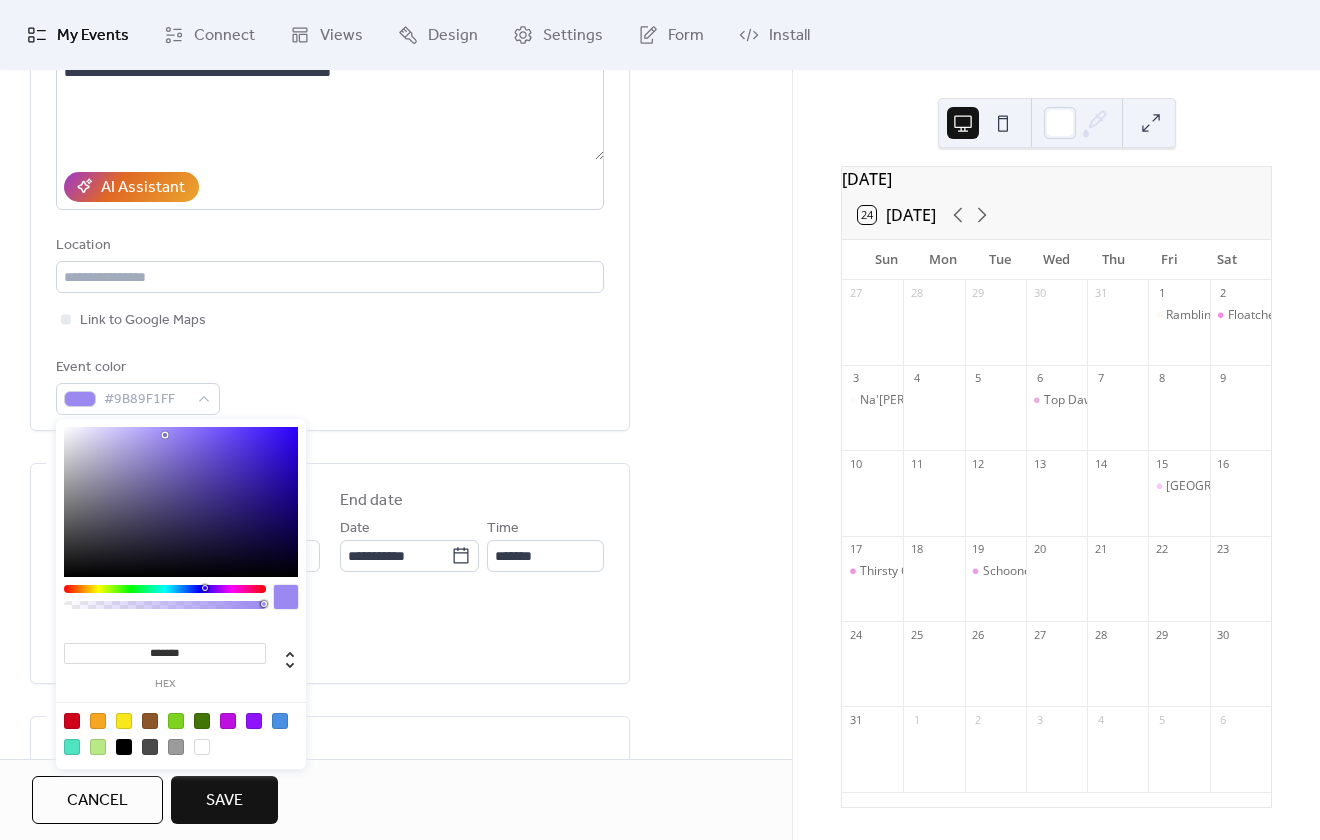 click at bounding box center (181, 502) 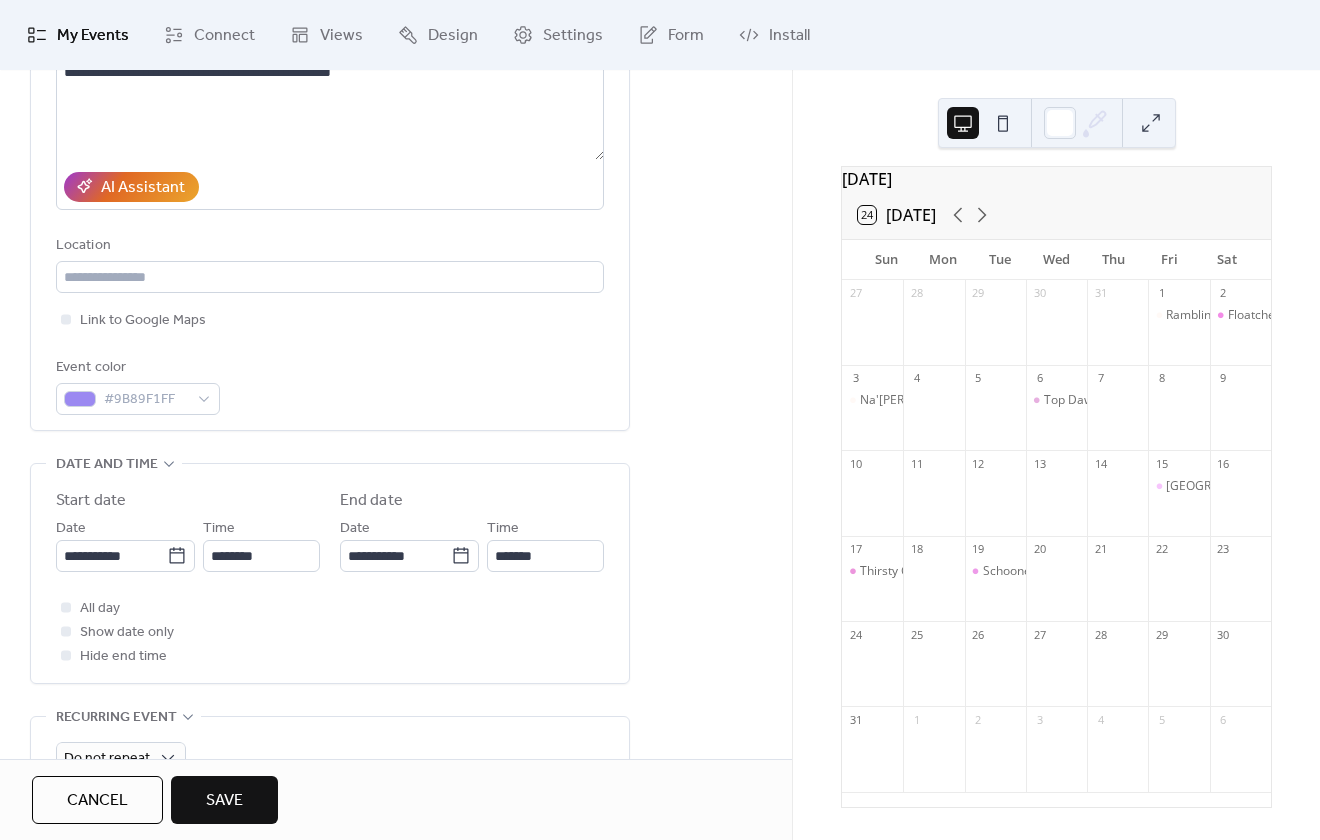 click on "**********" at bounding box center [330, 161] 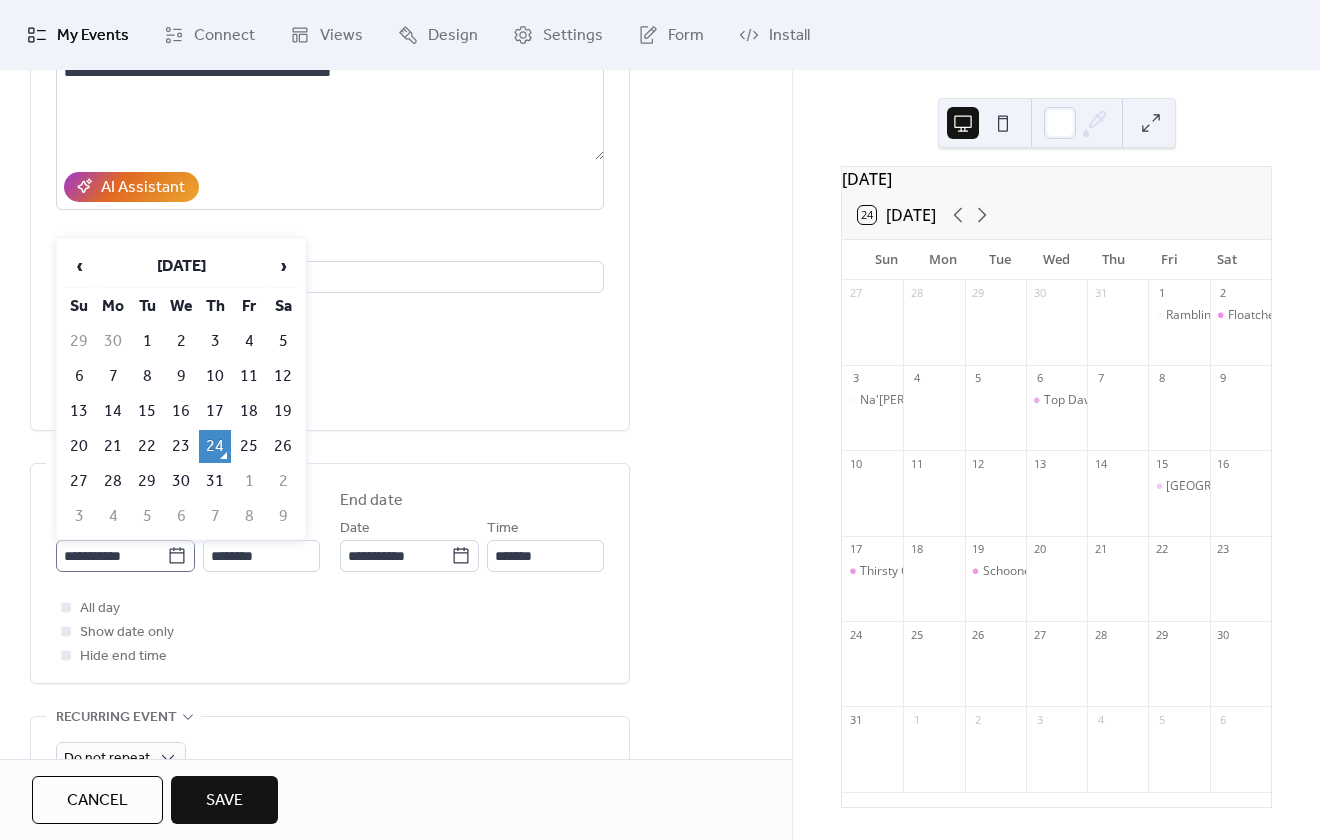 click 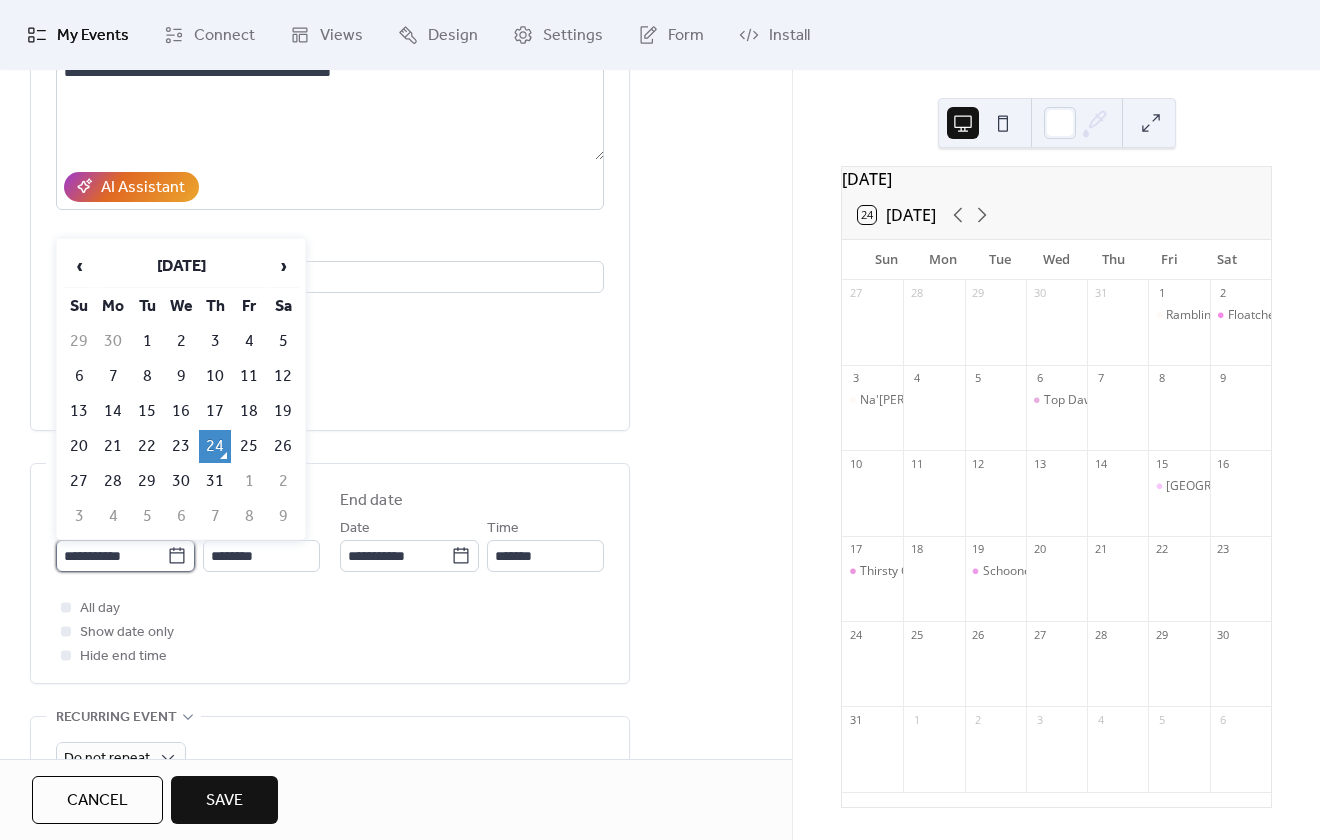 click on "**********" at bounding box center [111, 556] 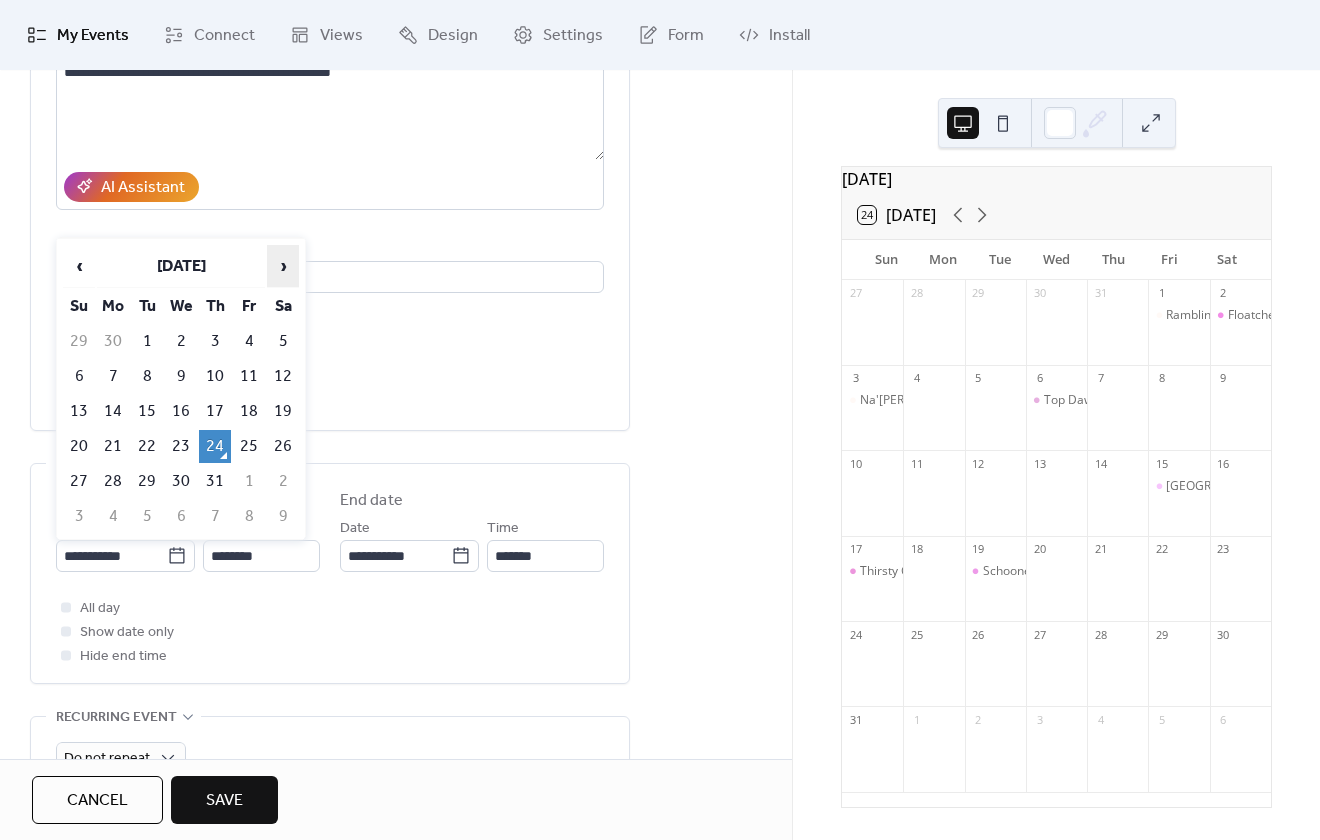 click on "›" at bounding box center (283, 266) 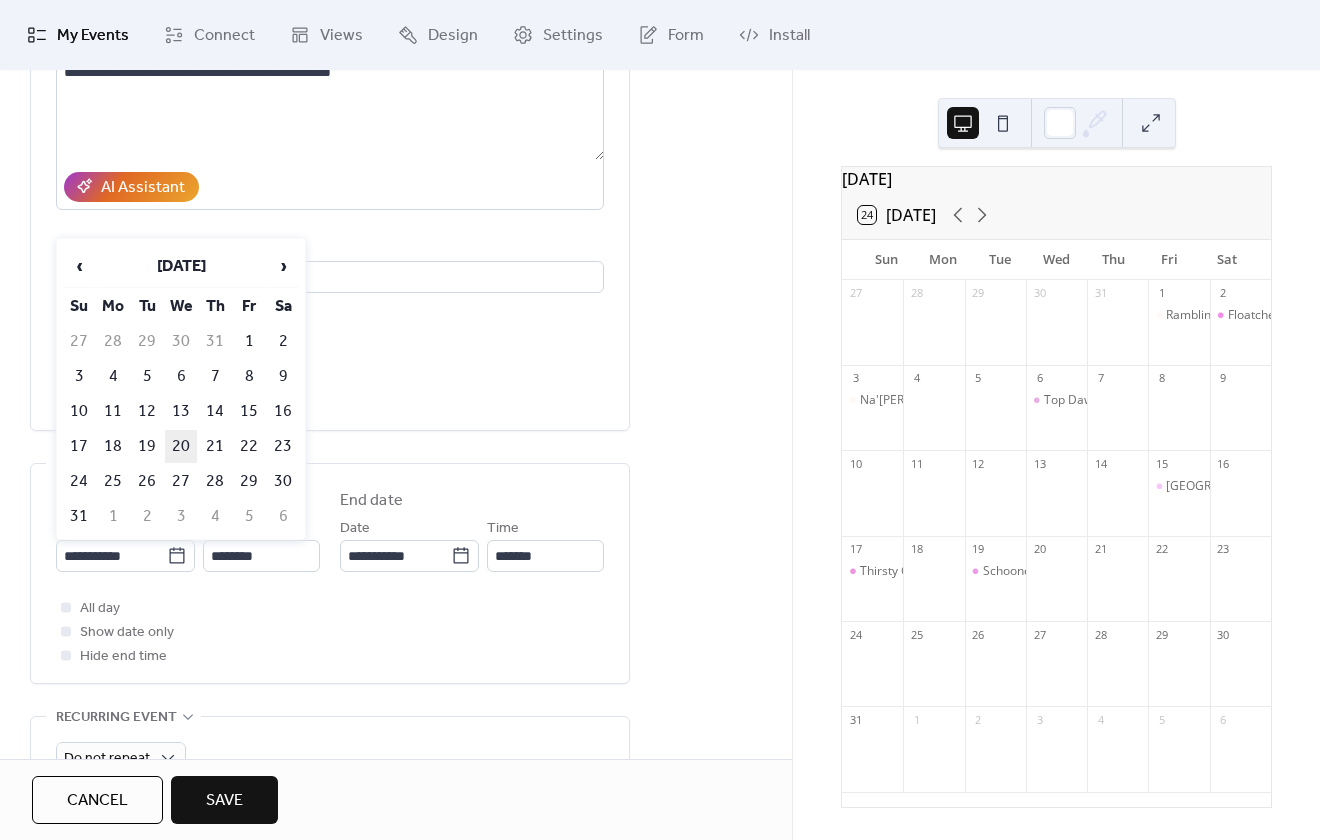 click on "20" at bounding box center [181, 446] 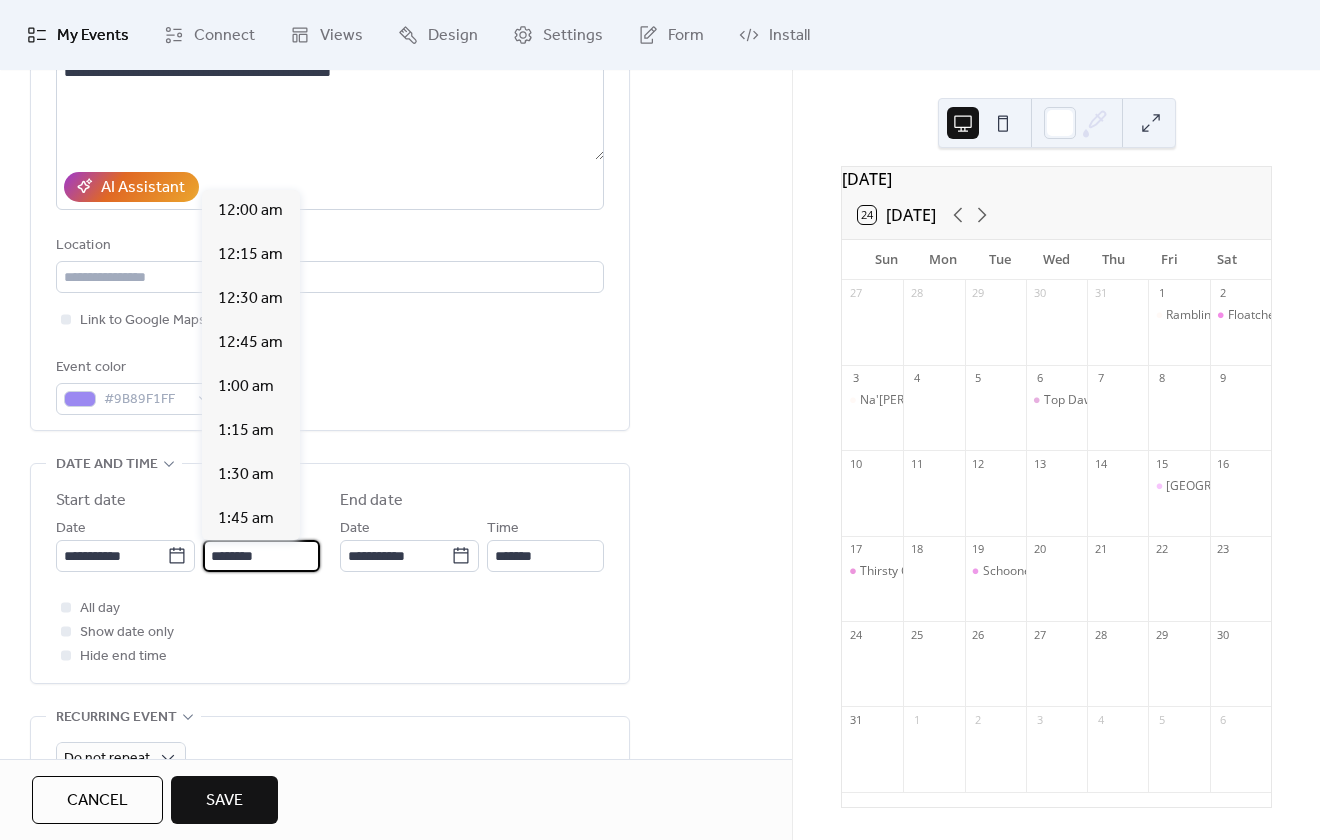 click on "********" at bounding box center (261, 556) 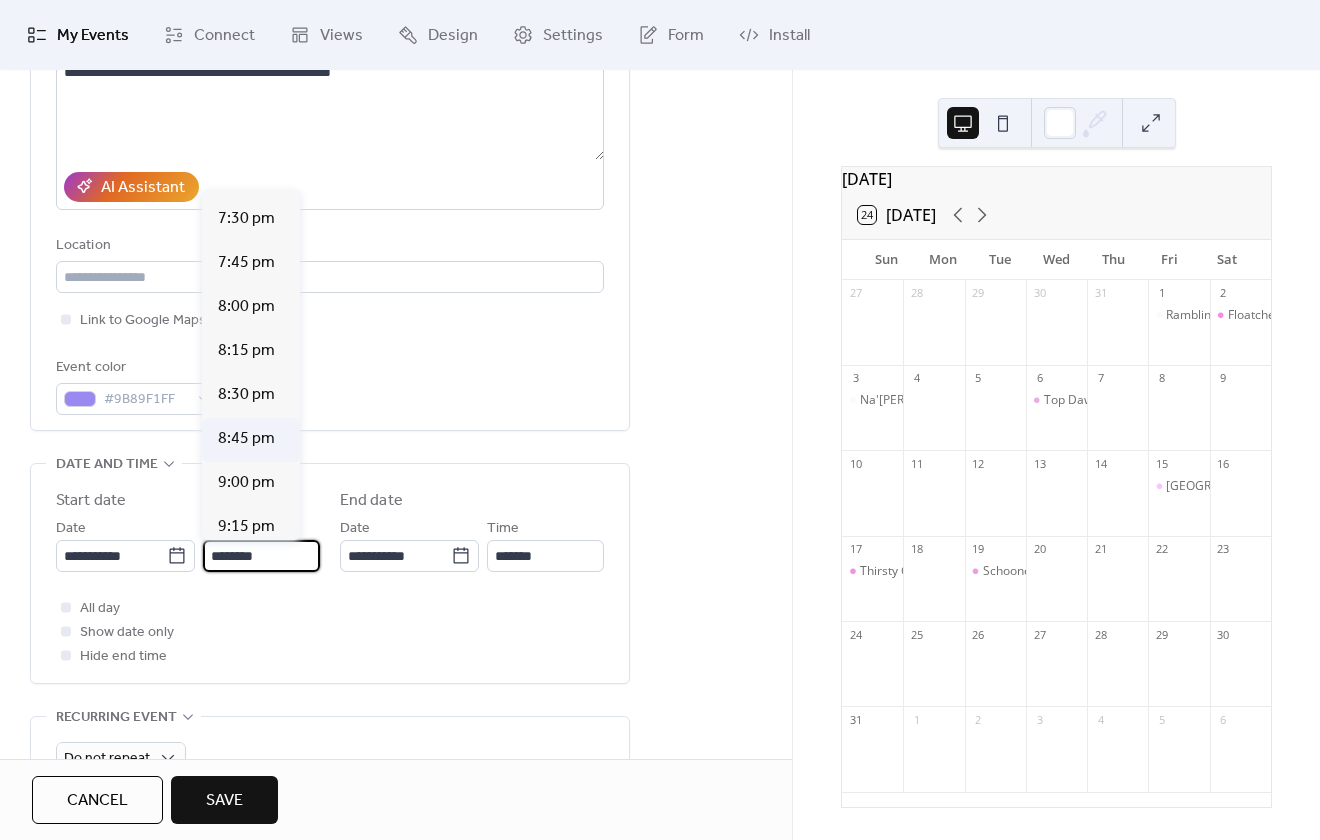 scroll, scrollTop: 3412, scrollLeft: 0, axis: vertical 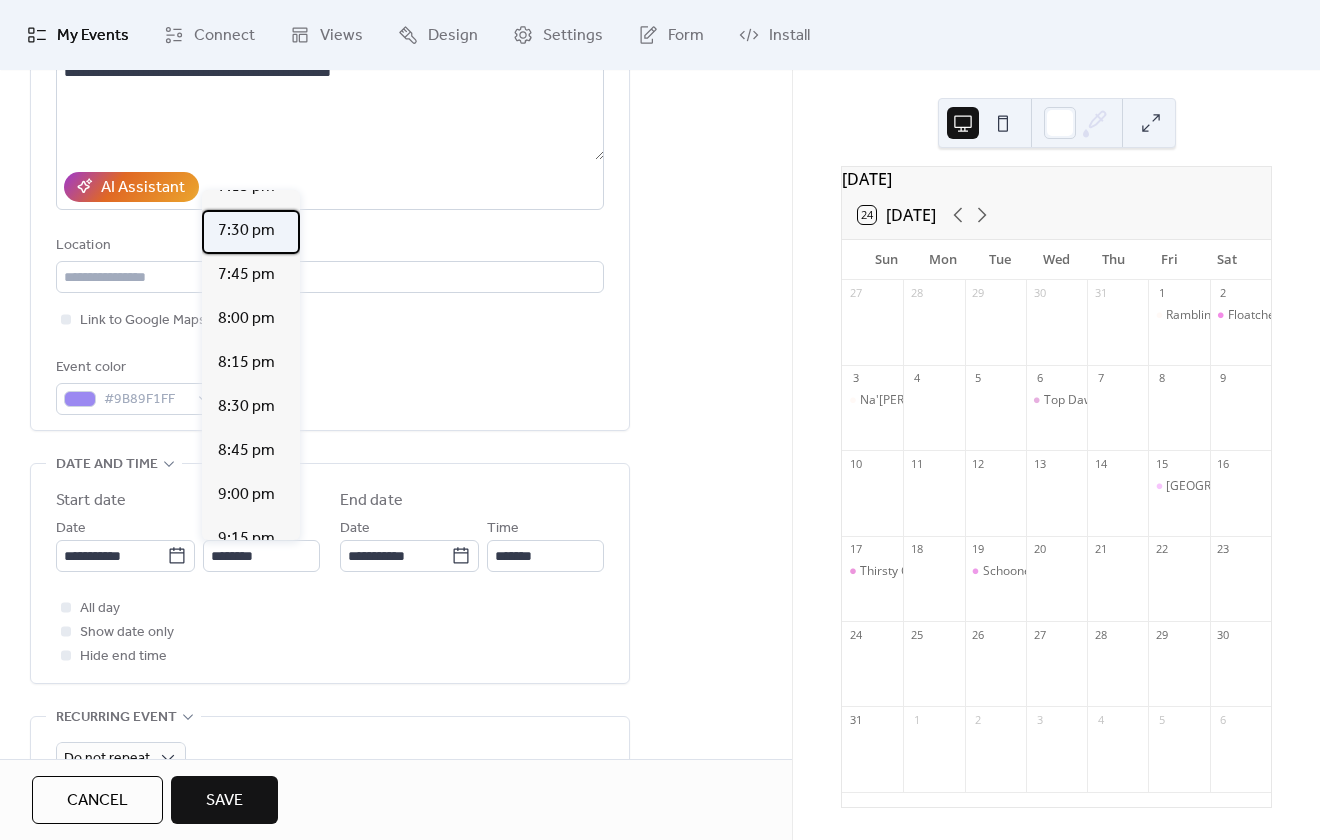 click on "7:30 pm" at bounding box center (251, 232) 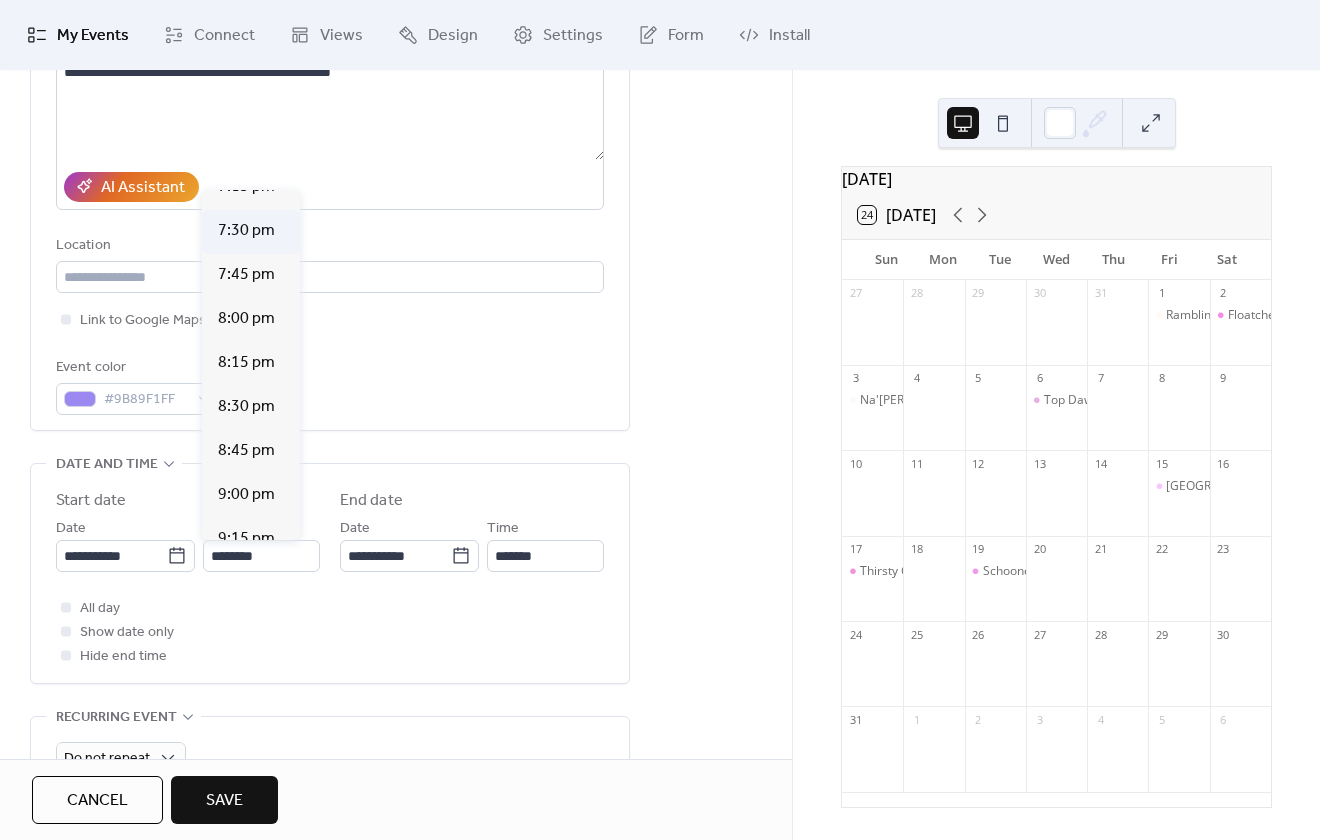 type on "*******" 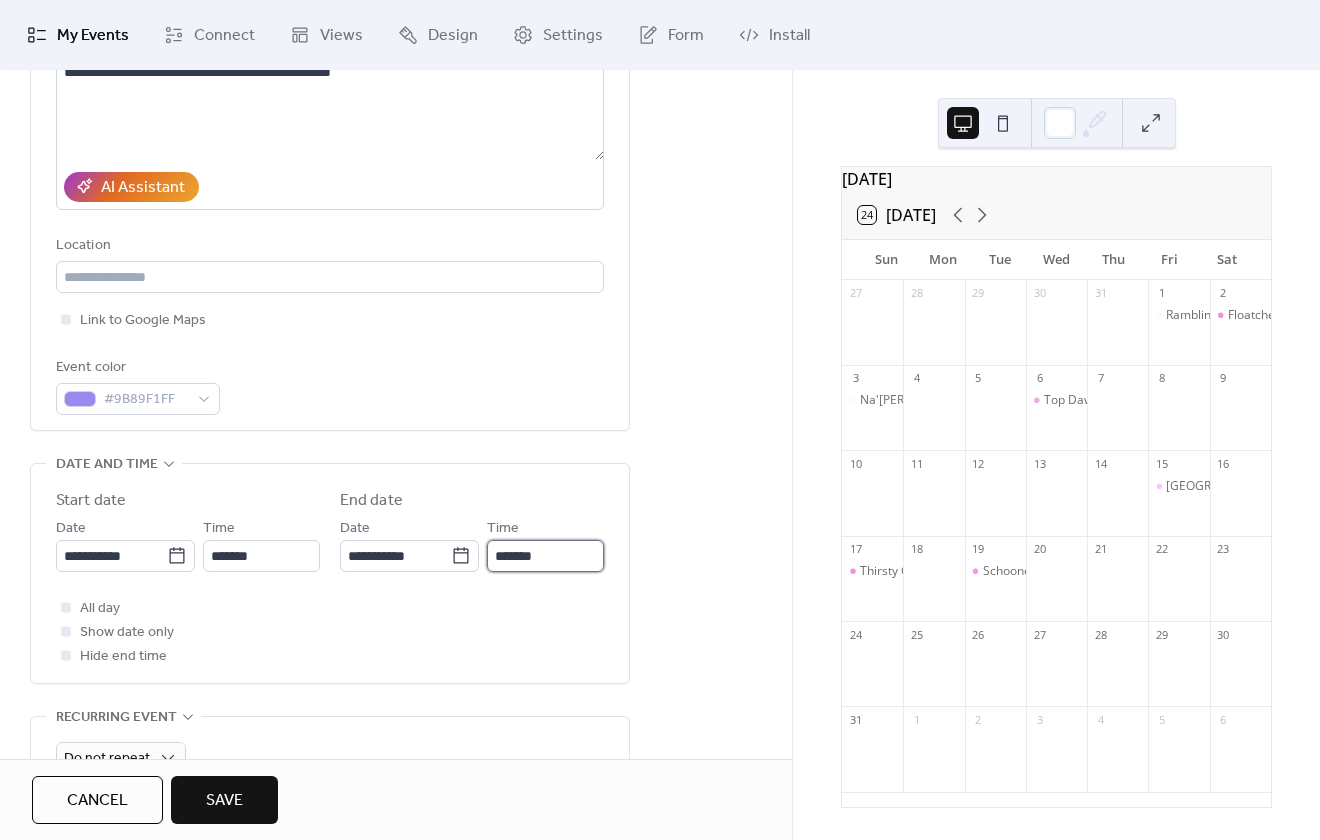 click on "*******" at bounding box center [545, 556] 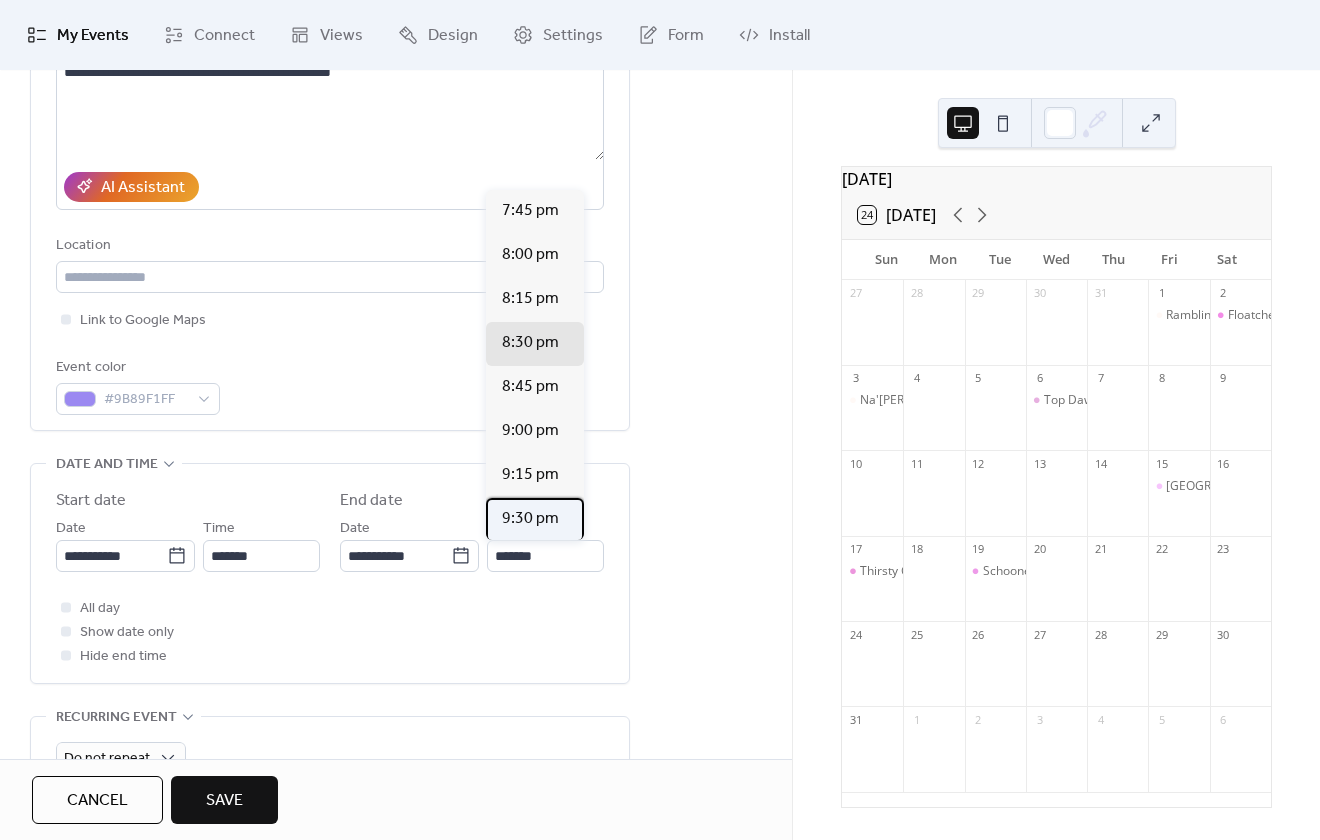 click on "9:30 pm" at bounding box center (530, 519) 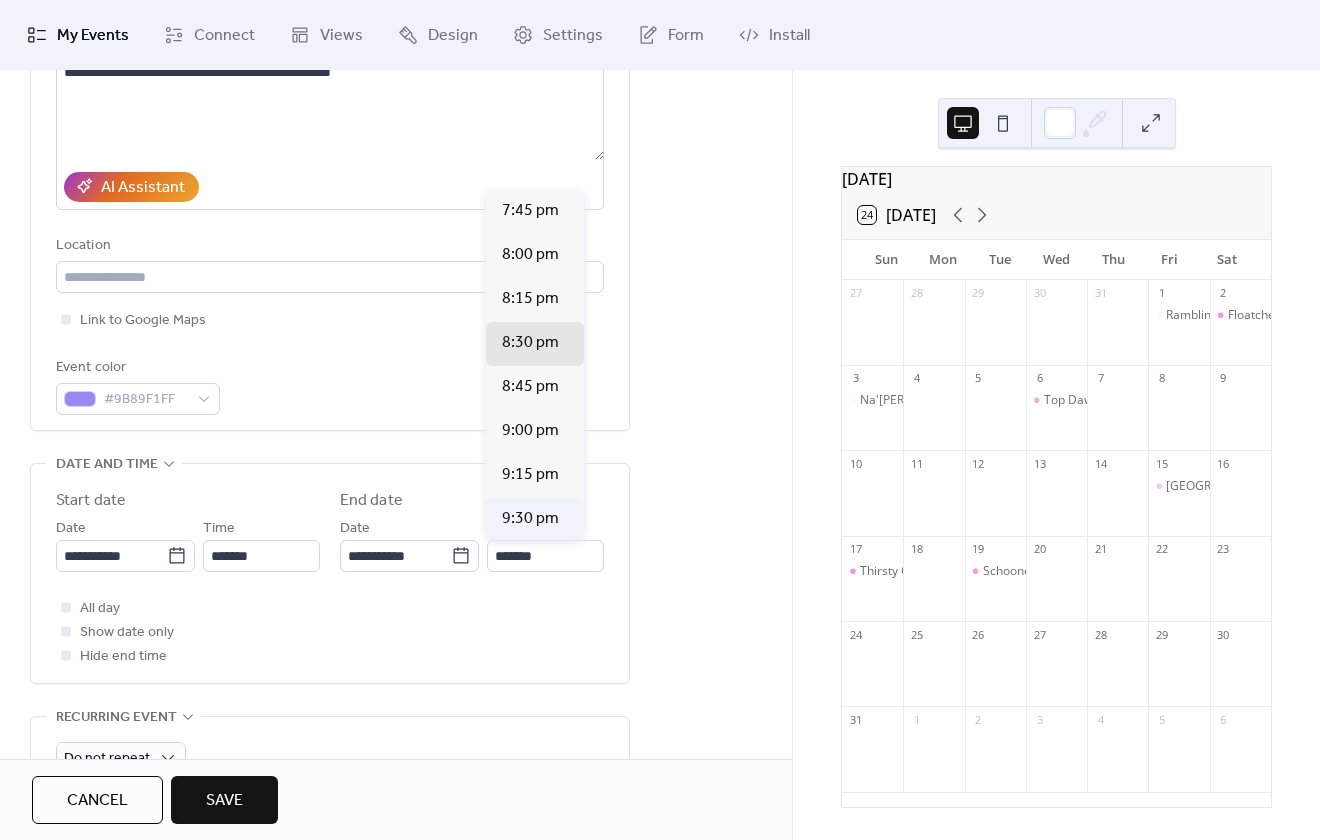 type on "*******" 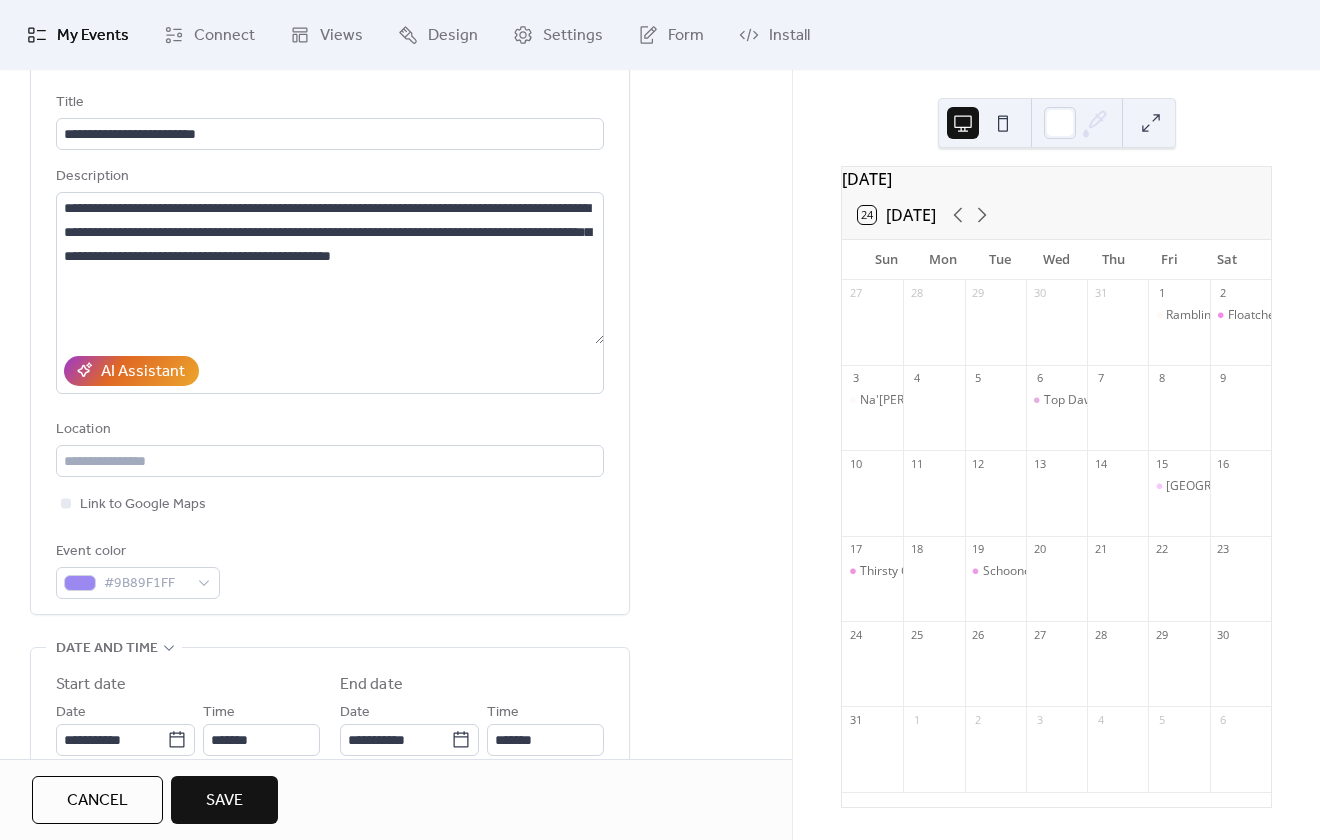 scroll, scrollTop: 100, scrollLeft: 0, axis: vertical 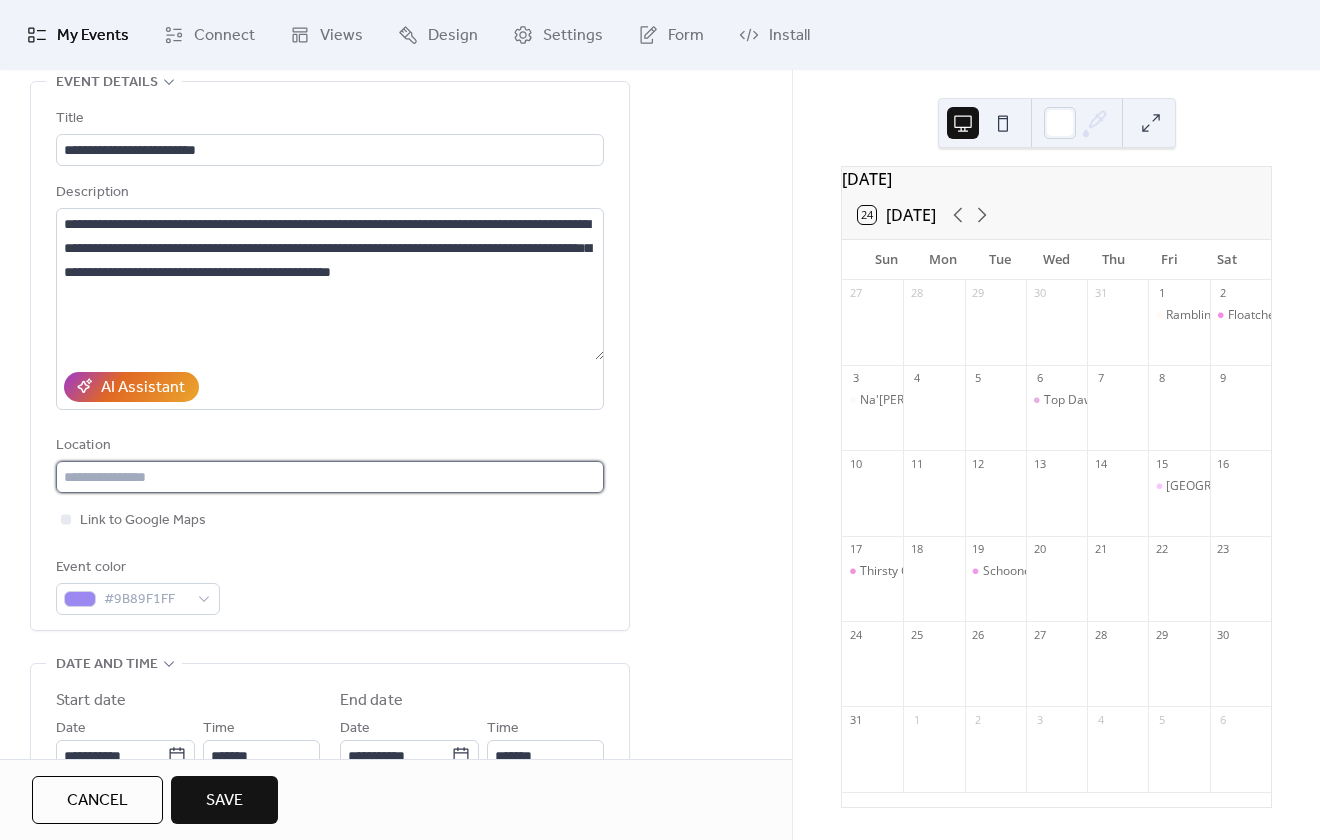 click at bounding box center [330, 477] 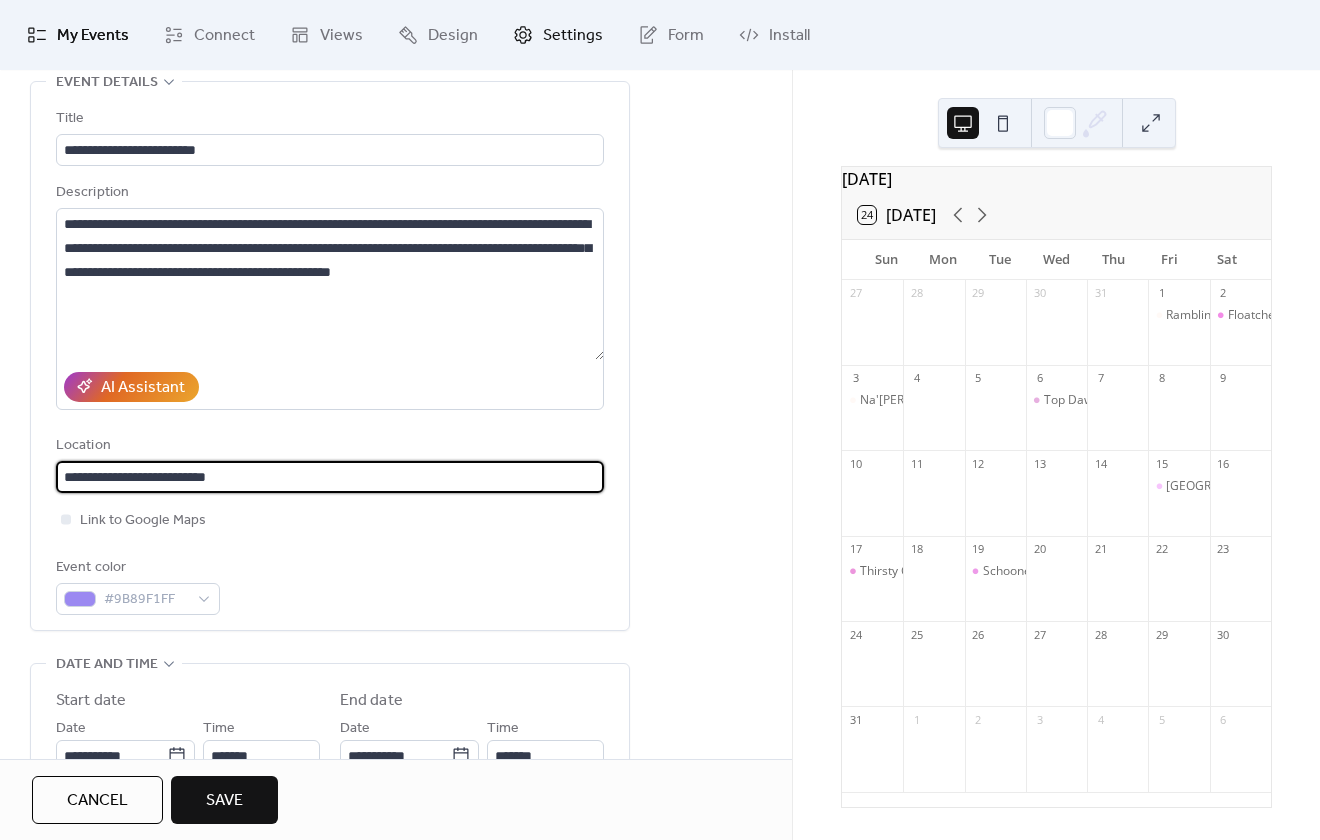 type on "**********" 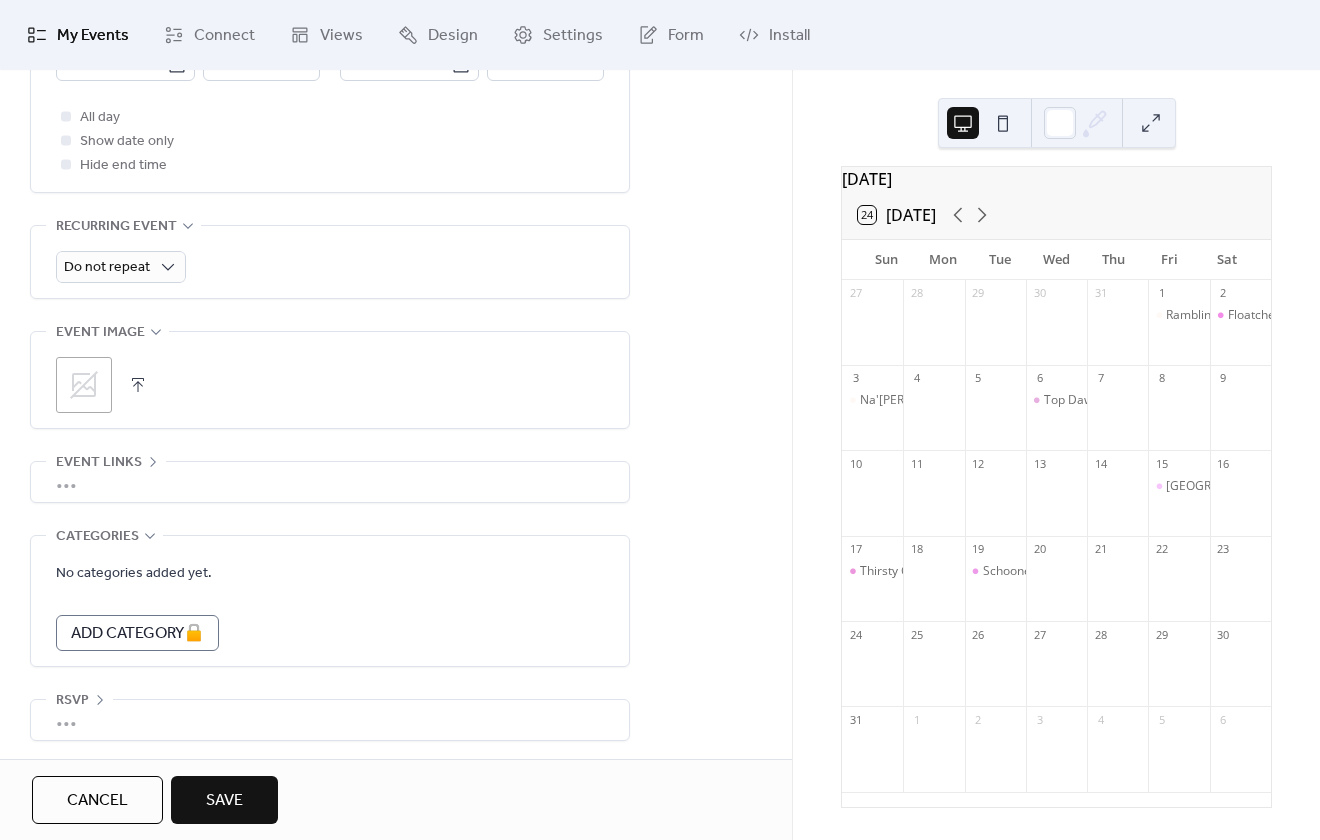 scroll, scrollTop: 799, scrollLeft: 0, axis: vertical 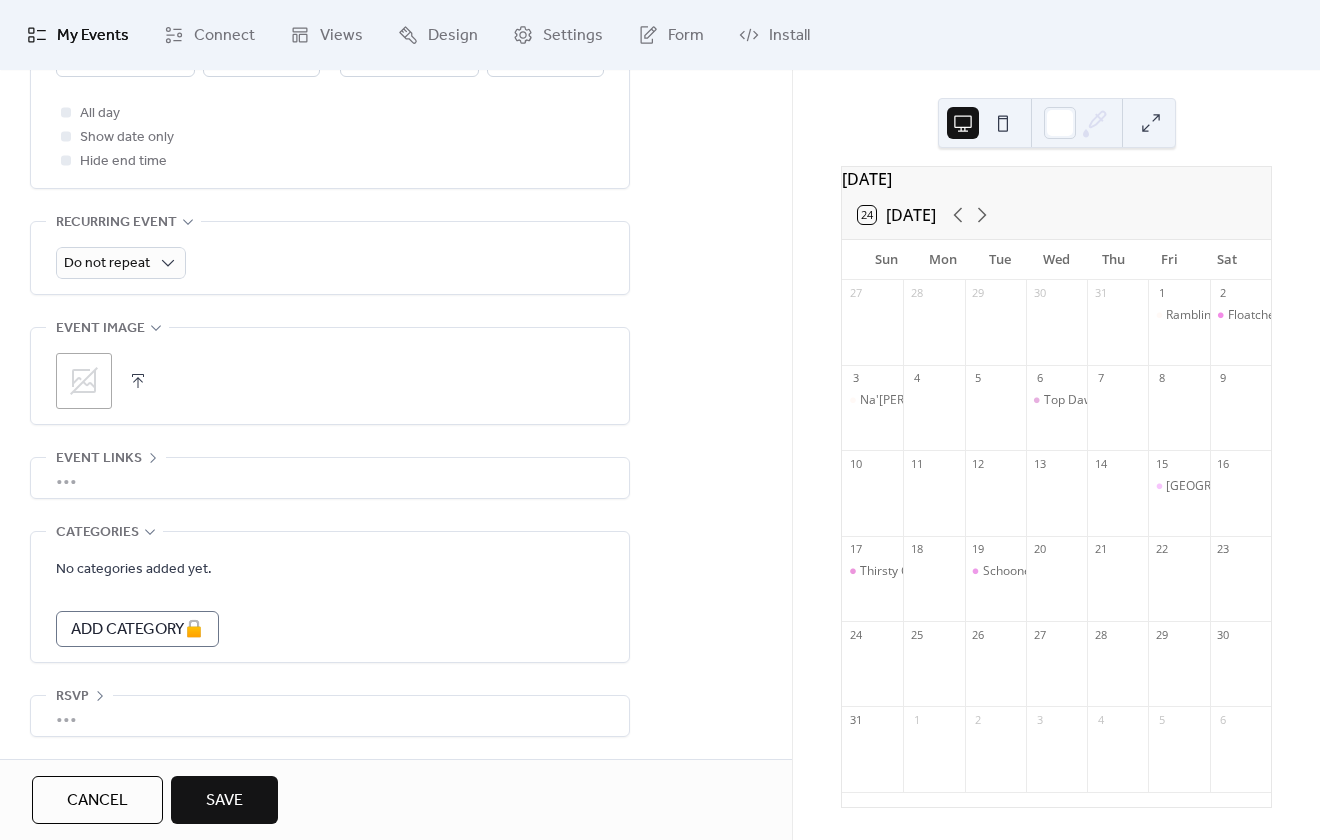 click 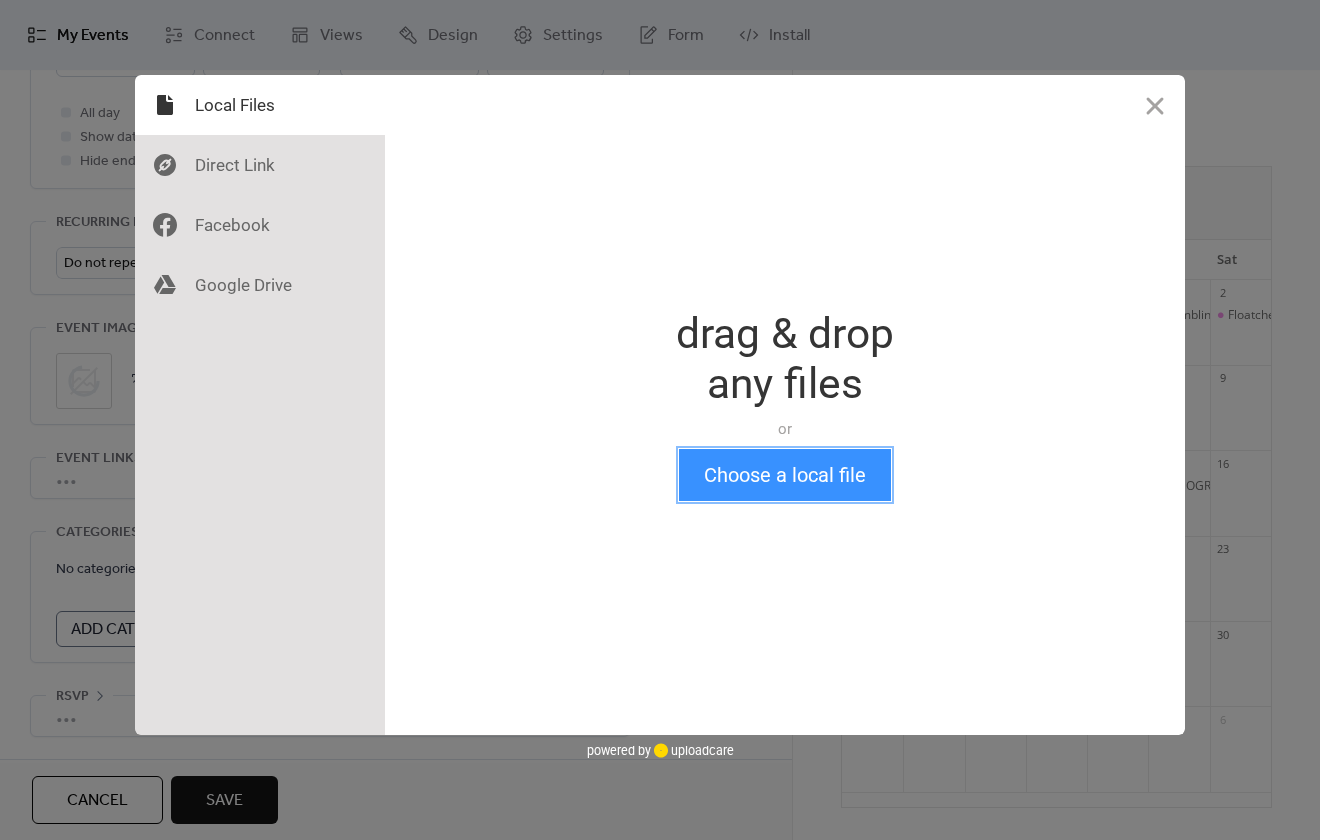 click on "Choose a local file" at bounding box center (785, 475) 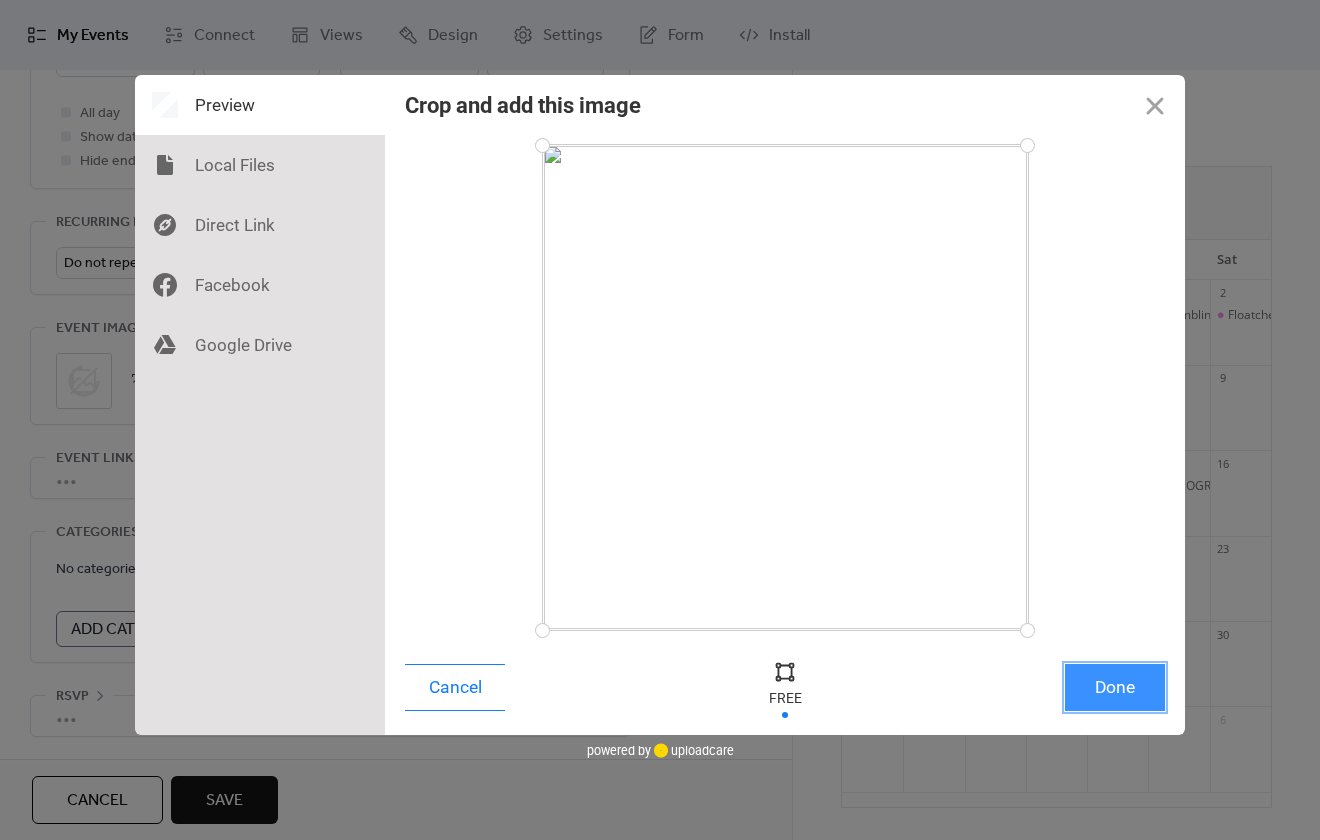 click on "Done" at bounding box center [1115, 687] 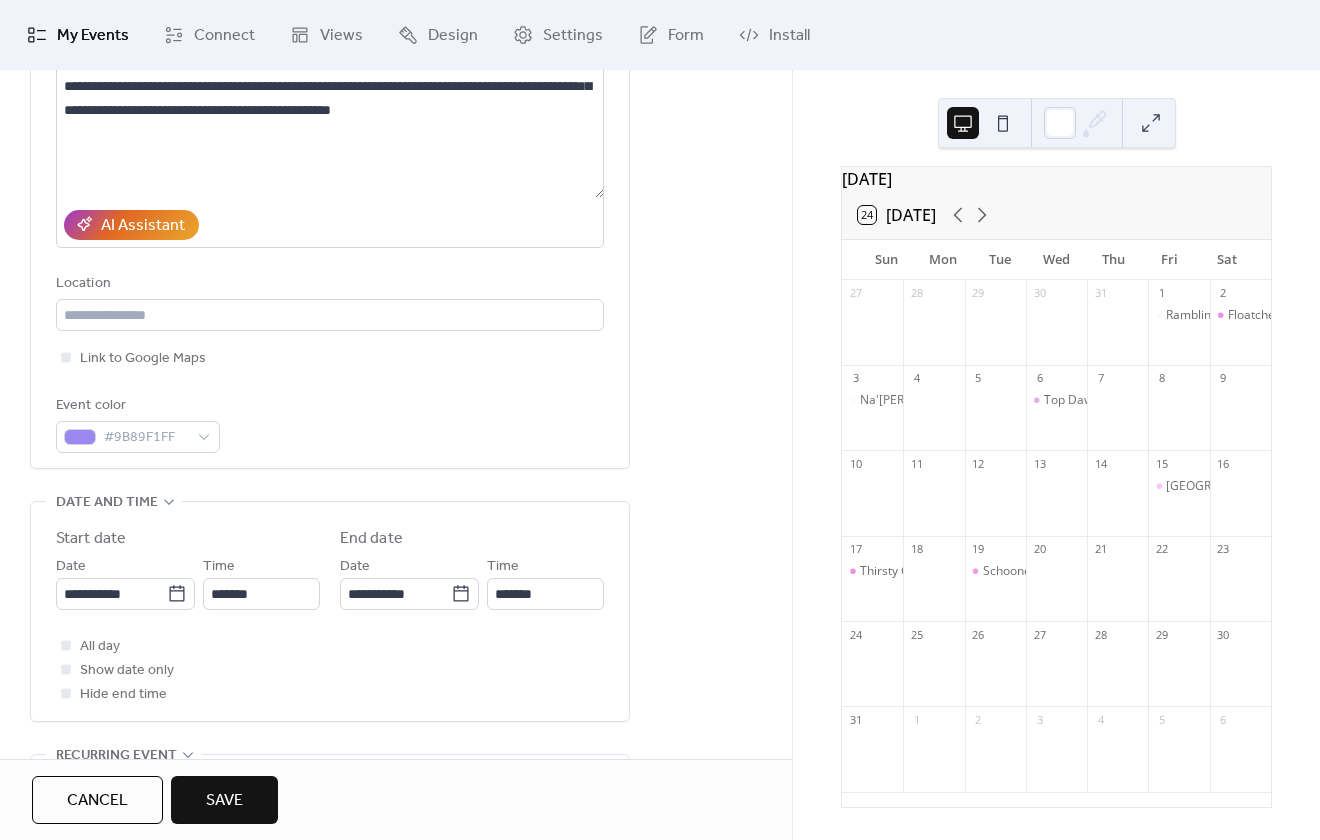 scroll, scrollTop: 300, scrollLeft: 0, axis: vertical 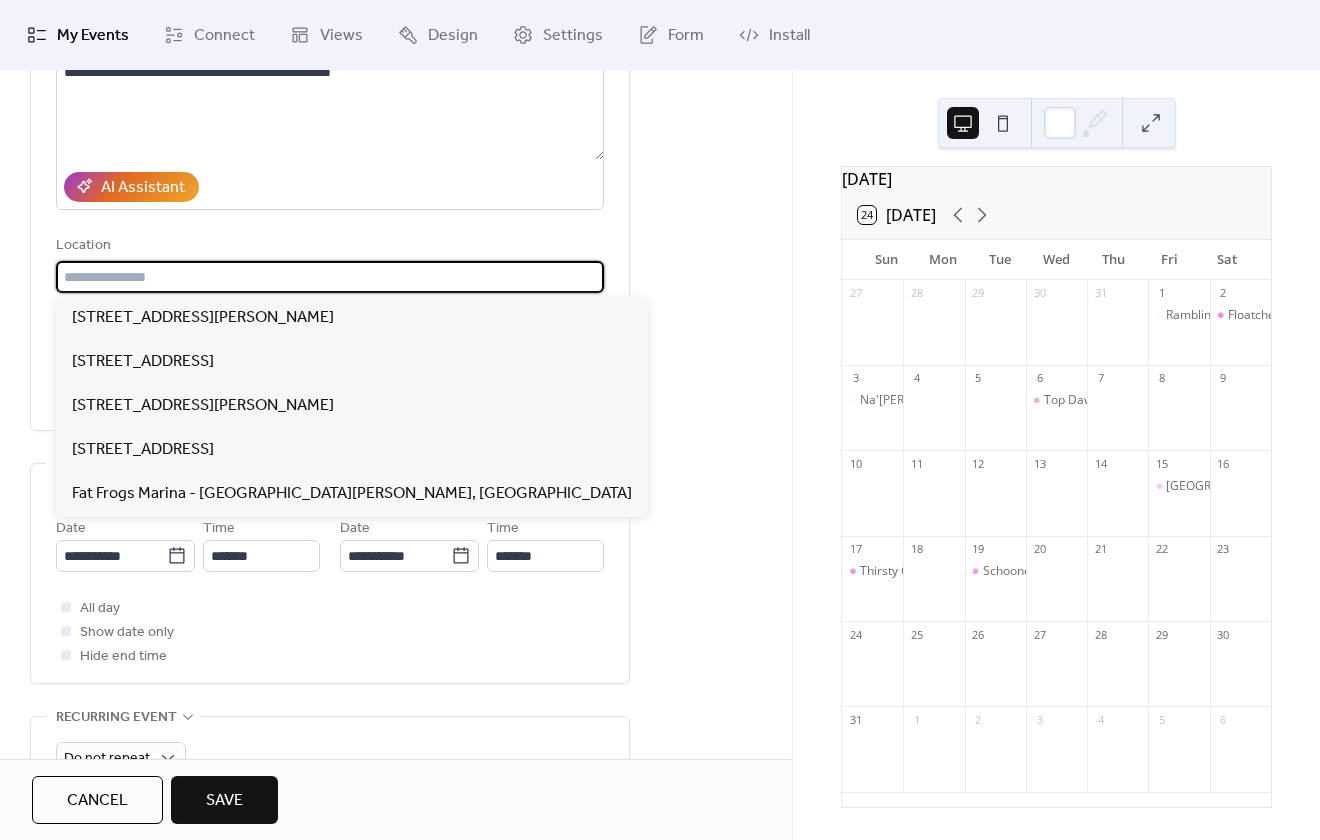 click at bounding box center [330, 277] 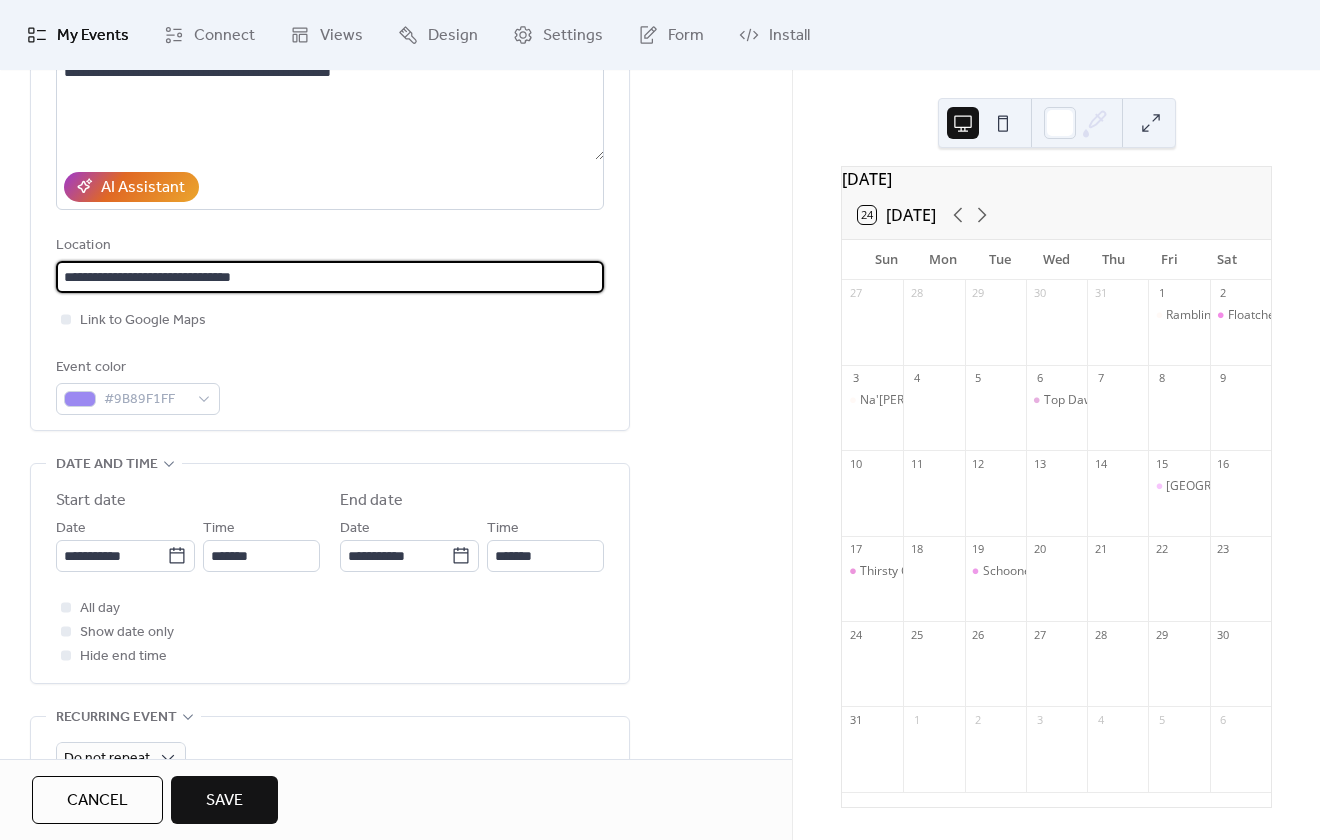 click on "**********" at bounding box center (330, 277) 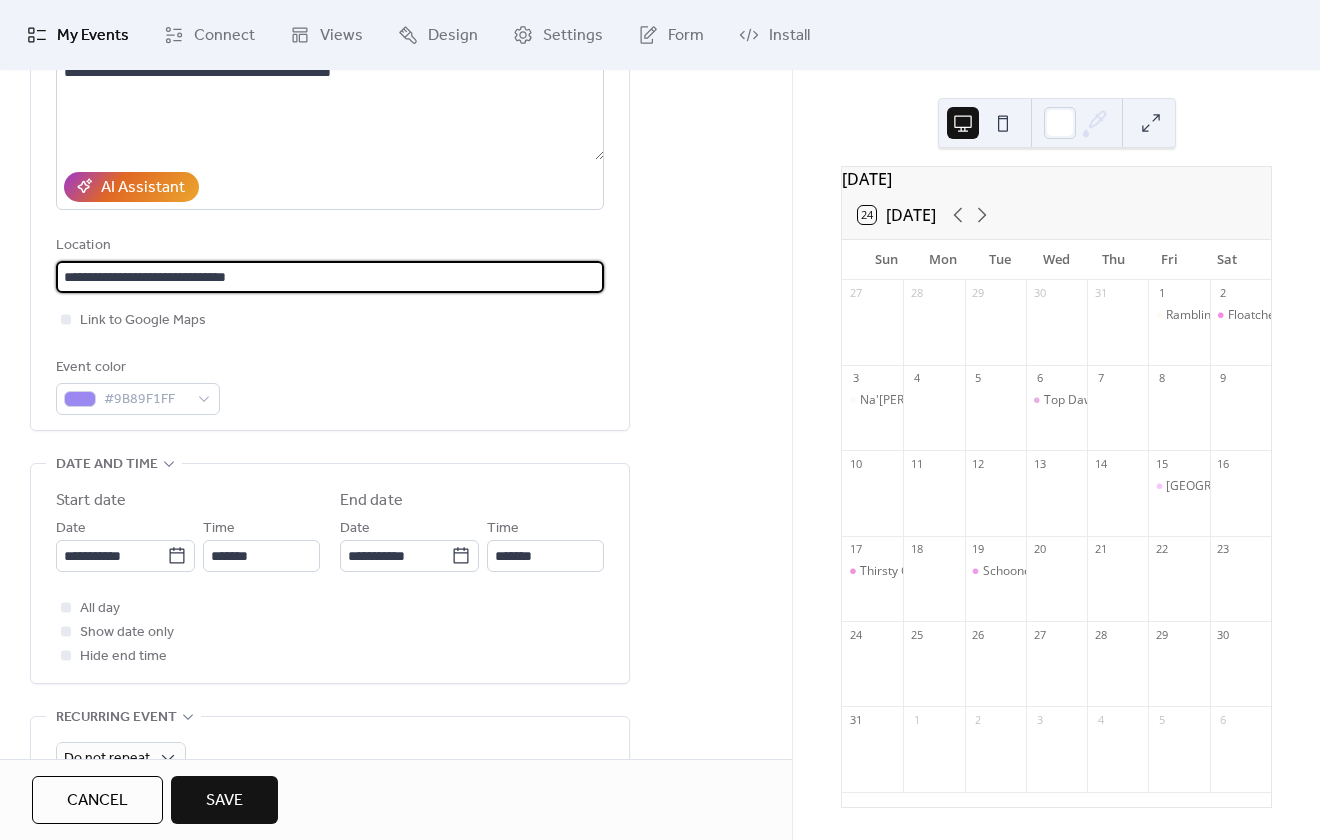click on "**********" at bounding box center (330, 277) 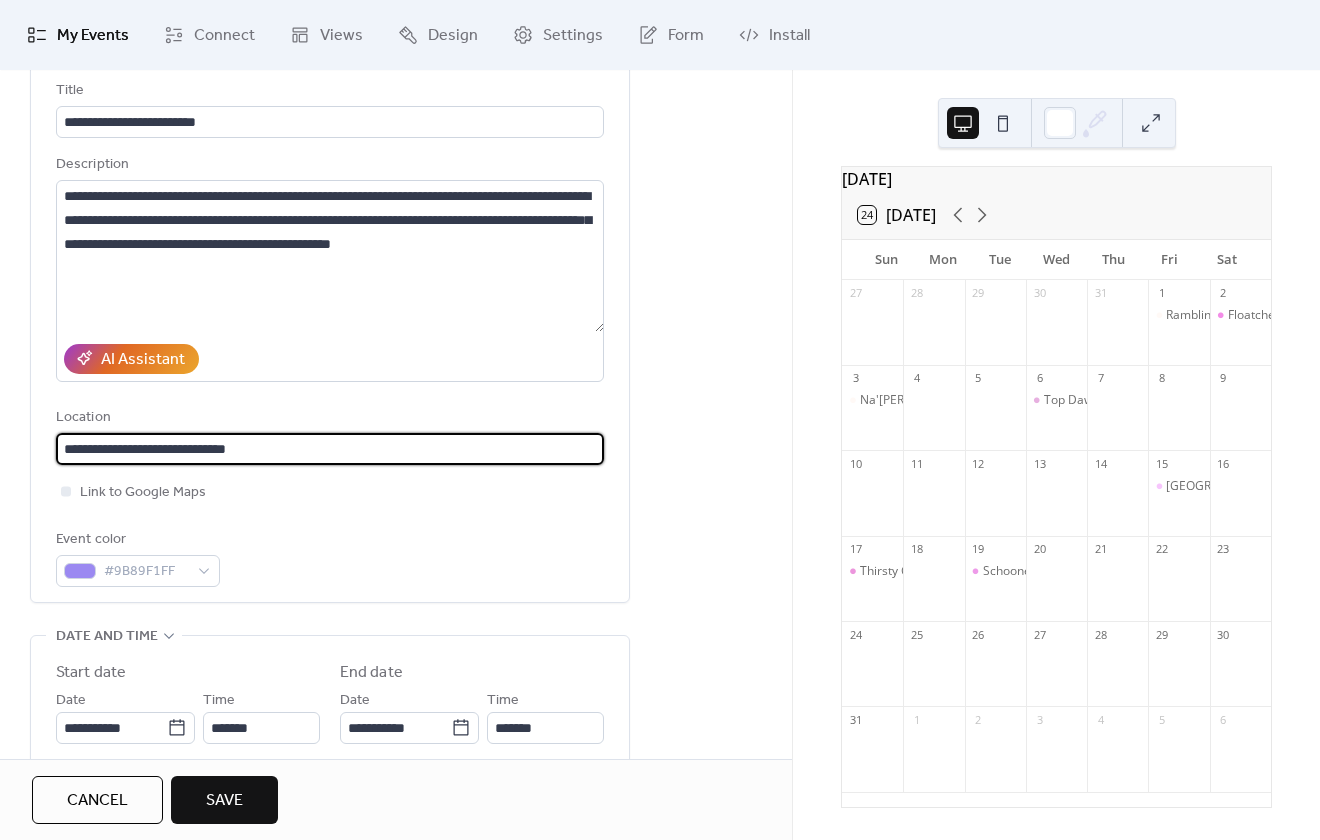 scroll, scrollTop: 99, scrollLeft: 0, axis: vertical 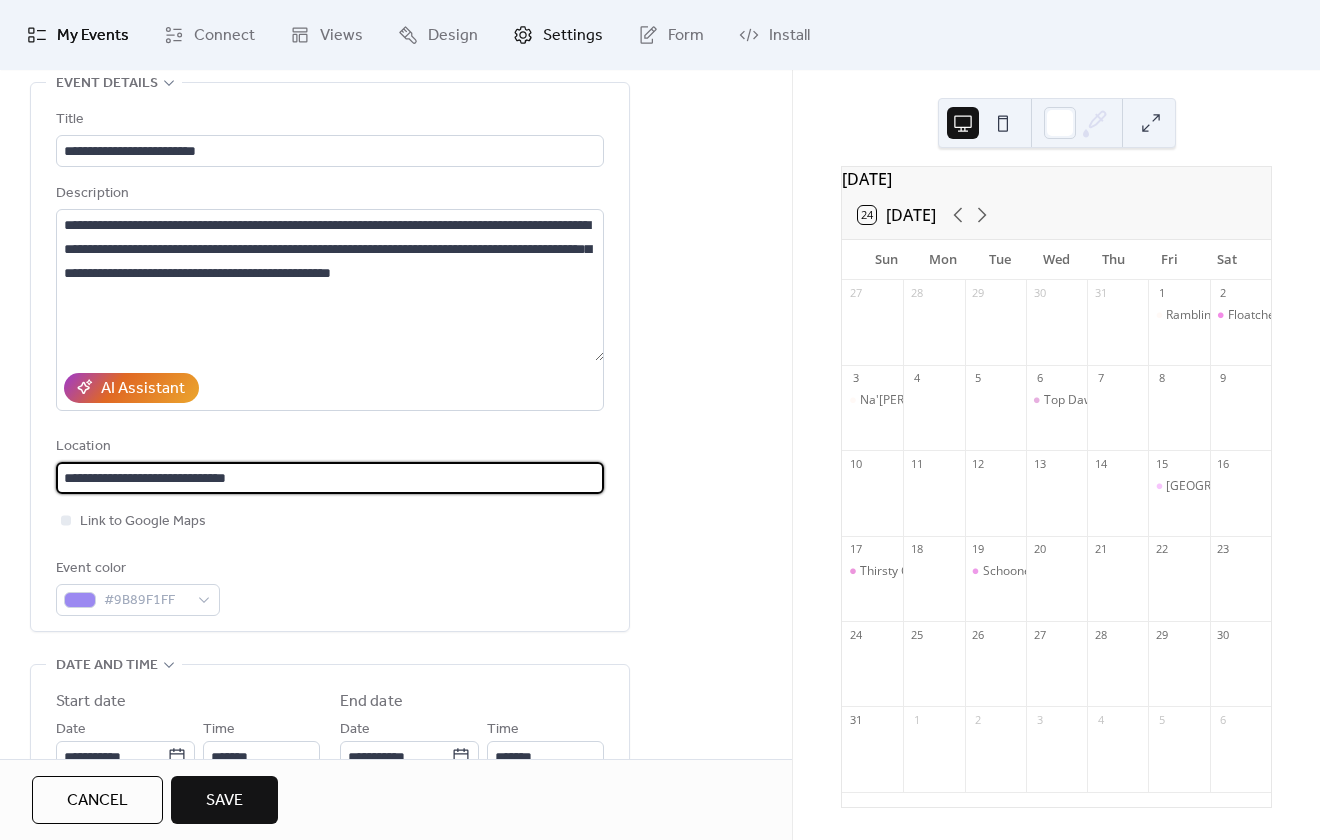 type on "**********" 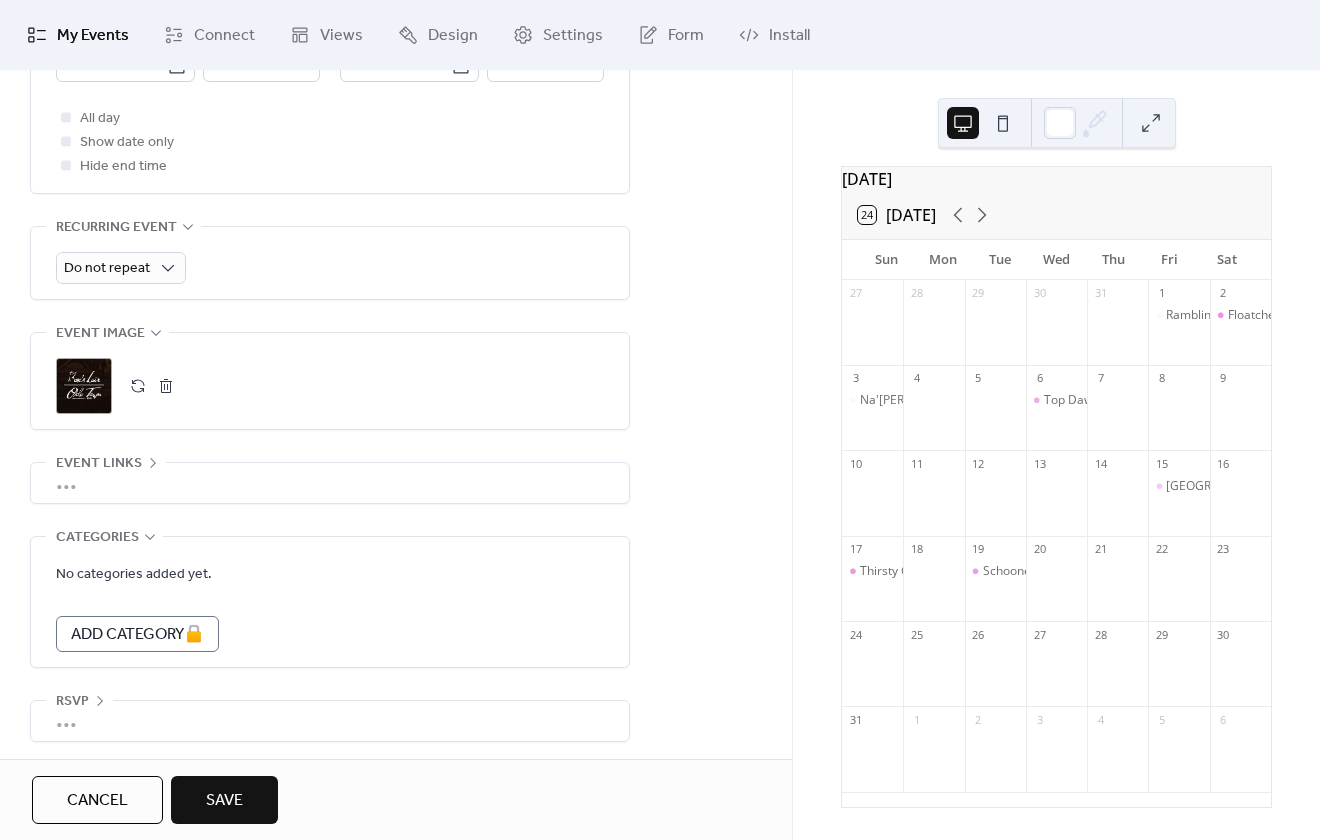 scroll, scrollTop: 799, scrollLeft: 0, axis: vertical 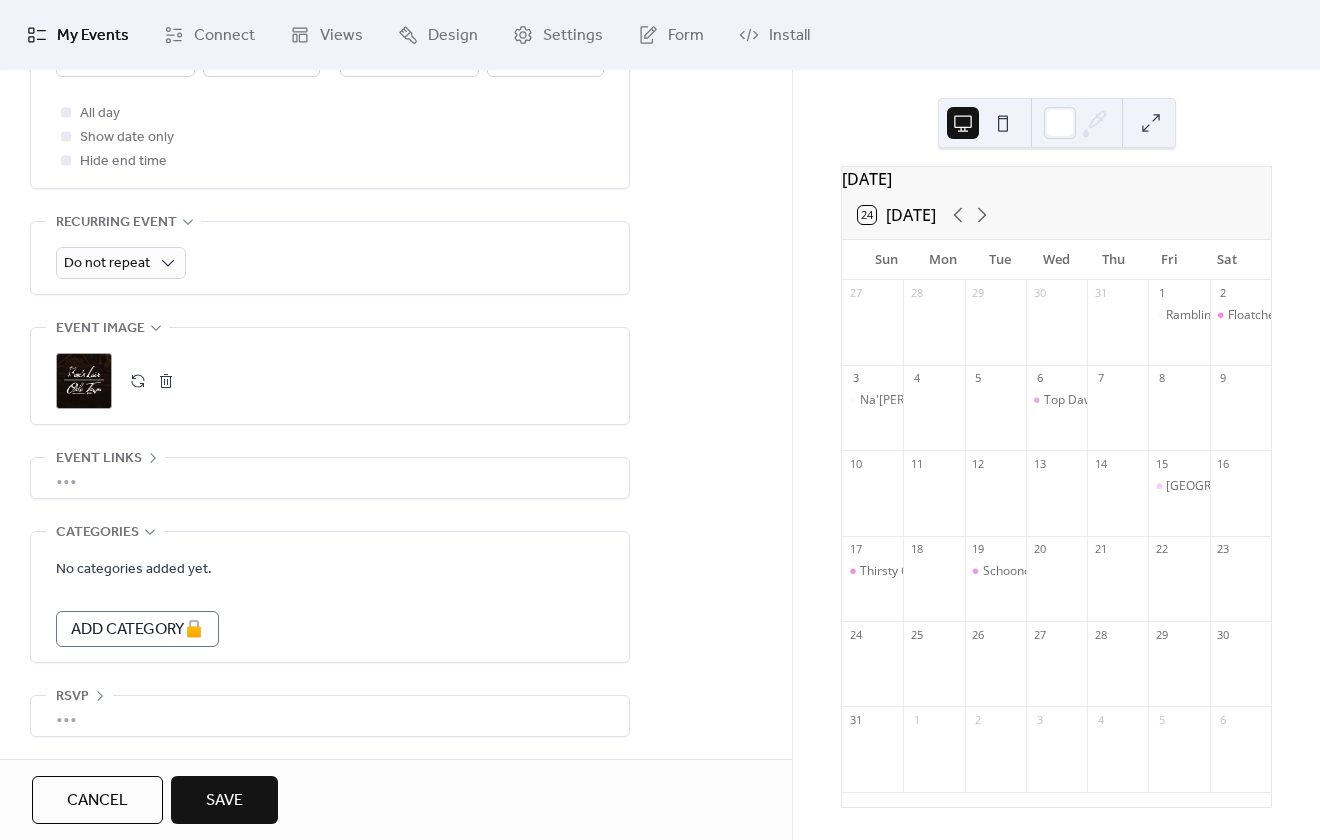 type 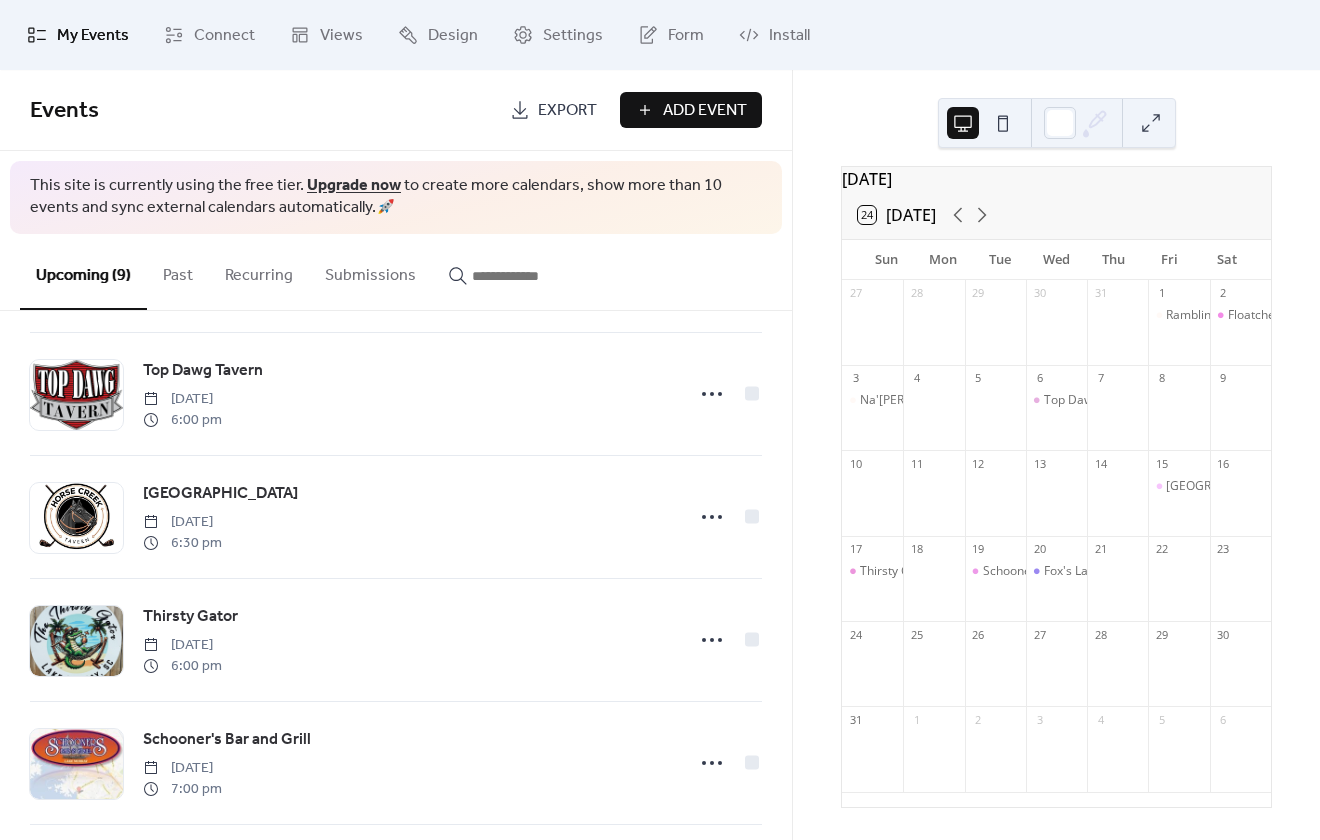 scroll, scrollTop: 646, scrollLeft: 0, axis: vertical 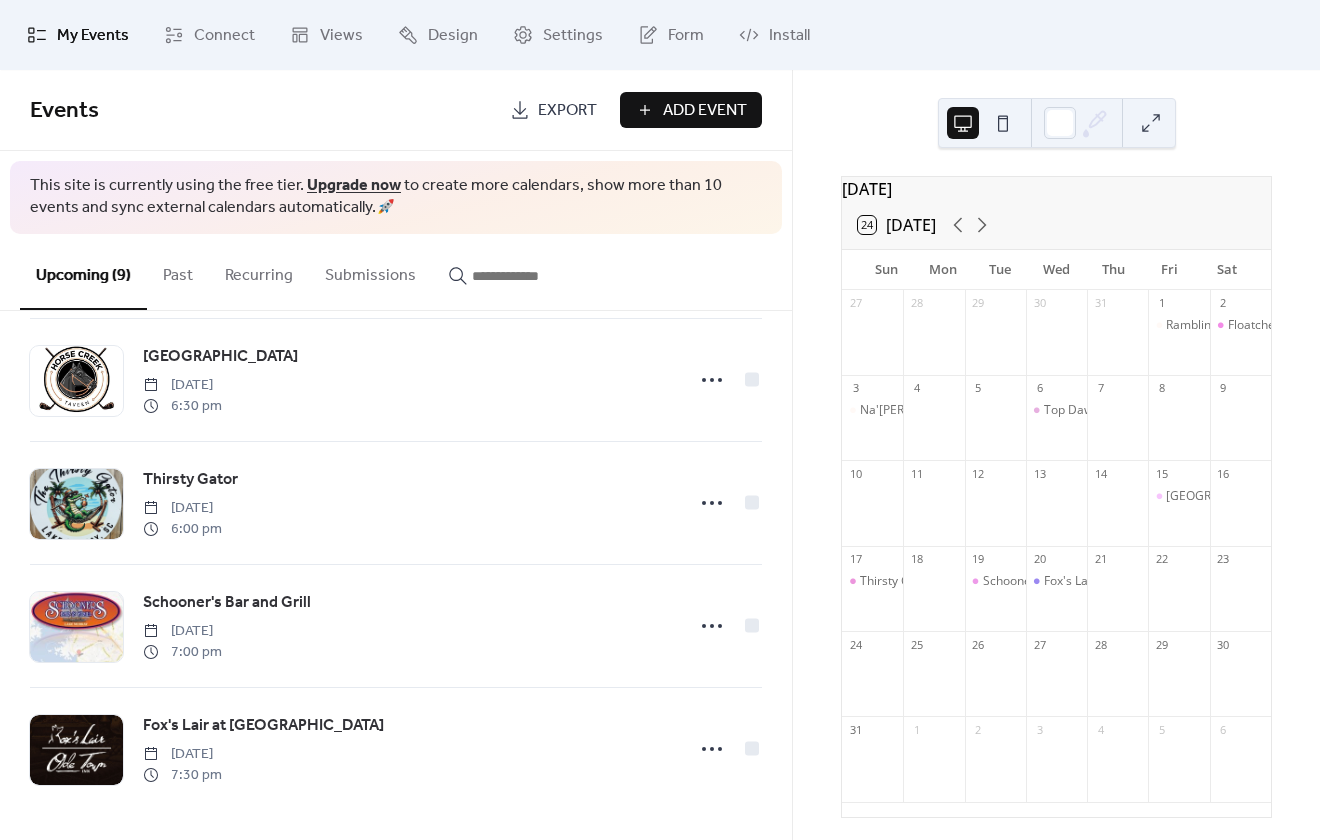 click on "Add Event" at bounding box center [705, 111] 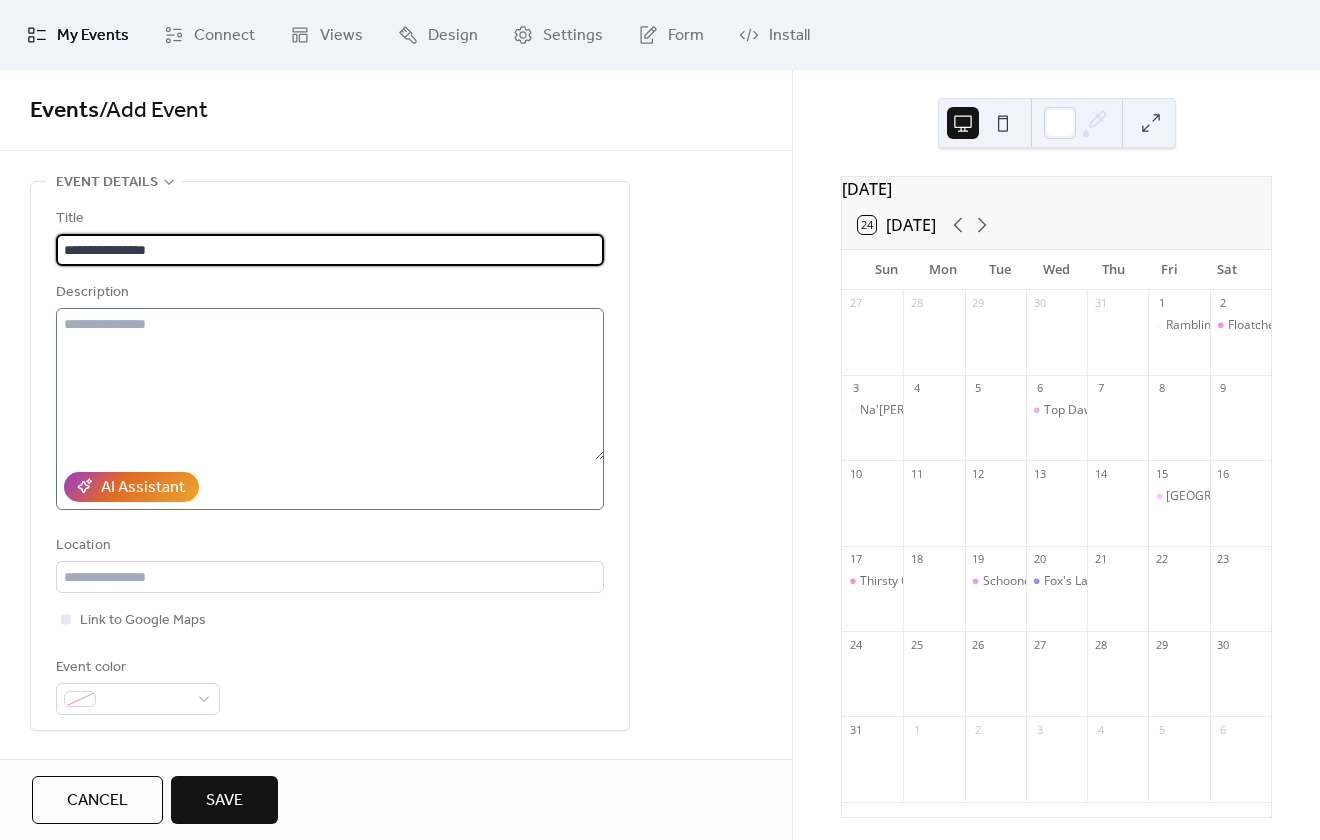 type on "**********" 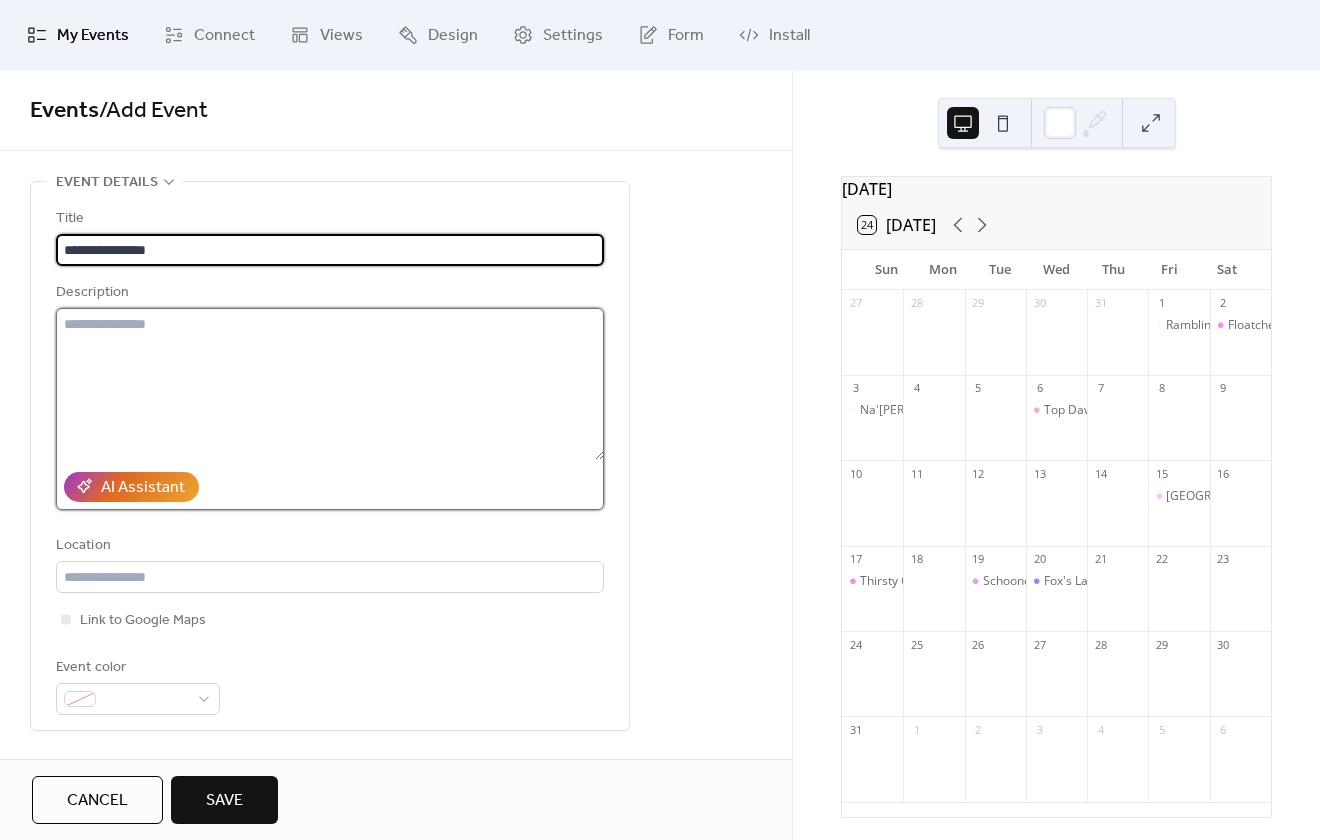 click at bounding box center (330, 384) 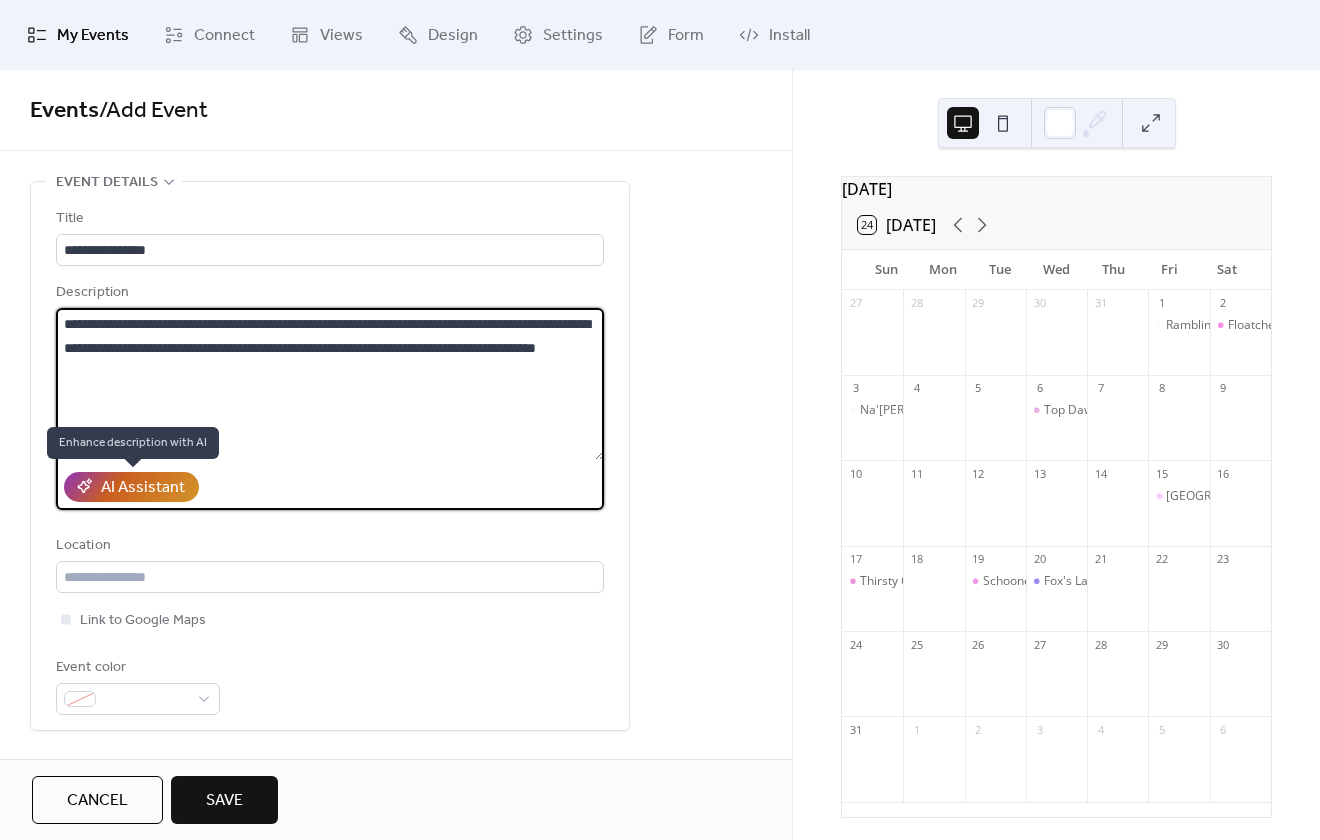 type on "**********" 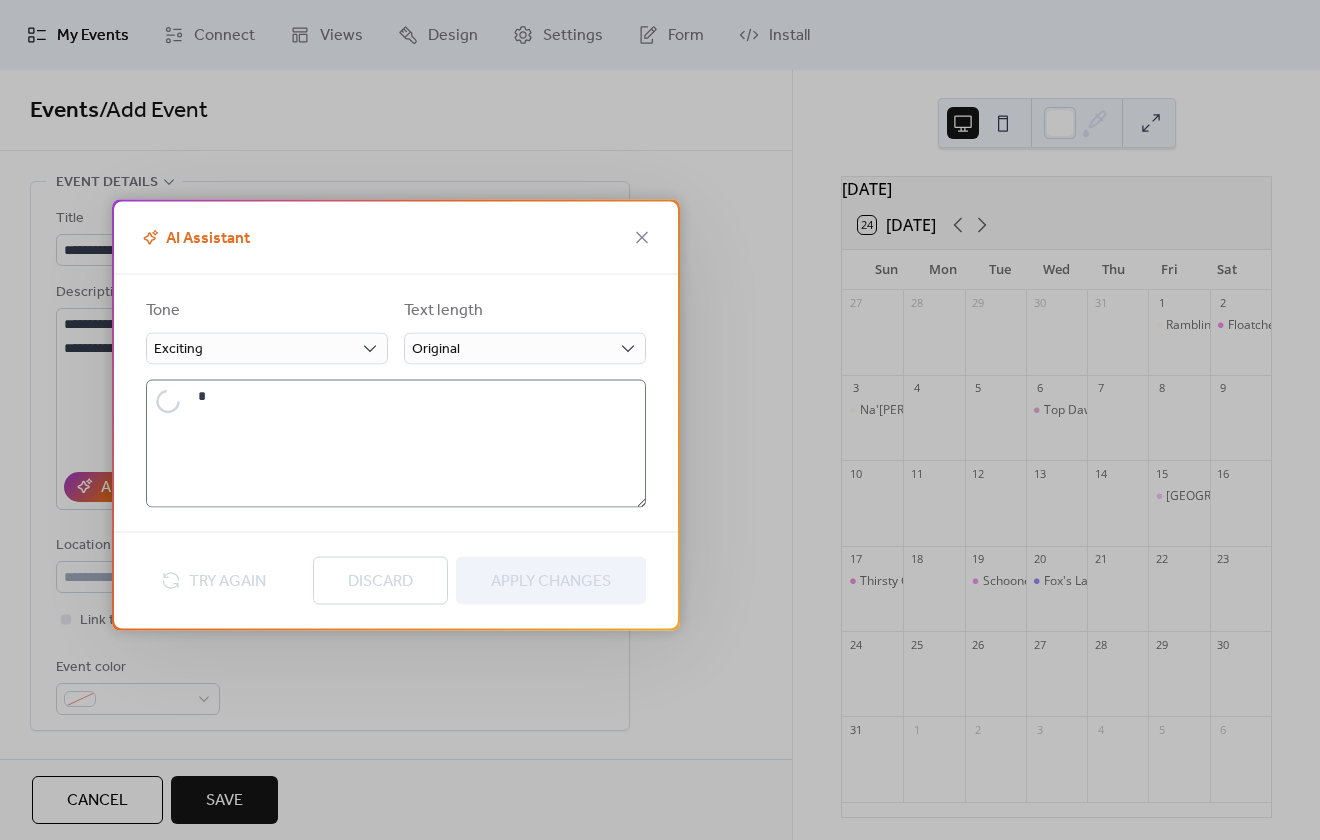 type on "**********" 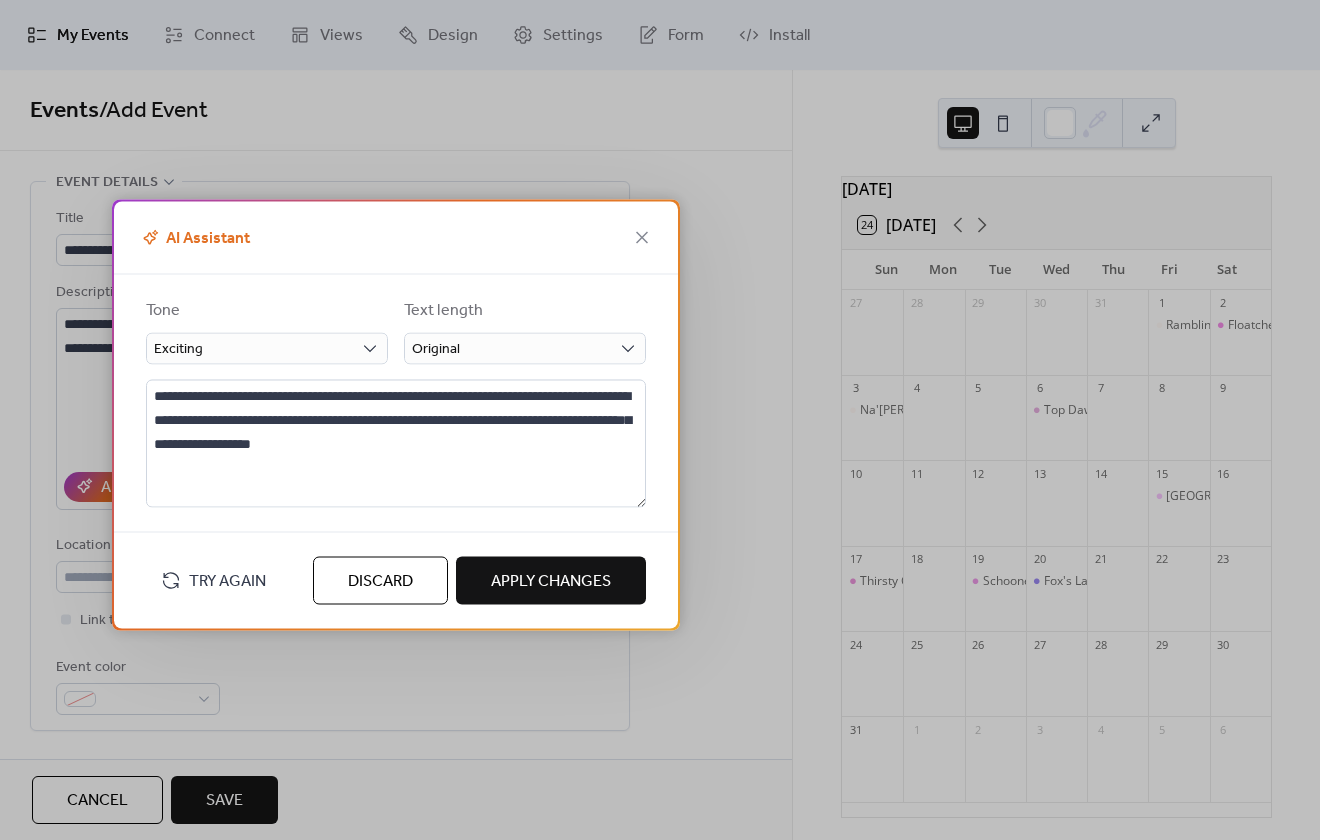 click on "Apply Changes" at bounding box center [551, 581] 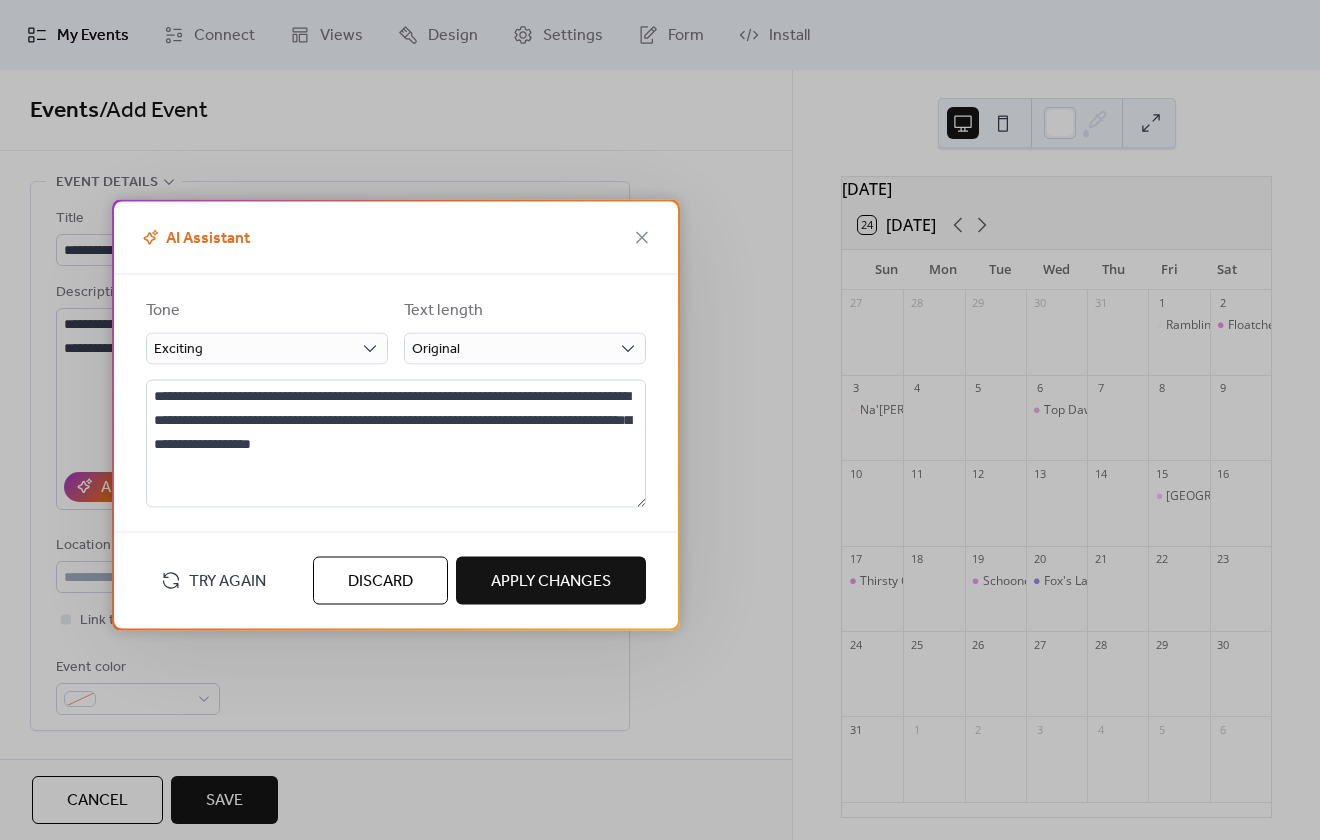 type on "**********" 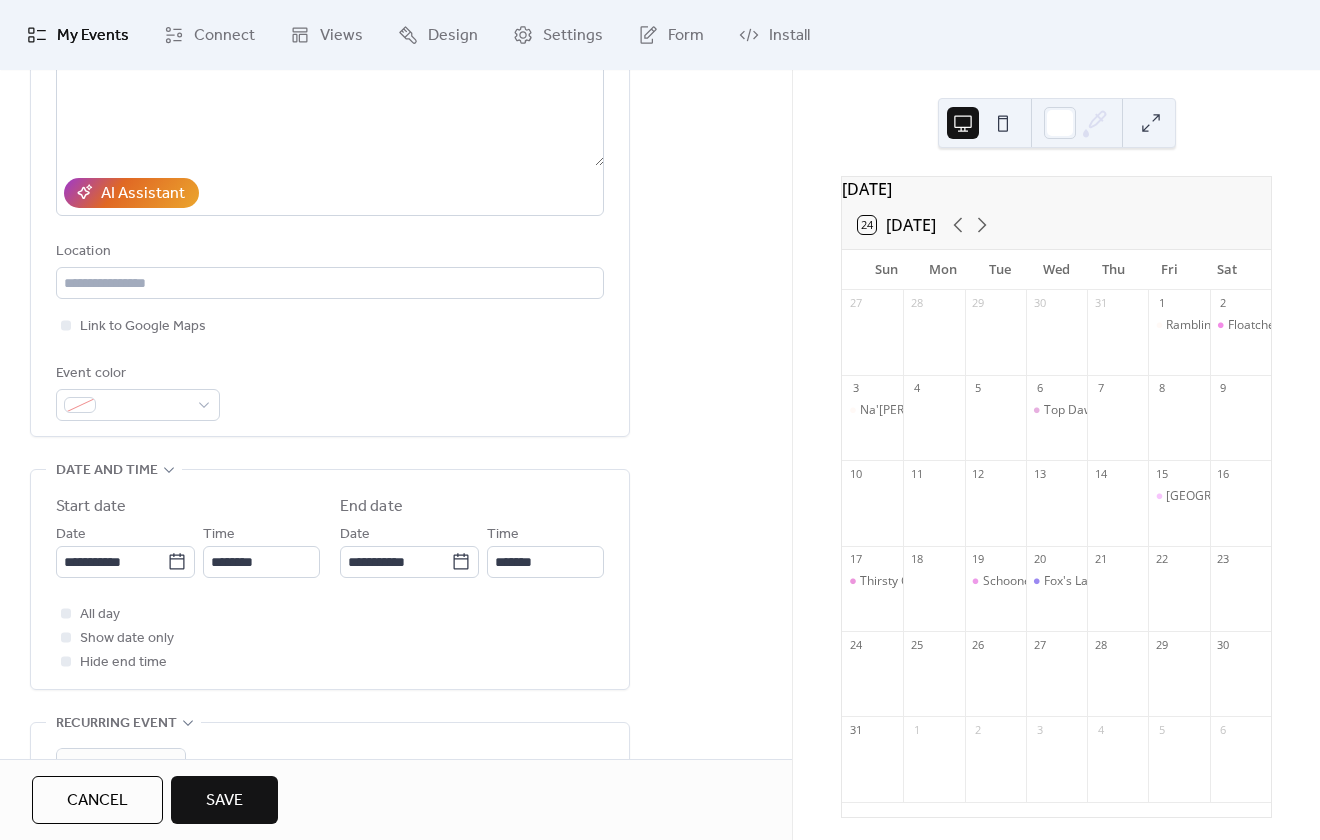 scroll, scrollTop: 300, scrollLeft: 0, axis: vertical 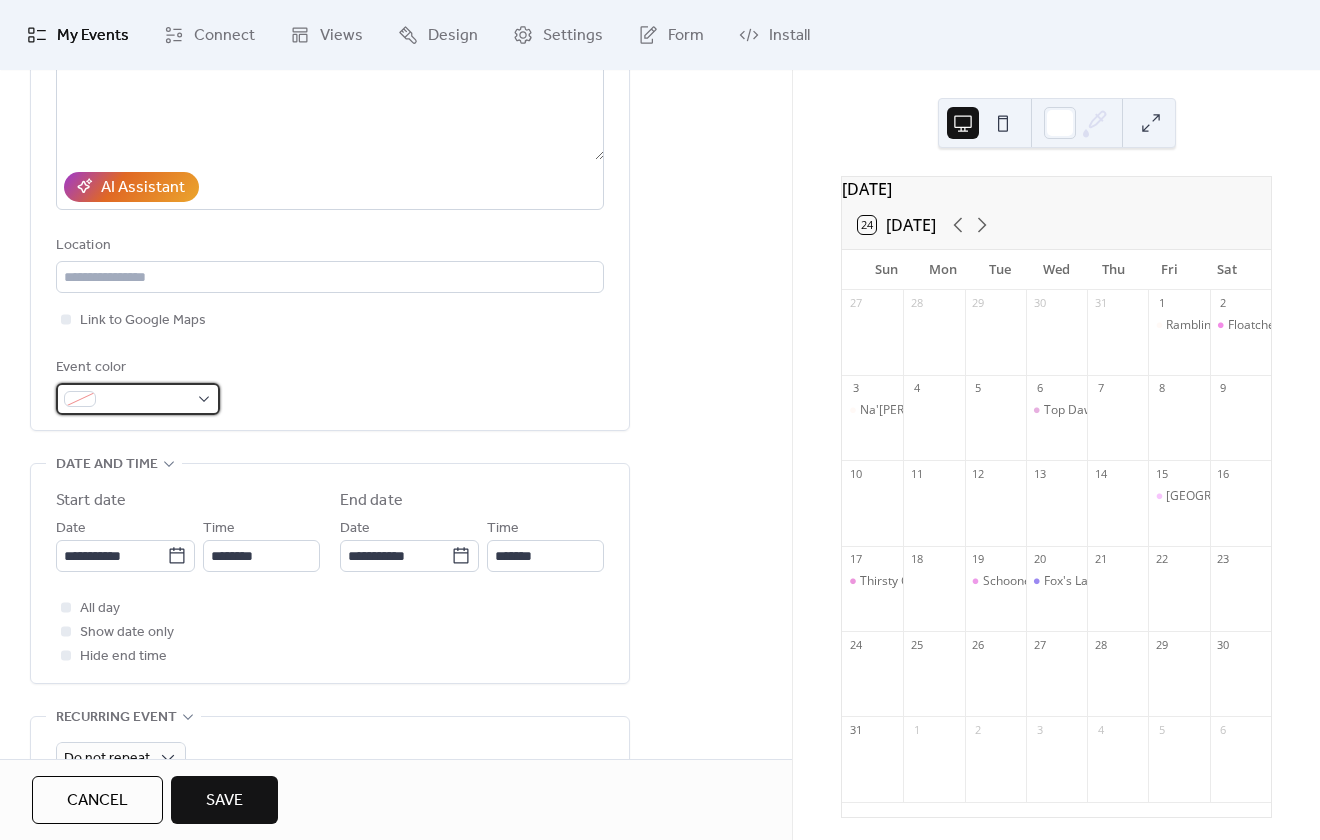 click at bounding box center [138, 399] 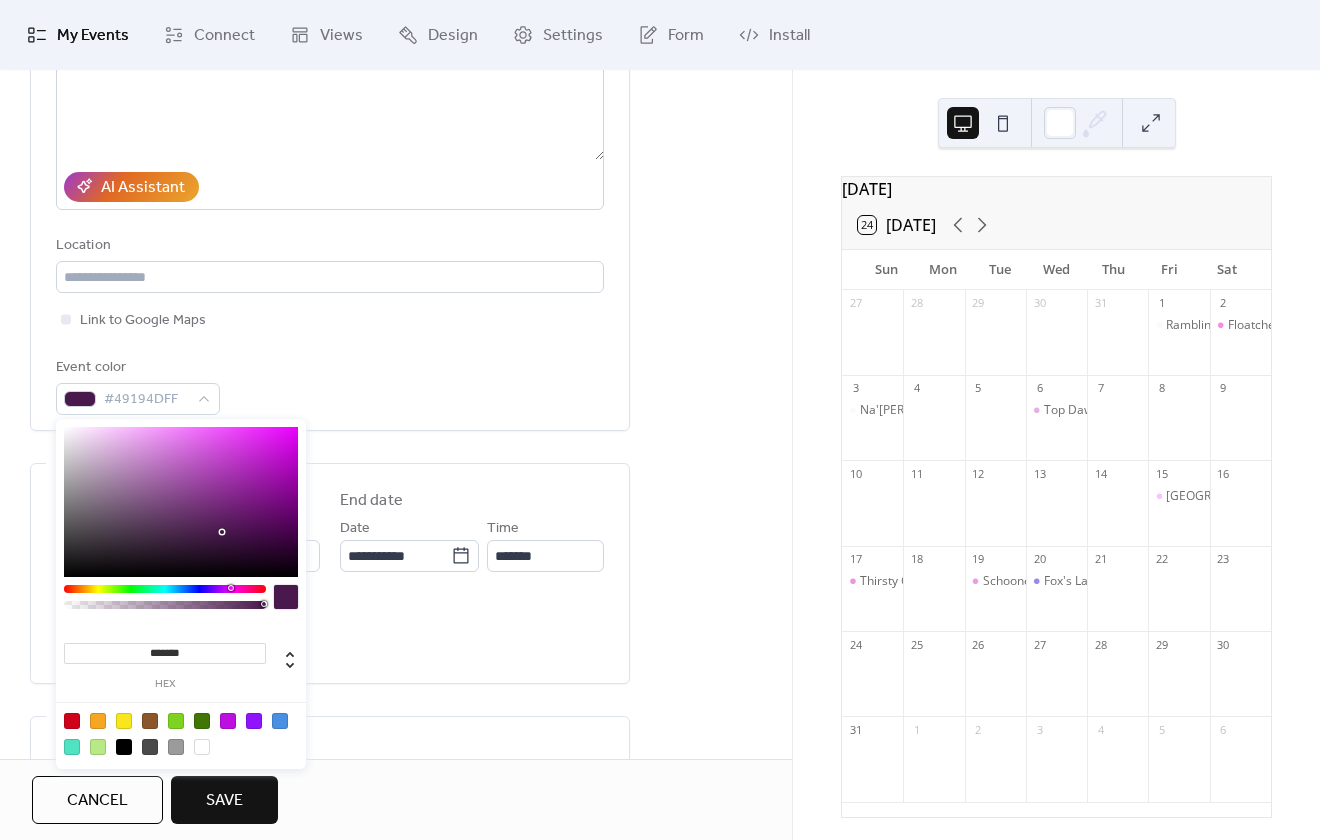 click at bounding box center [165, 589] 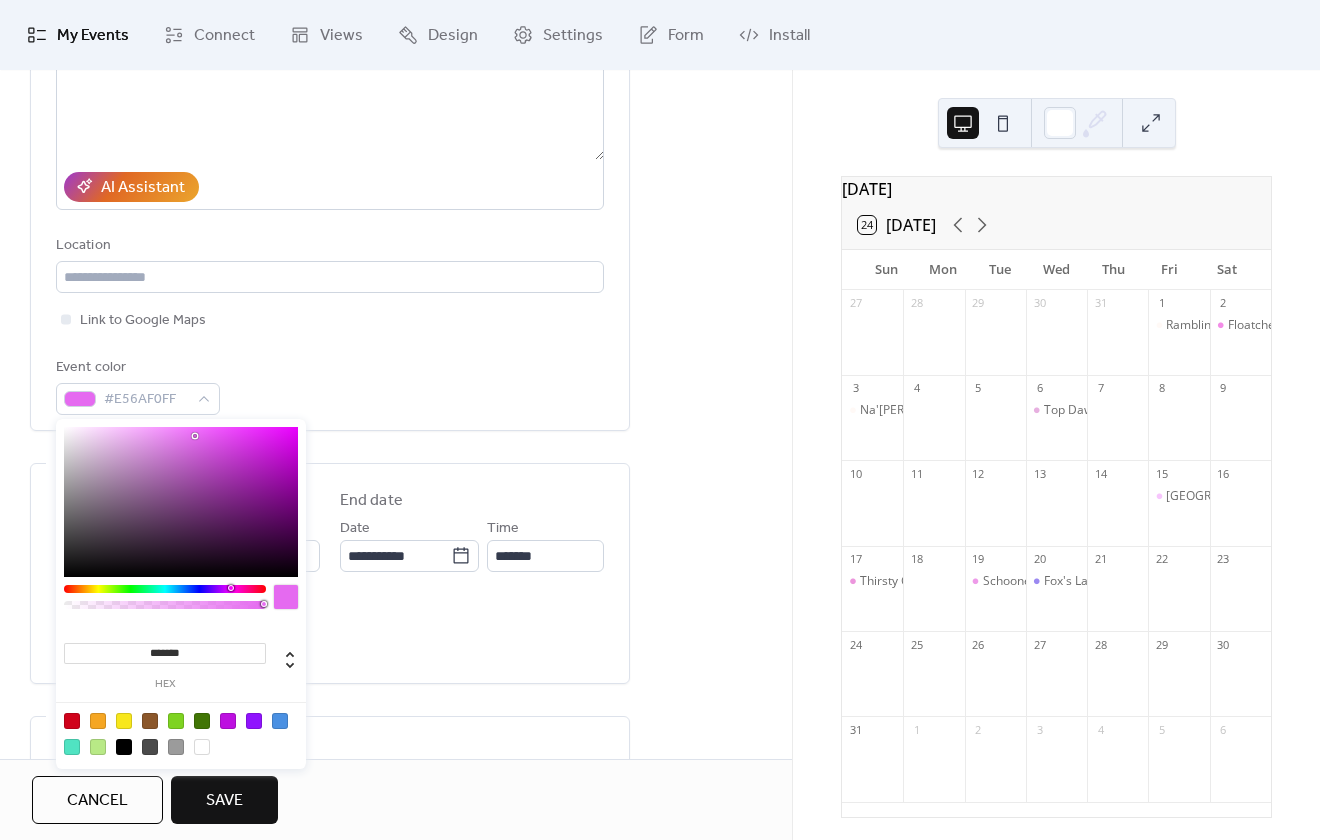 click at bounding box center [181, 502] 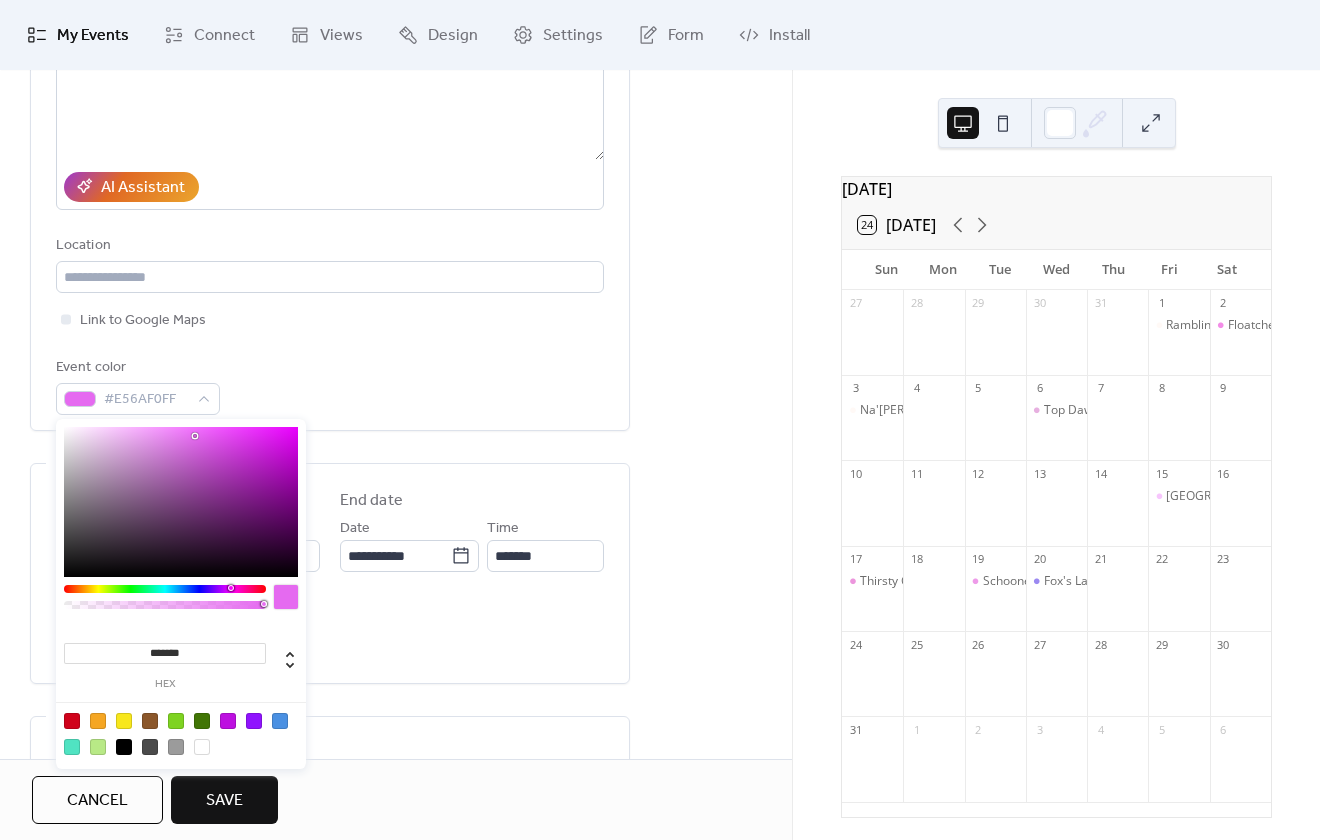 click at bounding box center (181, 502) 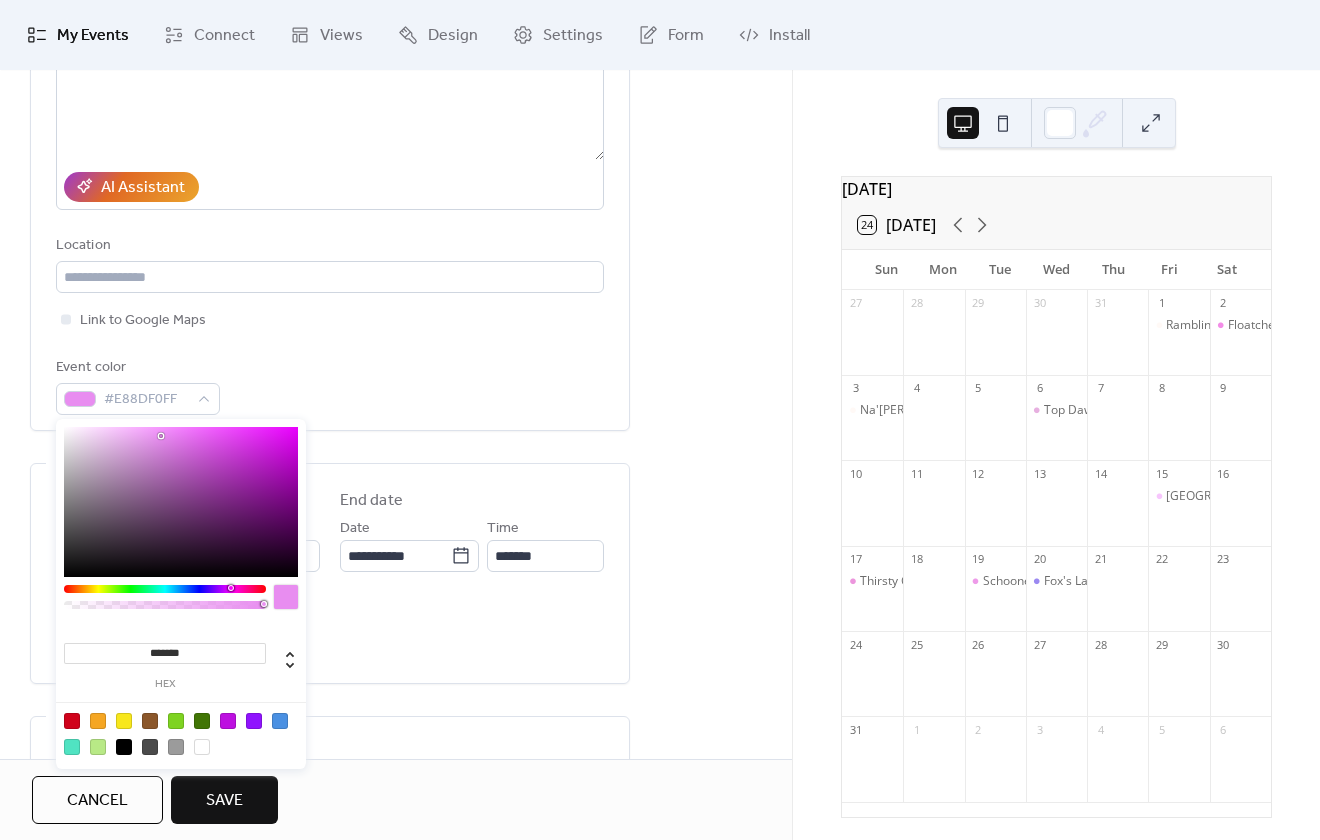 type on "*******" 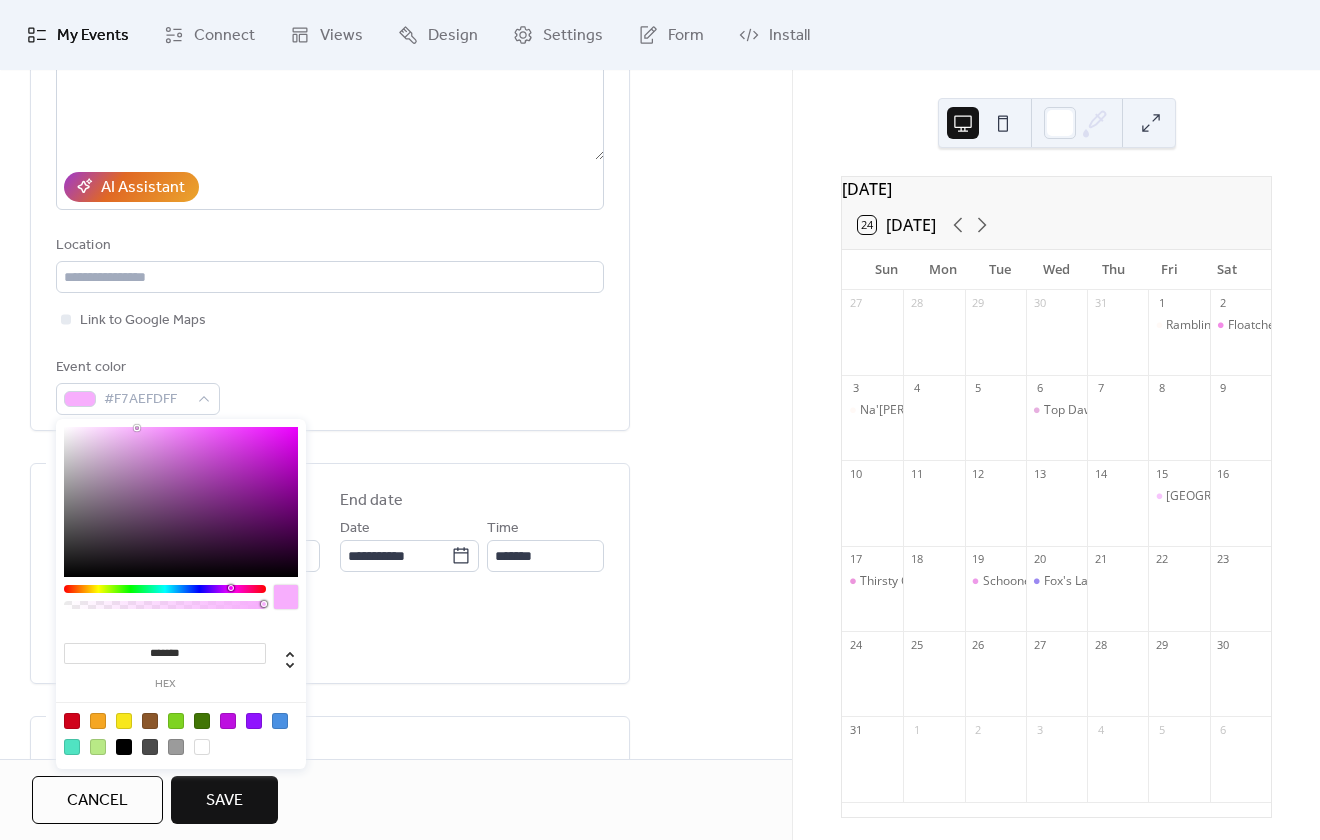 click on "All day Show date only Hide end time" at bounding box center (330, 632) 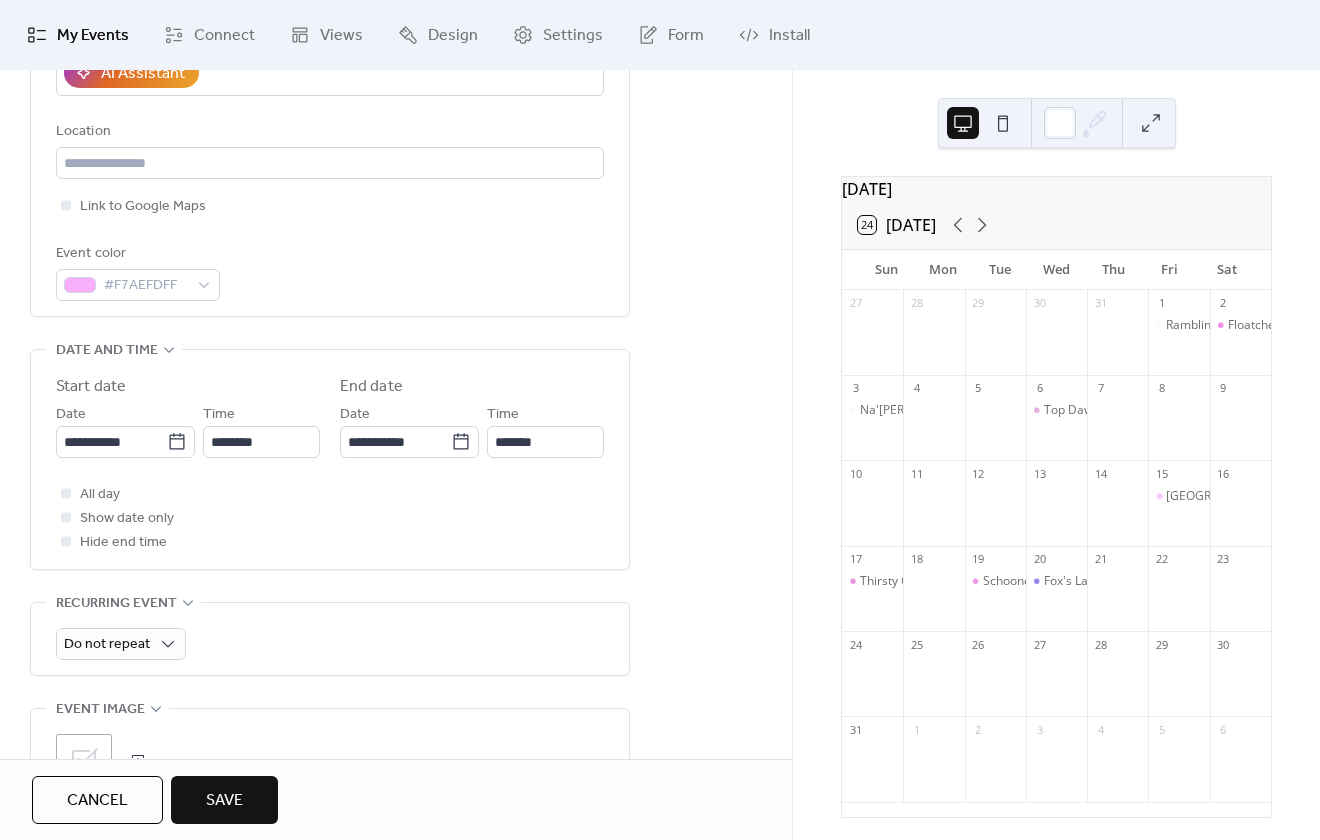 scroll, scrollTop: 600, scrollLeft: 0, axis: vertical 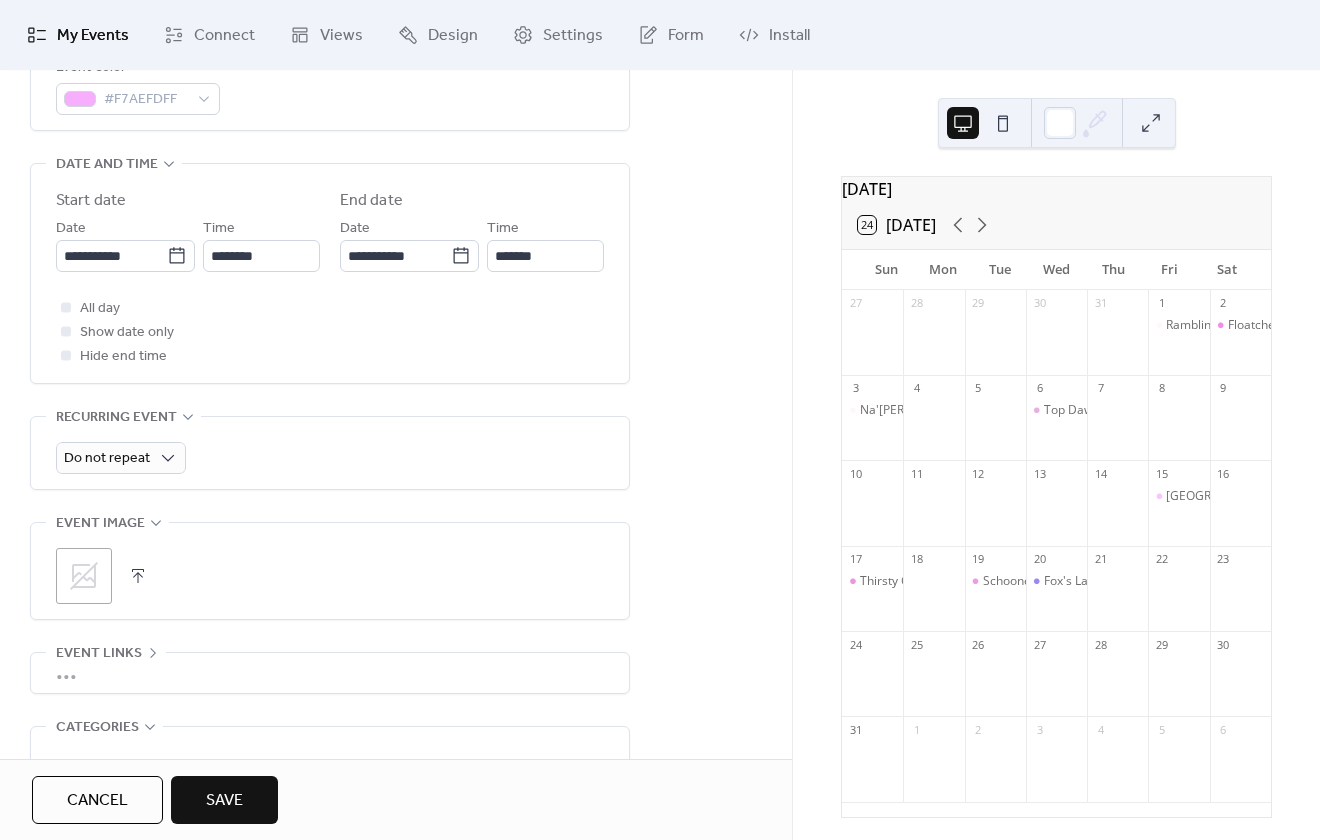 click 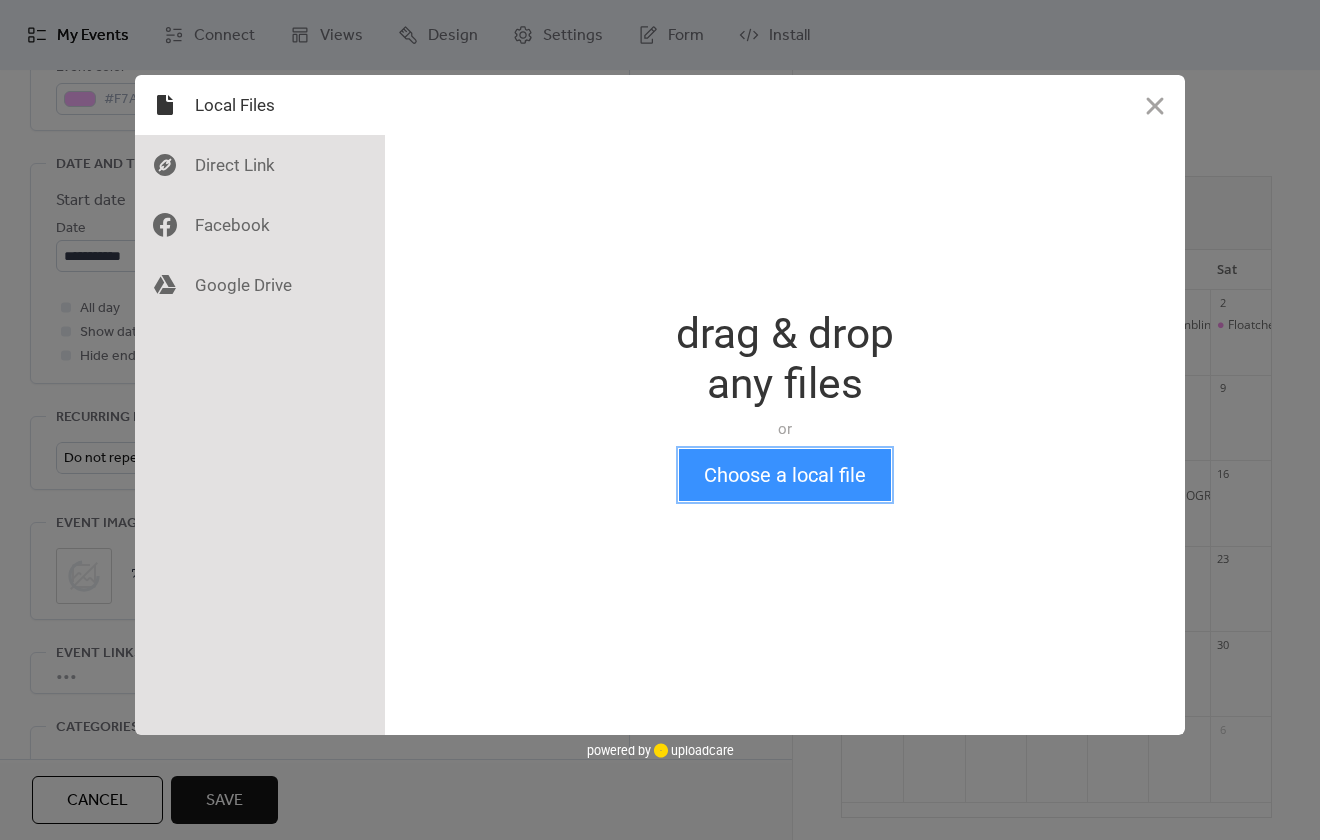 click on "Choose a local file" at bounding box center (785, 475) 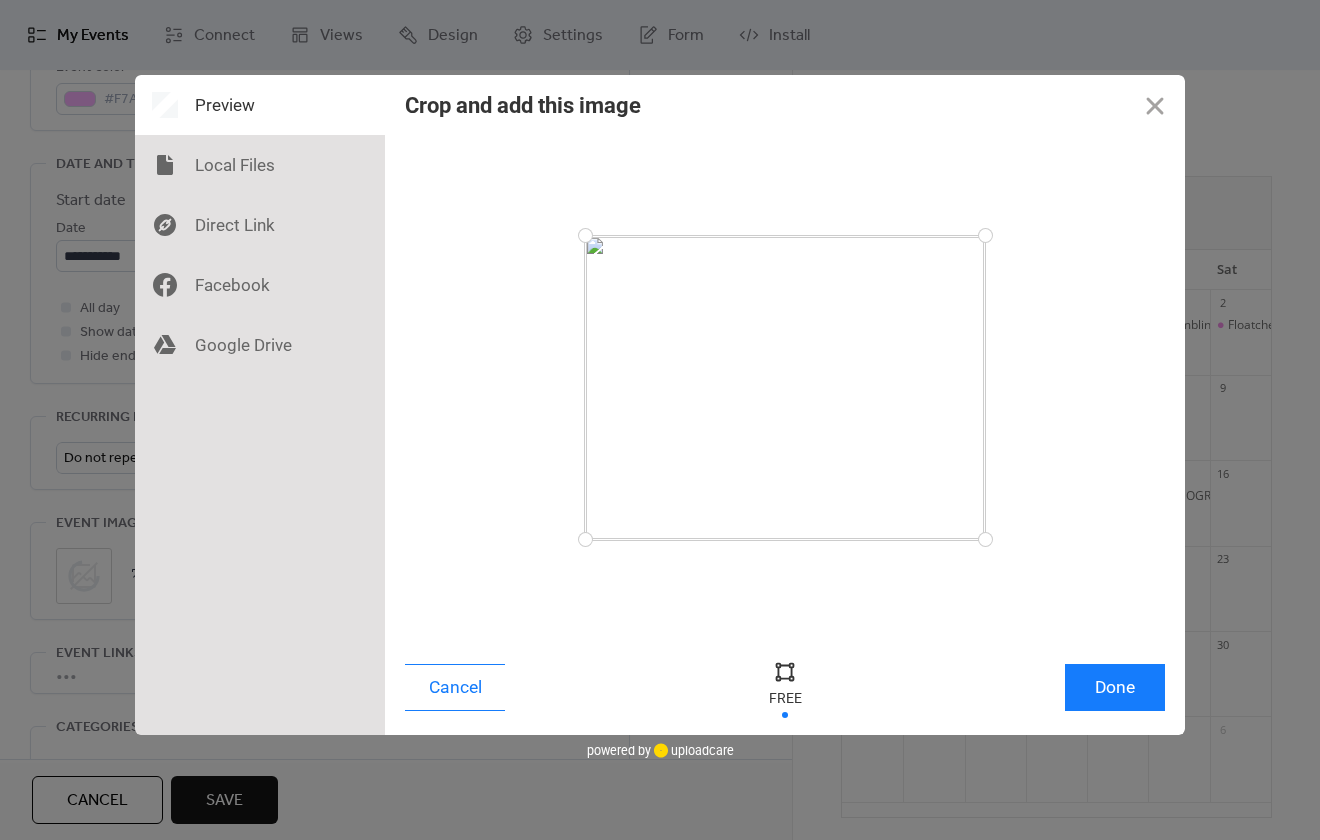 click on "Cancel   Done" at bounding box center [785, 692] 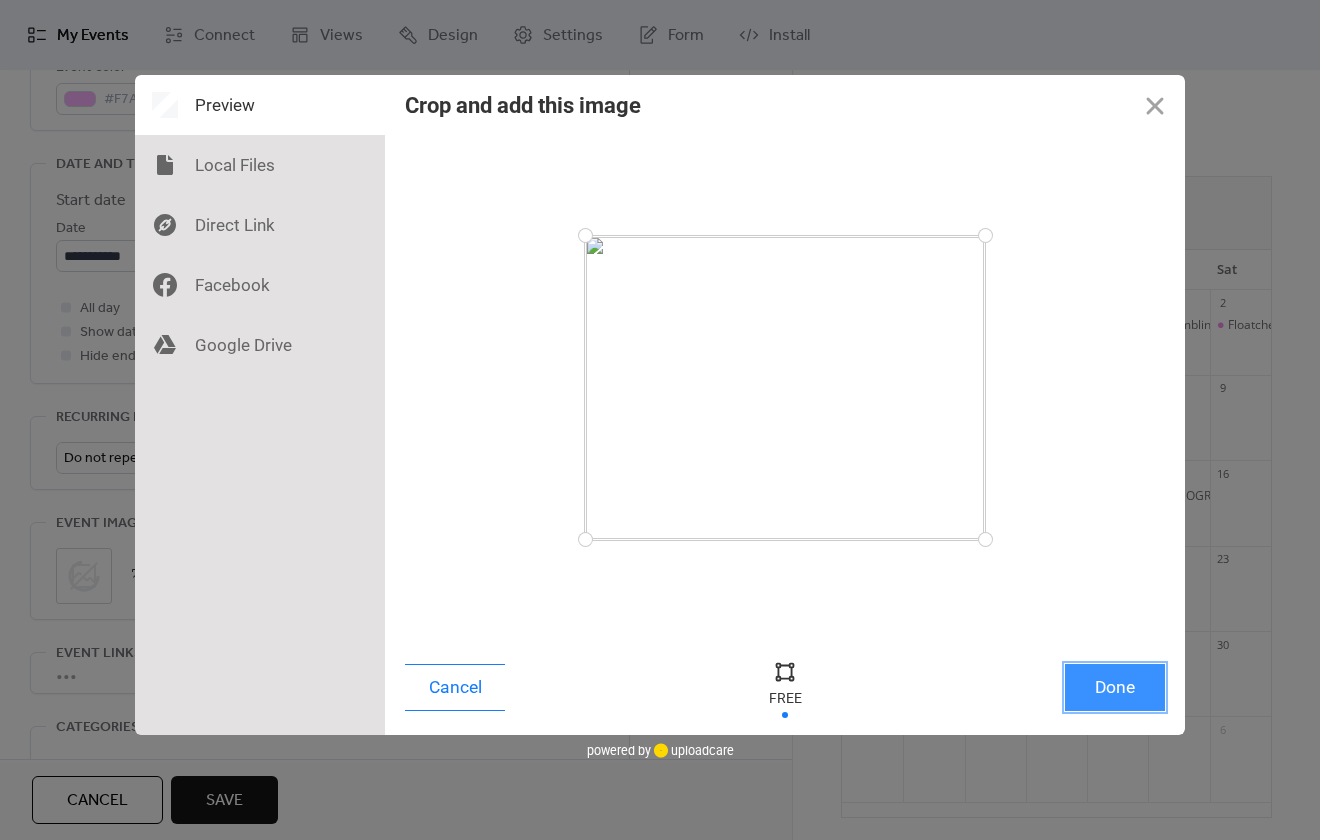click on "Done" at bounding box center (1115, 687) 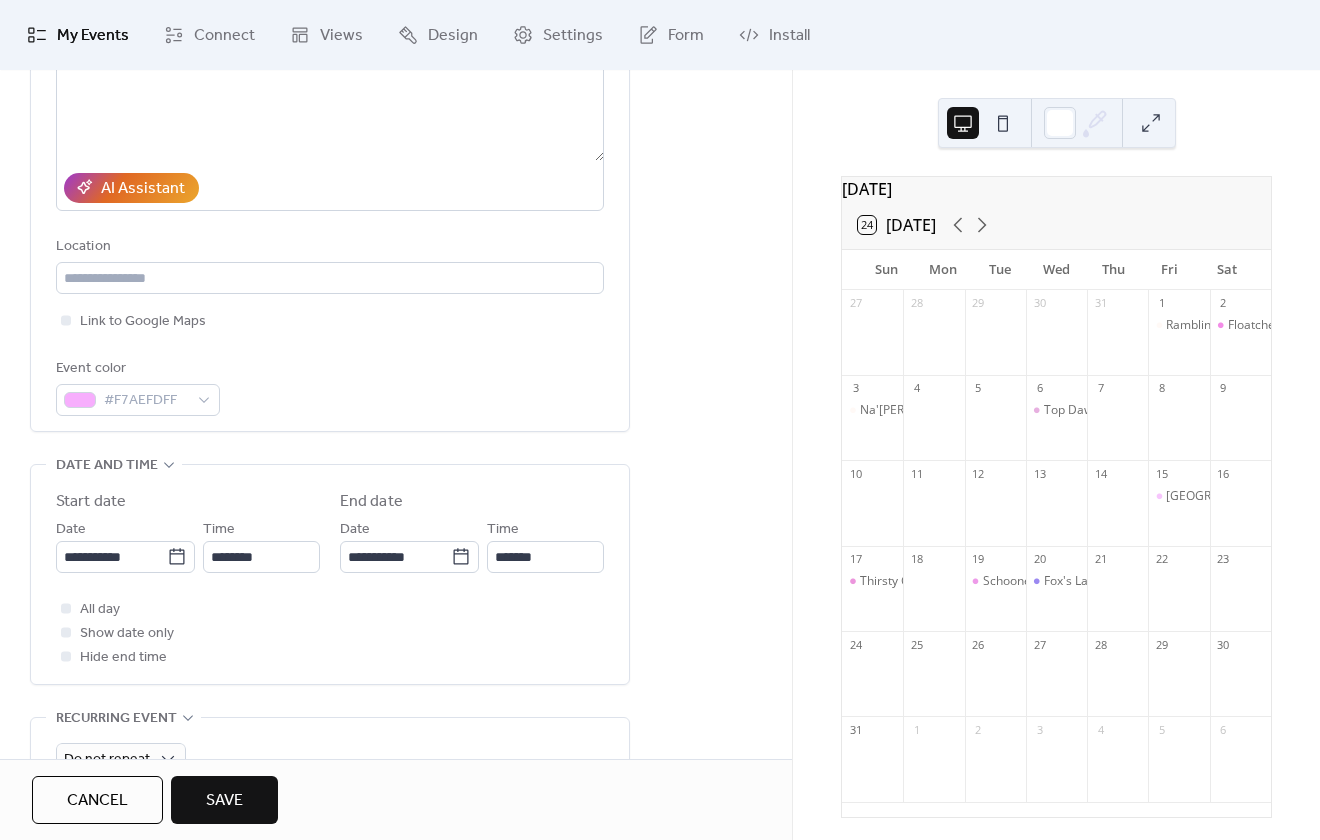 scroll, scrollTop: 199, scrollLeft: 0, axis: vertical 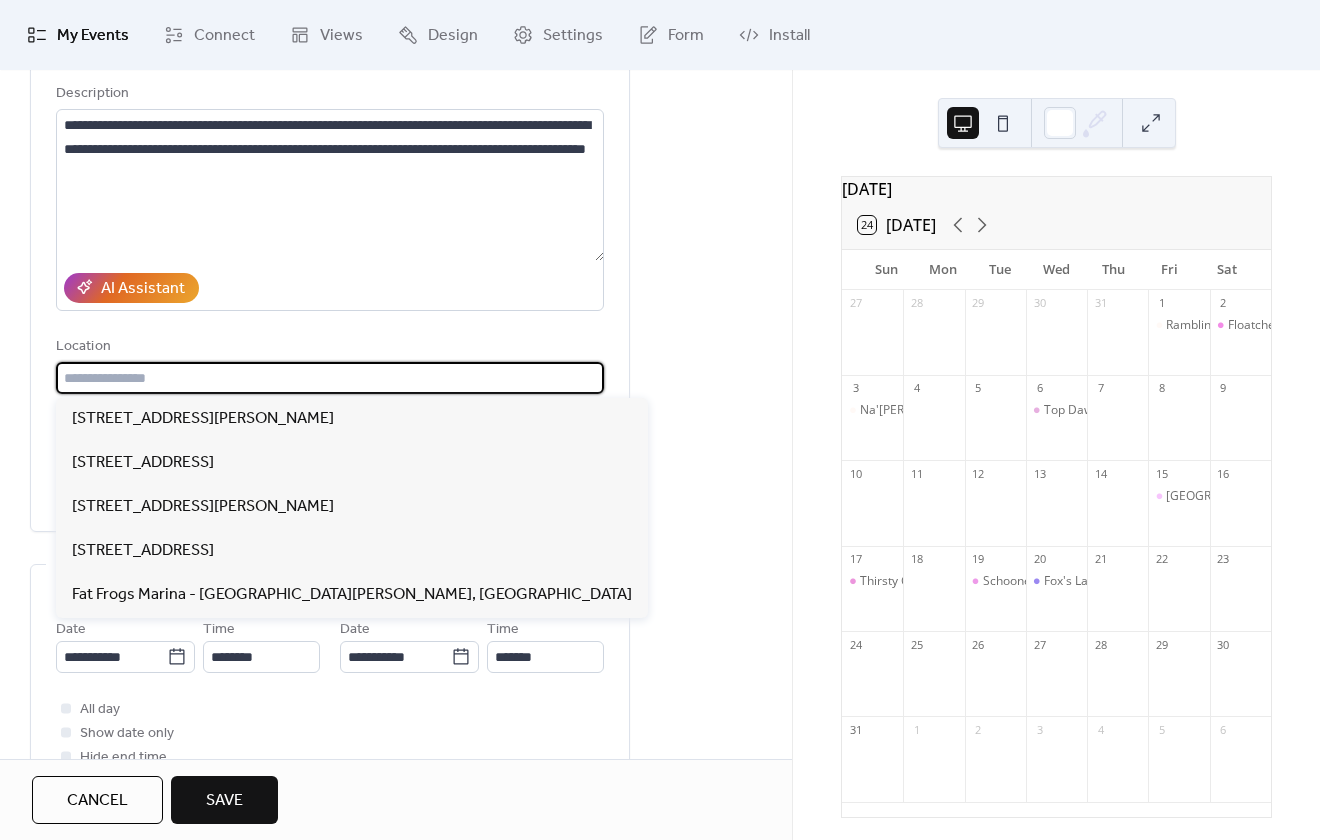 click at bounding box center (330, 378) 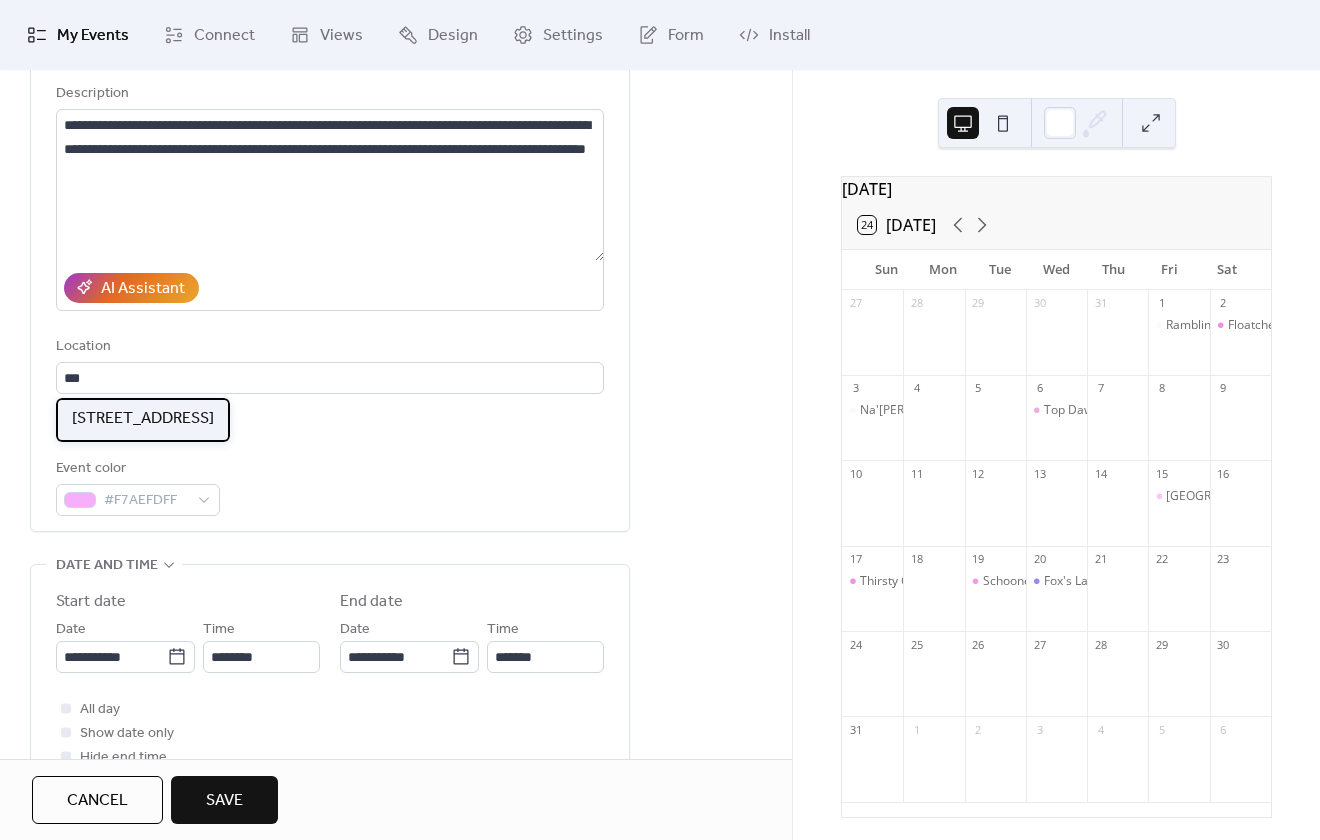 click on "[STREET_ADDRESS]" at bounding box center [143, 419] 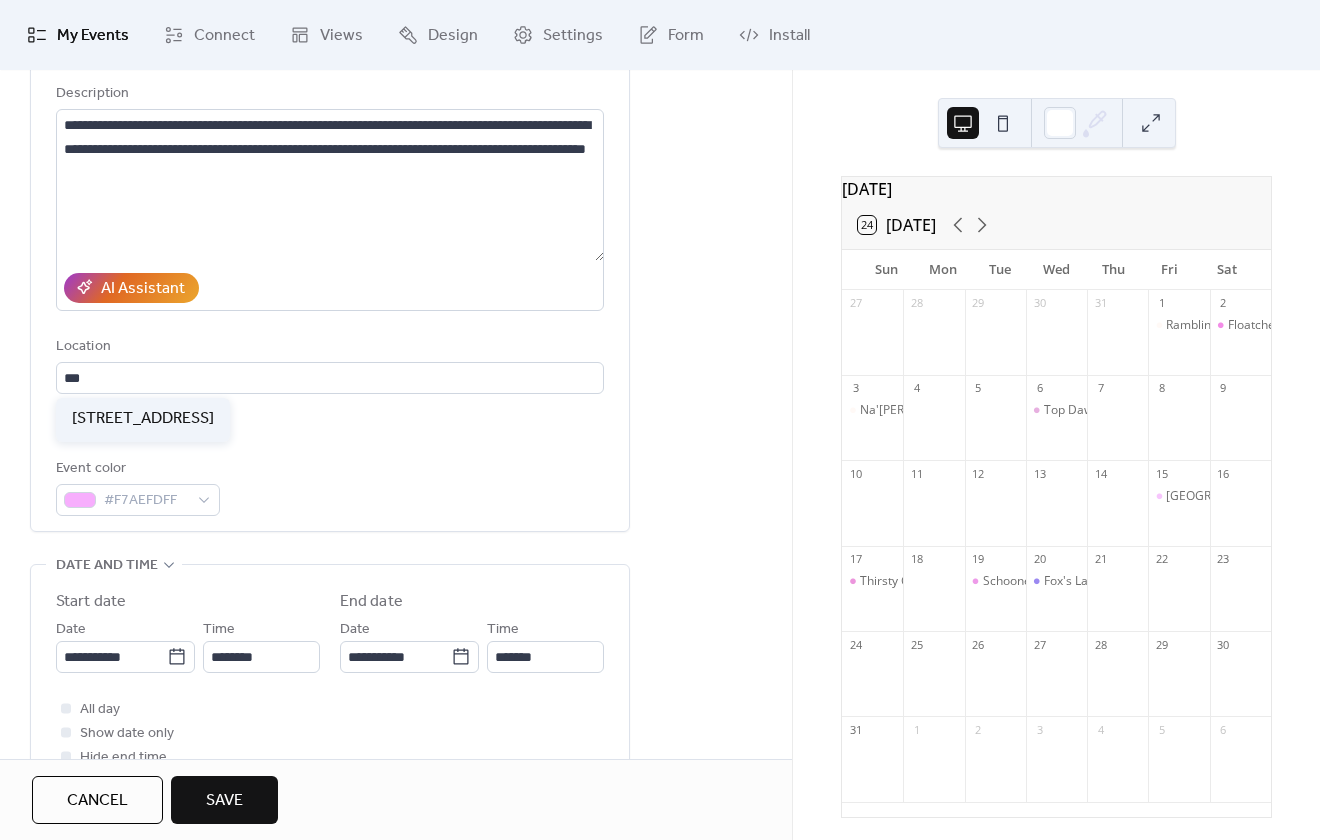 type on "**********" 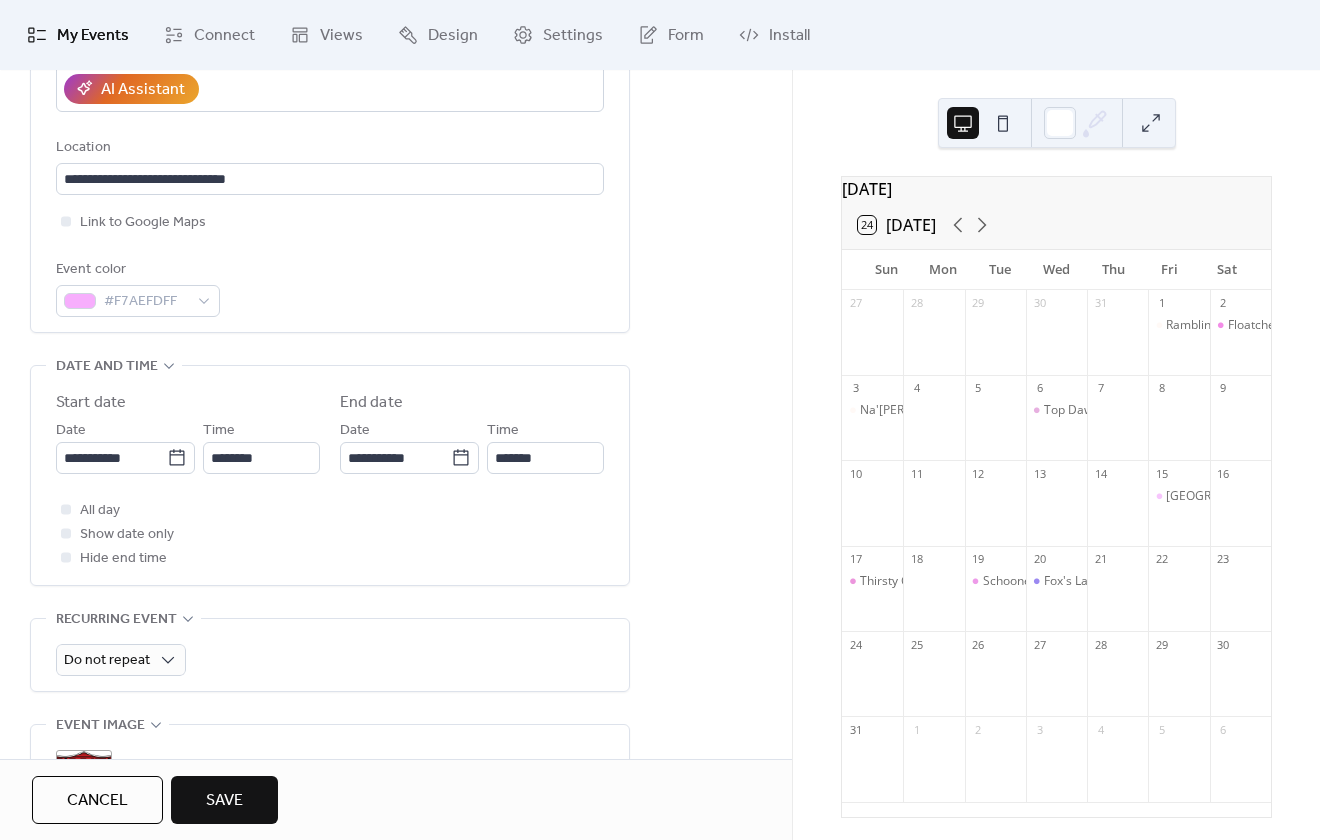 scroll, scrollTop: 399, scrollLeft: 0, axis: vertical 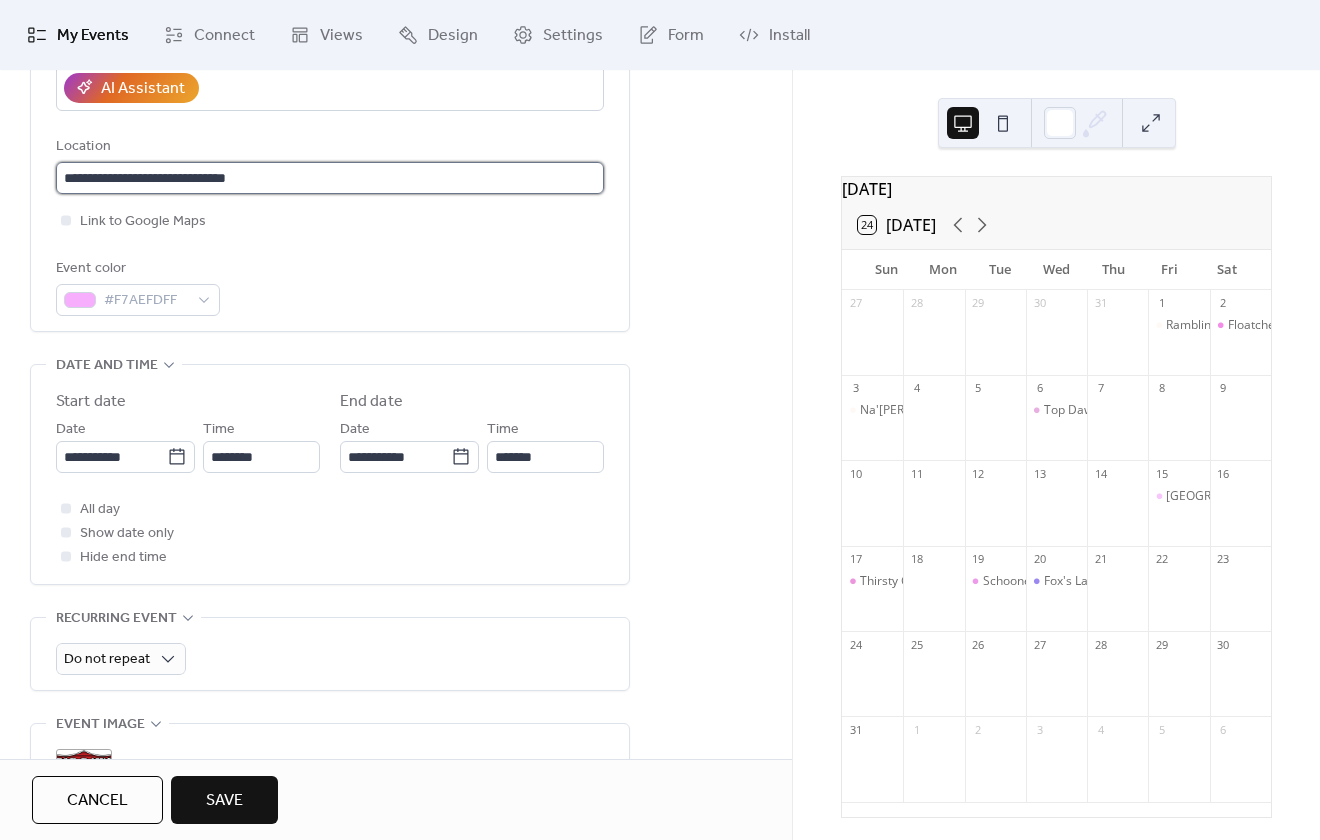 click on "**********" at bounding box center (330, 178) 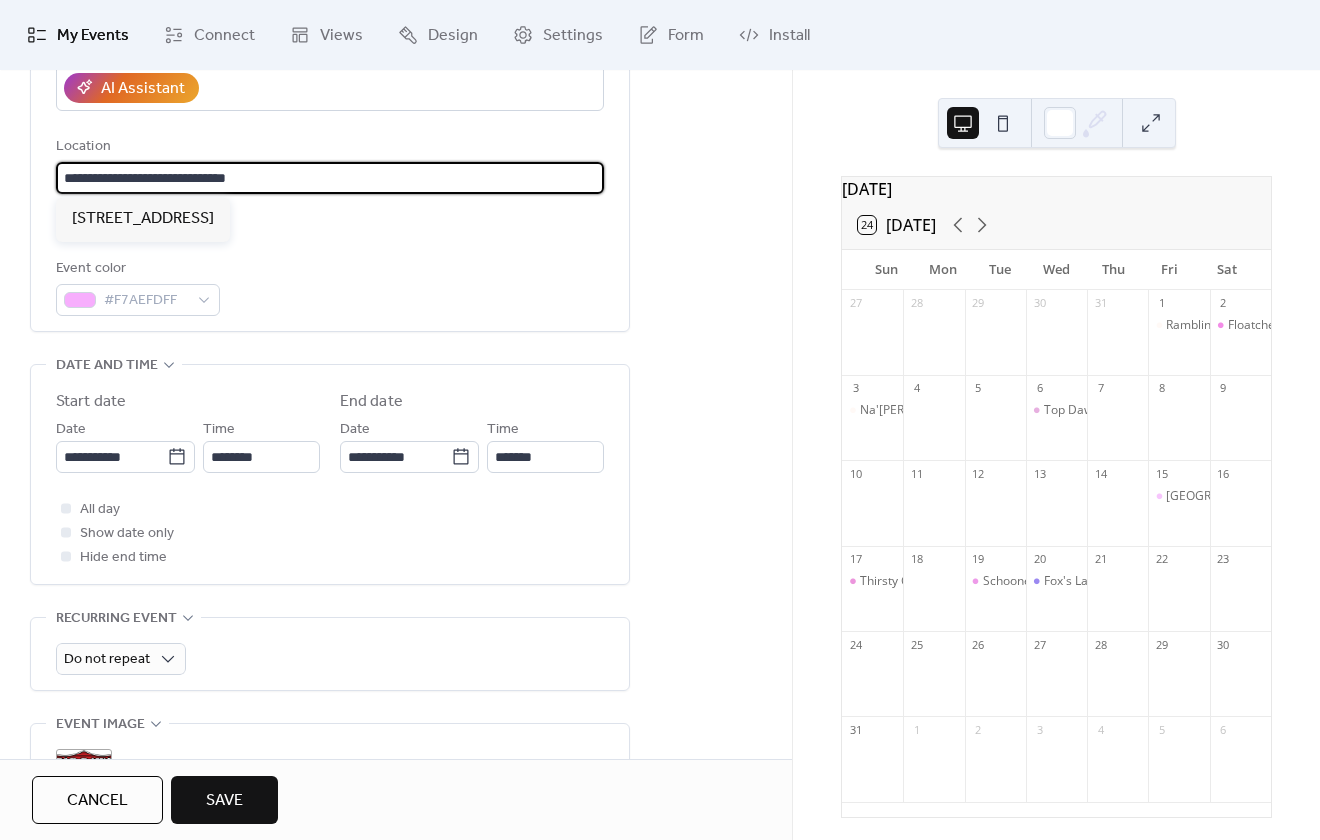 drag, startPoint x: 275, startPoint y: 176, endPoint x: 53, endPoint y: 163, distance: 222.38031 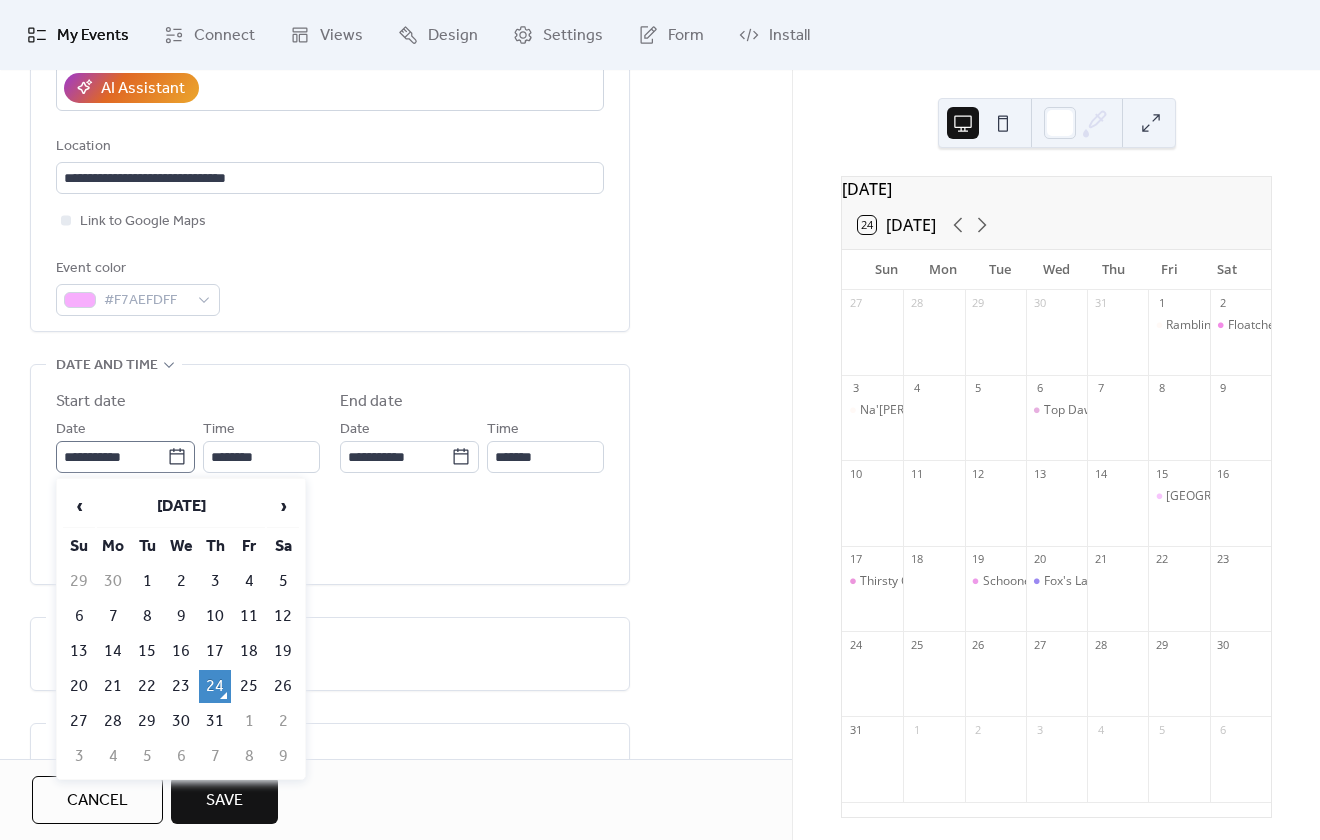 click 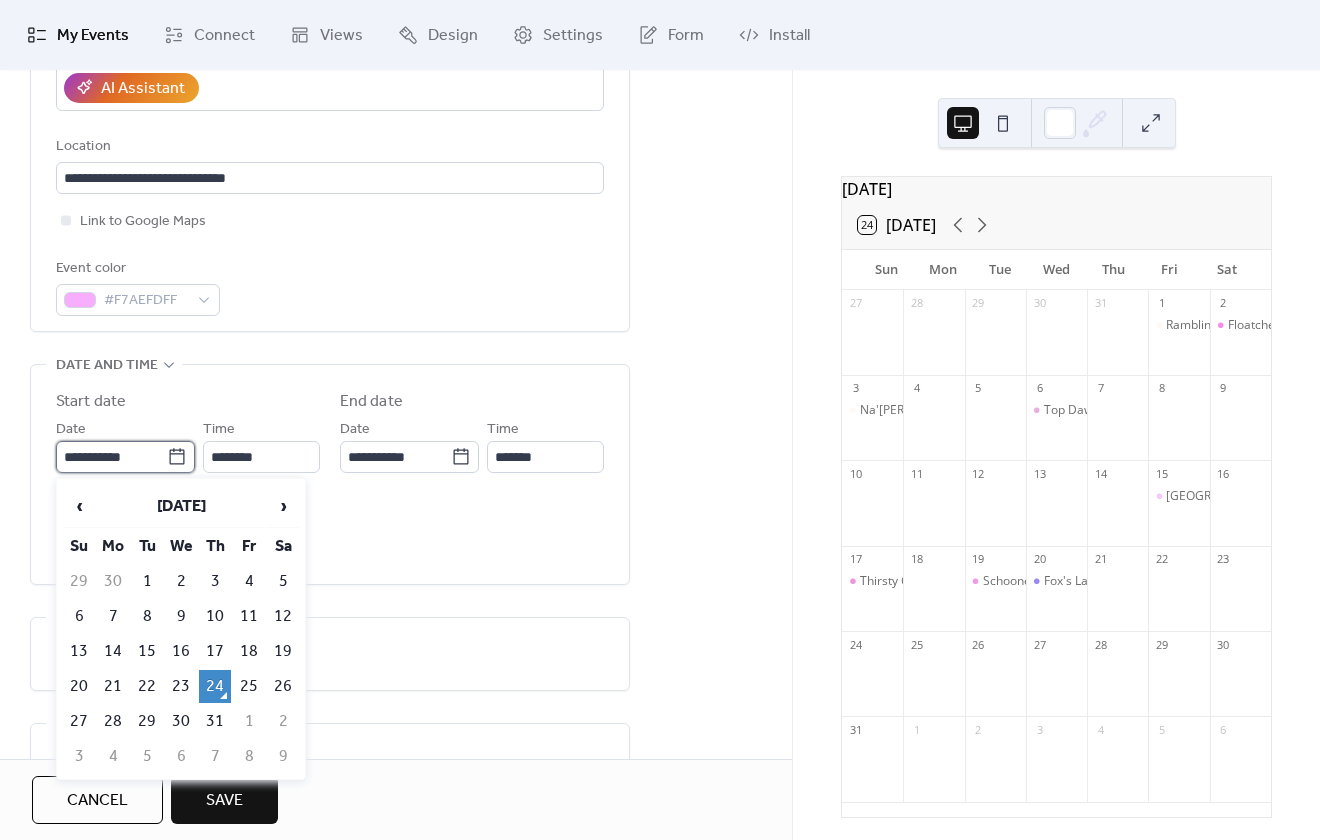 click on "**********" at bounding box center [111, 457] 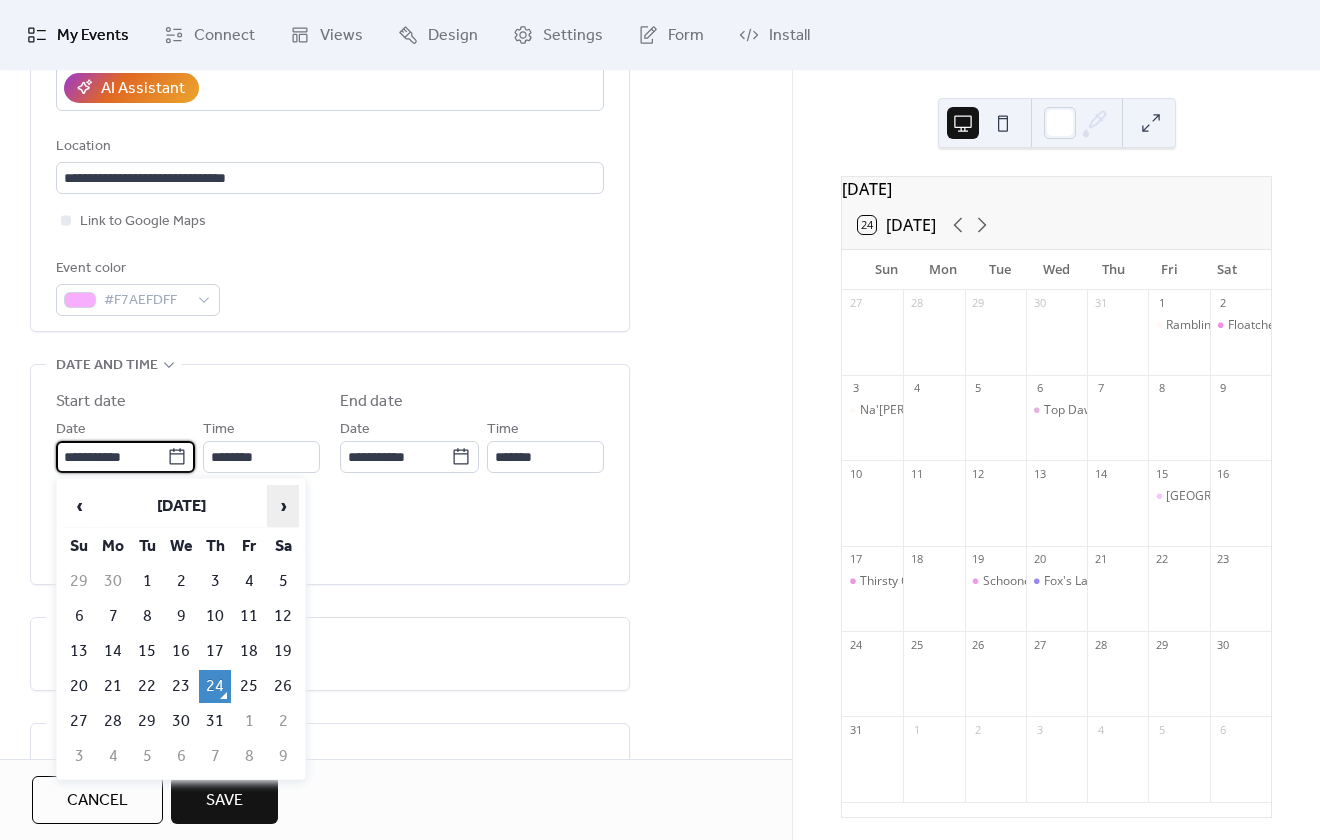 click on "›" at bounding box center [283, 506] 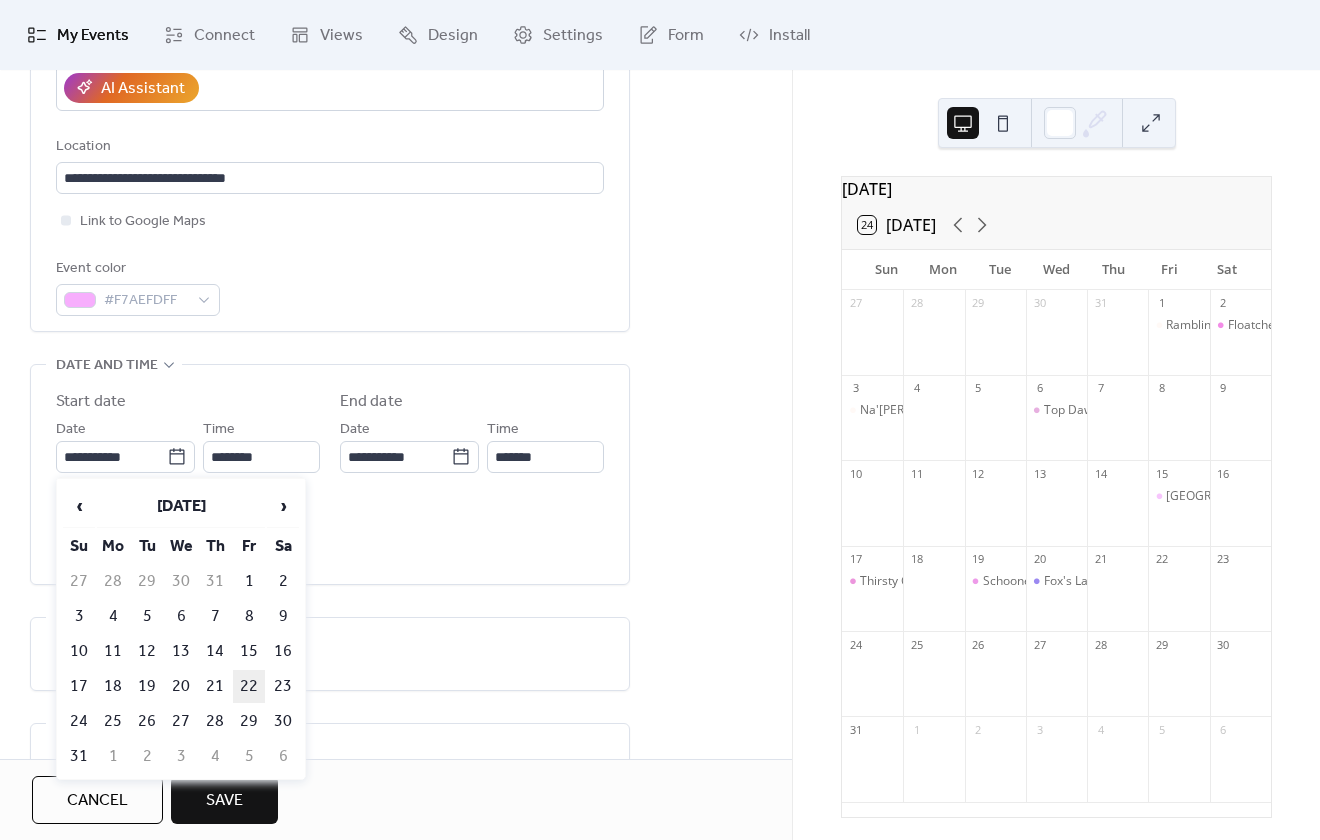 click on "22" at bounding box center (249, 686) 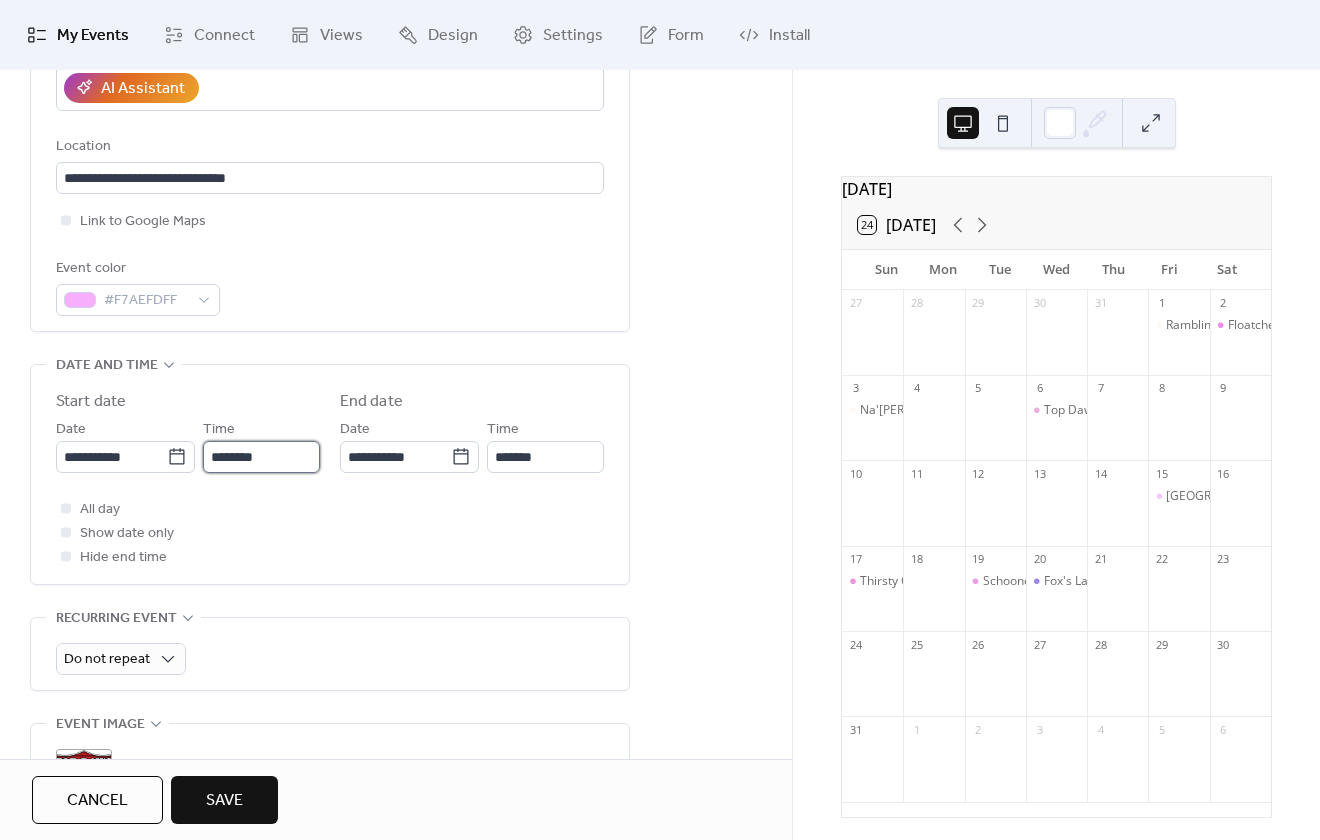 click on "********" at bounding box center (261, 457) 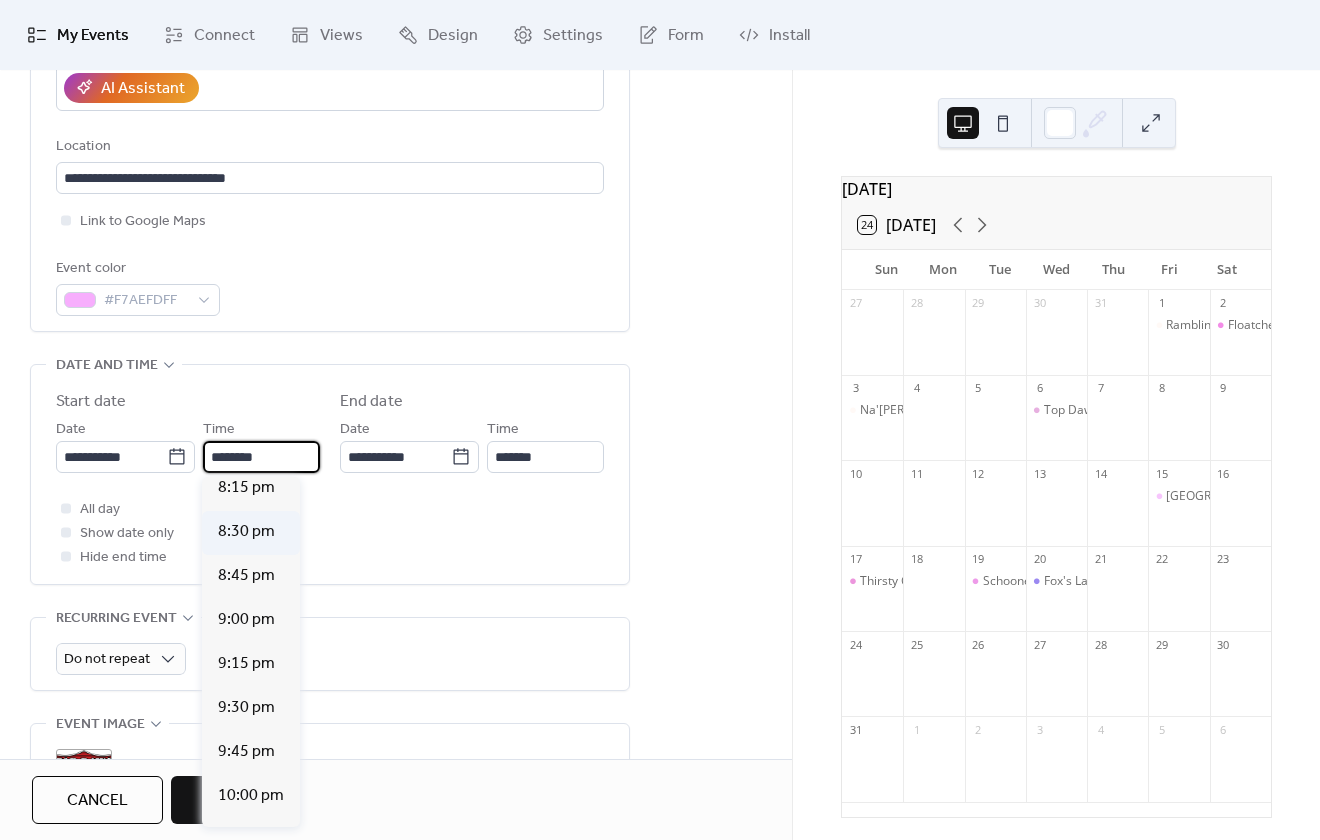 scroll, scrollTop: 3474, scrollLeft: 0, axis: vertical 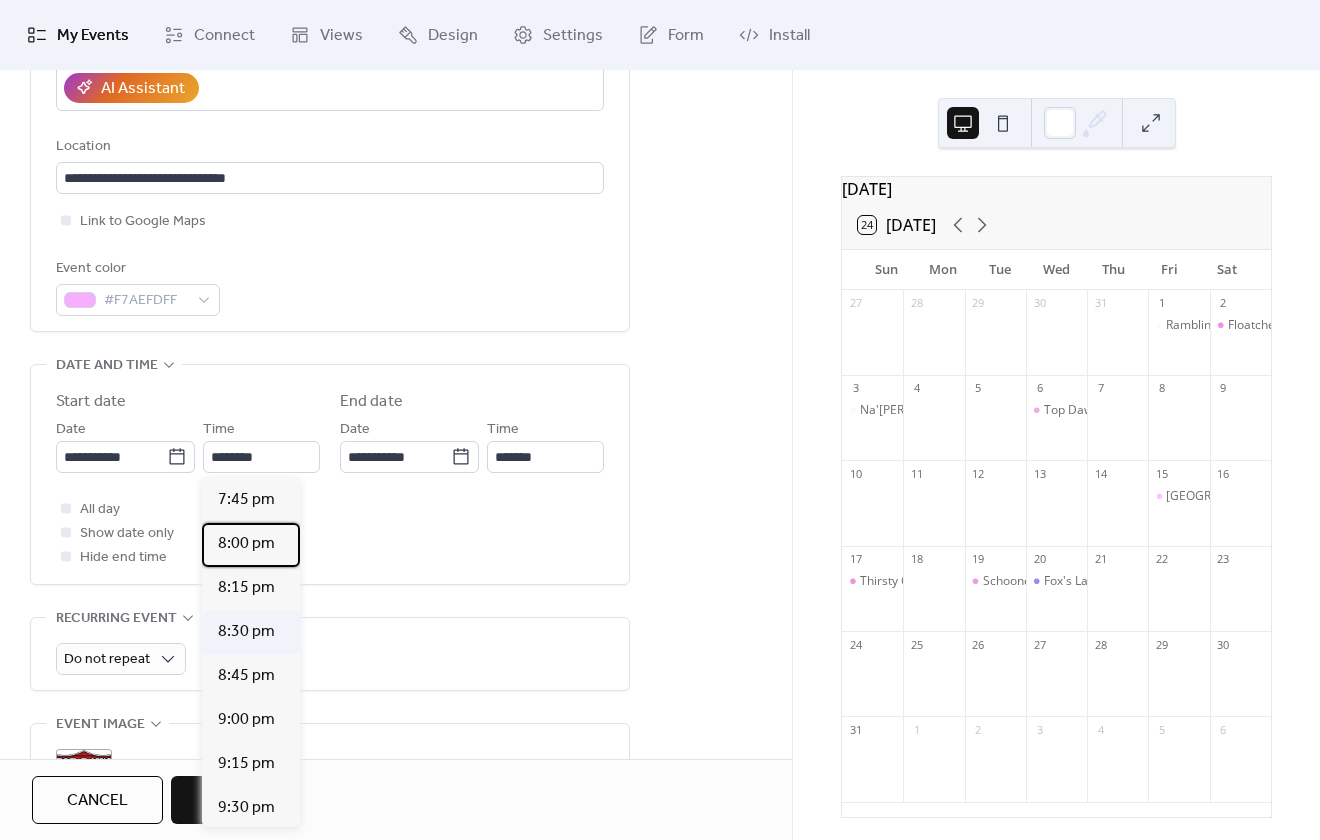 click on "8:00 pm" at bounding box center [246, 544] 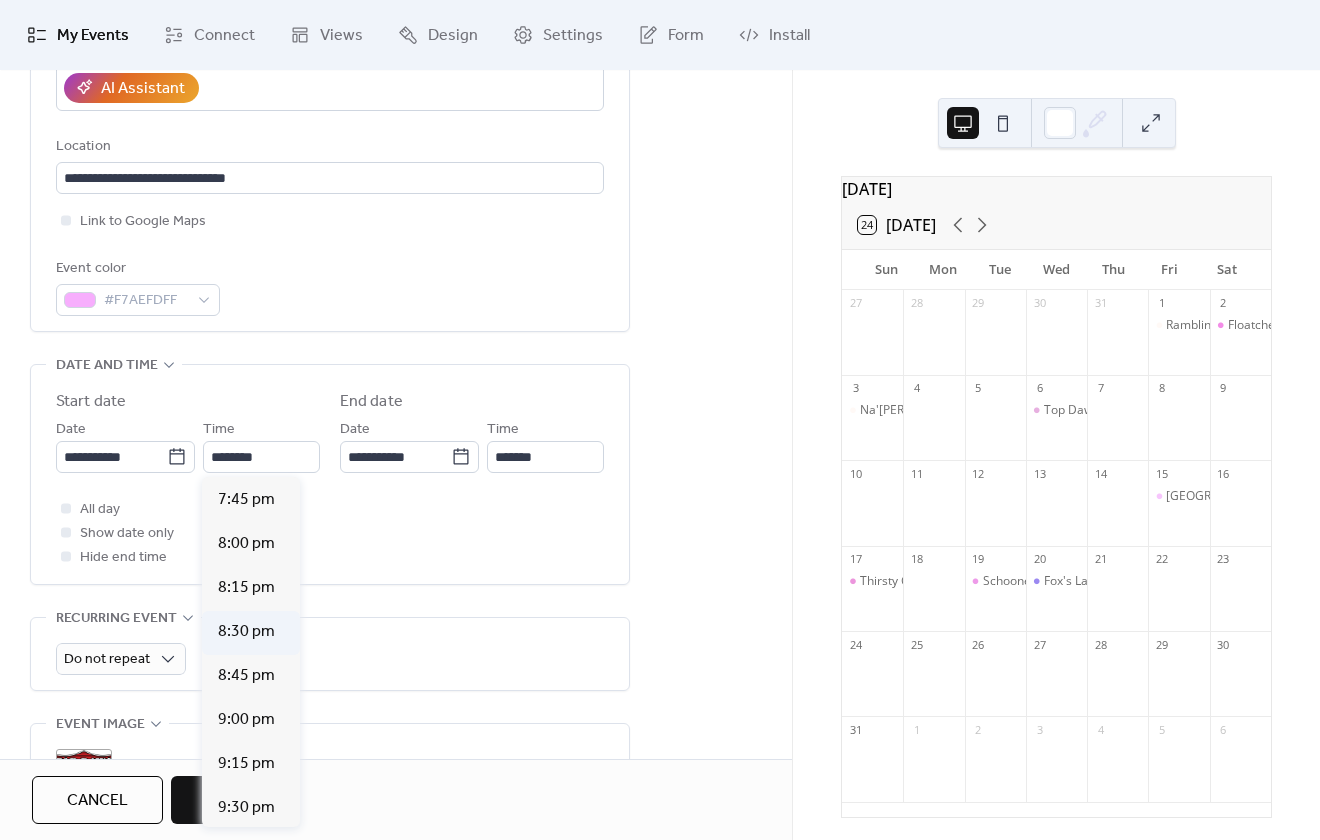 type on "*******" 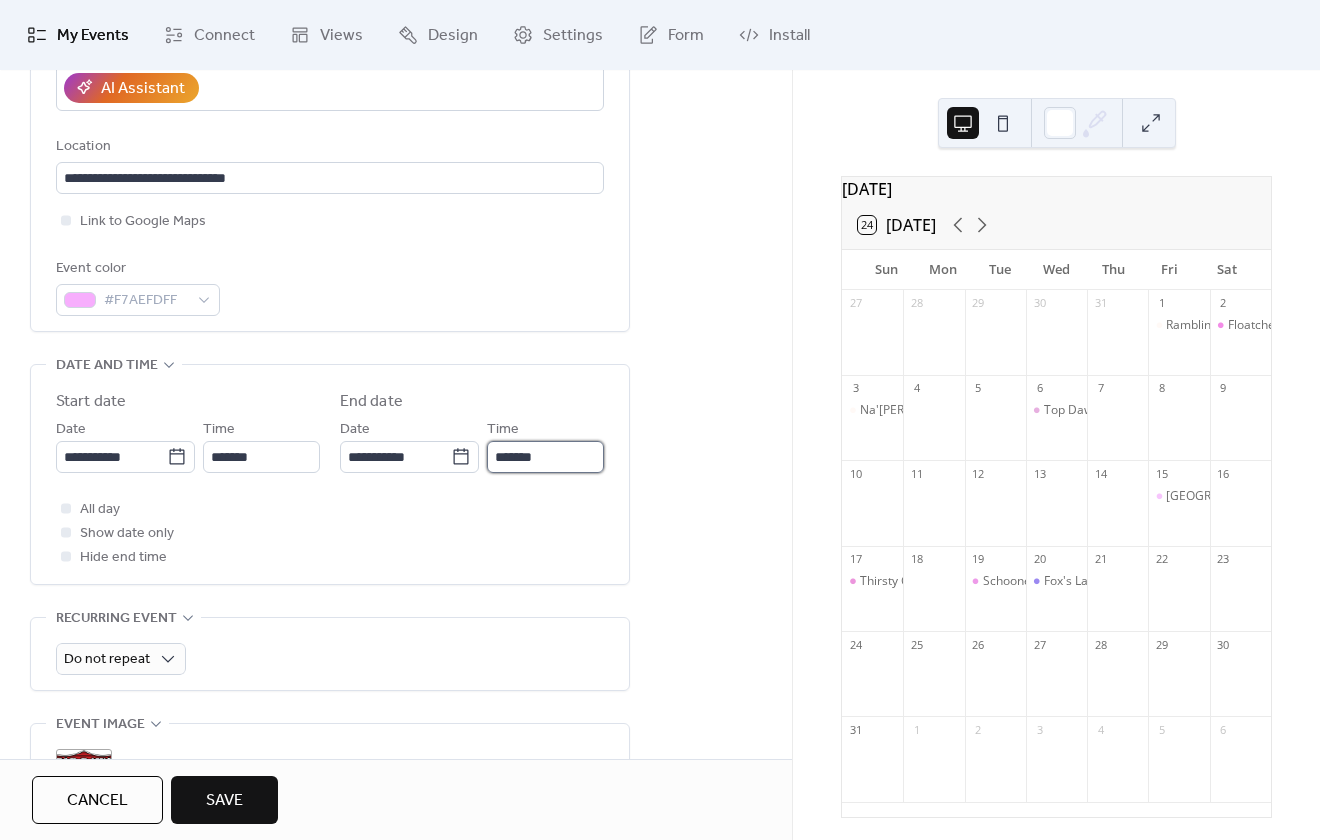 click on "*******" at bounding box center (545, 457) 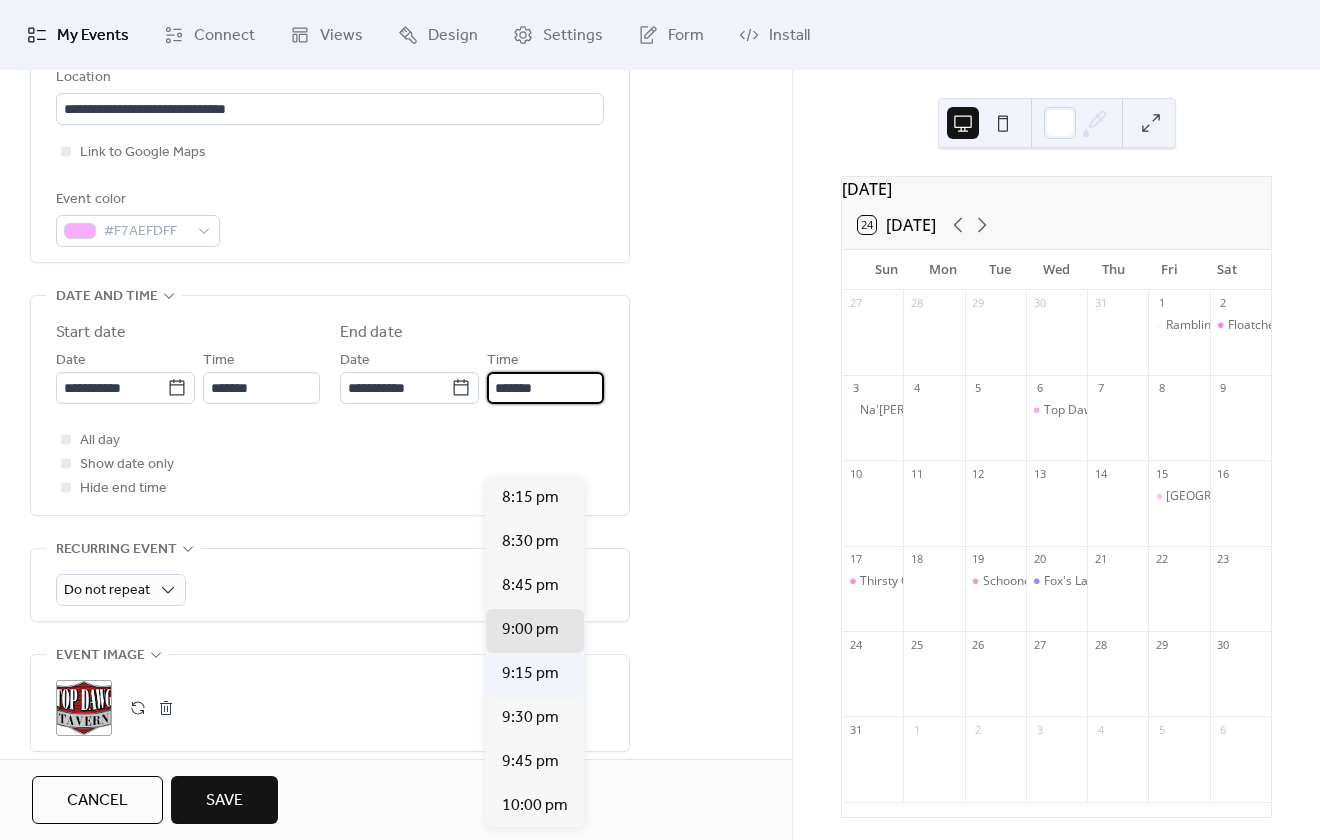 scroll, scrollTop: 499, scrollLeft: 0, axis: vertical 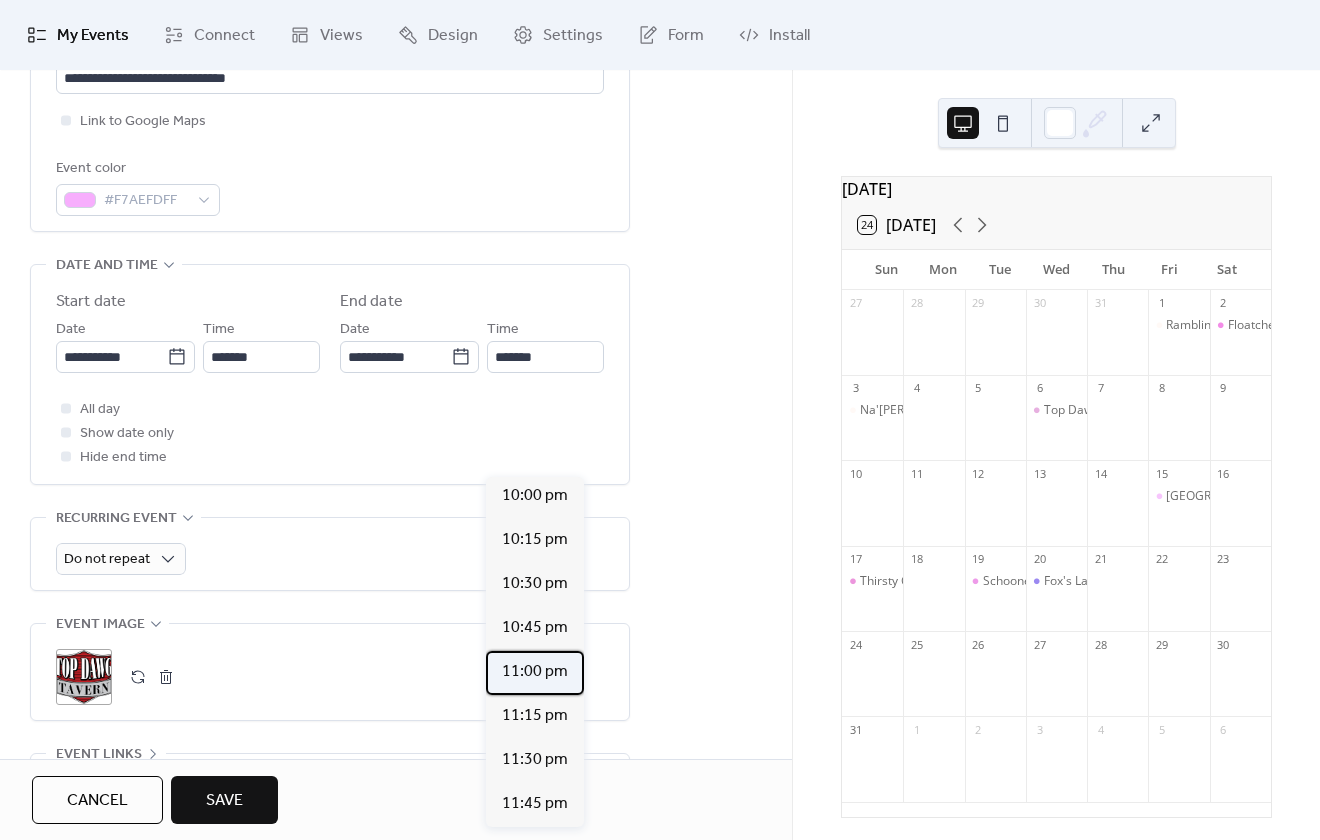 click on "11:00 pm" at bounding box center [535, 672] 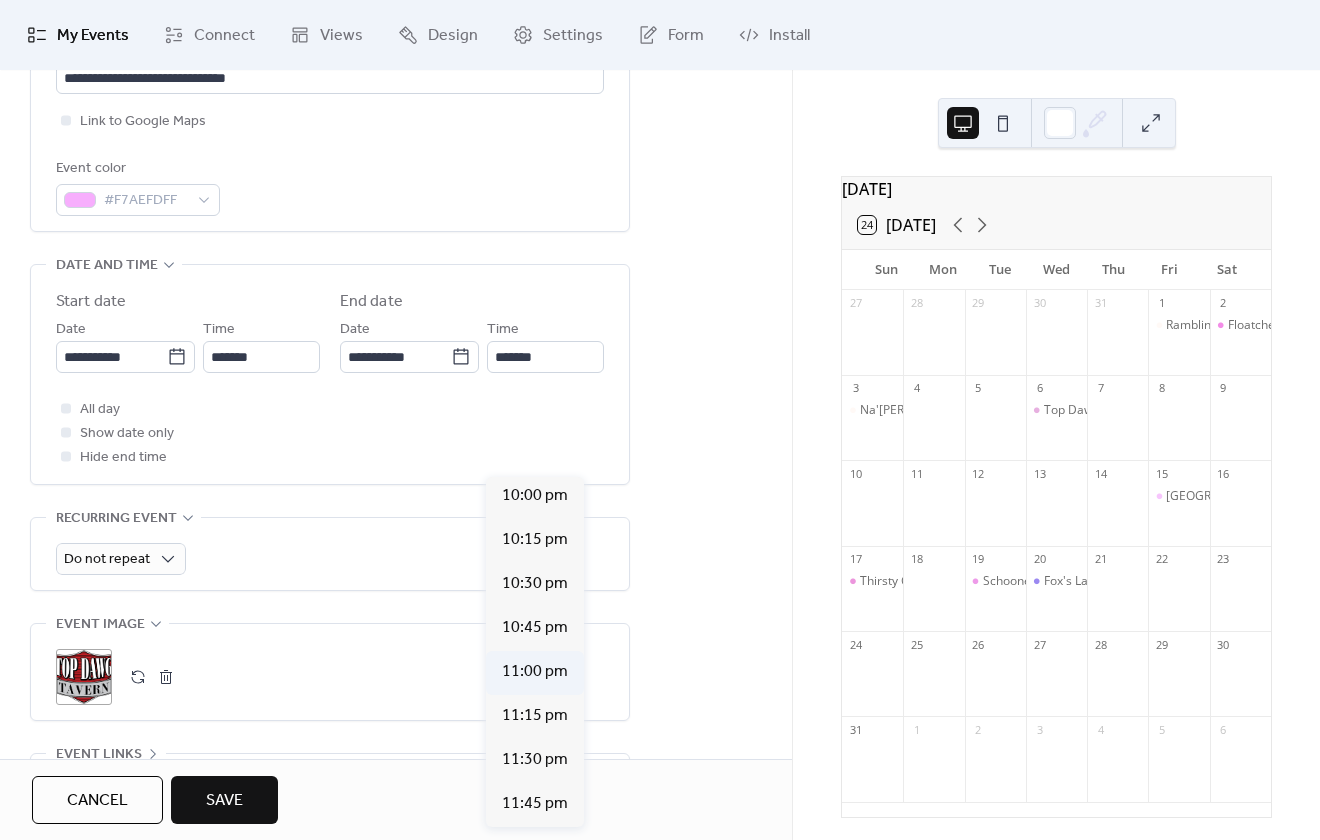 type on "********" 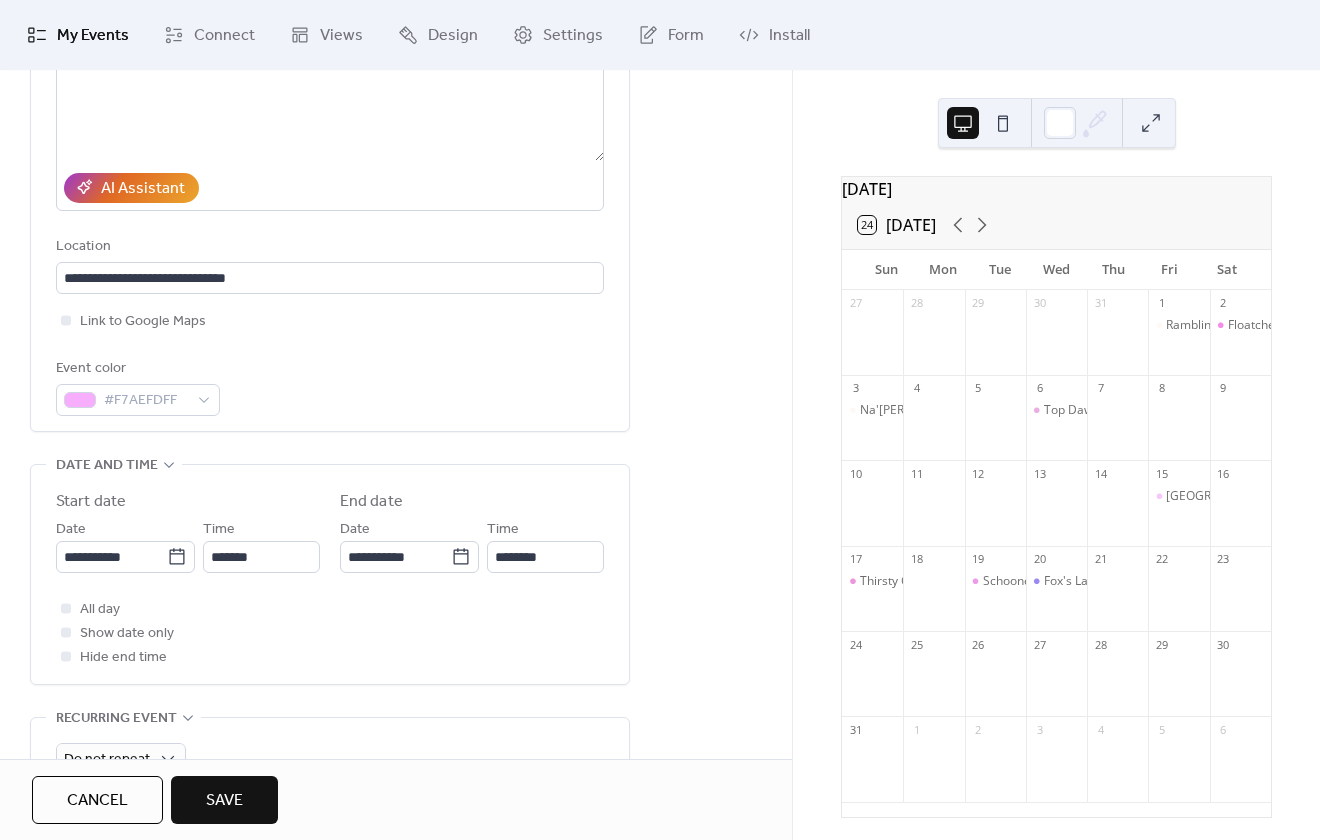 scroll, scrollTop: 0, scrollLeft: 0, axis: both 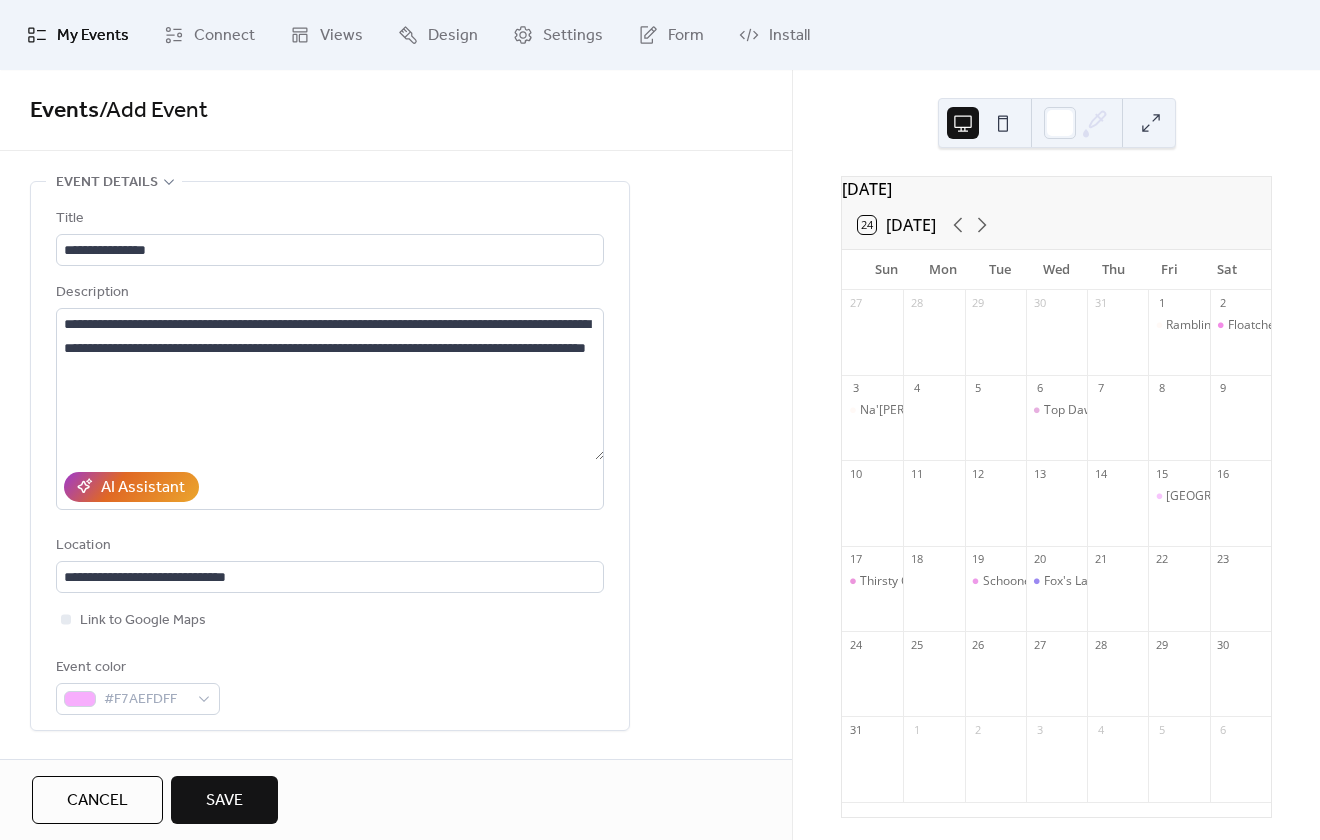 click on "Save" at bounding box center [224, 801] 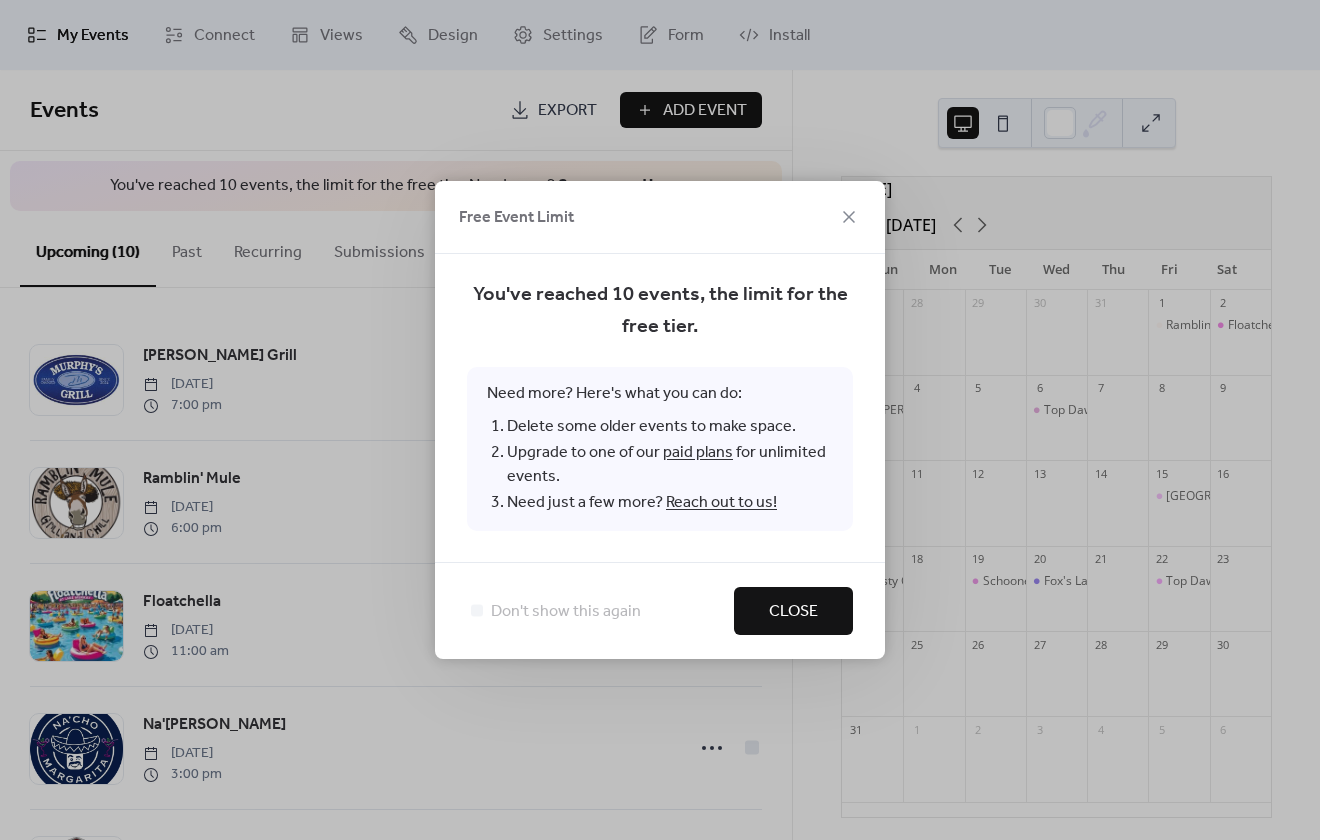 click on "paid plans" at bounding box center [698, 452] 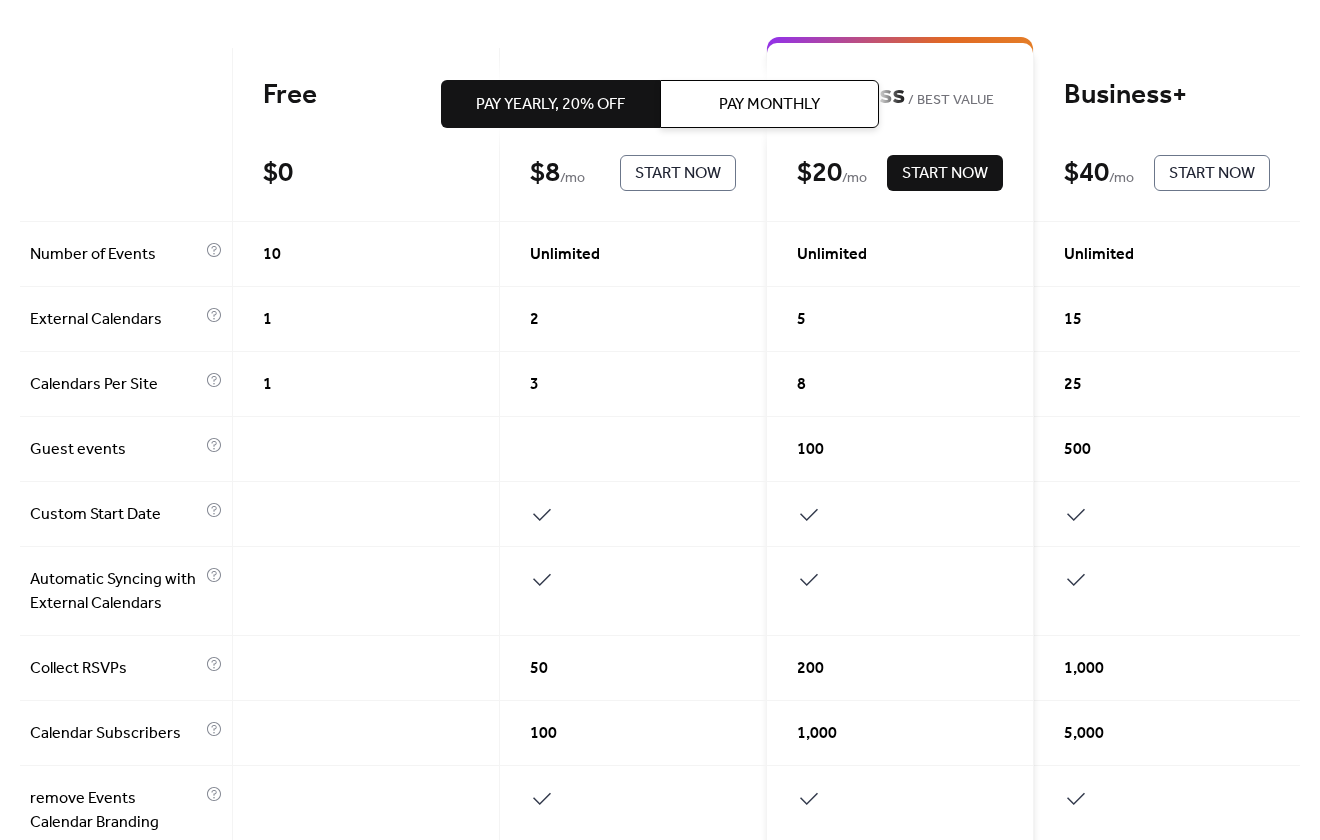 scroll, scrollTop: 0, scrollLeft: 0, axis: both 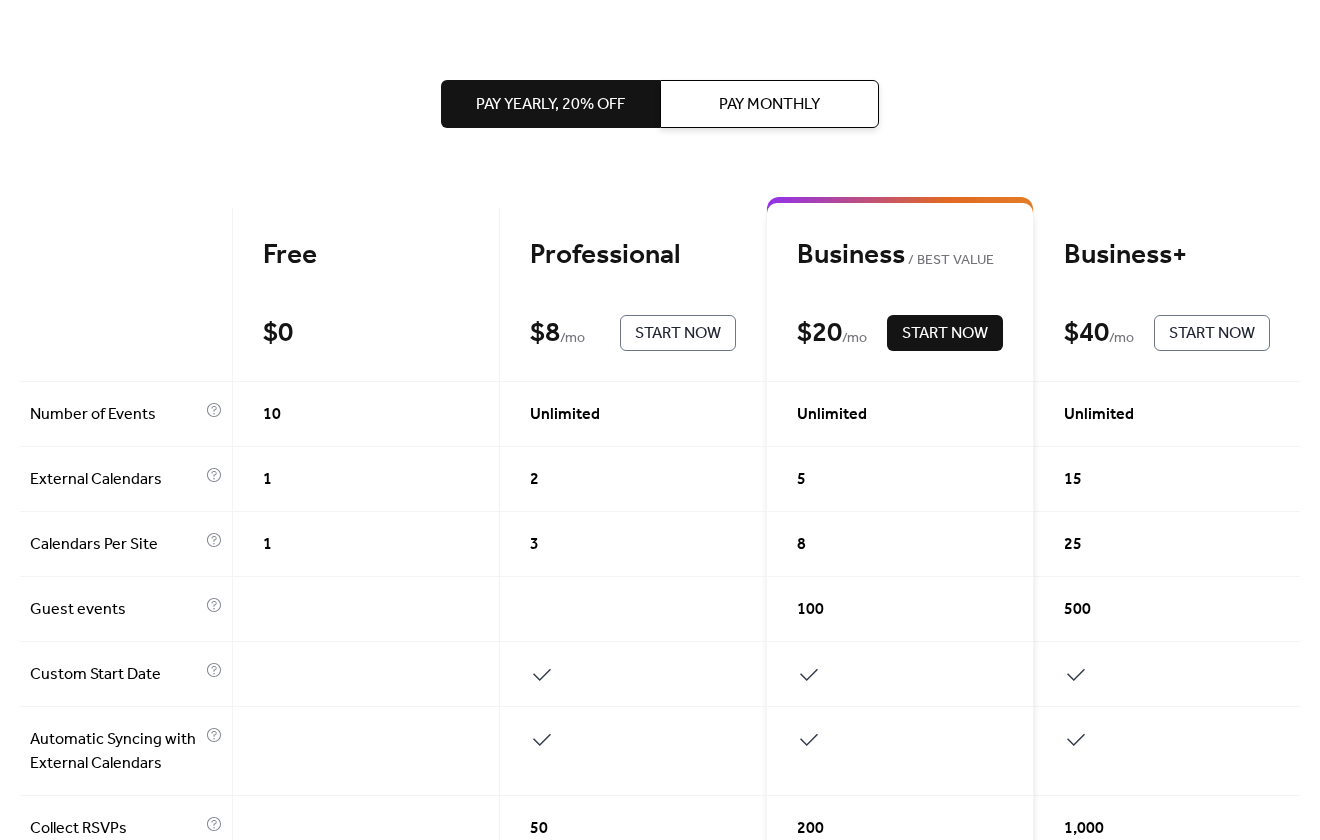 click on "Pay Yearly, 20% off" at bounding box center [550, 105] 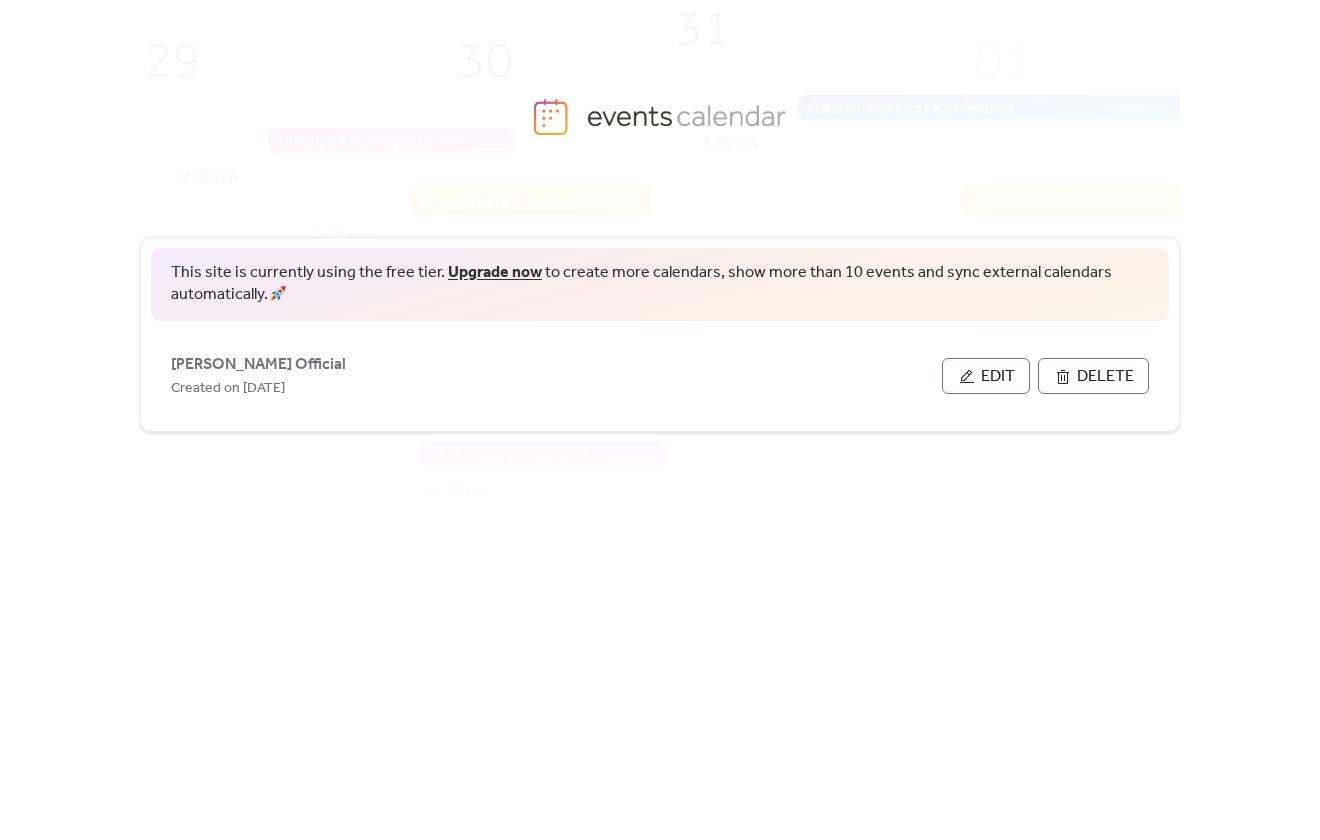 scroll, scrollTop: 0, scrollLeft: 0, axis: both 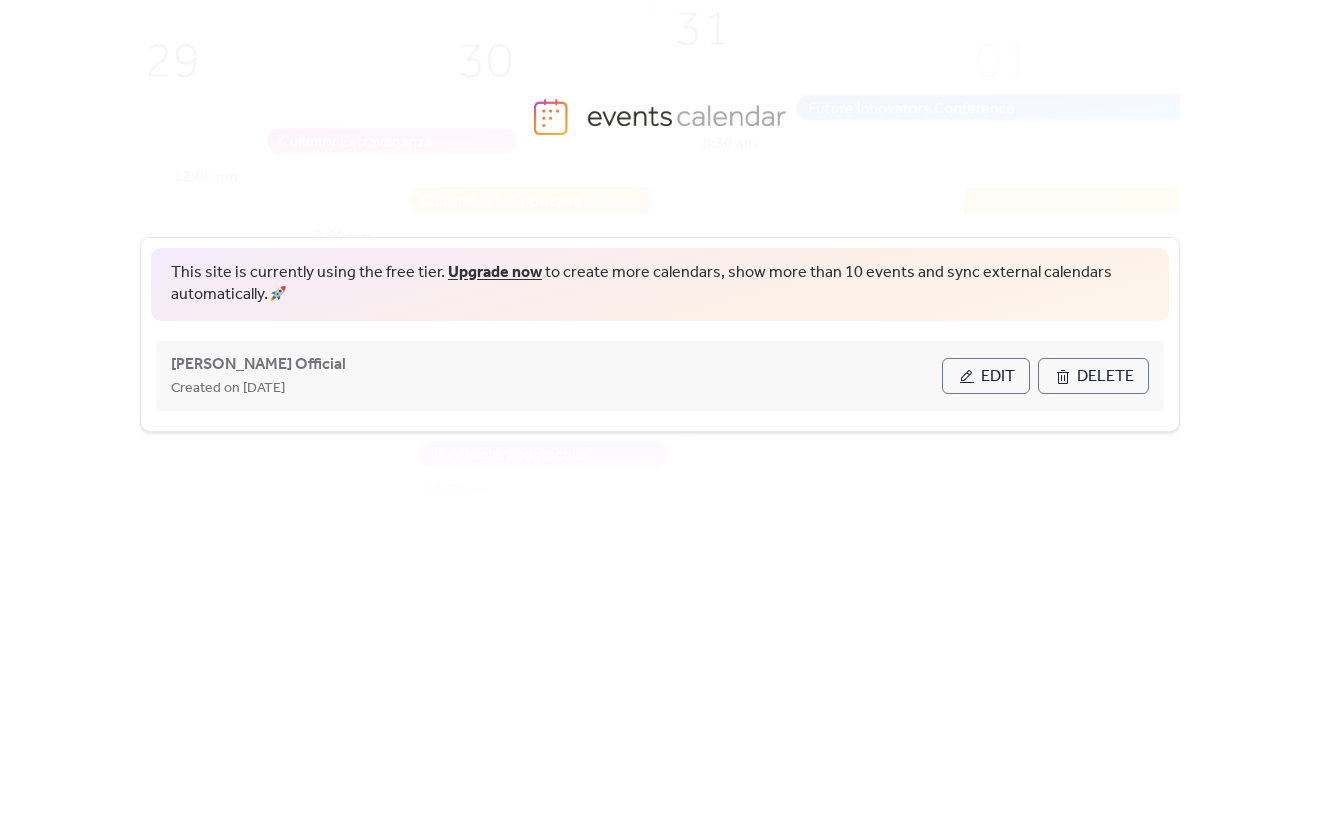 click on "Created on [DATE]" at bounding box center (556, 388) 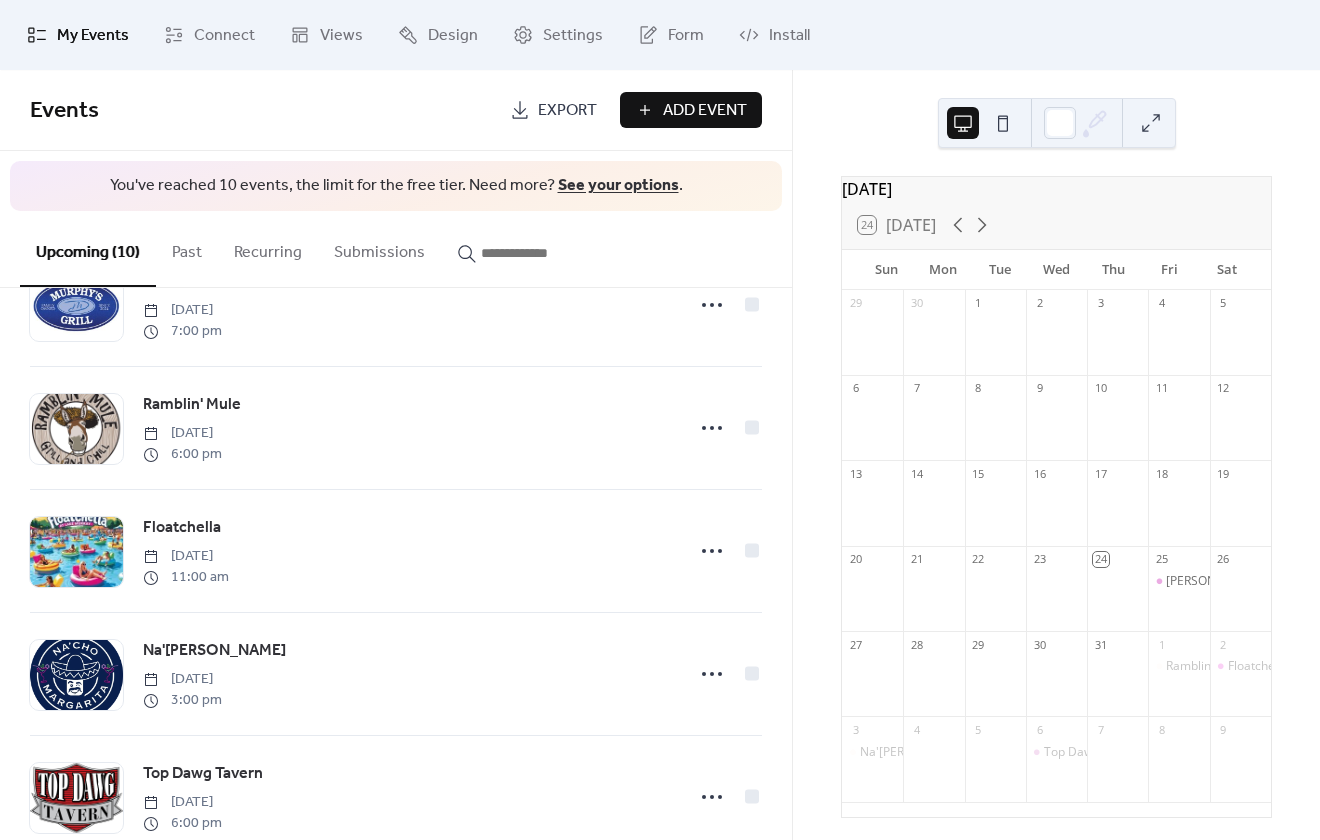 scroll, scrollTop: 0, scrollLeft: 0, axis: both 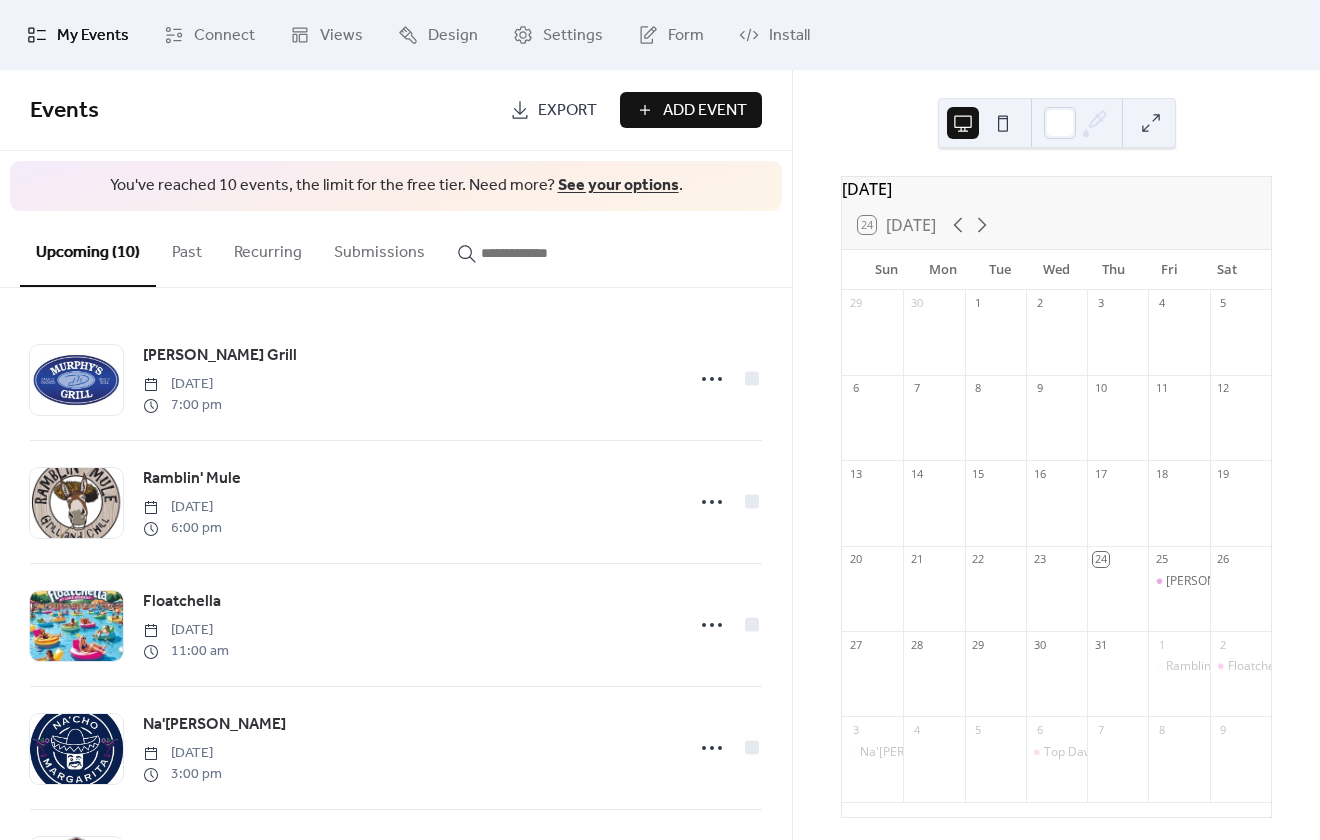 click on "Events" at bounding box center (262, 111) 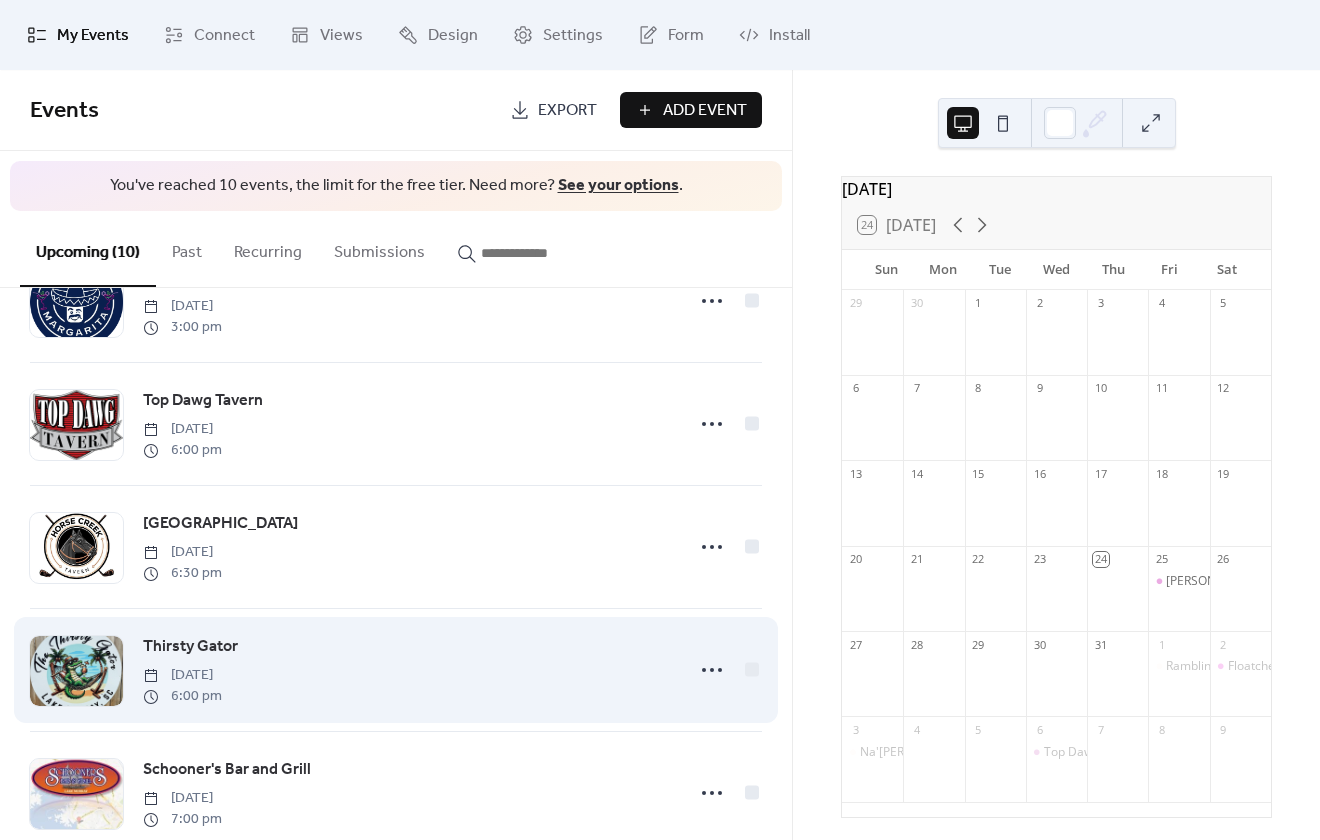 scroll, scrollTop: 0, scrollLeft: 0, axis: both 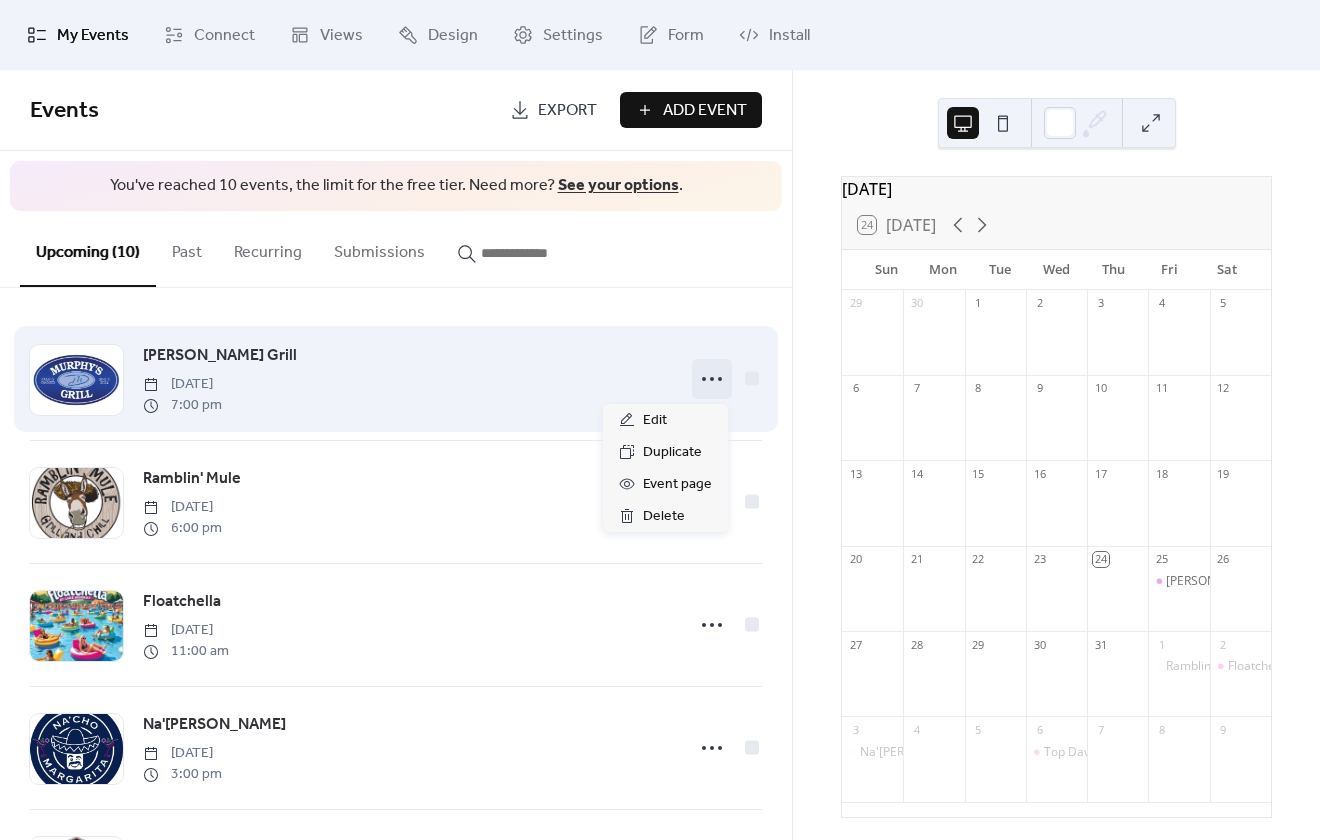click 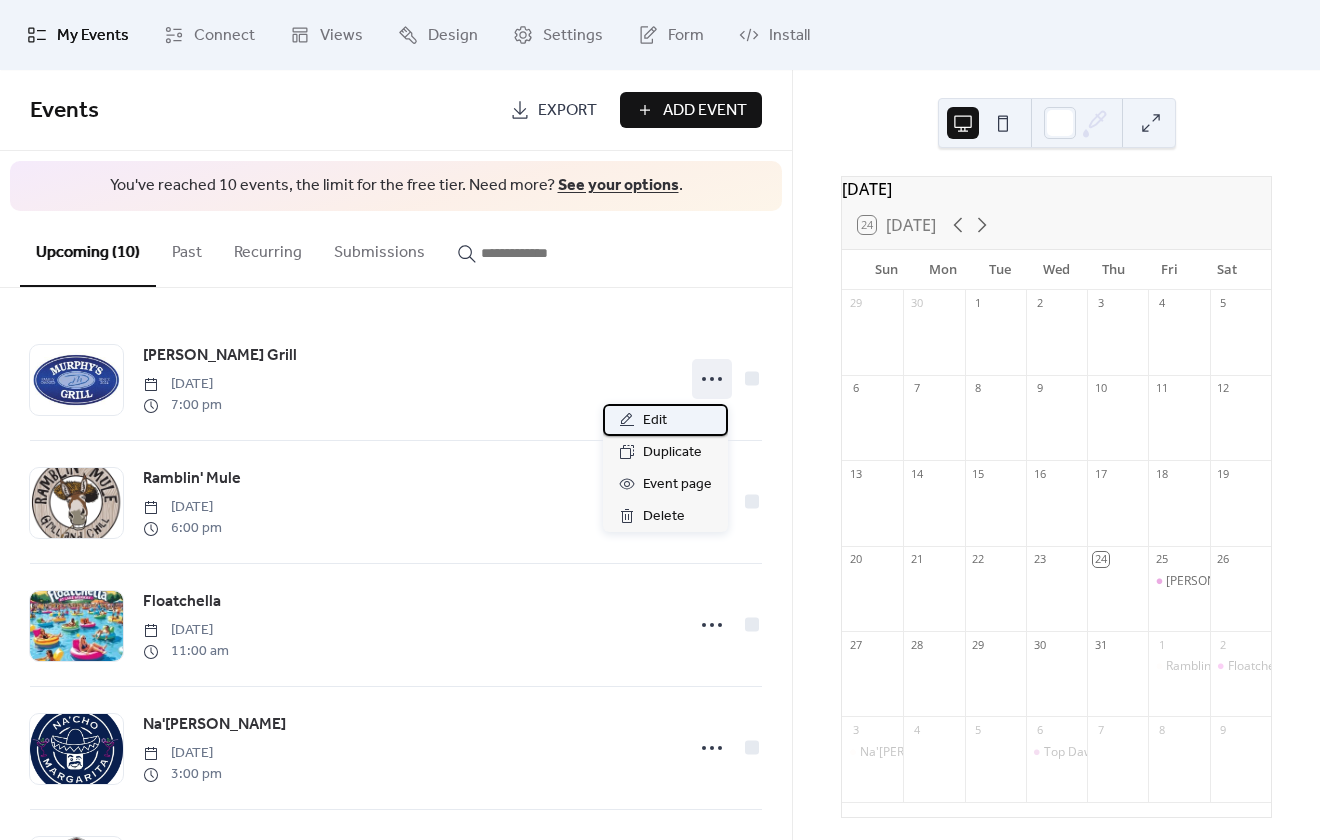 click on "Edit" at bounding box center (665, 420) 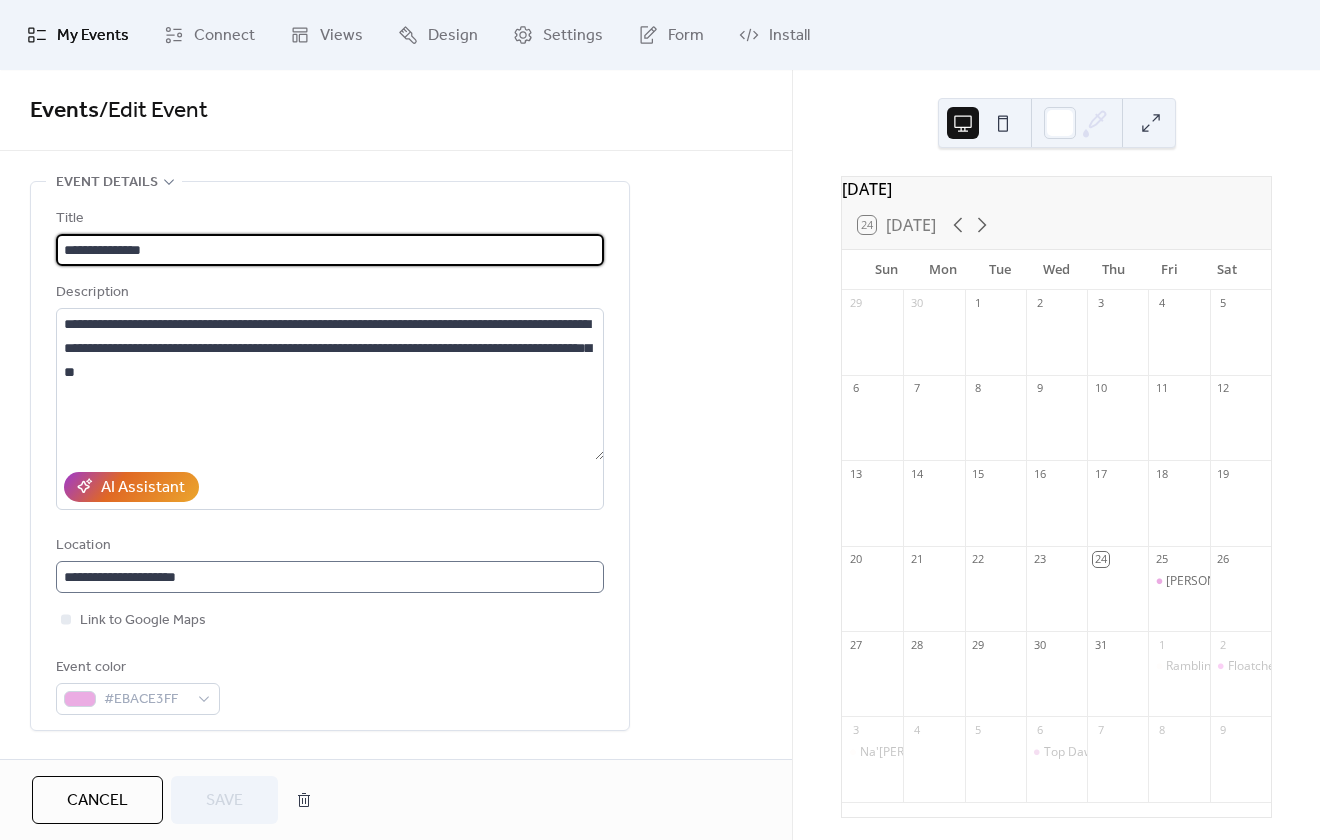 scroll, scrollTop: 1, scrollLeft: 0, axis: vertical 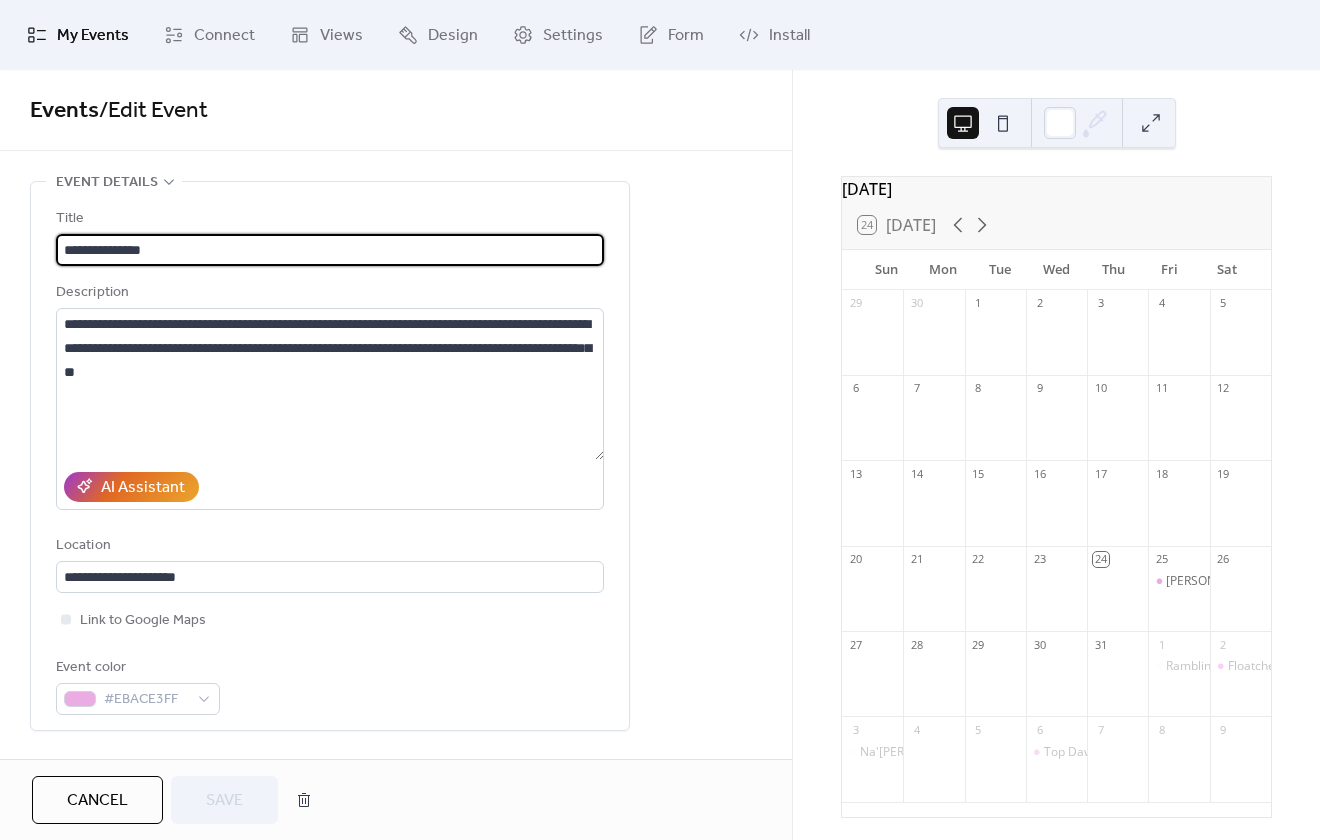 click on "Link to Google Maps" at bounding box center [330, 620] 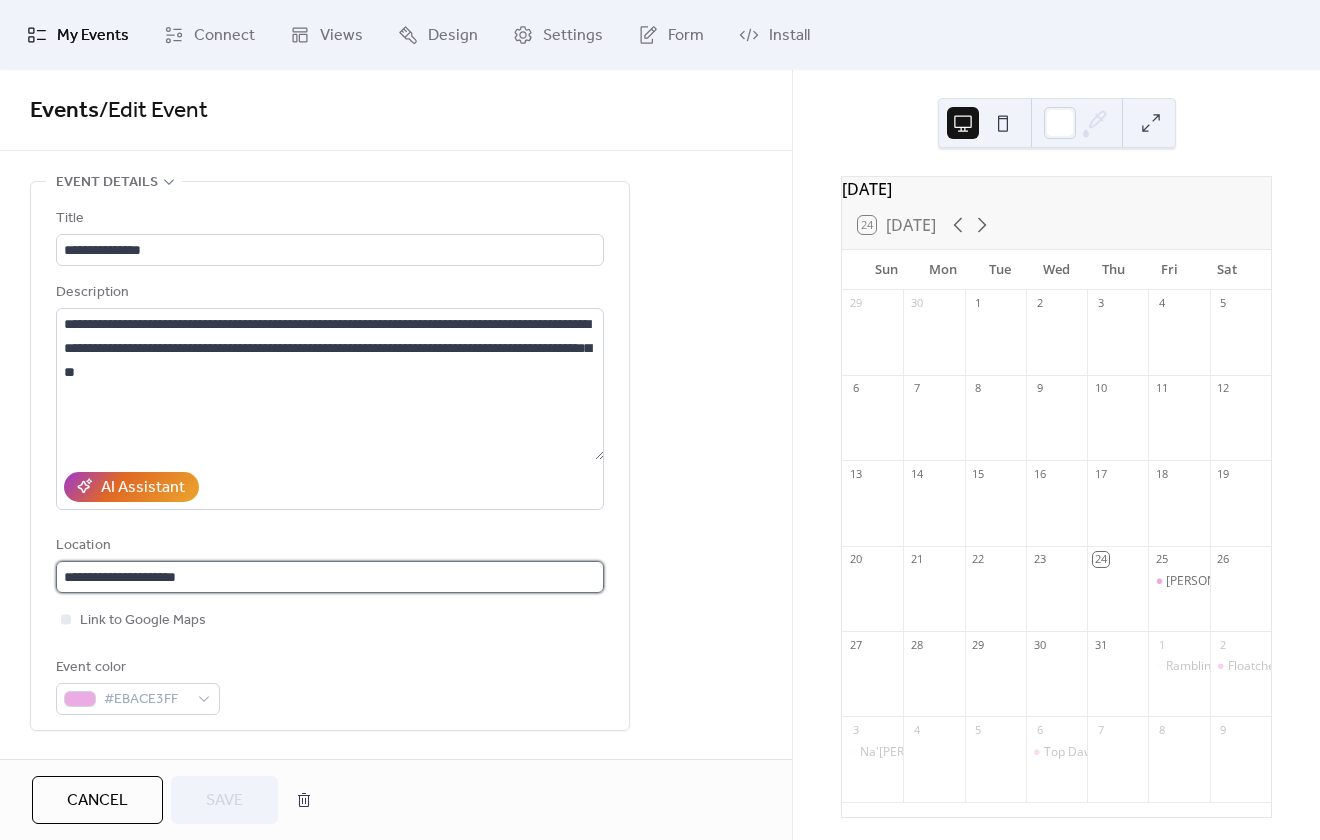 click on "**********" at bounding box center [330, 577] 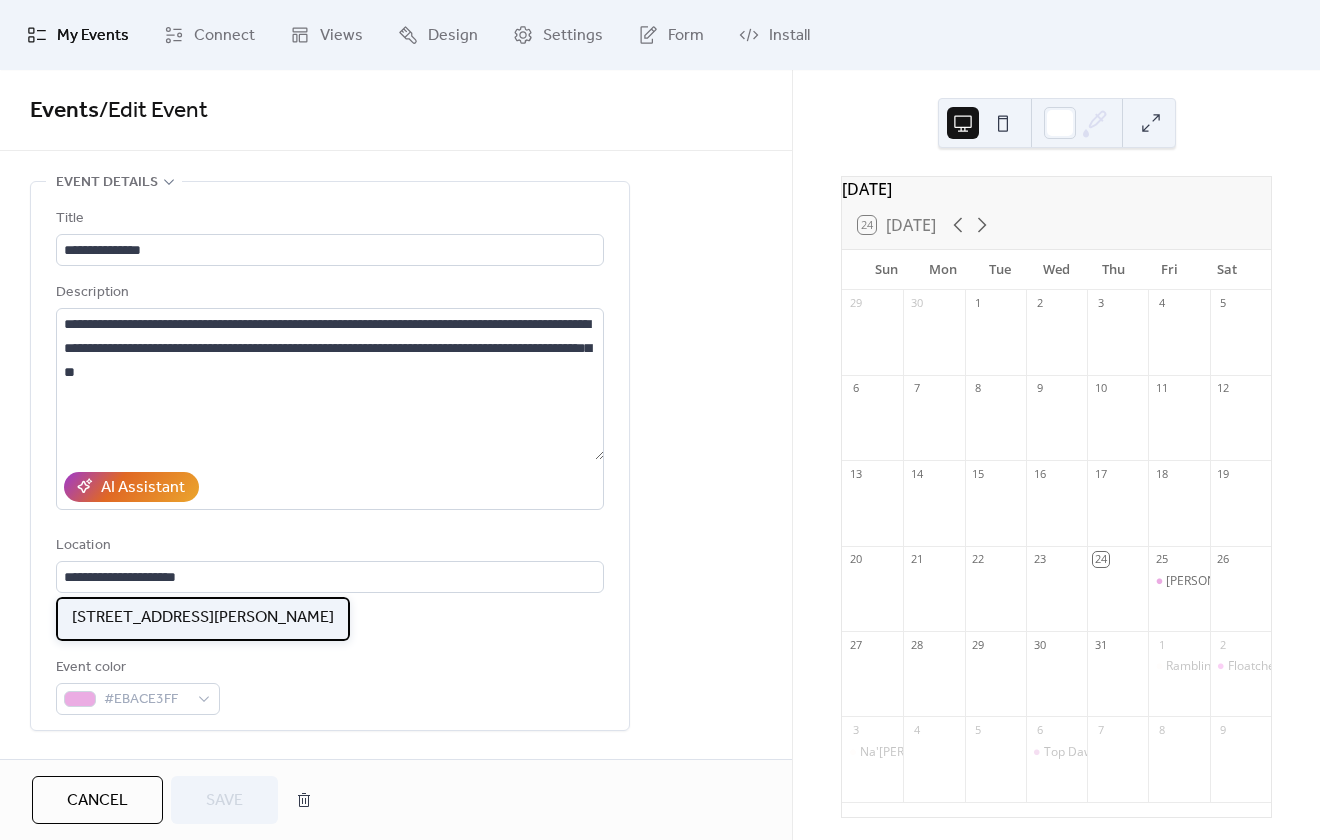 scroll, scrollTop: 0, scrollLeft: 0, axis: both 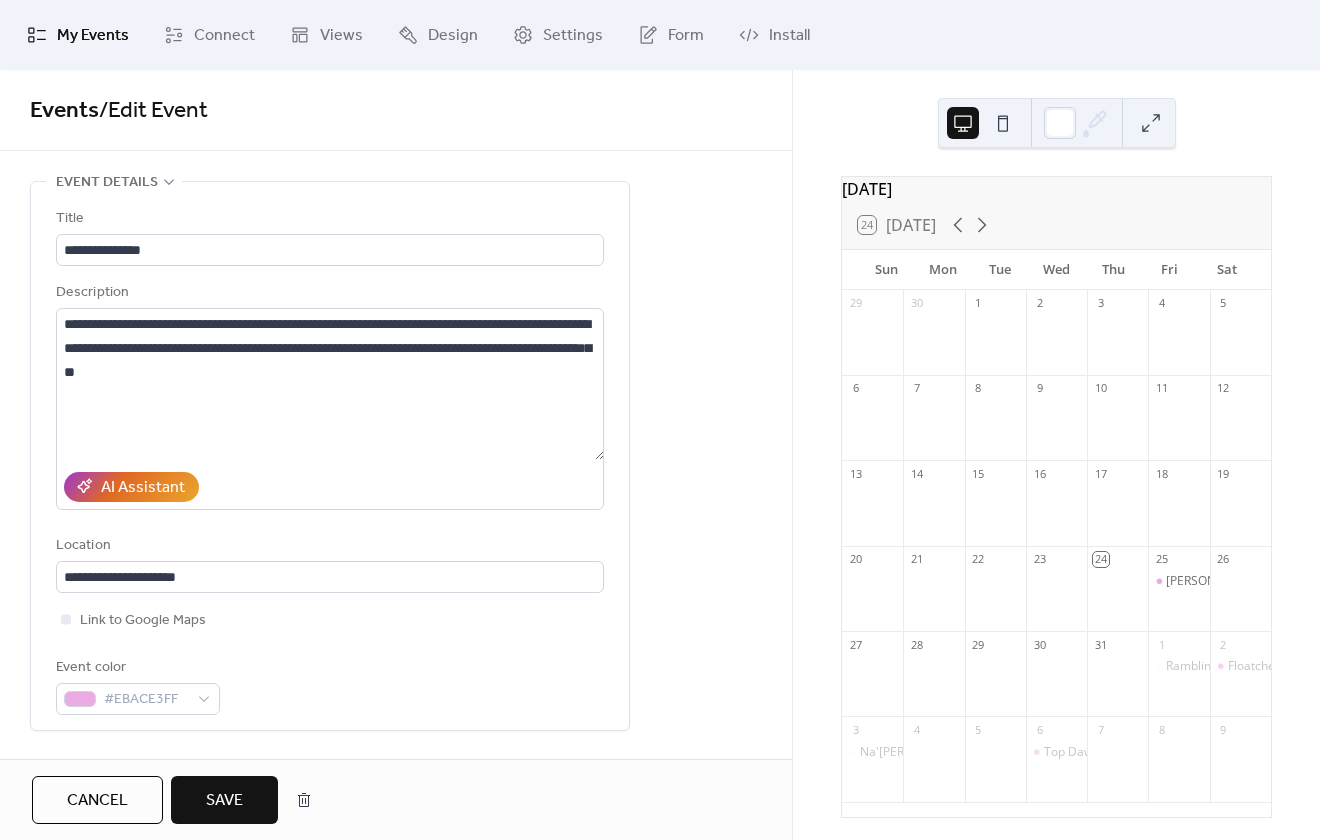 click on "Save" at bounding box center (224, 800) 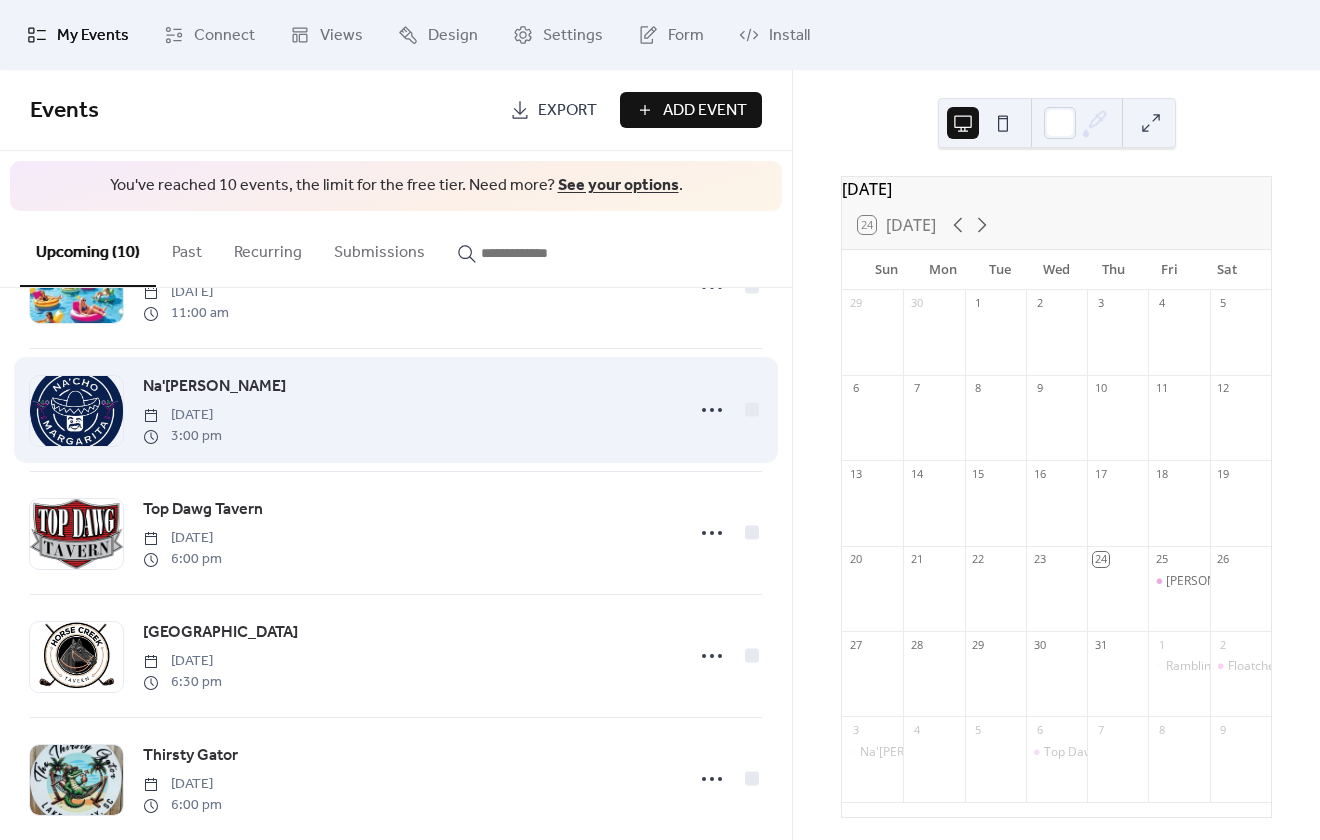 scroll, scrollTop: 400, scrollLeft: 0, axis: vertical 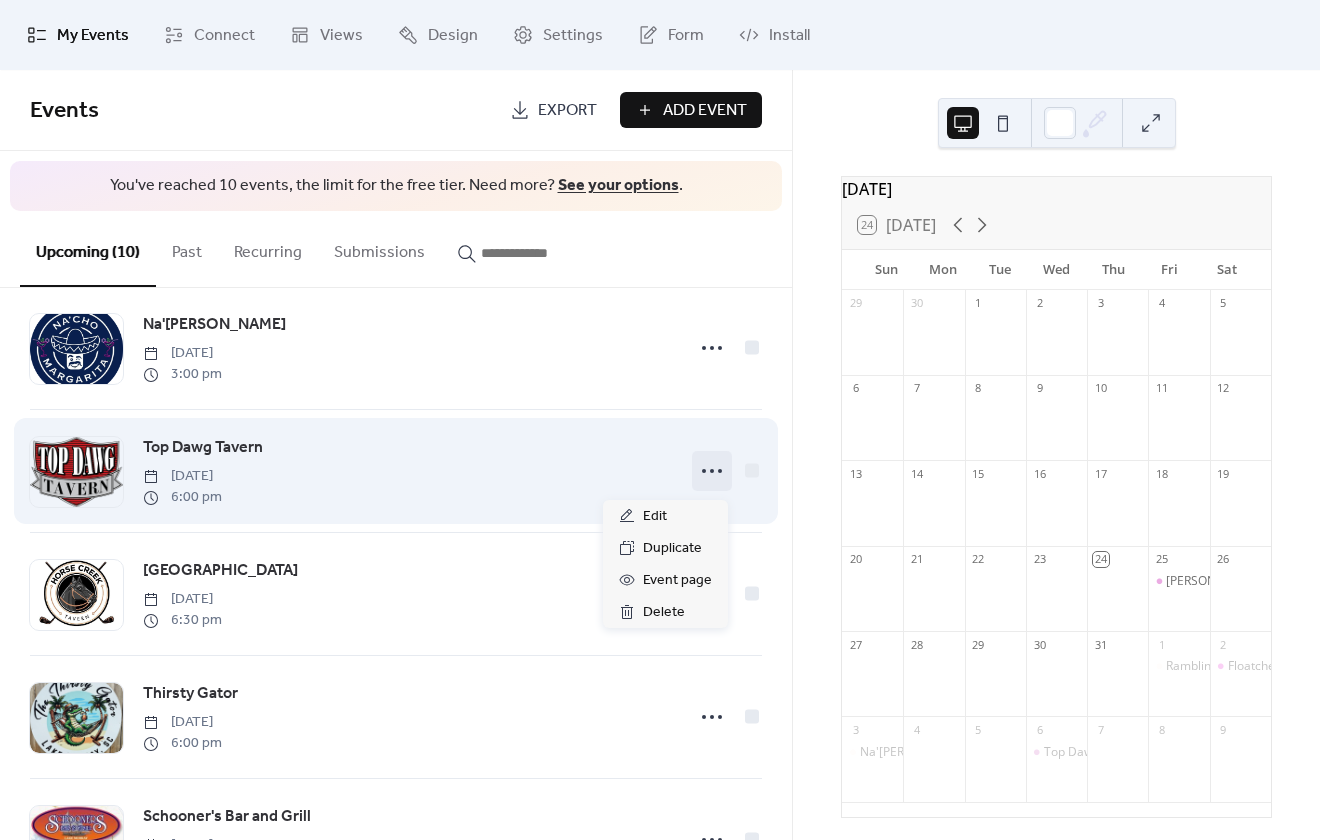 click 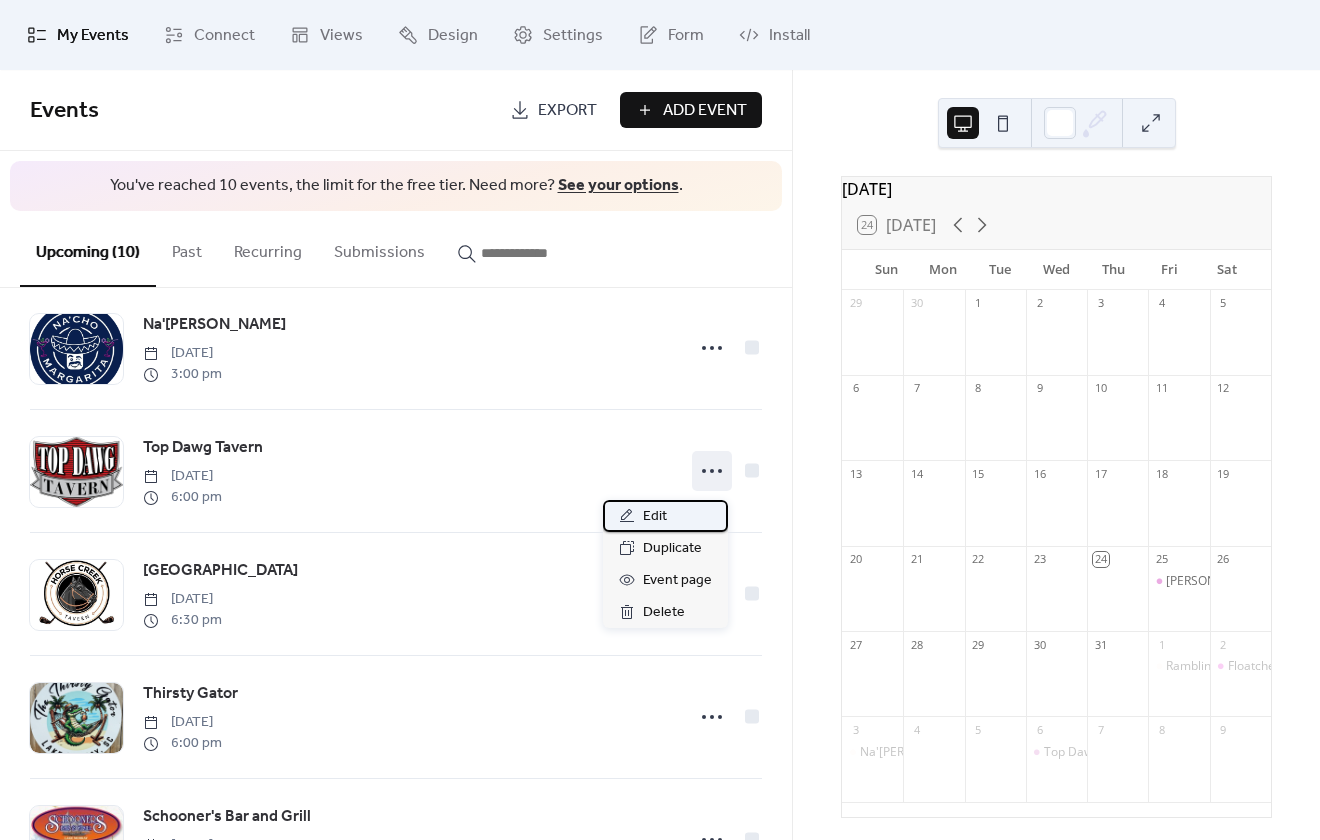 click on "Edit" at bounding box center [665, 516] 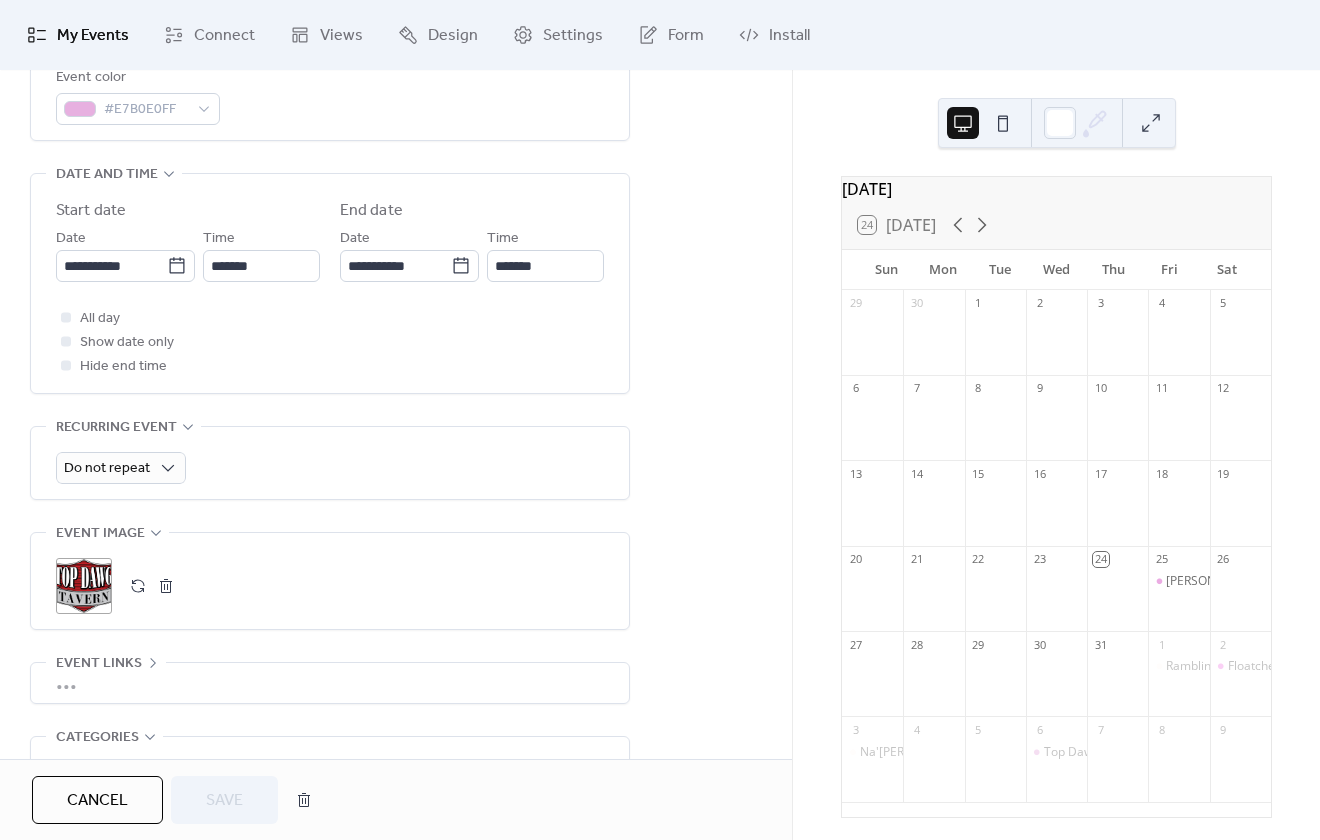 scroll, scrollTop: 600, scrollLeft: 0, axis: vertical 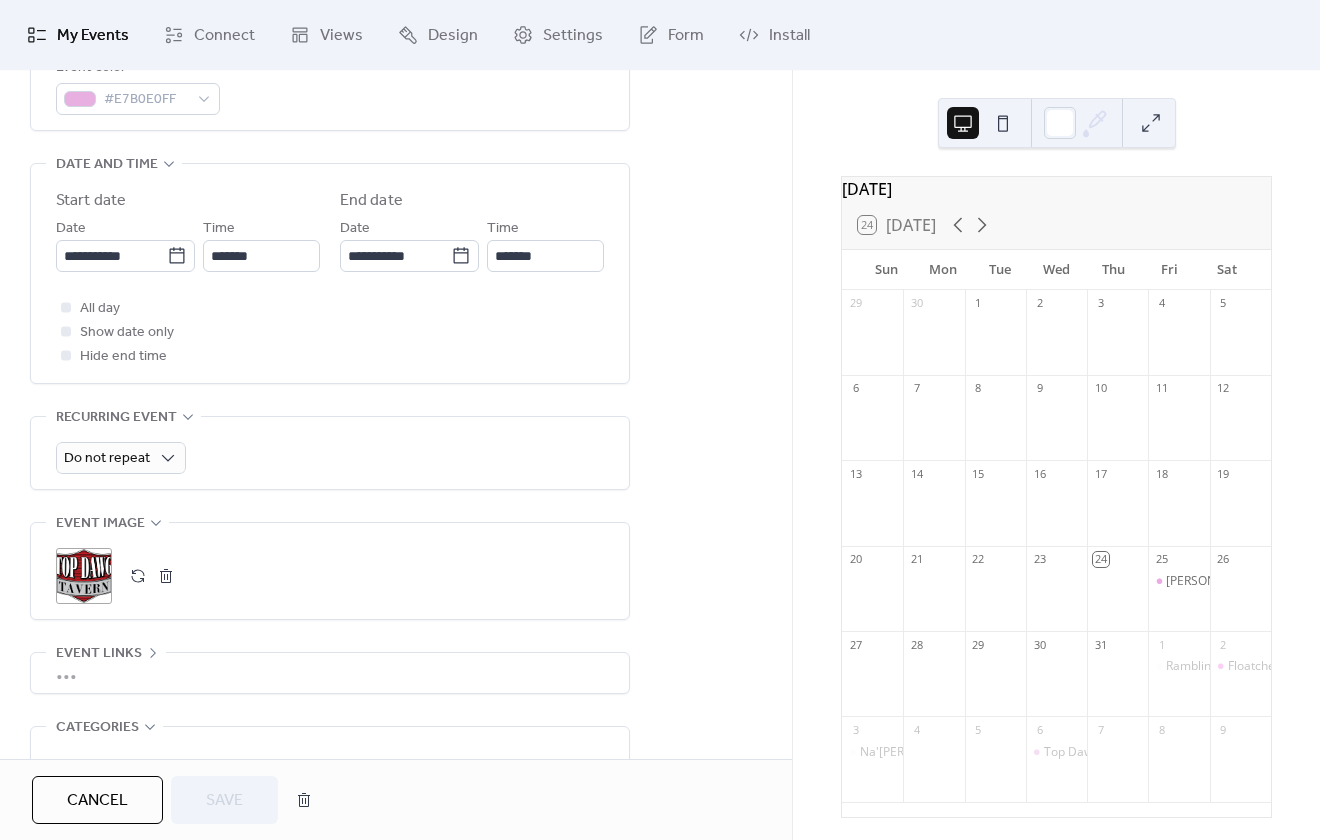 click on "Cancel" at bounding box center (97, 801) 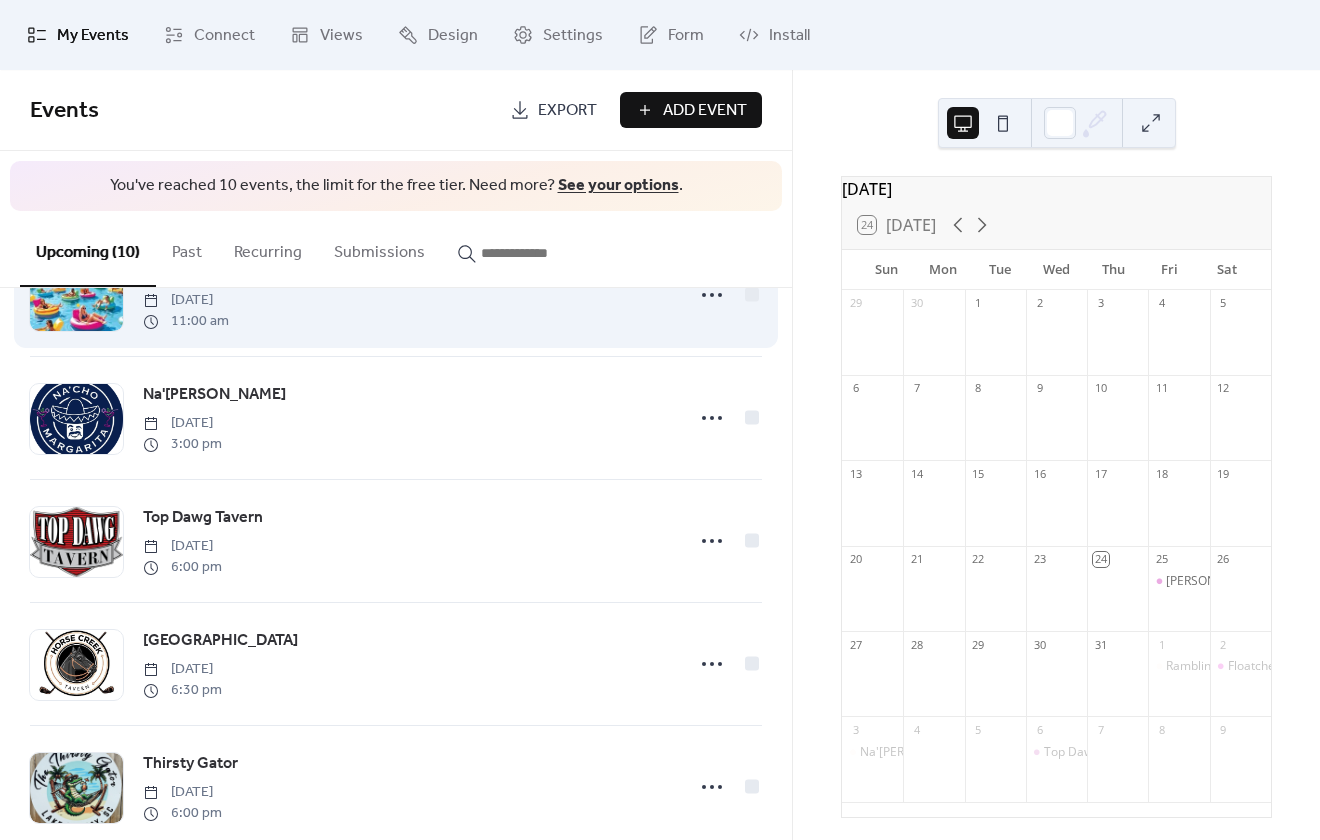 scroll, scrollTop: 400, scrollLeft: 0, axis: vertical 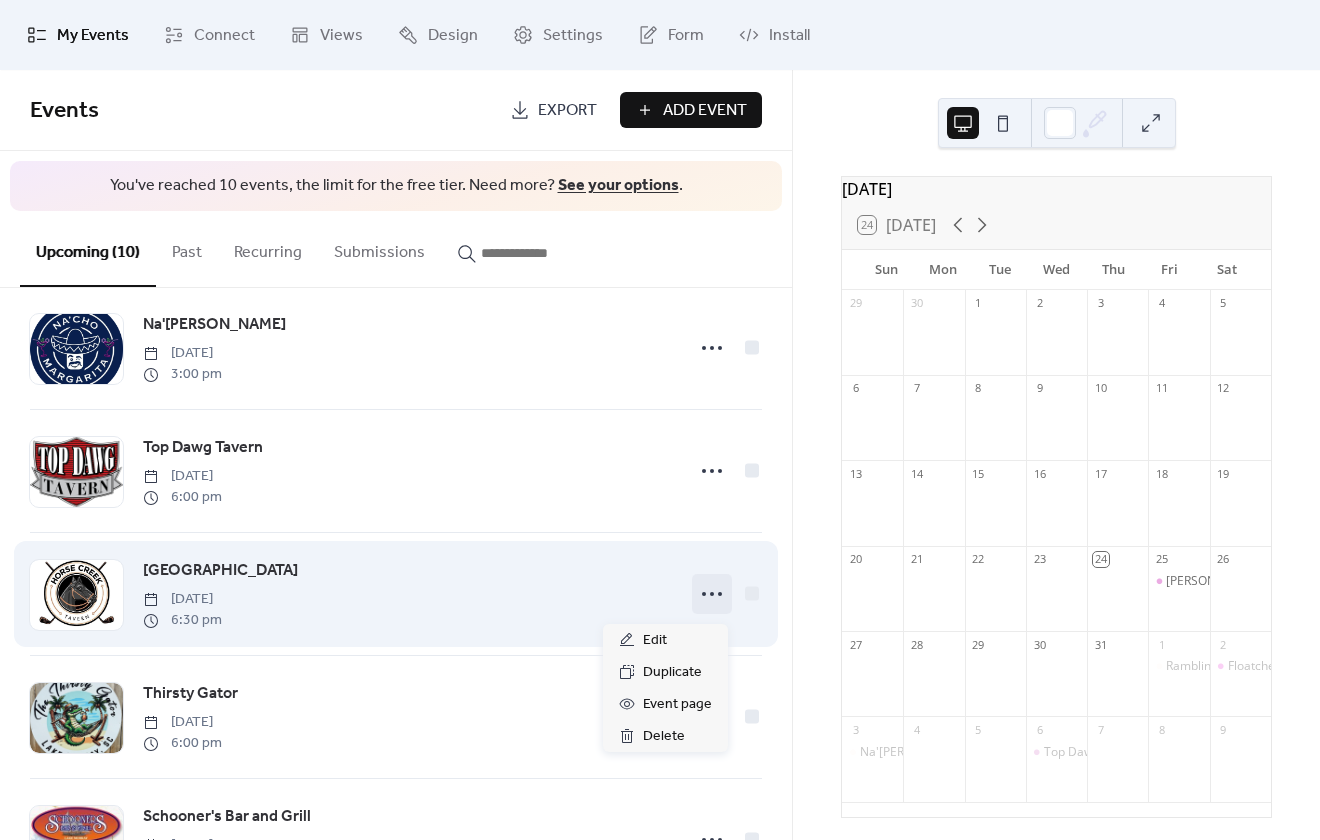 click 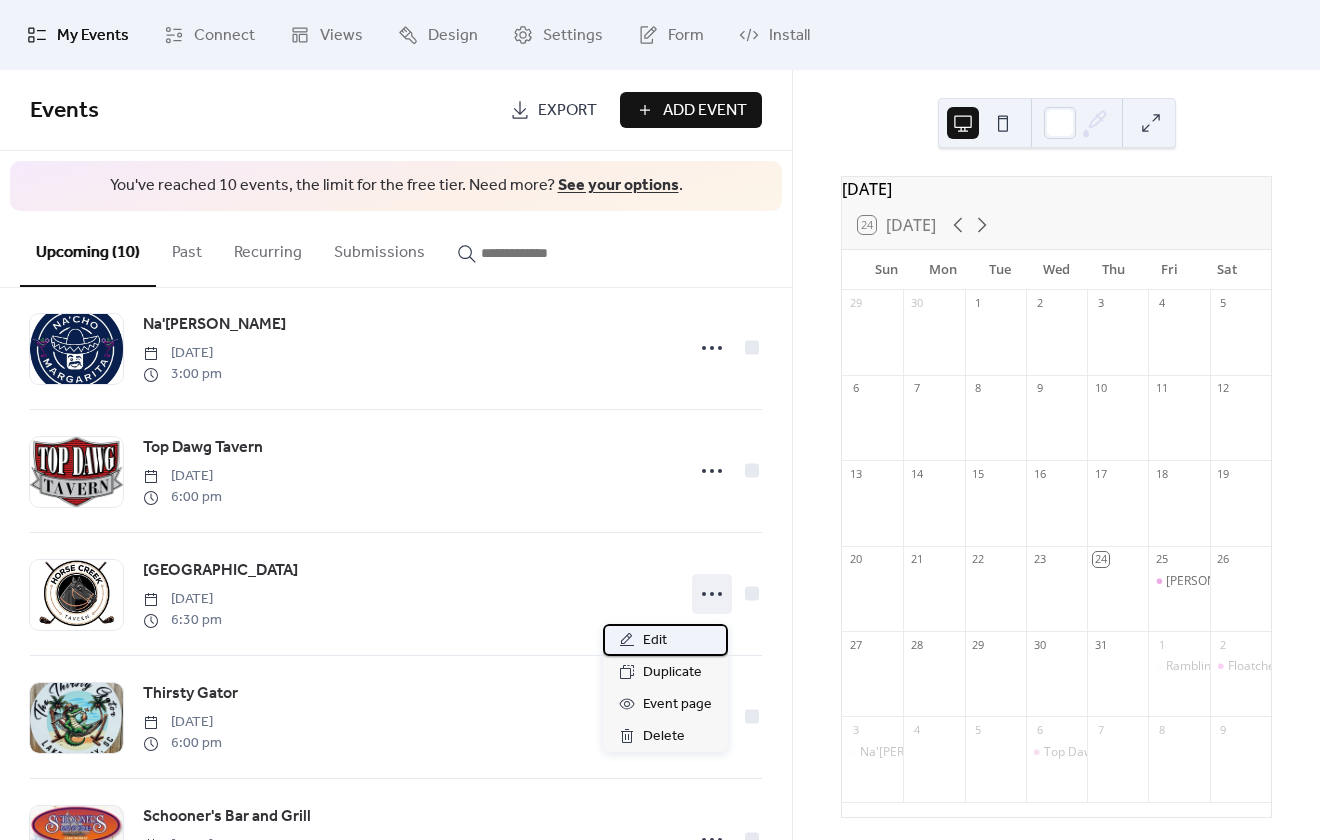 click on "Edit" at bounding box center [665, 640] 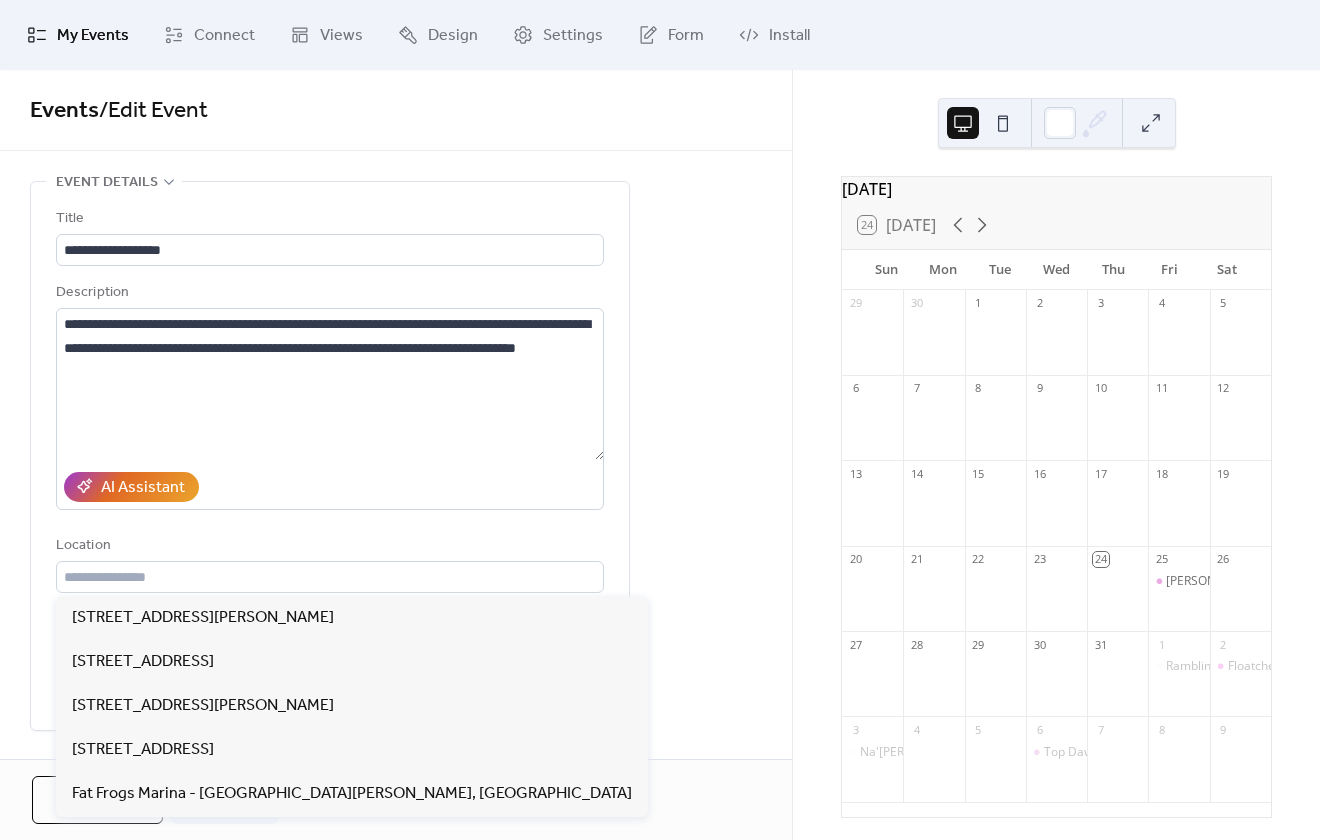 click on "Location" at bounding box center [328, 546] 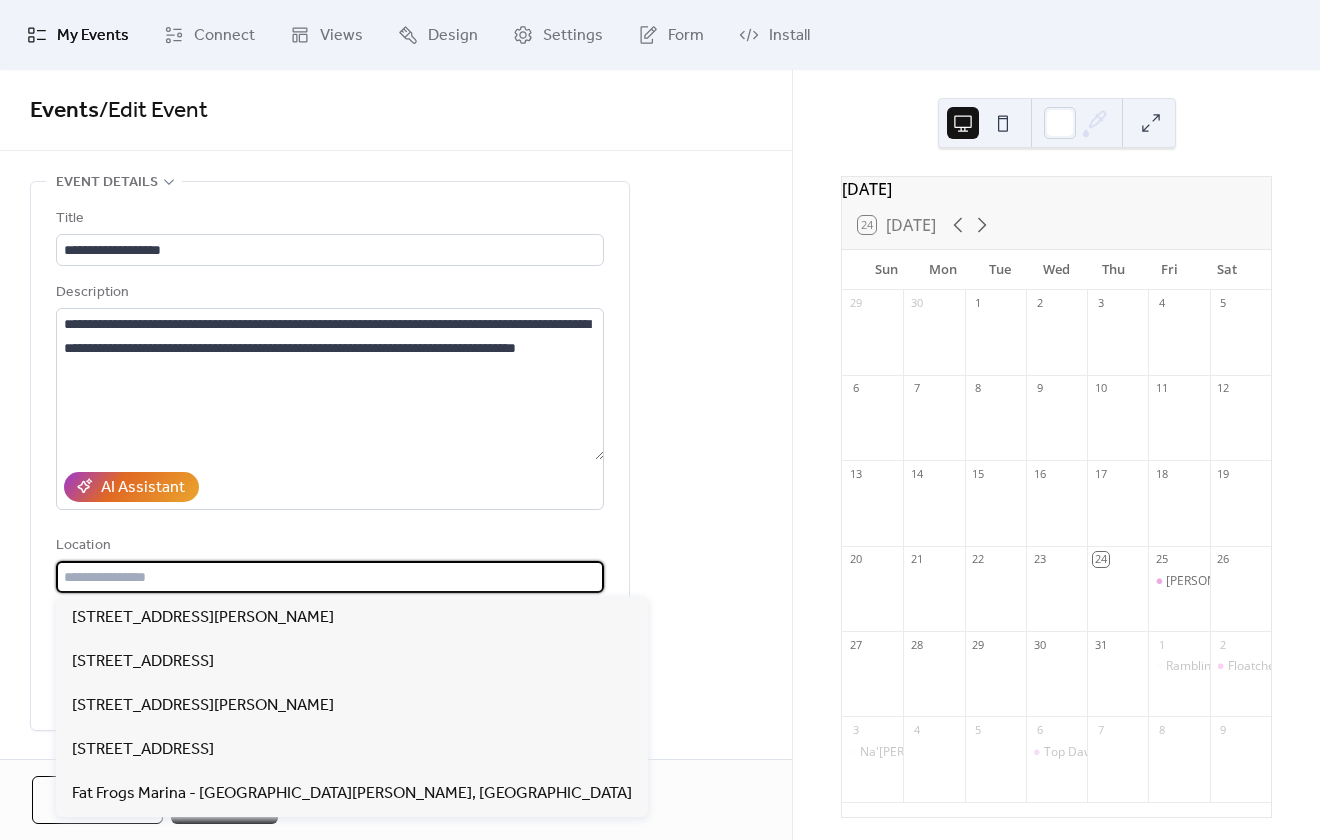 click at bounding box center (330, 577) 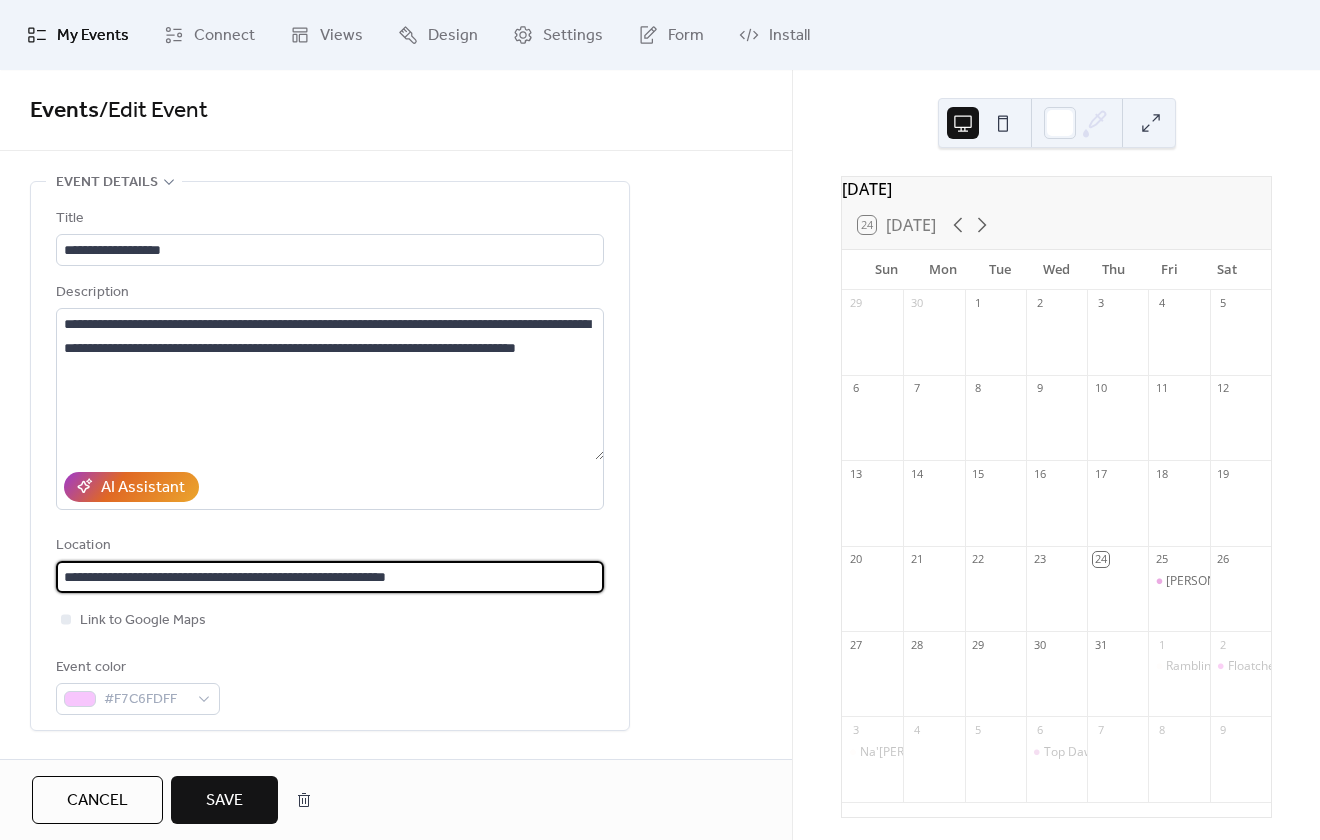 click on "**********" at bounding box center [330, 577] 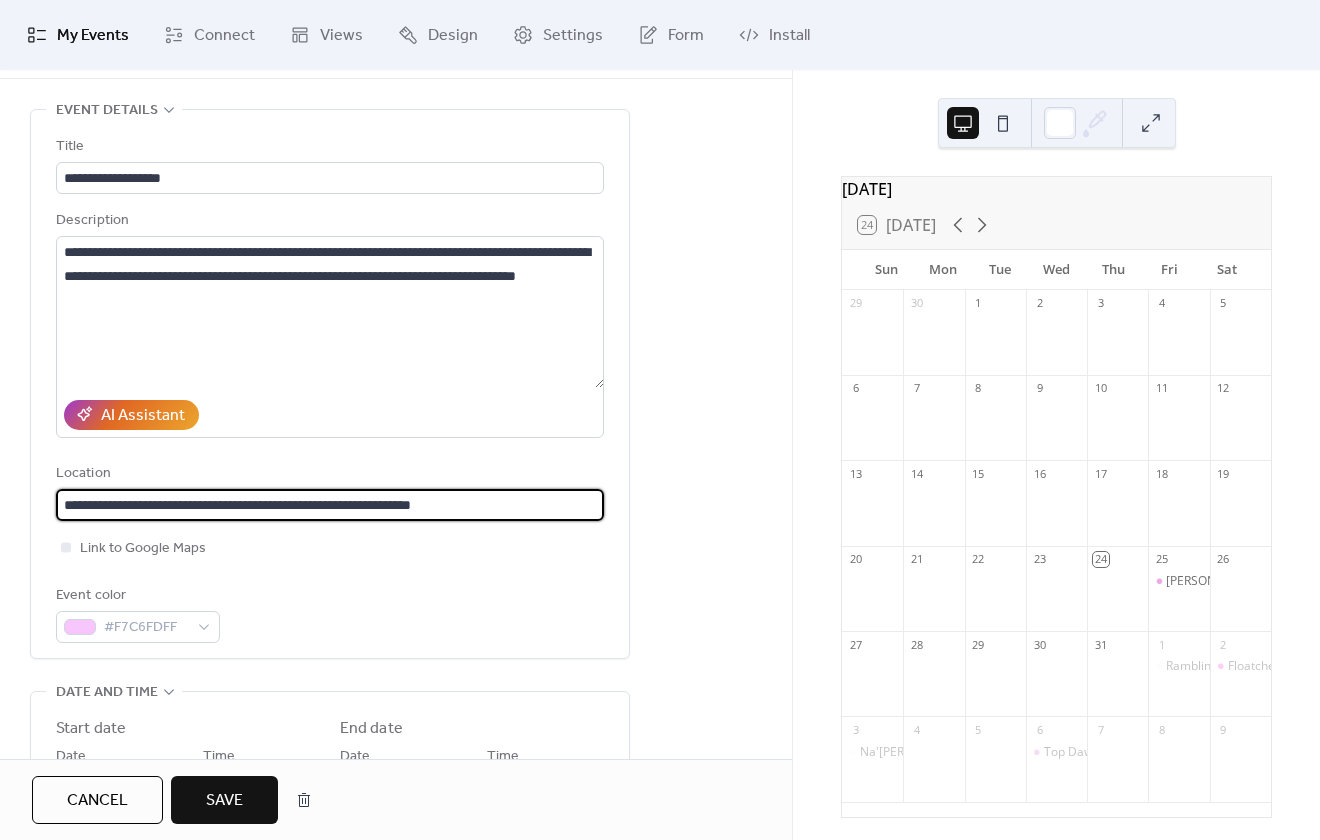 scroll, scrollTop: 100, scrollLeft: 0, axis: vertical 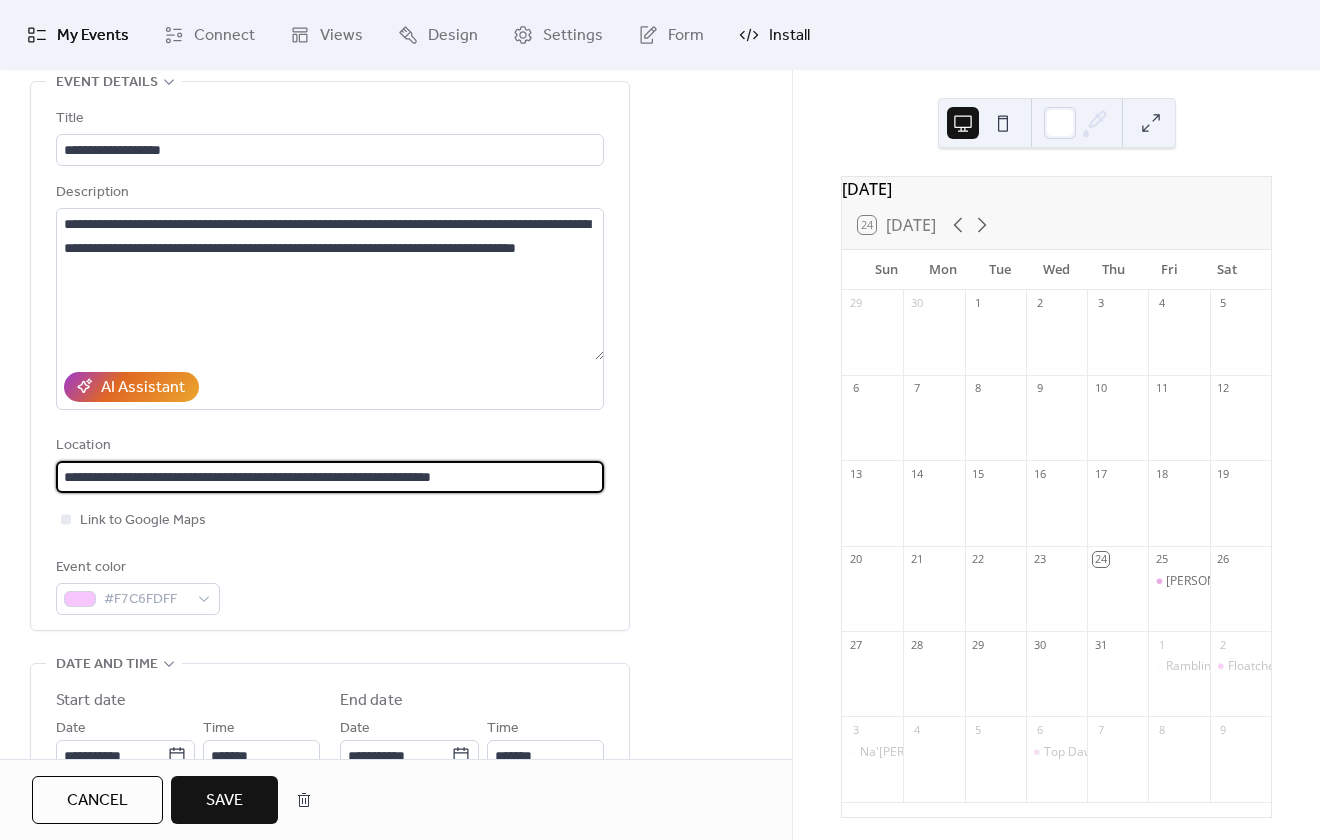 type on "**********" 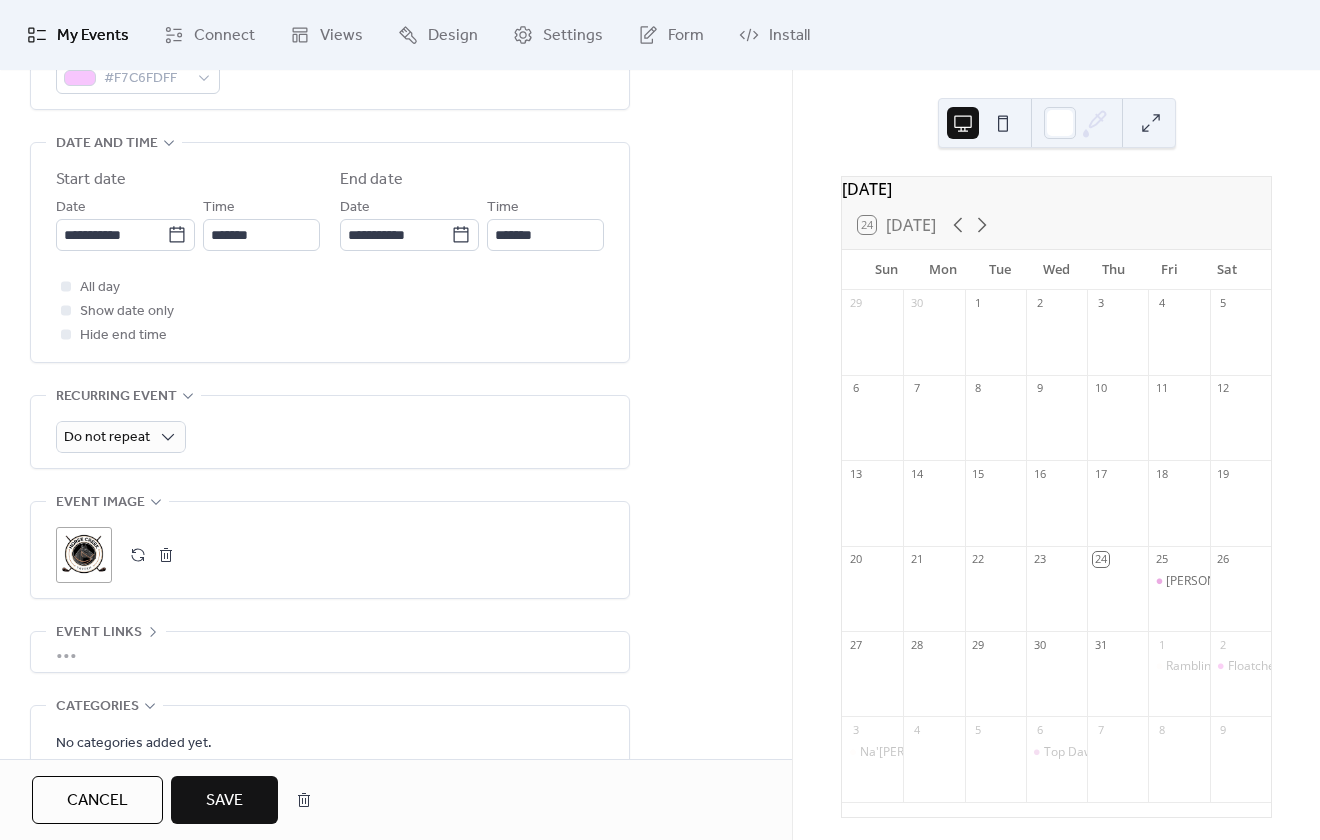 scroll, scrollTop: 799, scrollLeft: 0, axis: vertical 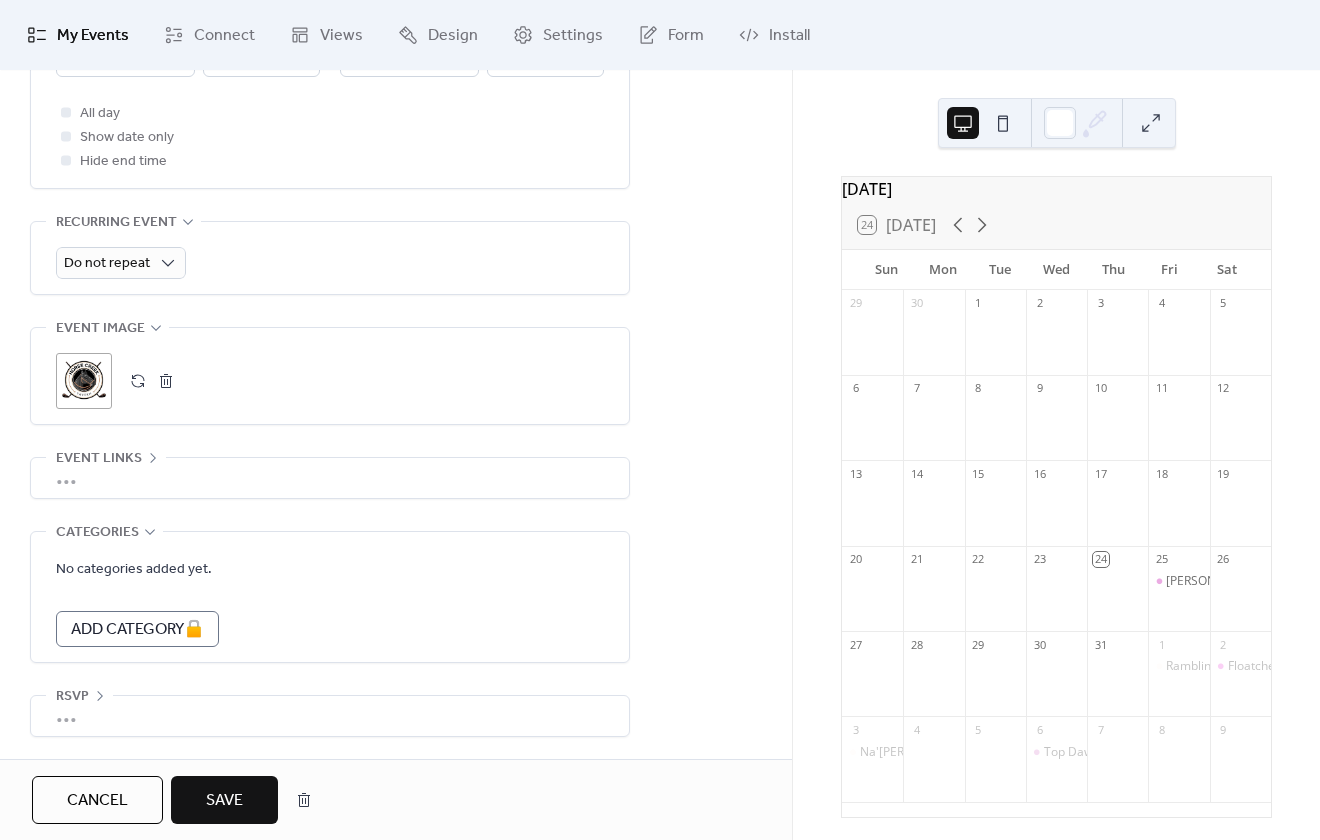 type 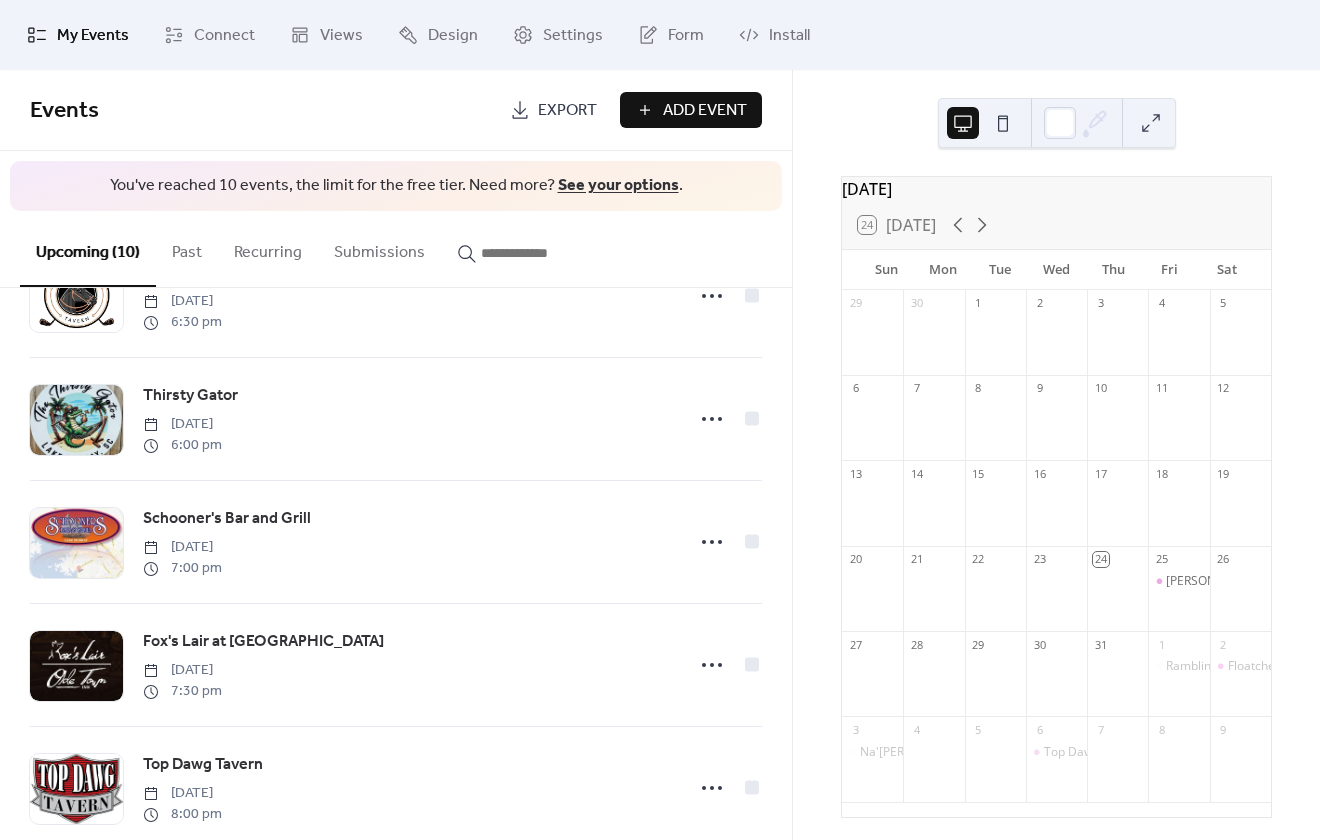 scroll, scrollTop: 700, scrollLeft: 0, axis: vertical 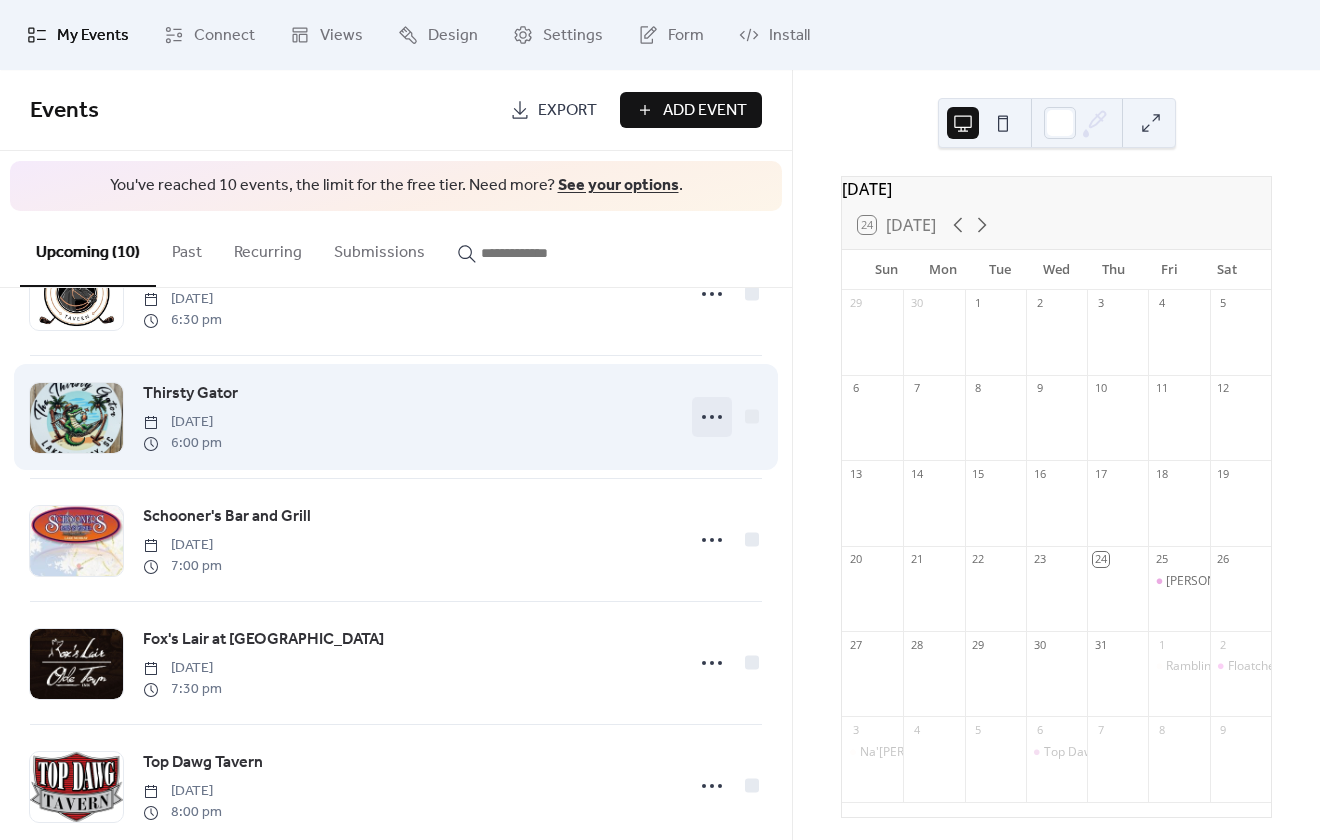 click 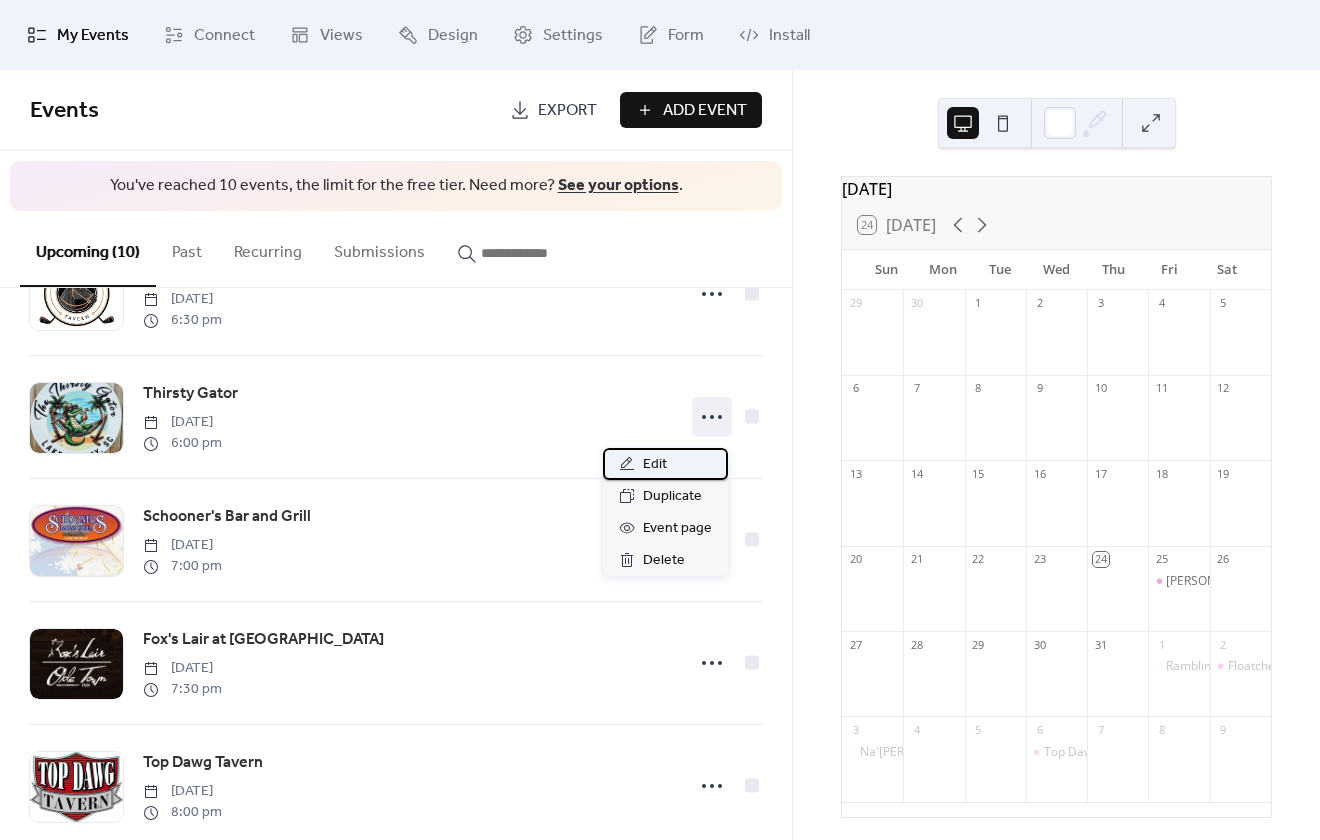 click on "Edit" at bounding box center [655, 465] 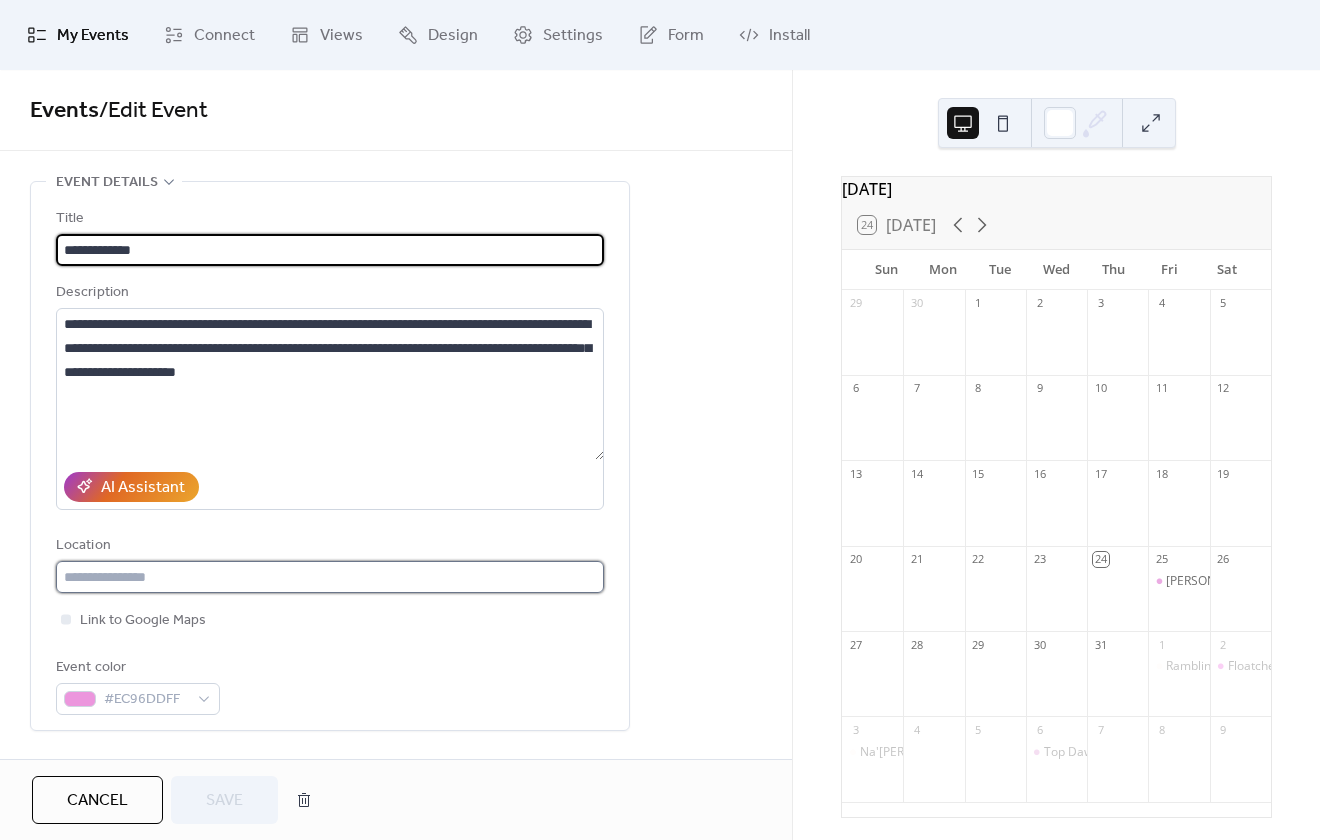 click at bounding box center (330, 577) 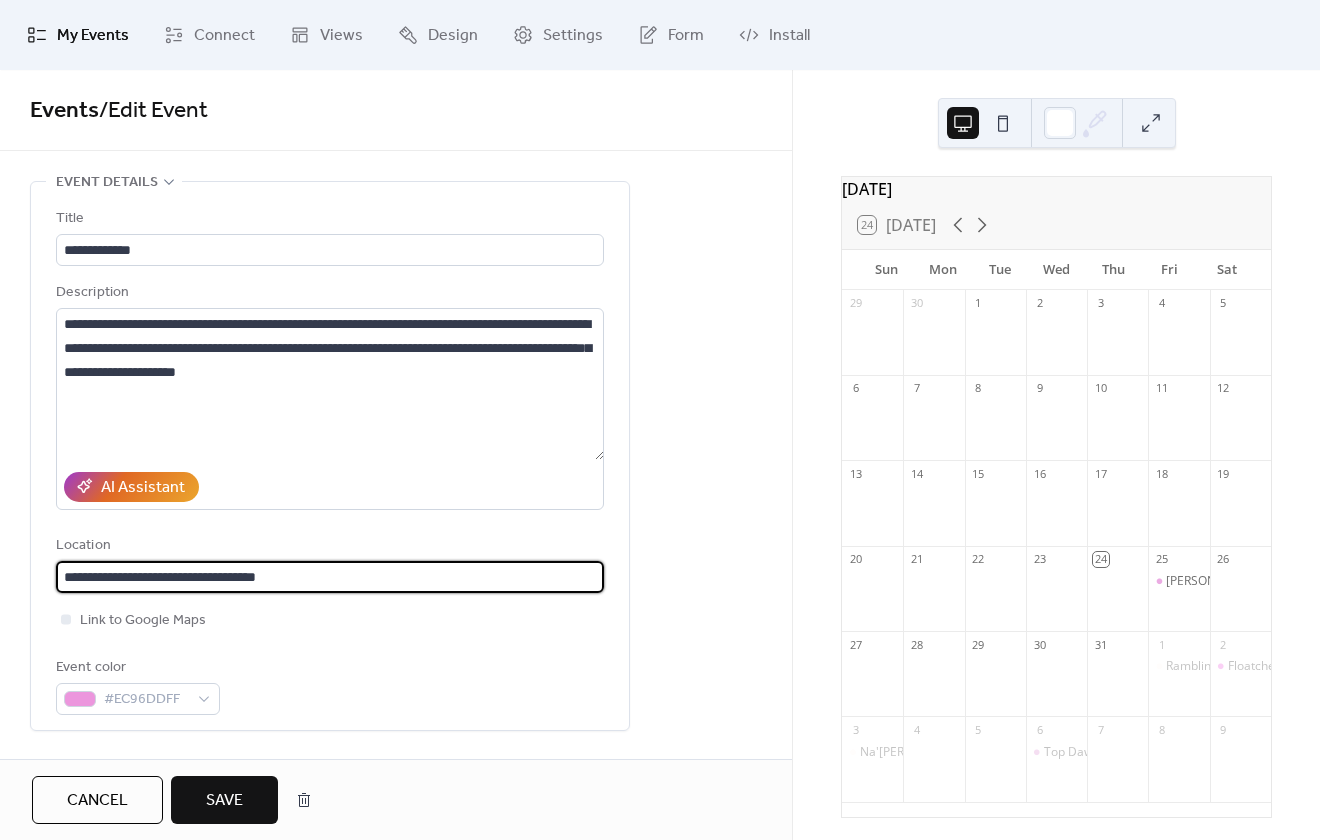 click on "**********" at bounding box center [330, 577] 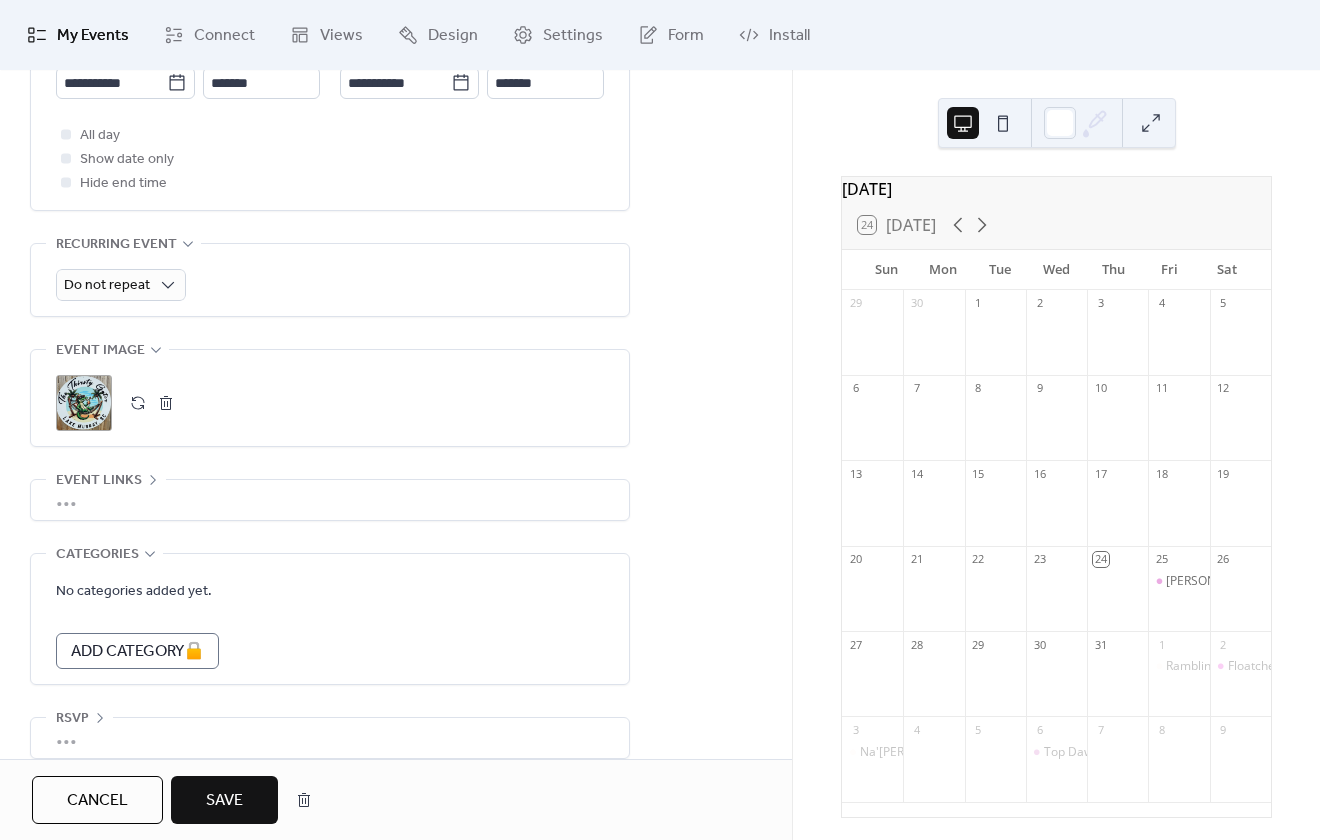 scroll, scrollTop: 799, scrollLeft: 0, axis: vertical 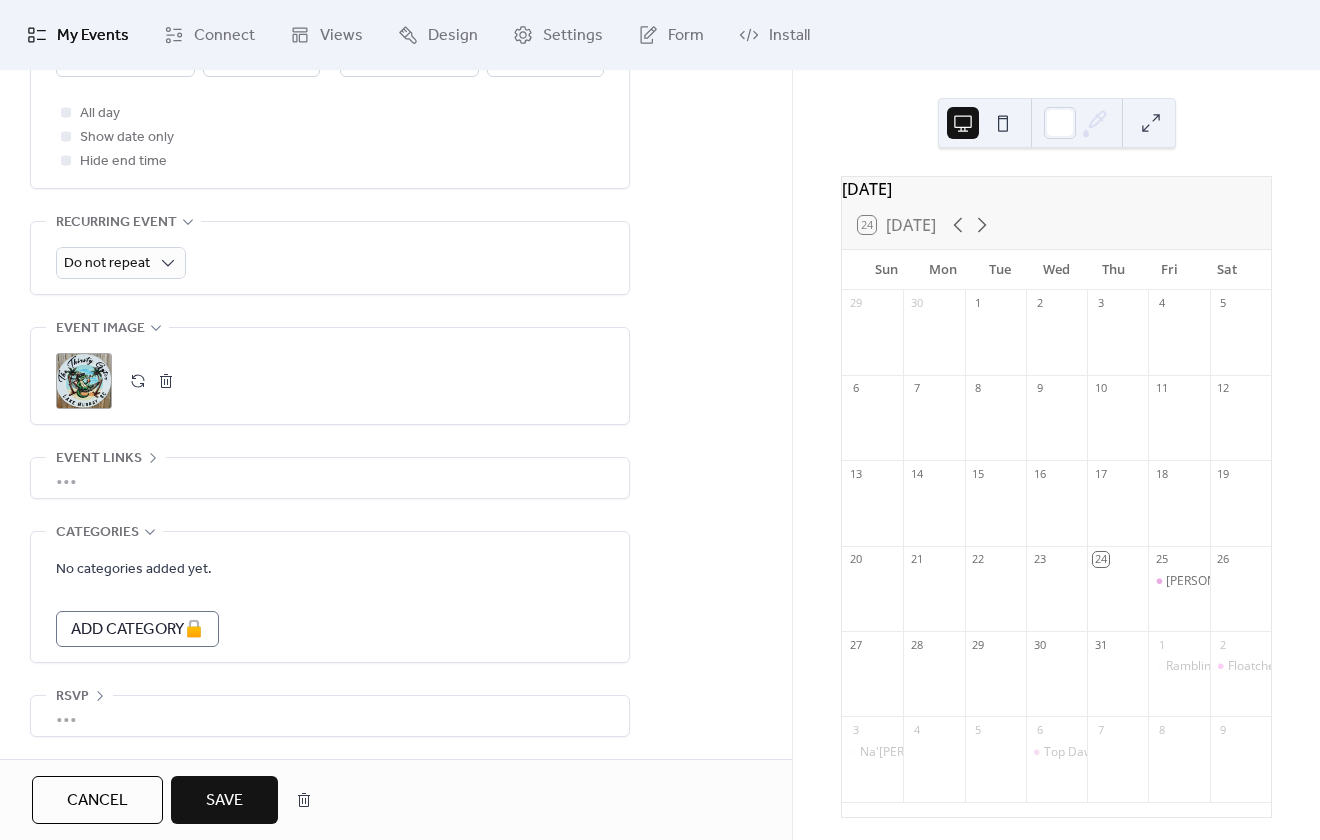 type on "**********" 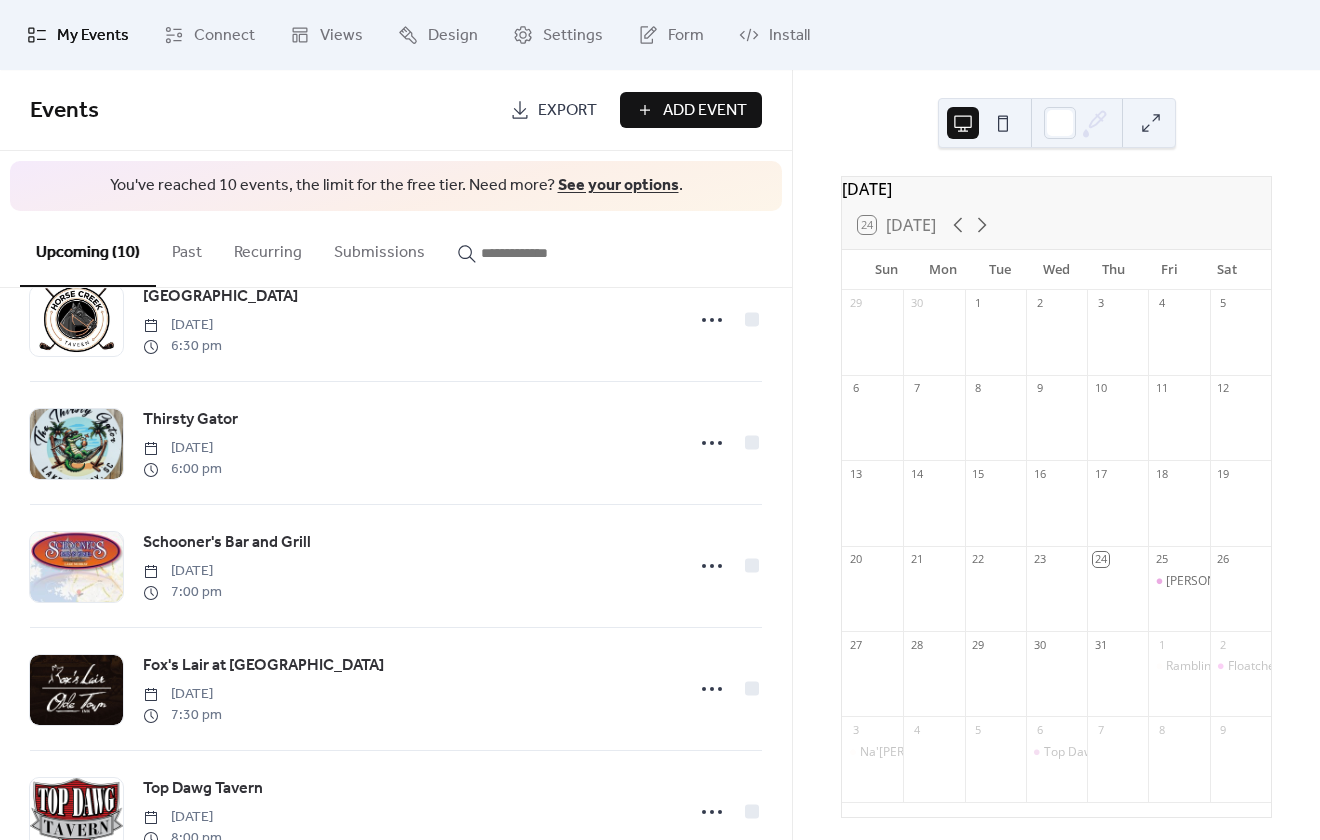 scroll, scrollTop: 700, scrollLeft: 0, axis: vertical 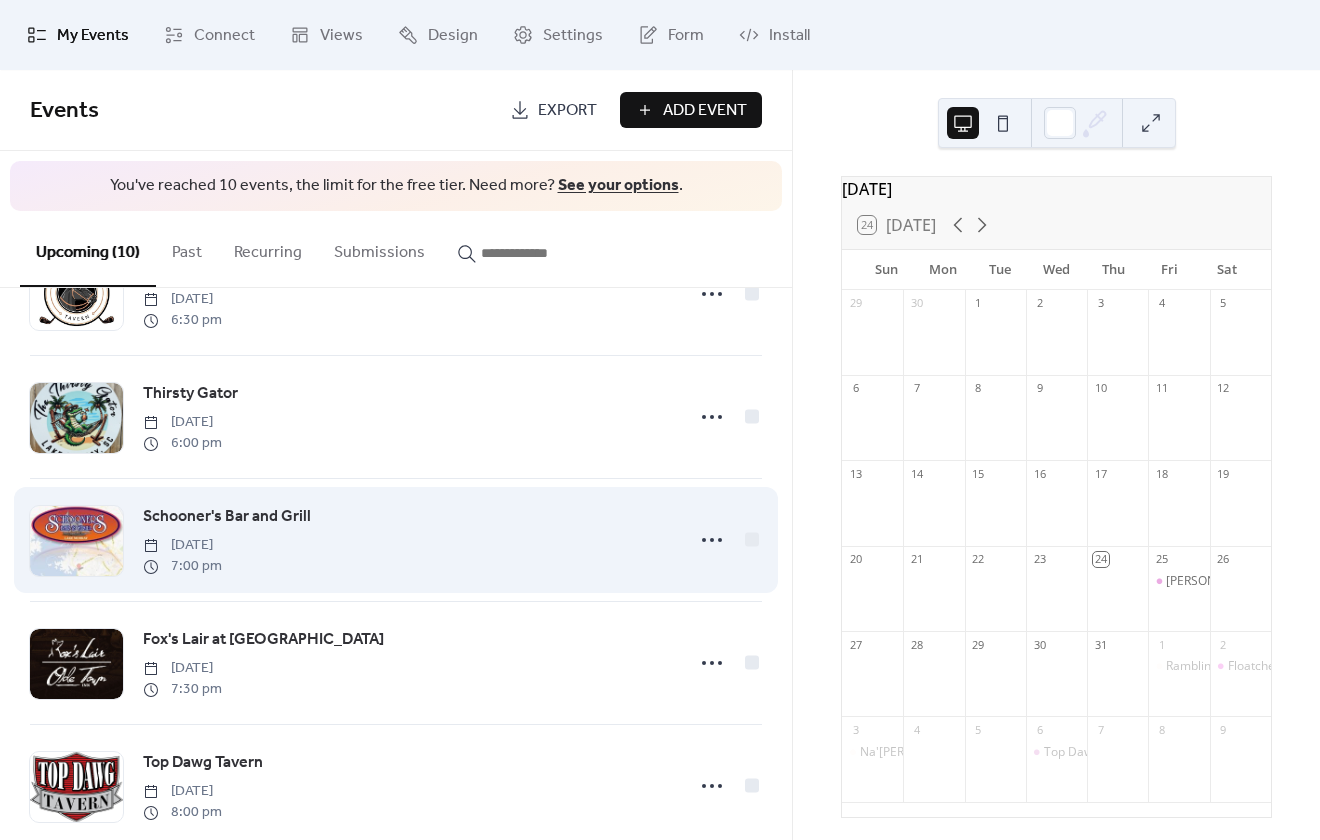 click on "Schooner's Bar and Grill  [DATE] 7:00 pm" at bounding box center (396, 540) 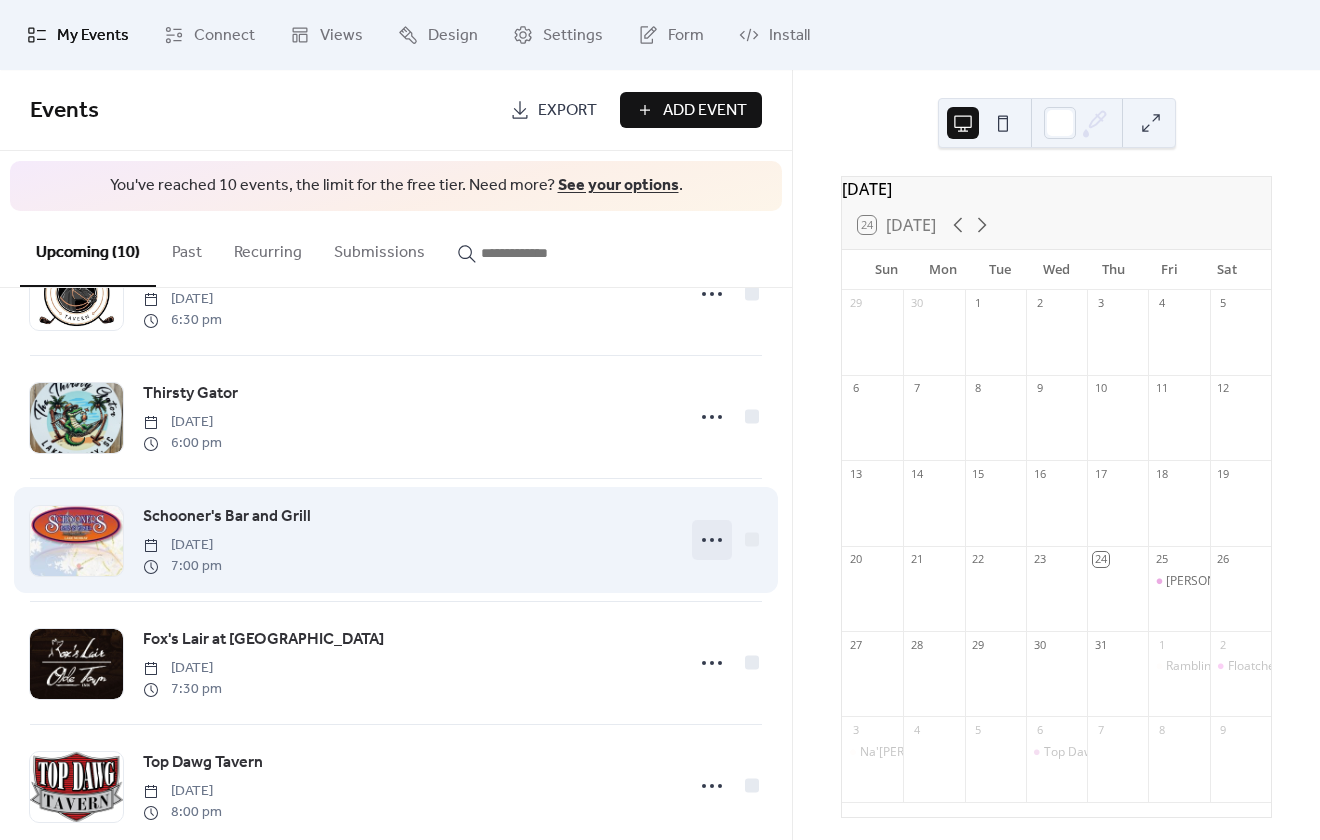 click 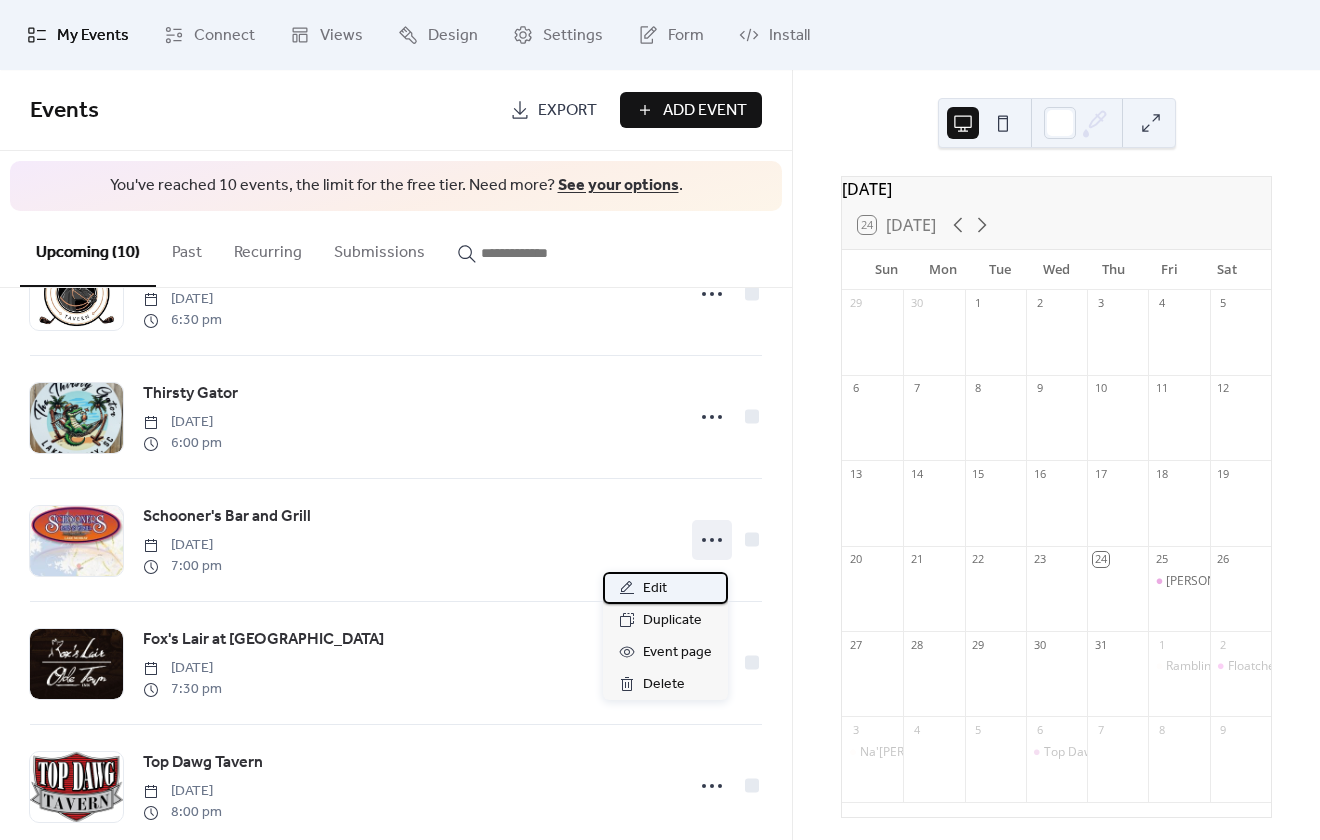 click on "Edit" at bounding box center [665, 588] 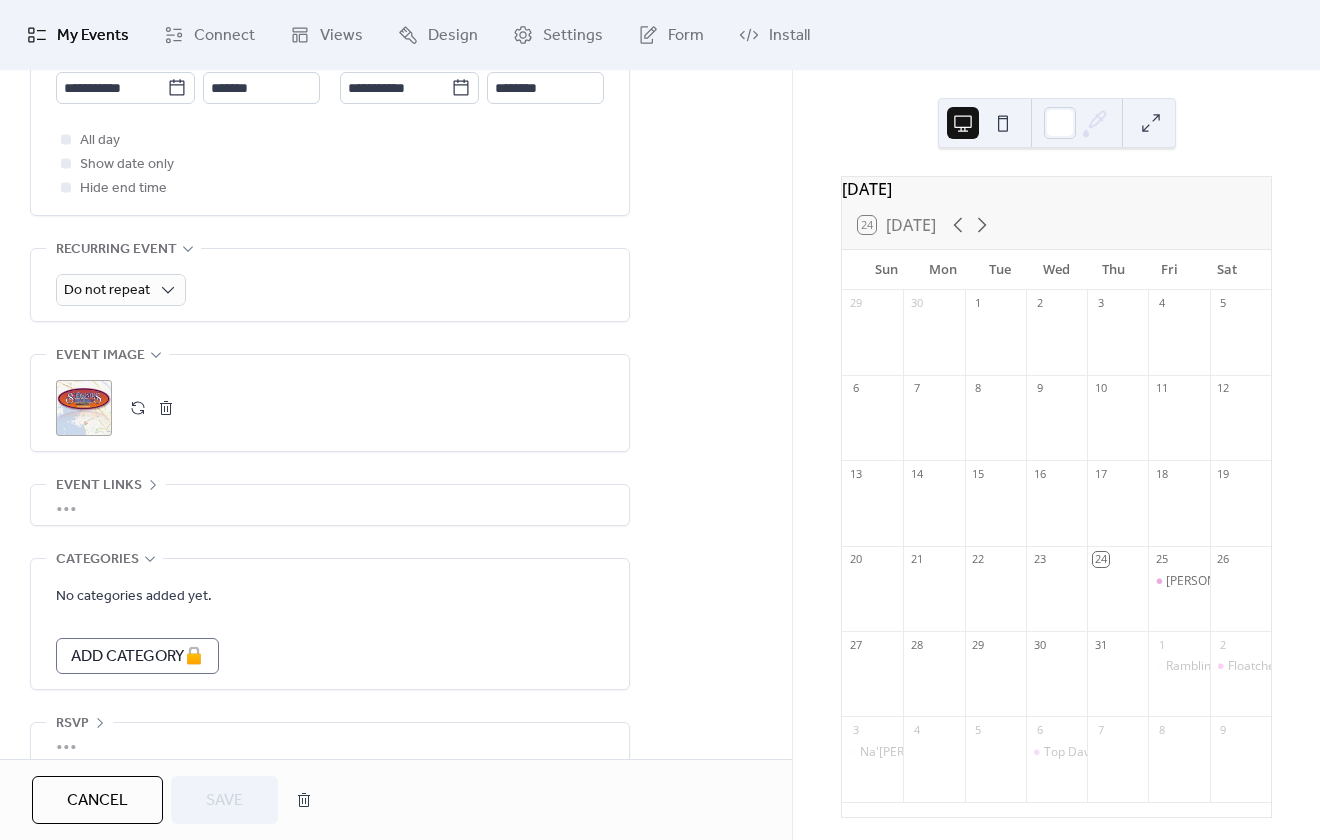 scroll, scrollTop: 799, scrollLeft: 0, axis: vertical 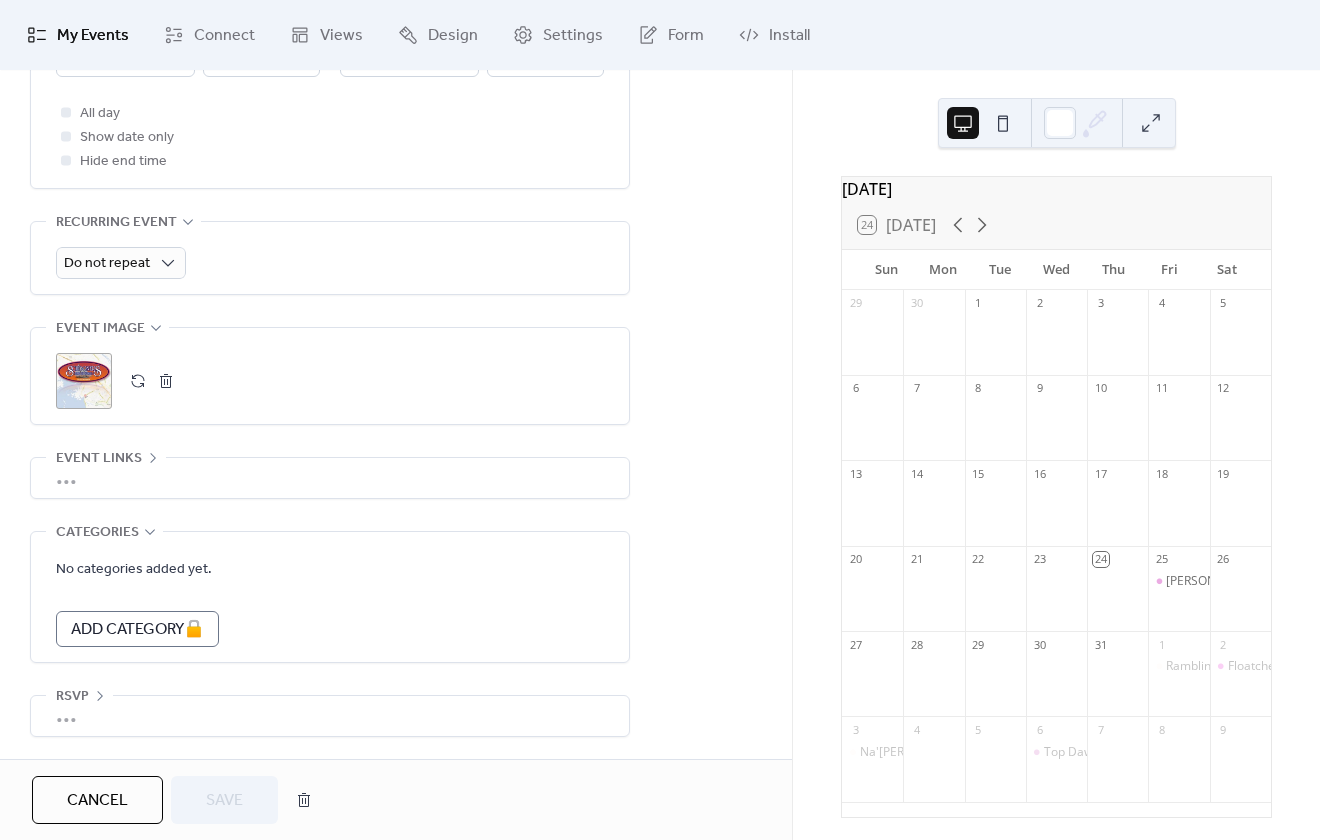 click on "Cancel" at bounding box center (97, 801) 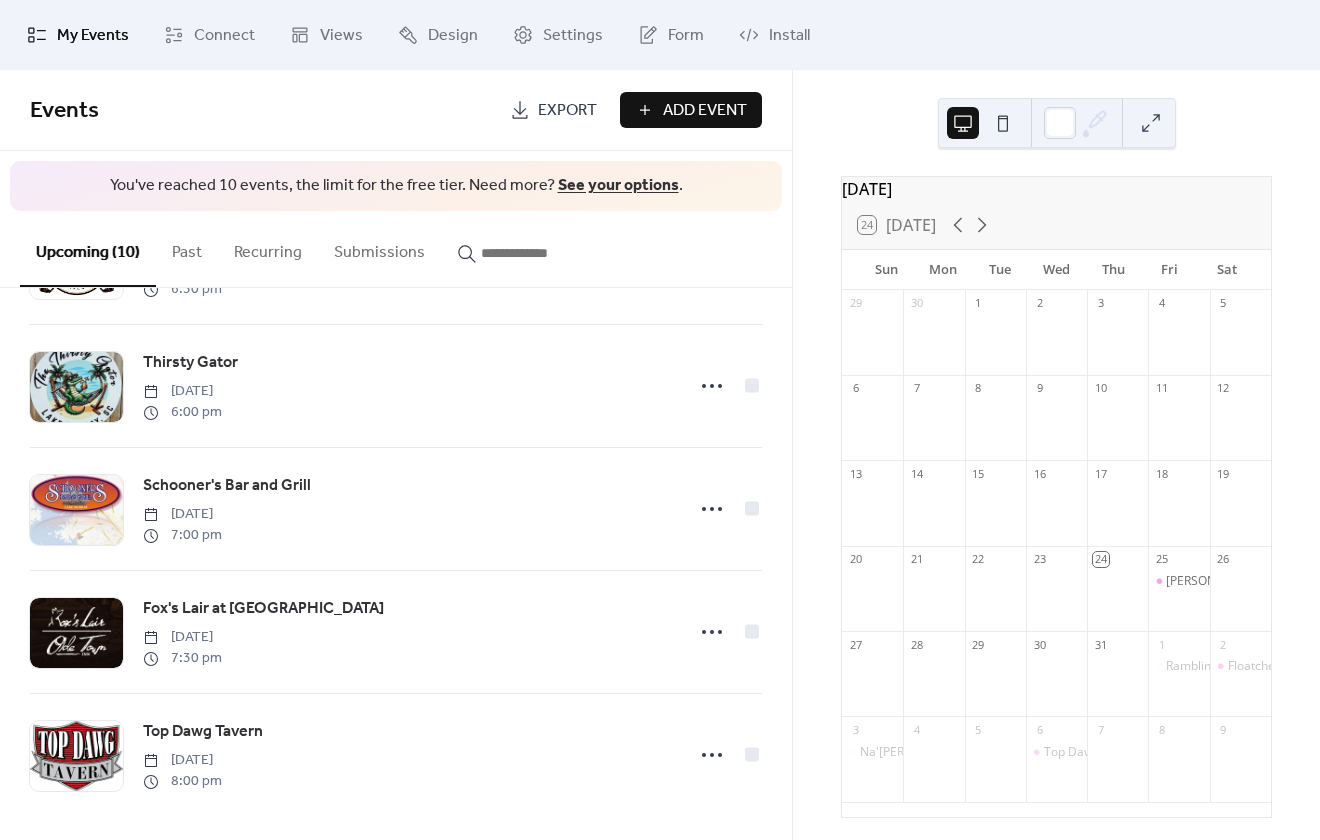 scroll, scrollTop: 747, scrollLeft: 0, axis: vertical 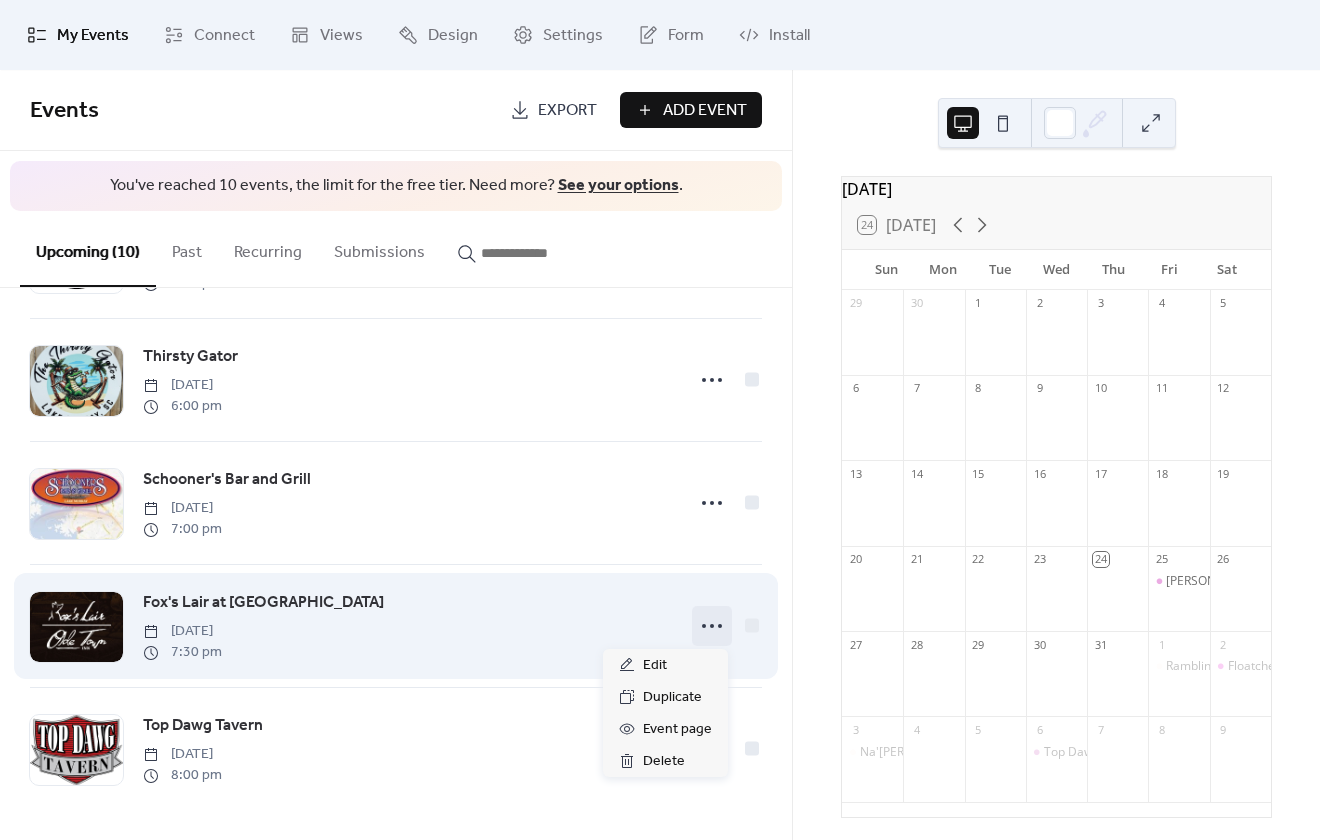 click 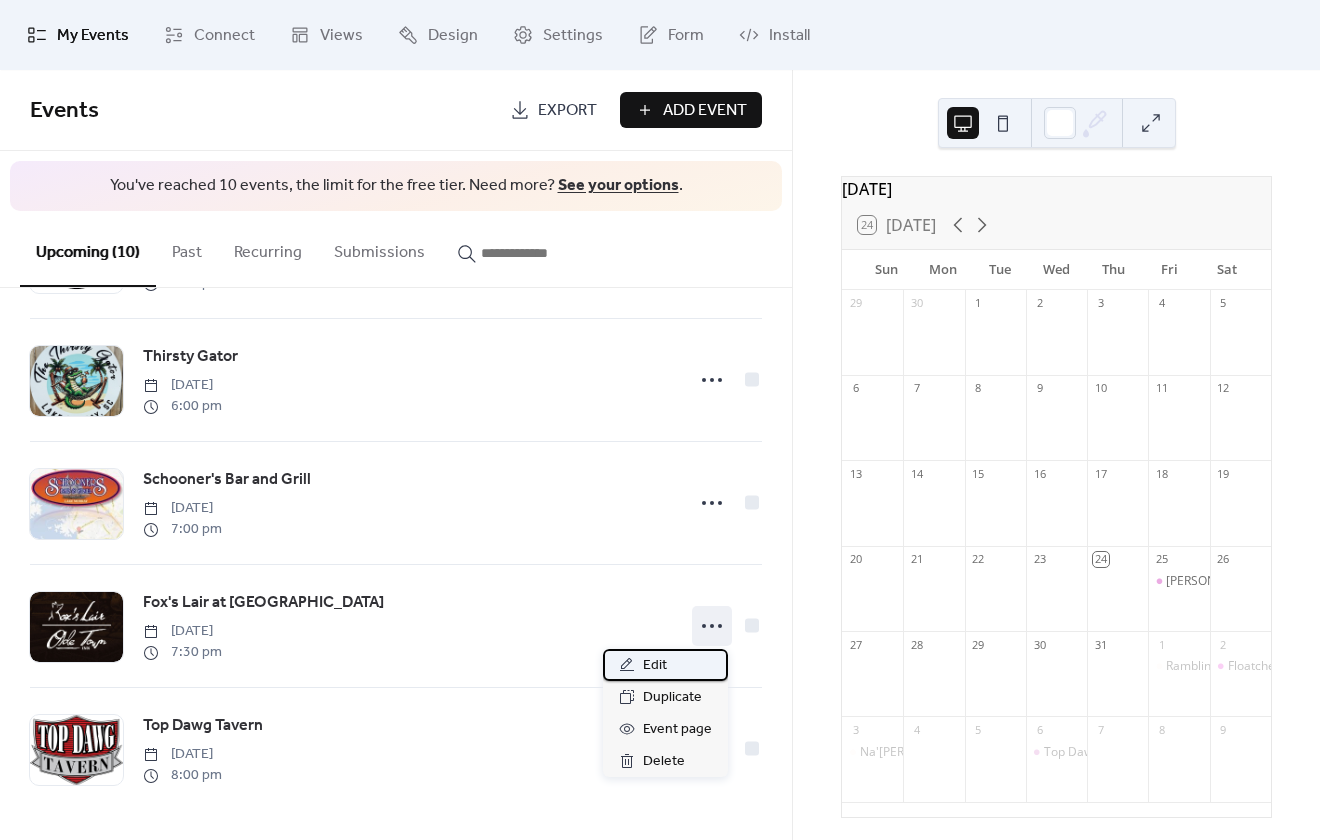 click on "Edit" at bounding box center (655, 666) 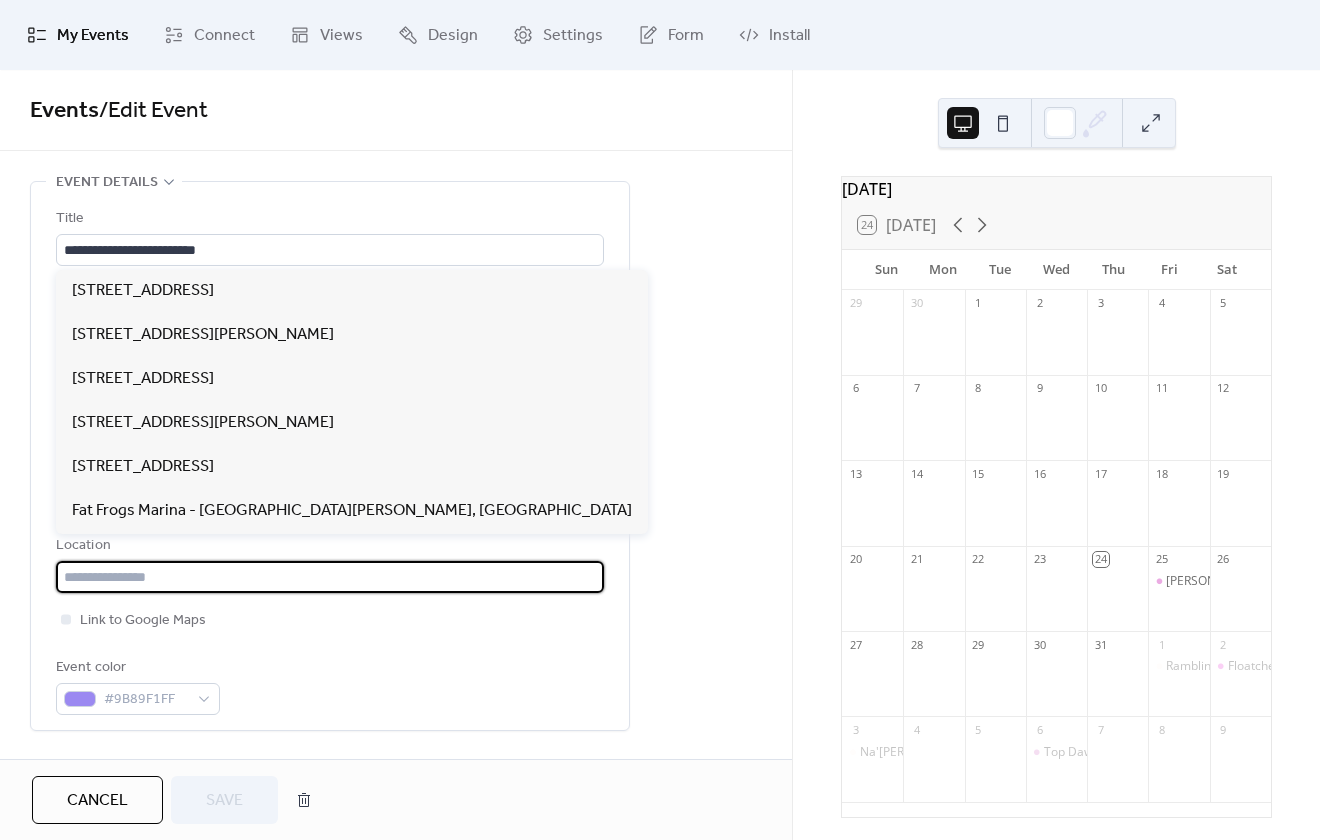 click at bounding box center (330, 577) 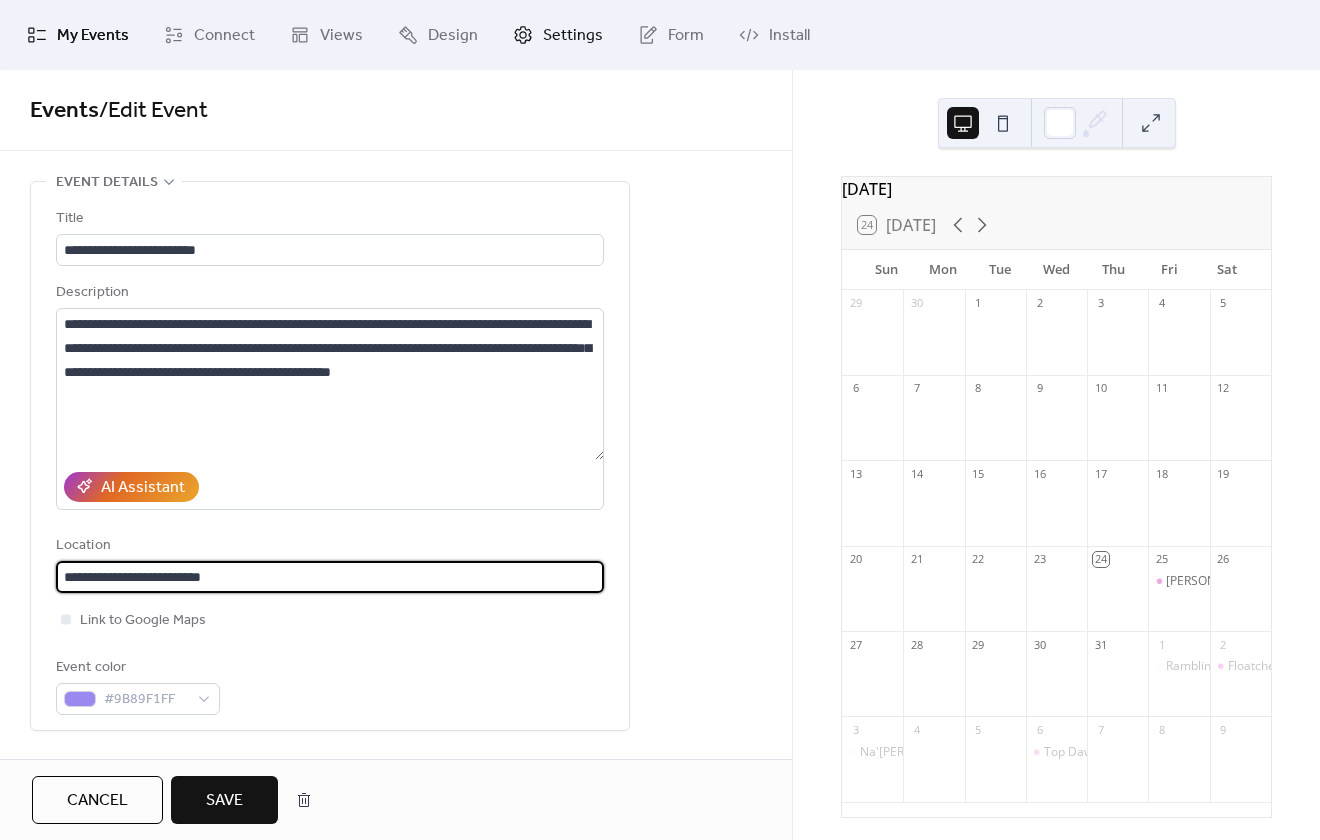 type on "**********" 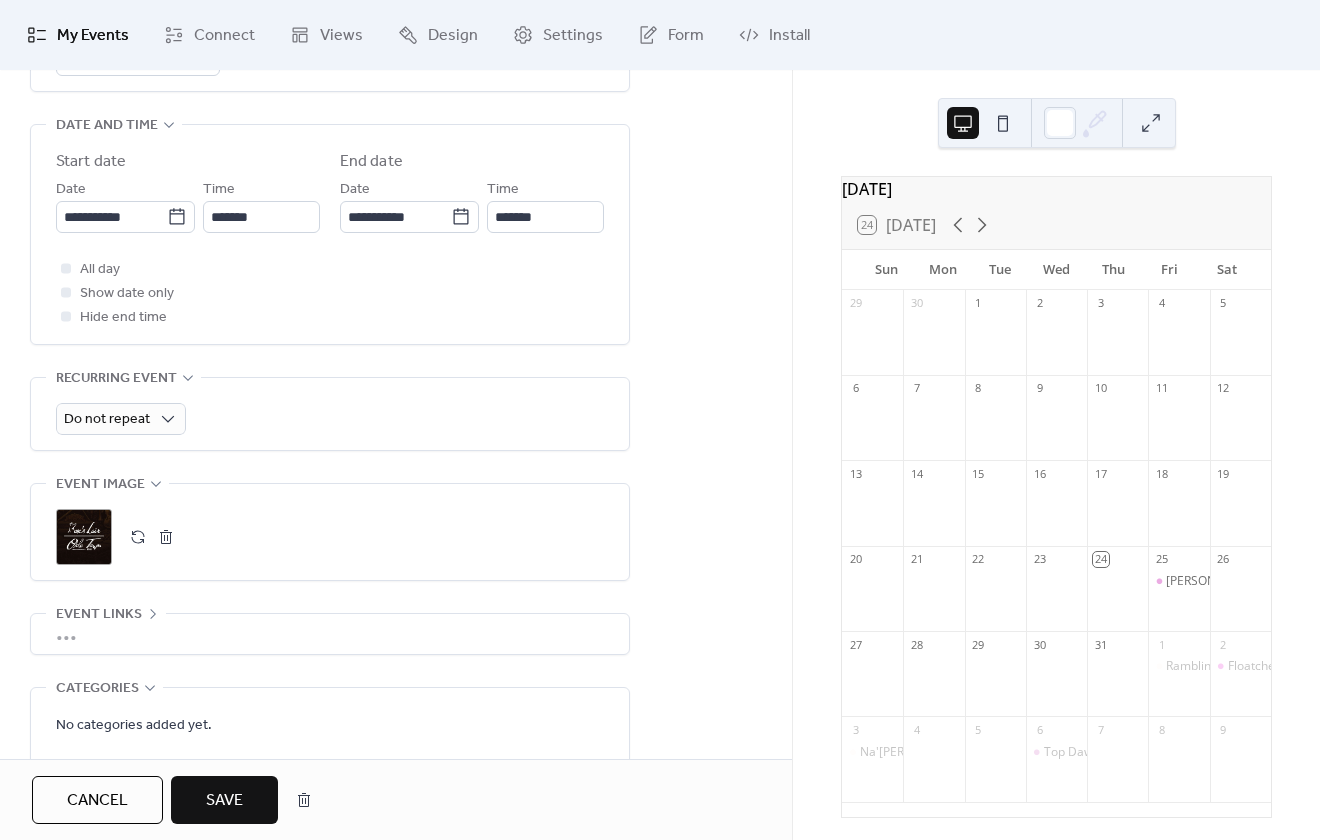 scroll, scrollTop: 700, scrollLeft: 0, axis: vertical 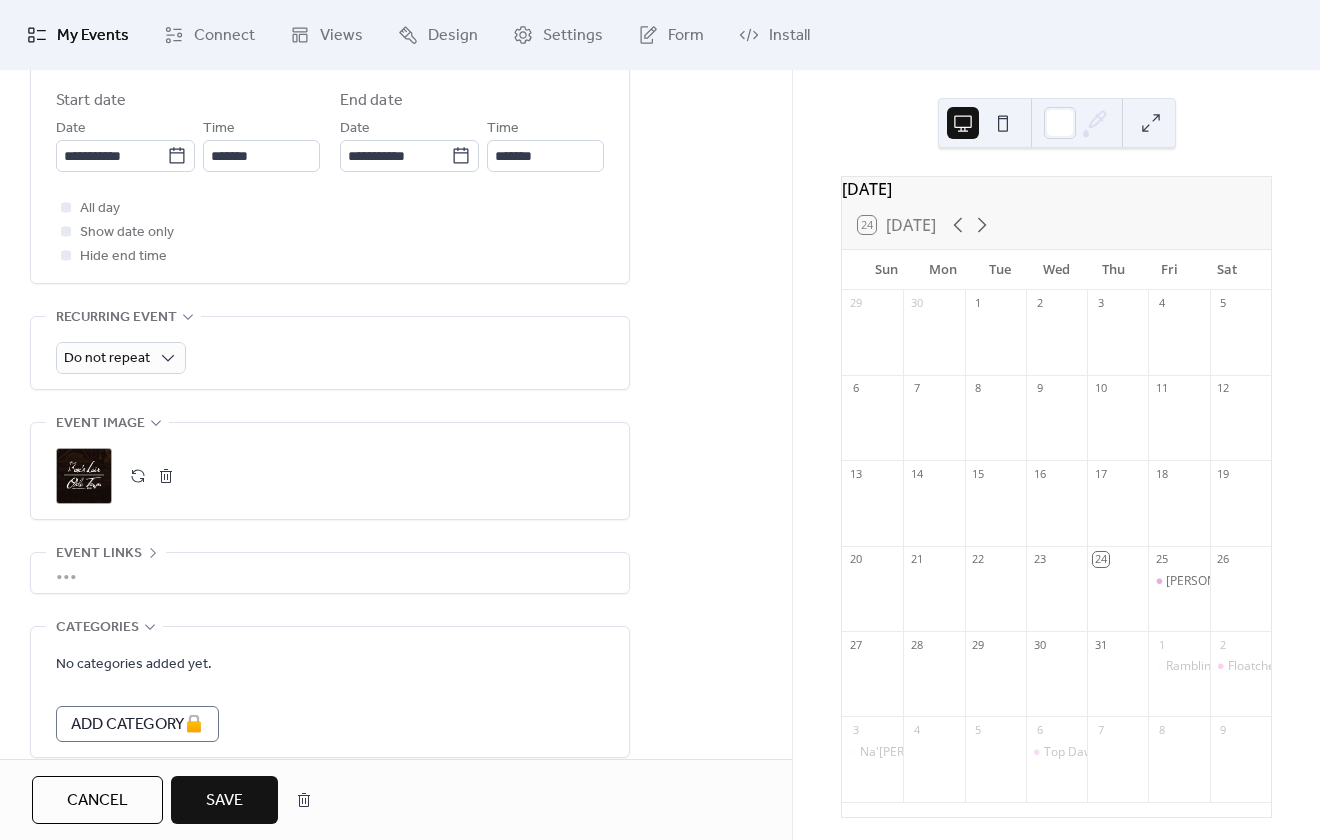 type 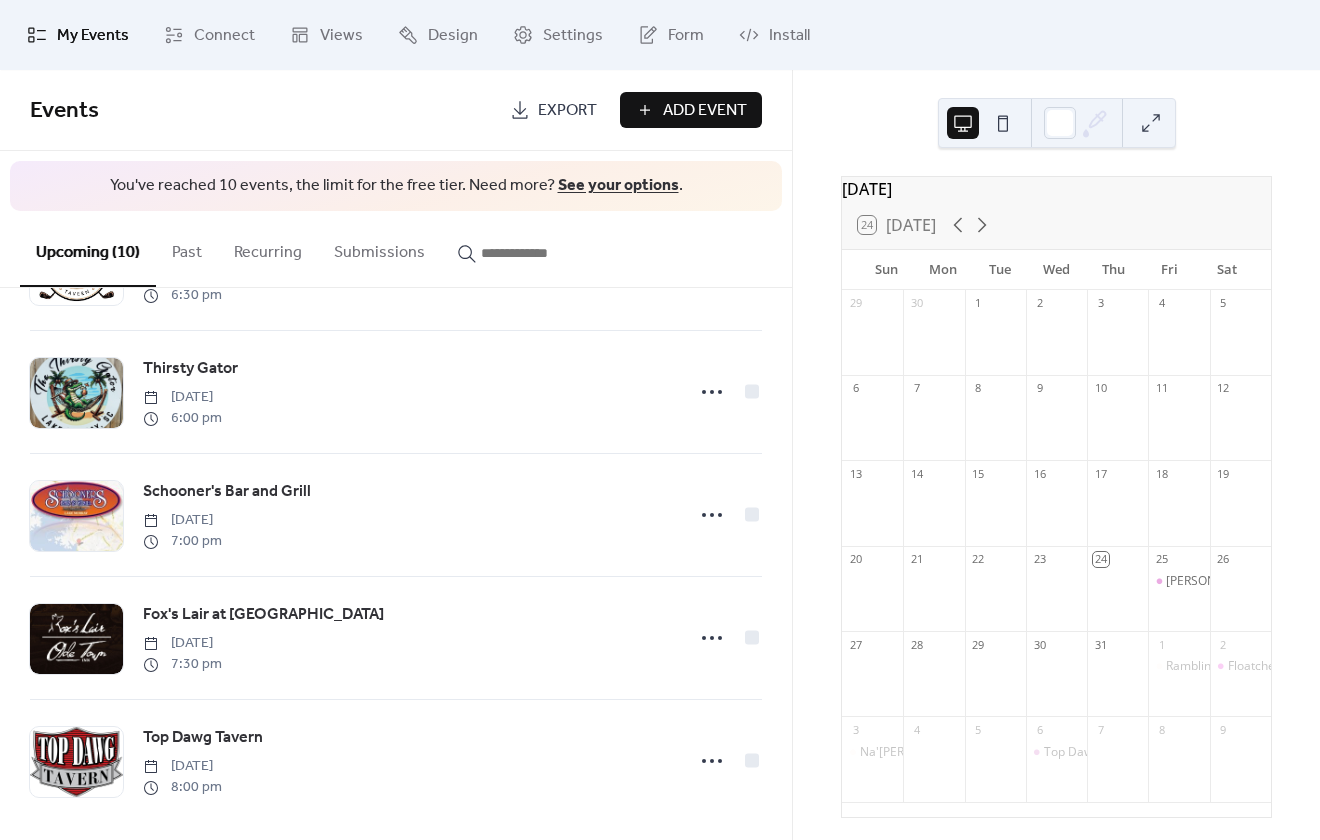 scroll, scrollTop: 747, scrollLeft: 0, axis: vertical 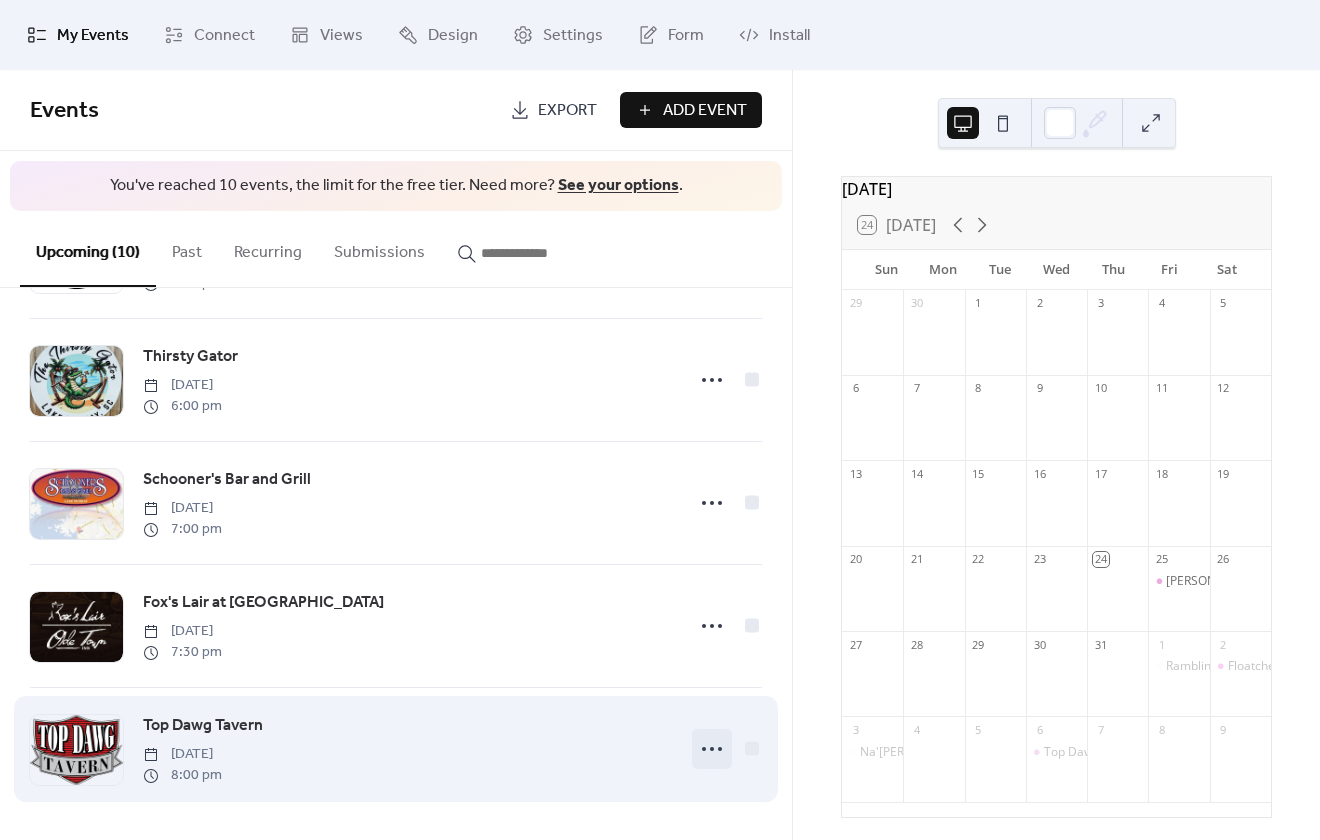 click 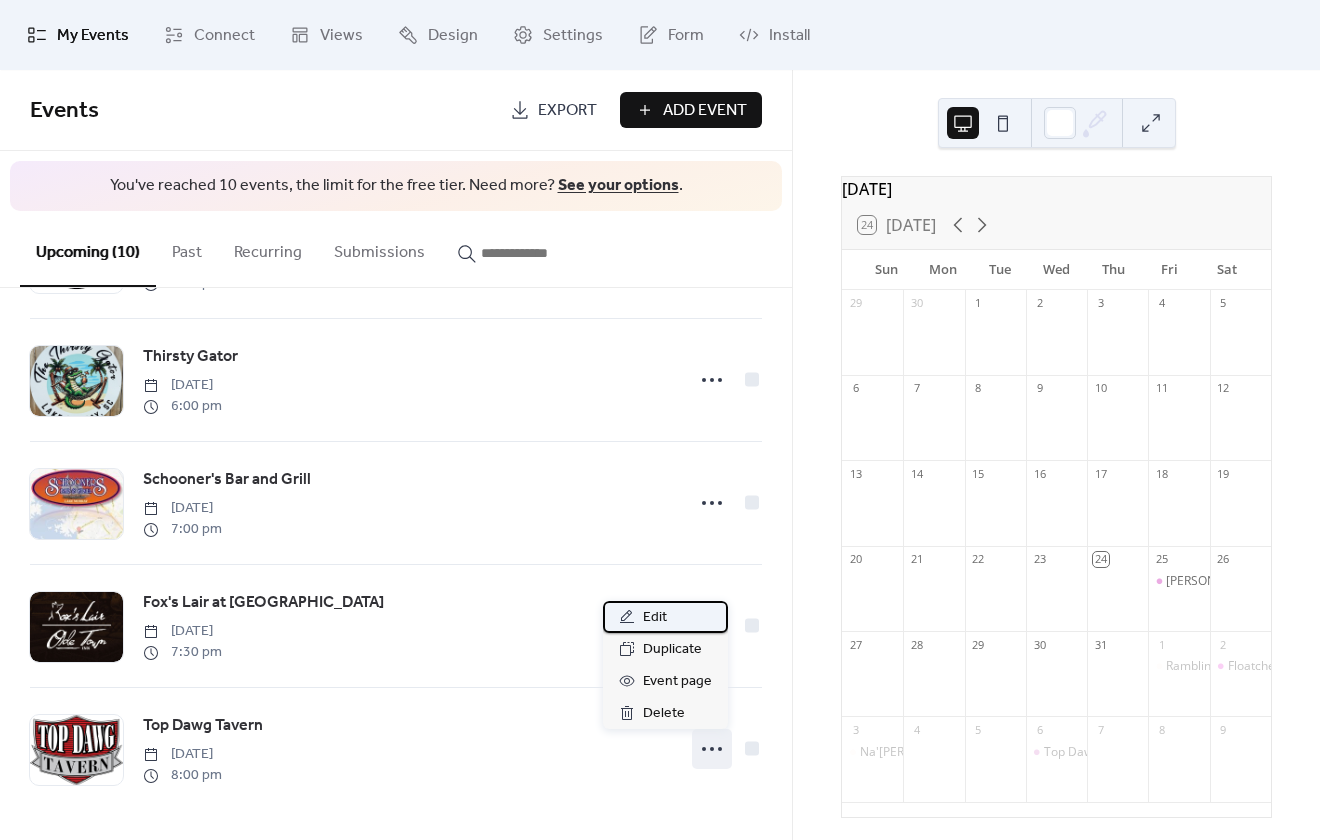 click on "Edit" at bounding box center [665, 617] 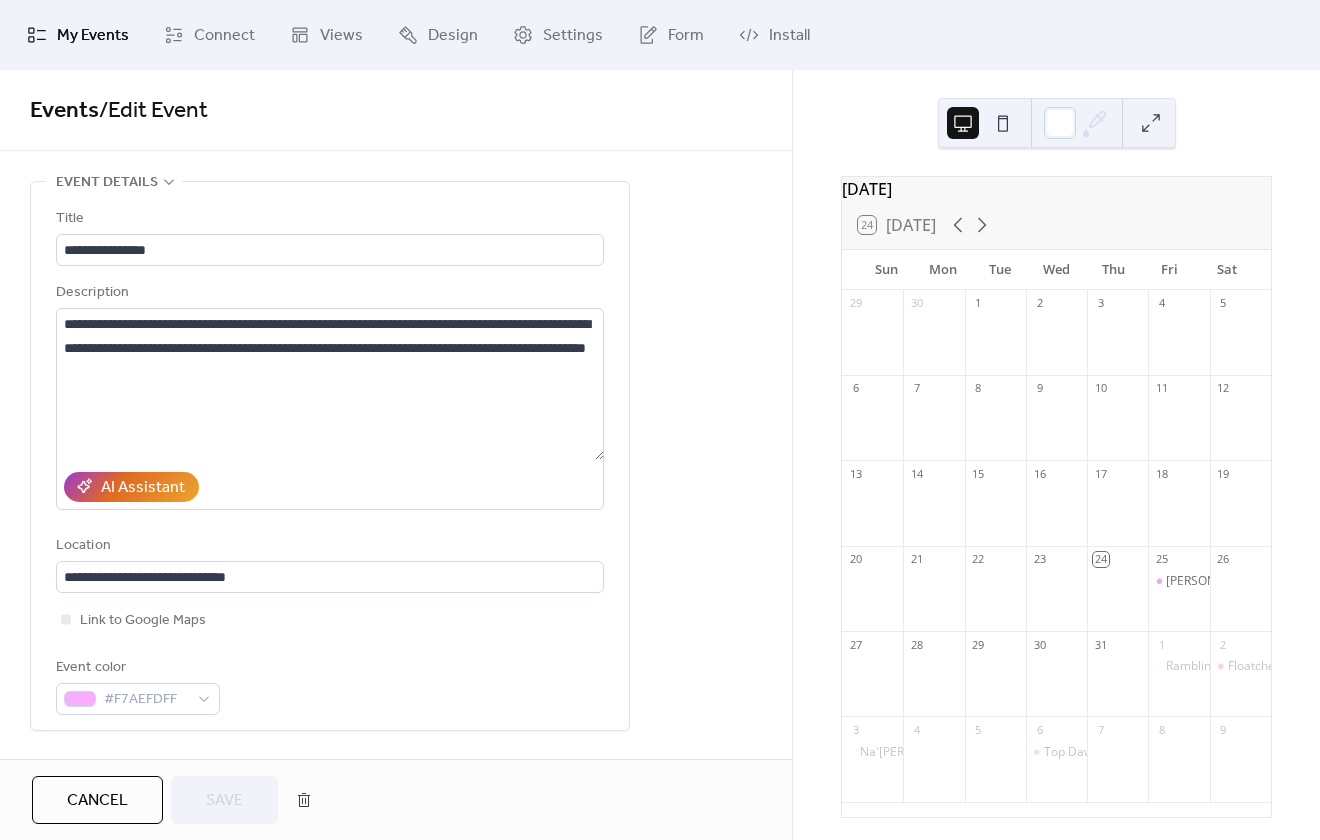 click on "Cancel" at bounding box center (97, 800) 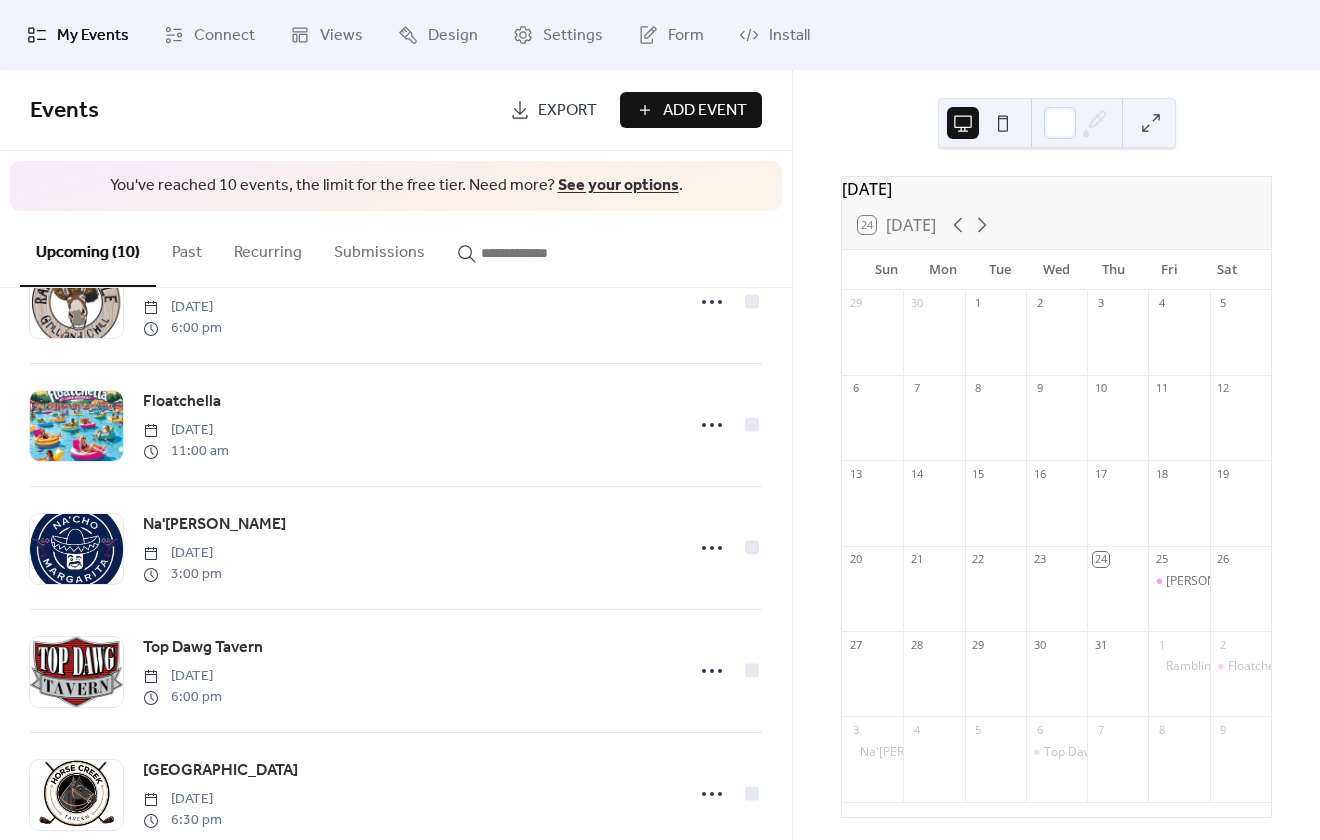 scroll, scrollTop: 0, scrollLeft: 0, axis: both 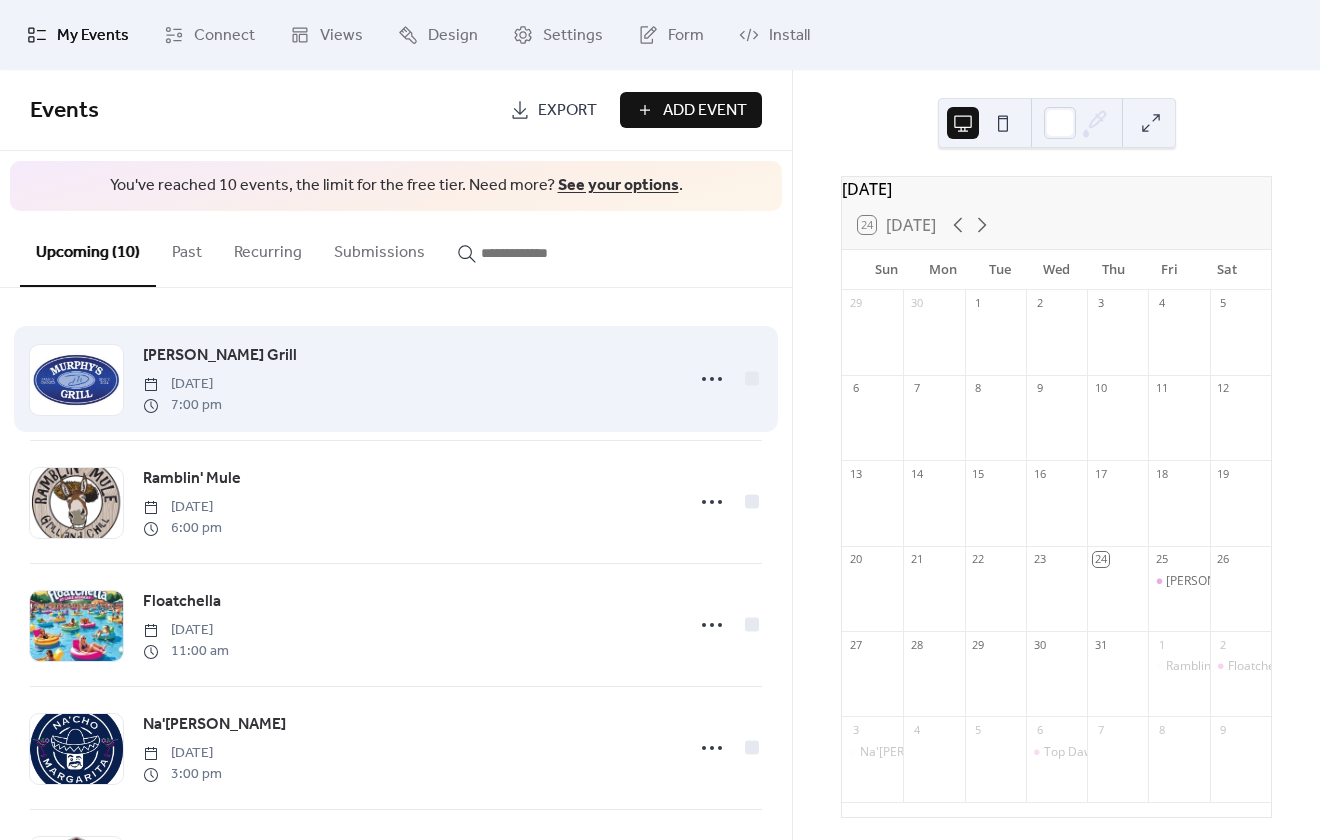 click on "[PERSON_NAME] Grill  [DATE] 7:00 pm" at bounding box center (407, 379) 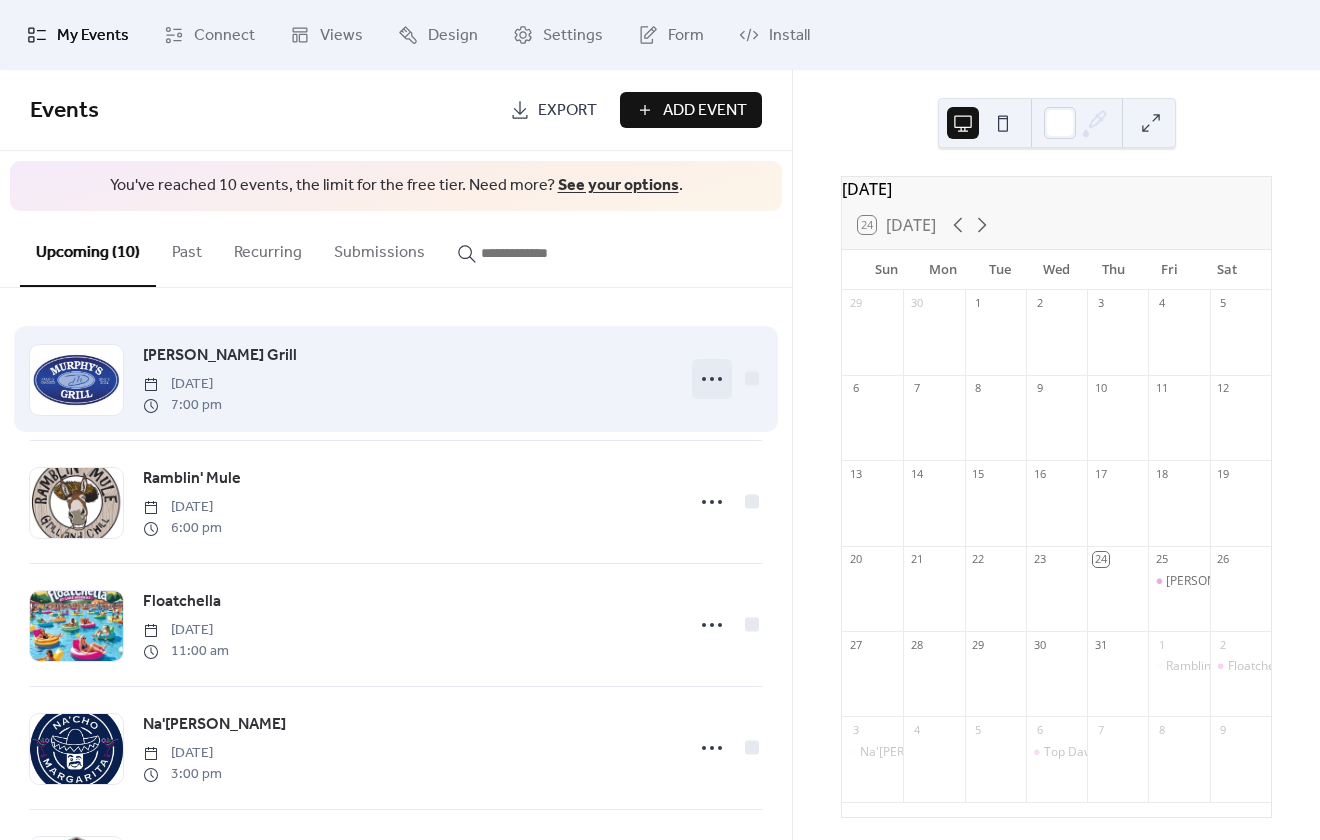 click 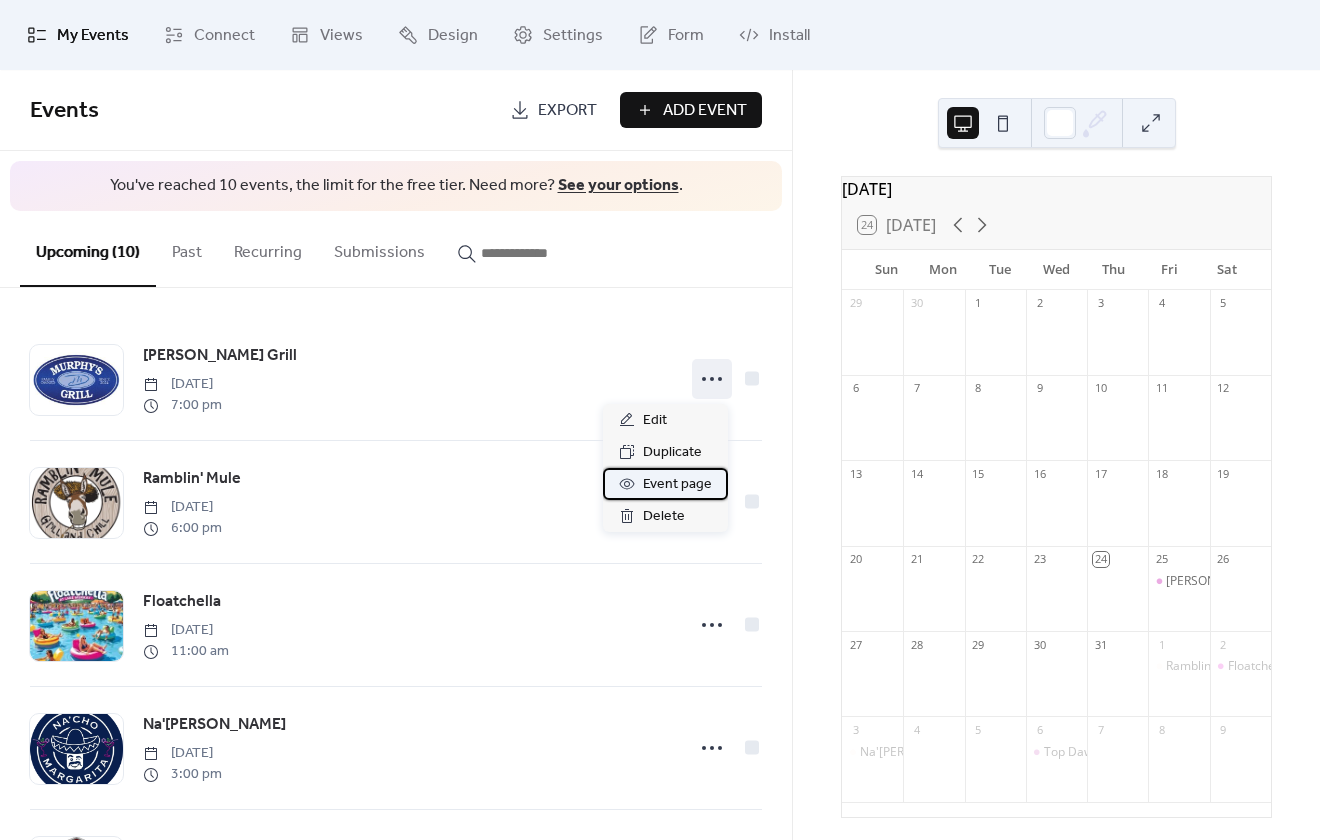 click on "Event page" at bounding box center (677, 485) 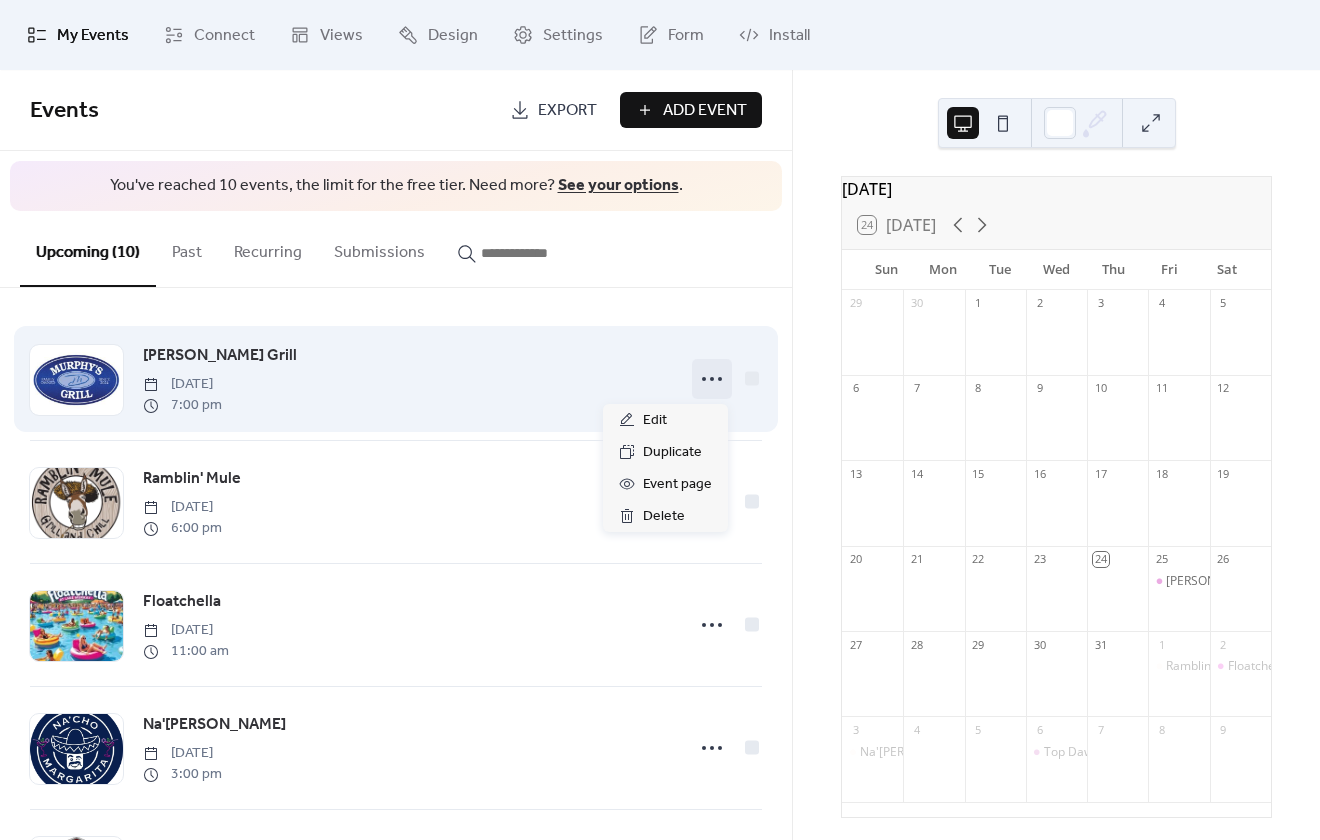 click at bounding box center [712, 379] 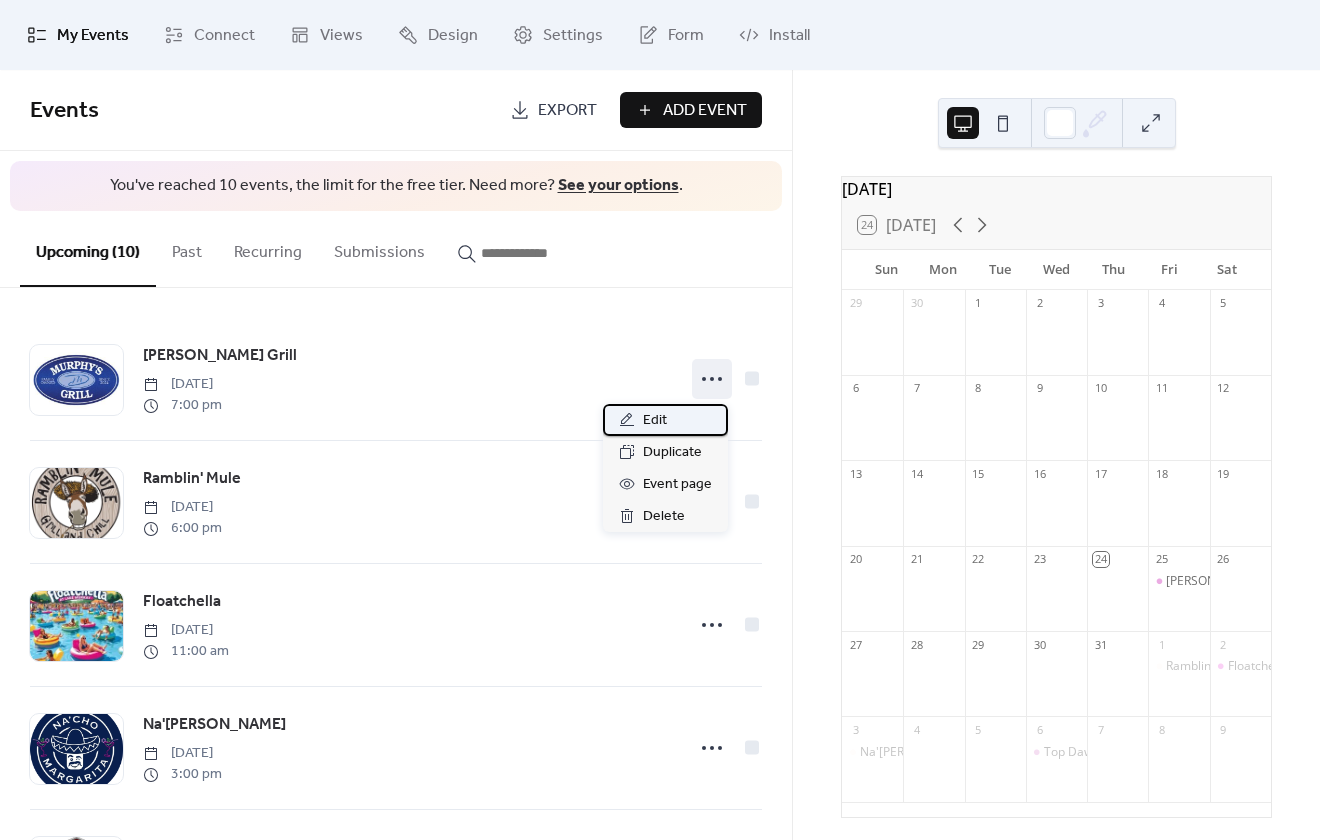 click on "Edit" at bounding box center (665, 420) 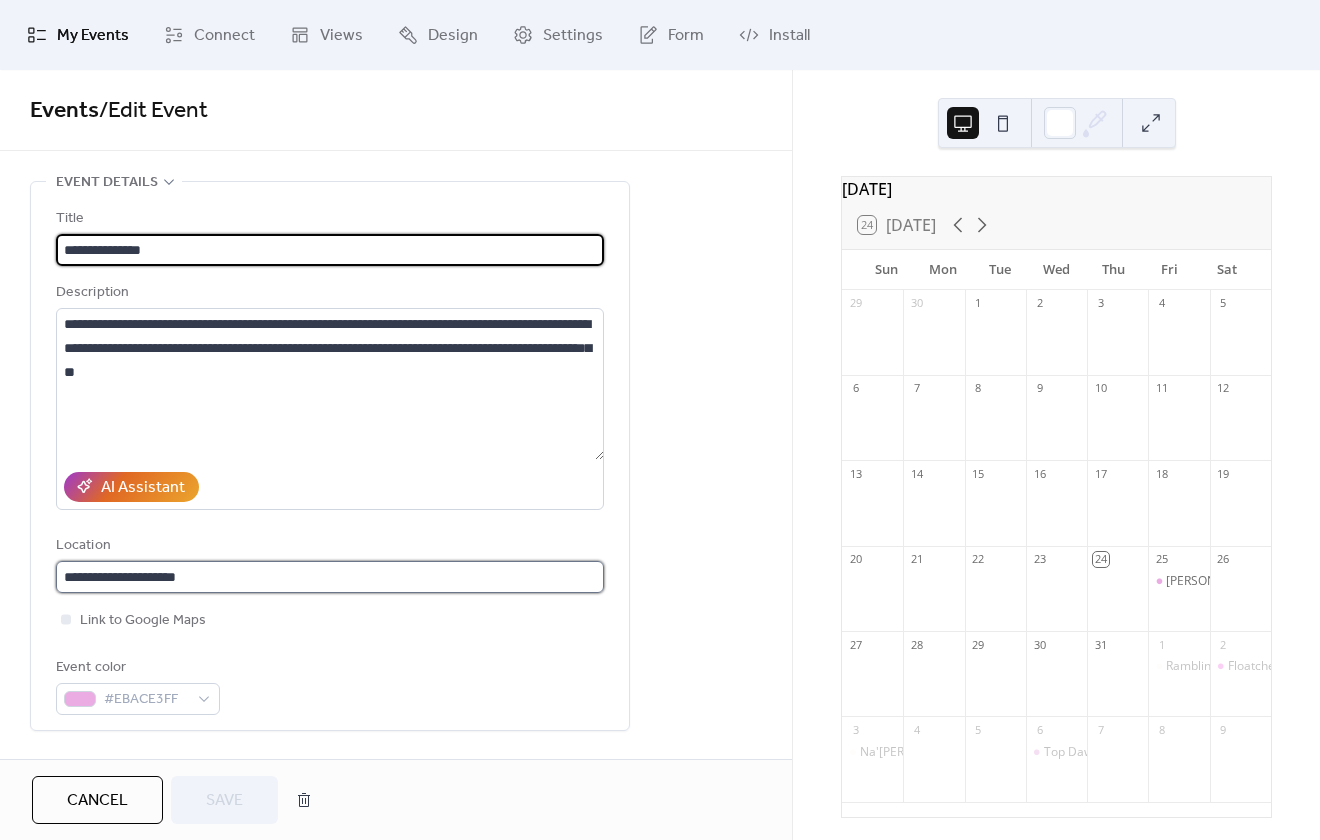 click on "**********" at bounding box center [330, 577] 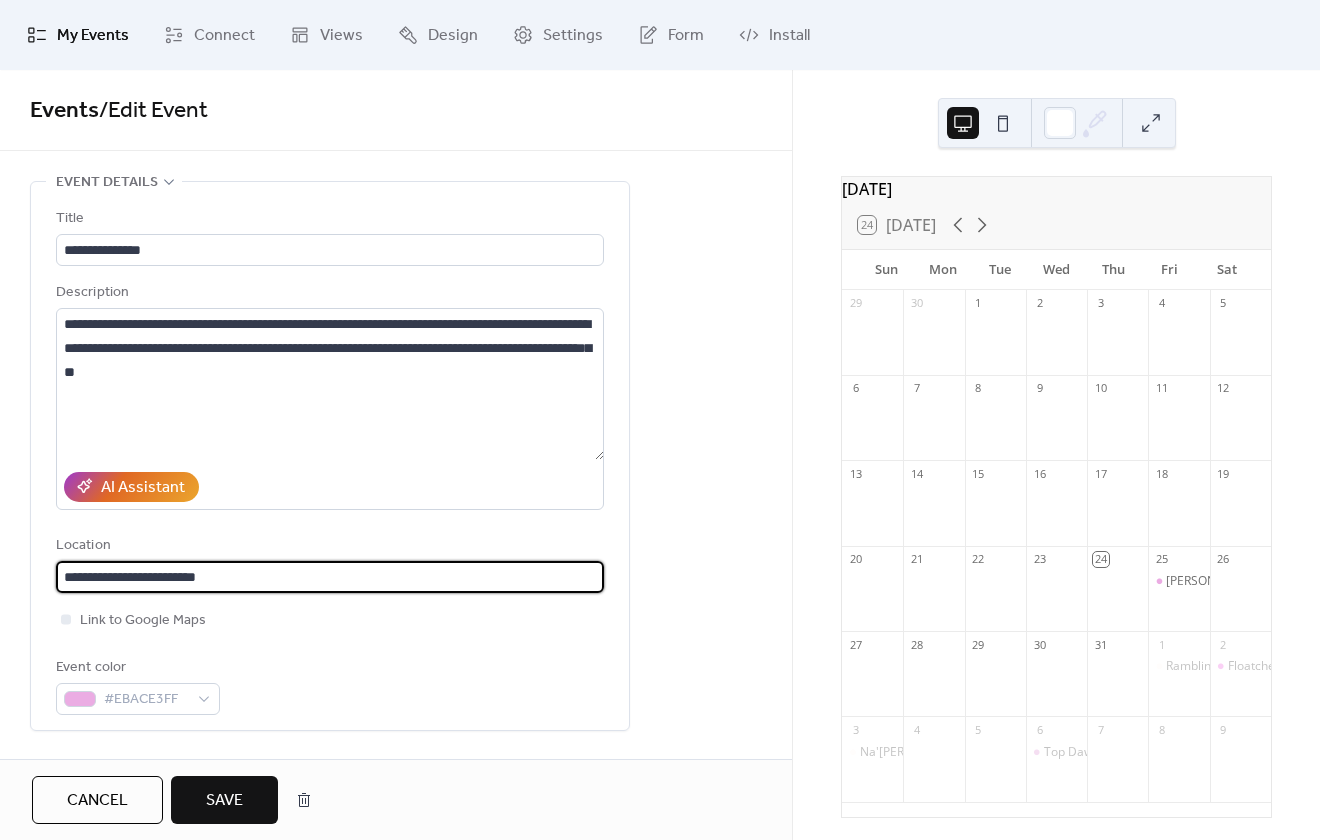 type on "**********" 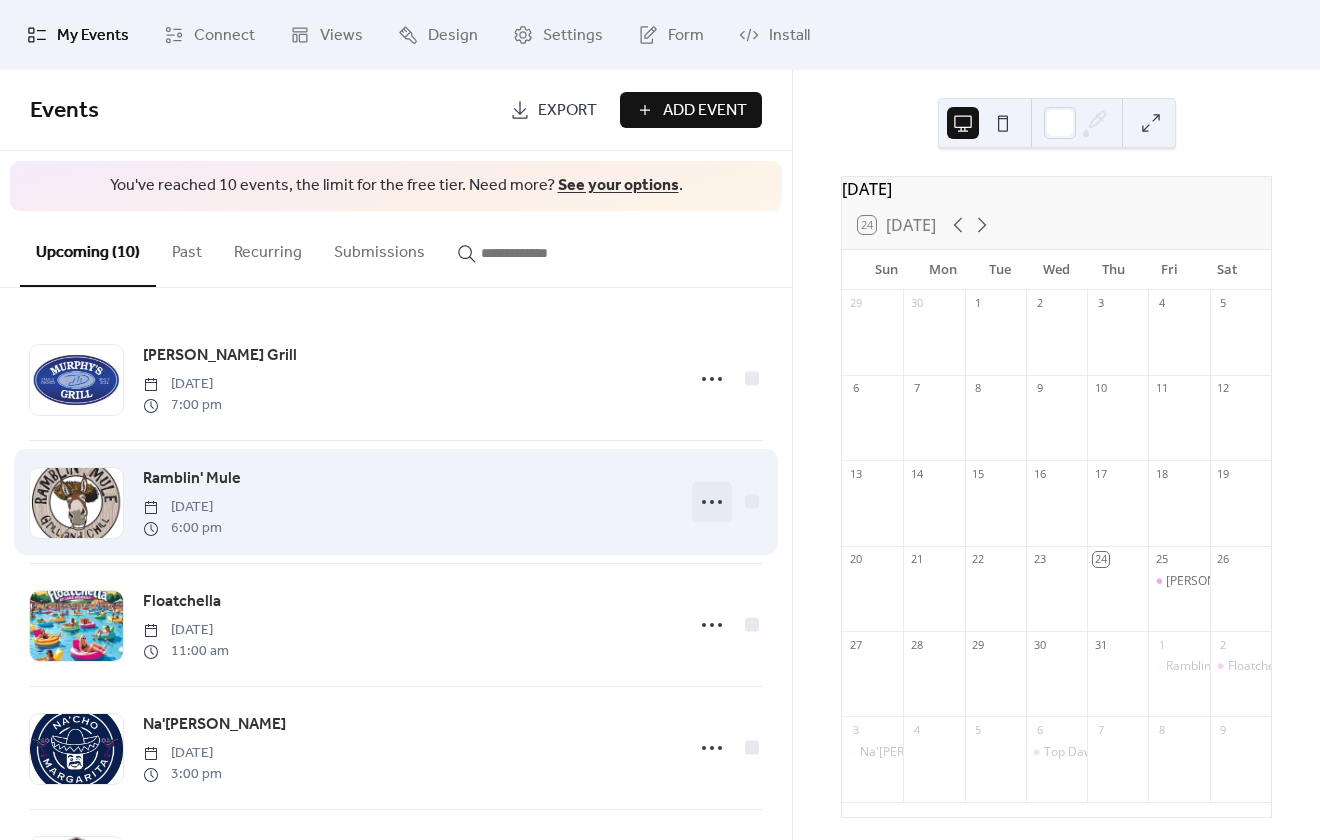 click 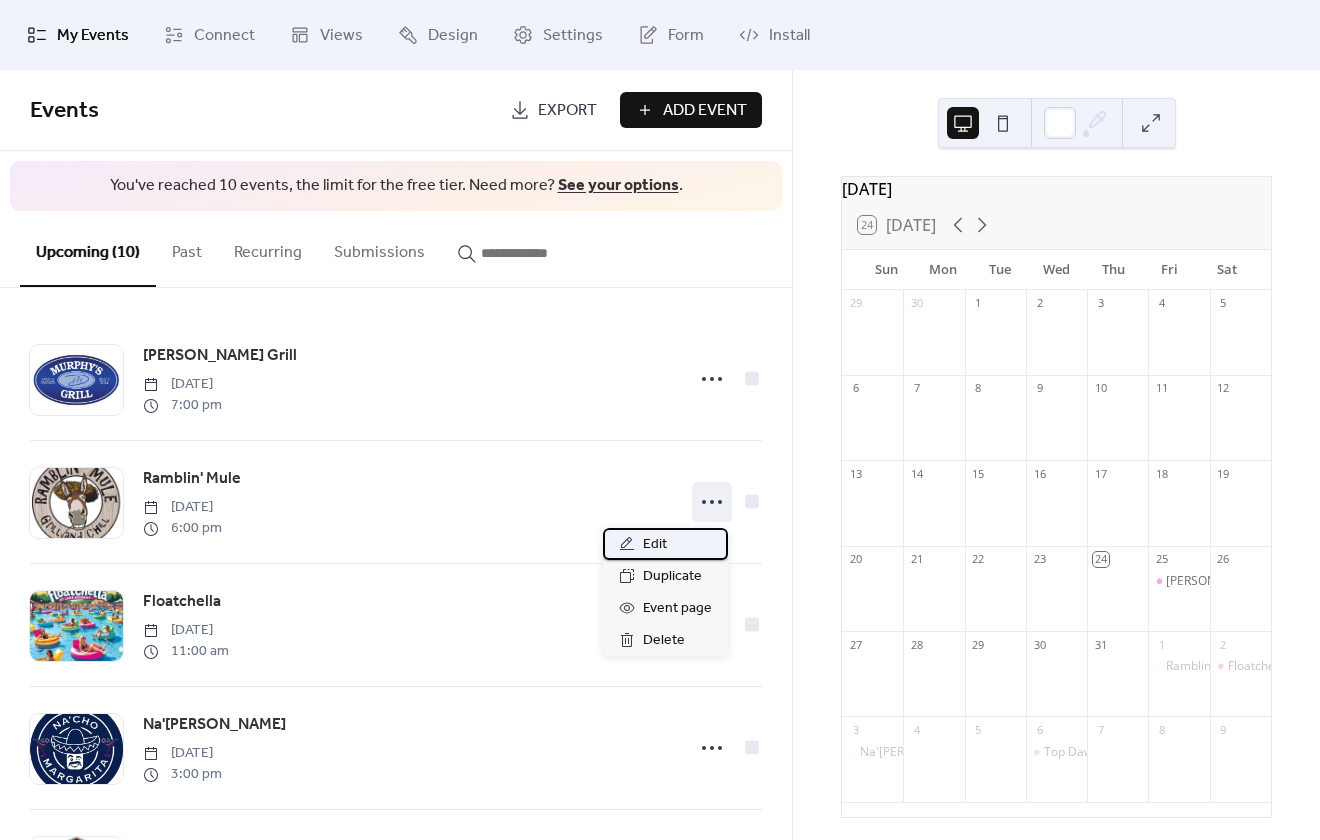 click on "Edit" at bounding box center (655, 545) 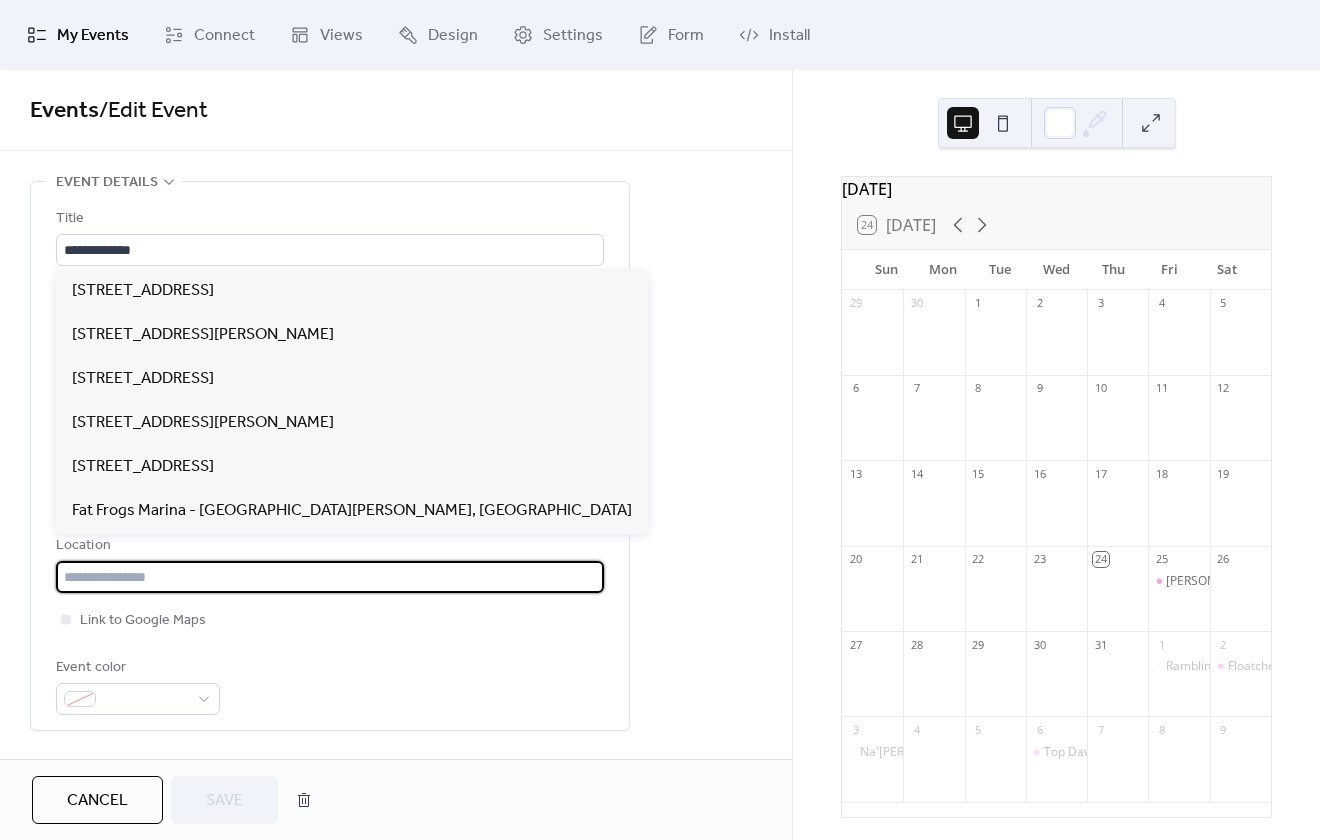 click at bounding box center [330, 577] 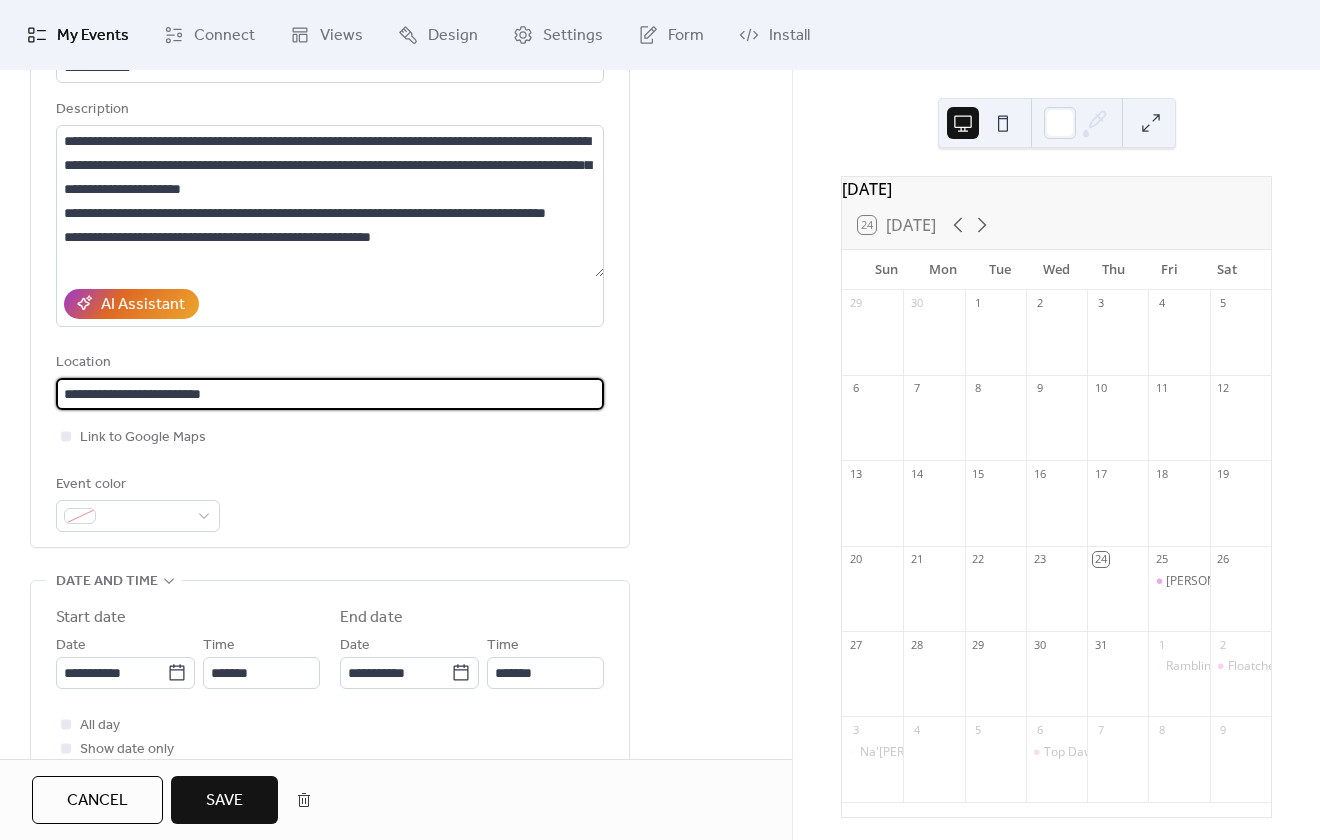 scroll, scrollTop: 200, scrollLeft: 0, axis: vertical 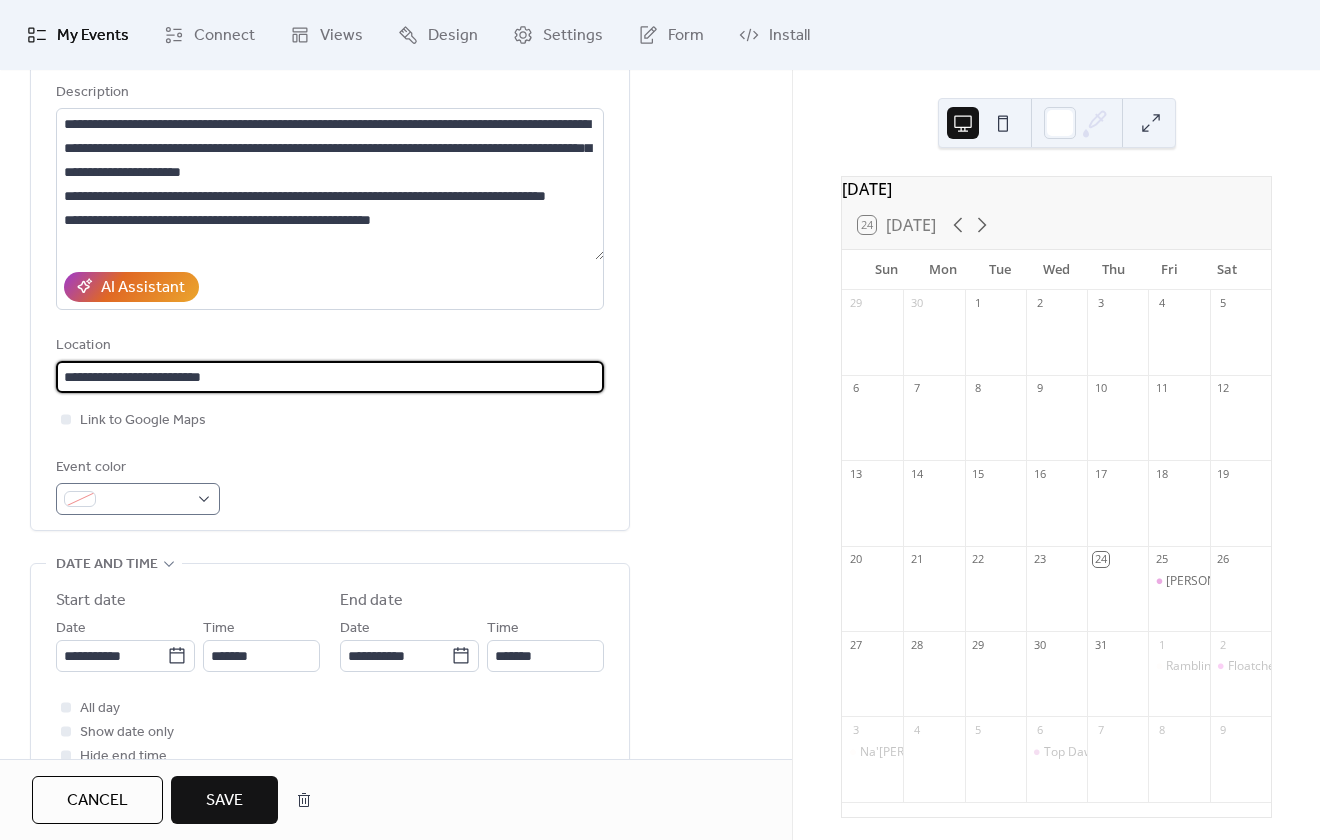 type on "**********" 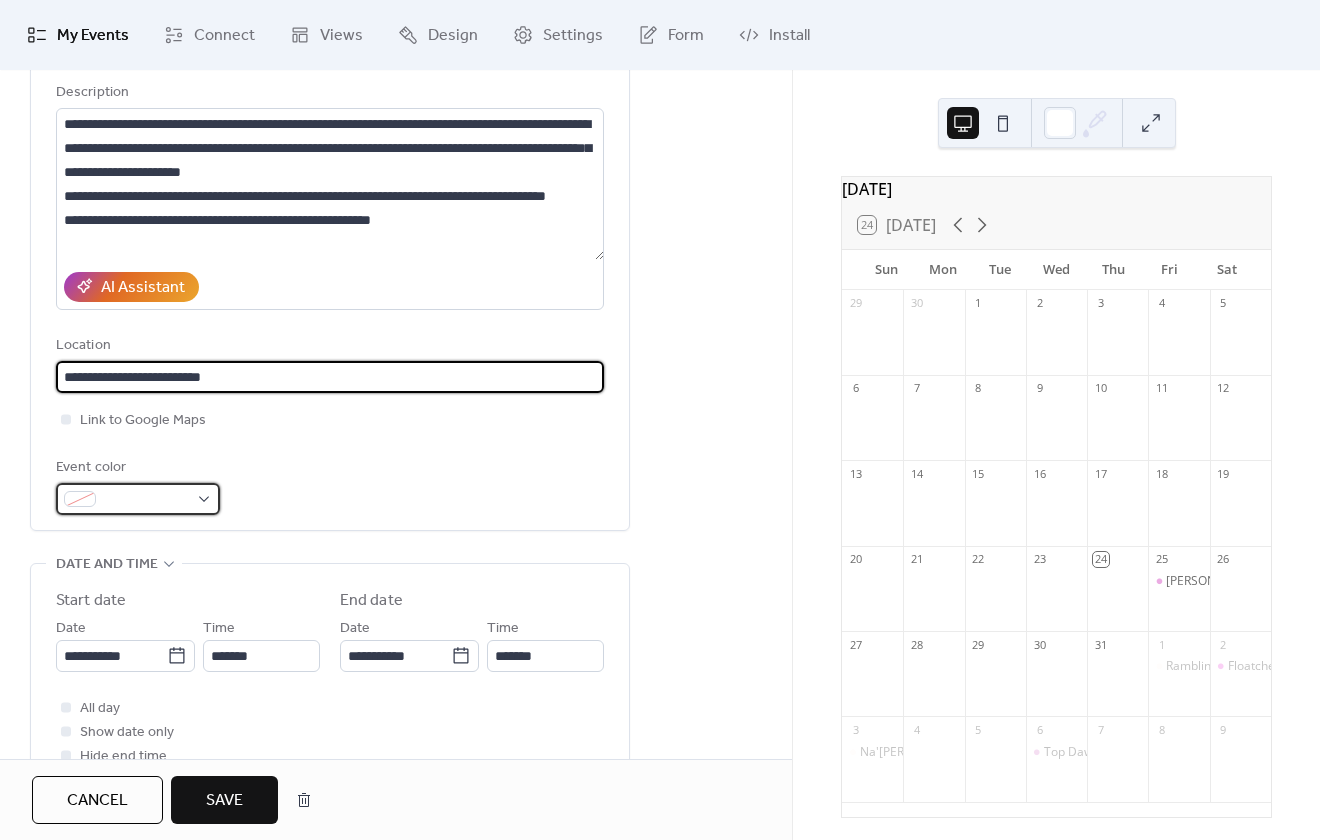 click at bounding box center [138, 499] 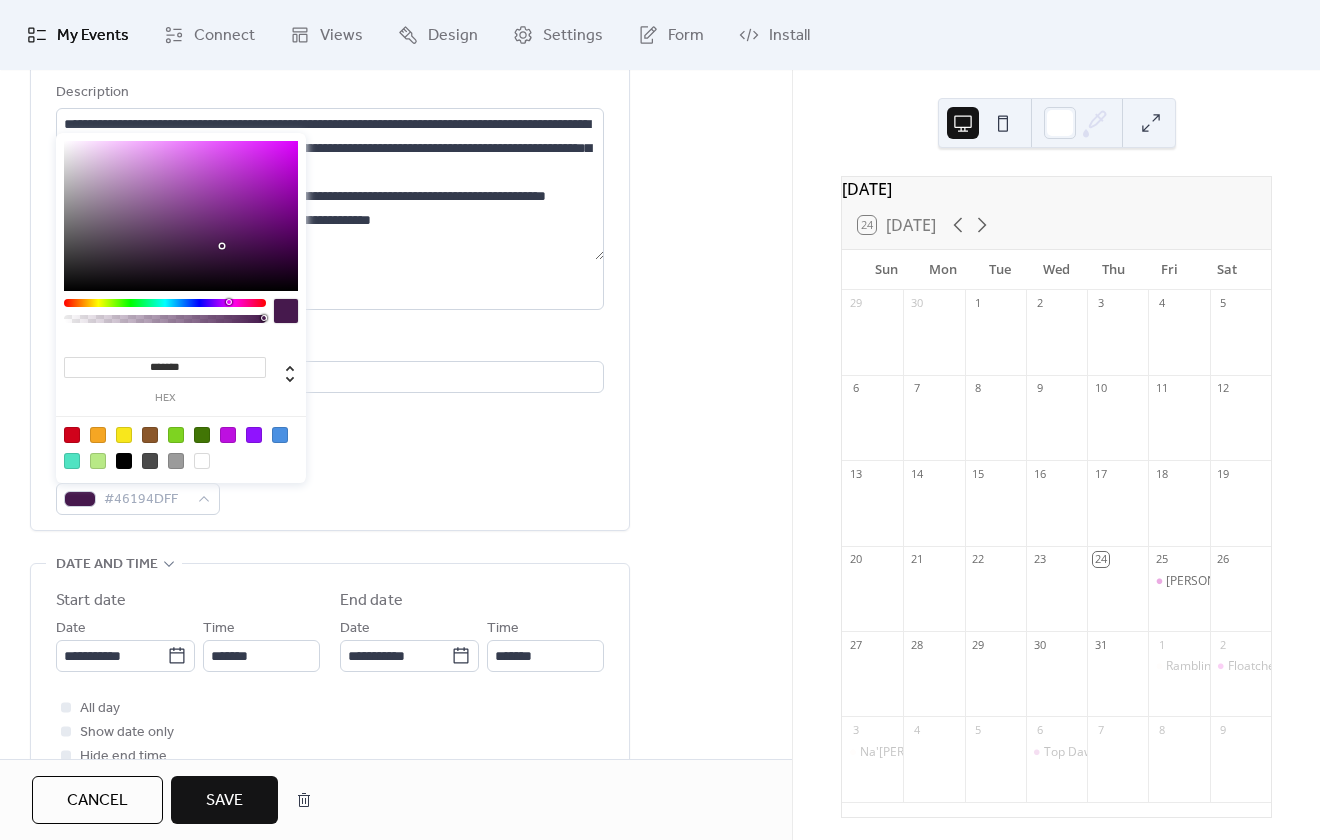 click at bounding box center (165, 303) 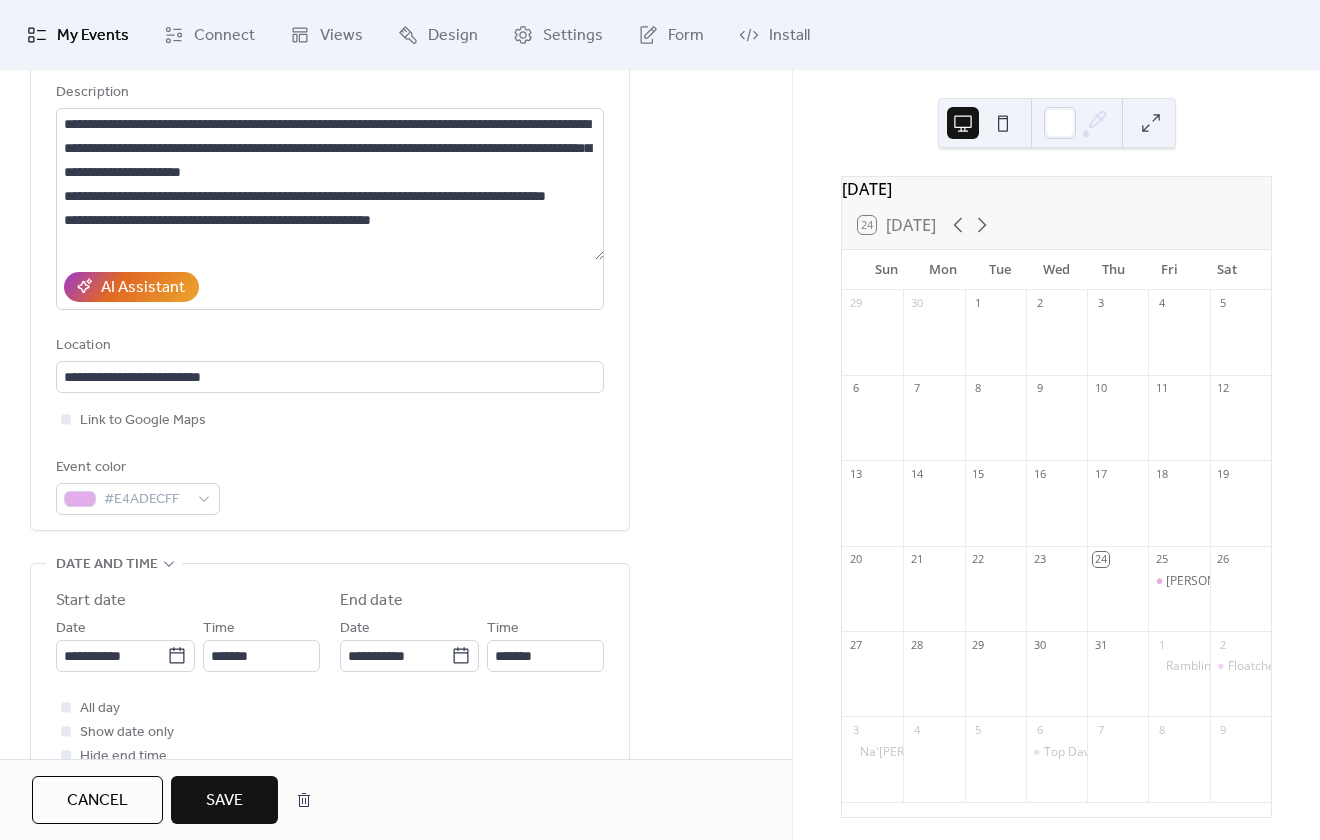 click on "**********" at bounding box center (330, 656) 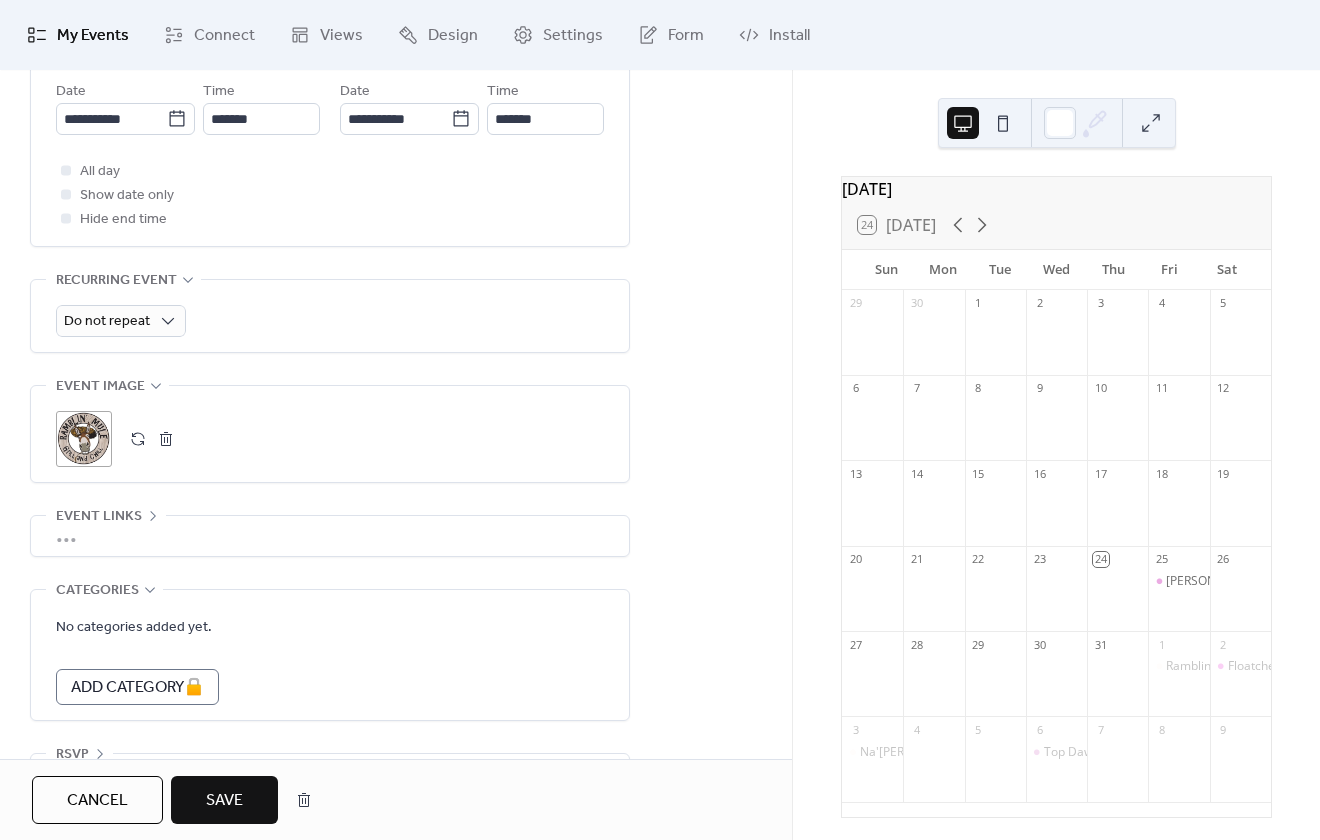 scroll, scrollTop: 799, scrollLeft: 0, axis: vertical 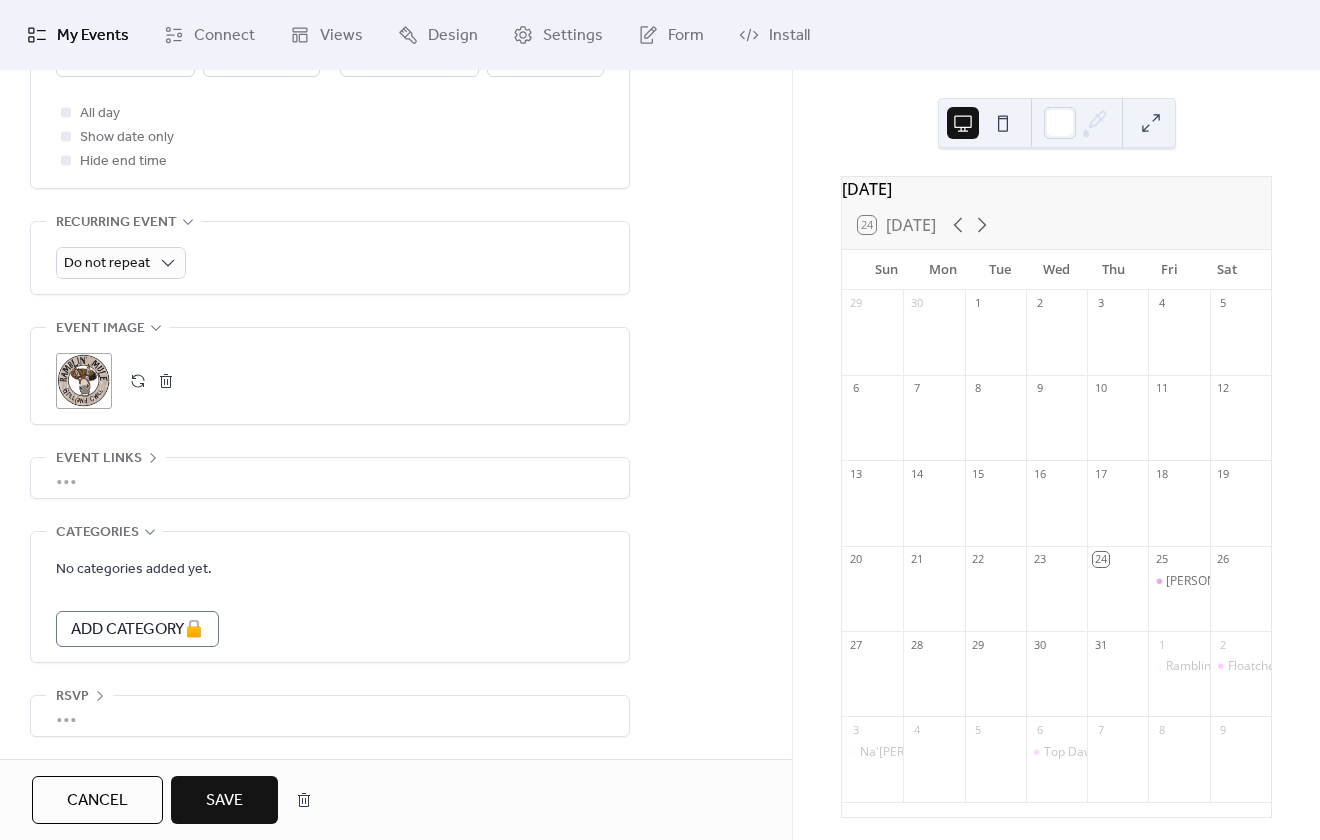 click on "Save" at bounding box center [224, 801] 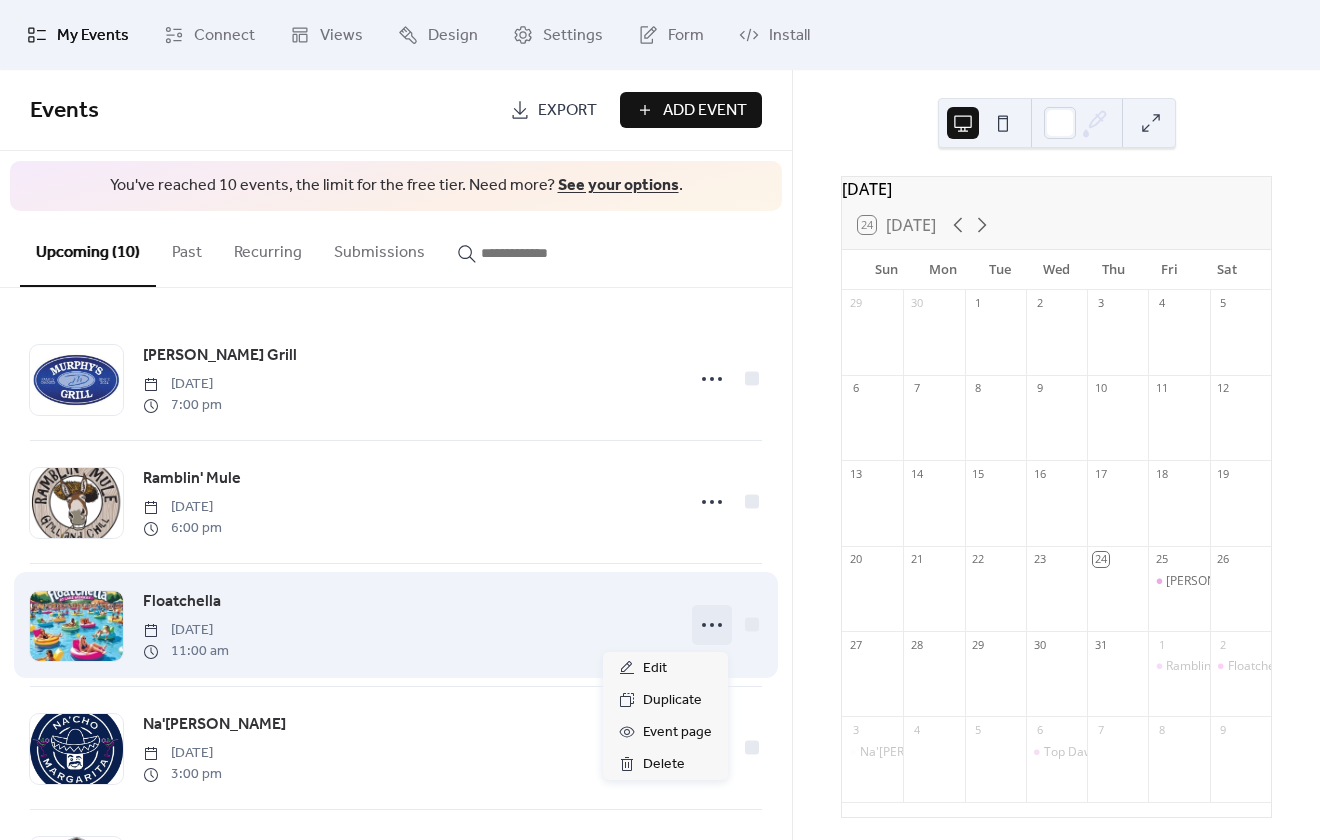 click 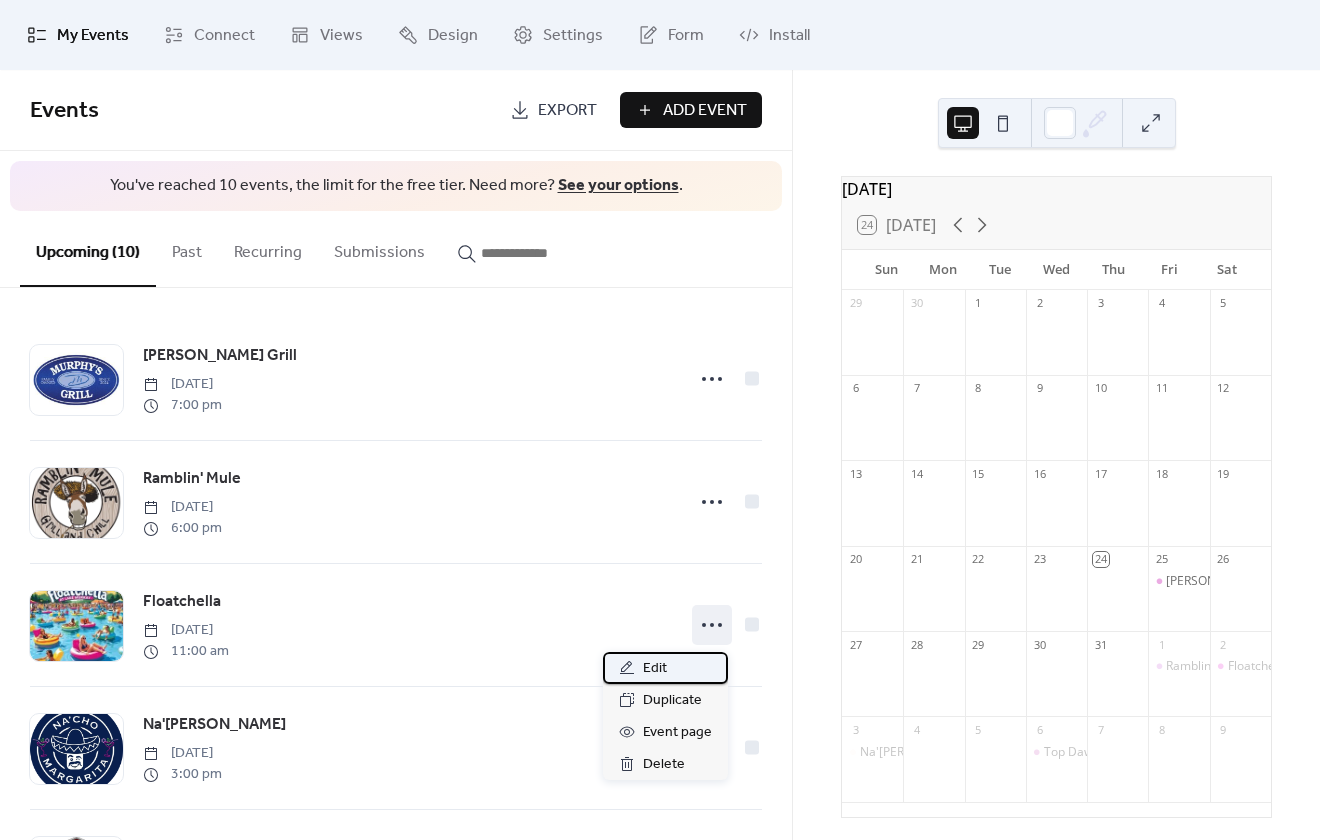 click on "Edit" at bounding box center (665, 668) 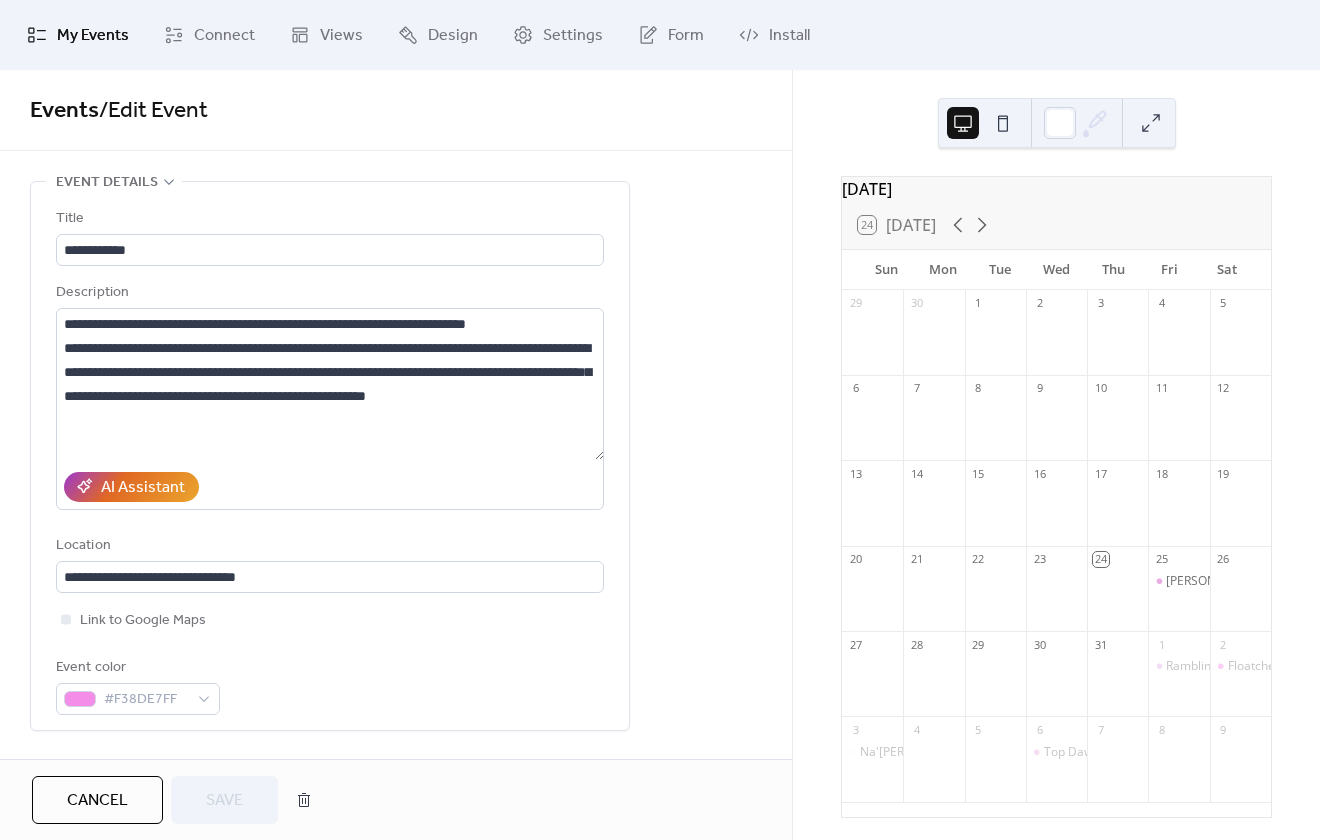 click on "Cancel" at bounding box center [97, 801] 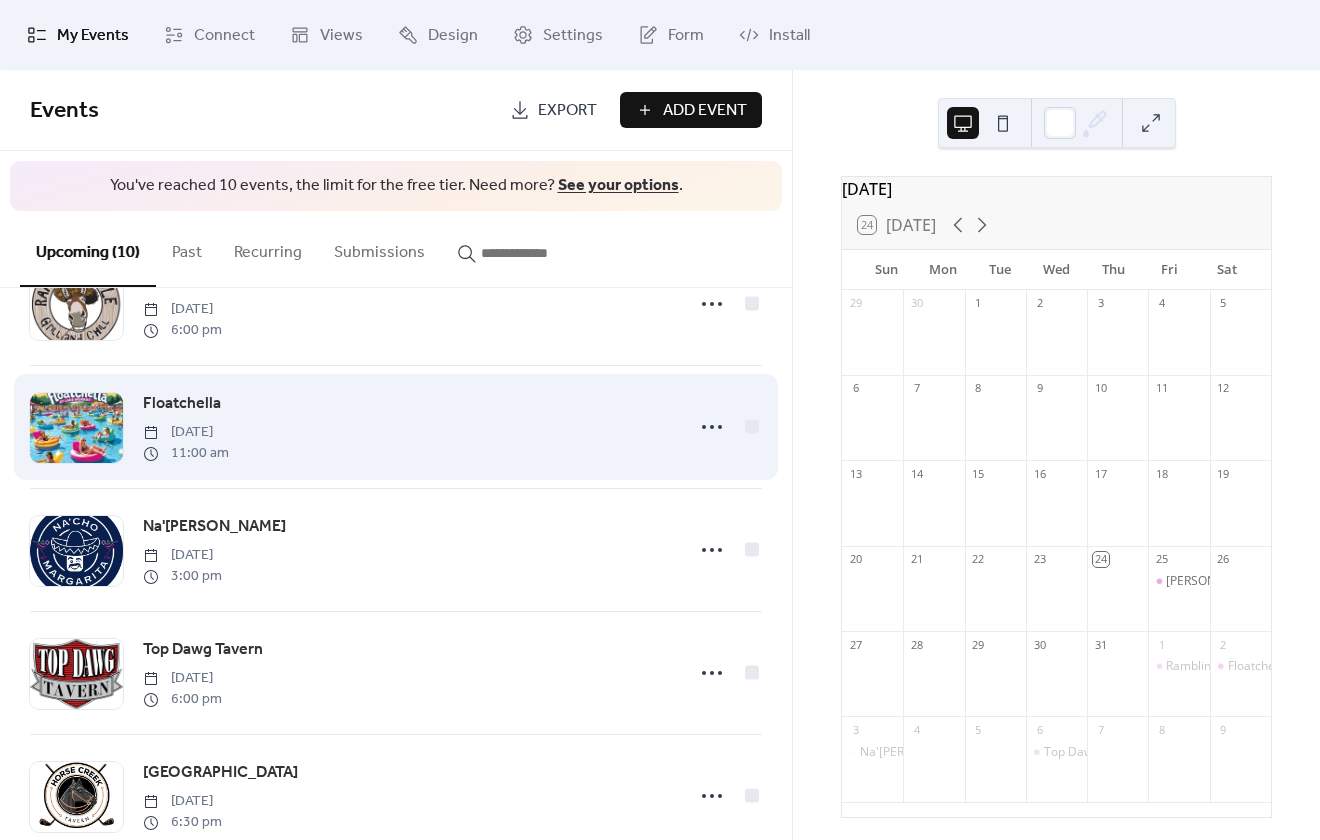 scroll, scrollTop: 200, scrollLeft: 0, axis: vertical 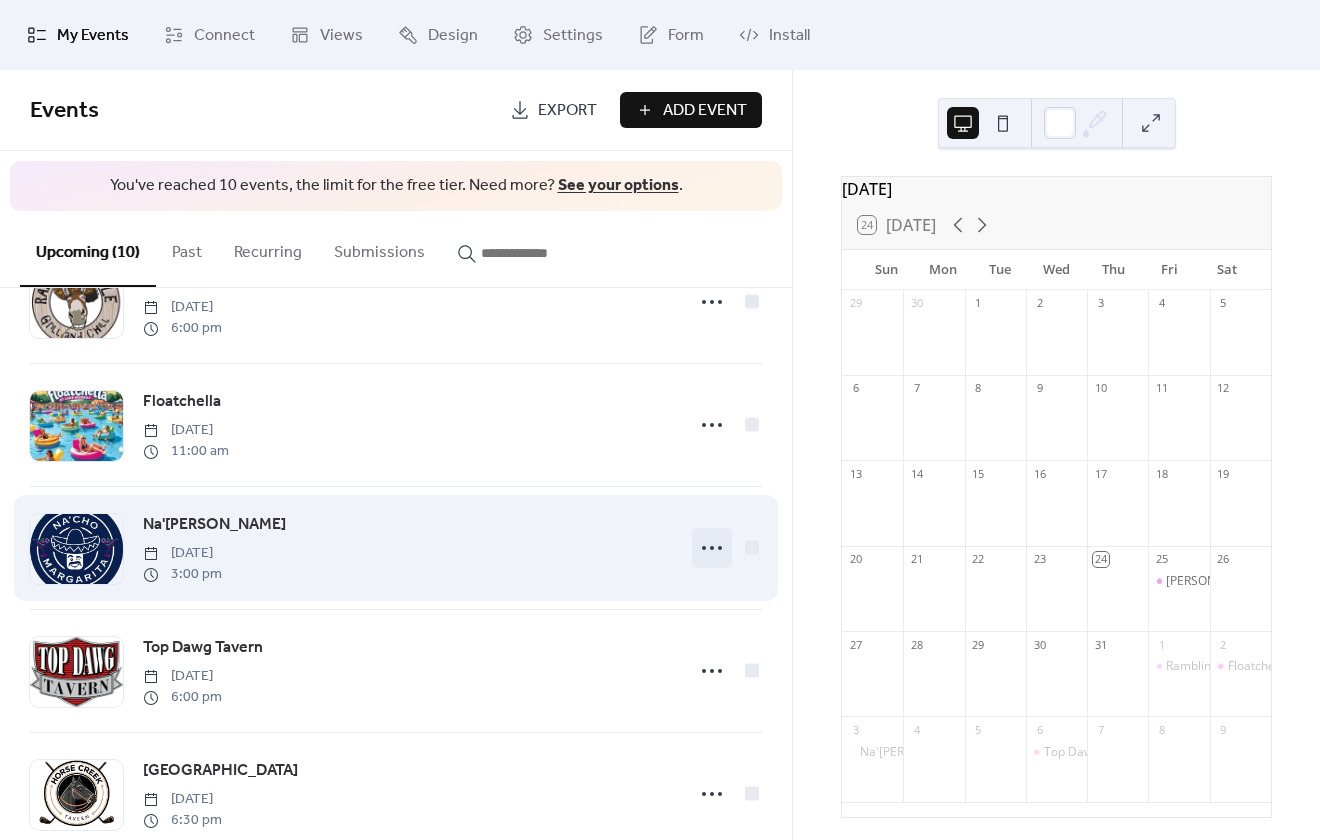 click 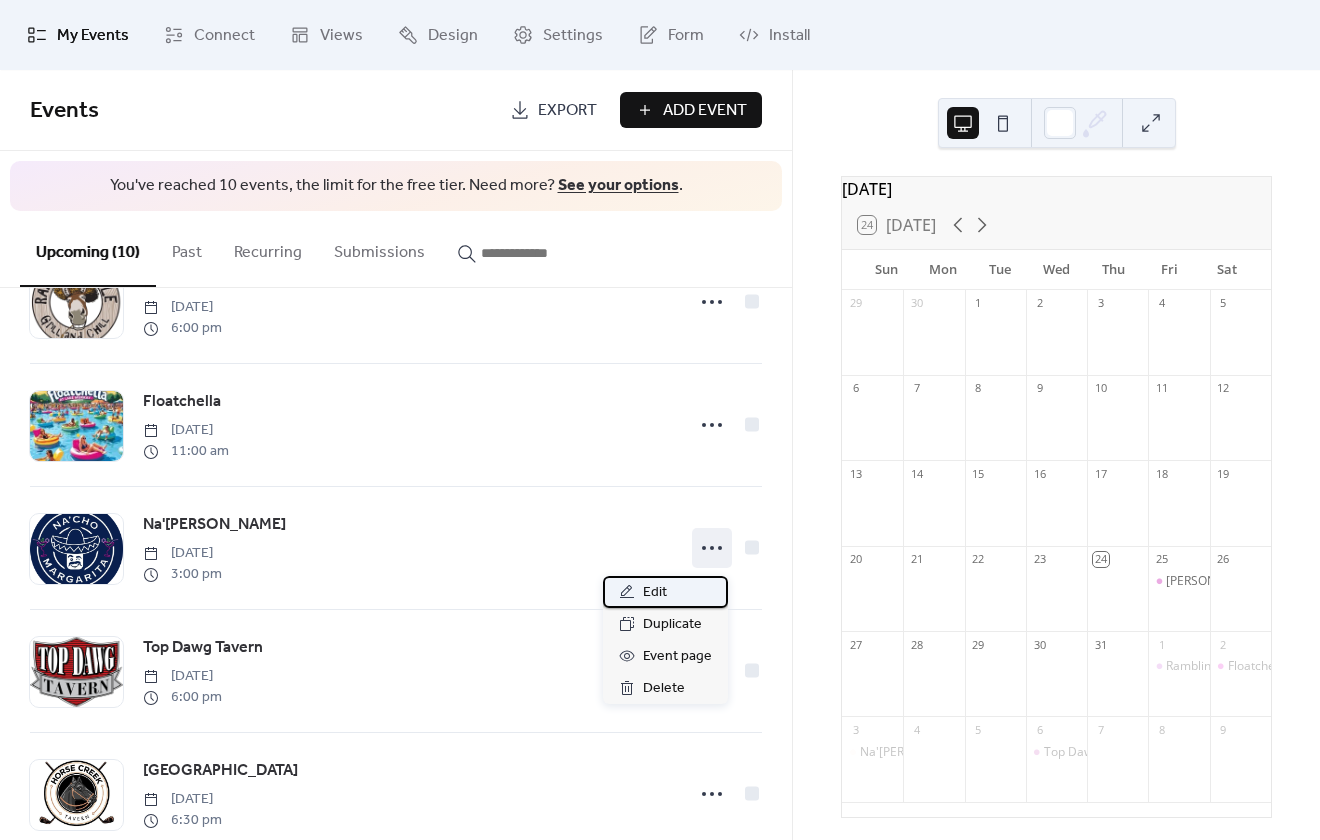click on "Edit" at bounding box center (655, 593) 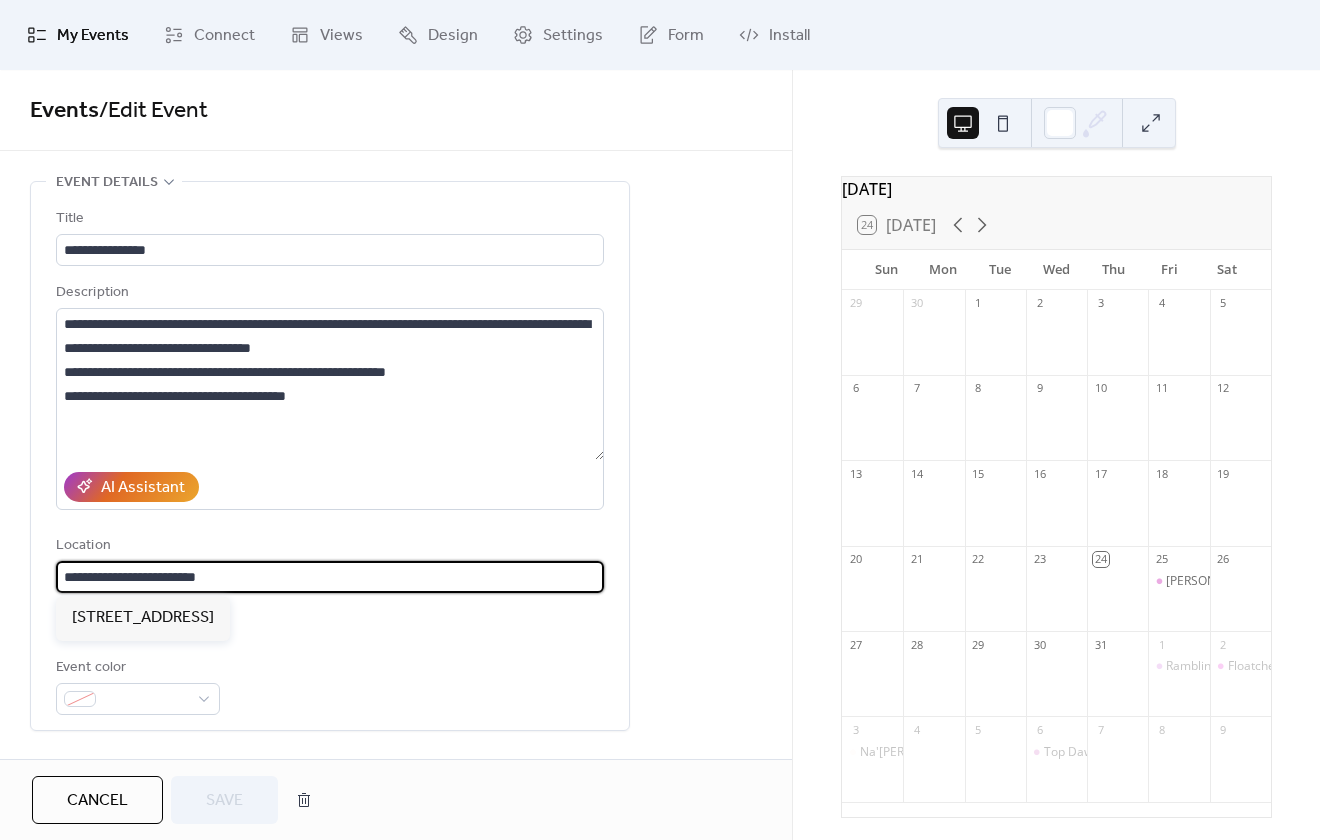 click on "**********" at bounding box center [330, 577] 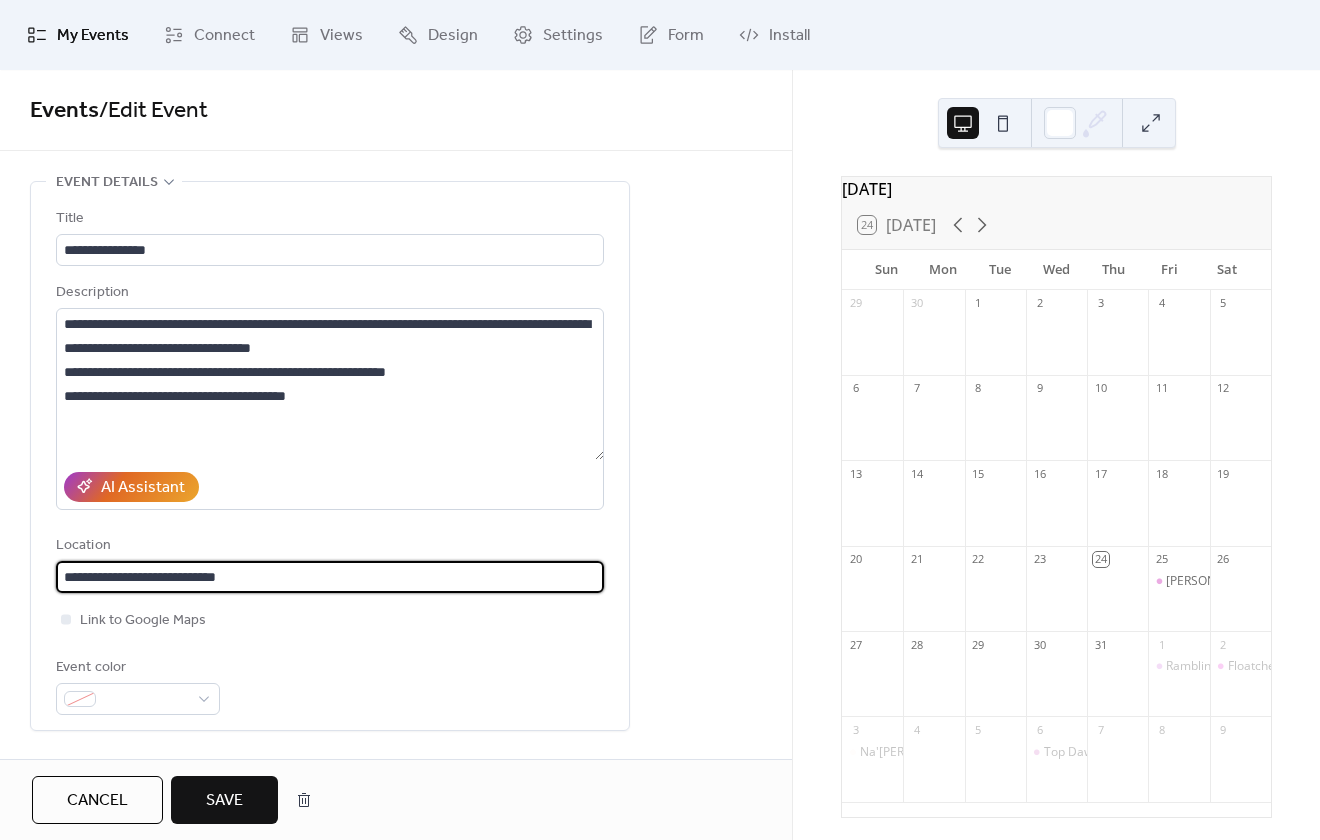 type on "**********" 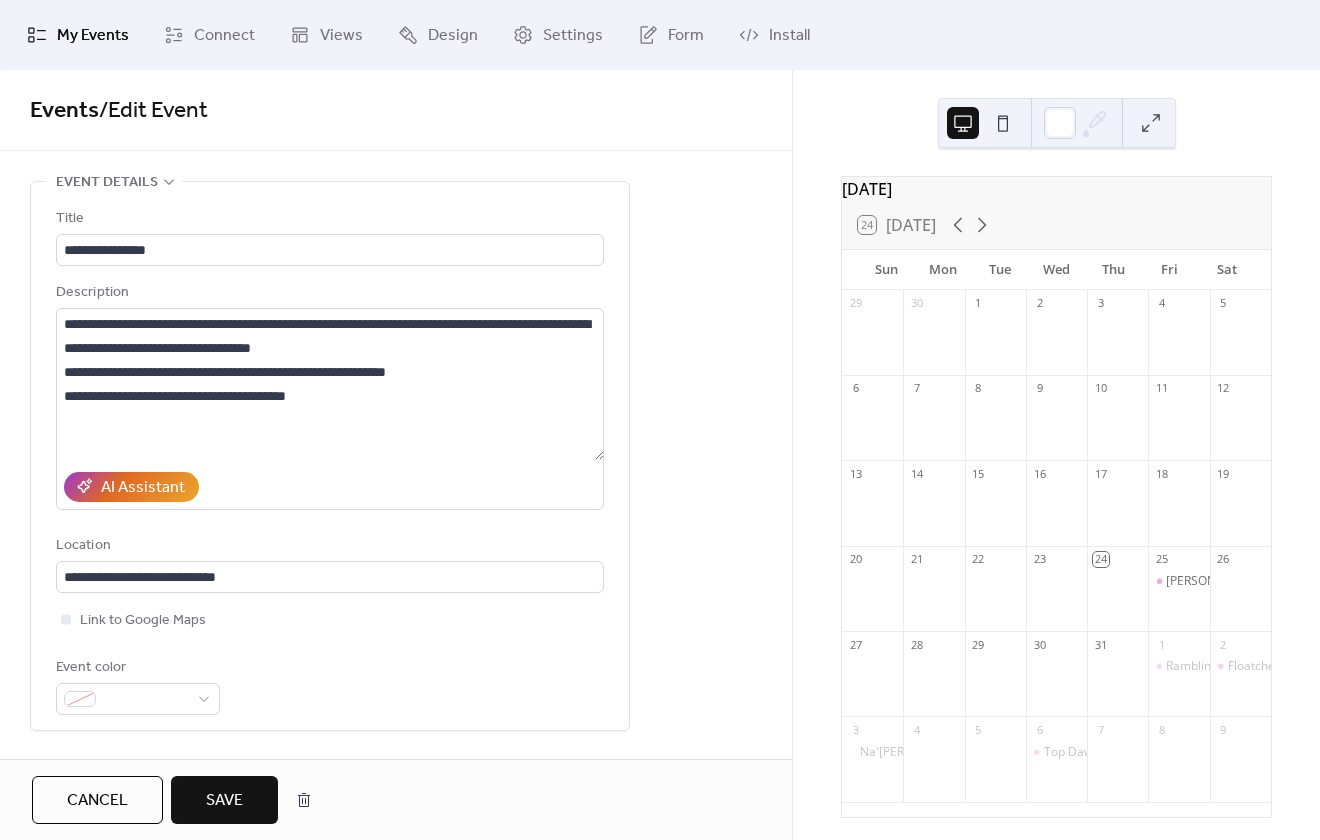 click on "Save" at bounding box center [224, 800] 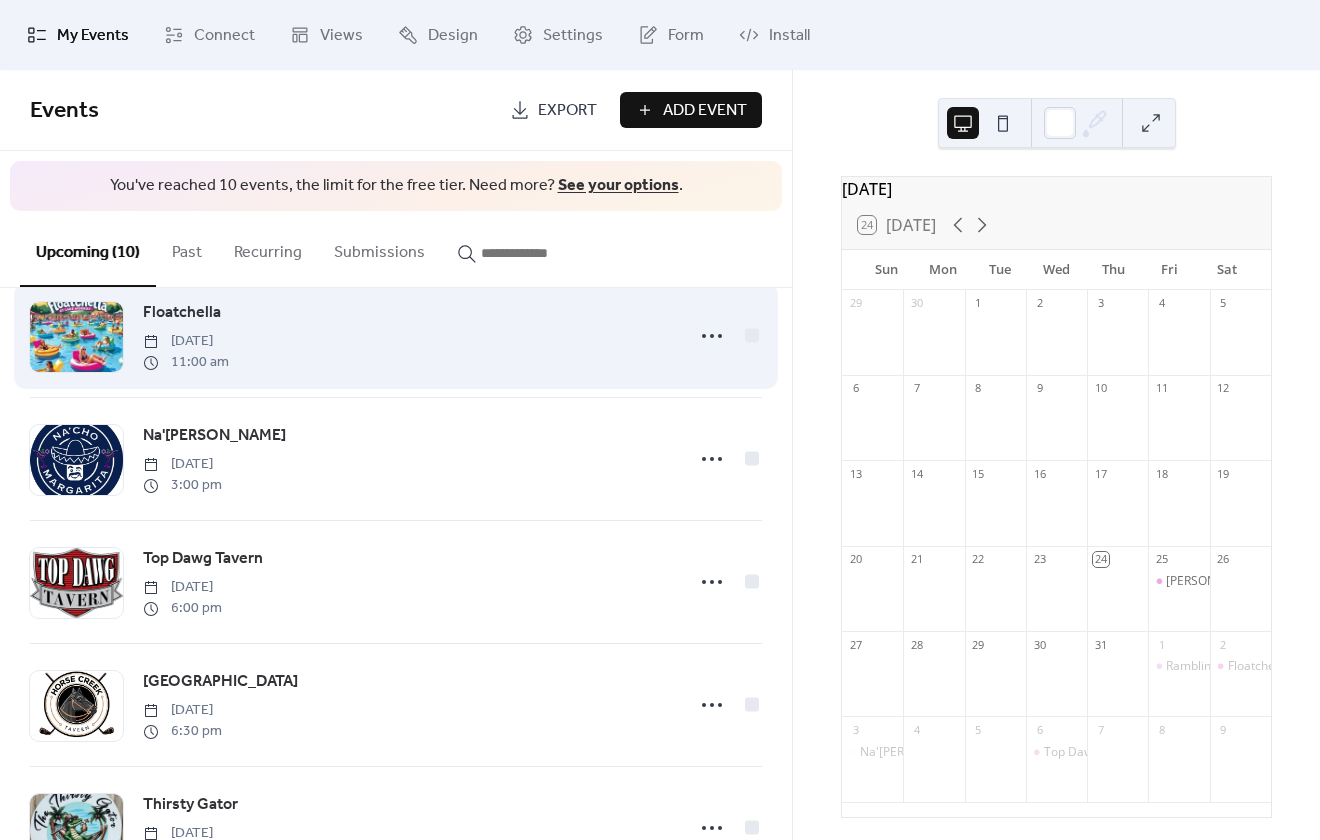 scroll, scrollTop: 300, scrollLeft: 0, axis: vertical 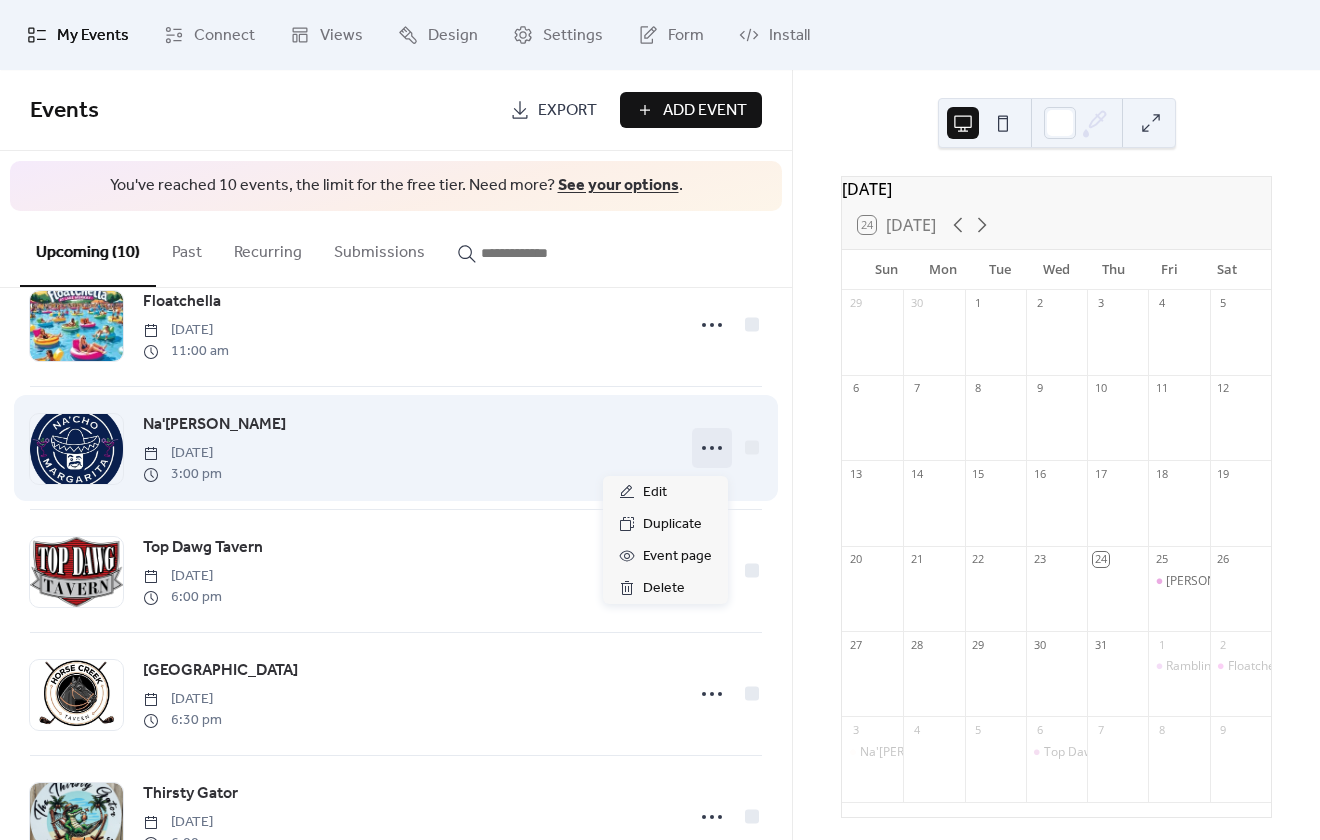 click 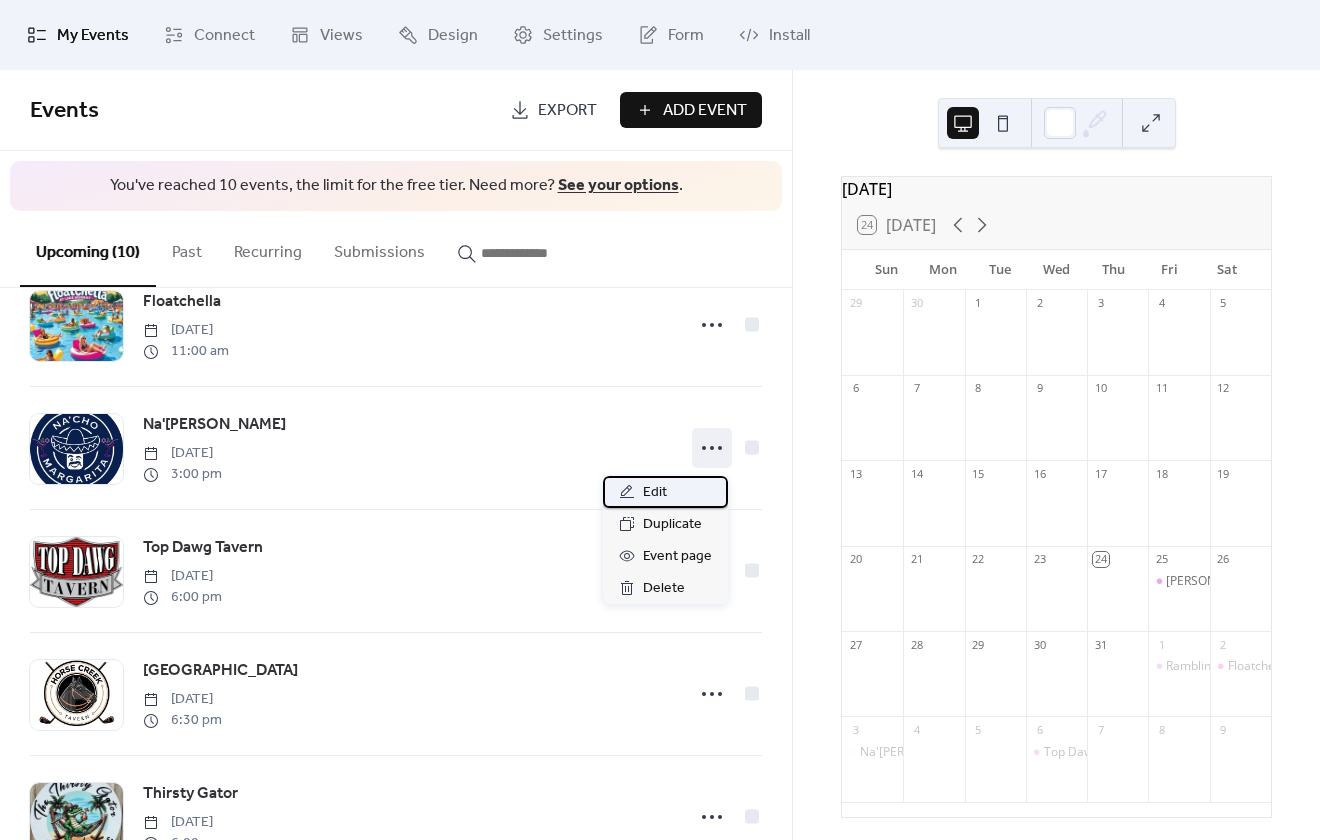 click on "Edit" at bounding box center (655, 493) 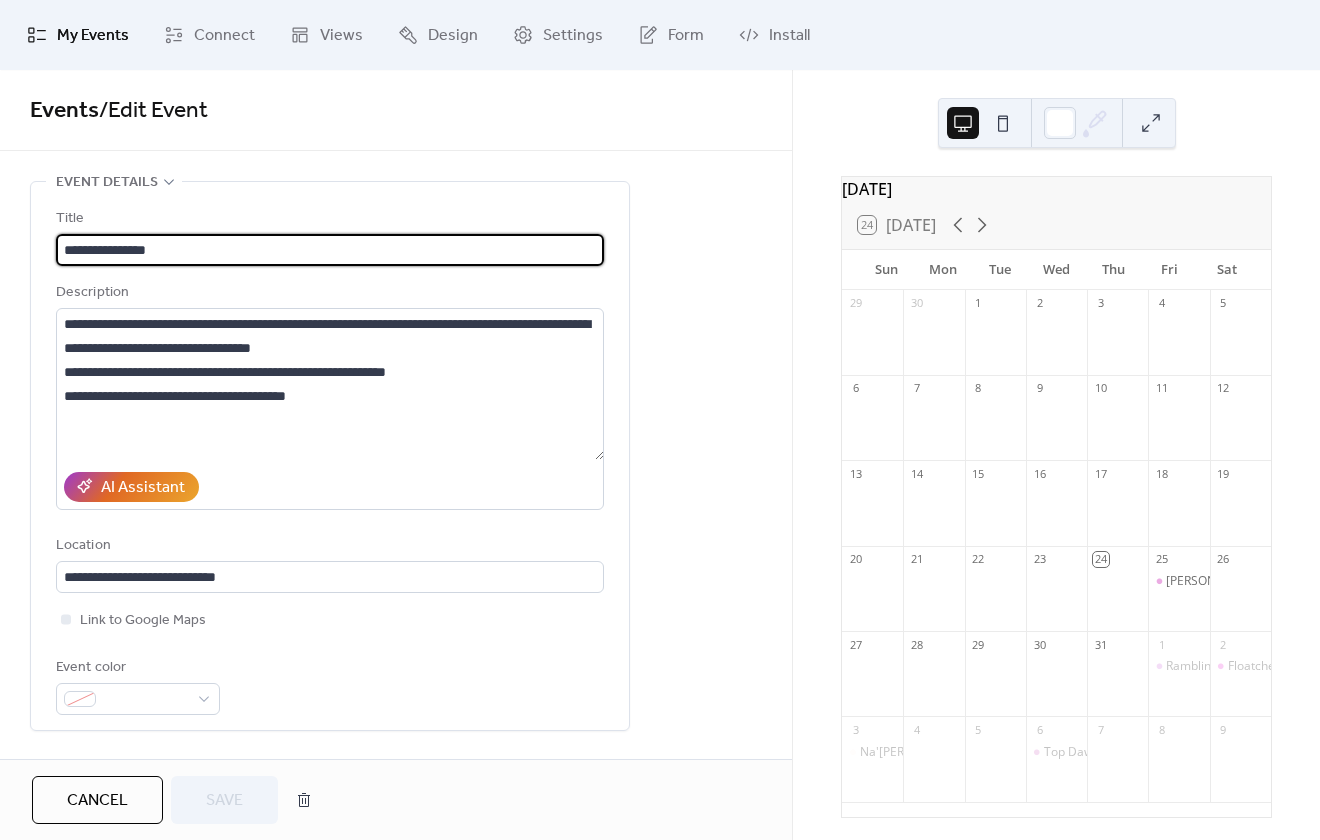 click on "Cancel" at bounding box center (97, 801) 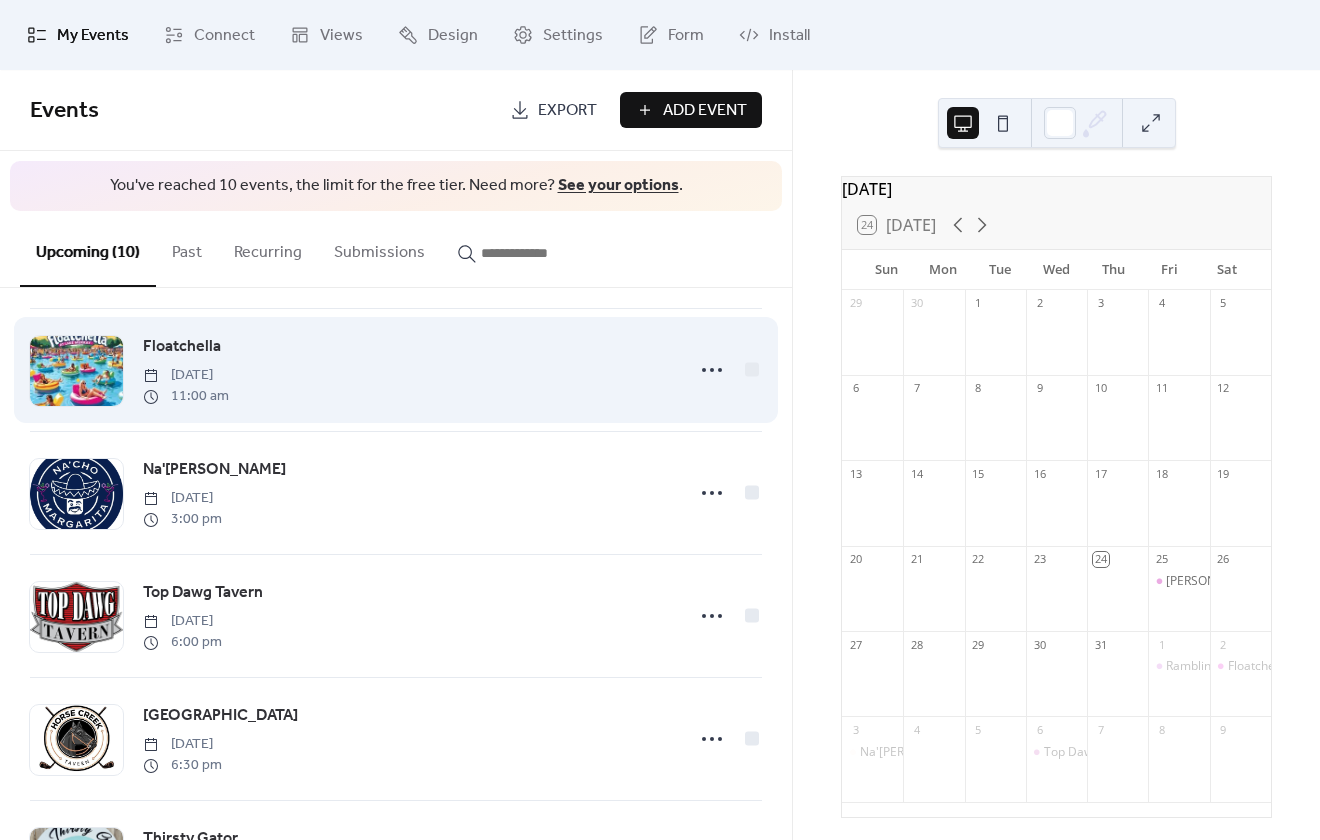 scroll, scrollTop: 300, scrollLeft: 0, axis: vertical 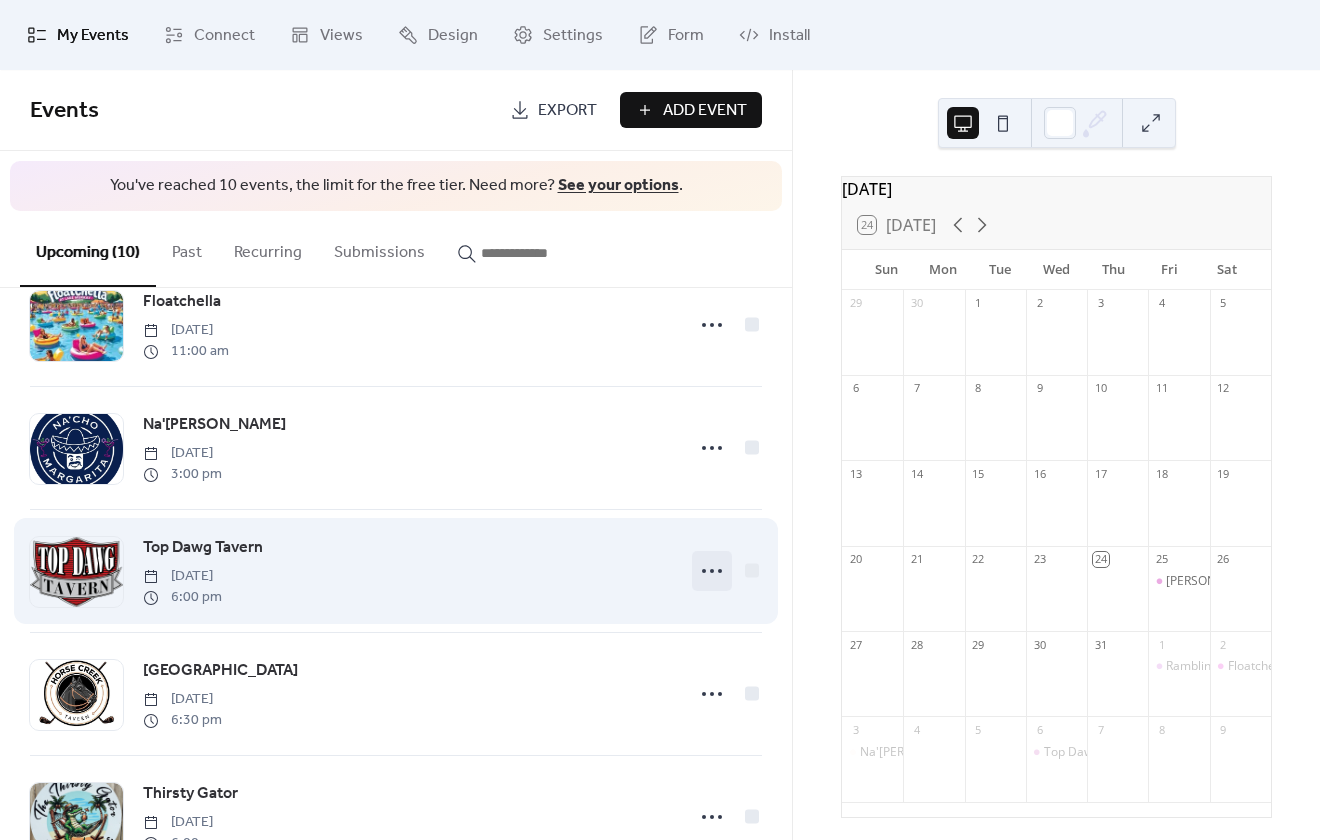 click 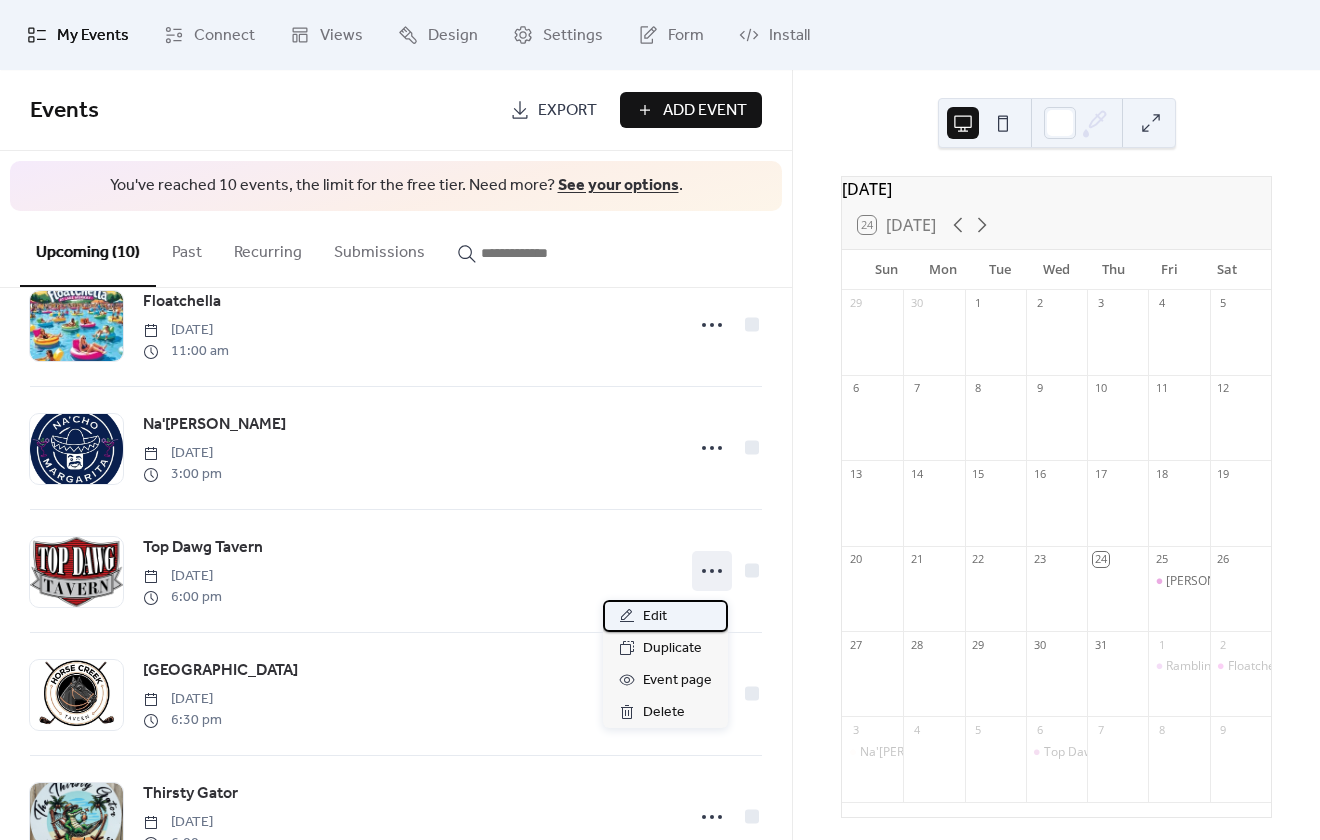 click on "Edit" at bounding box center [665, 616] 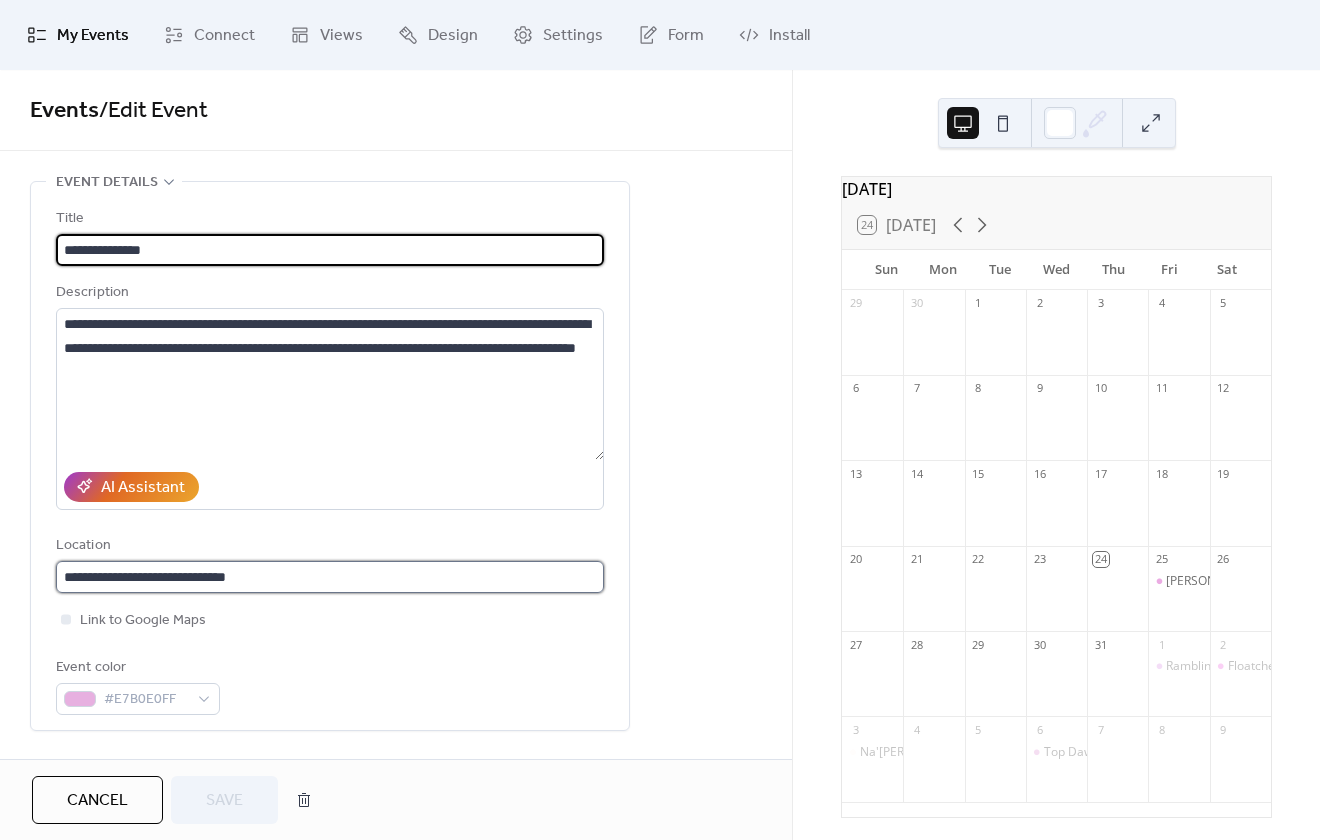 click on "**********" at bounding box center (330, 577) 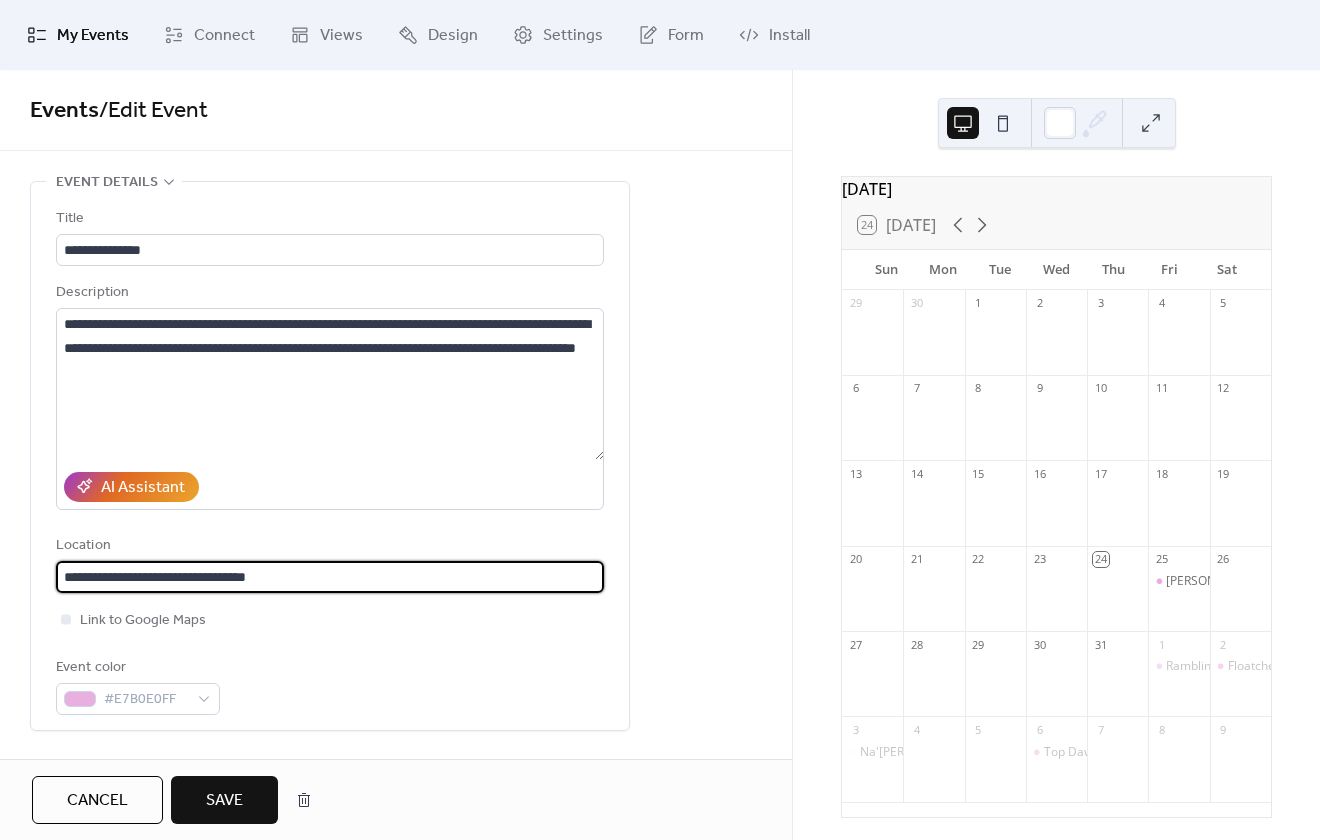 type on "**********" 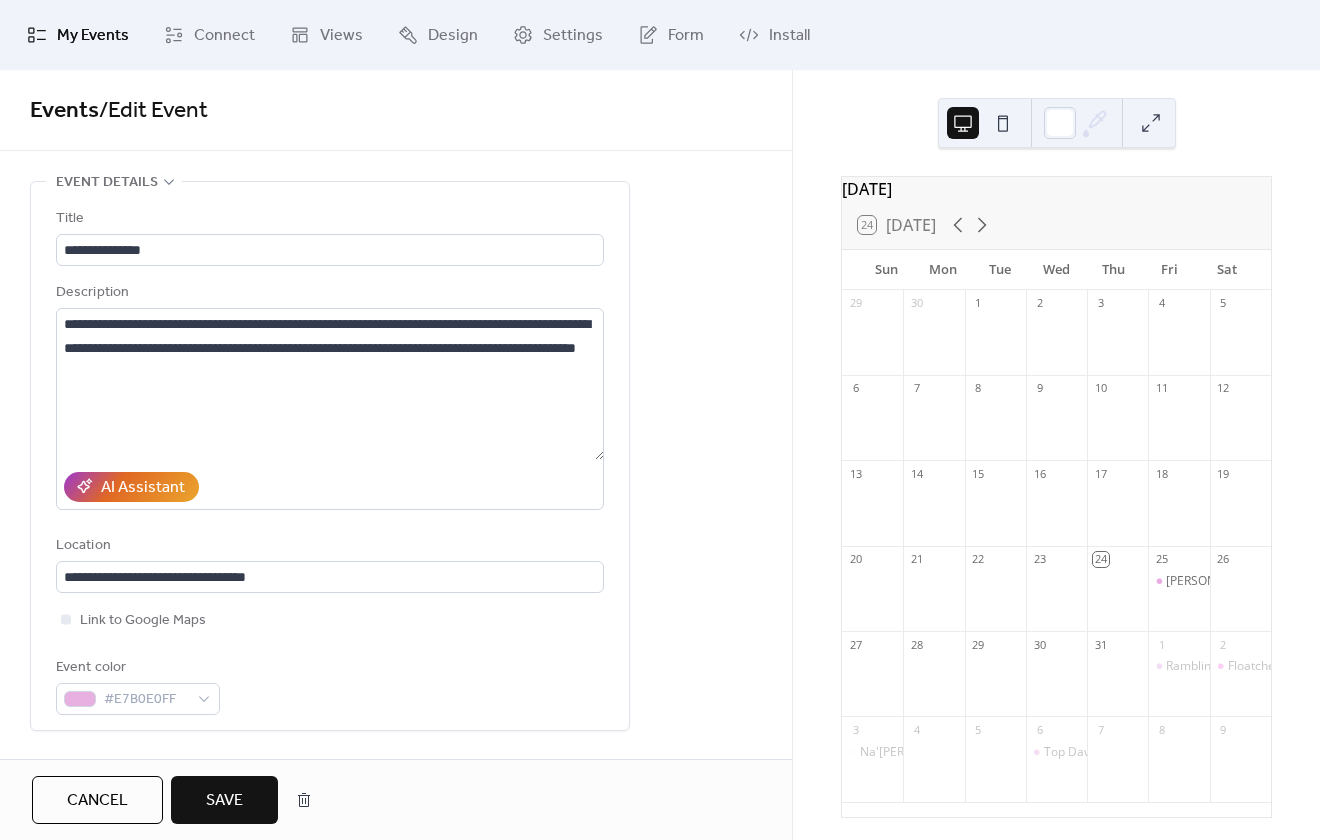 click on "Save" at bounding box center [224, 801] 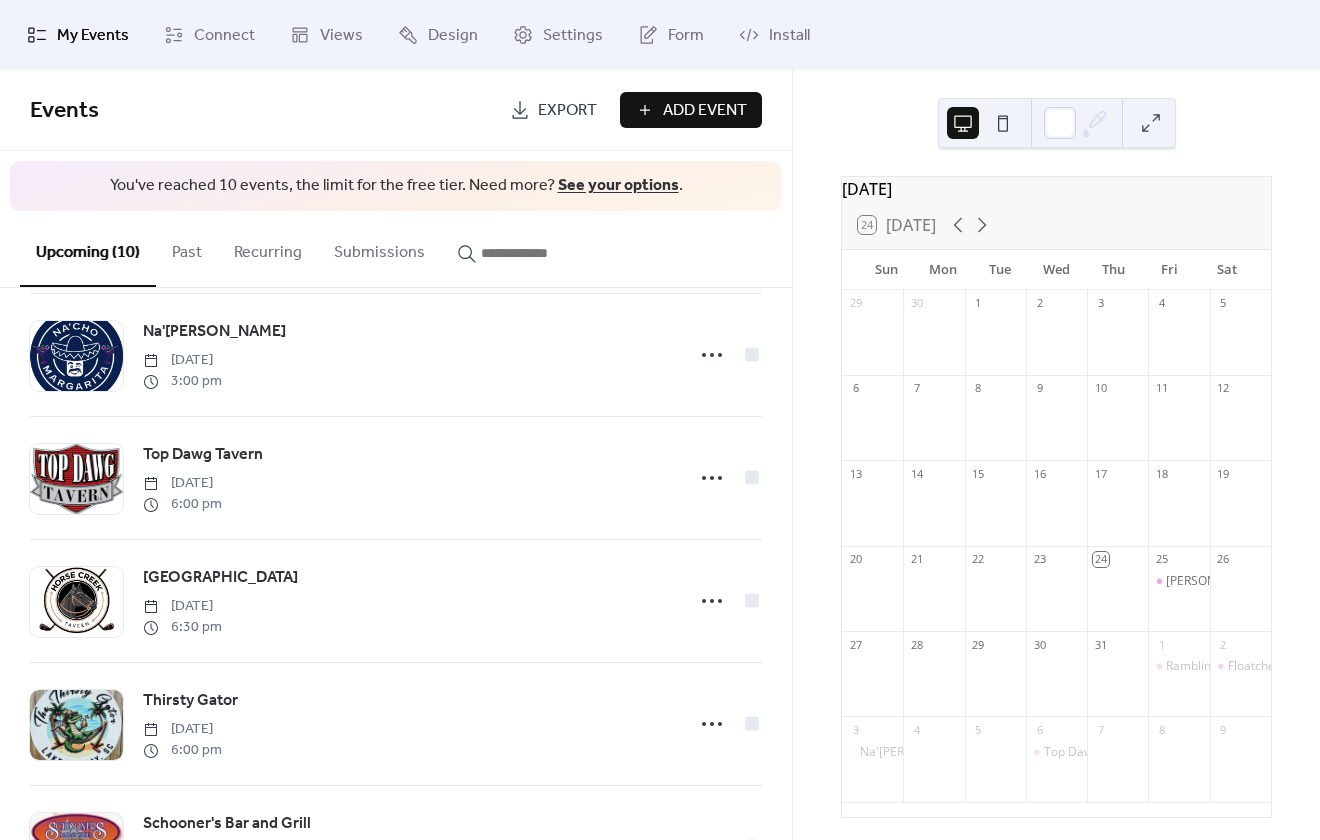 scroll, scrollTop: 500, scrollLeft: 0, axis: vertical 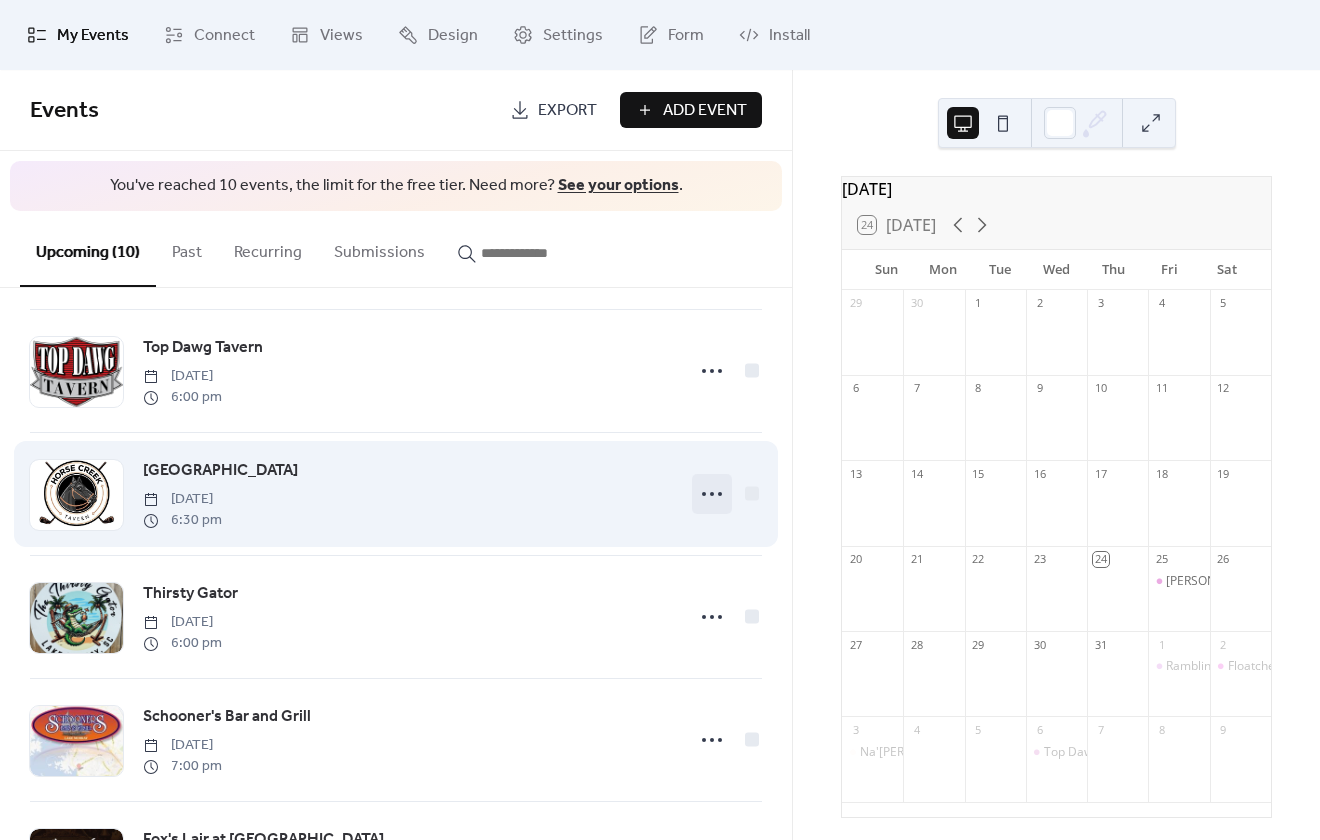 click 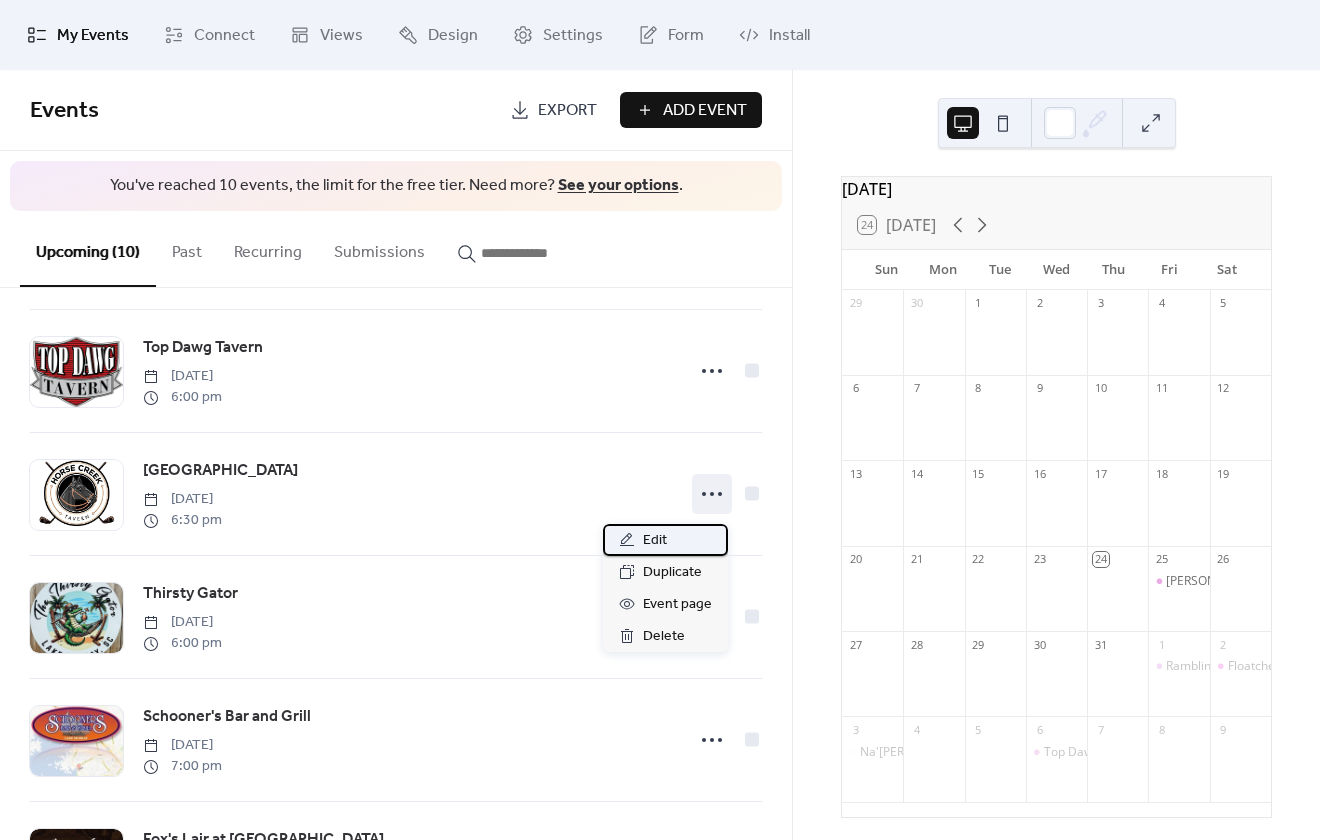 click on "Edit" at bounding box center (665, 540) 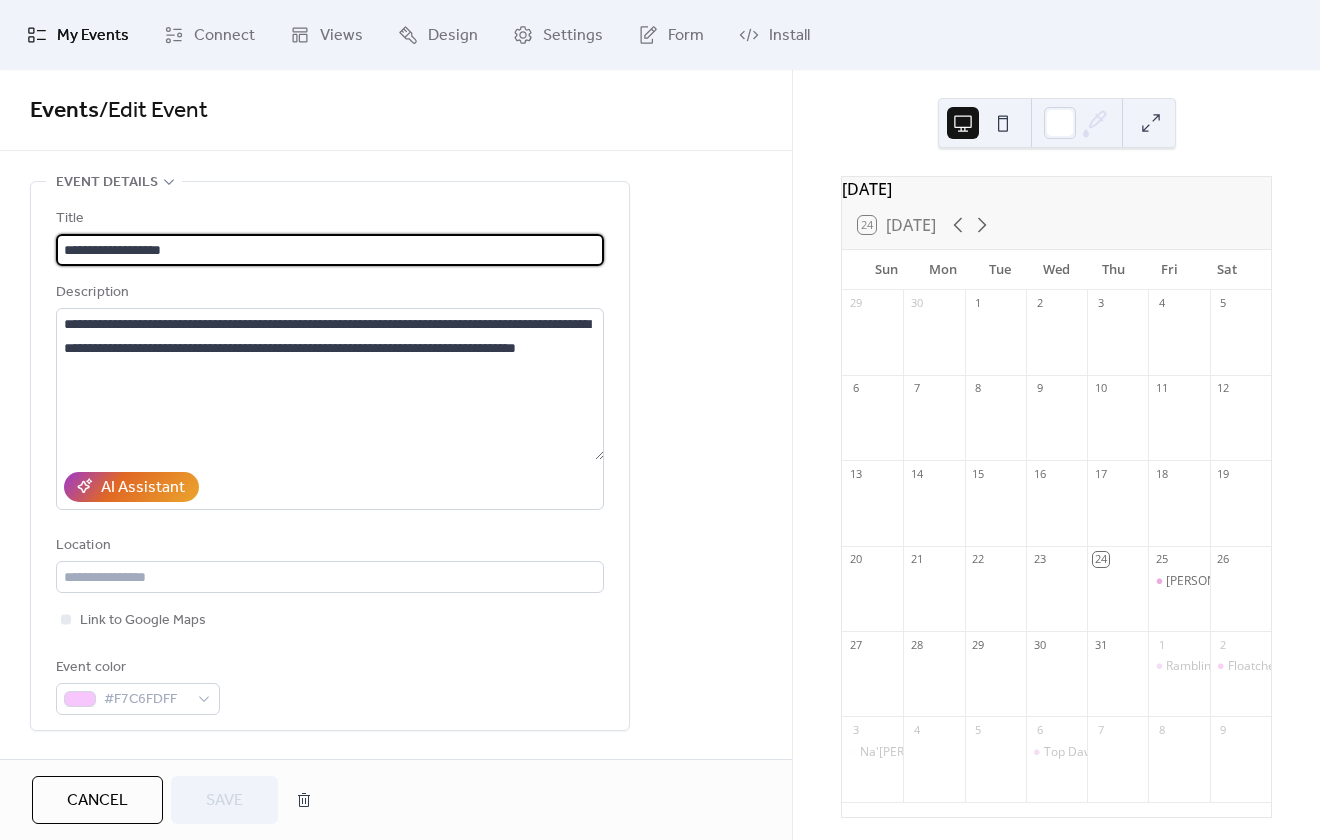 click on "**********" at bounding box center [330, 461] 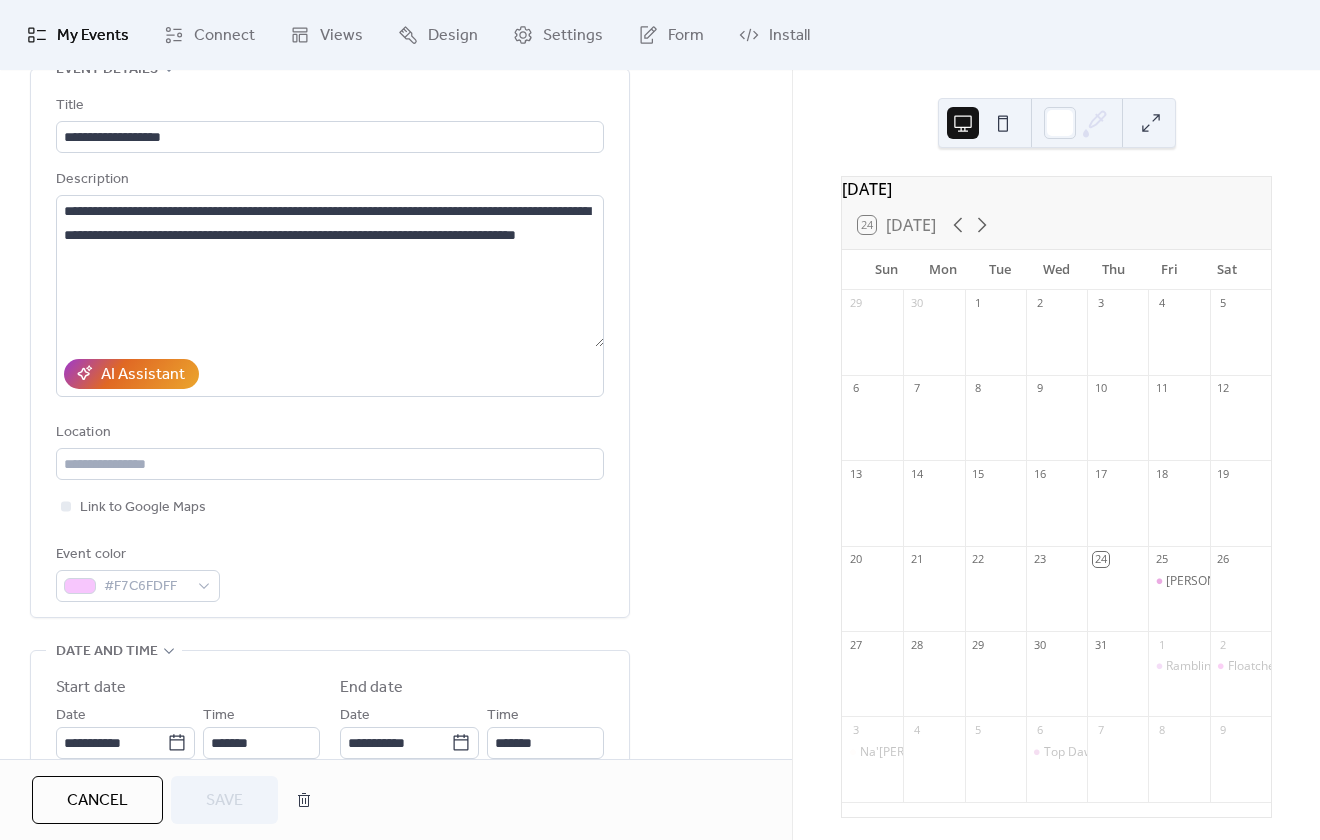 scroll, scrollTop: 0, scrollLeft: 0, axis: both 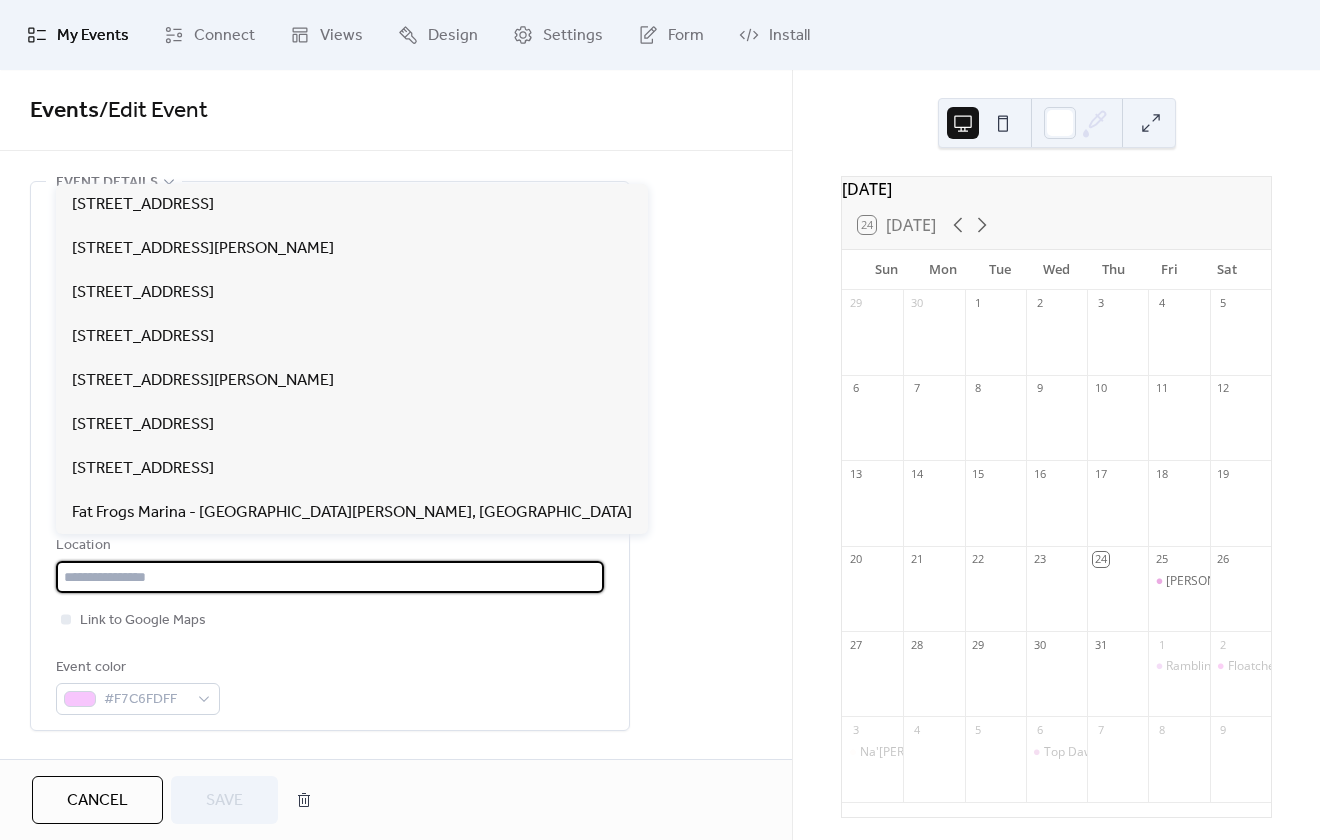 click at bounding box center [330, 577] 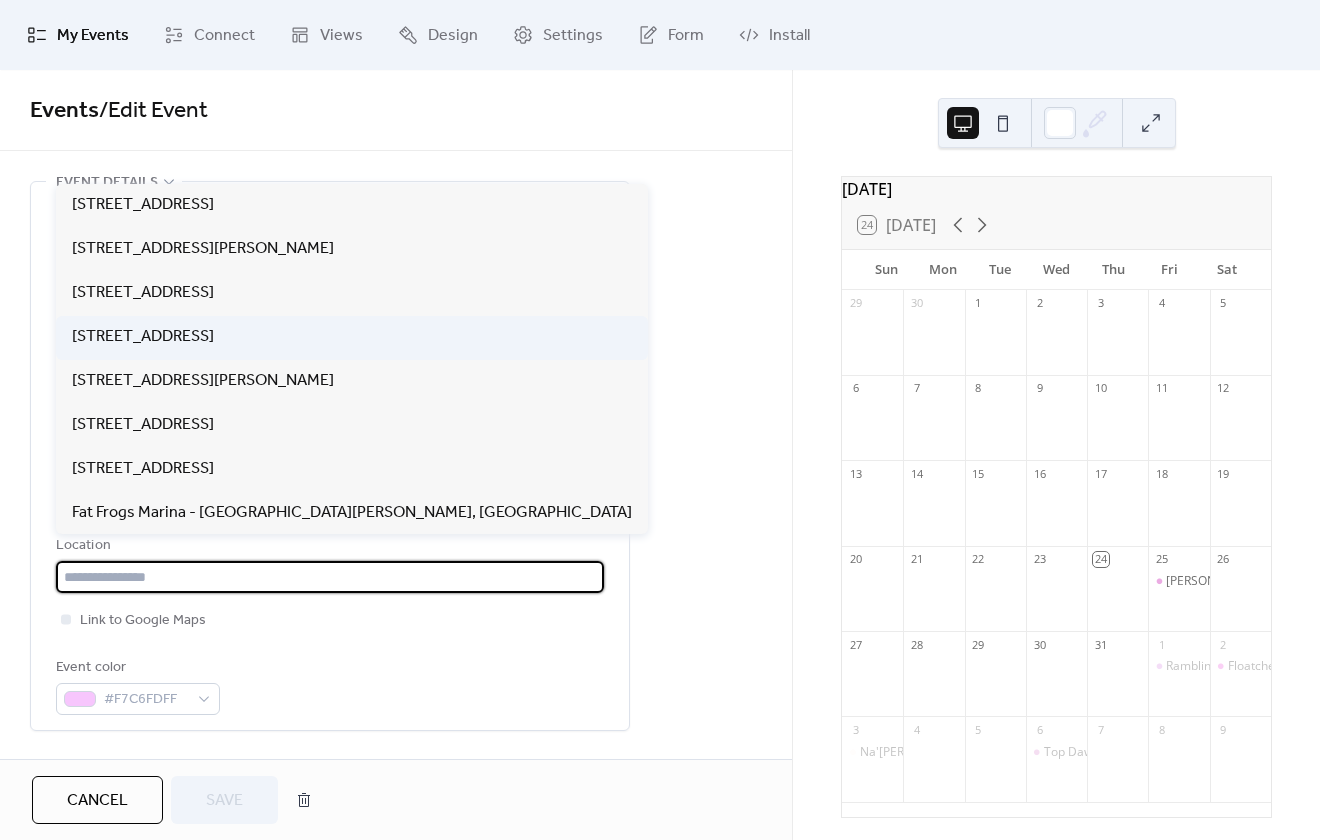 scroll, scrollTop: 2, scrollLeft: 0, axis: vertical 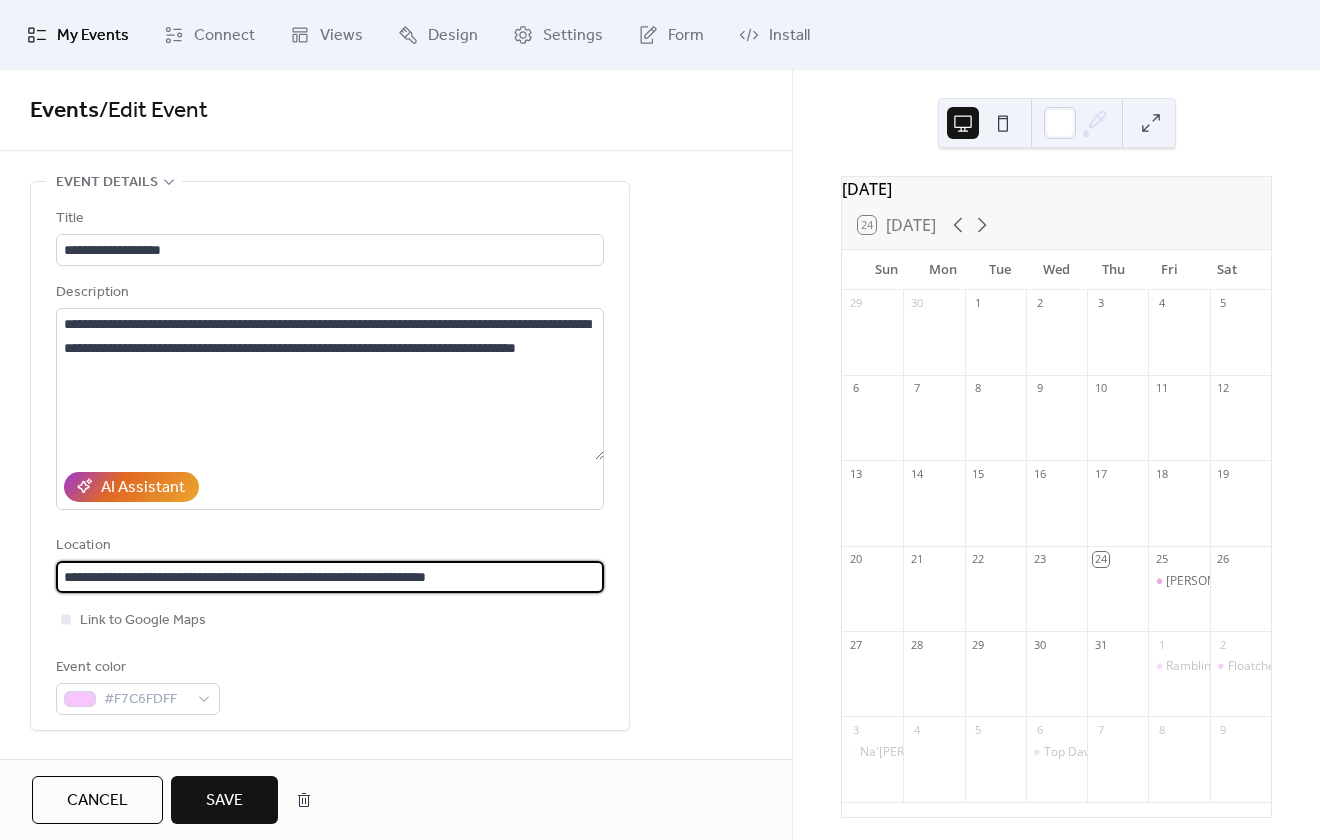 type on "**********" 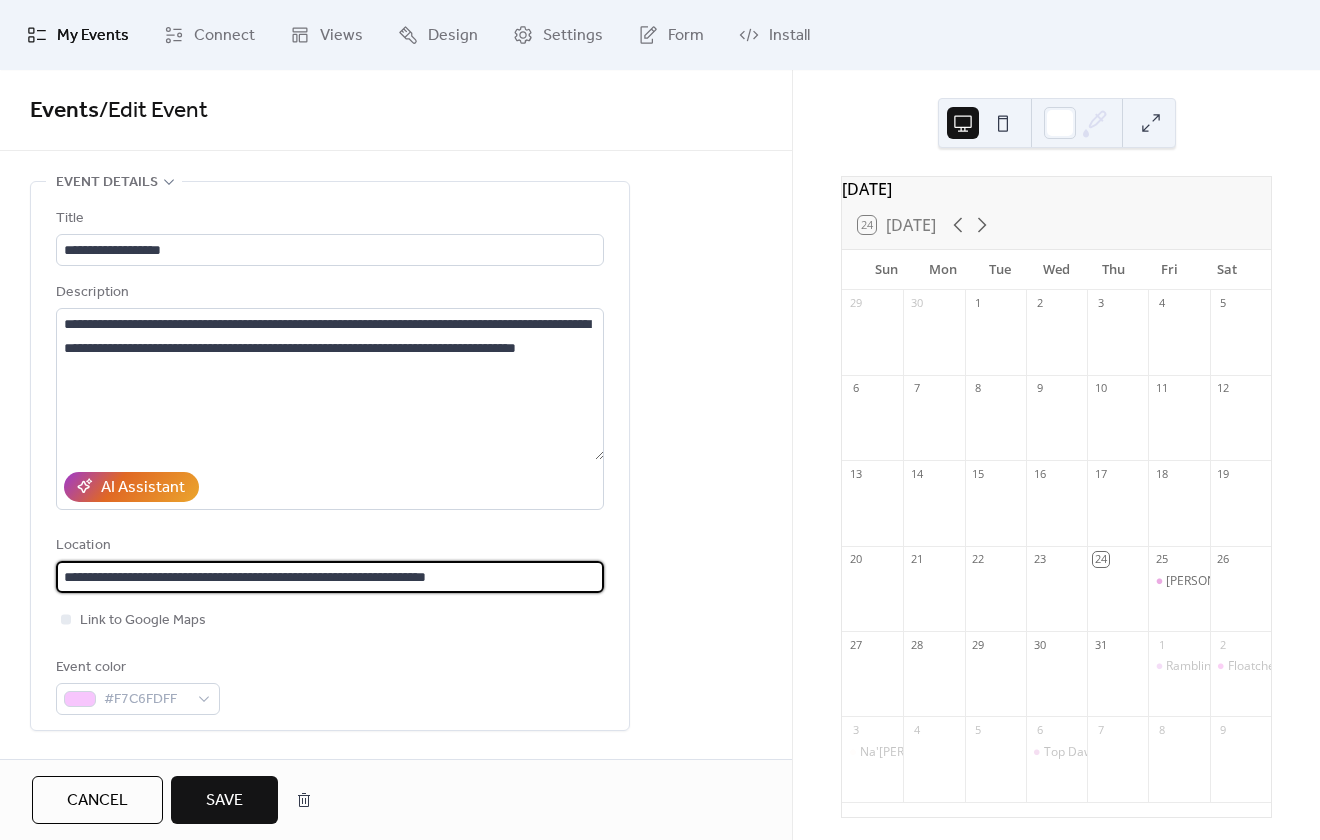 type 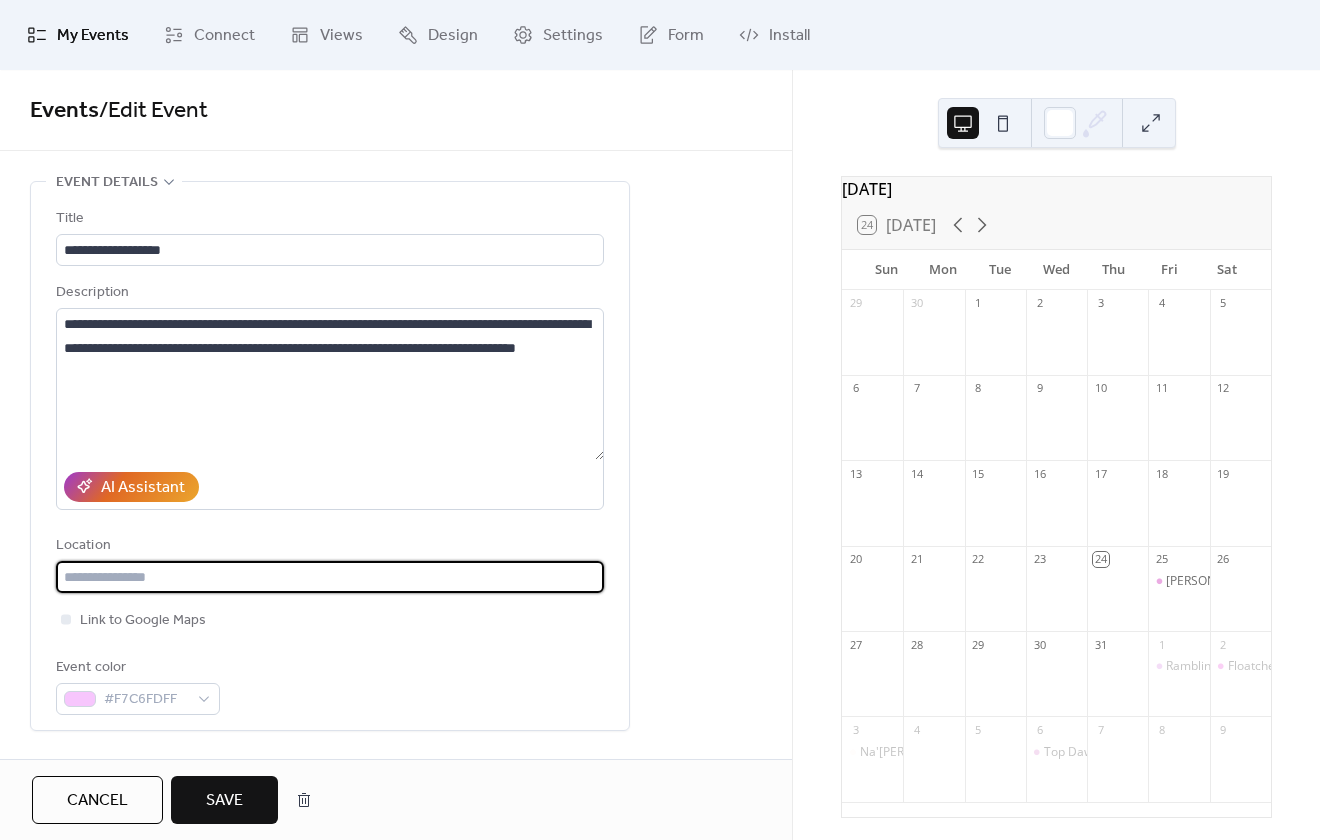 click on "Save" at bounding box center (224, 801) 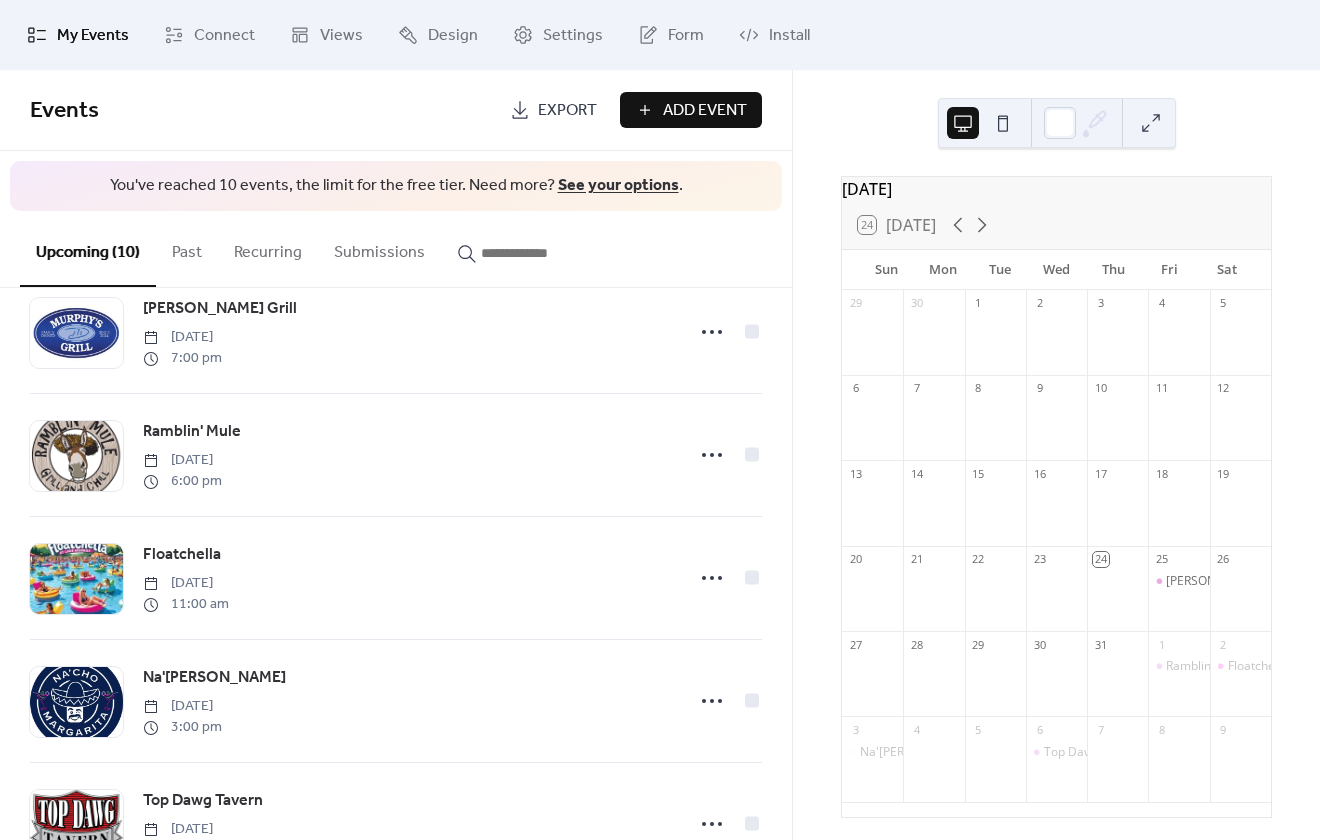 scroll, scrollTop: 0, scrollLeft: 0, axis: both 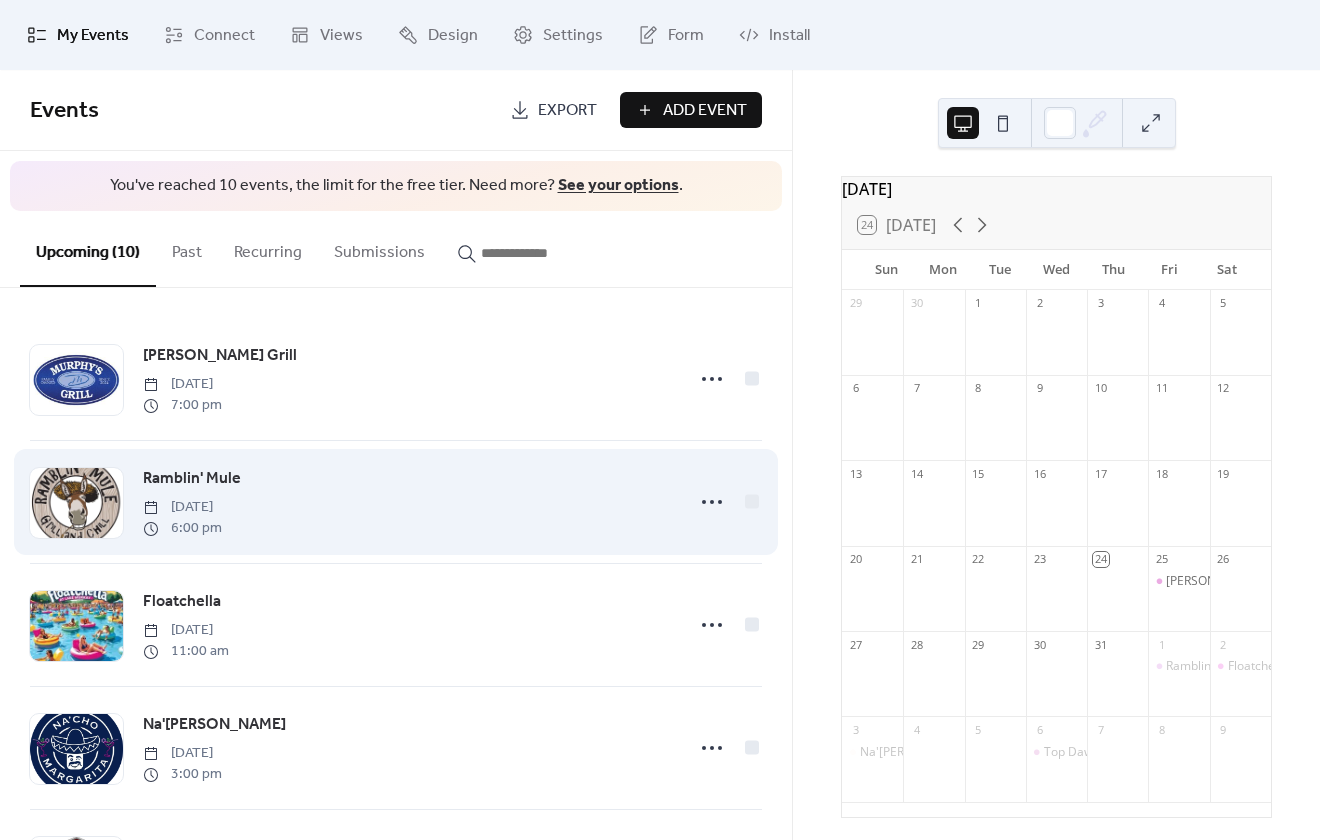 click on "Ramblin' Mule [DATE] 6:00 pm" at bounding box center (407, 502) 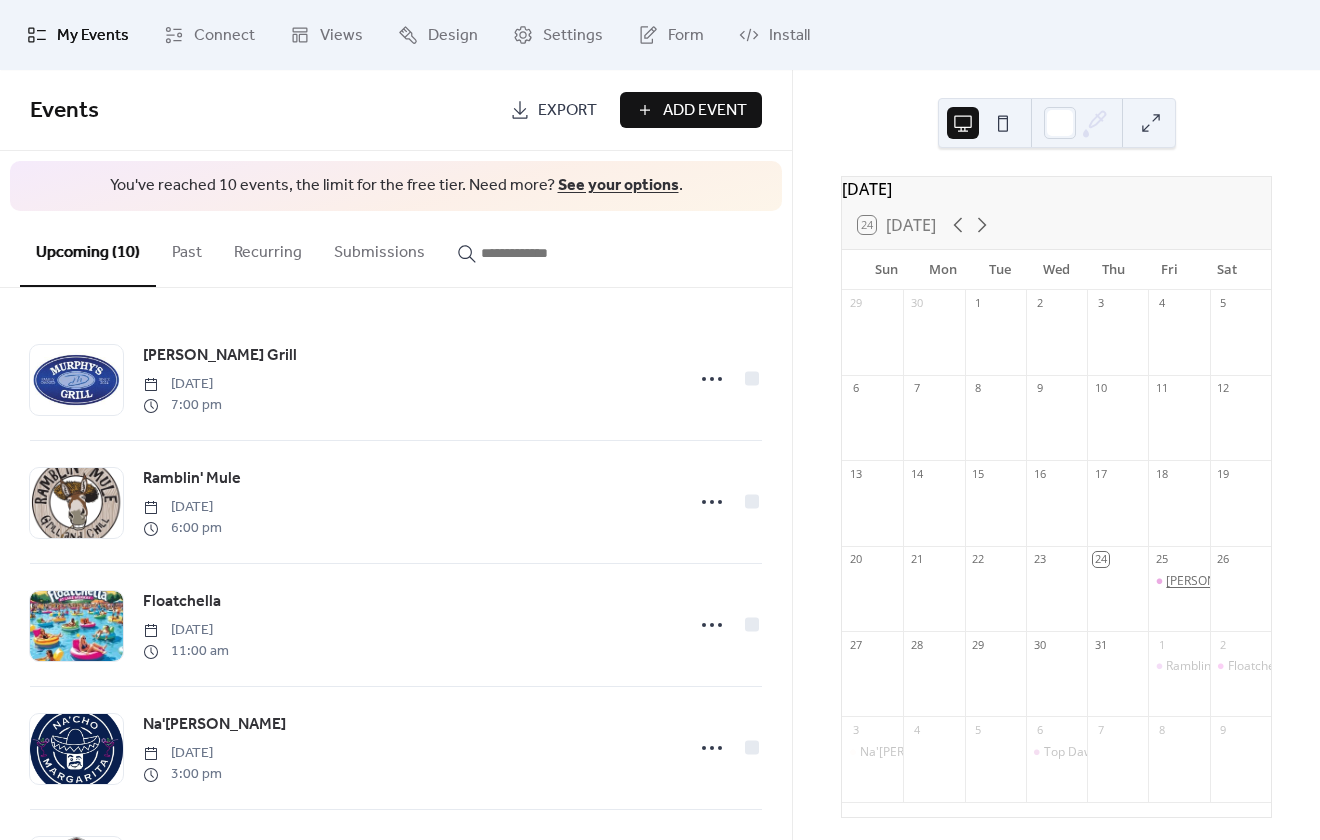 click on "[PERSON_NAME] Grill" at bounding box center [1226, 581] 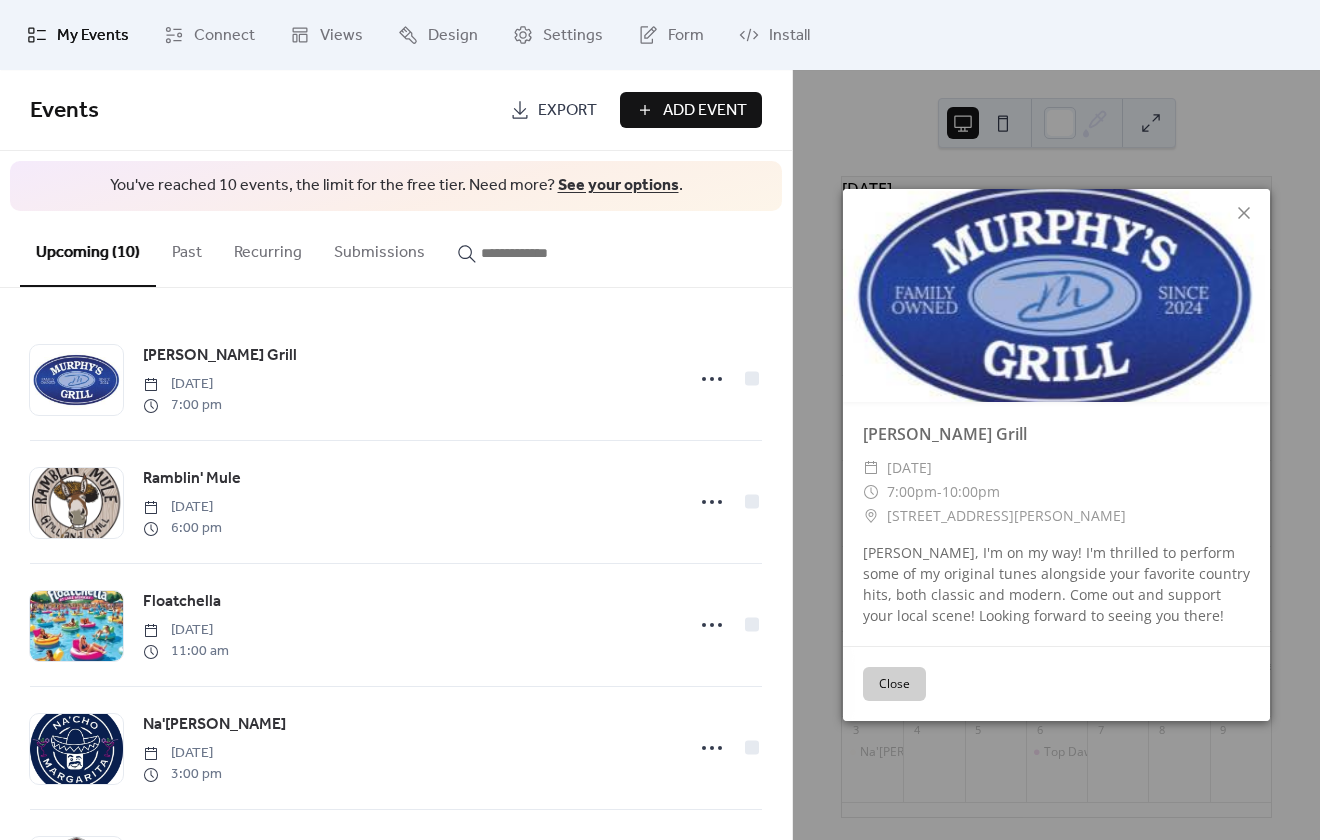 click on "Close" at bounding box center (894, 684) 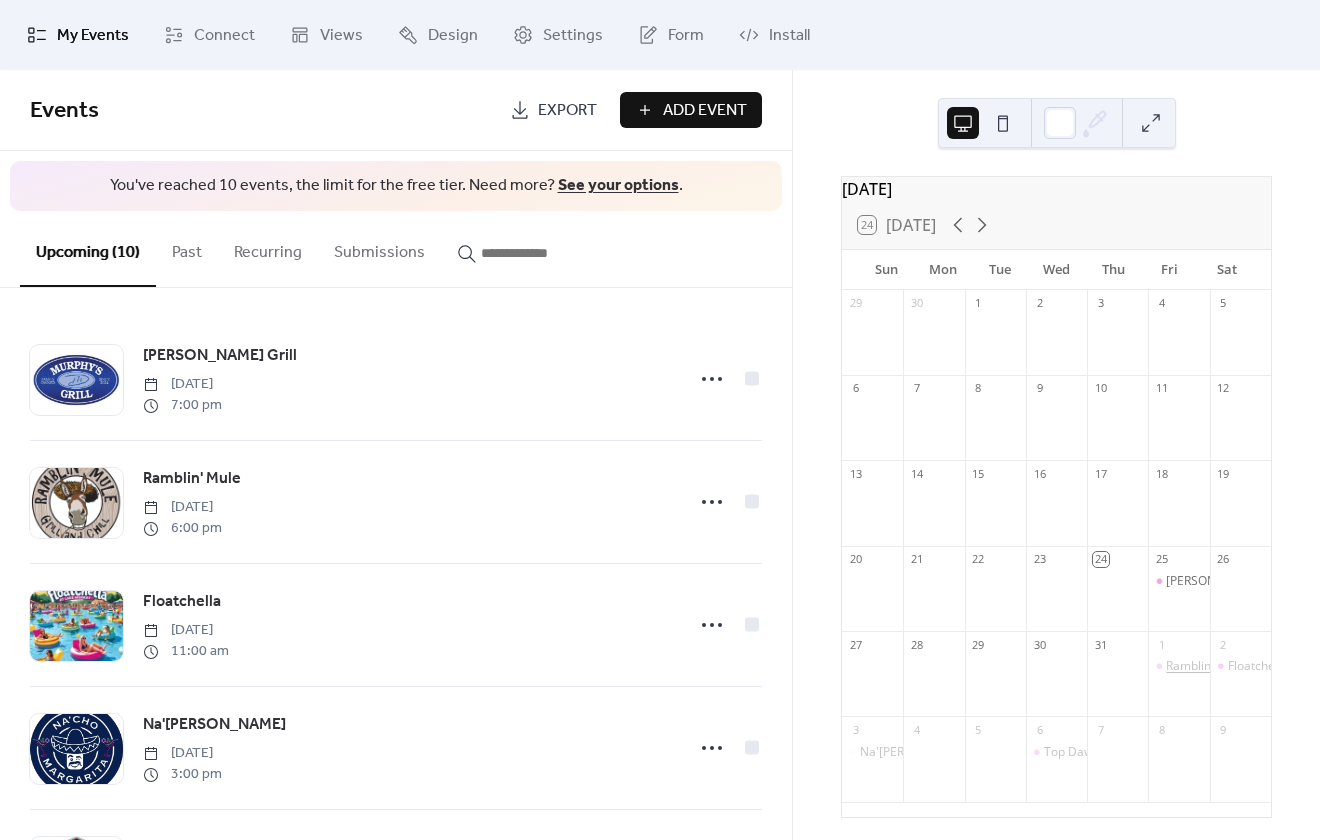 click on "Ramblin' Mule" at bounding box center [1205, 666] 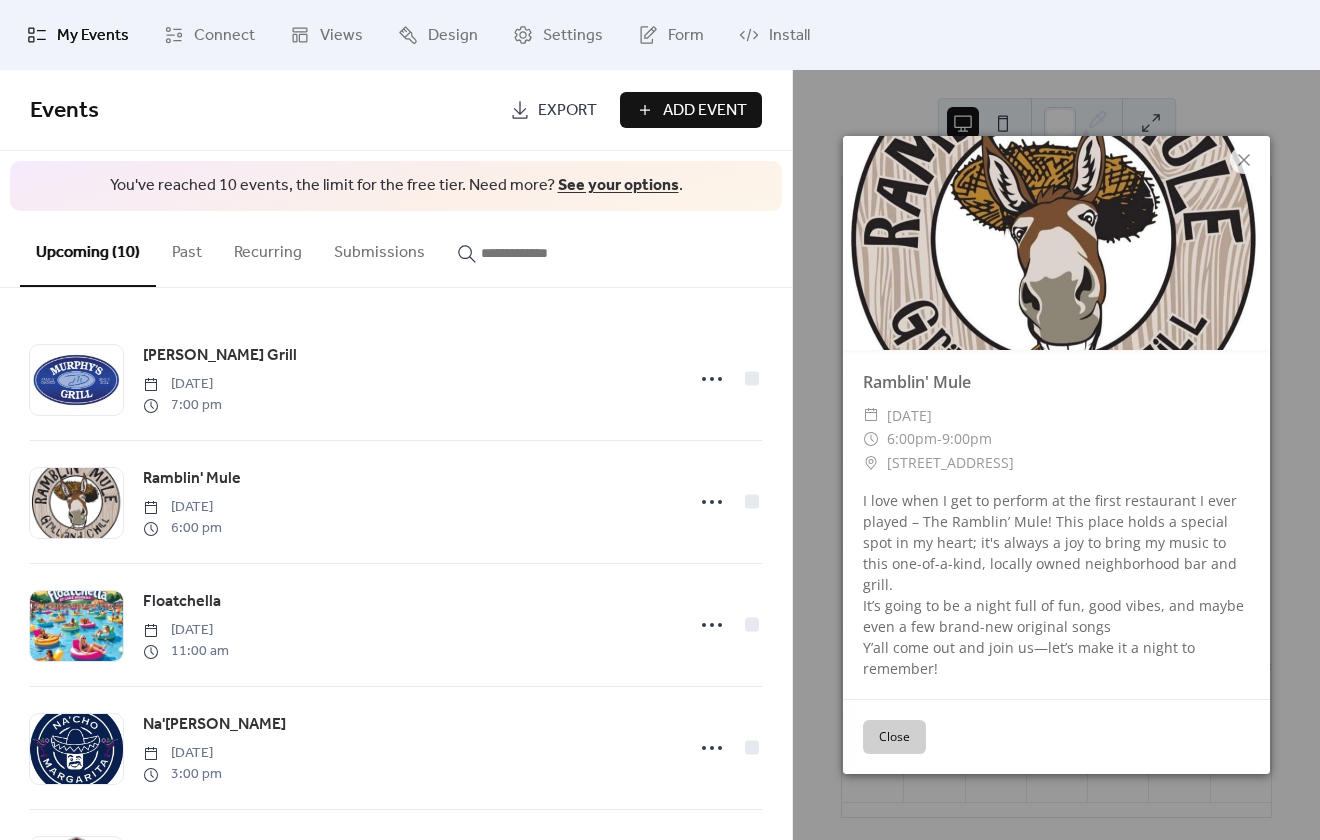click on "Close" at bounding box center [894, 737] 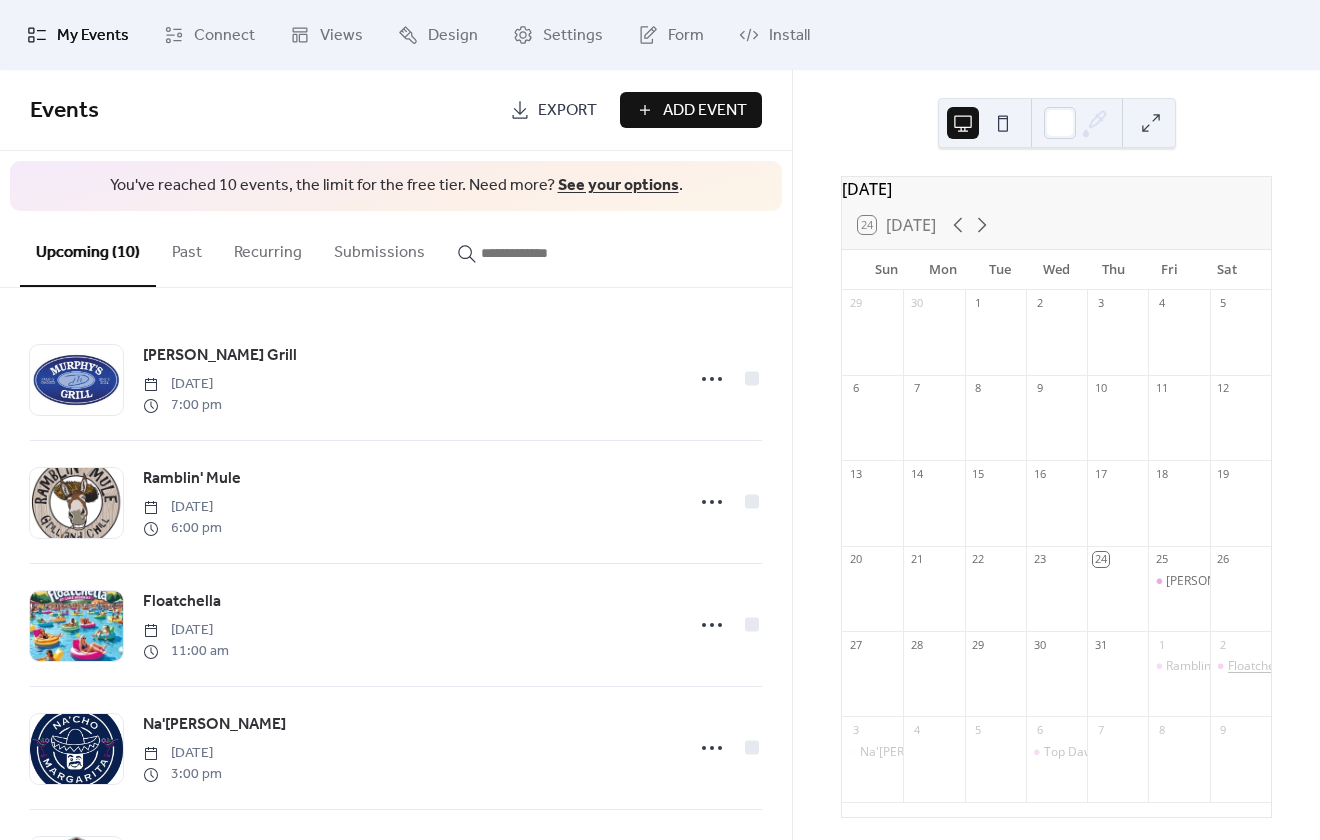 click on "Floatchella" at bounding box center (1258, 666) 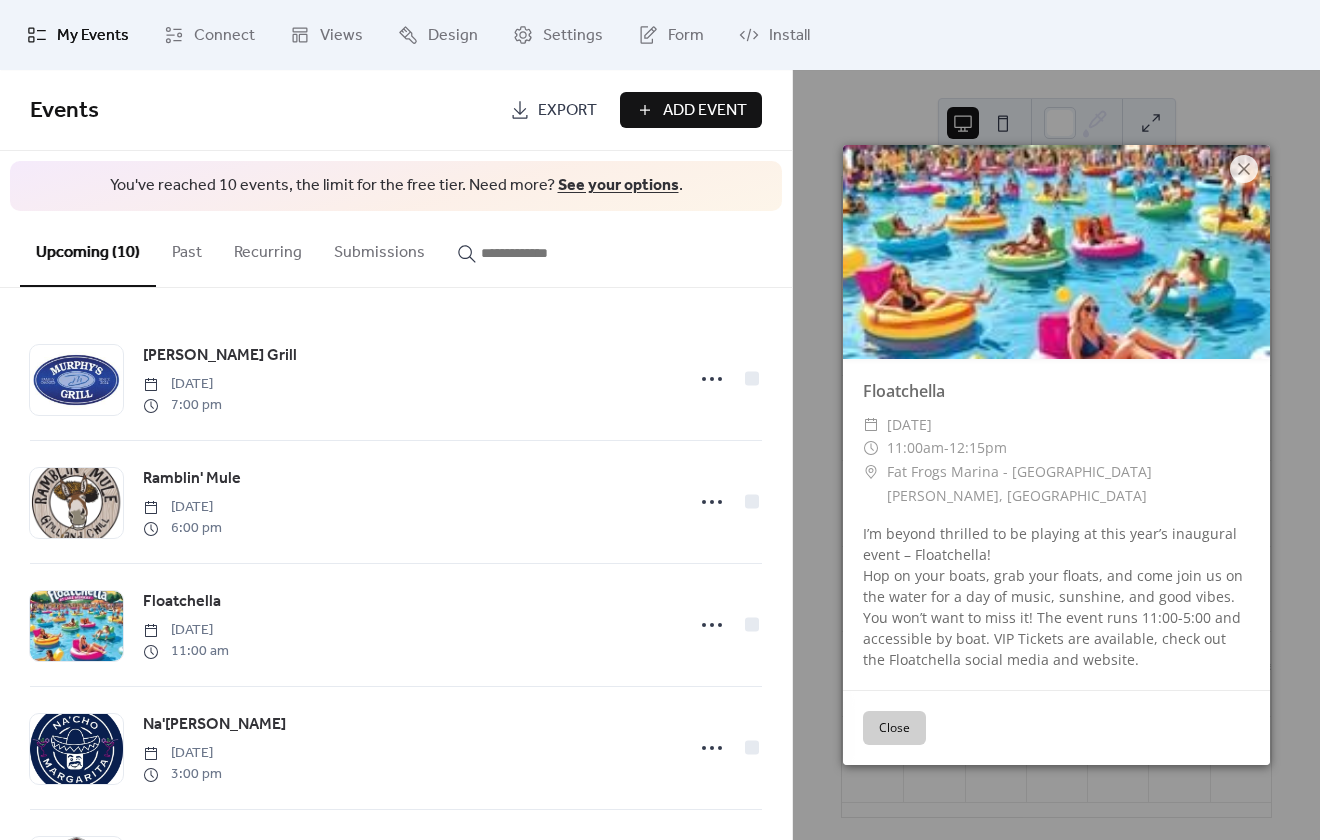click on "Close" at bounding box center [894, 728] 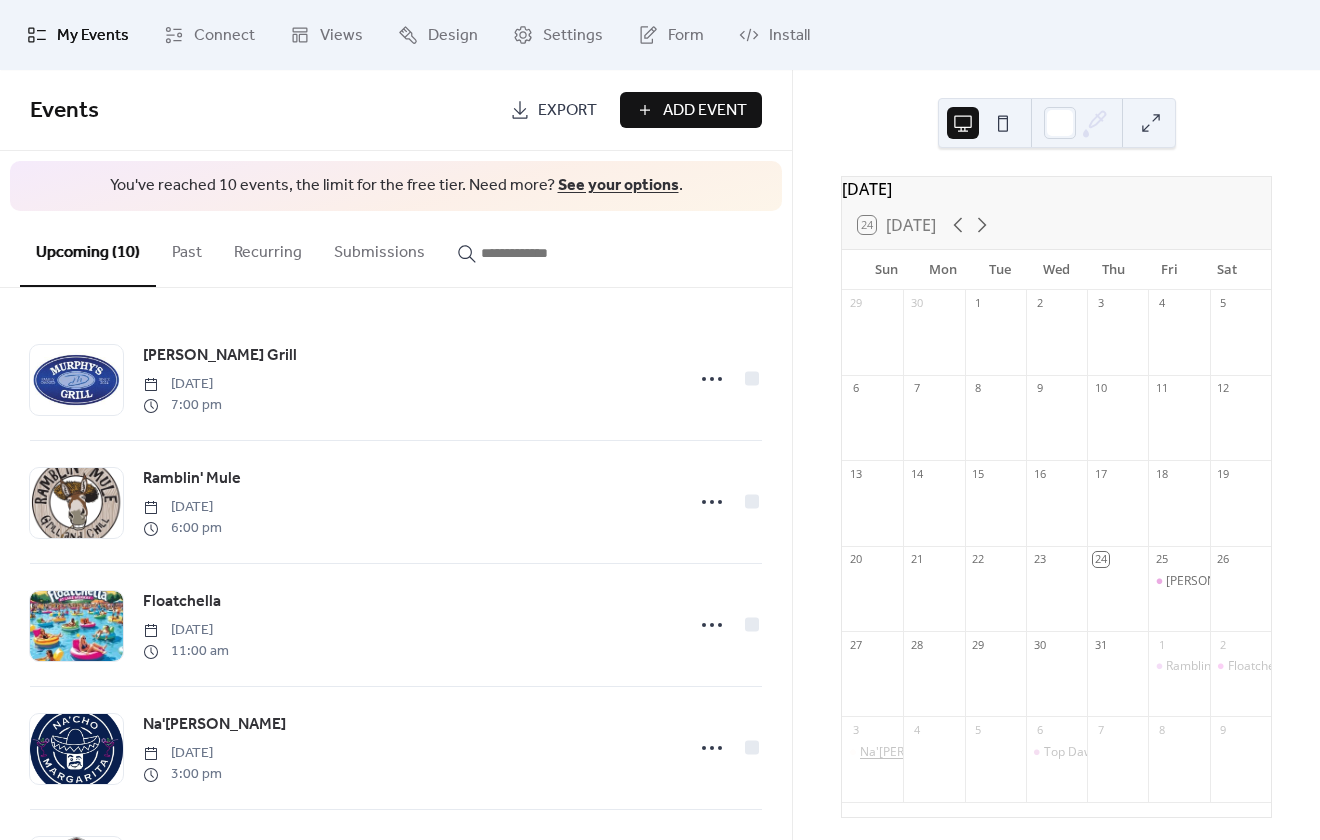 click on "Na'[PERSON_NAME]" at bounding box center [916, 752] 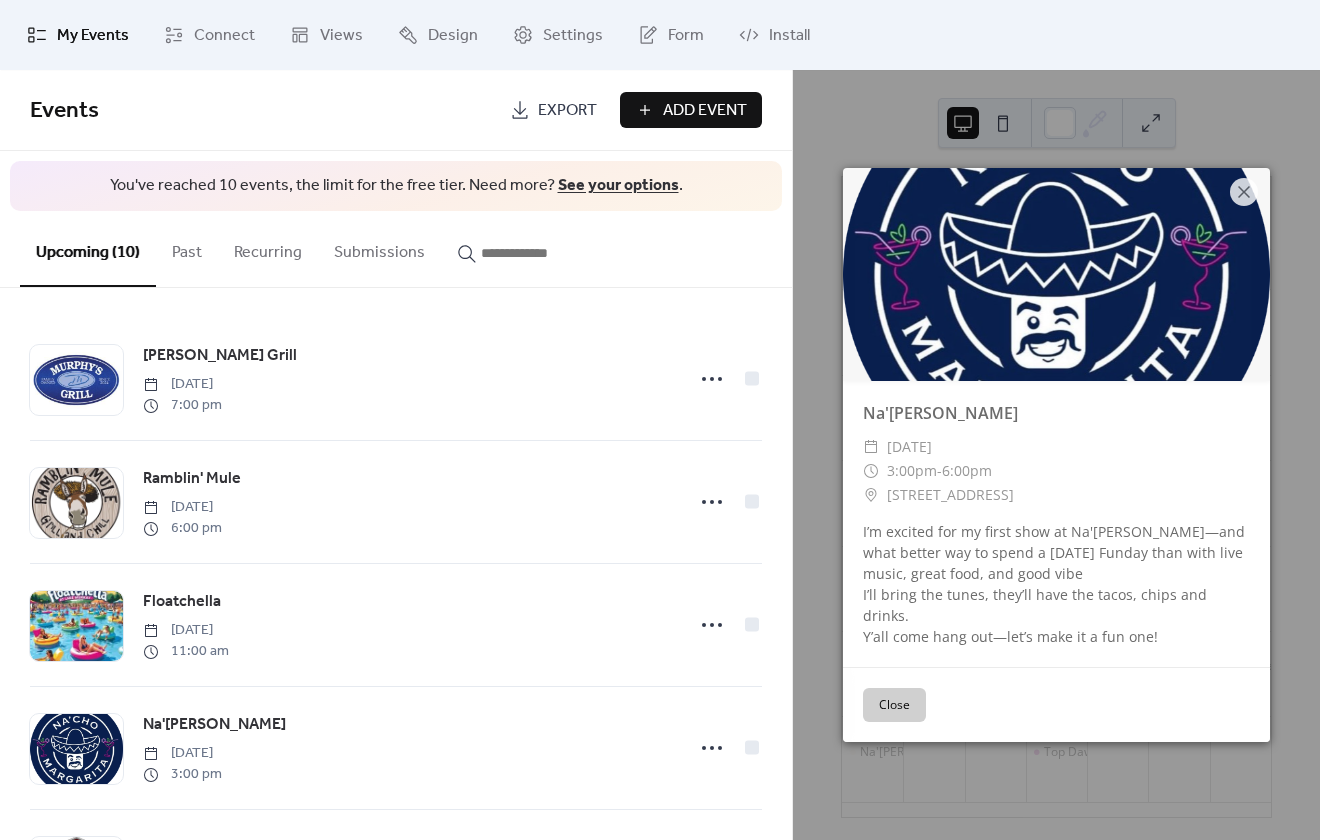 click on "Close" at bounding box center [894, 705] 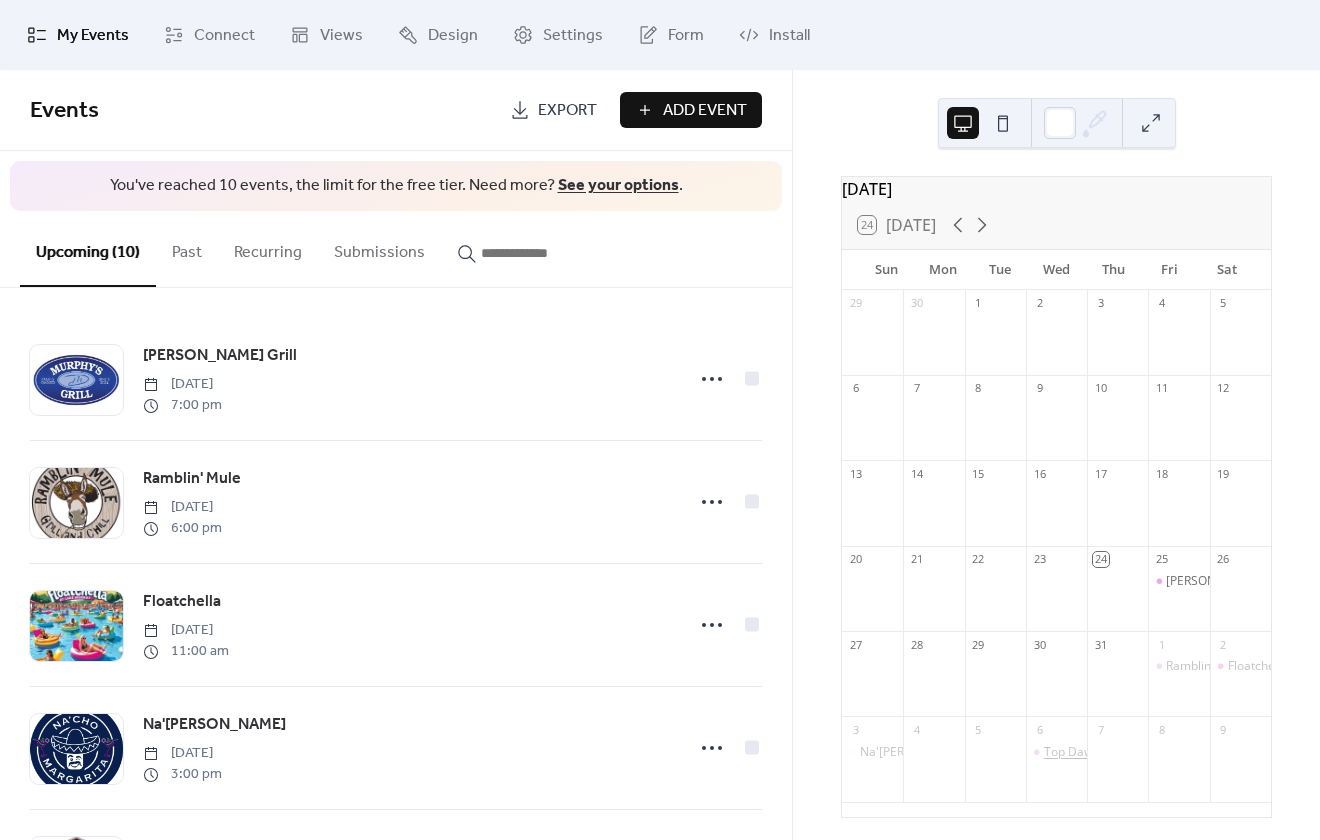 click on "Top Dawg Tavern" at bounding box center [1093, 752] 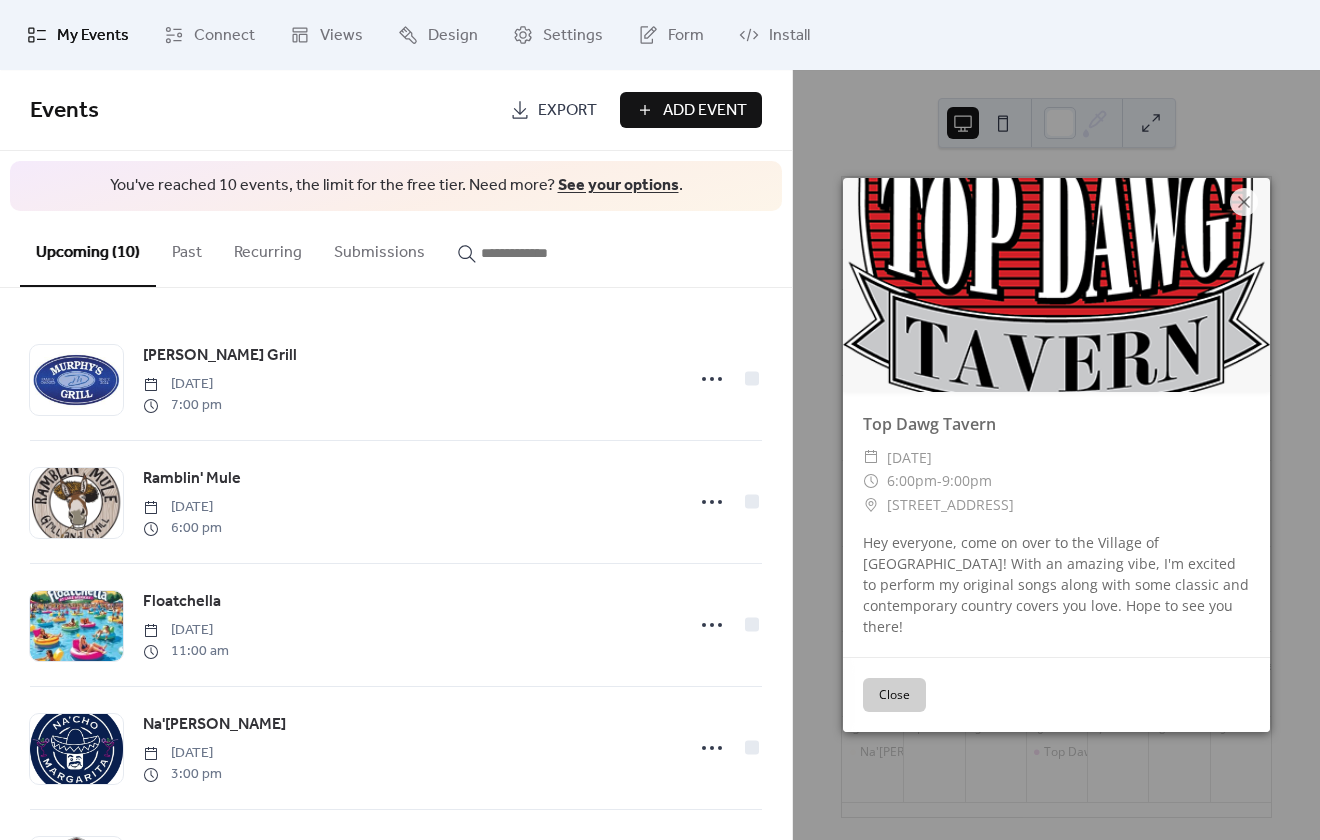 click on "Close" at bounding box center (894, 695) 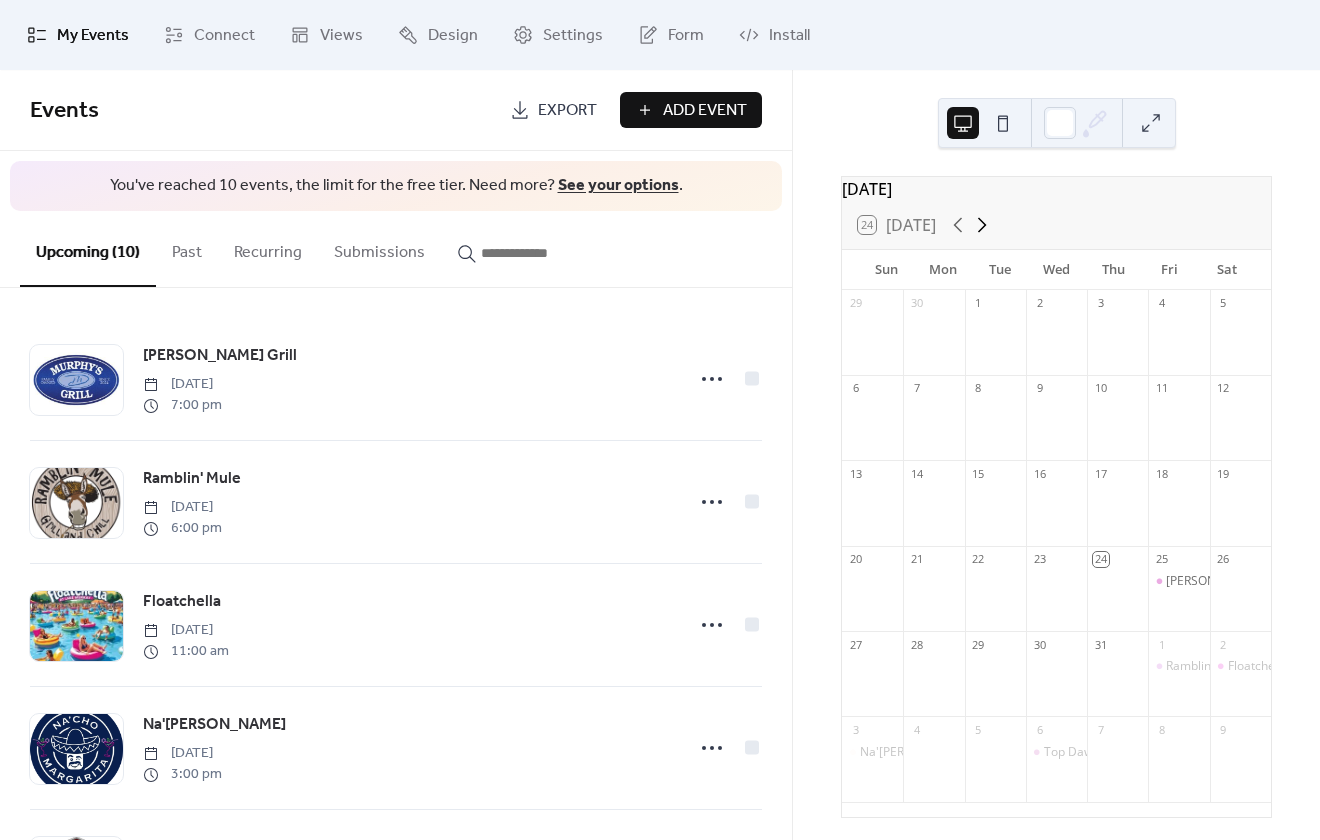 click 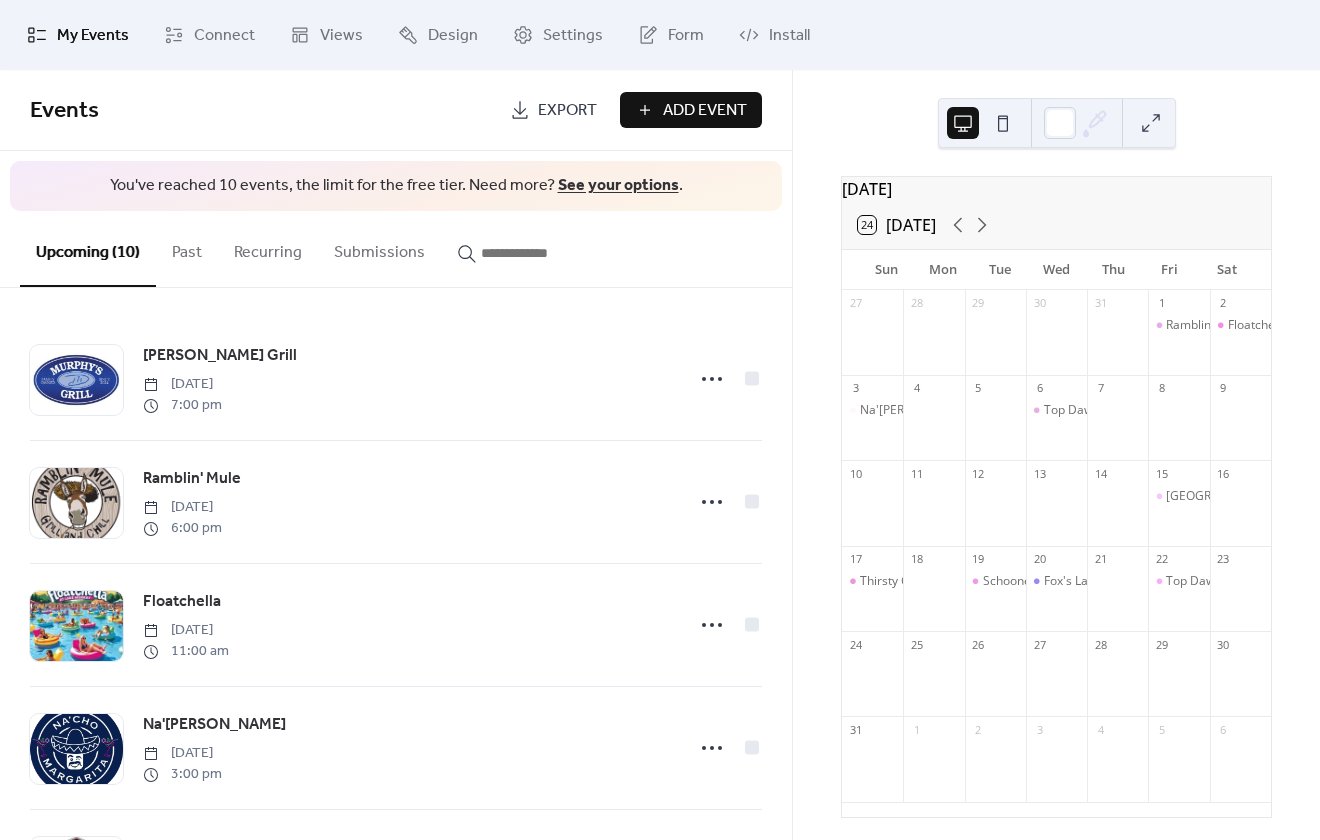 click on "24 [DATE]" at bounding box center (1056, 225) 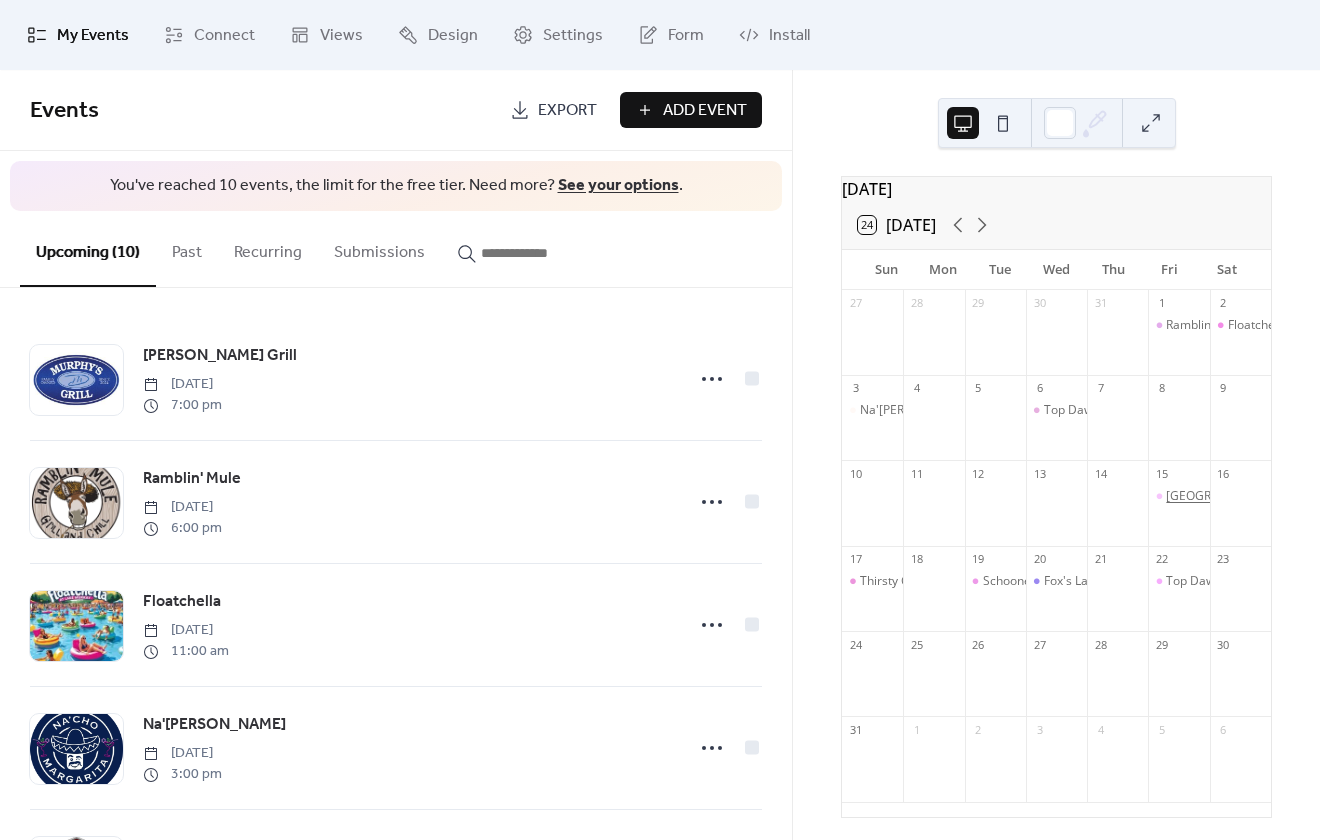 click on "[GEOGRAPHIC_DATA]" at bounding box center [1226, 496] 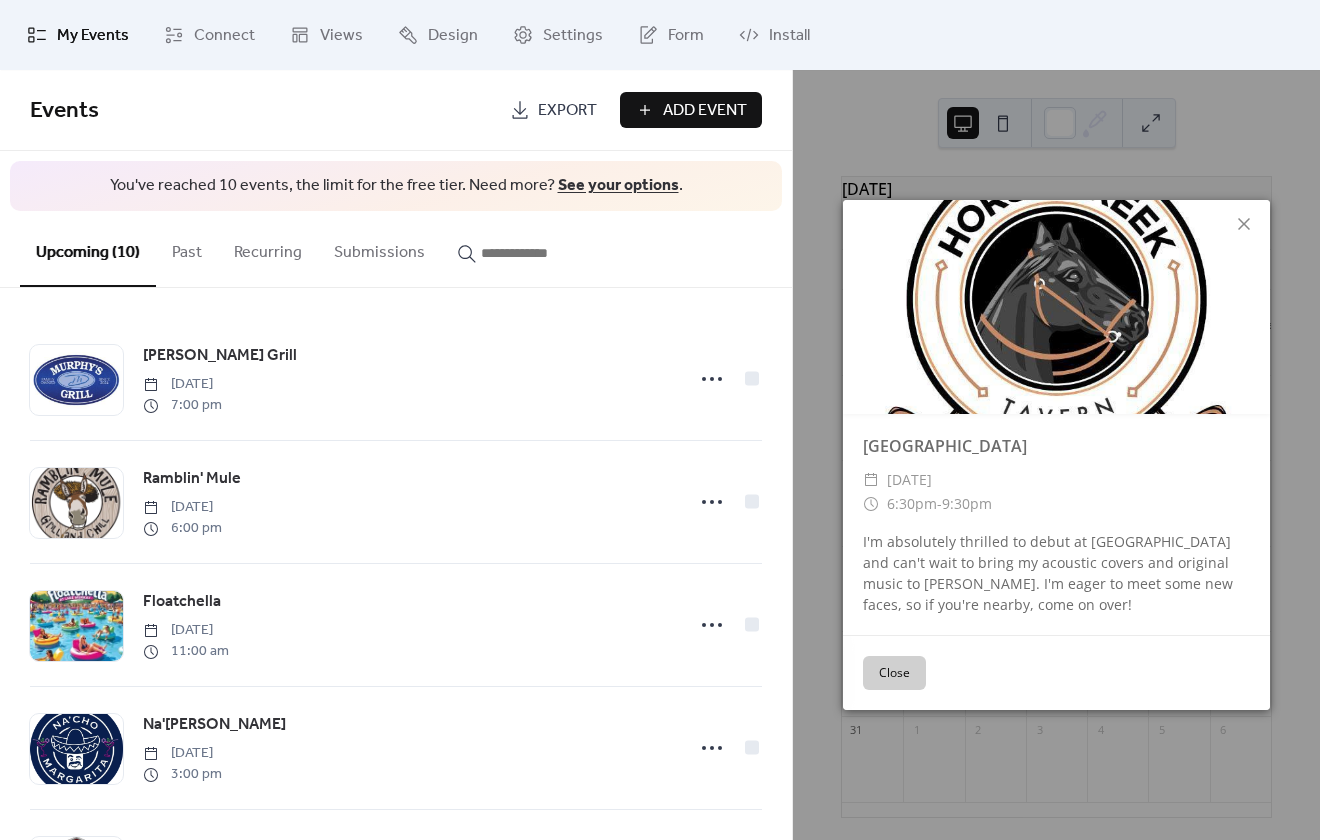click on "Close" at bounding box center (894, 673) 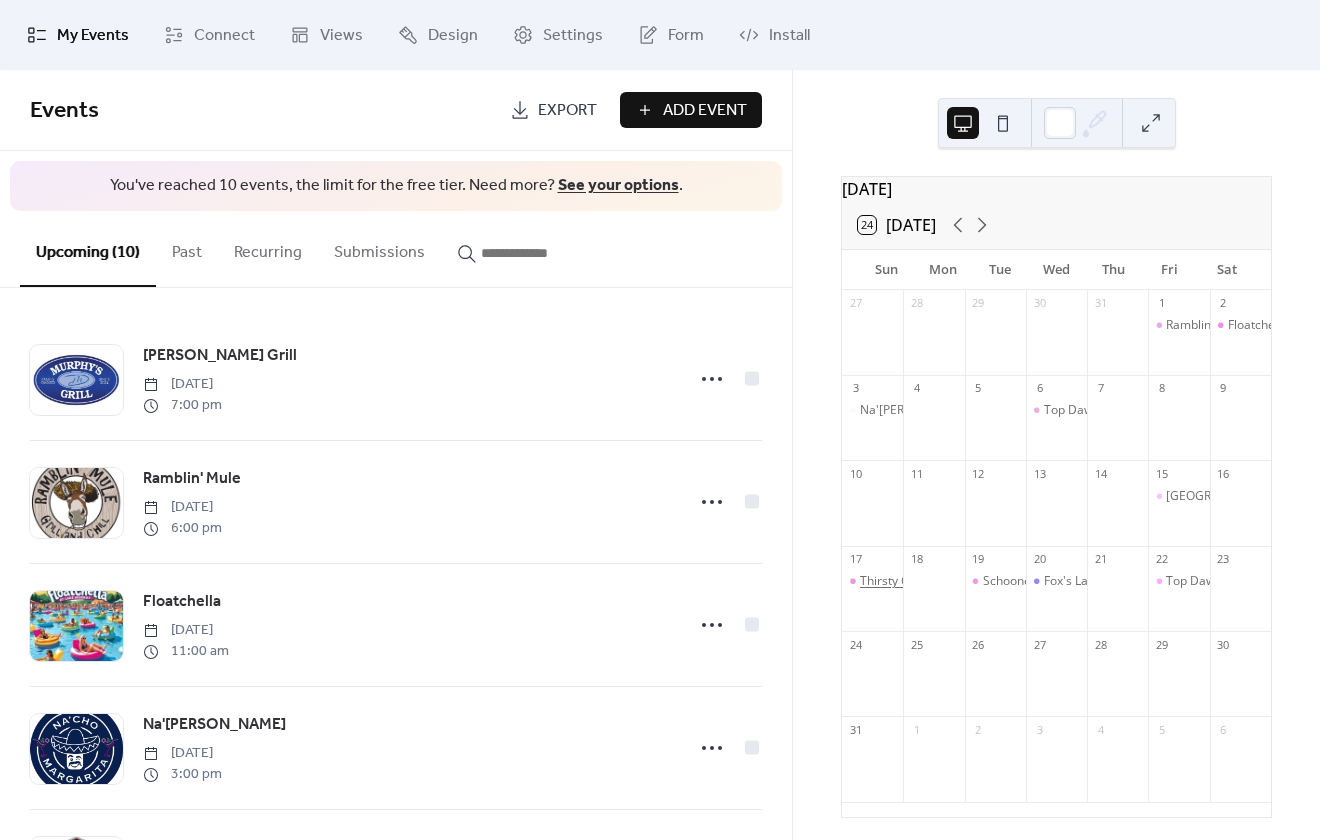 click on "Thirsty Gator" at bounding box center (896, 581) 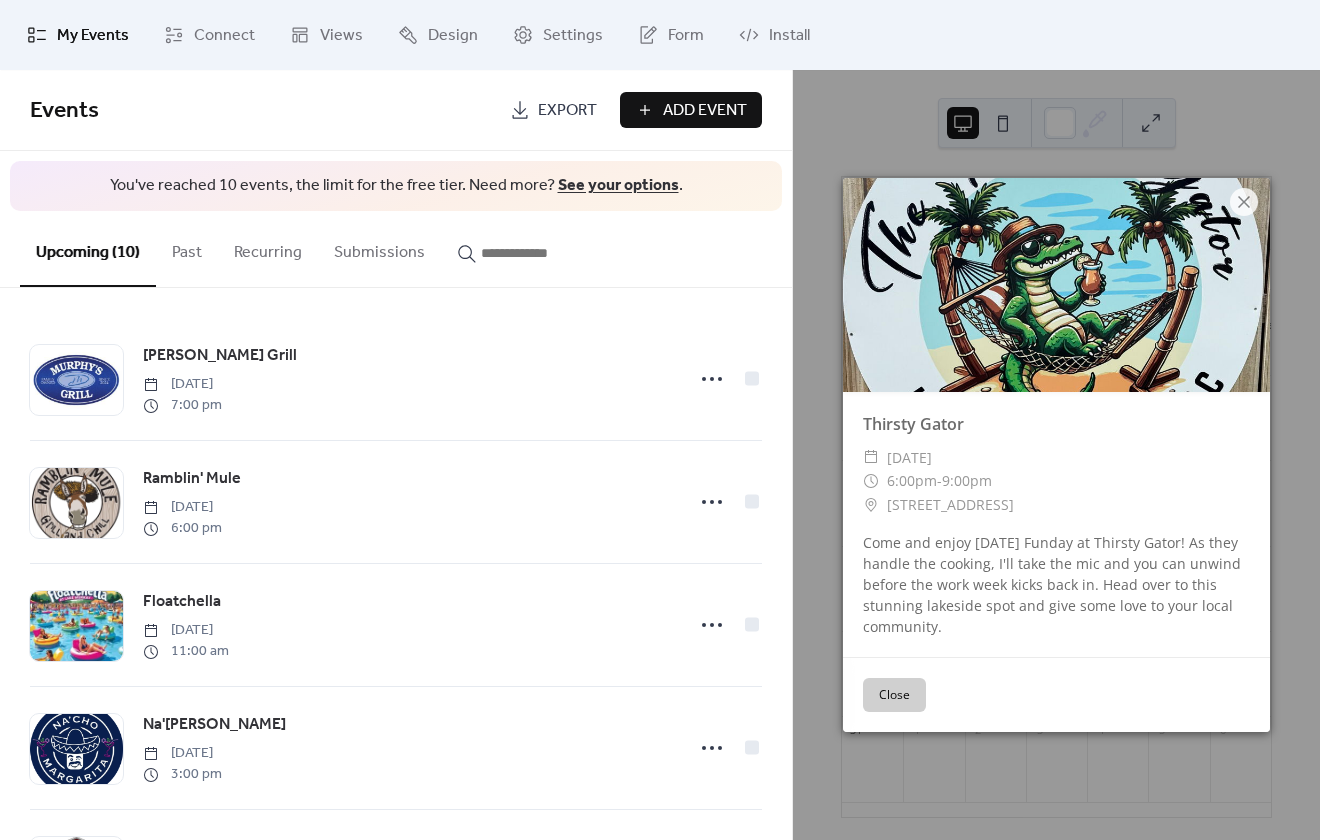 click on "Close" at bounding box center (894, 695) 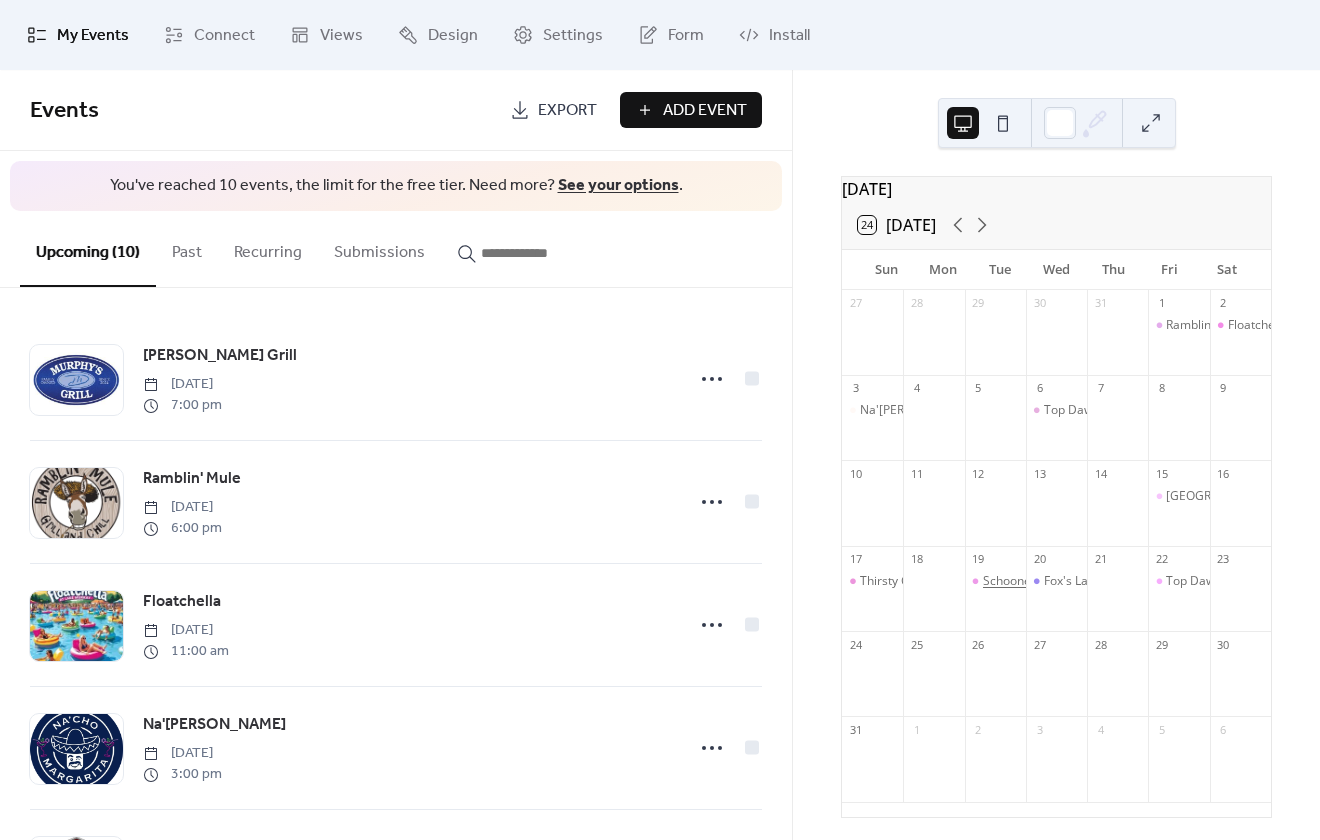 click on "Schooner's Bar and Grill" at bounding box center [1050, 581] 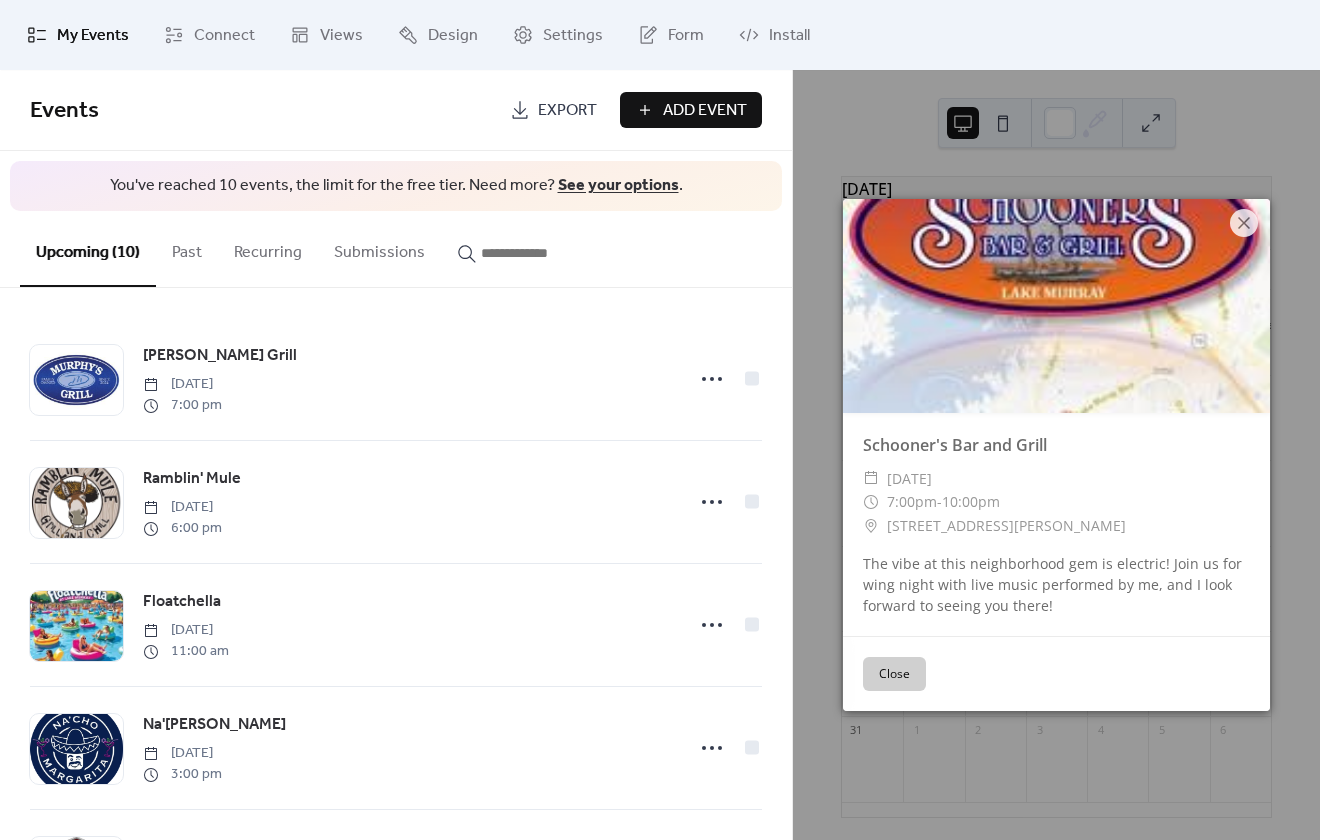 click on "Close" at bounding box center (894, 674) 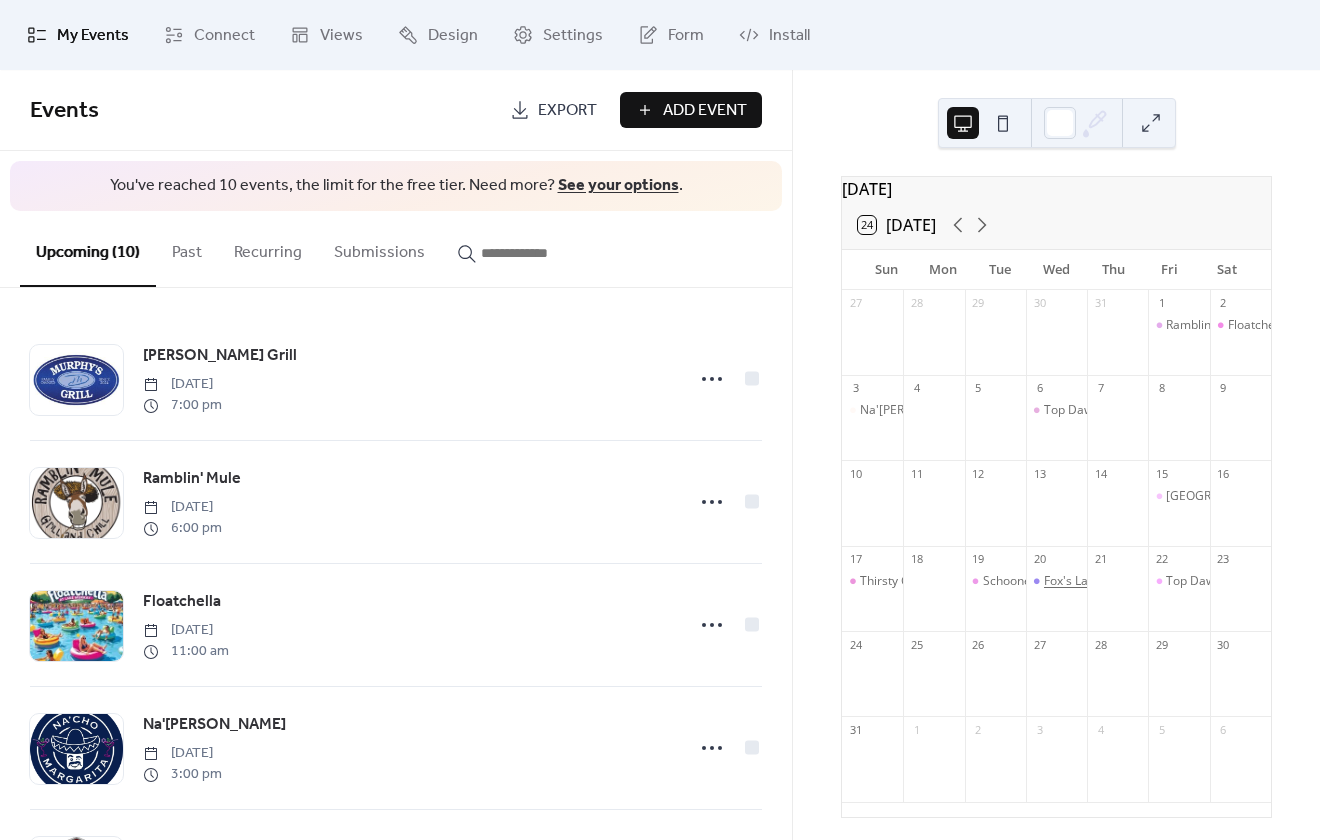 click on "Fox's Lair at [GEOGRAPHIC_DATA]" at bounding box center (1139, 581) 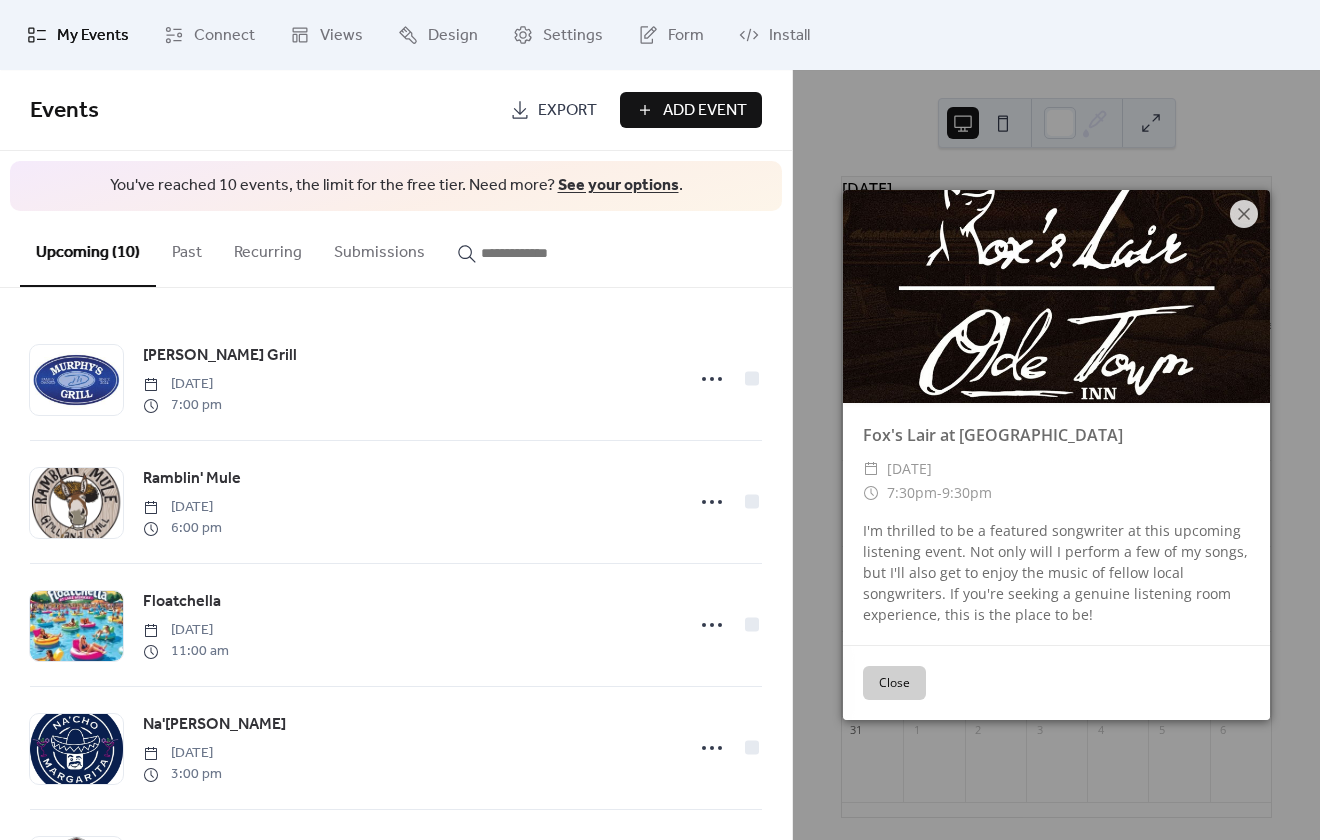 click on "Close" at bounding box center [894, 683] 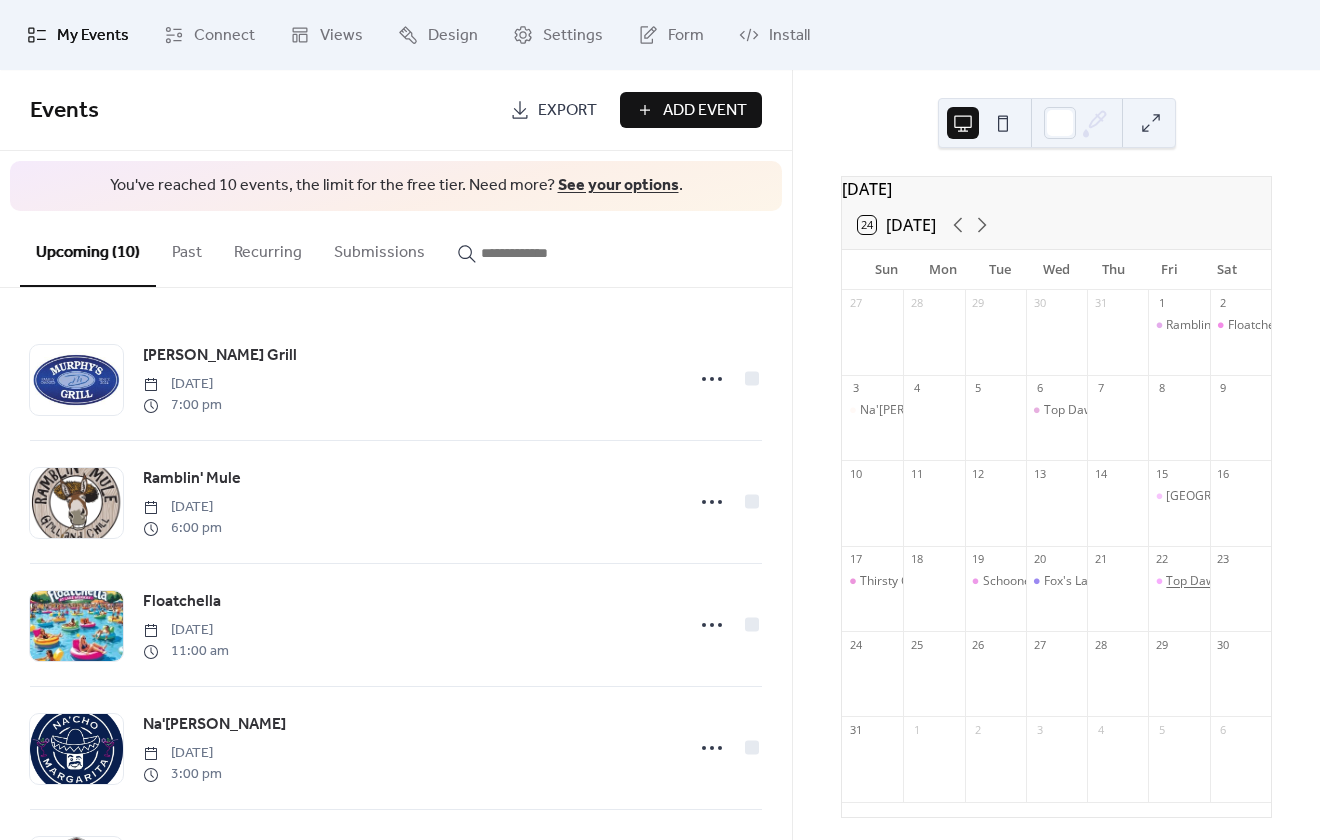 click on "Top Dawg Tavern" at bounding box center (1215, 581) 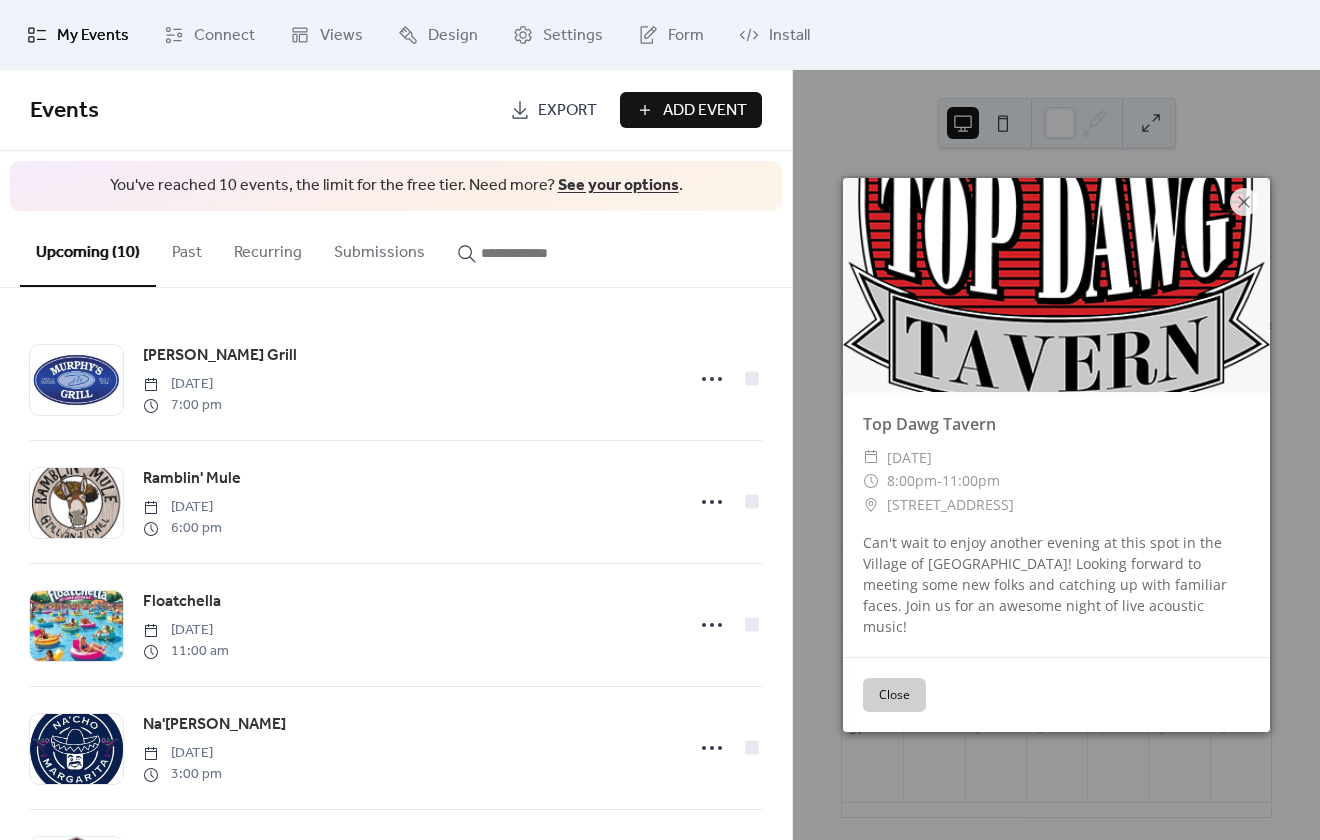 click on "Close" at bounding box center (894, 695) 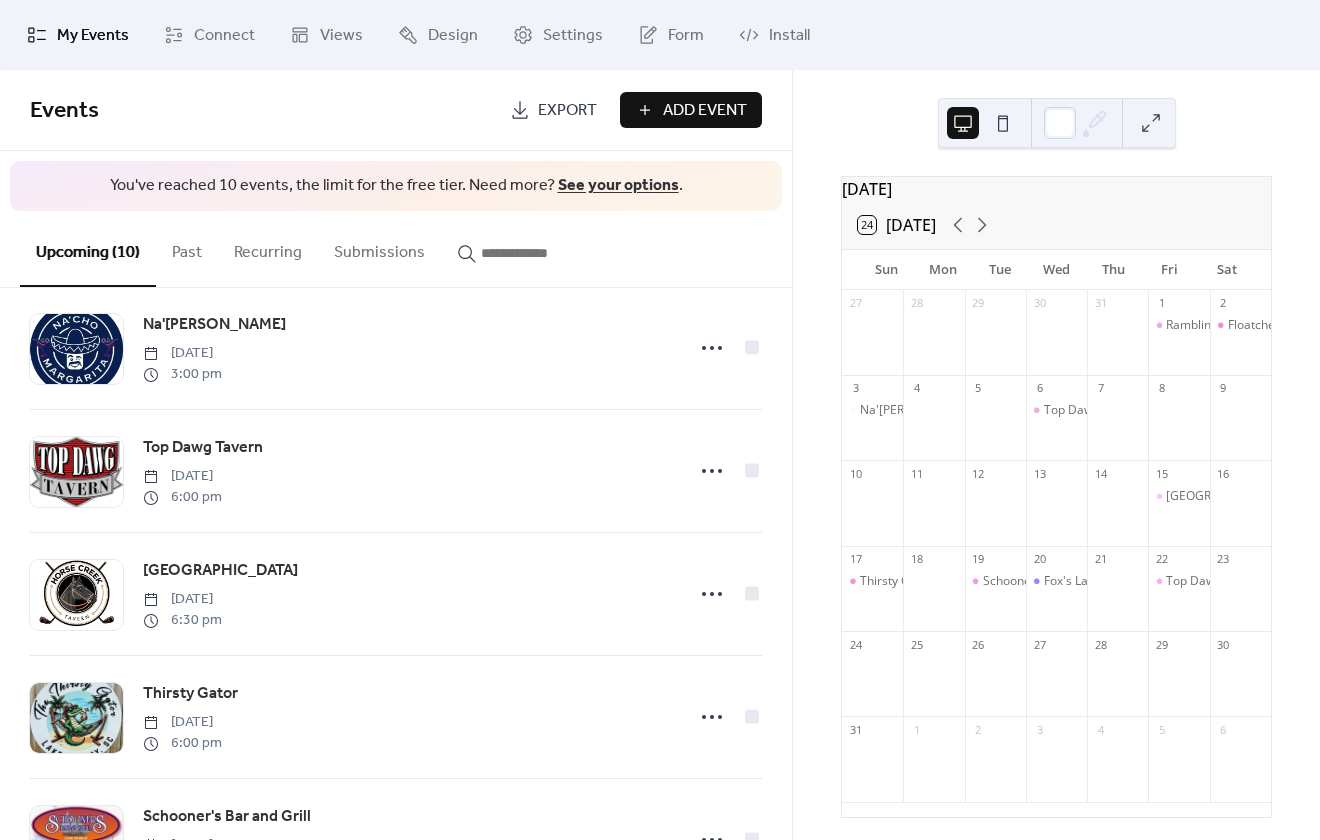 scroll, scrollTop: 700, scrollLeft: 0, axis: vertical 